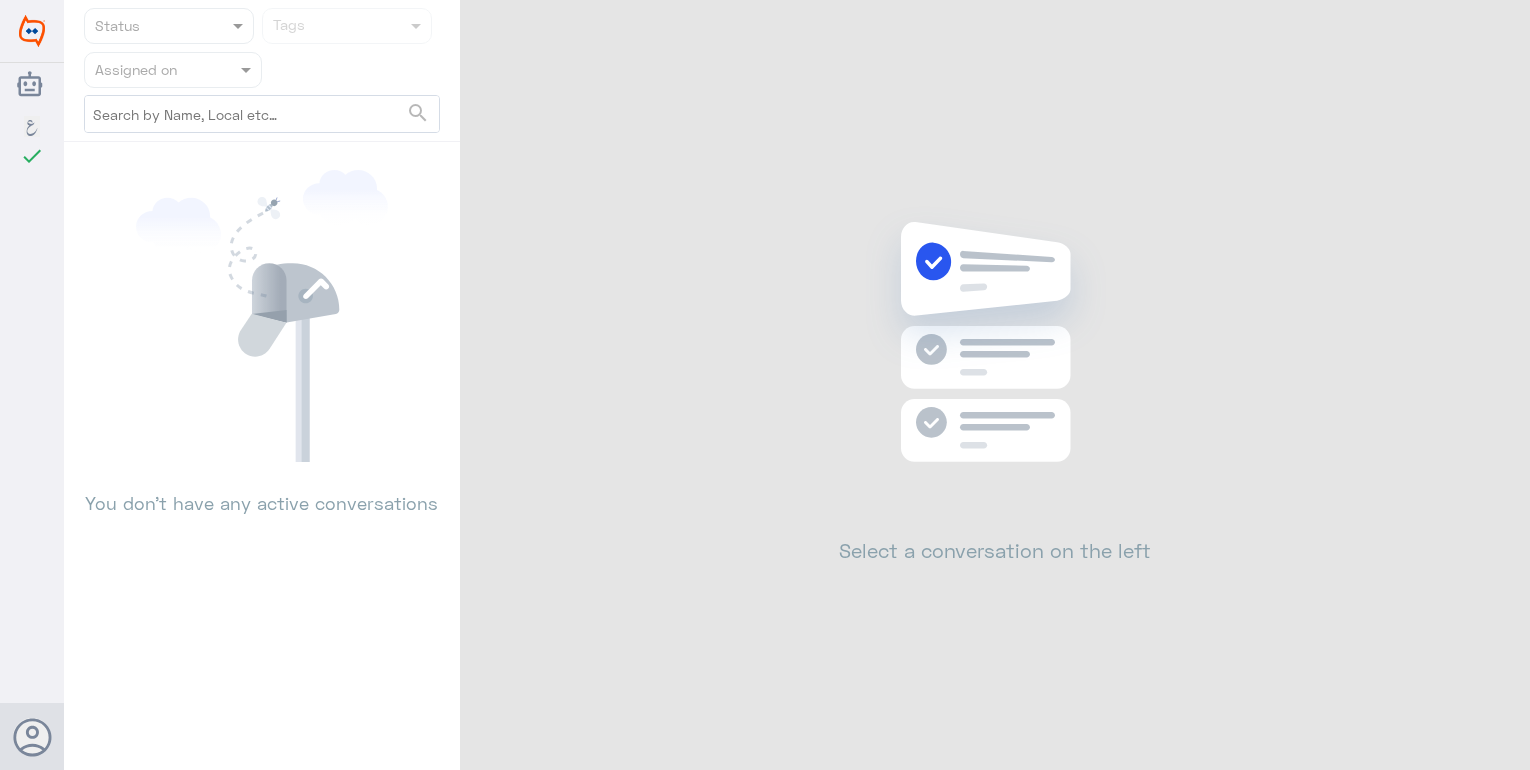 scroll, scrollTop: 0, scrollLeft: 0, axis: both 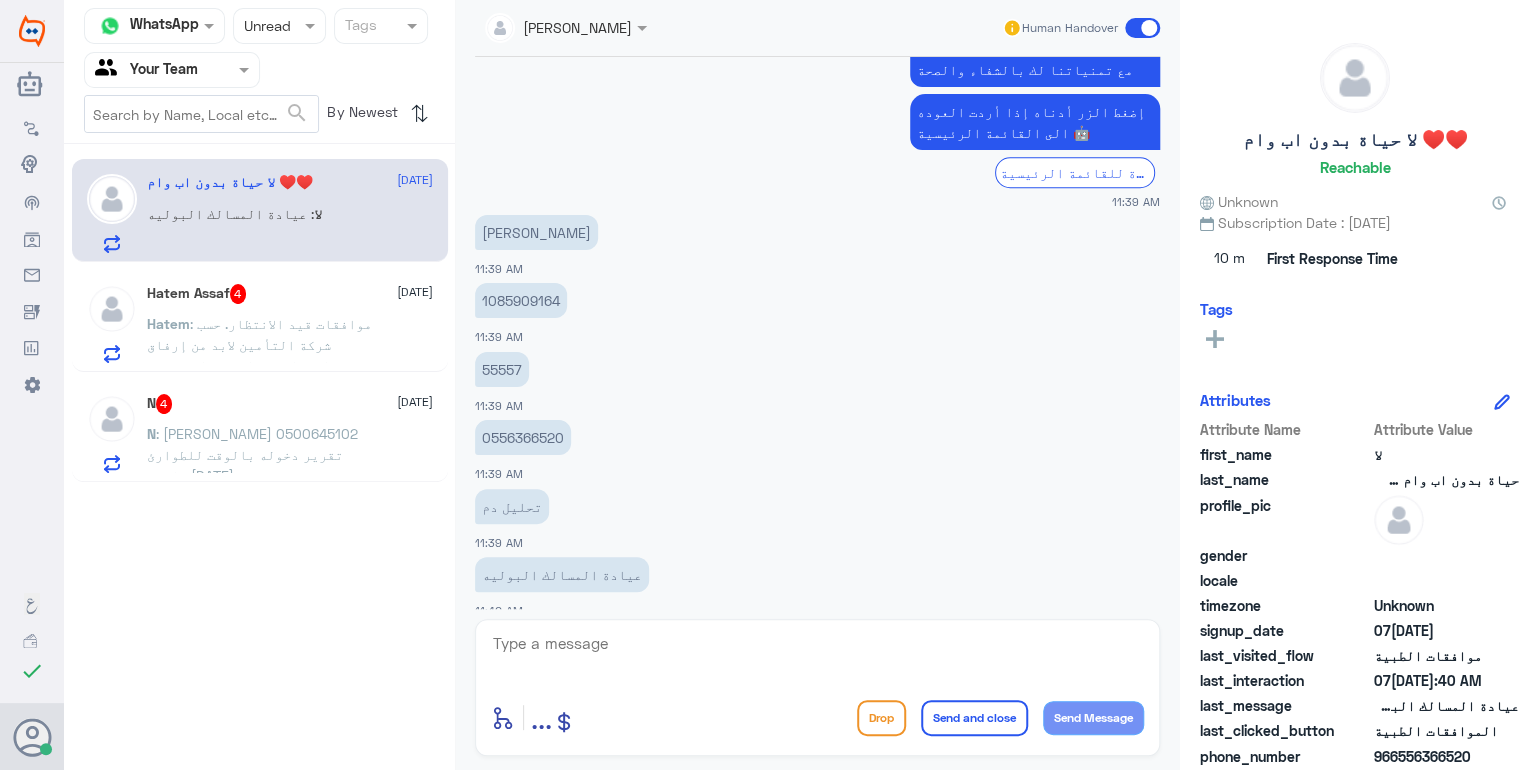click on ": [PERSON_NAME]
0500645102
تقرير دخوله بالوقت للطوارئ تاريخ [DATE]" 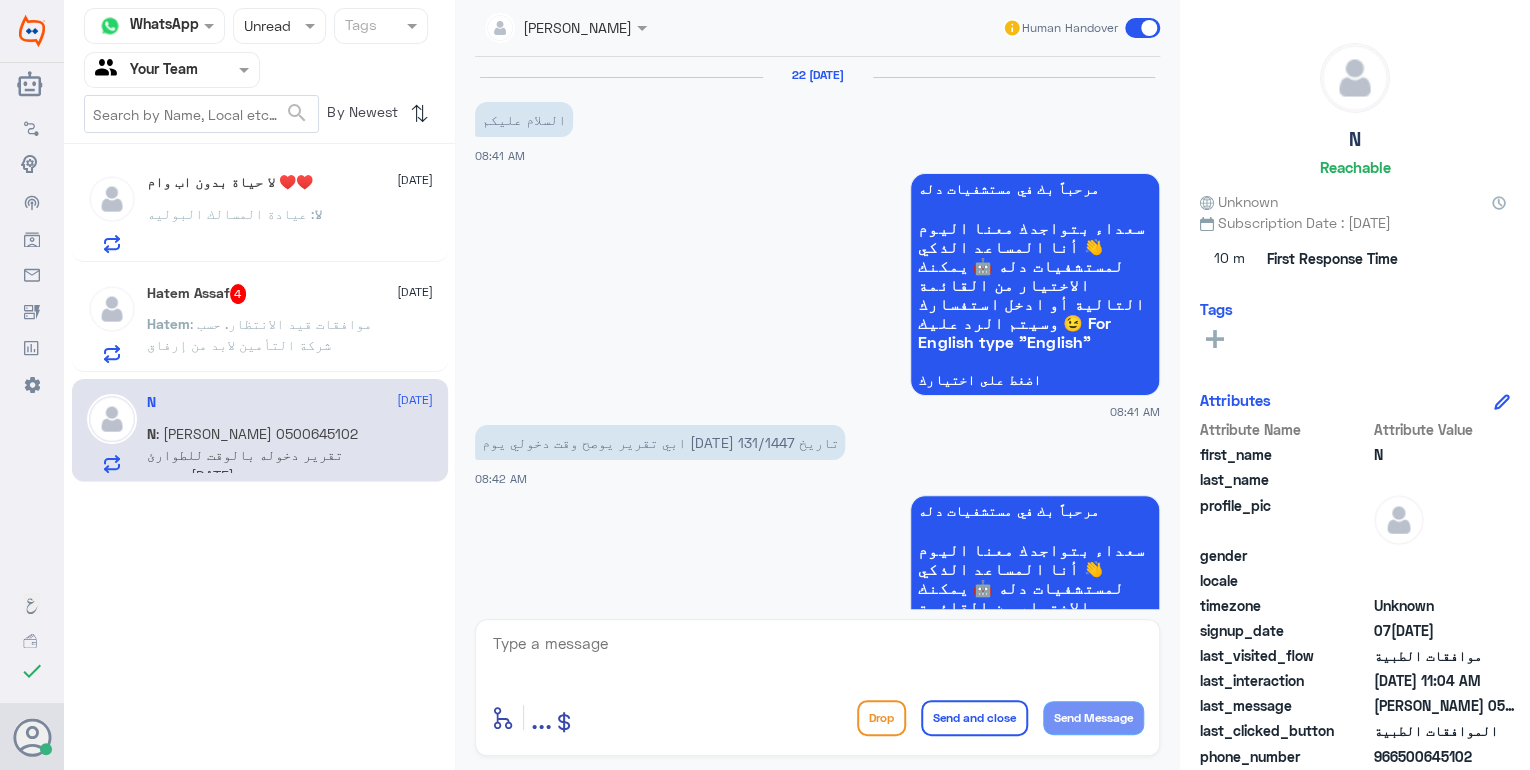 scroll, scrollTop: 840, scrollLeft: 0, axis: vertical 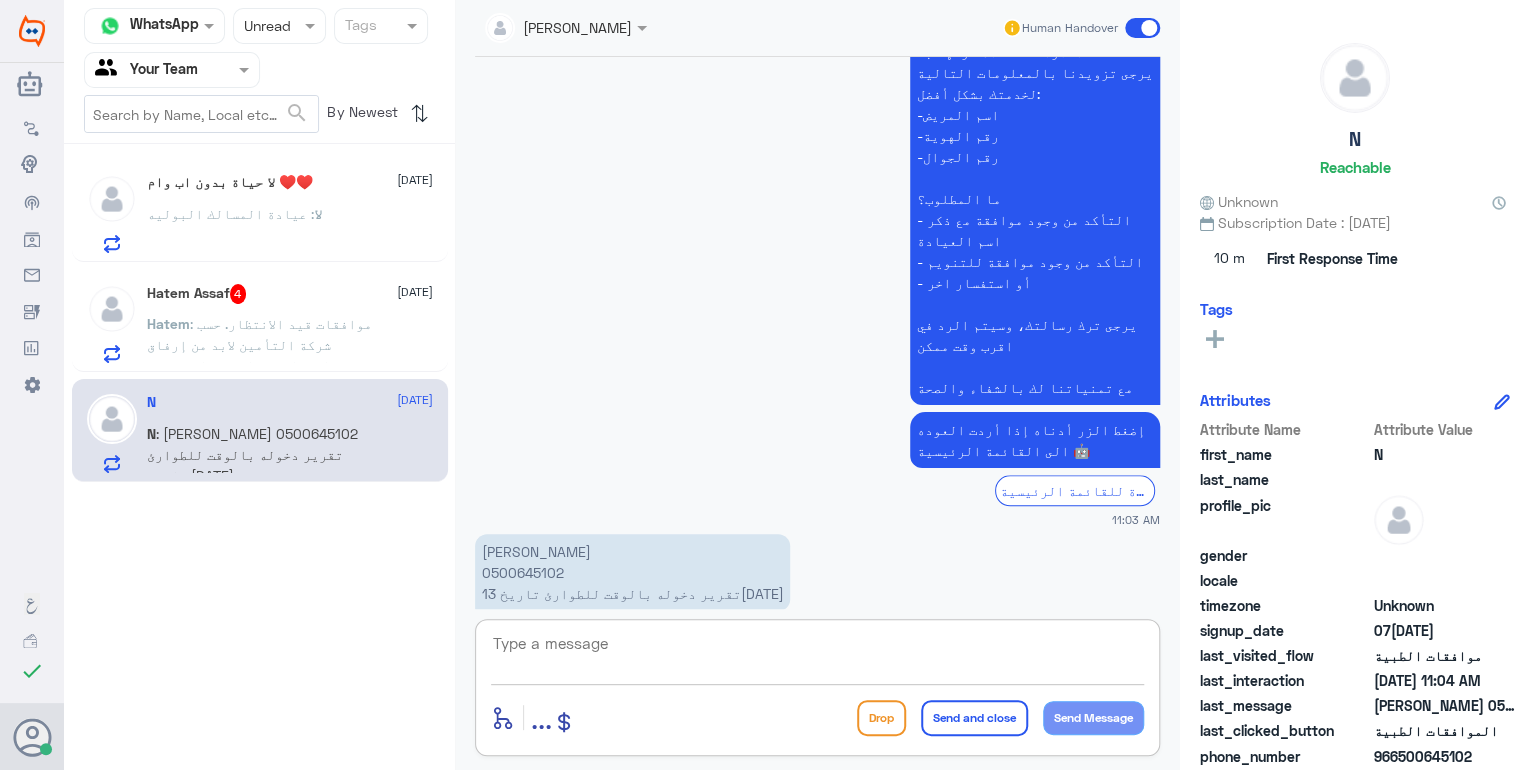 click 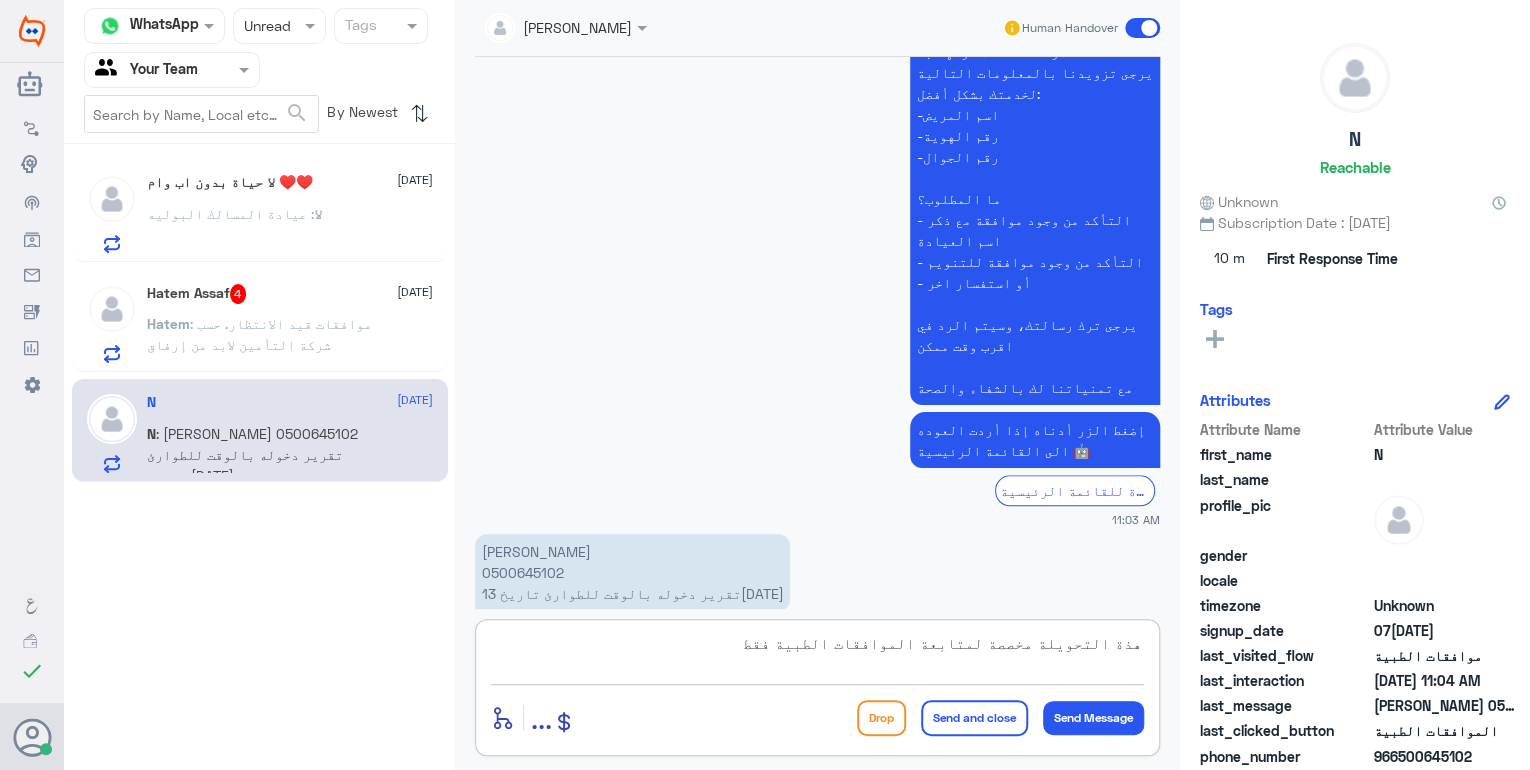 type on "هذة التحويلة مخصصة لمتابعة الموافقات الطبية فقط." 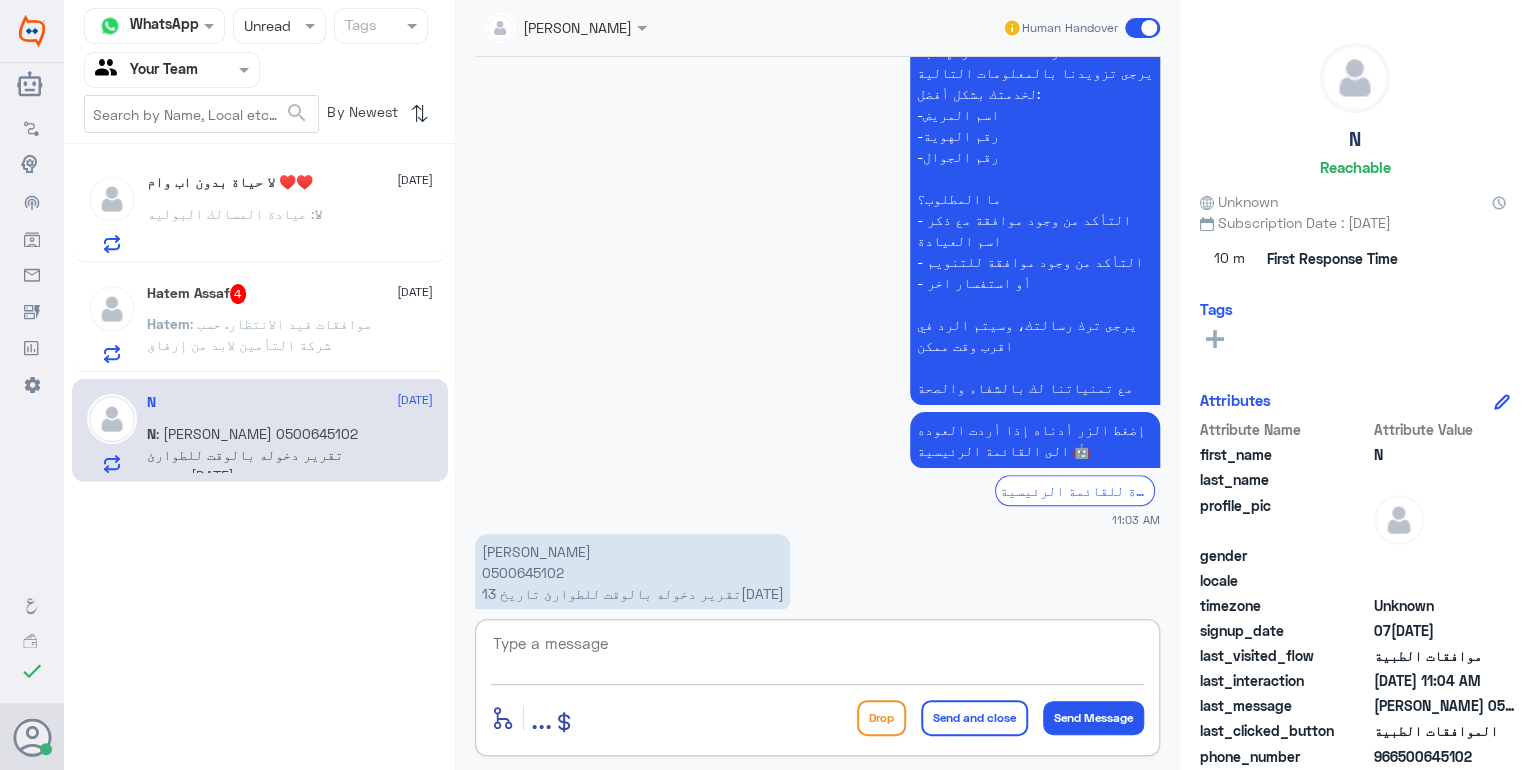 scroll, scrollTop: 925, scrollLeft: 0, axis: vertical 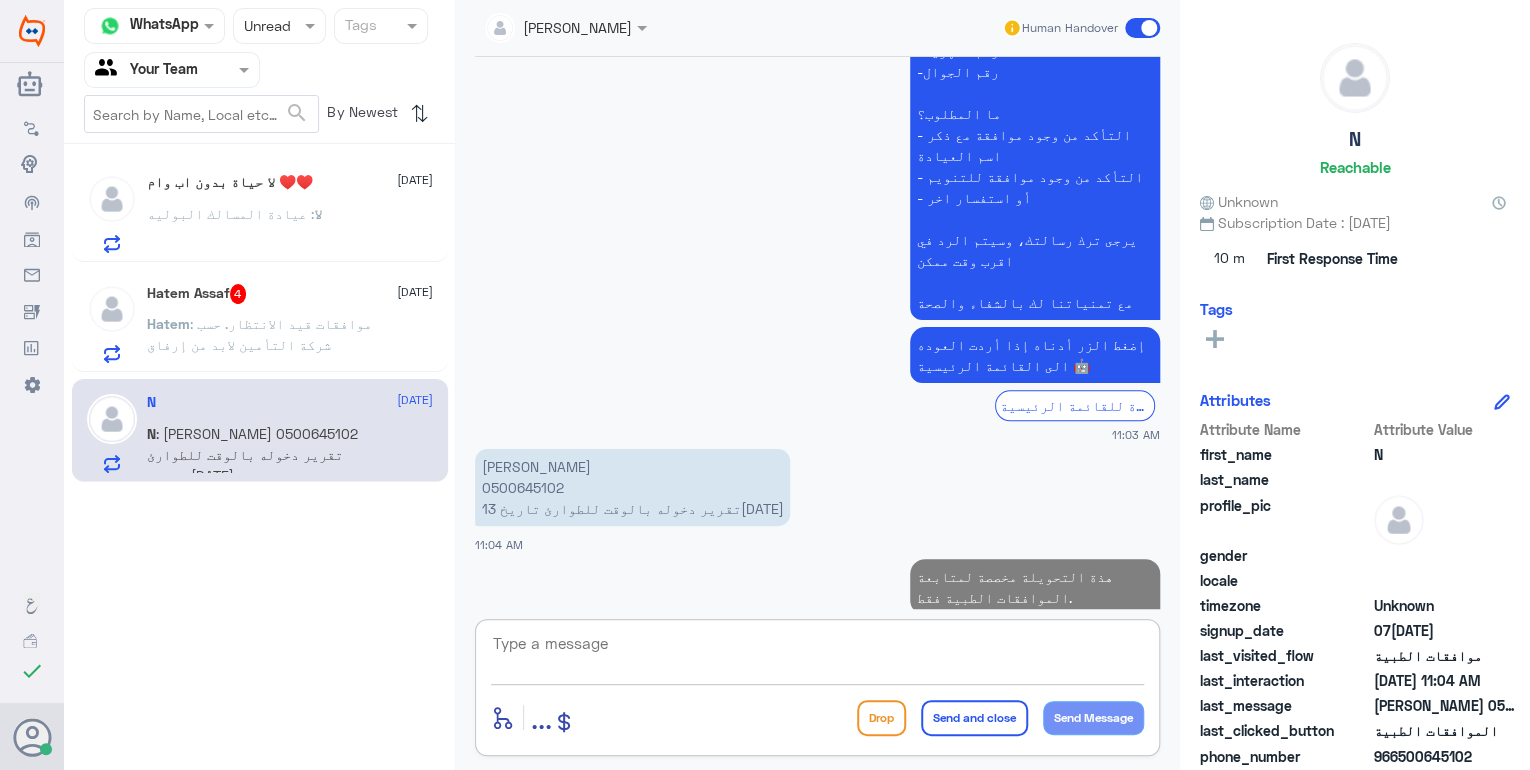 click on ": موافقات قيد الانتظار.
حسب شركة التأمين لابد من إرفاق التحاليل والصور. التي تمت موخرا" 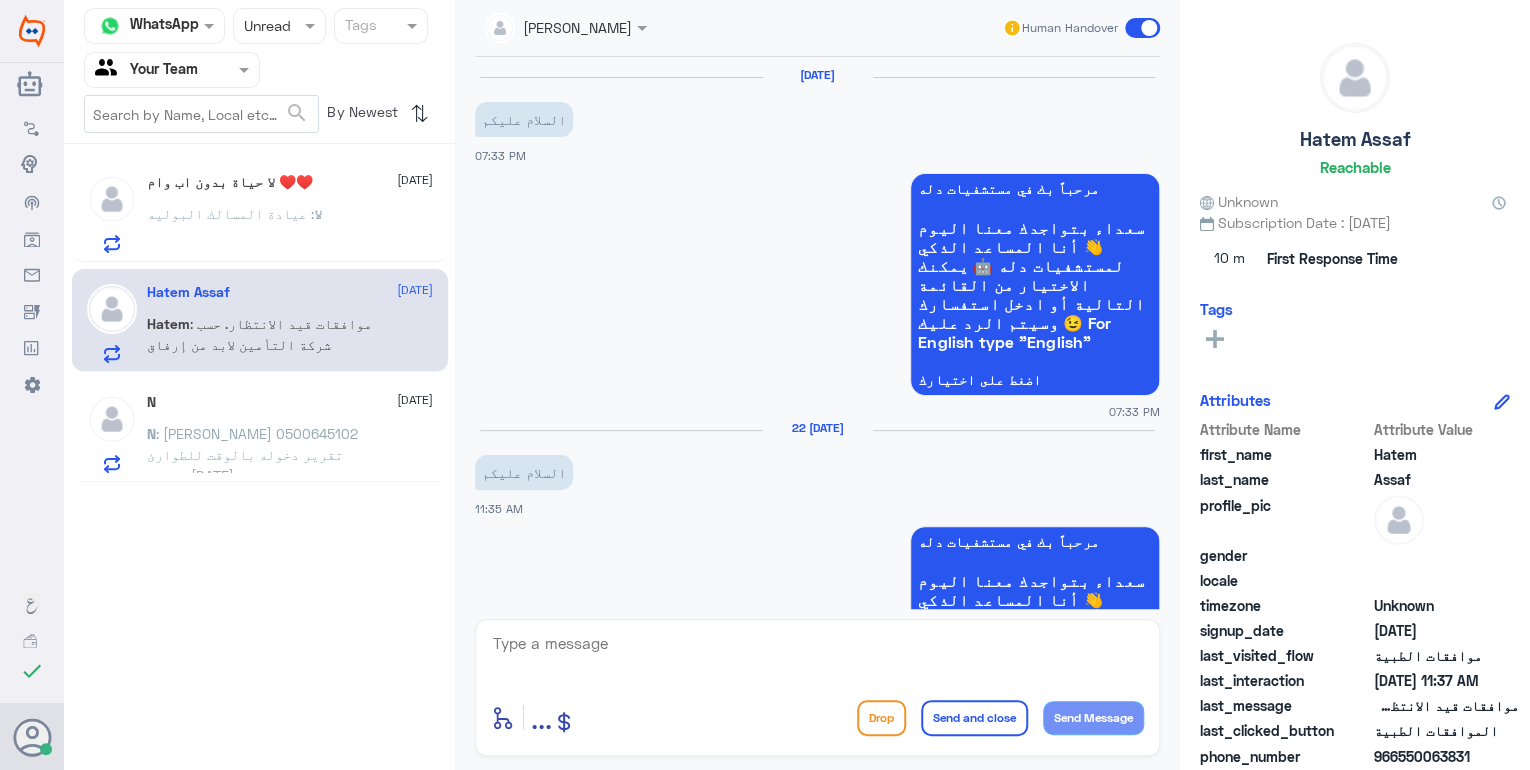 scroll, scrollTop: 960, scrollLeft: 0, axis: vertical 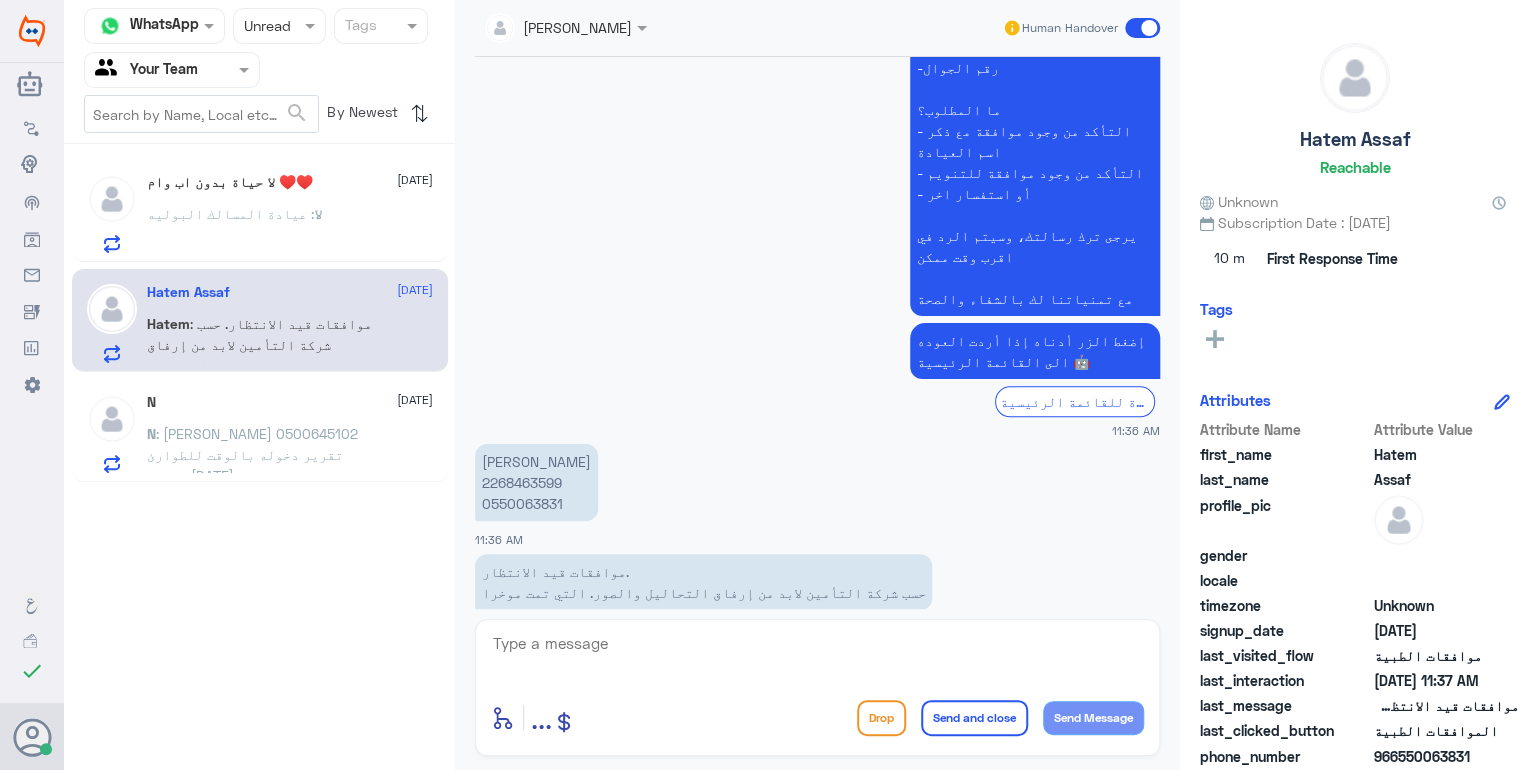 click on "[PERSON_NAME] 2268463599 0550063831" 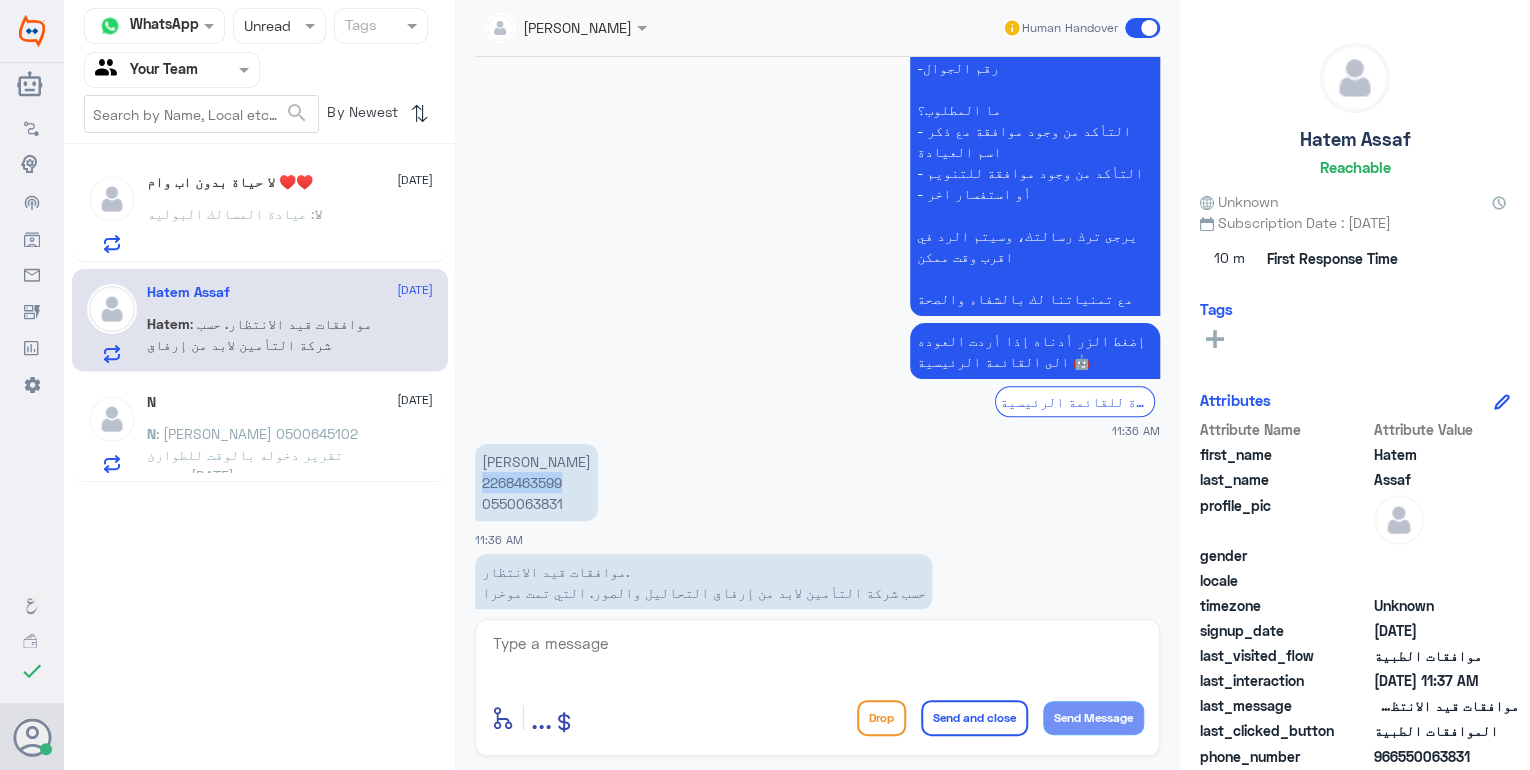 click on "[PERSON_NAME] 2268463599 0550063831" 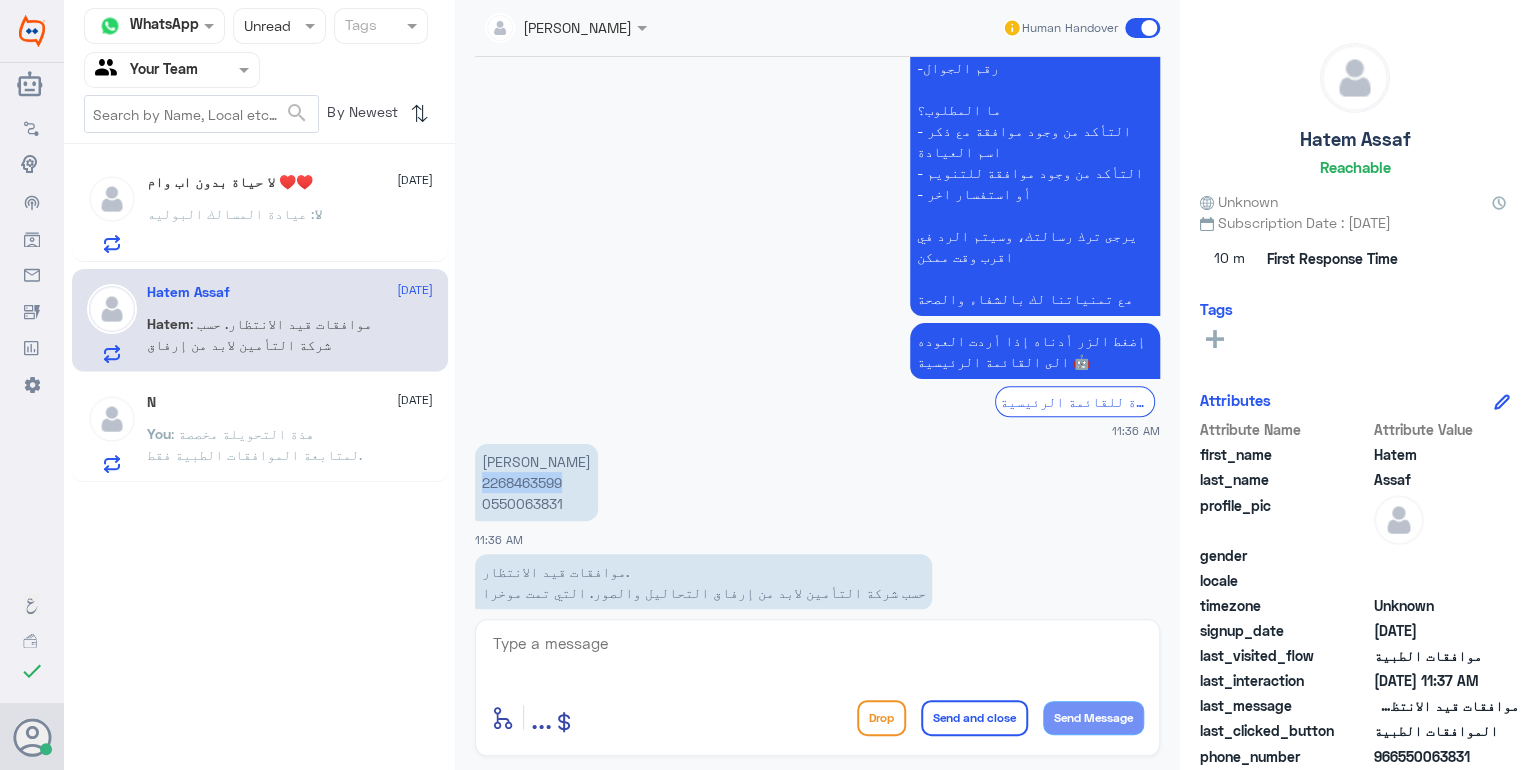 copy on "2268463599" 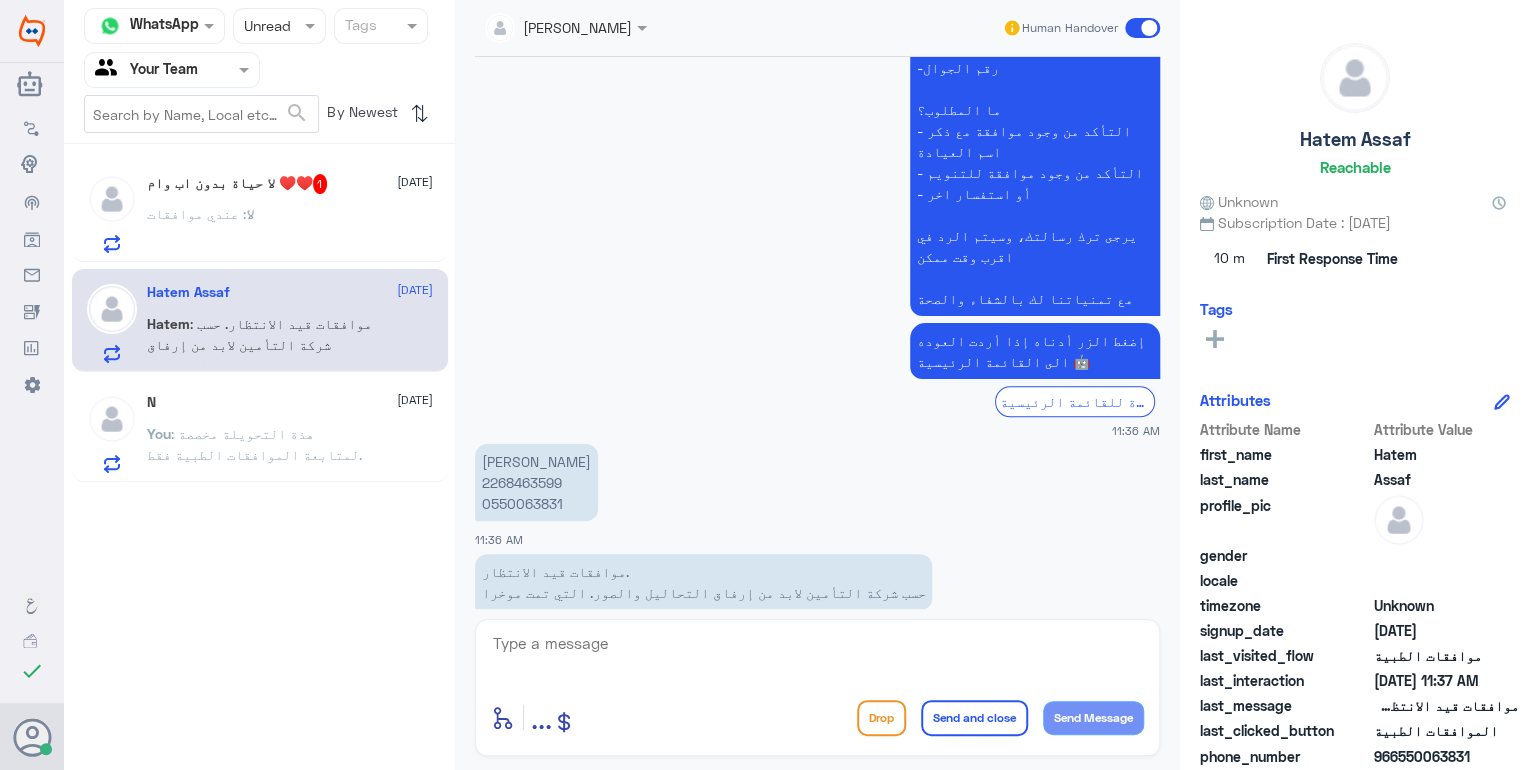 click 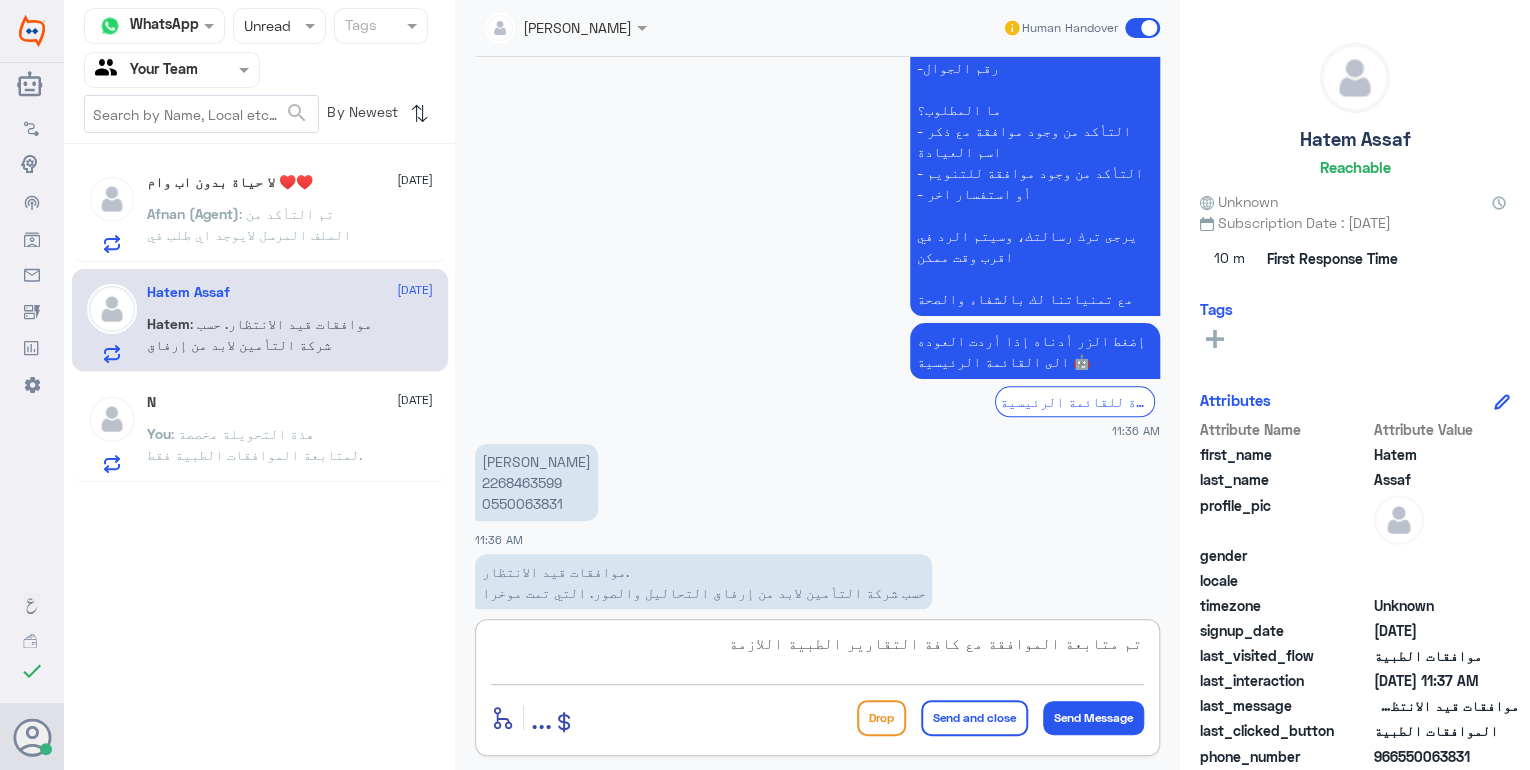 type on "تم متابعة الموافقة مع كافة التقارير الطبية اللازمة ." 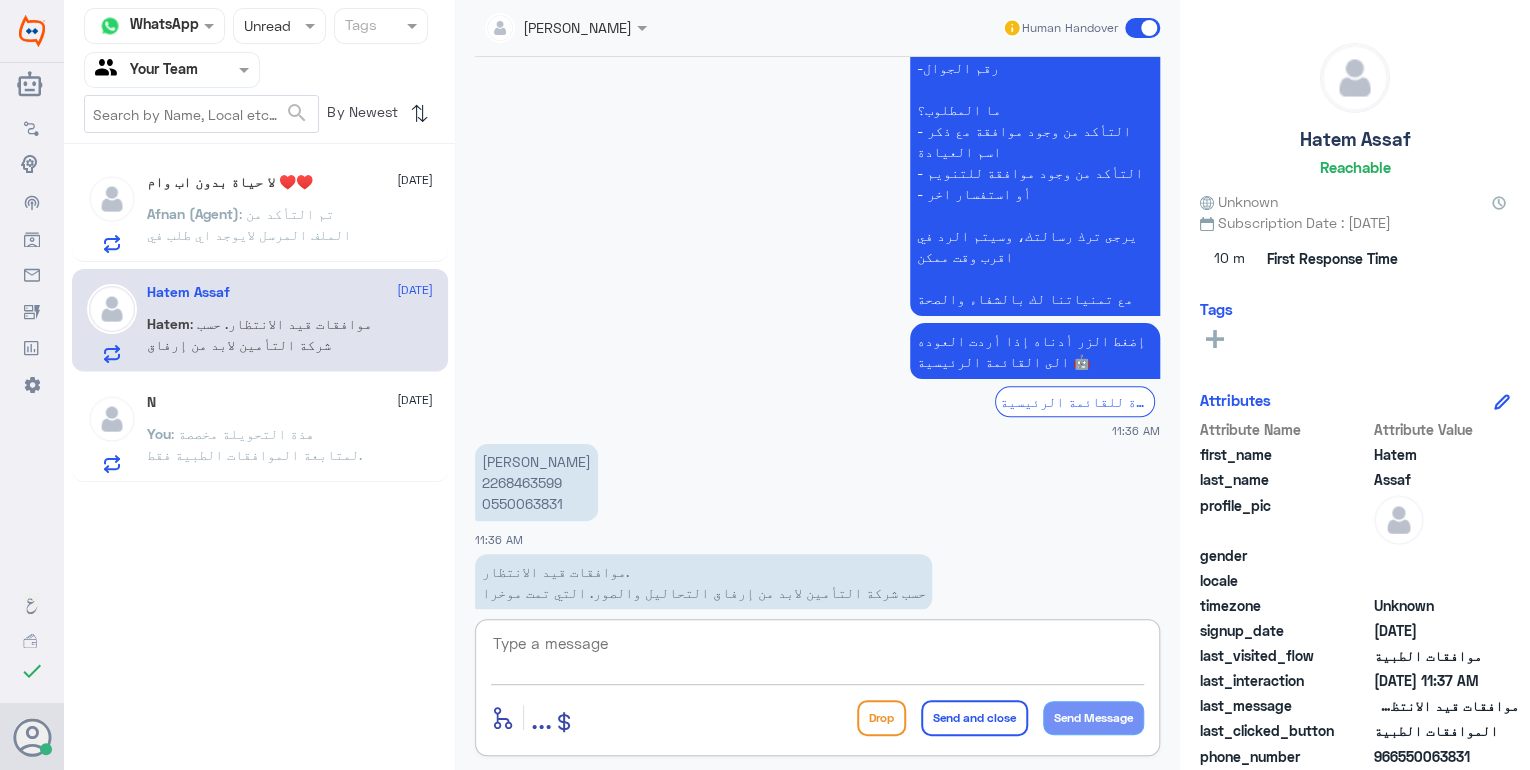 scroll, scrollTop: 1045, scrollLeft: 0, axis: vertical 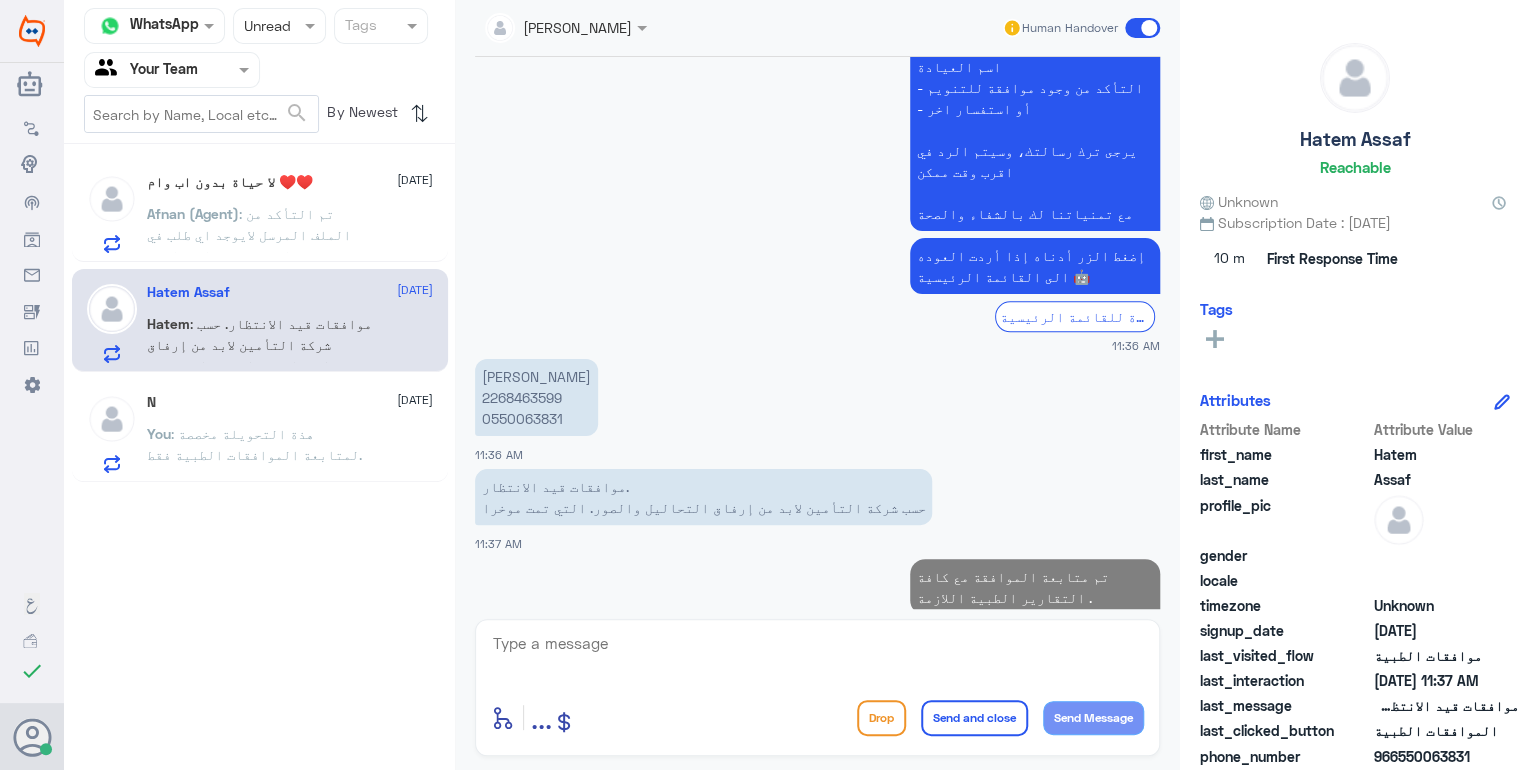 click on ": تم التأكد من الملف المرسل لايوجد اي طلب في دله النخيل يخص التحاليل" 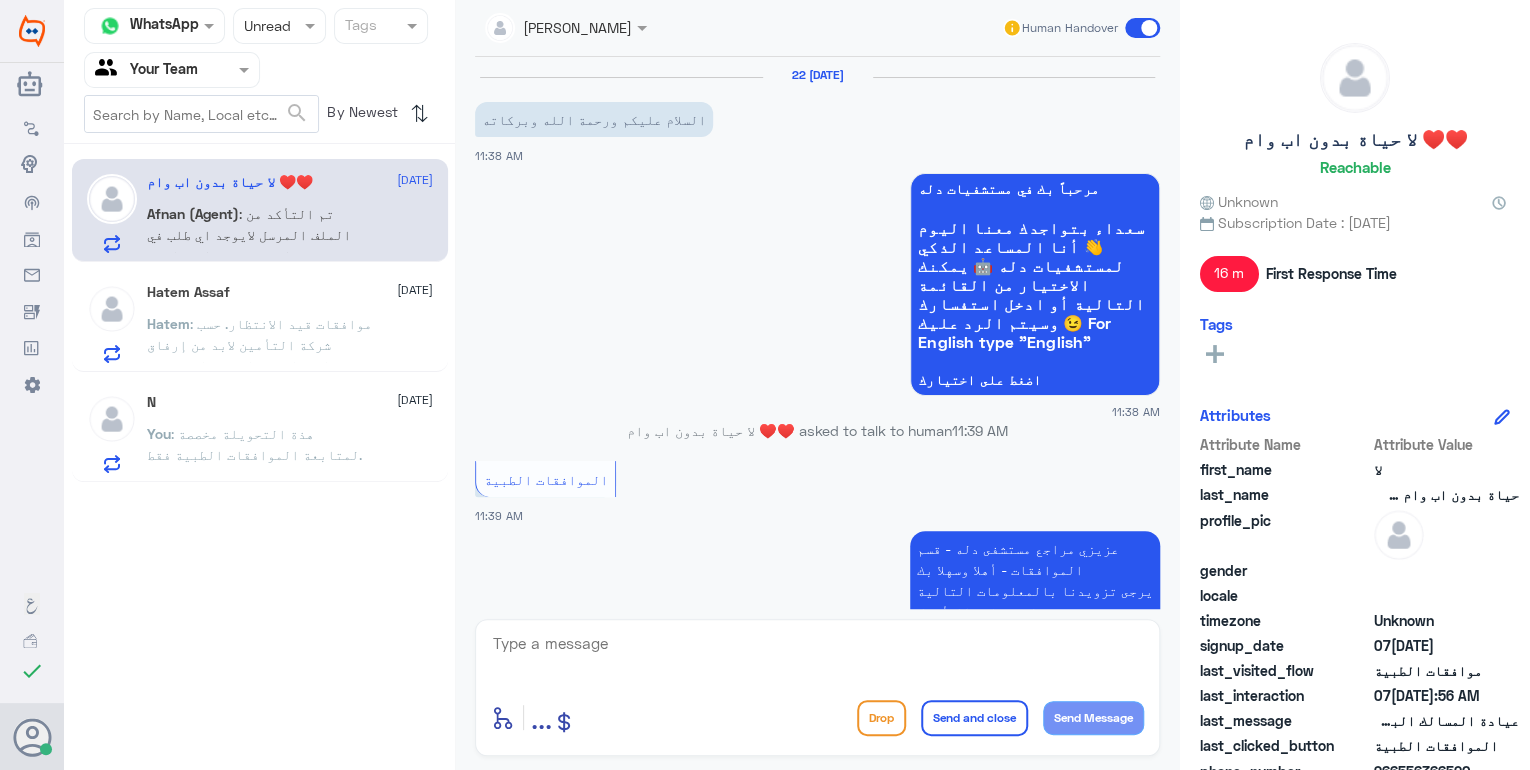 scroll, scrollTop: 1155, scrollLeft: 0, axis: vertical 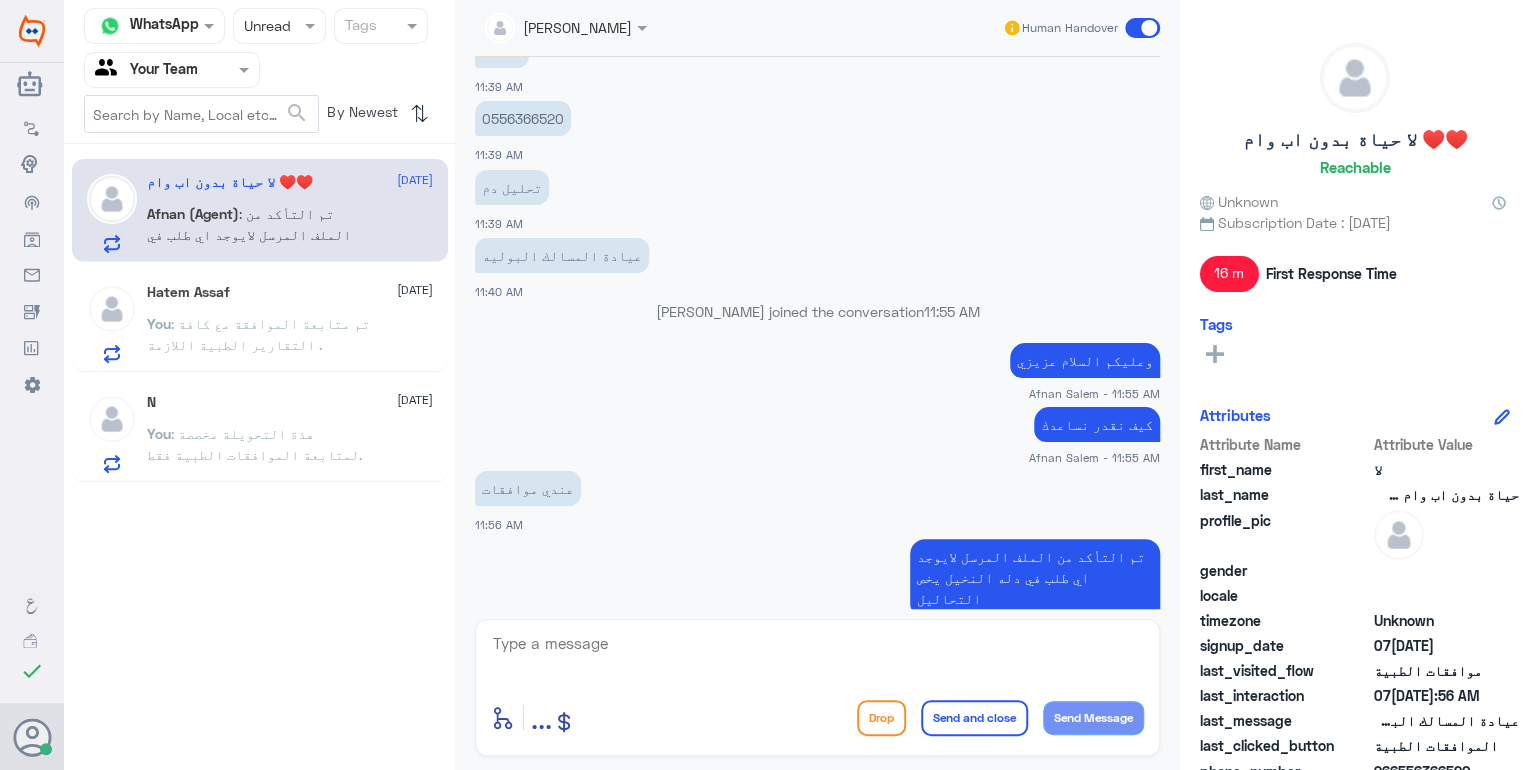 click on ": تم متابعة الموافقة مع كافة التقارير الطبية اللازمة ." 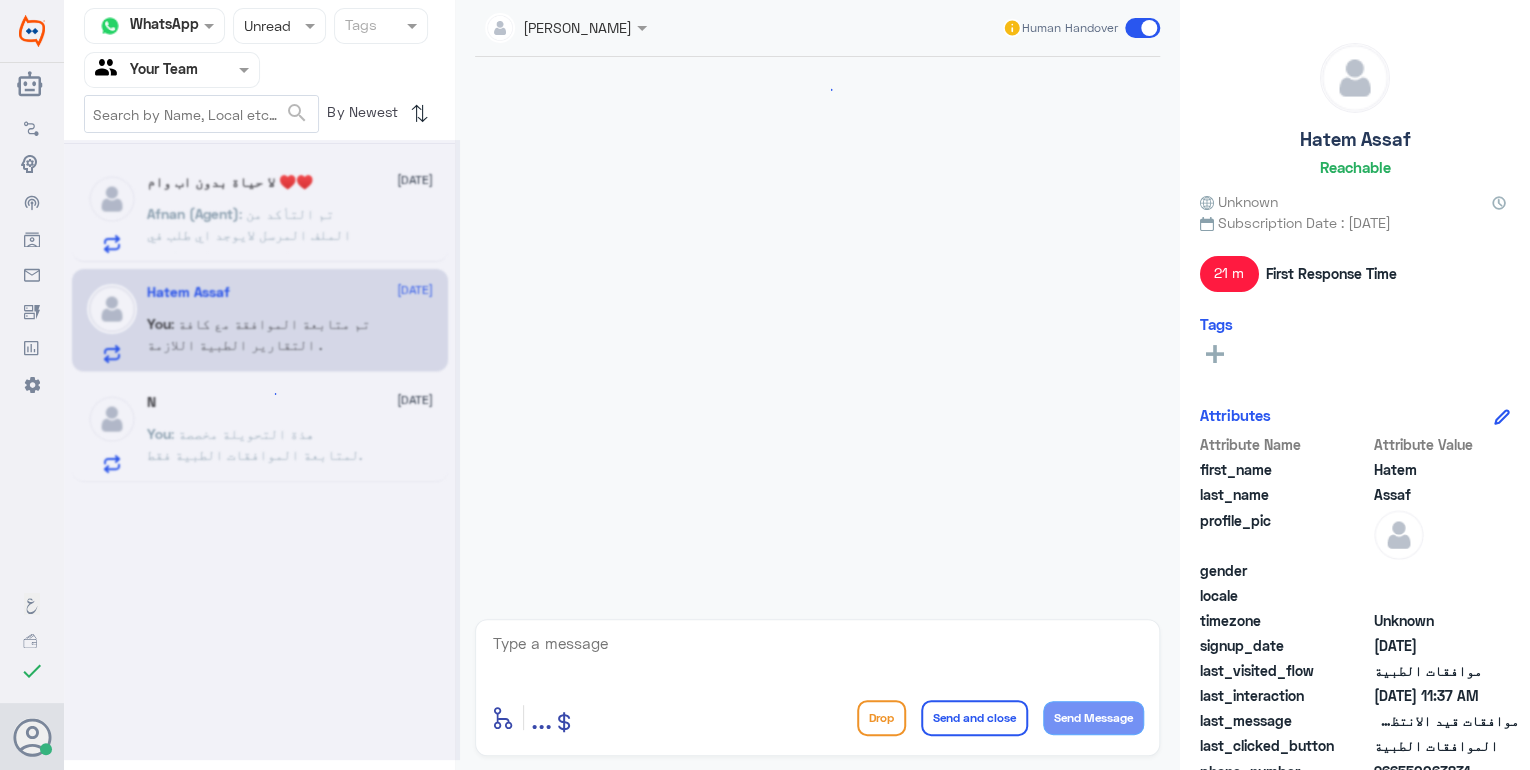 scroll, scrollTop: 1081, scrollLeft: 0, axis: vertical 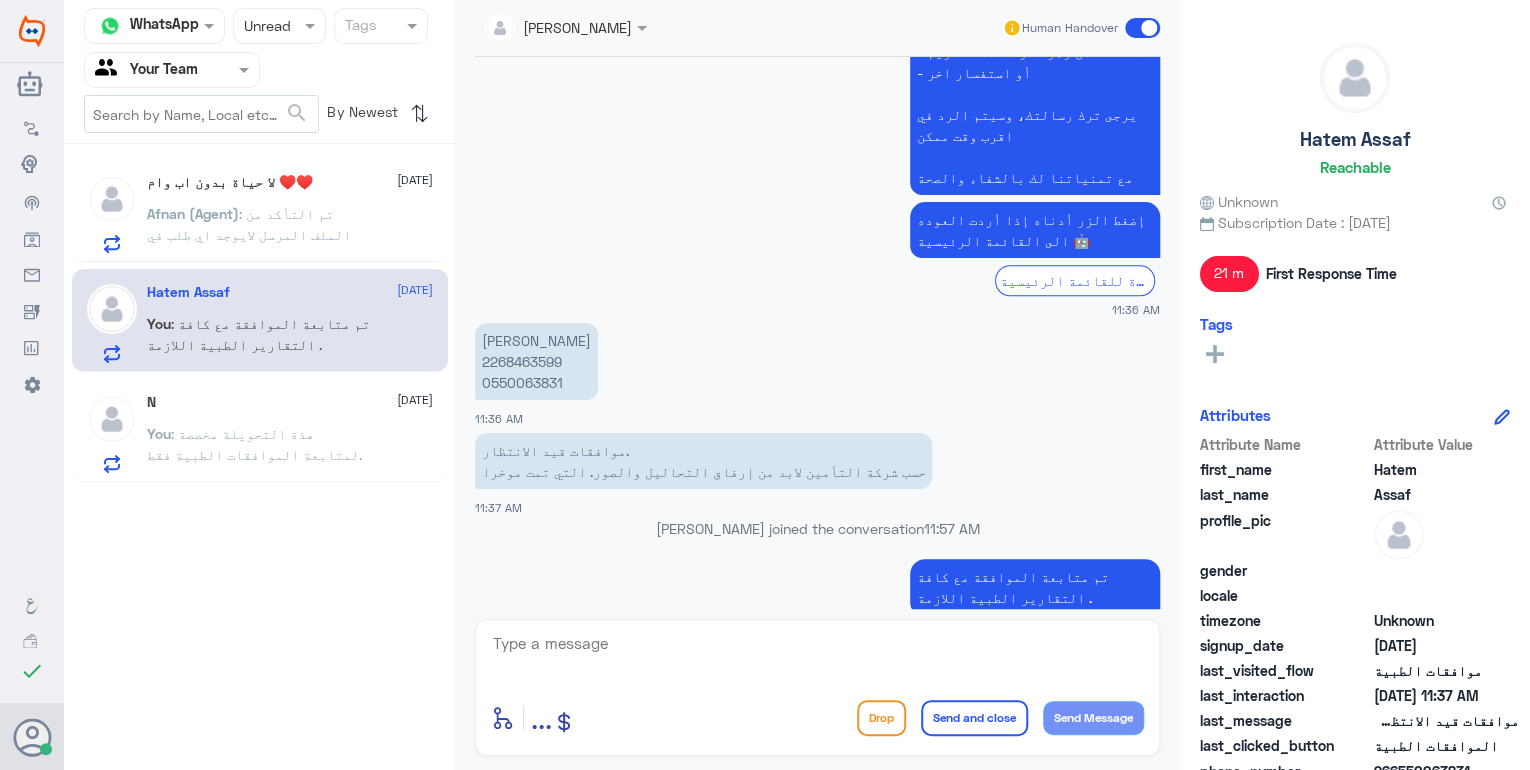 click on "N   [DATE] You : هذة التحويلة مخصصة لمتابعة الموافقات الطبية فقط." 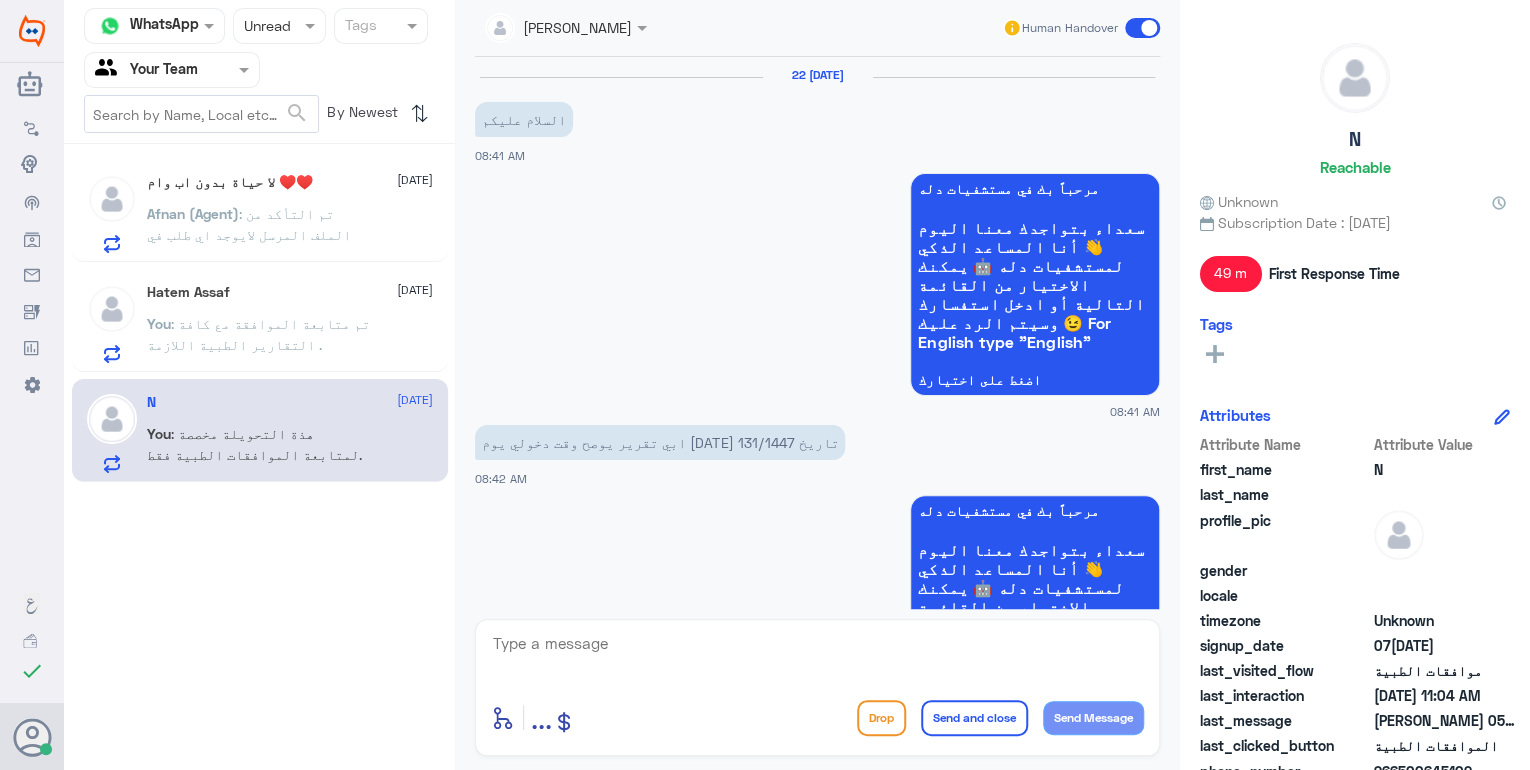 scroll, scrollTop: 962, scrollLeft: 0, axis: vertical 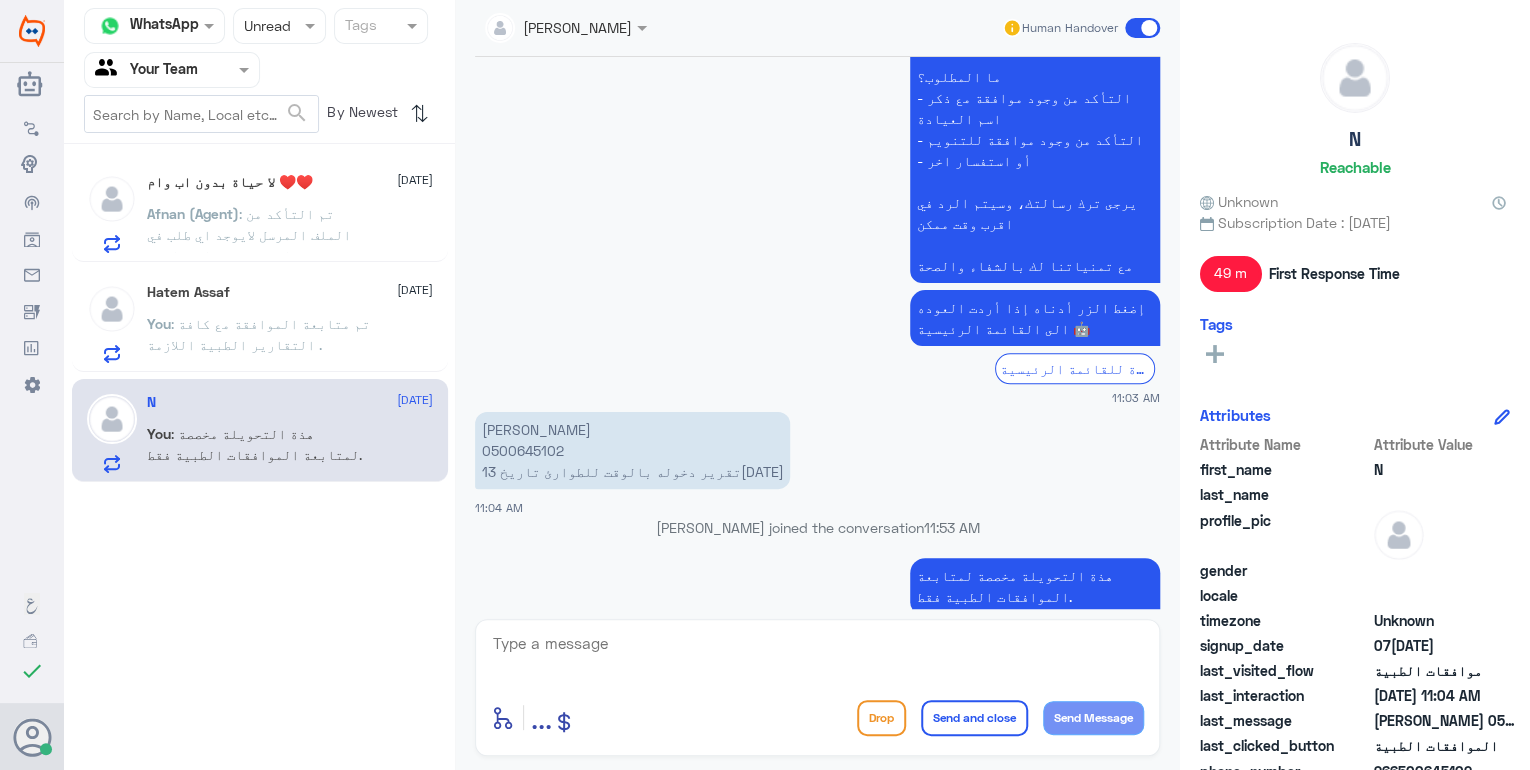 click on ": تم متابعة الموافقة مع كافة التقارير الطبية اللازمة ." 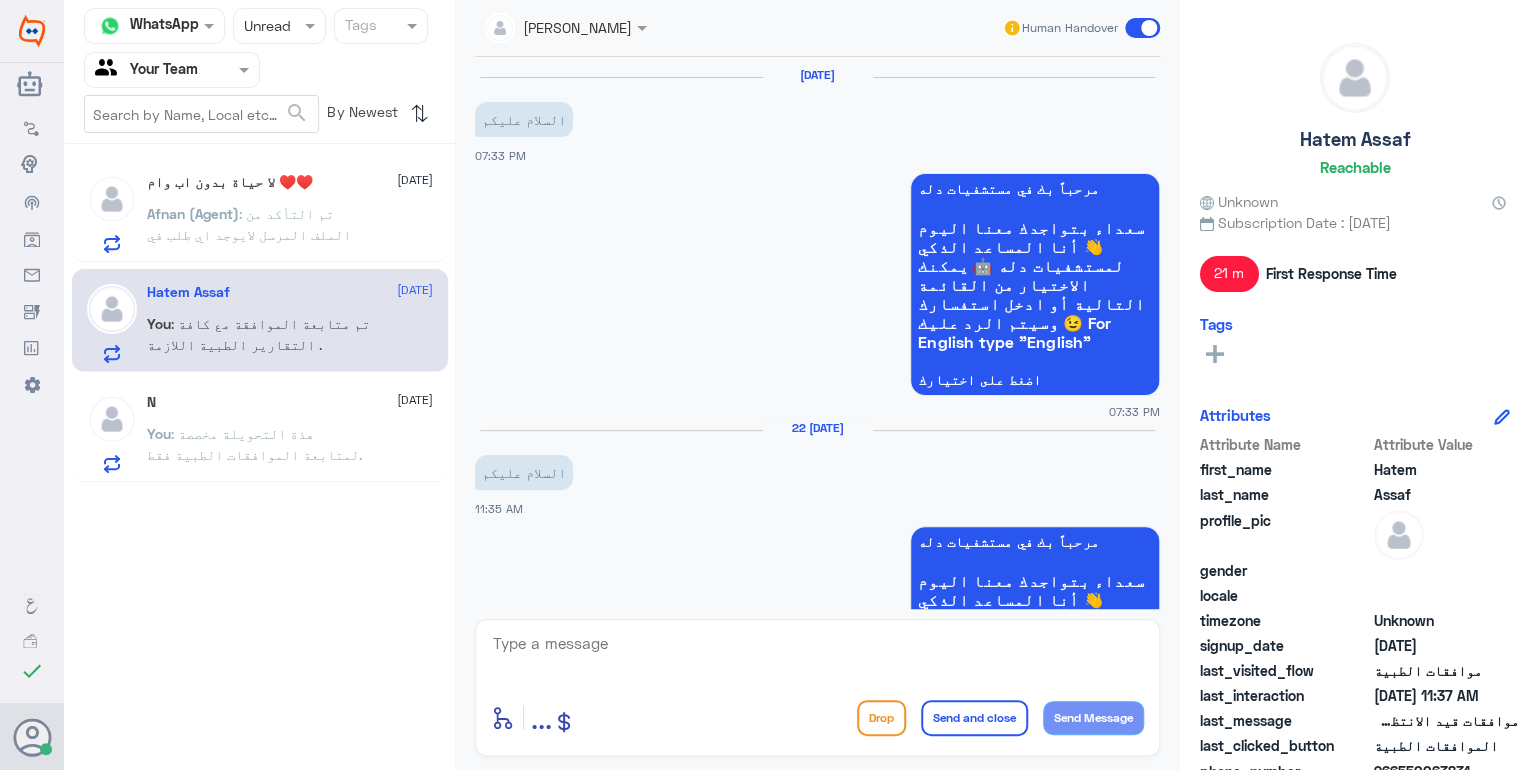 scroll, scrollTop: 1081, scrollLeft: 0, axis: vertical 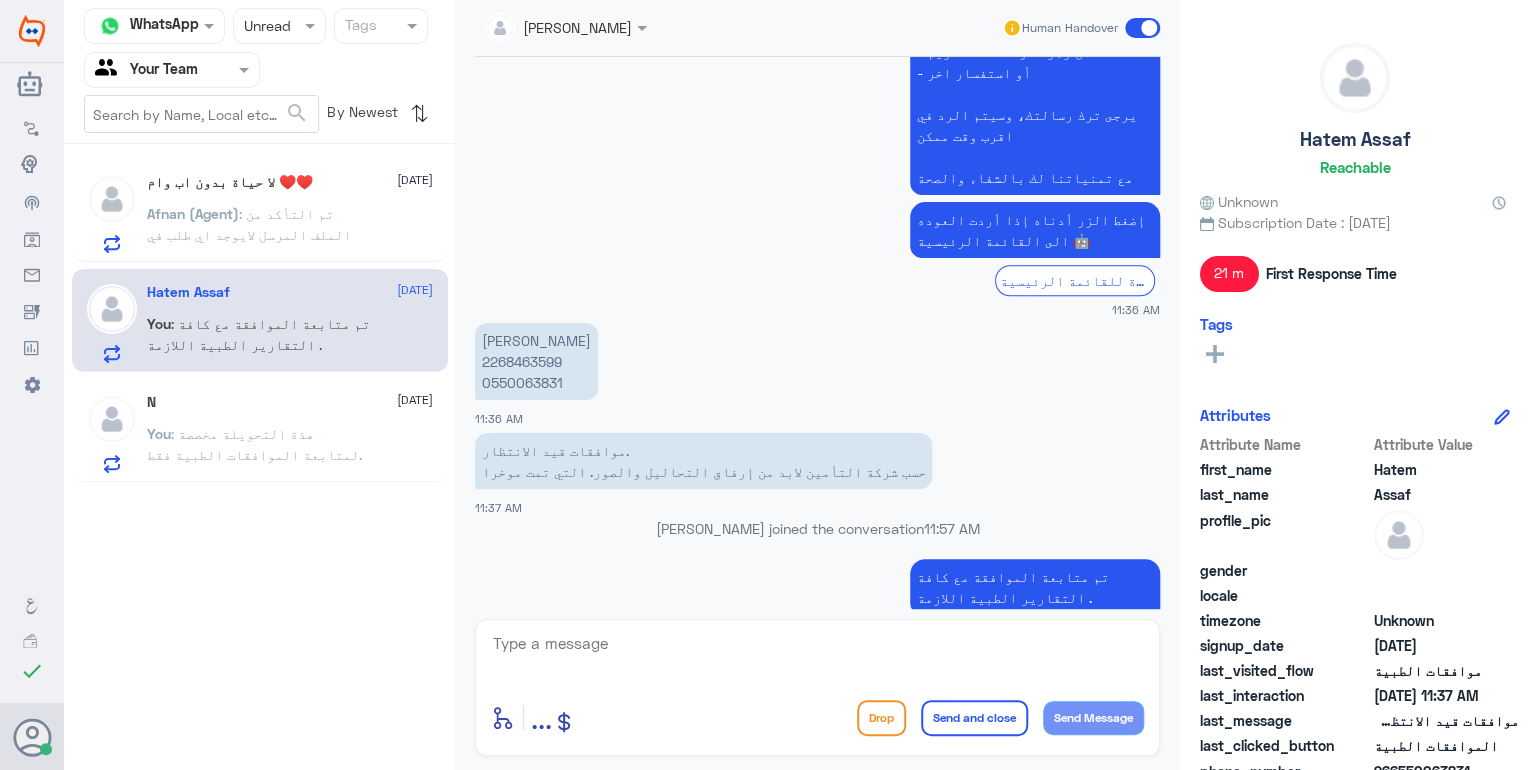 click on ": تم التأكد من الملف المرسل لايوجد اي طلب في دله النخيل يخص التحاليل" 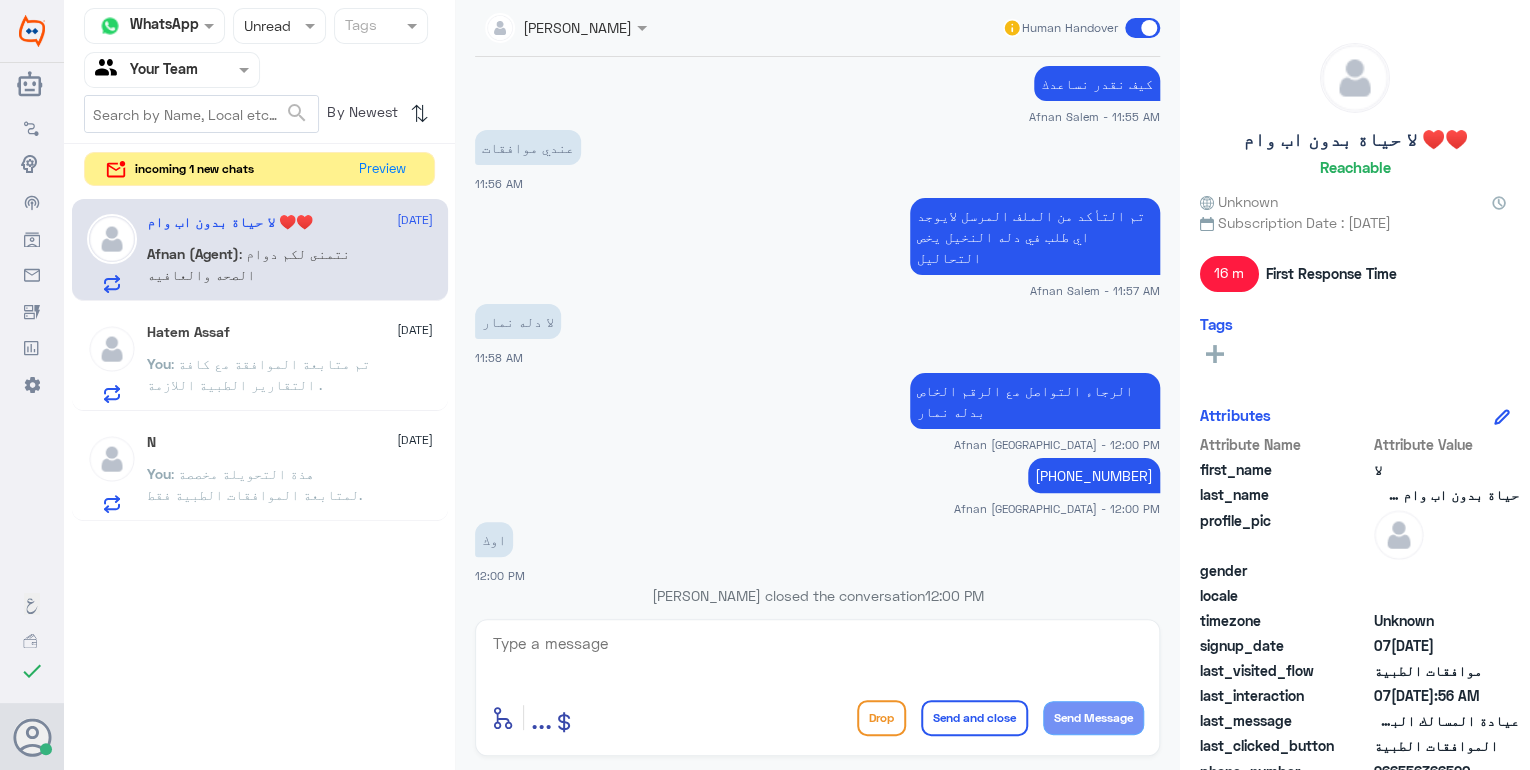 scroll, scrollTop: 1520, scrollLeft: 0, axis: vertical 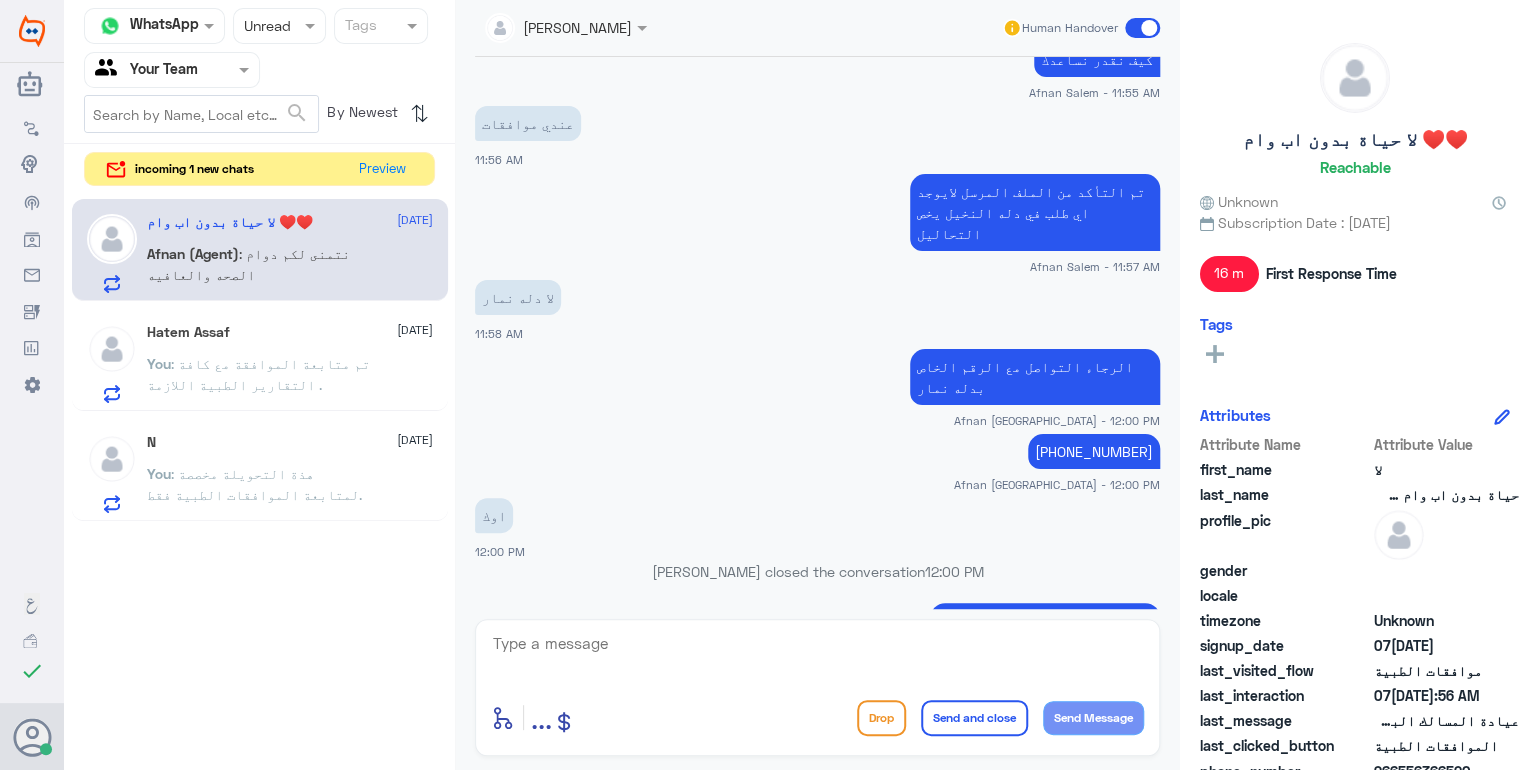 click on "نتمنى لكم دوام الصحه والعافيه" 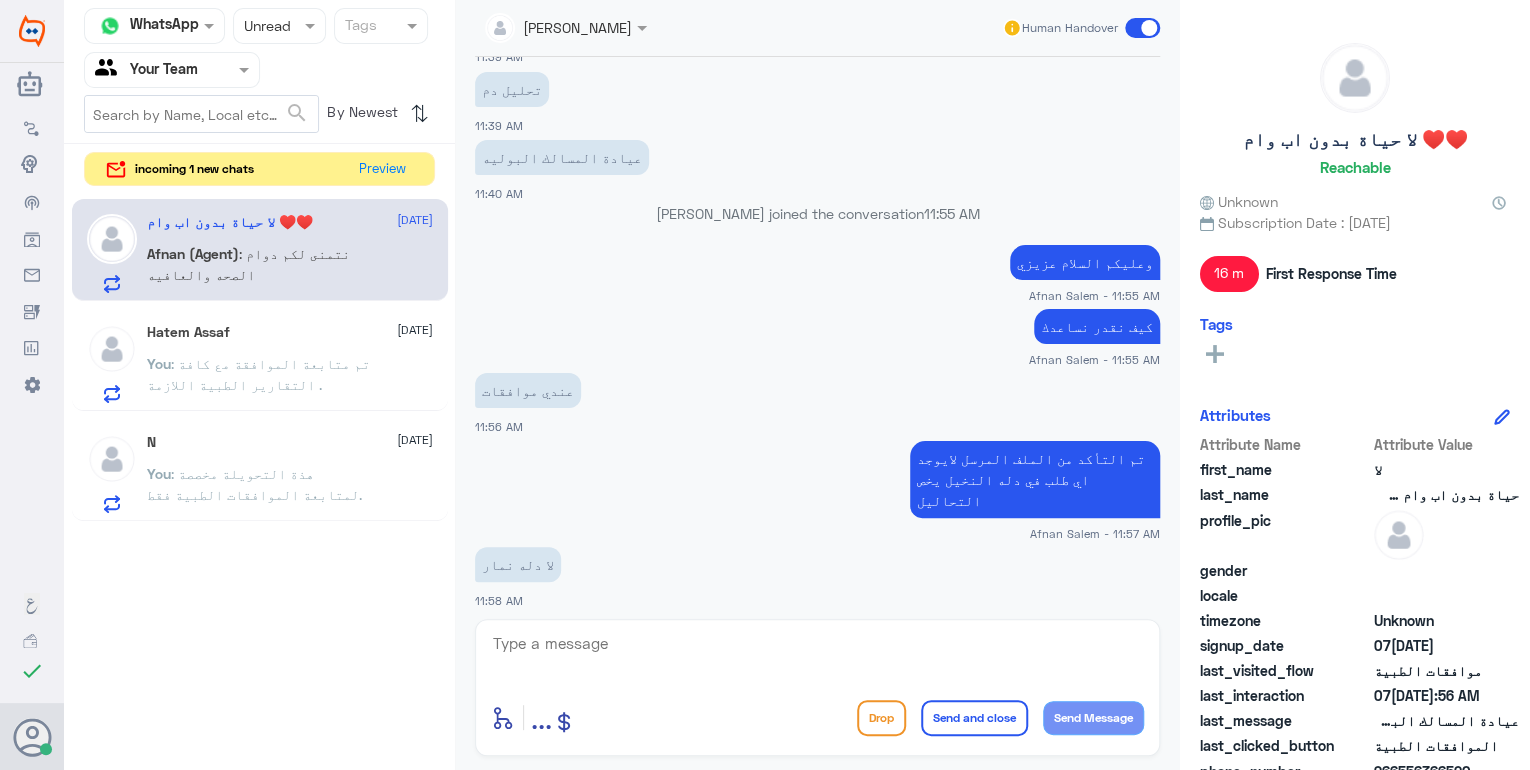 scroll, scrollTop: 1200, scrollLeft: 0, axis: vertical 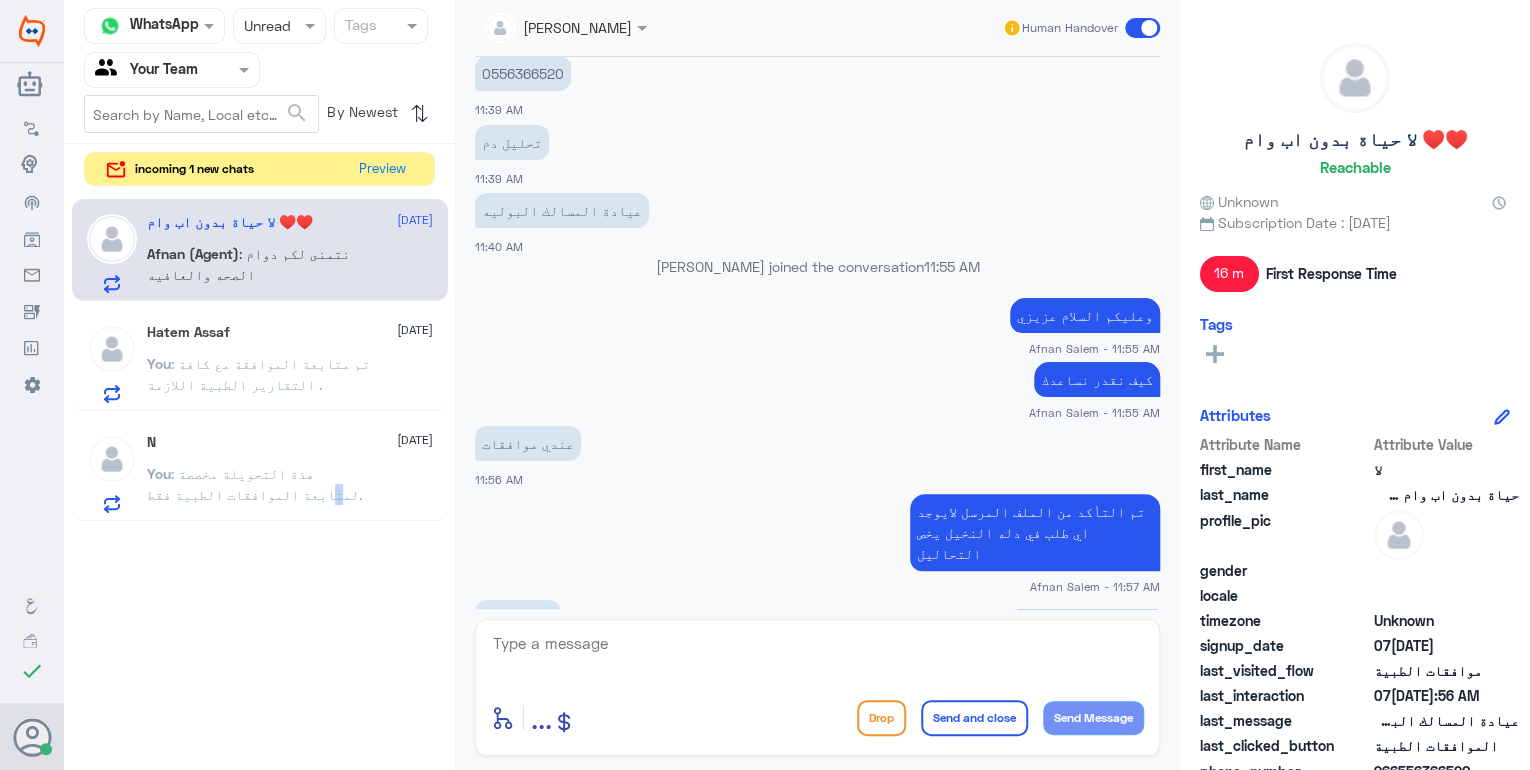 click on ": هذة التحويلة مخصصة لمتابعة الموافقات الطبية فقط." 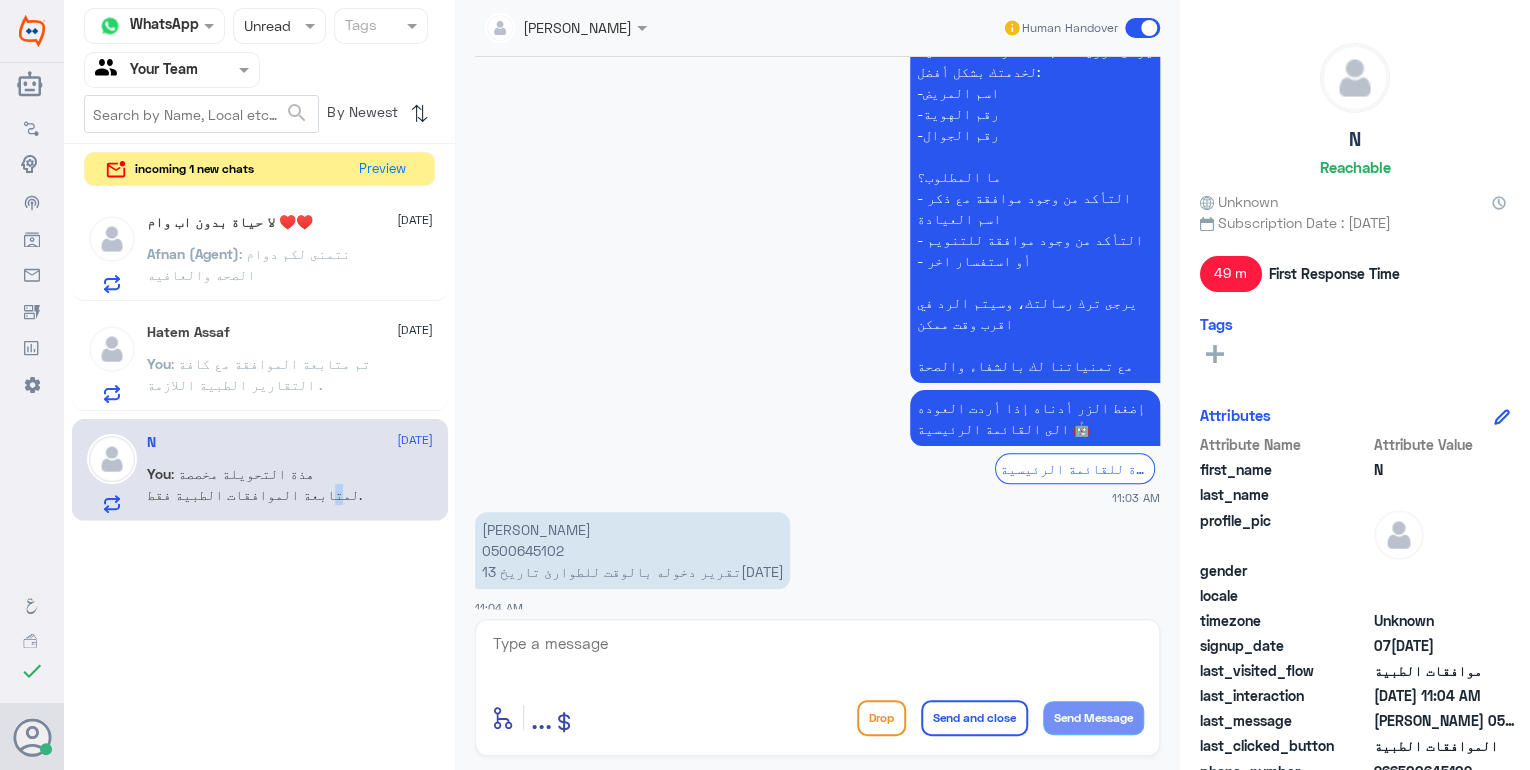 scroll, scrollTop: 722, scrollLeft: 0, axis: vertical 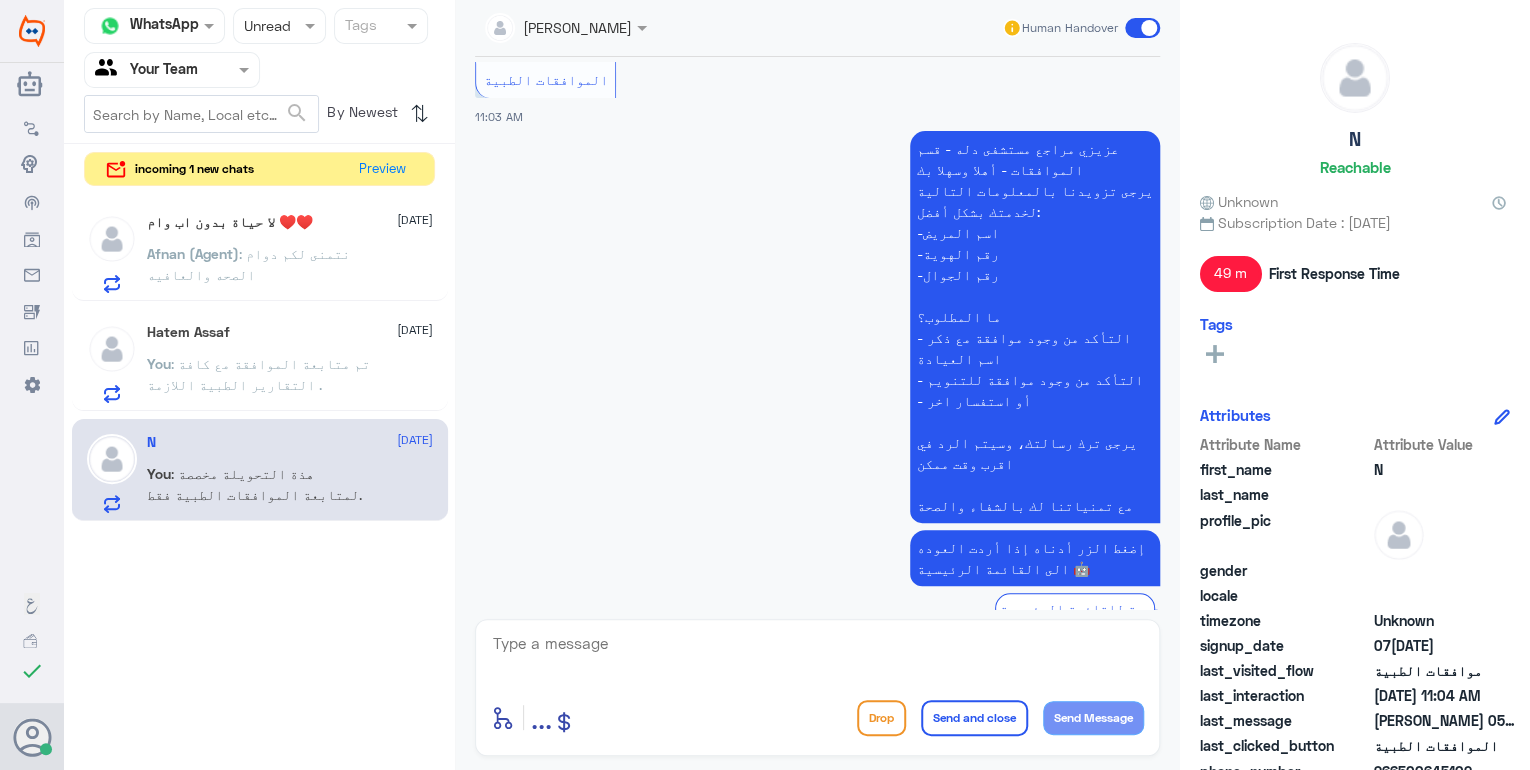 click on "عزيزي مراجع مستشفى دله - قسم الموافقات - أهلا وسهلا بك  يرجى تزويدنا بالمعلومات التالية لخدمتك بشكل أفضل: -اسم المريض -رقم الهوية  -رقم الجوال    ما المطلوب؟      - التأكد من وجود موافقة مع ذكر اسم العيادة      - التأكد من وجود موافقة للتنويم      - أو استفسار اخر   يرجى ترك رسالتك، وسيتم الرد في اقرب وقت ممكن    مع تمنياتنا لك بالشفاء والصحة" 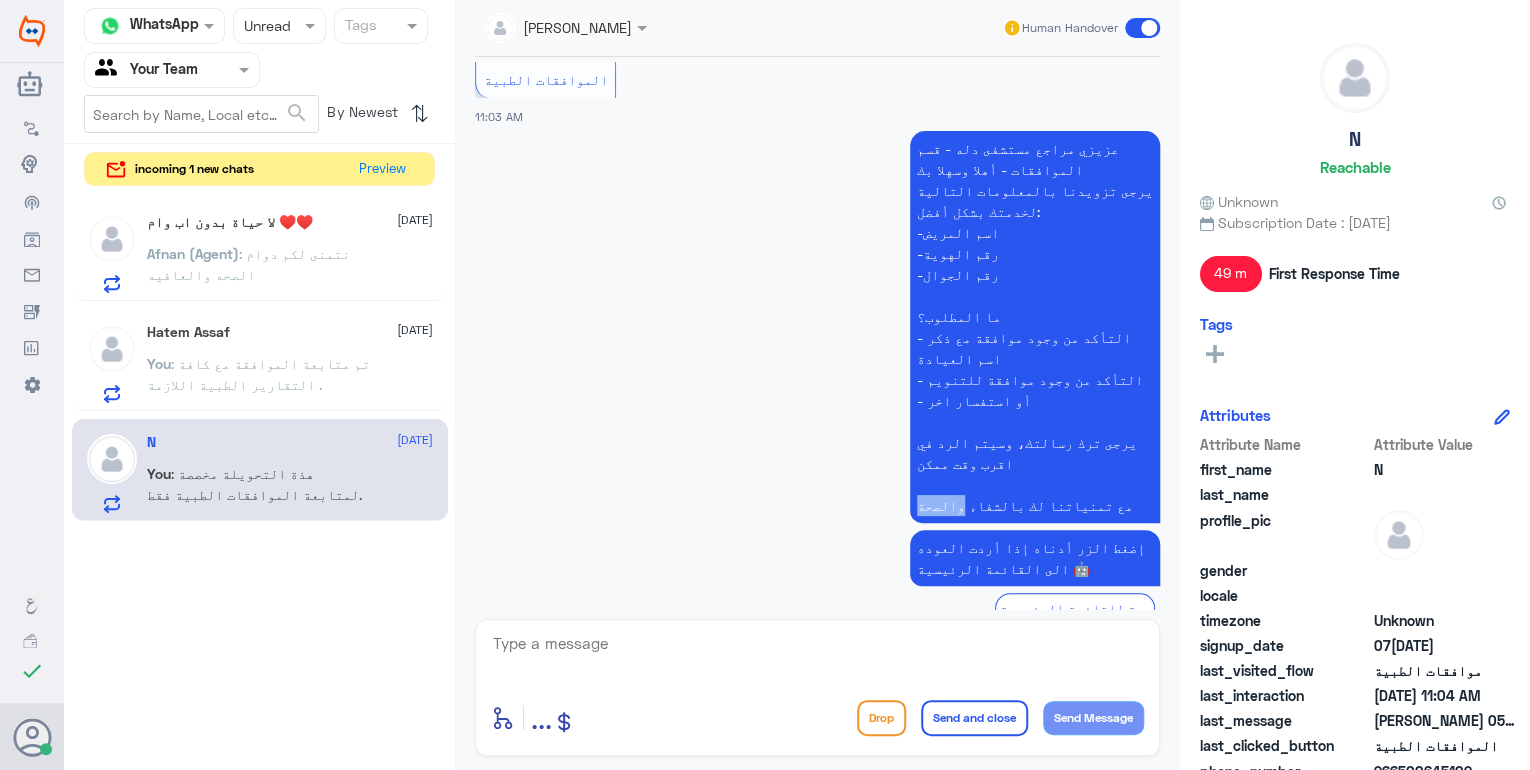 click on "عزيزي مراجع مستشفى دله - قسم الموافقات - أهلا وسهلا بك  يرجى تزويدنا بالمعلومات التالية لخدمتك بشكل أفضل: -اسم المريض -رقم الهوية  -رقم الجوال    ما المطلوب؟      - التأكد من وجود موافقة مع ذكر اسم العيادة      - التأكد من وجود موافقة للتنويم      - أو استفسار اخر   يرجى ترك رسالتك، وسيتم الرد في اقرب وقت ممكن    مع تمنياتنا لك بالشفاء والصحة" 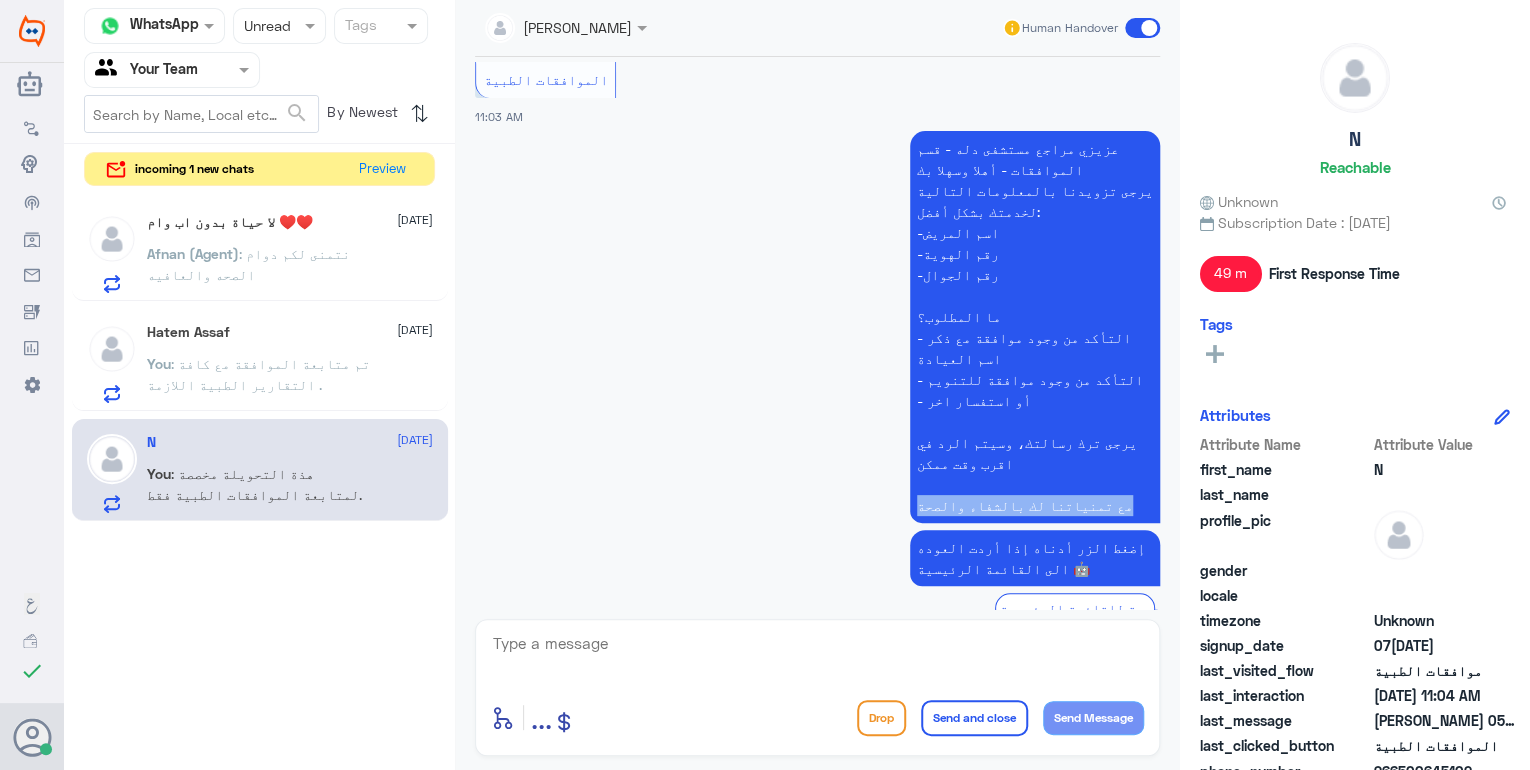 click on "عزيزي مراجع مستشفى دله - قسم الموافقات - أهلا وسهلا بك  يرجى تزويدنا بالمعلومات التالية لخدمتك بشكل أفضل: -اسم المريض -رقم الهوية  -رقم الجوال    ما المطلوب؟      - التأكد من وجود موافقة مع ذكر اسم العيادة      - التأكد من وجود موافقة للتنويم      - أو استفسار اخر   يرجى ترك رسالتك، وسيتم الرد في اقرب وقت ممكن    مع تمنياتنا لك بالشفاء والصحة" 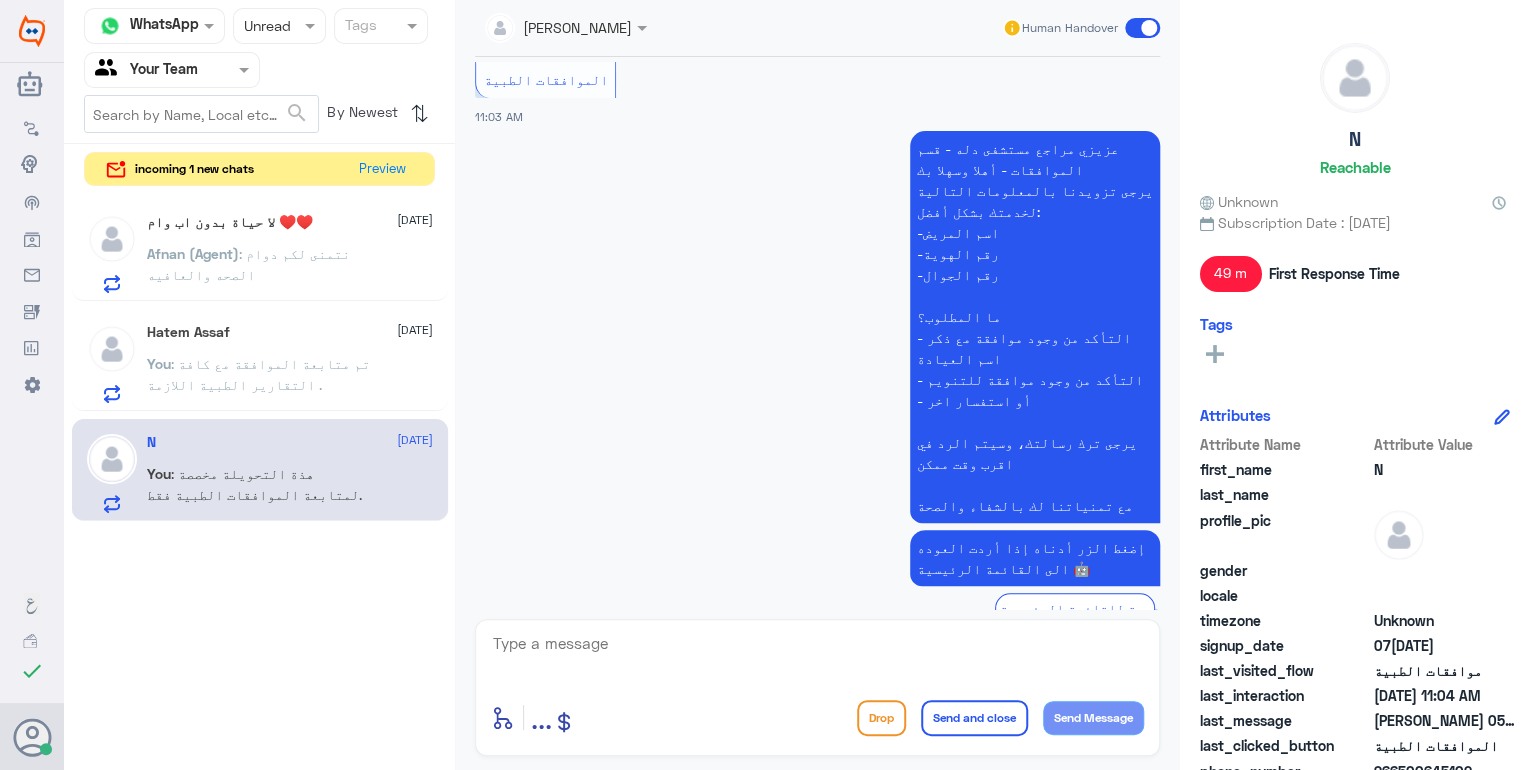 click 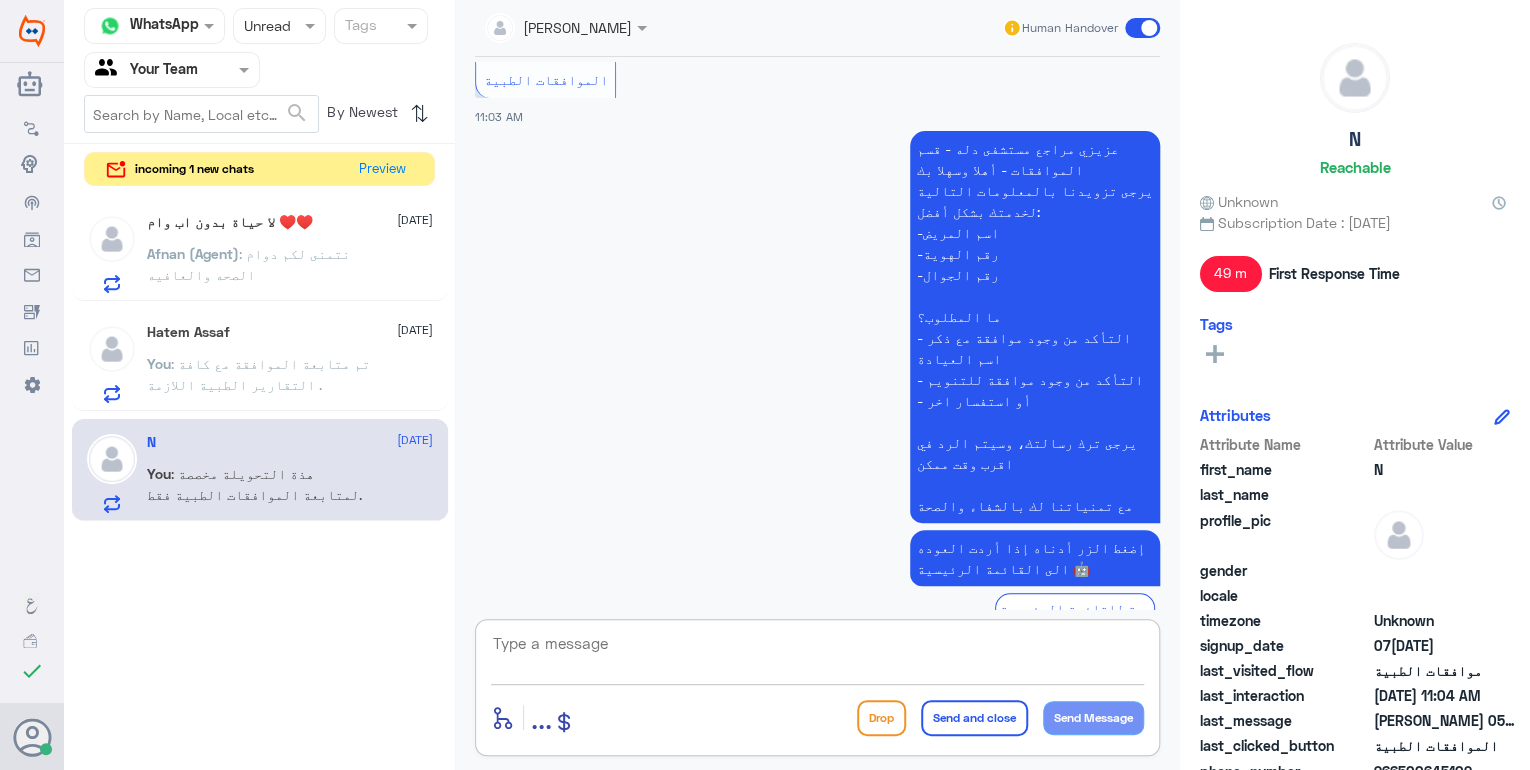 paste on "مع تمنياتنا لك بالشفاء والصحة" 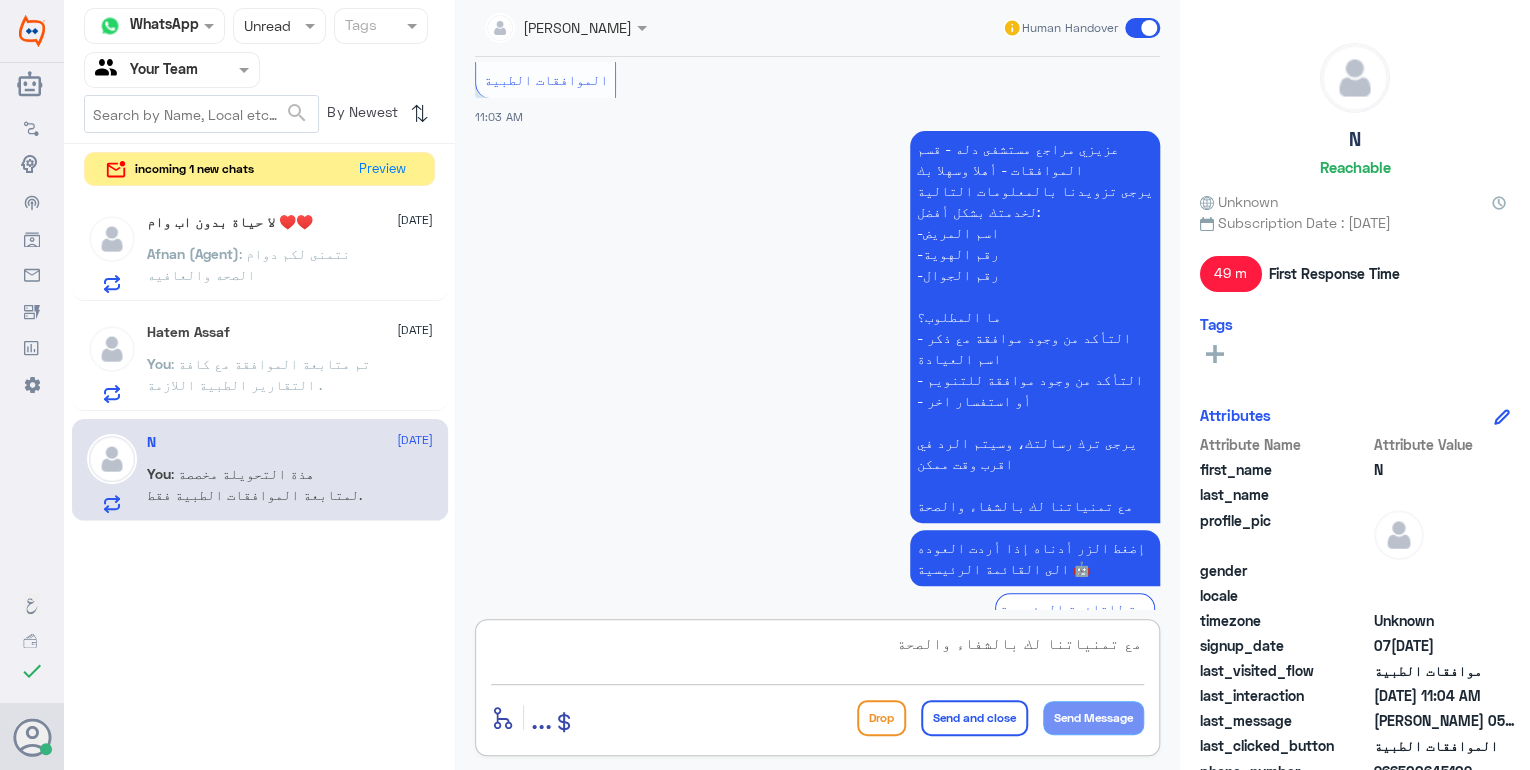 scroll, scrollTop: 18, scrollLeft: 0, axis: vertical 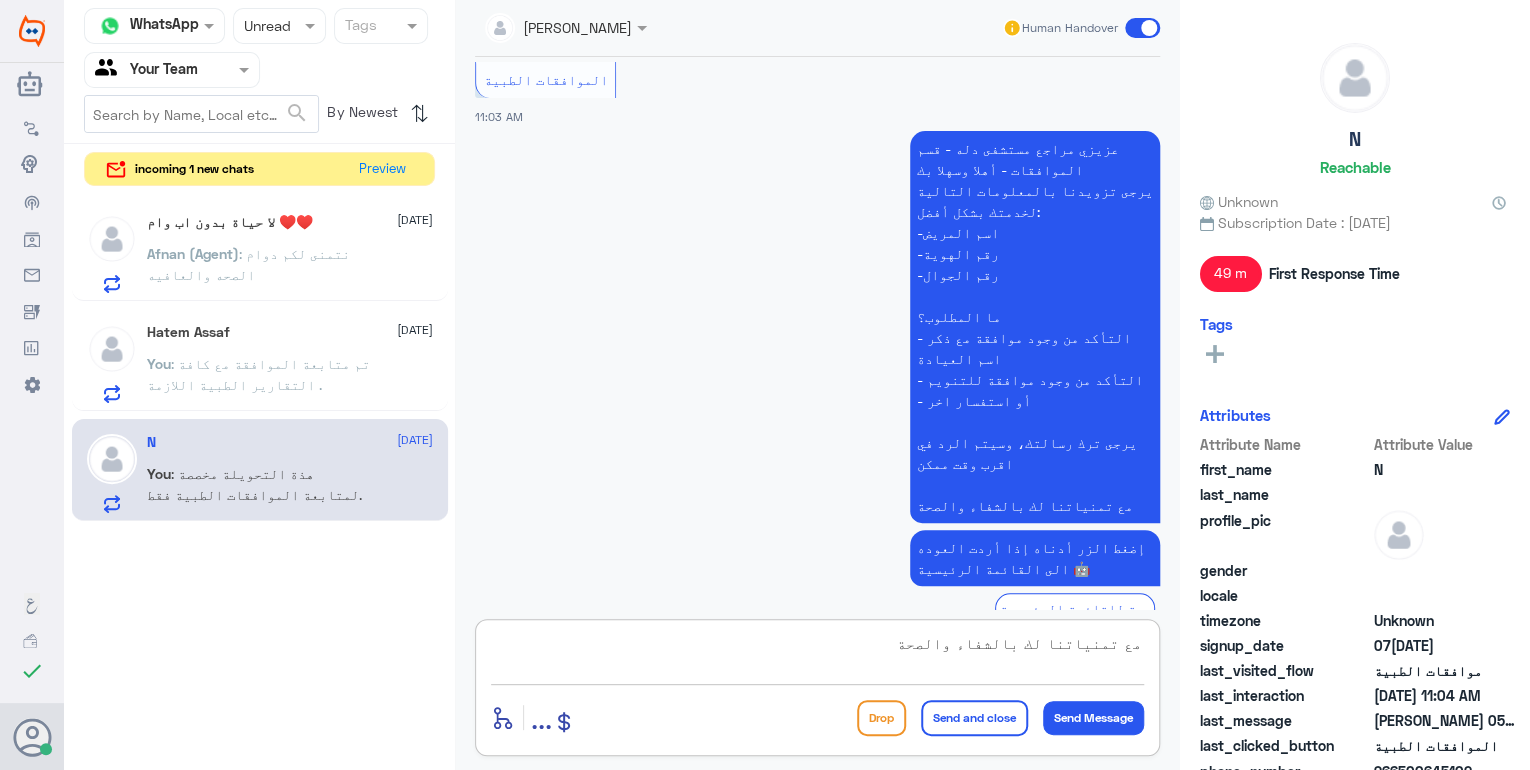 type on "مع تمنياتنا لك بالشفاء والصحة" 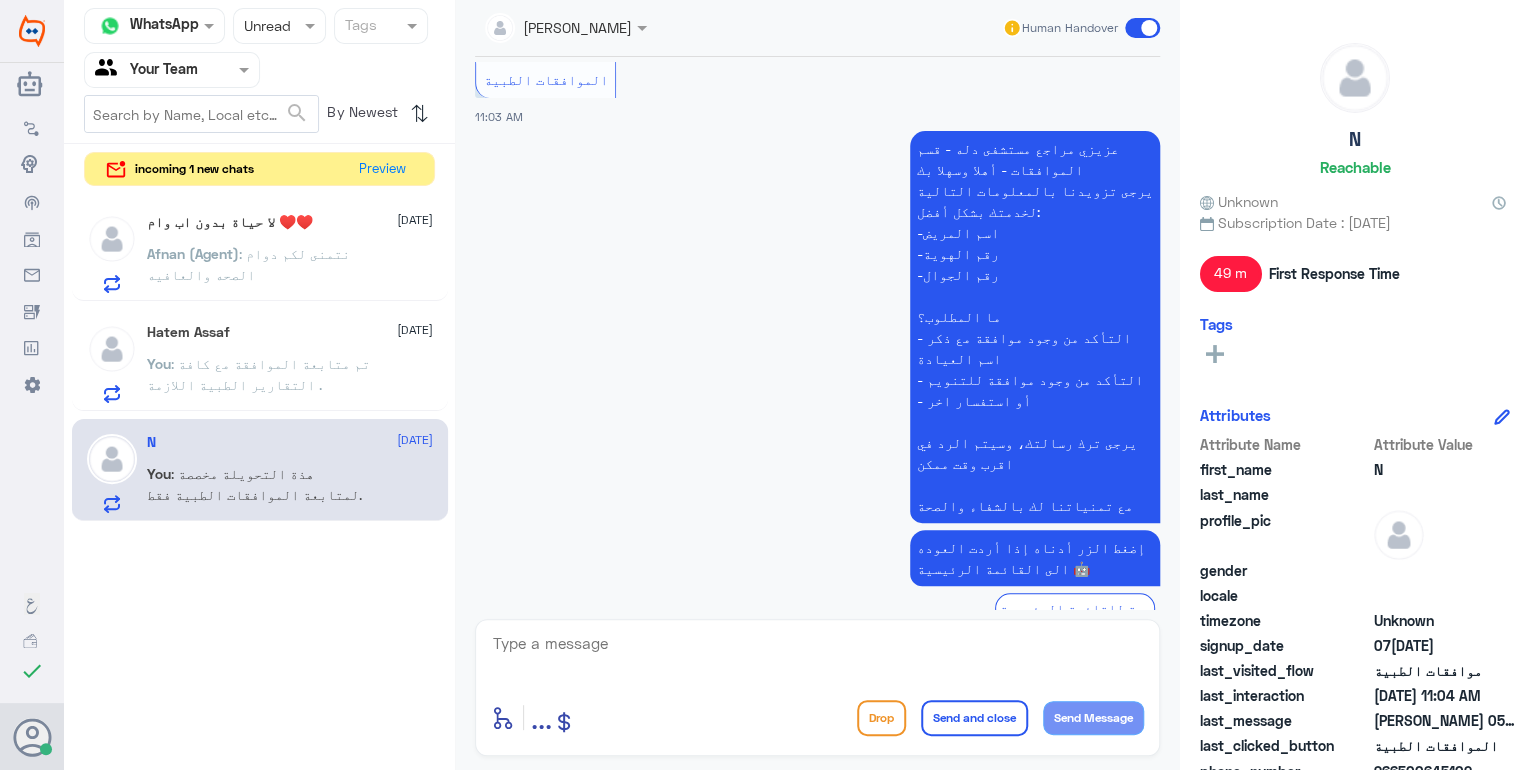 scroll, scrollTop: 0, scrollLeft: 0, axis: both 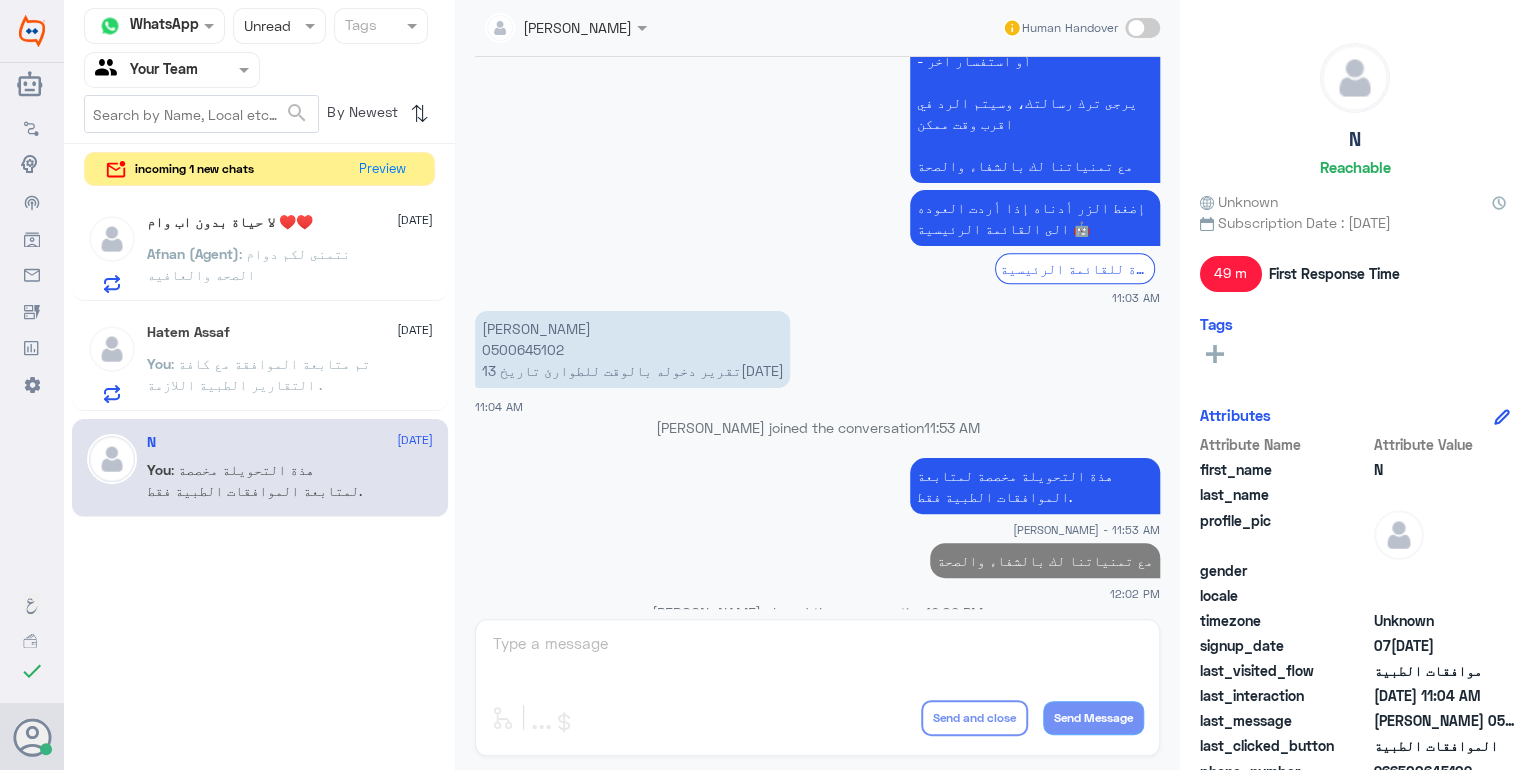 click on "Afnan (Agent)  : نتمنى لكم دوام الصحه والعافيه" 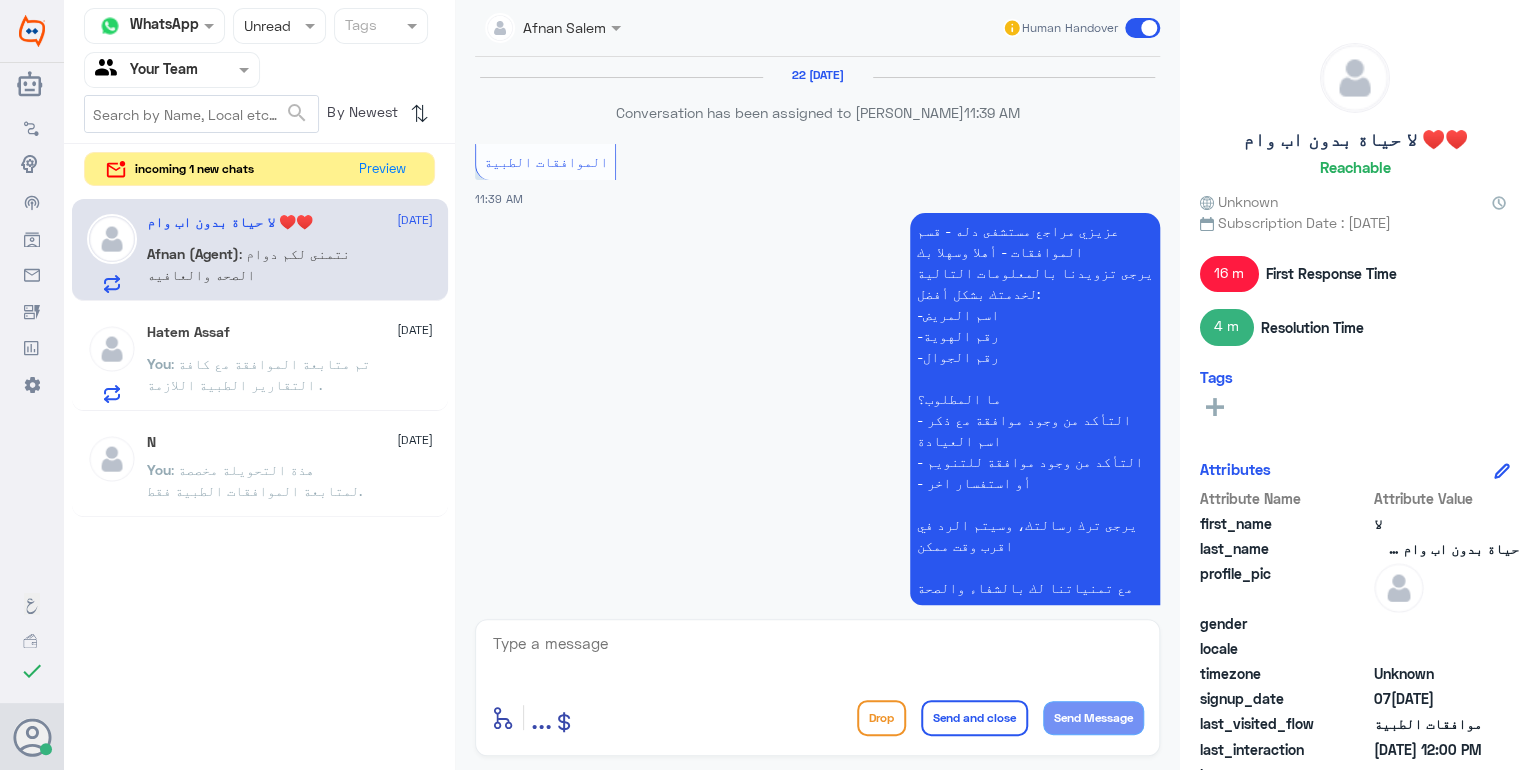 scroll, scrollTop: 1222, scrollLeft: 0, axis: vertical 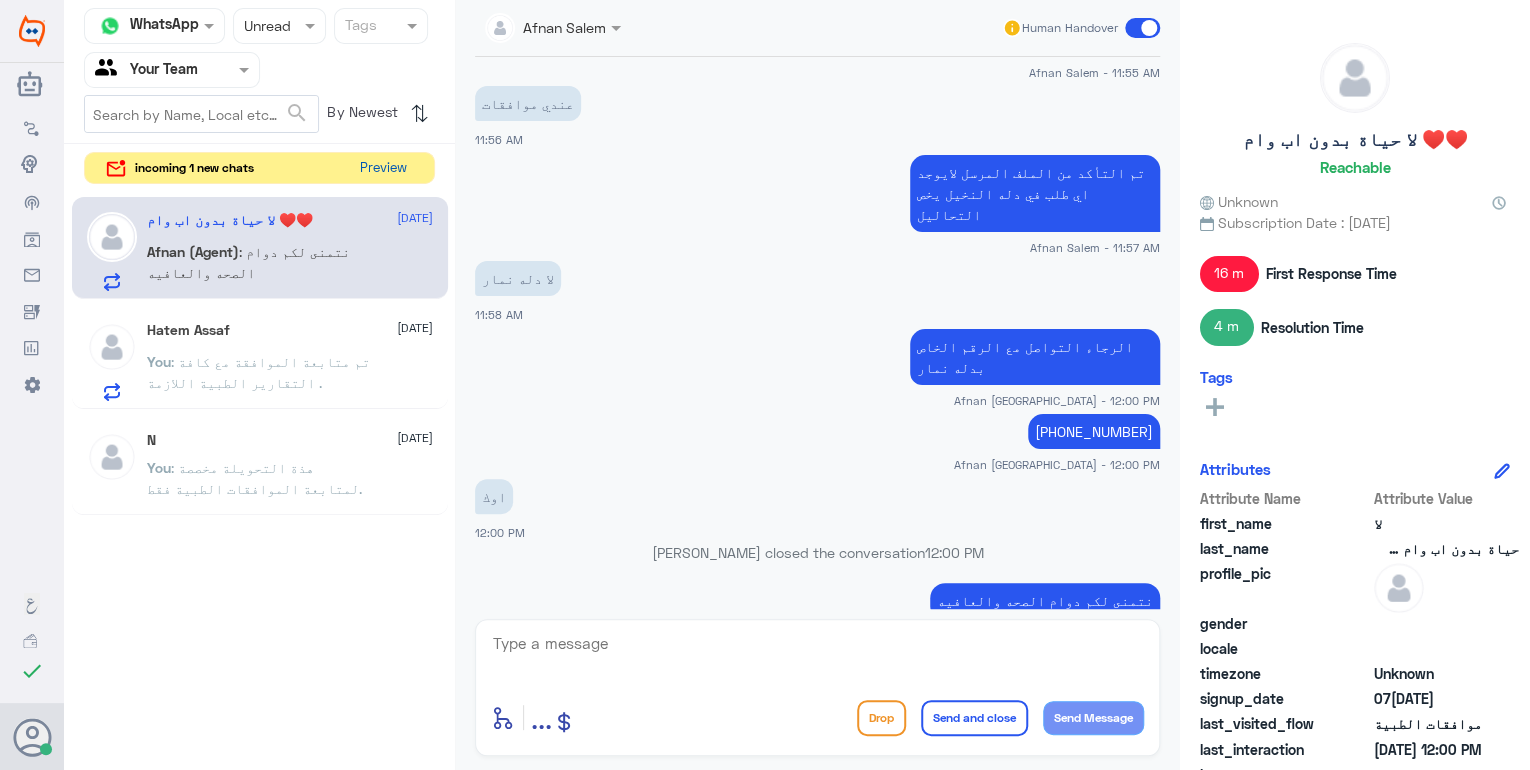 click on "Preview" 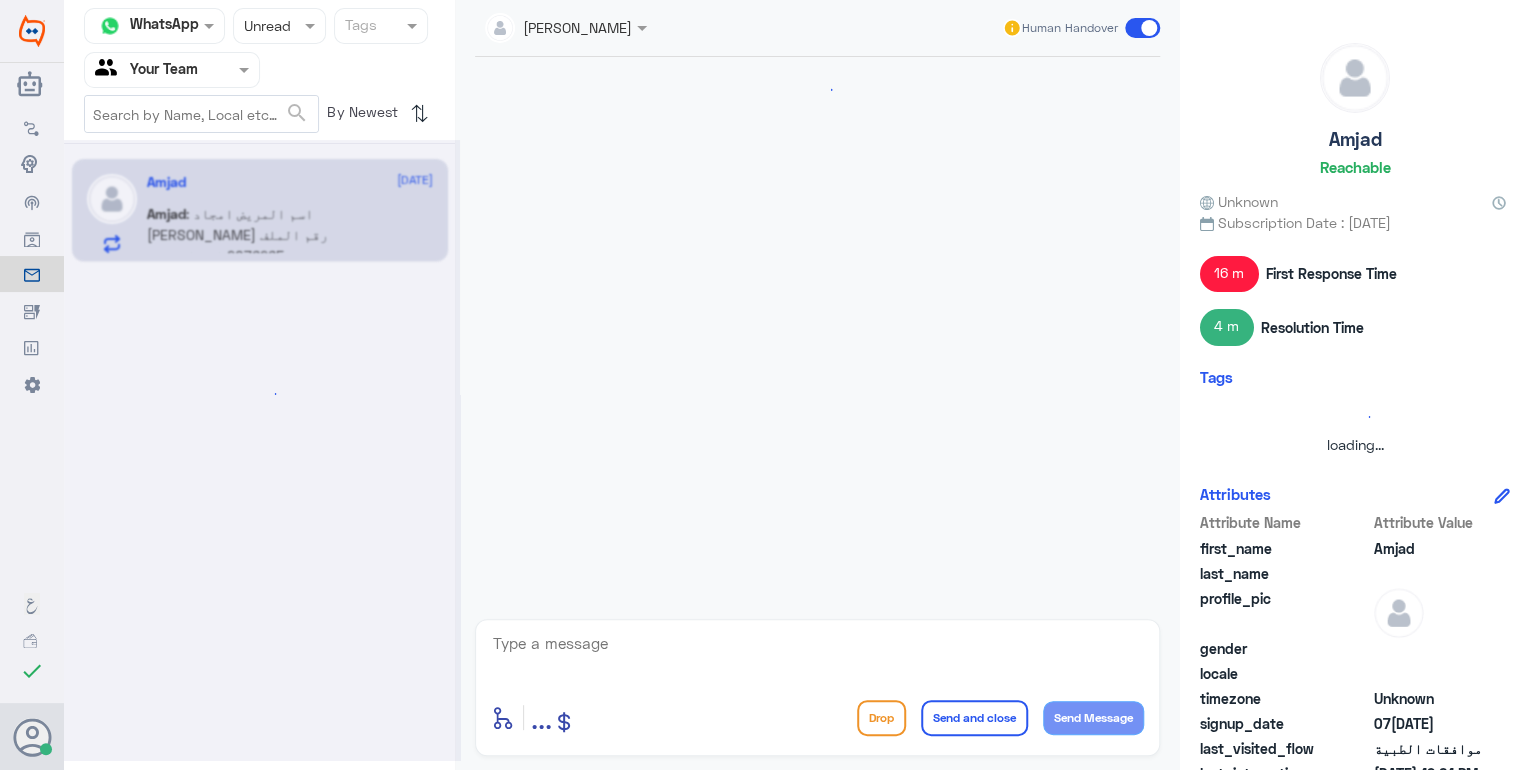 scroll, scrollTop: 882, scrollLeft: 0, axis: vertical 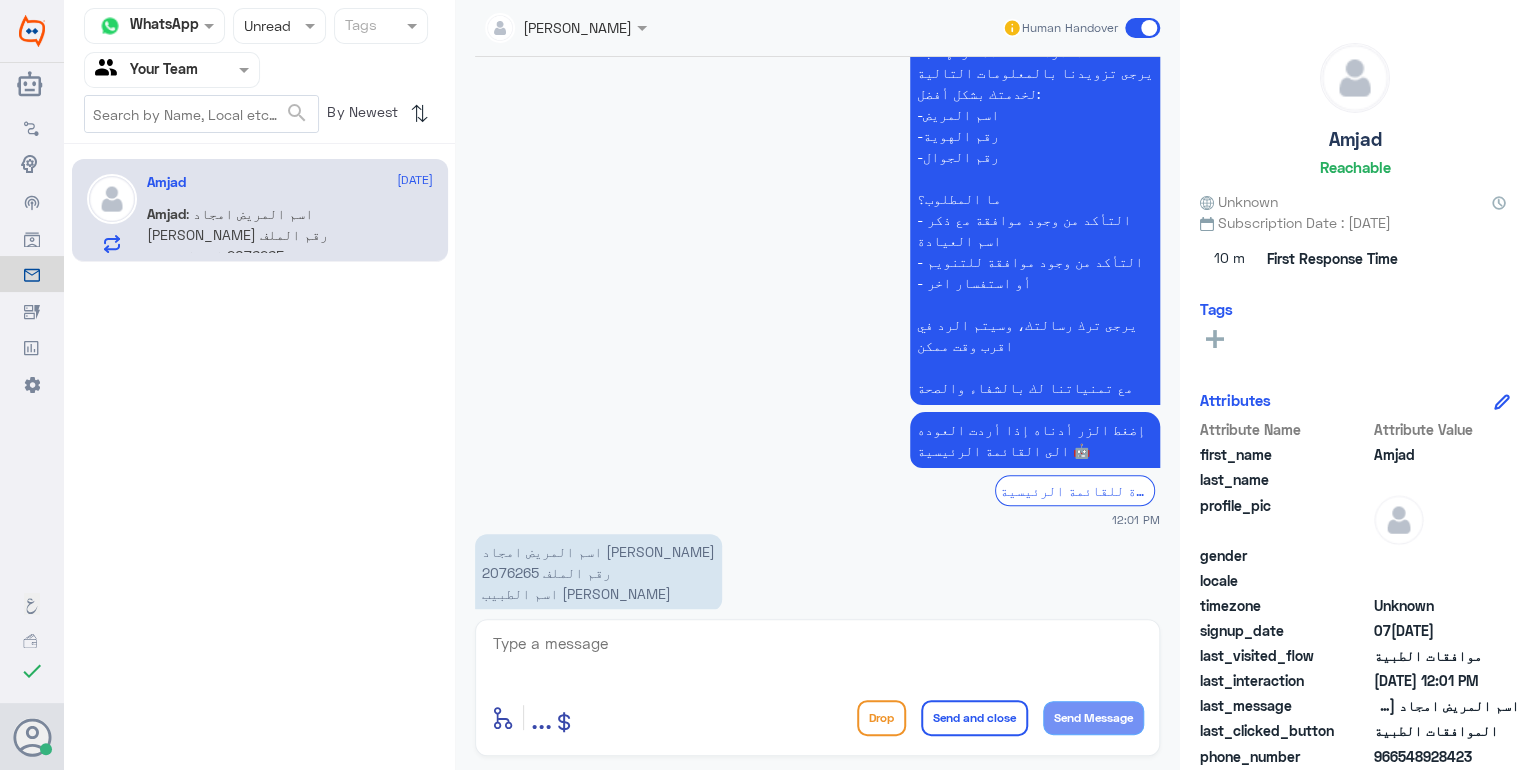 click on "اسم المريض امجاد [PERSON_NAME]  رقم الملف 2076265 اسم الطبيب [PERSON_NAME]" 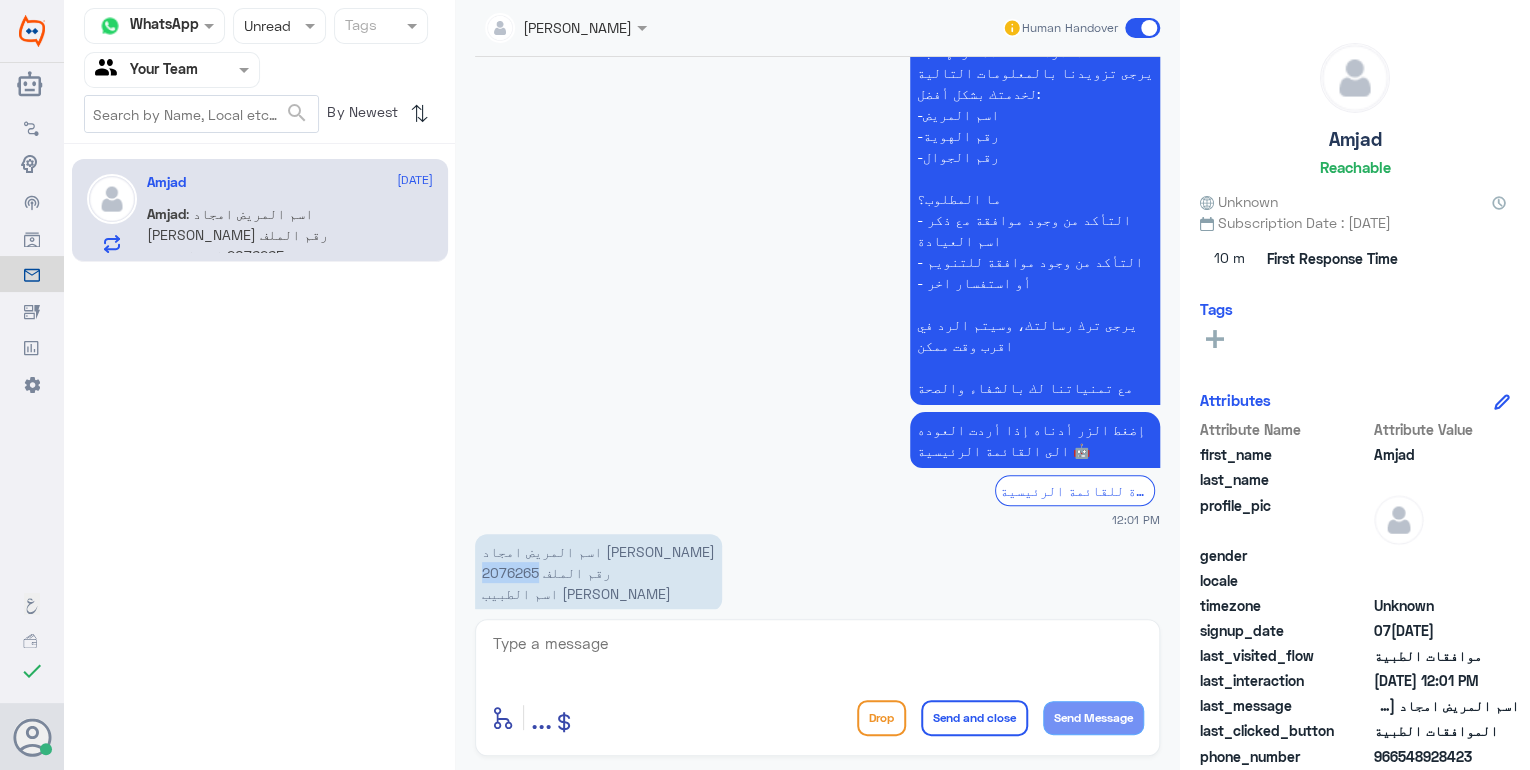 click on "اسم المريض امجاد [PERSON_NAME]  رقم الملف 2076265 اسم الطبيب [PERSON_NAME]" 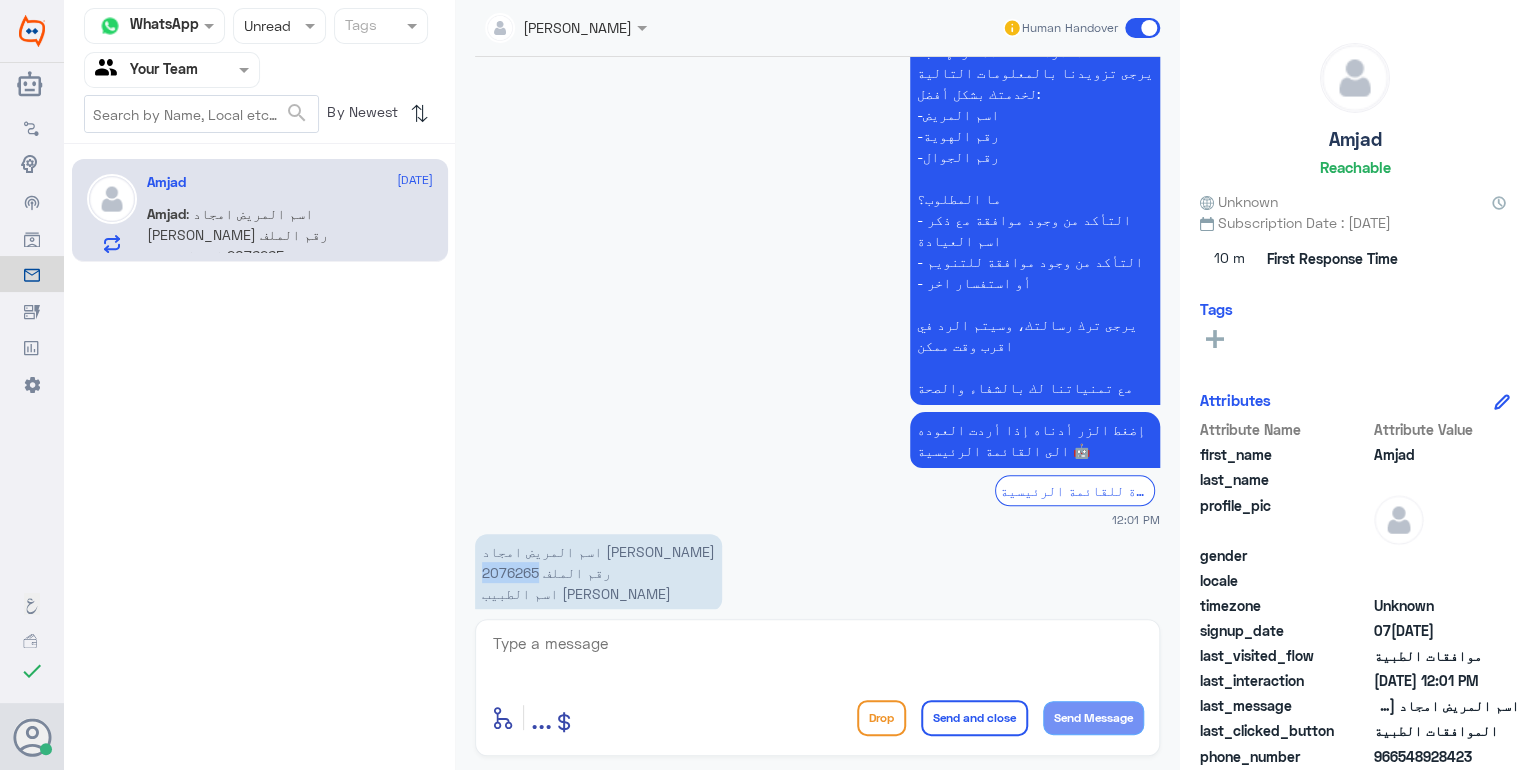 drag, startPoint x: 582, startPoint y: 609, endPoint x: 582, endPoint y: 638, distance: 29 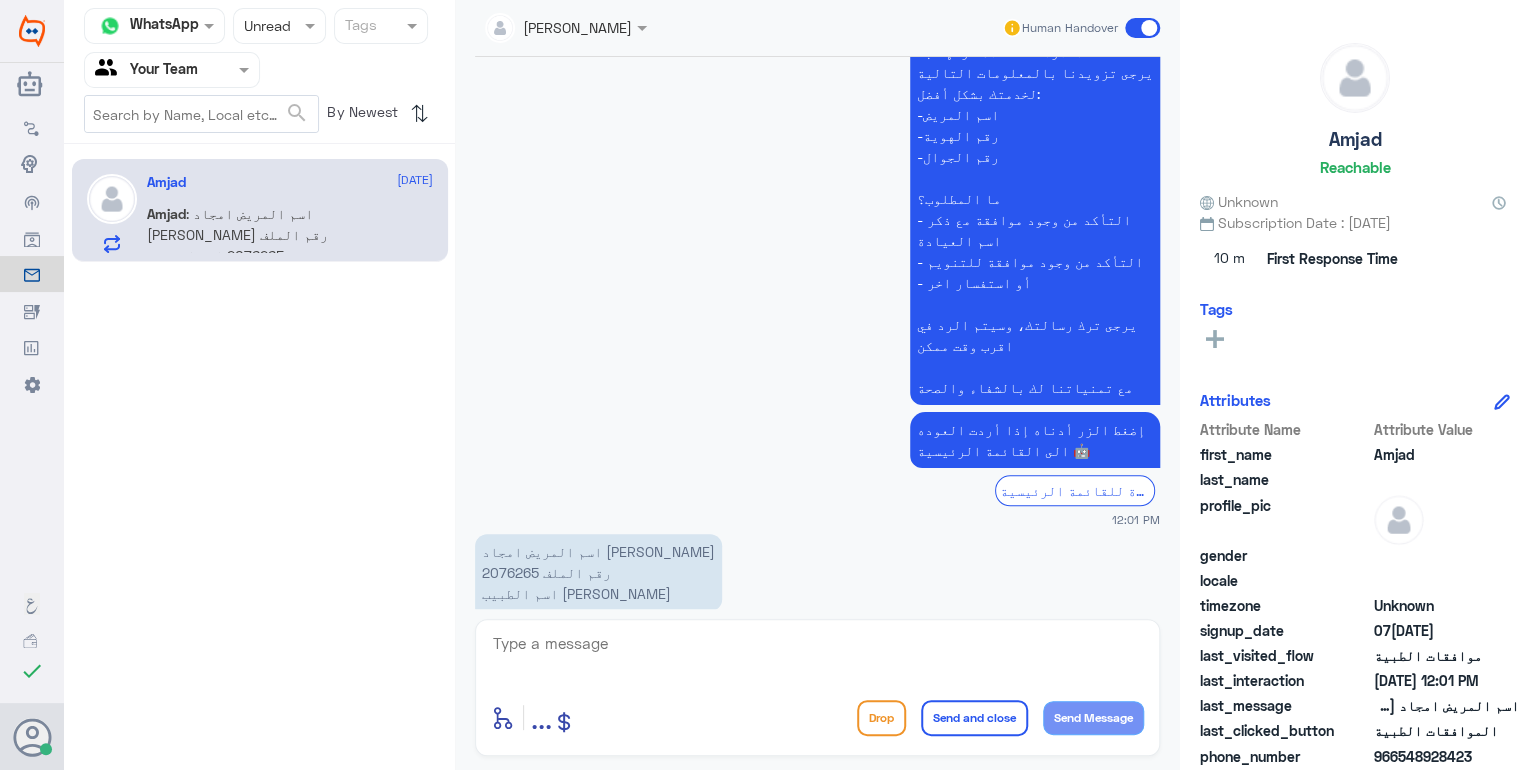 click 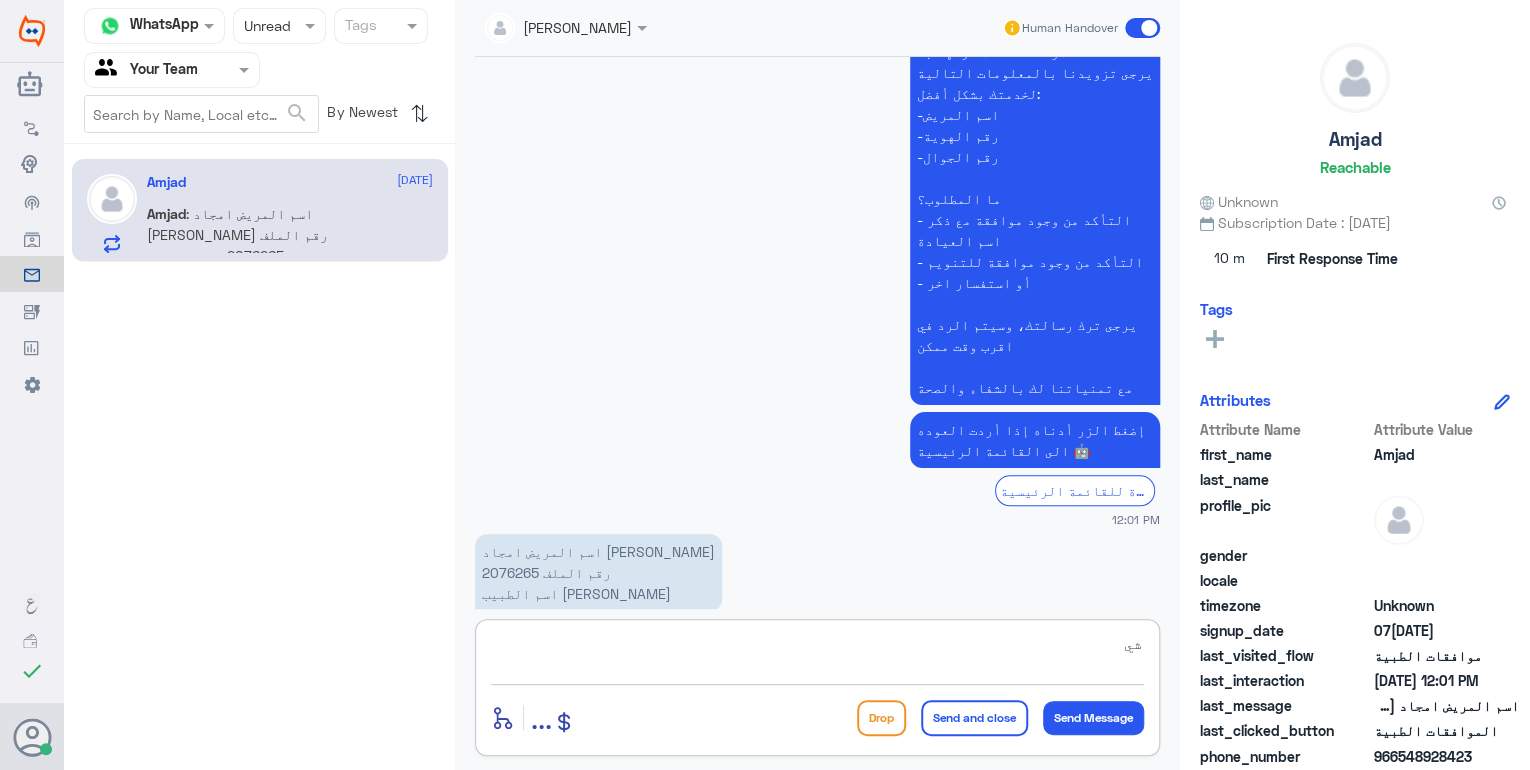 type on "ش" 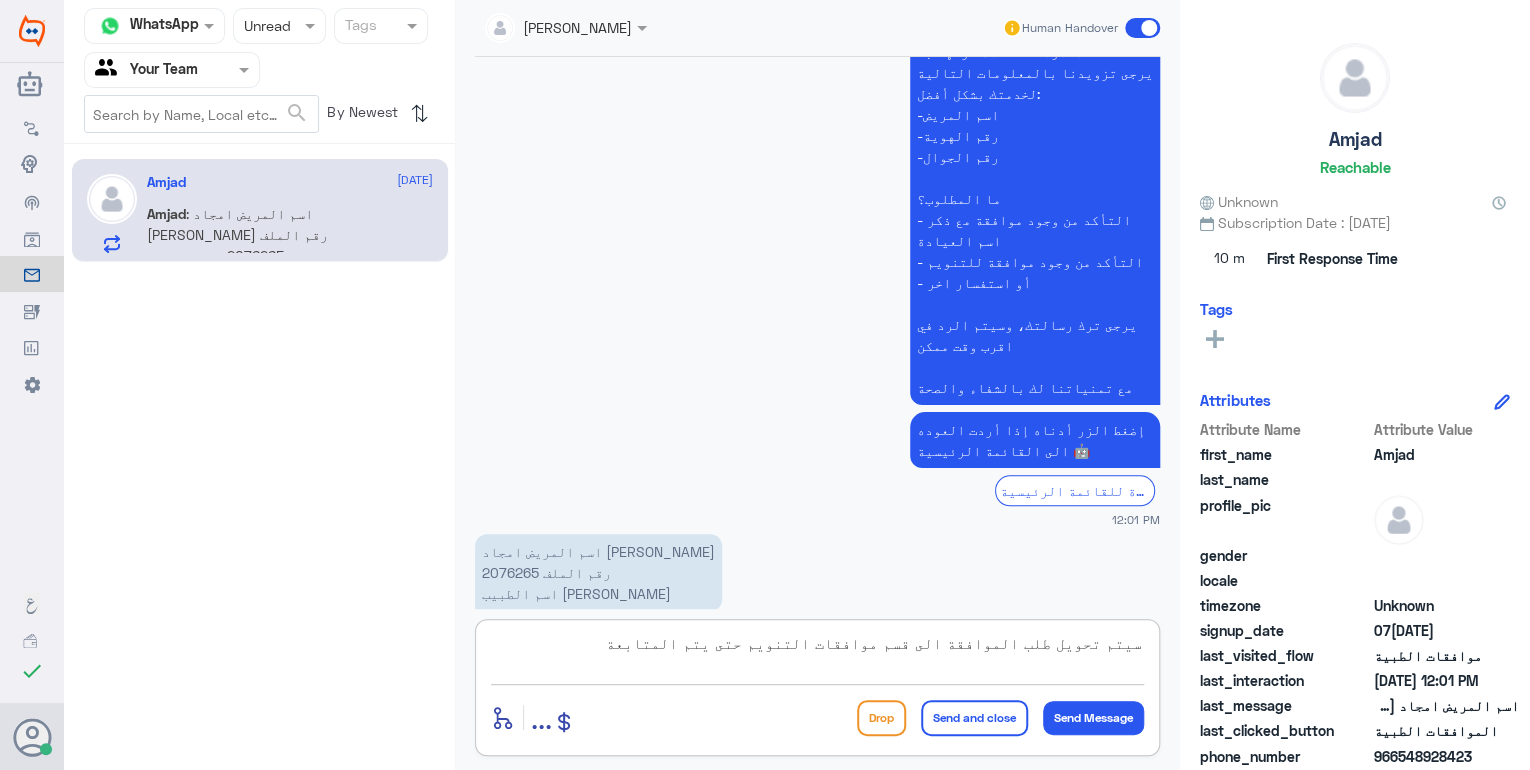 type on "سيتم تحويل طلب الموافقة الى قسم موافقات التنويم حتى يتم المتابعة ." 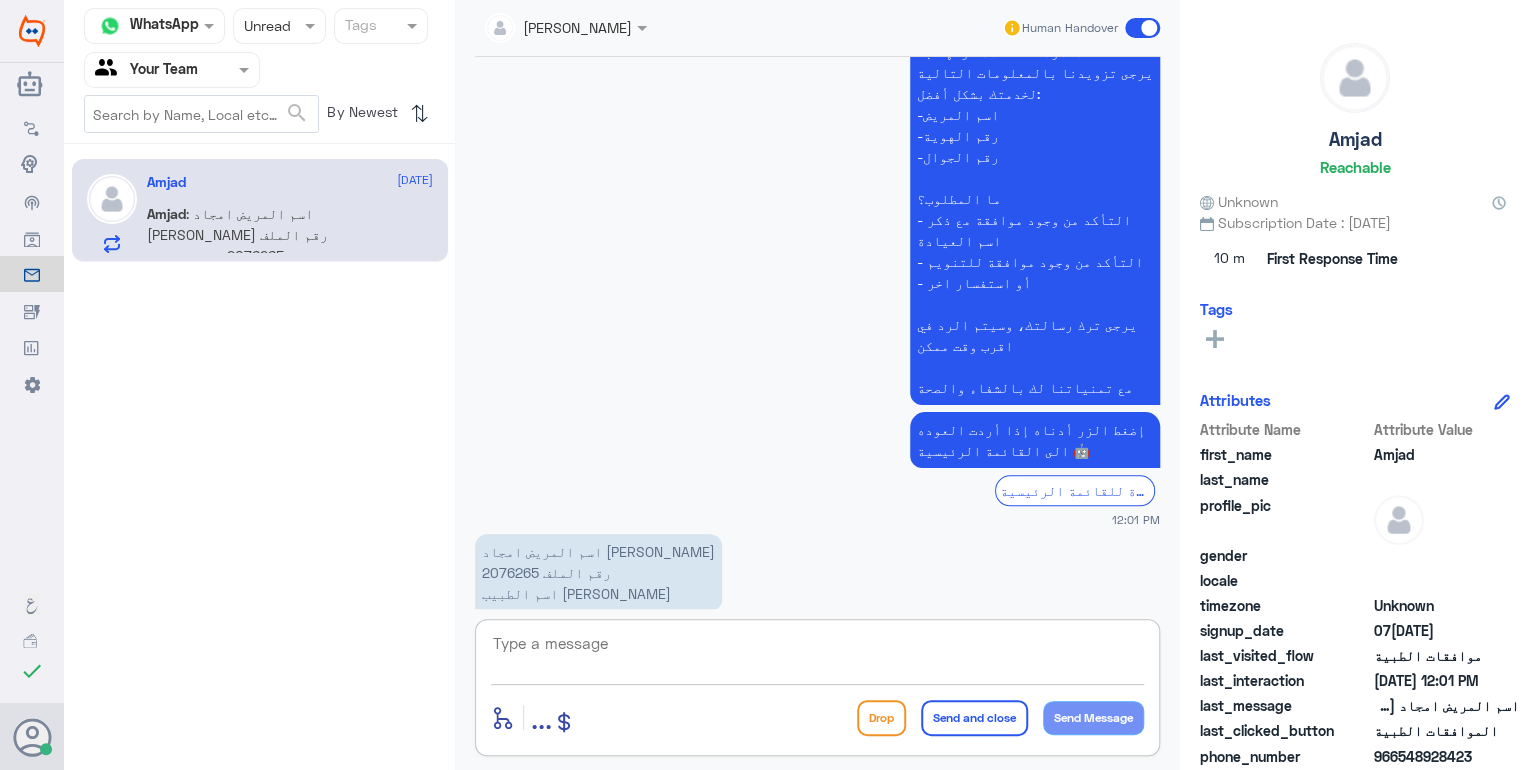 scroll, scrollTop: 968, scrollLeft: 0, axis: vertical 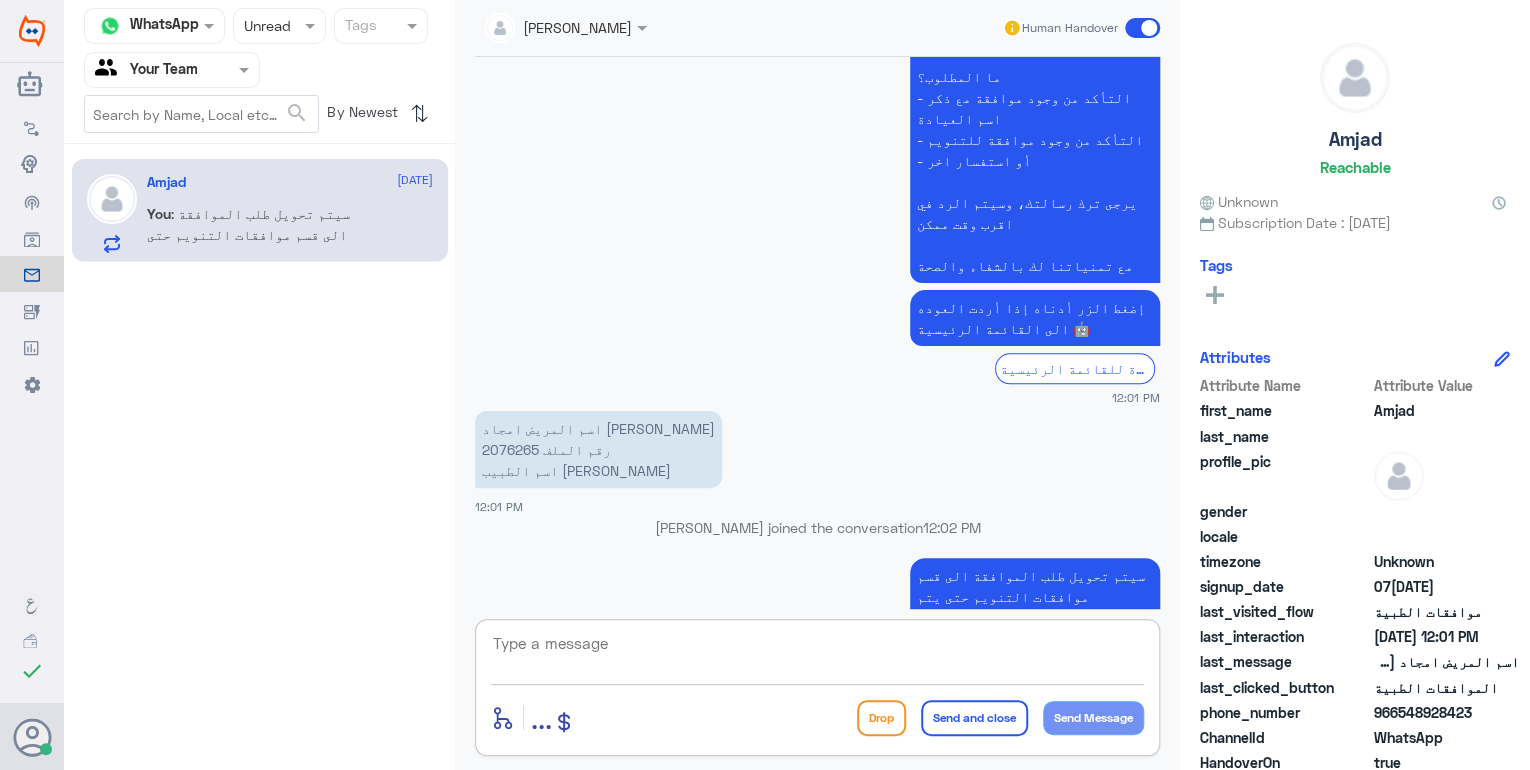 click 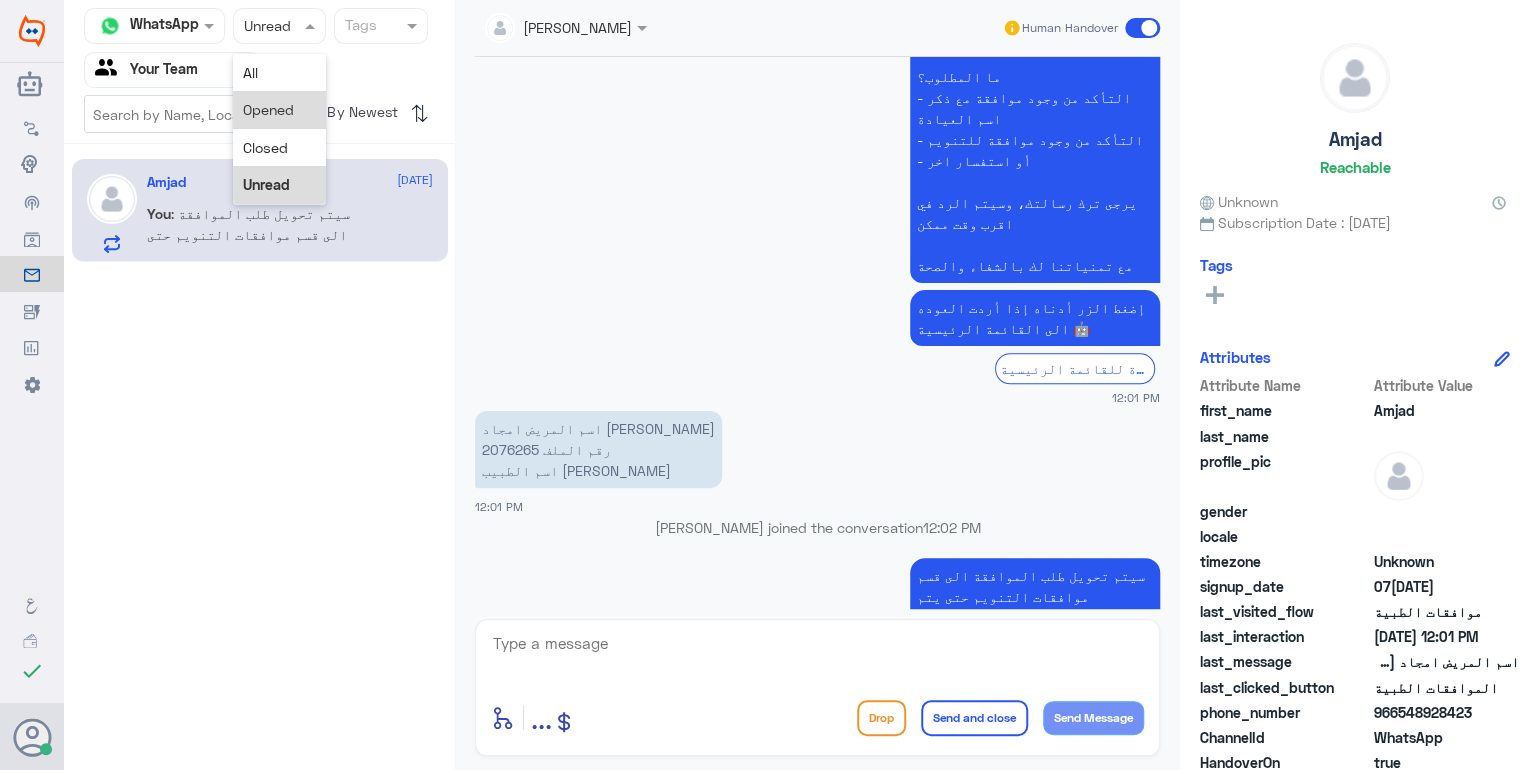 click on "Opened" at bounding box center [268, 109] 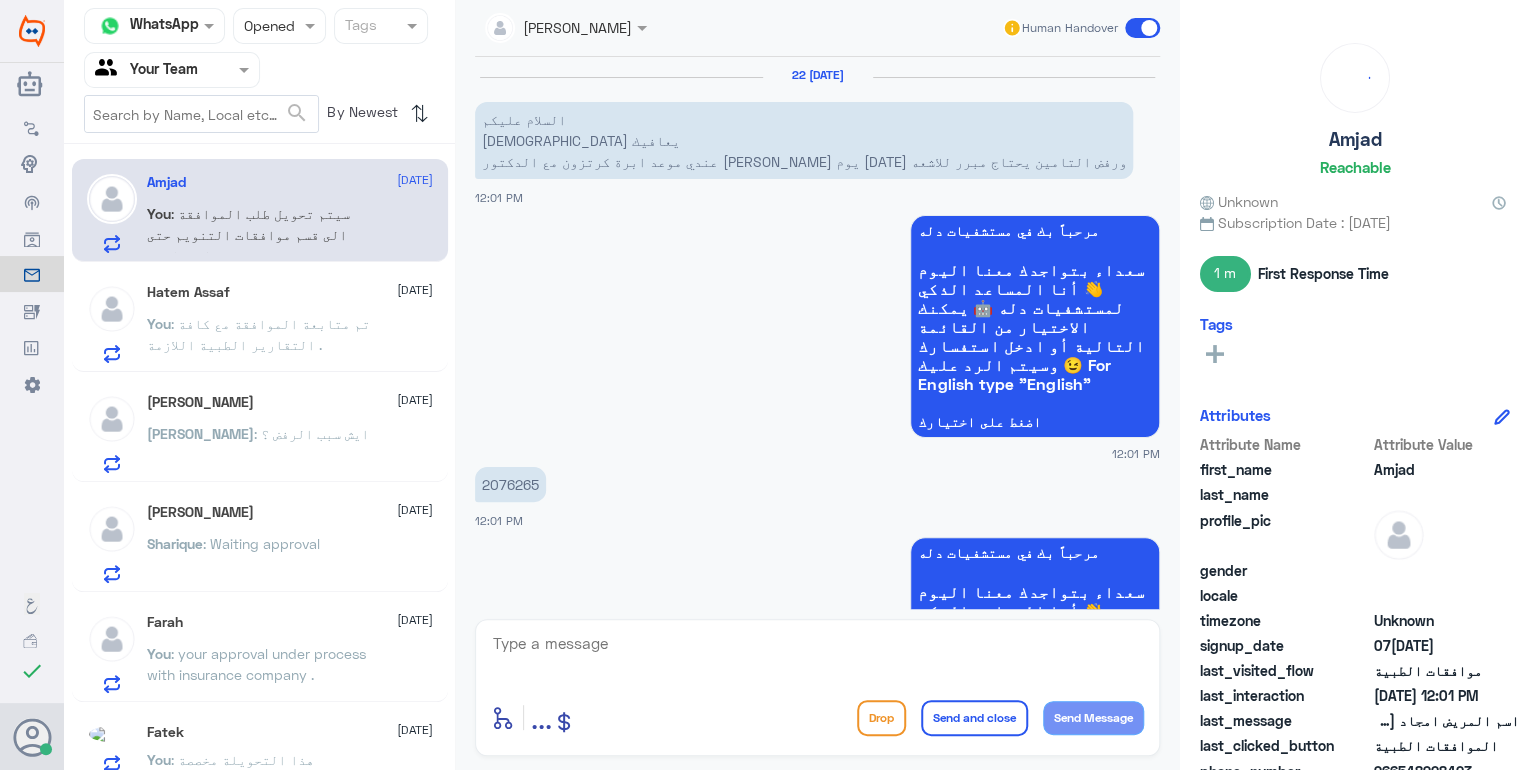 scroll, scrollTop: 1004, scrollLeft: 0, axis: vertical 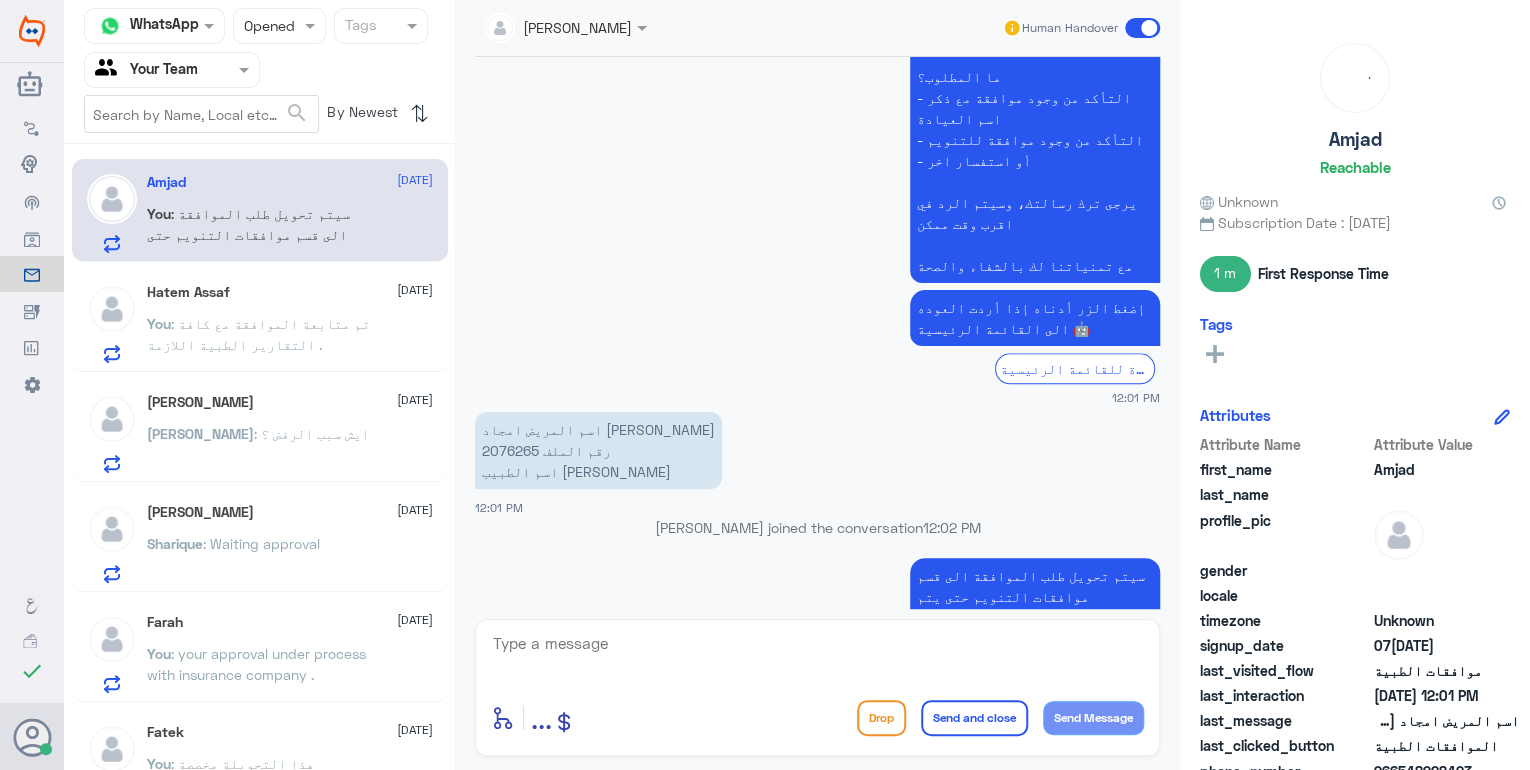 click on "[PERSON_NAME] : ايش سبب الرفض ؟" 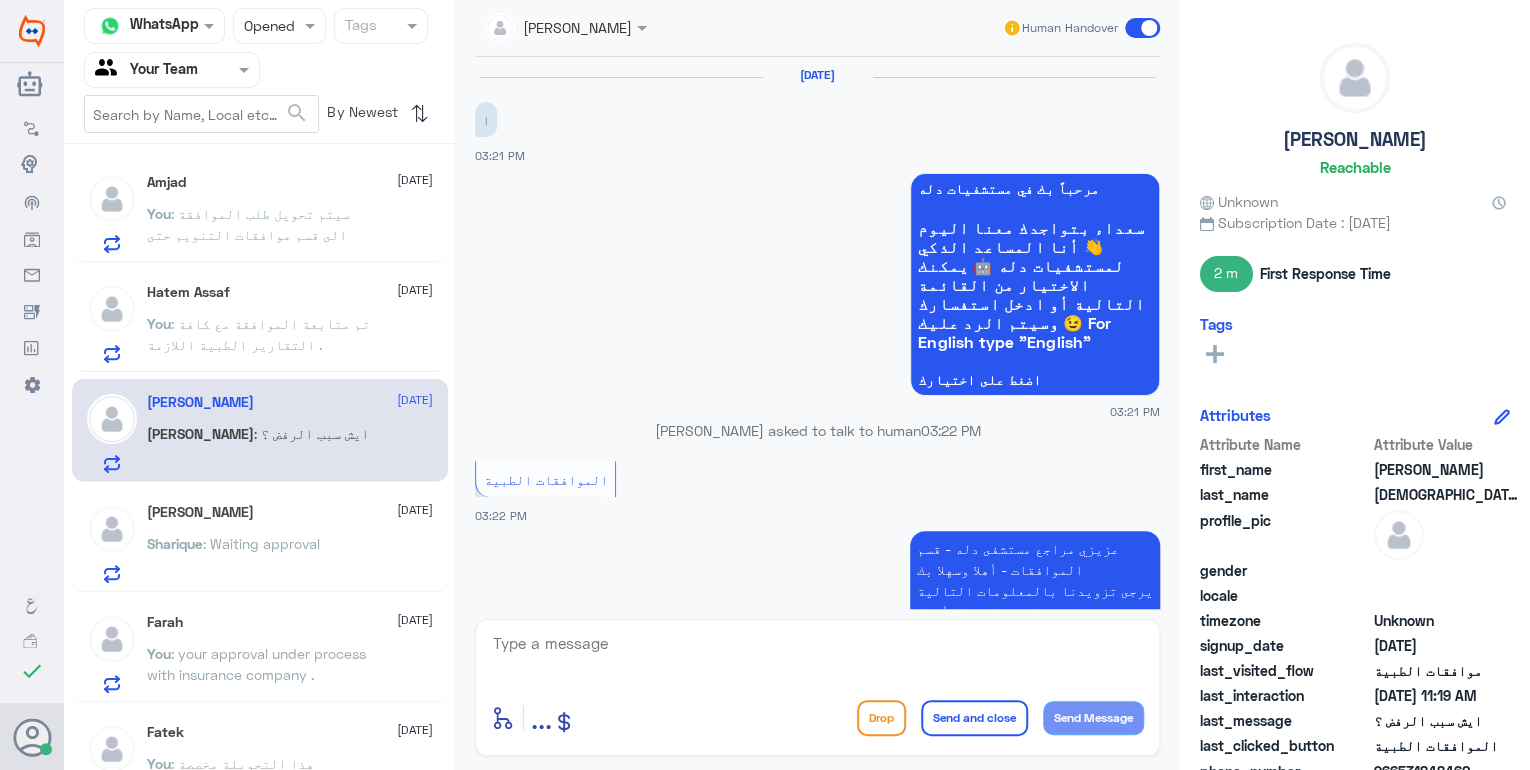 scroll, scrollTop: 2148, scrollLeft: 0, axis: vertical 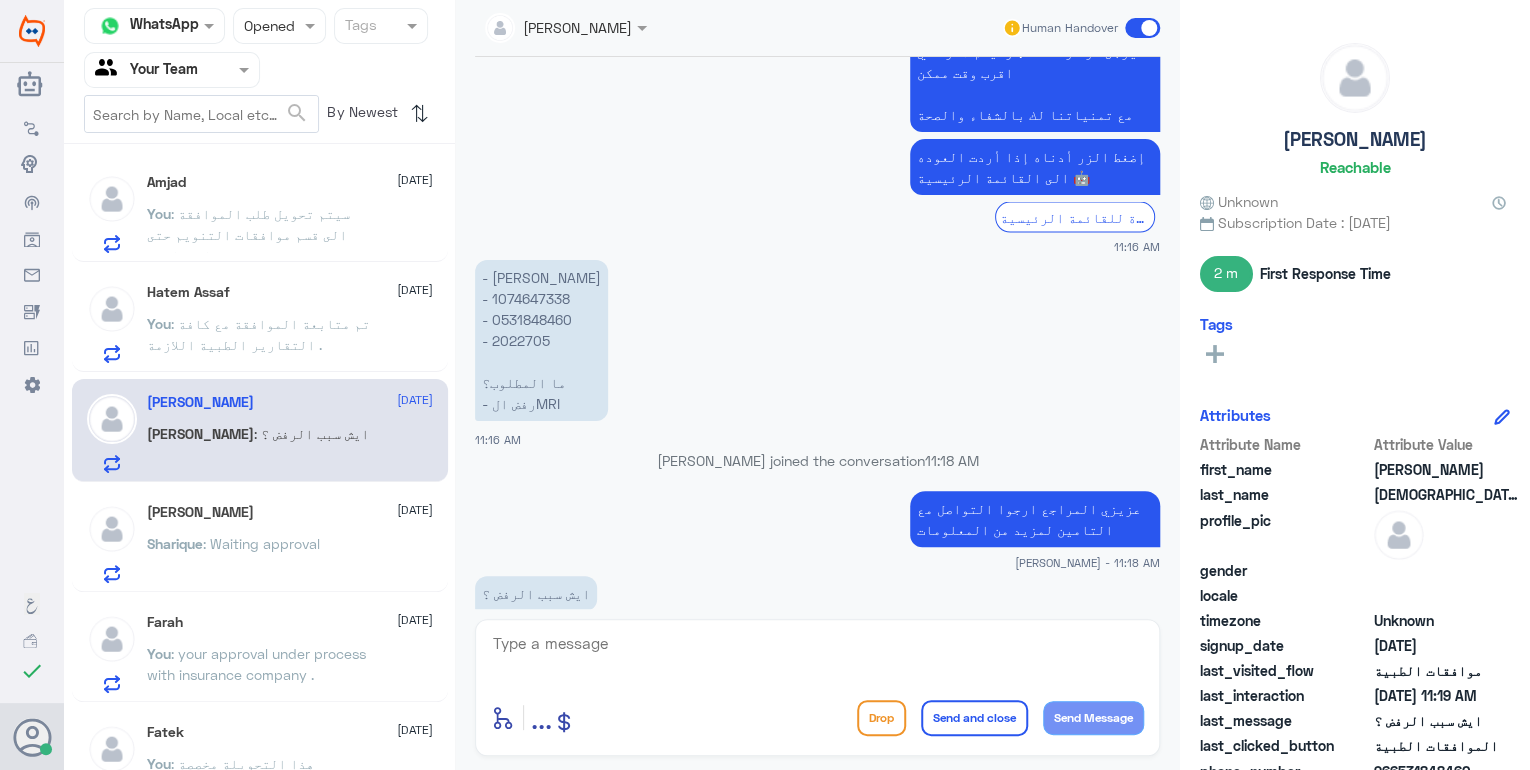 click on "[PERSON_NAME]  [DATE]" 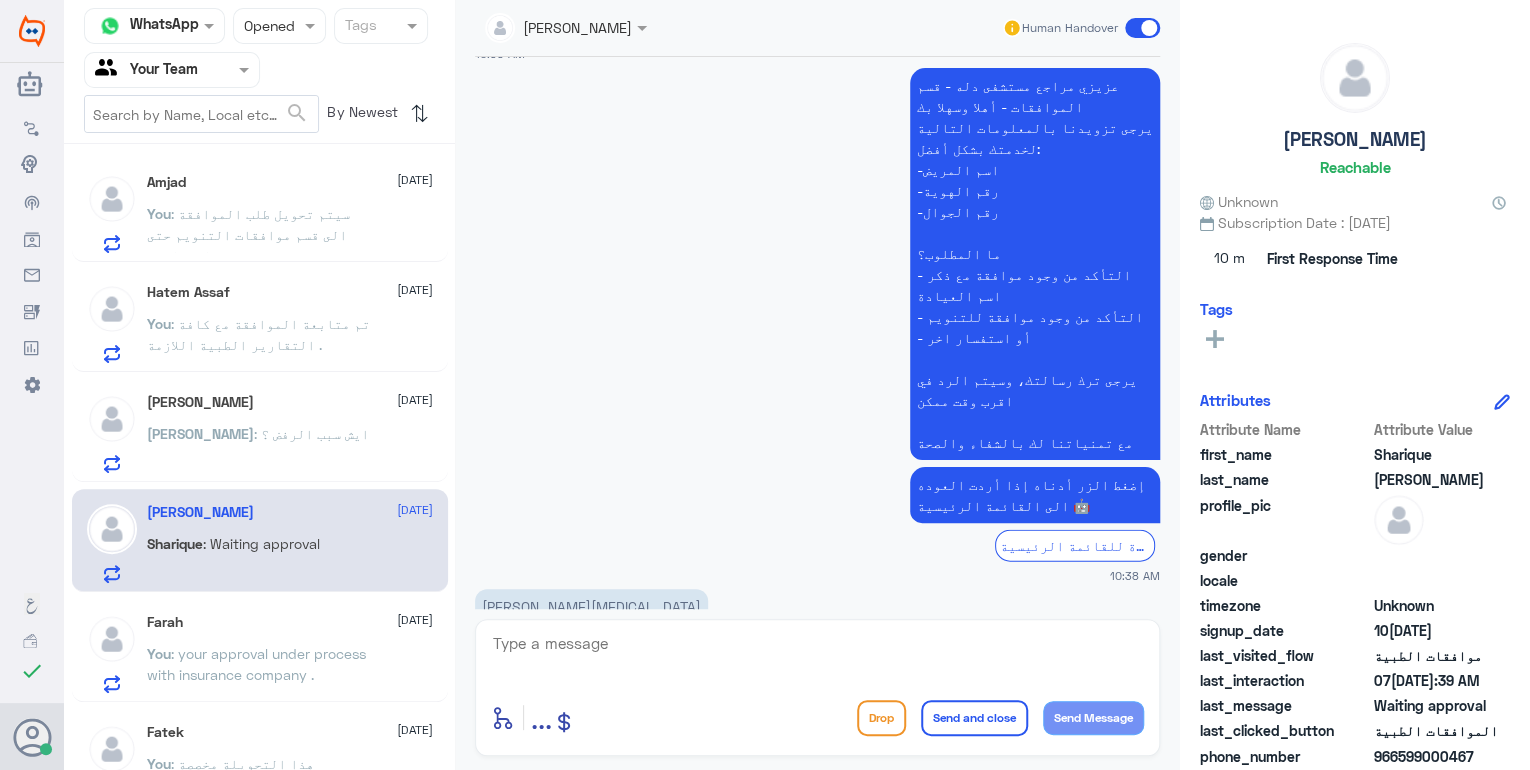 scroll, scrollTop: 2105, scrollLeft: 0, axis: vertical 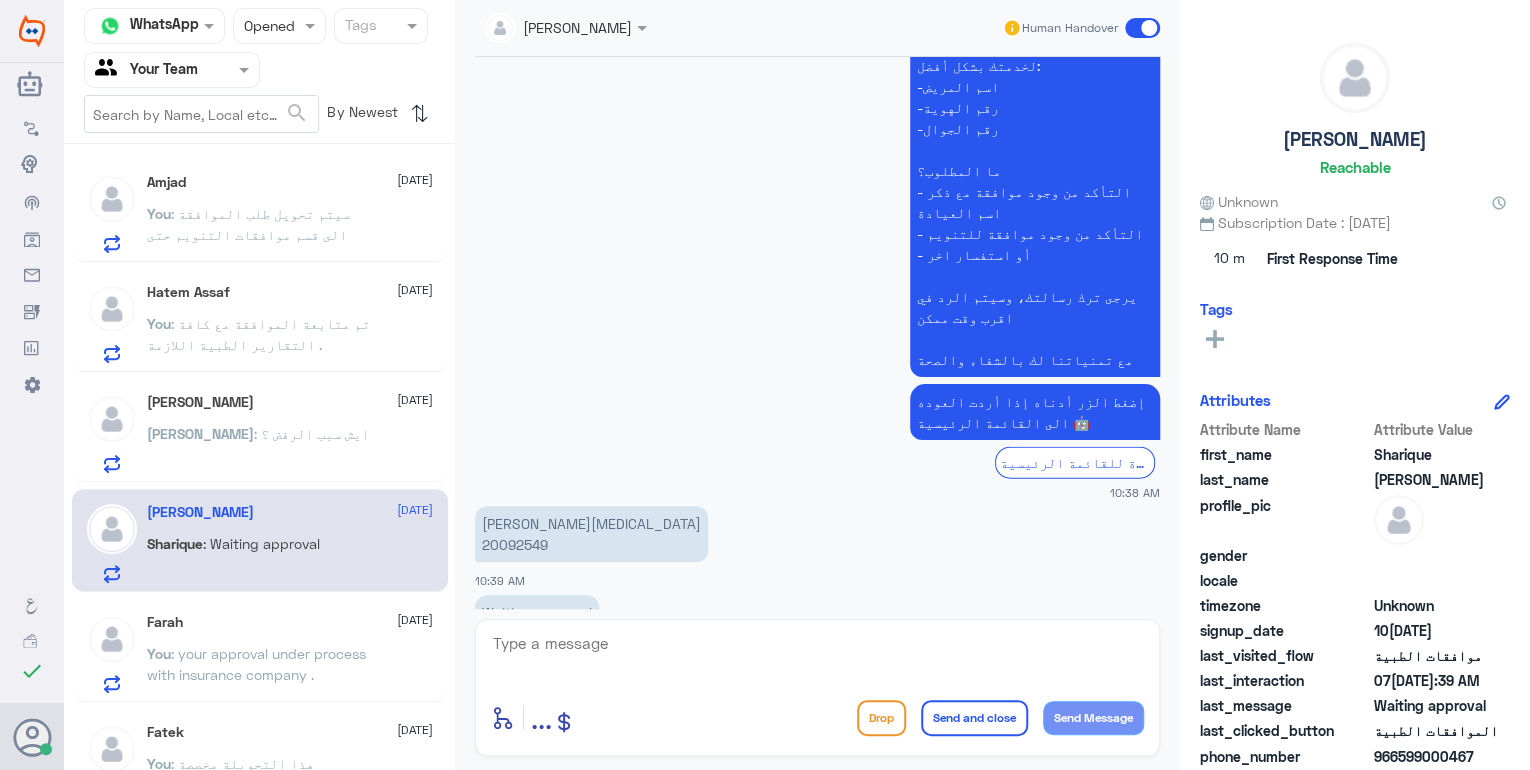 click on "Farah   [DATE]" 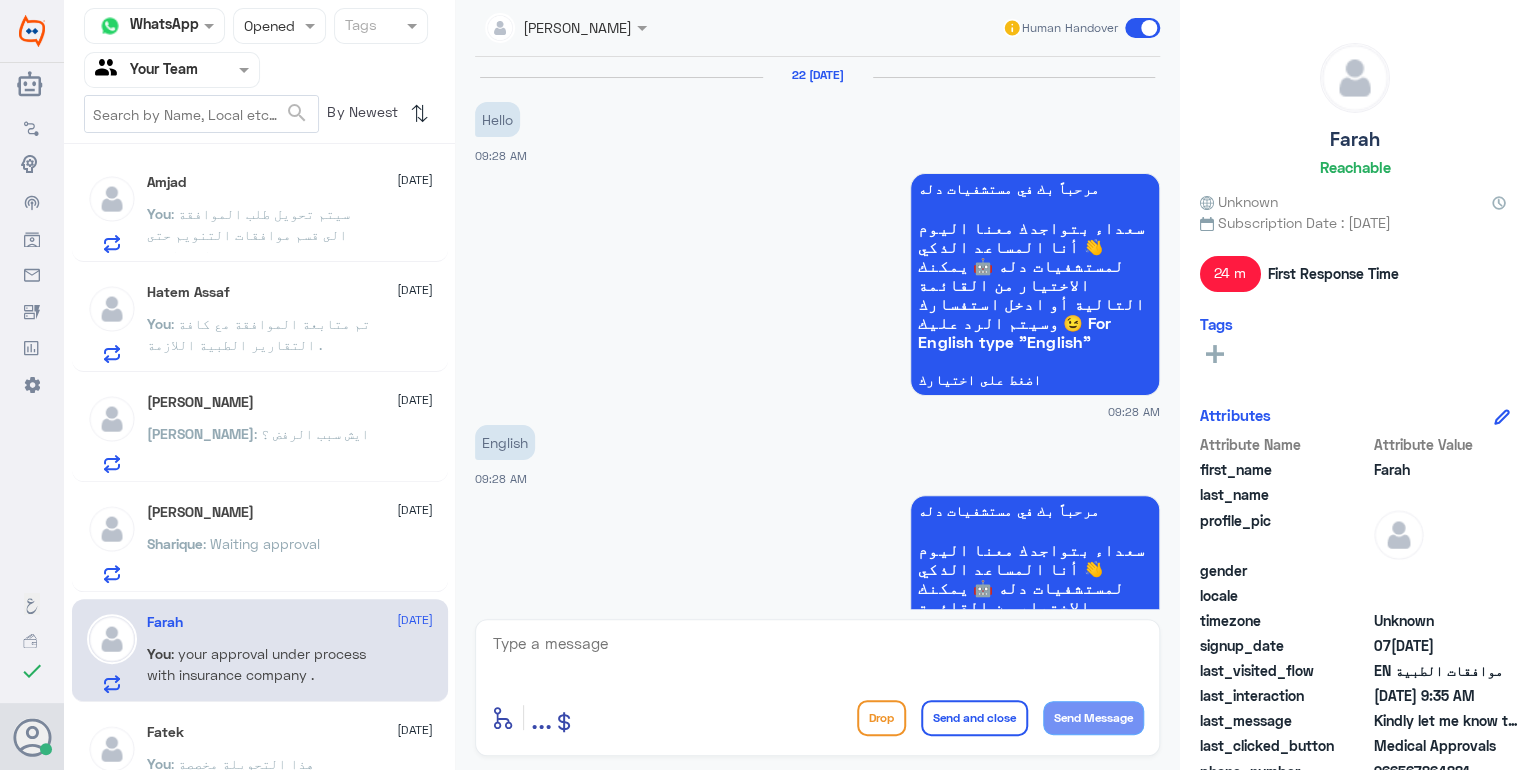 scroll, scrollTop: 1814, scrollLeft: 0, axis: vertical 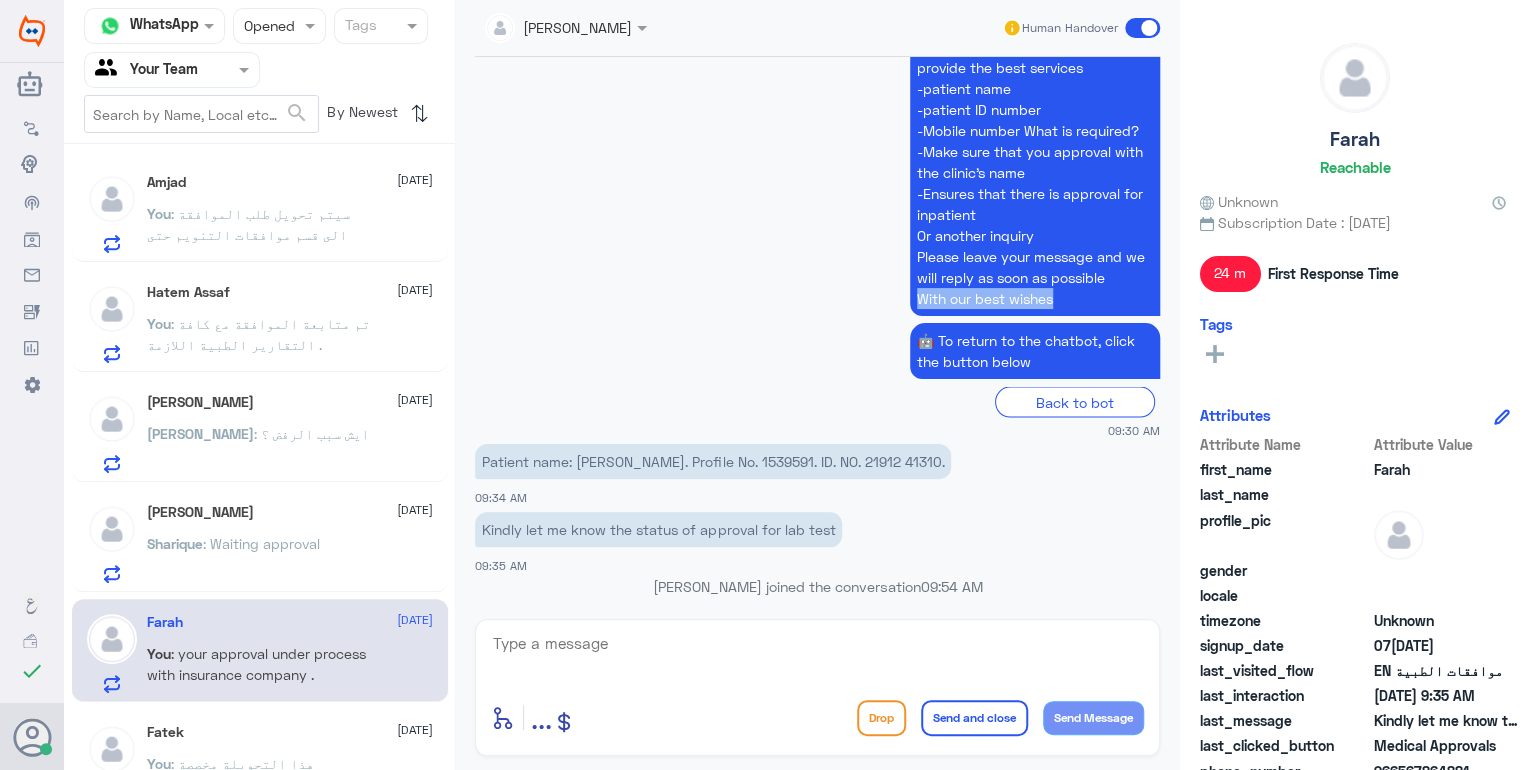 drag, startPoint x: 911, startPoint y: 200, endPoint x: 1046, endPoint y: 204, distance: 135.05925 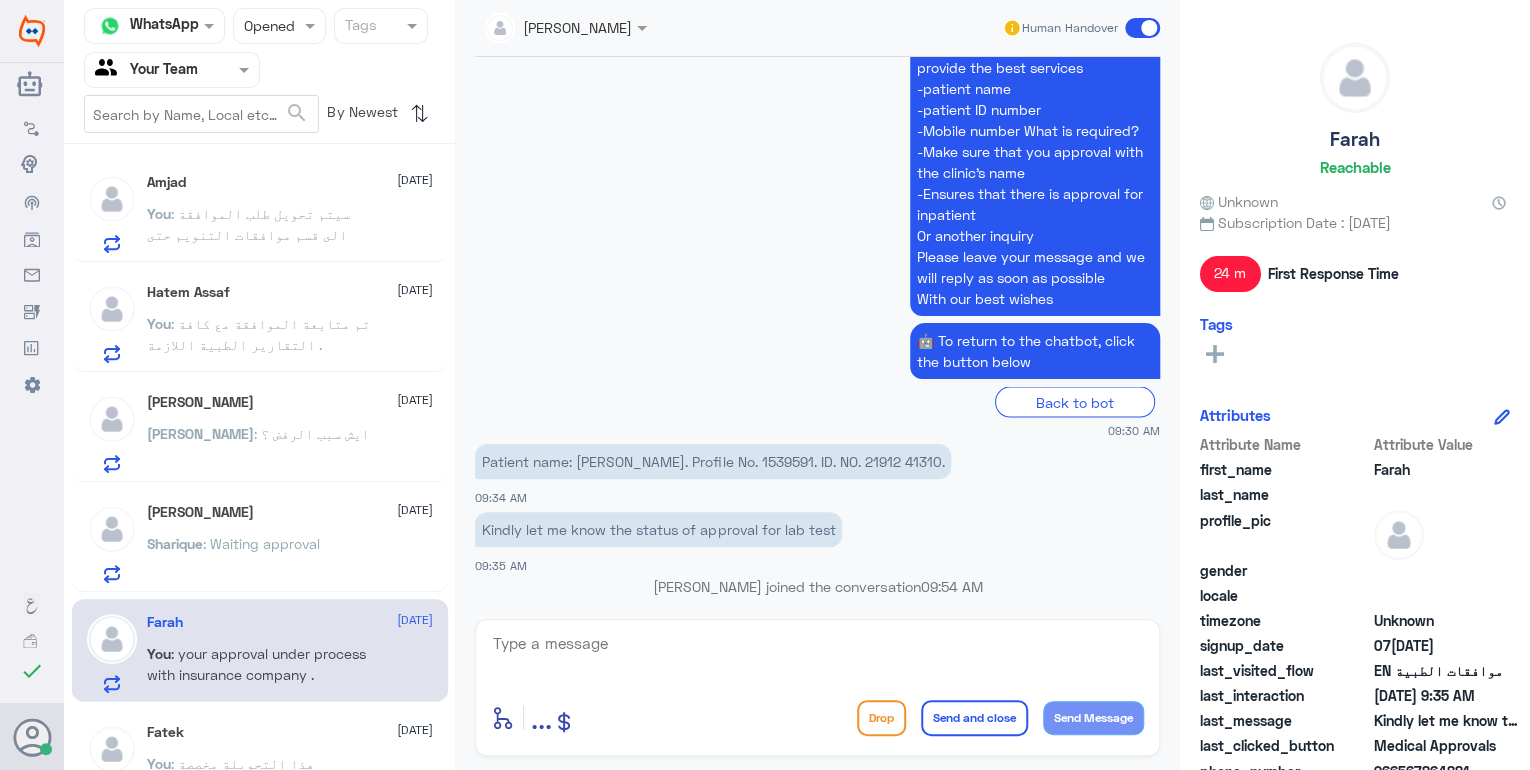 click 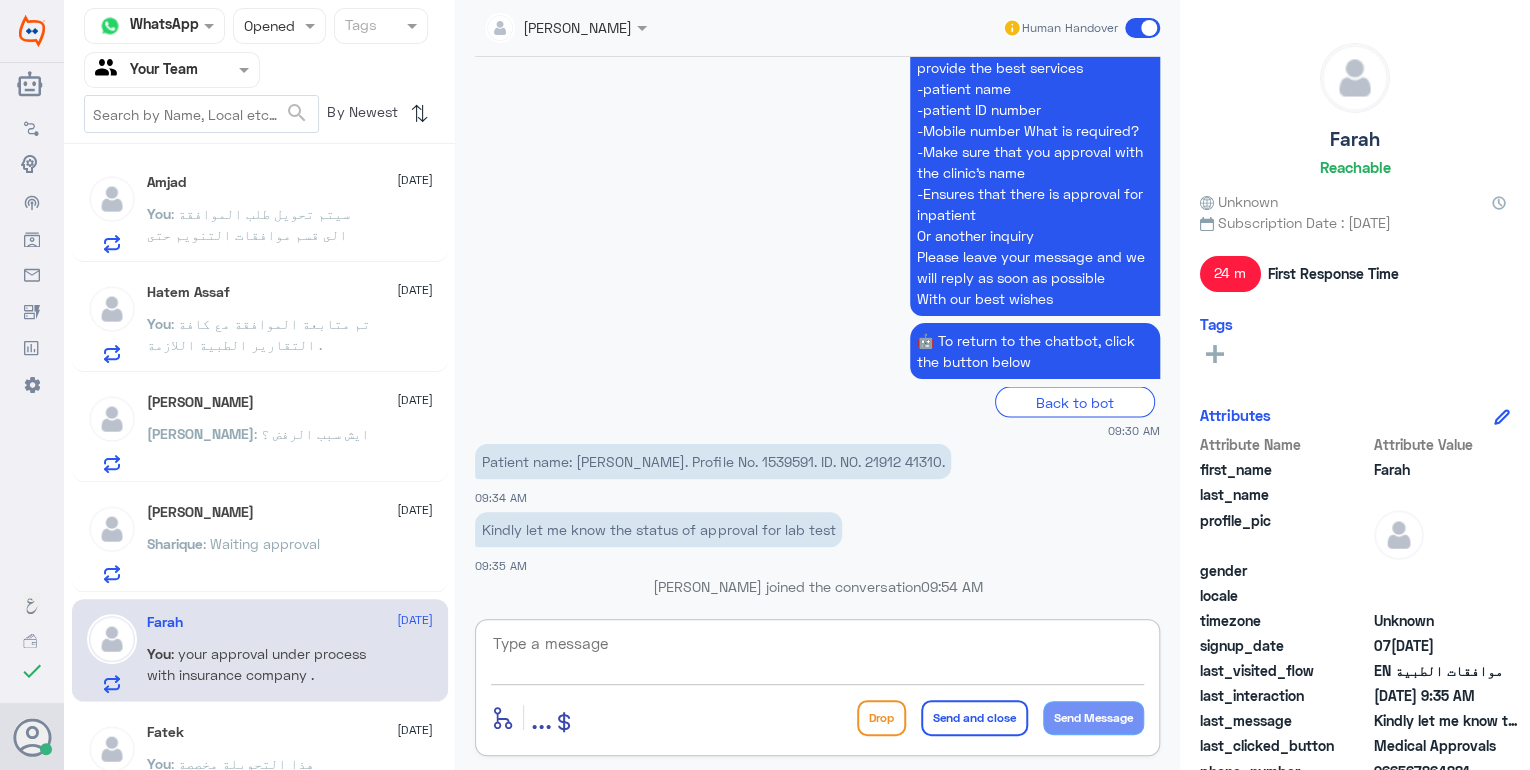 paste on "With our best wishes" 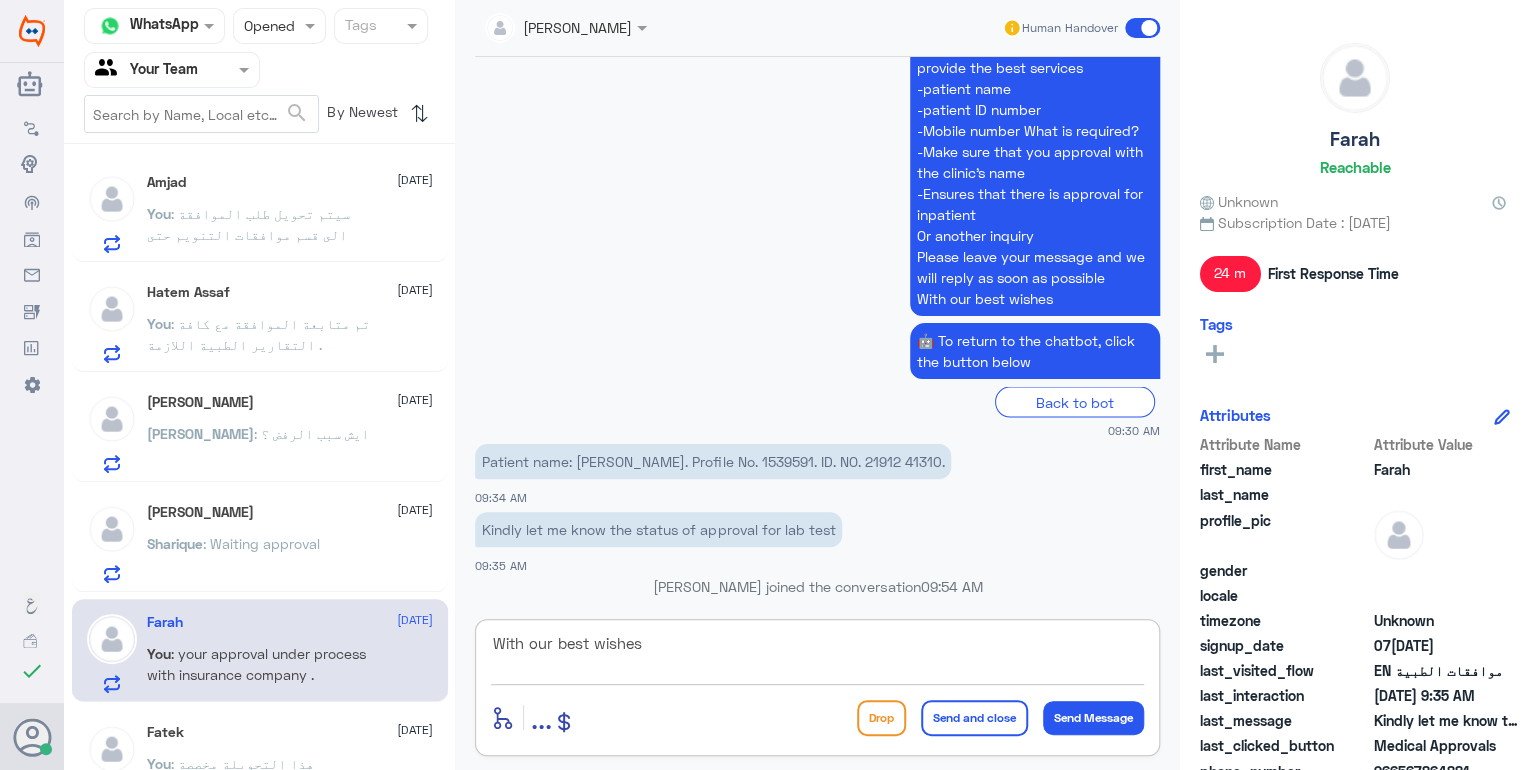 type on "With our best wishes" 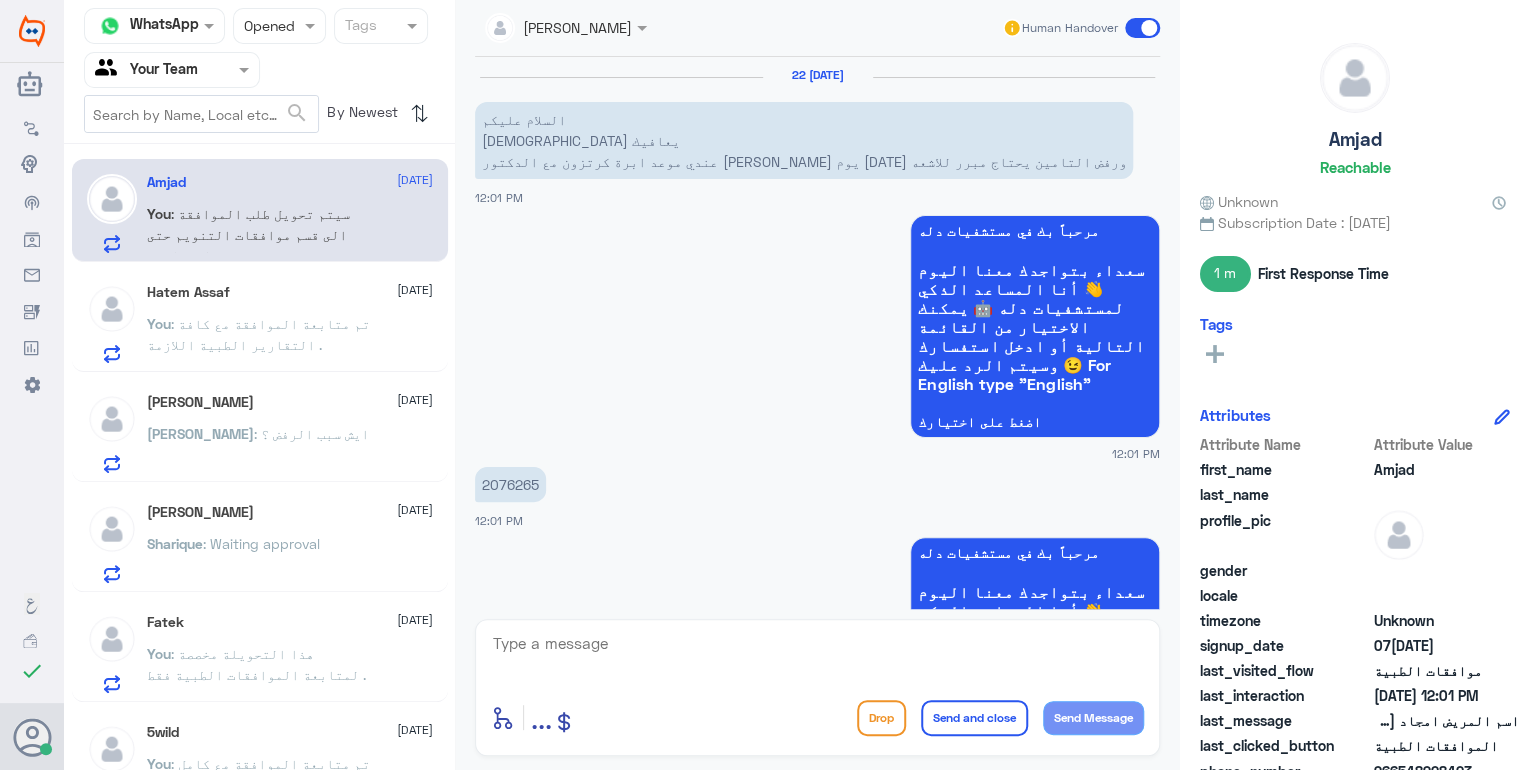 scroll, scrollTop: 1004, scrollLeft: 0, axis: vertical 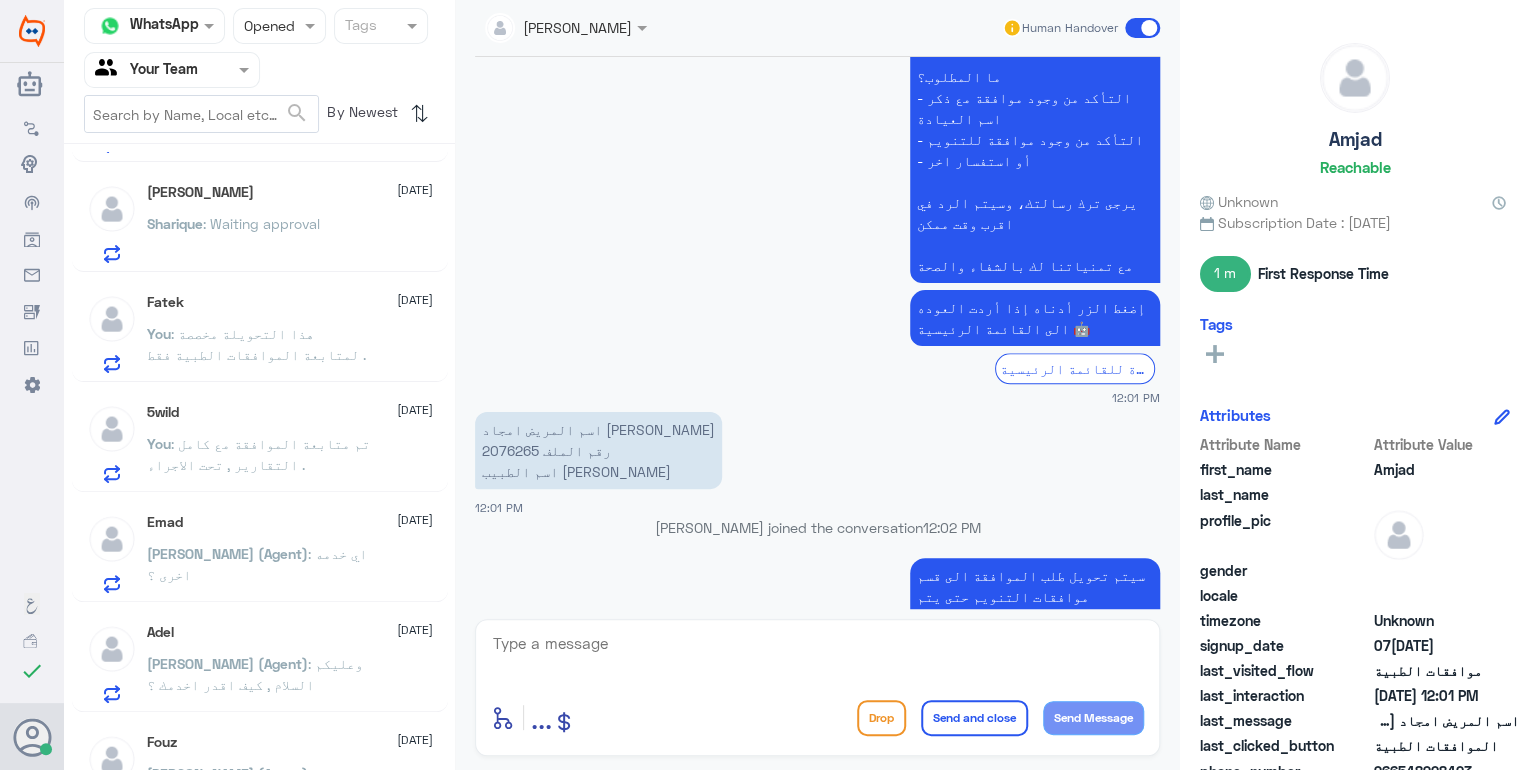 click on "You : هذا التحويلة مخصصة لمتابعة الموافقات الطبية فقط ." 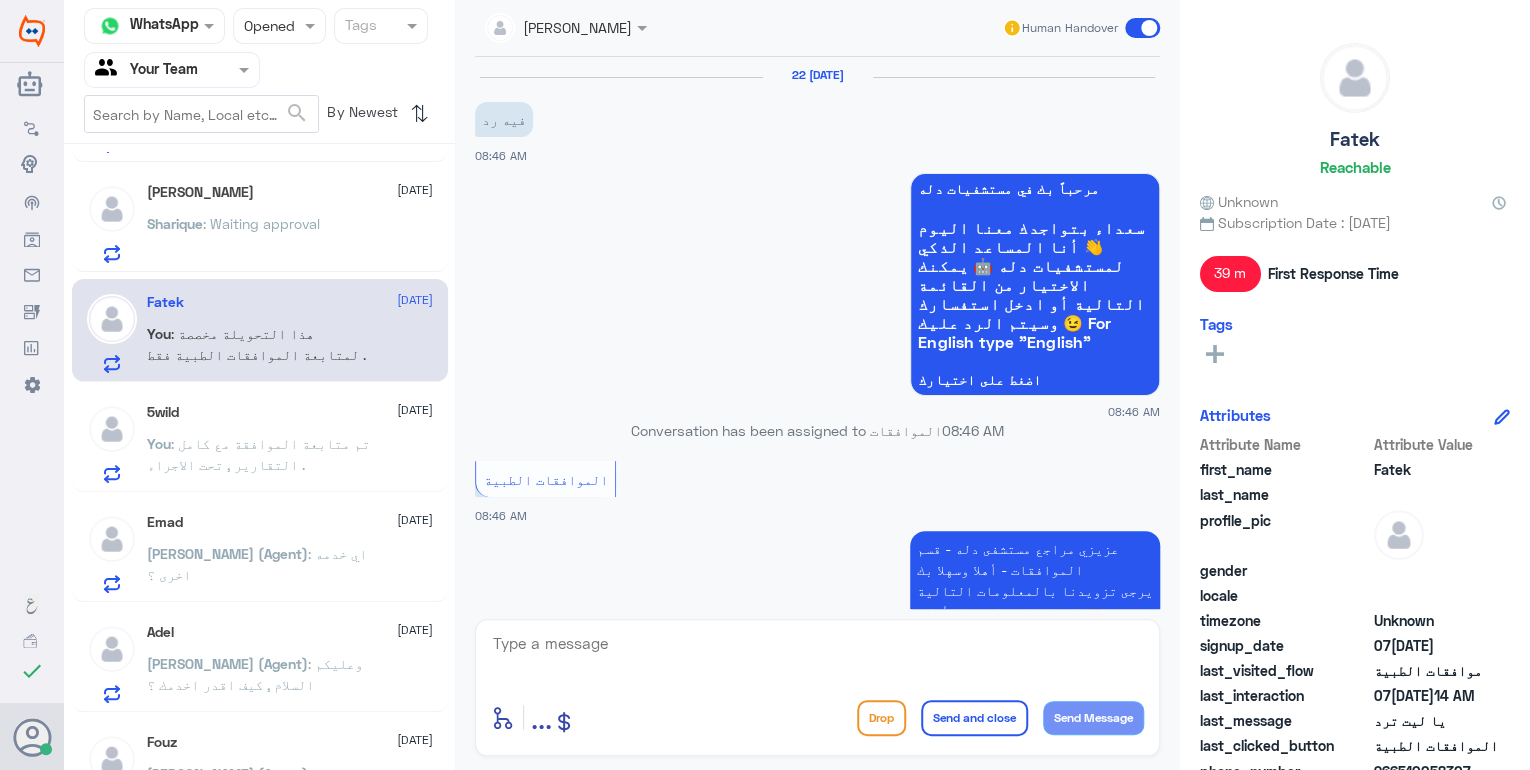 scroll, scrollTop: 1936, scrollLeft: 0, axis: vertical 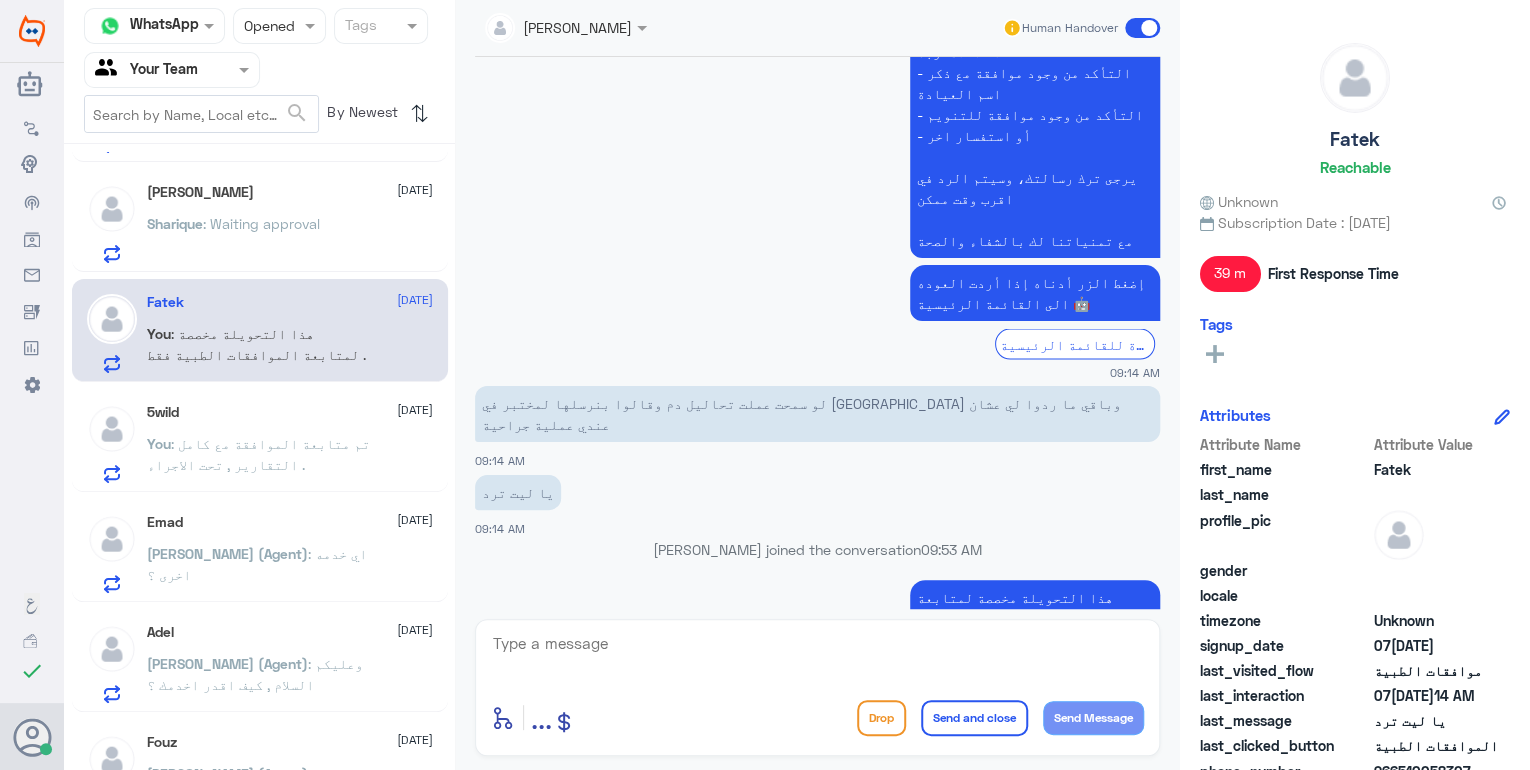 click on "عزيزي مراجع مستشفى دله - قسم الموافقات - أهلا وسهلا بك  يرجى تزويدنا بالمعلومات التالية لخدمتك بشكل أفضل: -اسم المريض -رقم الهوية  -رقم الجوال    ما المطلوب؟      - التأكد من وجود موافقة مع ذكر اسم العيادة      - التأكد من وجود موافقة للتنويم      - أو استفسار اخر   يرجى ترك رسالتك، وسيتم الرد في اقرب وقت ممكن    مع تمنياتنا لك بالشفاء والصحة" 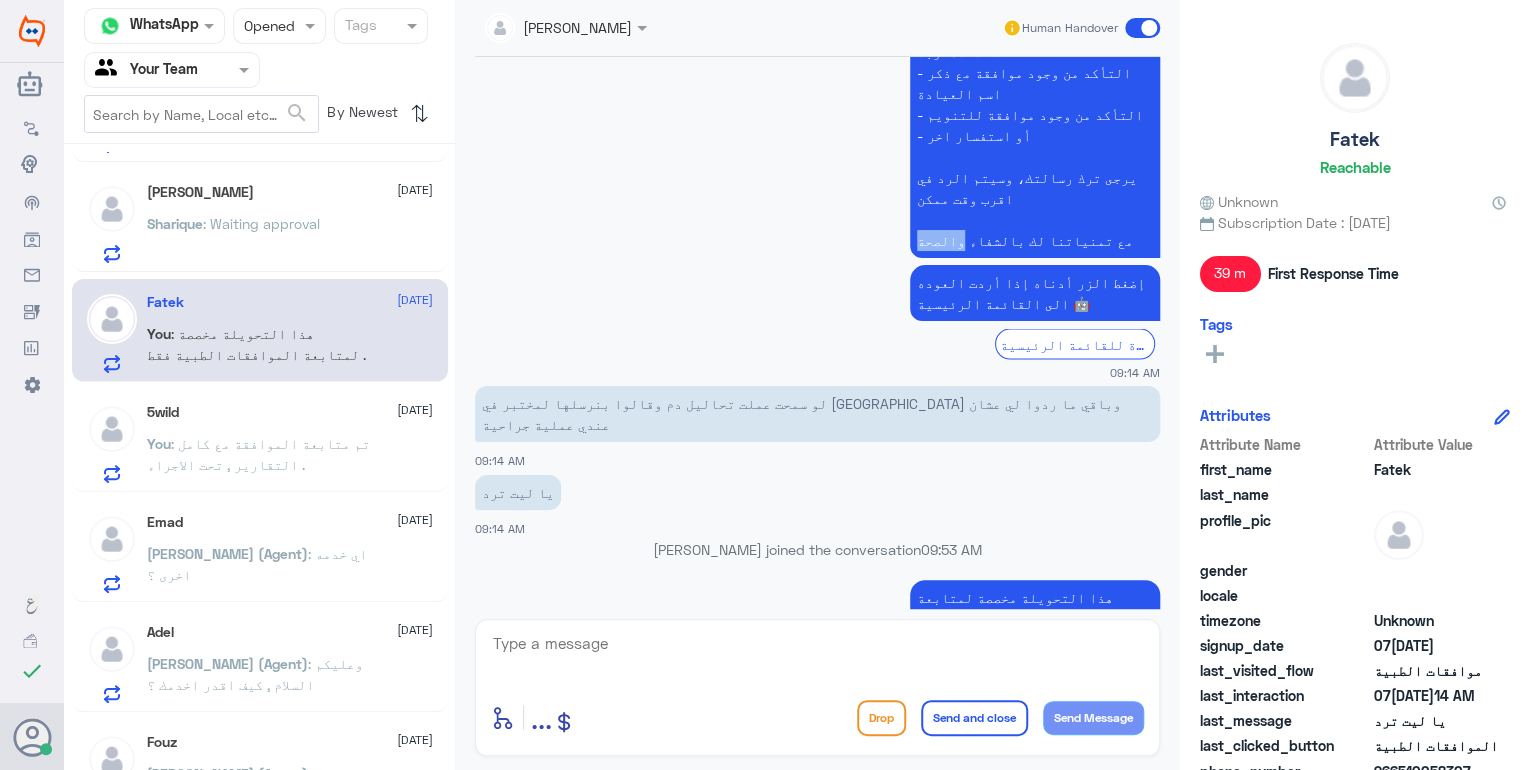 click on "عزيزي مراجع مستشفى دله - قسم الموافقات - أهلا وسهلا بك  يرجى تزويدنا بالمعلومات التالية لخدمتك بشكل أفضل: -اسم المريض -رقم الهوية  -رقم الجوال    ما المطلوب؟      - التأكد من وجود موافقة مع ذكر اسم العيادة      - التأكد من وجود موافقة للتنويم      - أو استفسار اخر   يرجى ترك رسالتك، وسيتم الرد في اقرب وقت ممكن    مع تمنياتنا لك بالشفاء والصحة" 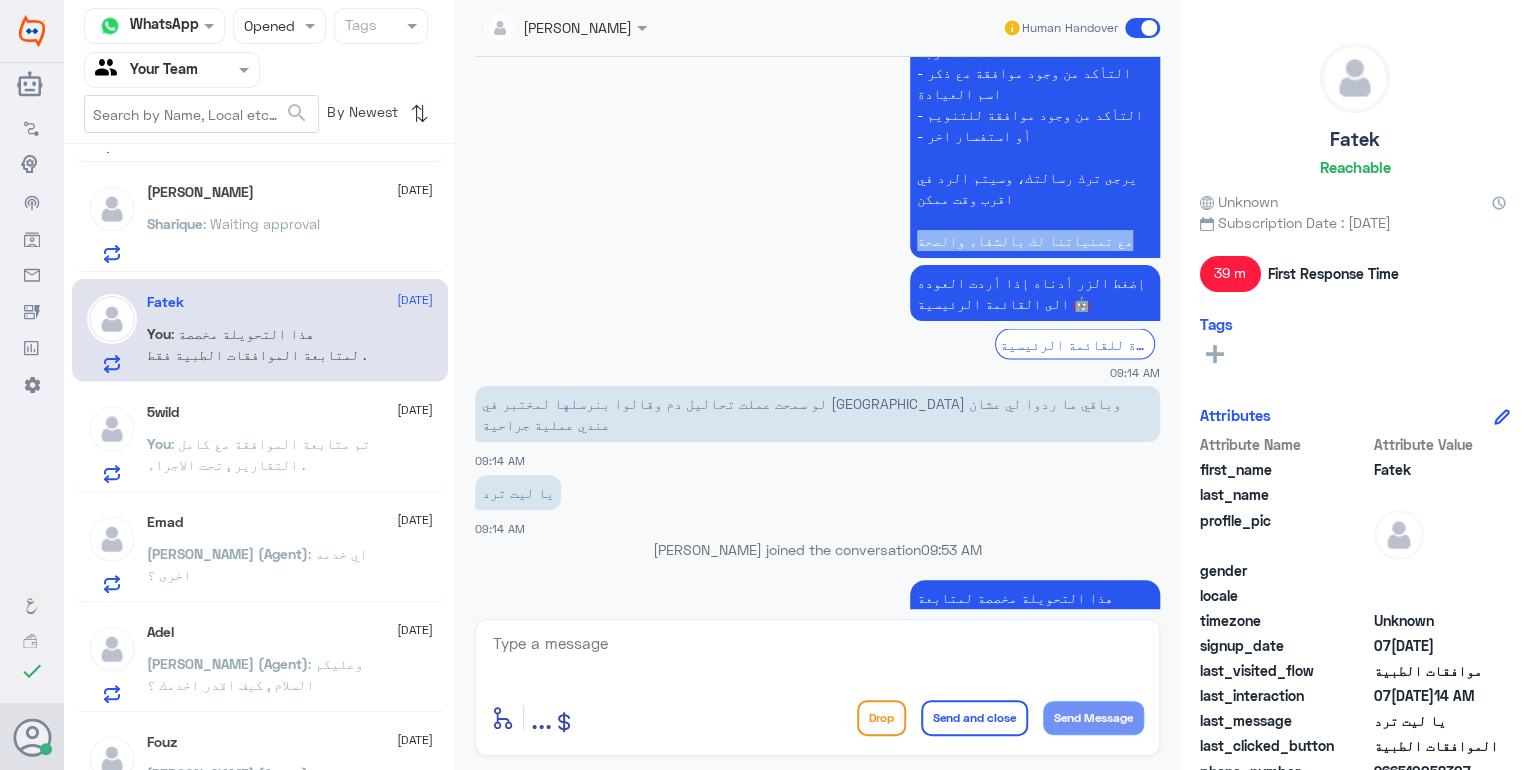 click on "عزيزي مراجع مستشفى دله - قسم الموافقات - أهلا وسهلا بك  يرجى تزويدنا بالمعلومات التالية لخدمتك بشكل أفضل: -اسم المريض -رقم الهوية  -رقم الجوال    ما المطلوب؟      - التأكد من وجود موافقة مع ذكر اسم العيادة      - التأكد من وجود موافقة للتنويم      - أو استفسار اخر   يرجى ترك رسالتك، وسيتم الرد في اقرب وقت ممكن    مع تمنياتنا لك بالشفاء والصحة" 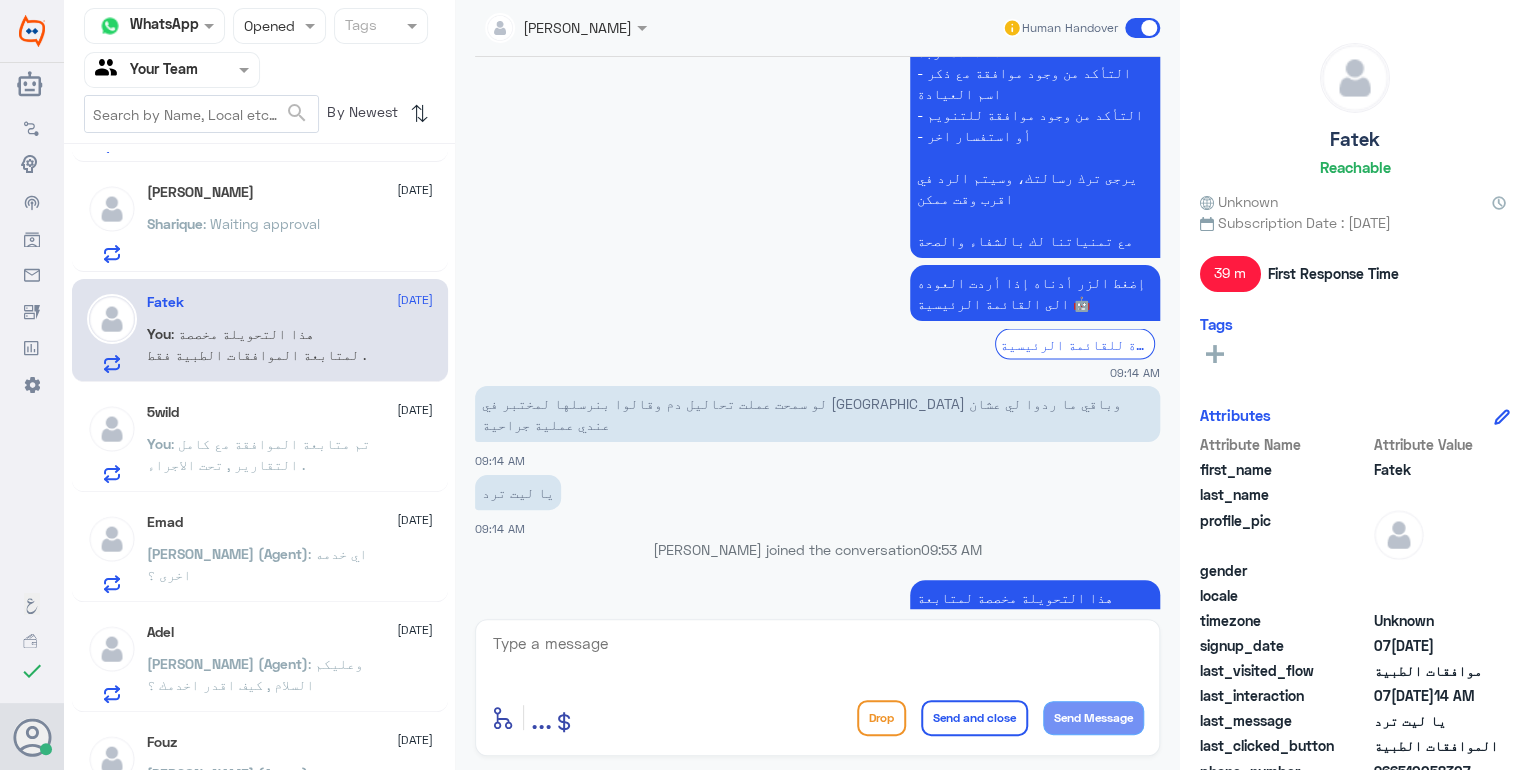 click 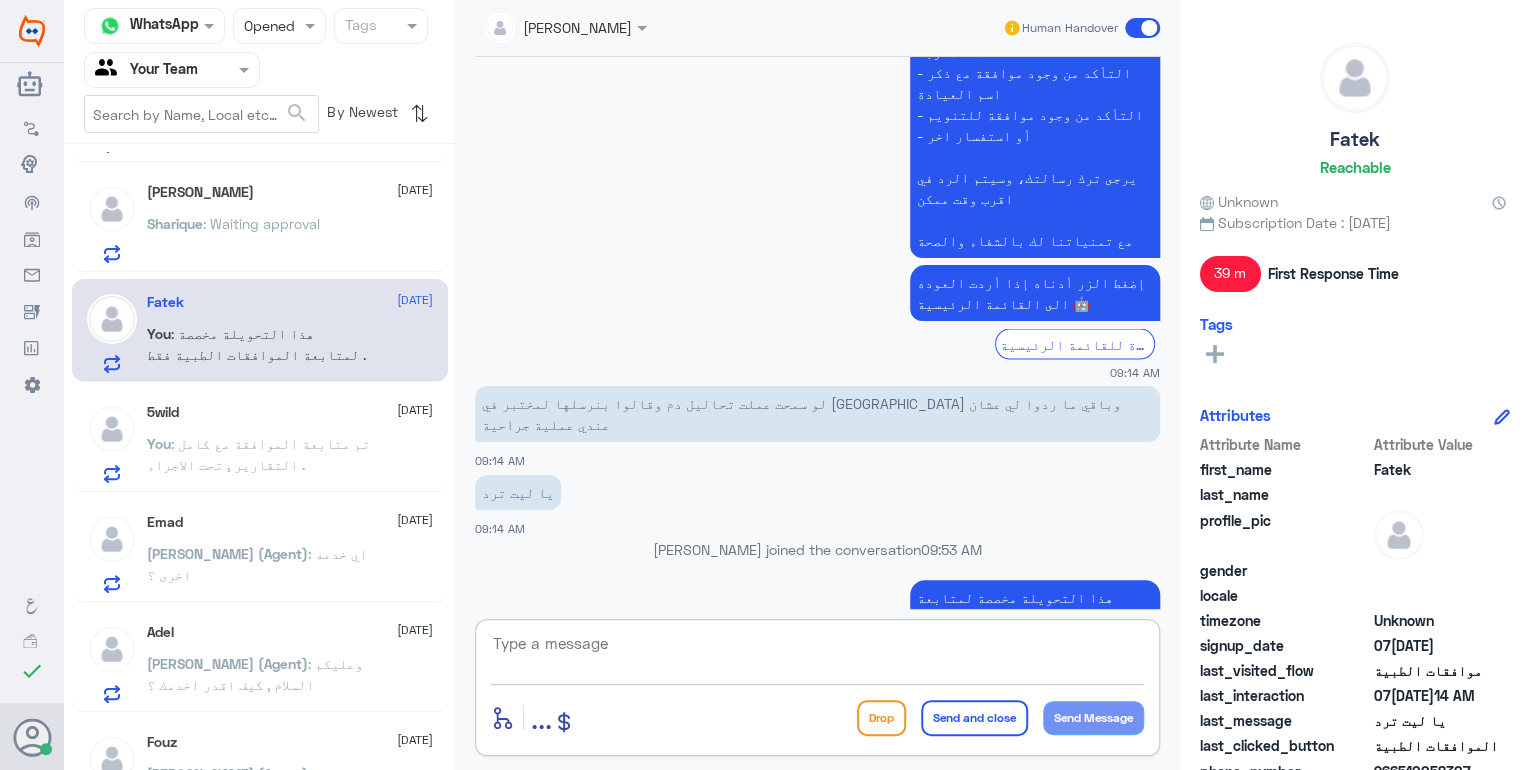 paste on "مع تمنياتنا لك بالشفاء والصحة" 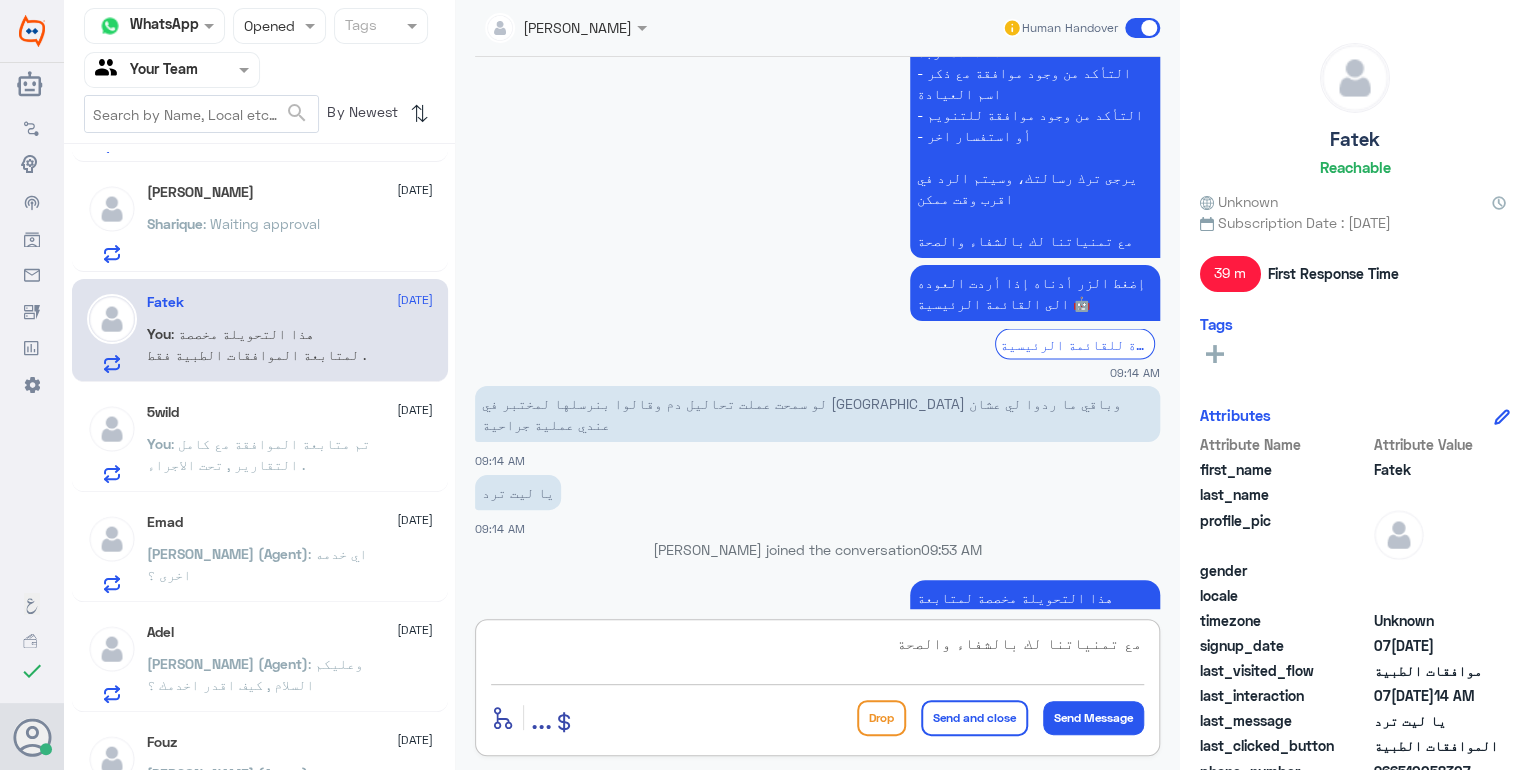 scroll, scrollTop: 18, scrollLeft: 0, axis: vertical 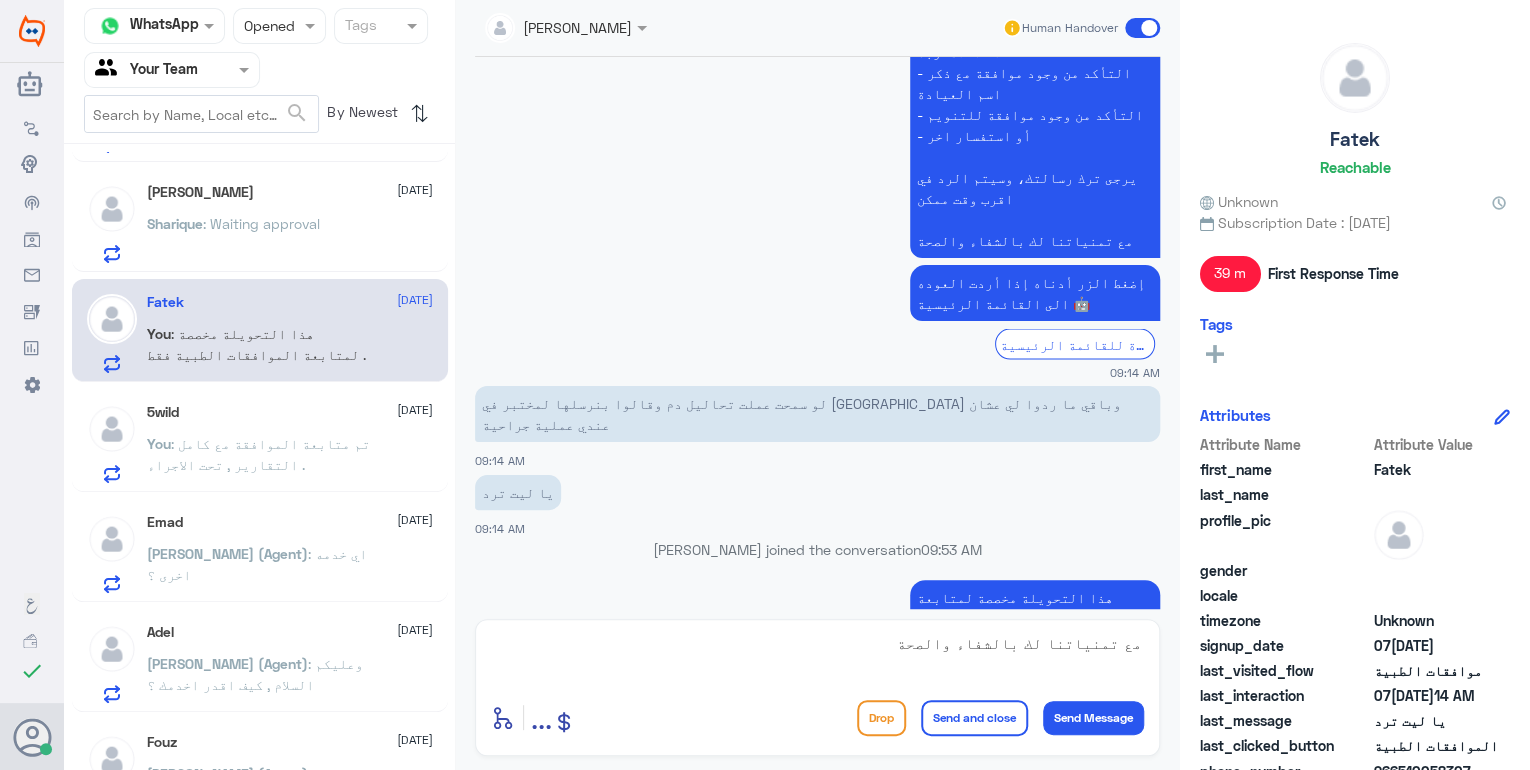 click on "Send and close" 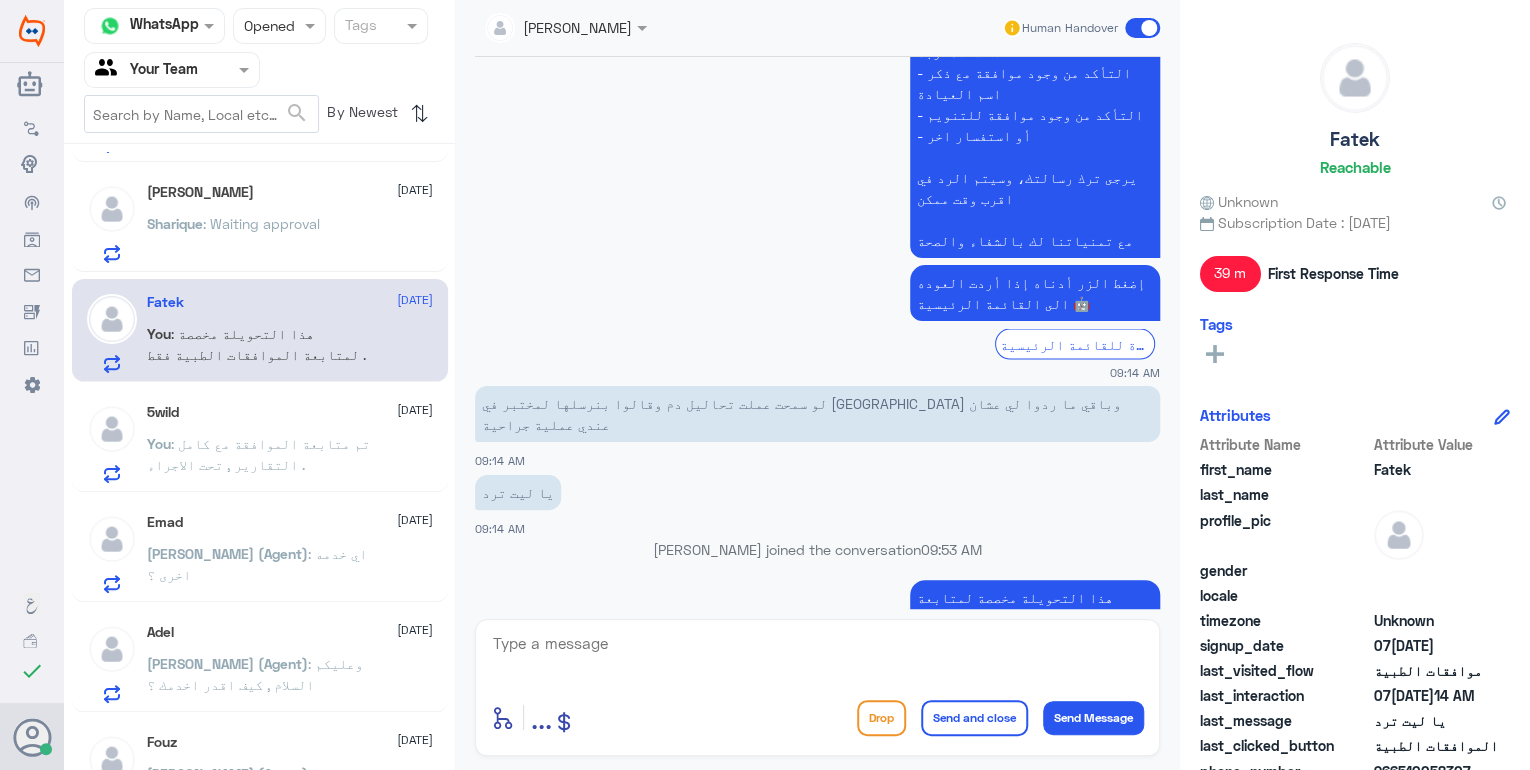 scroll, scrollTop: 0, scrollLeft: 0, axis: both 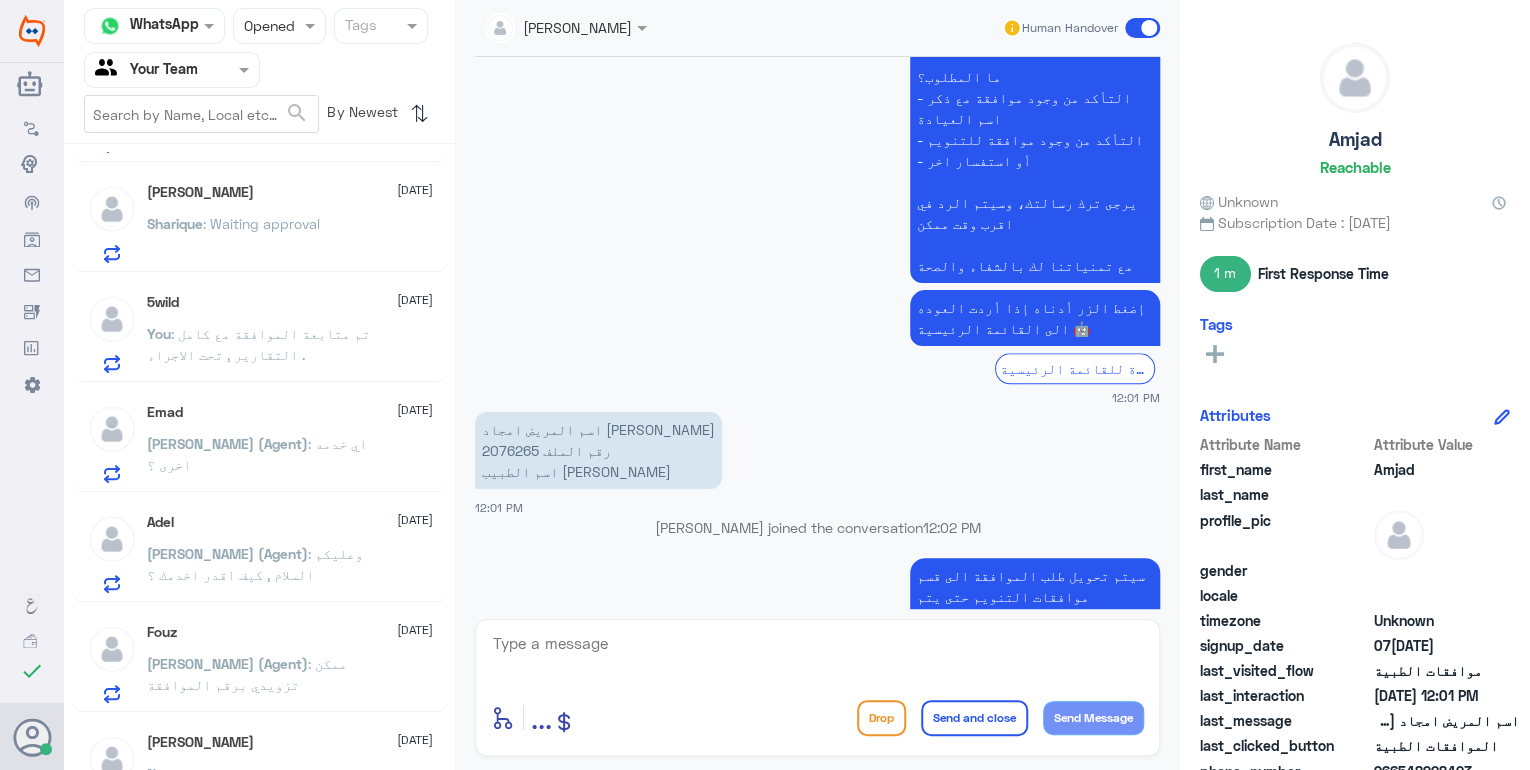 click on ": وعليكم السلام , كيف اقدر اخدمك ؟" 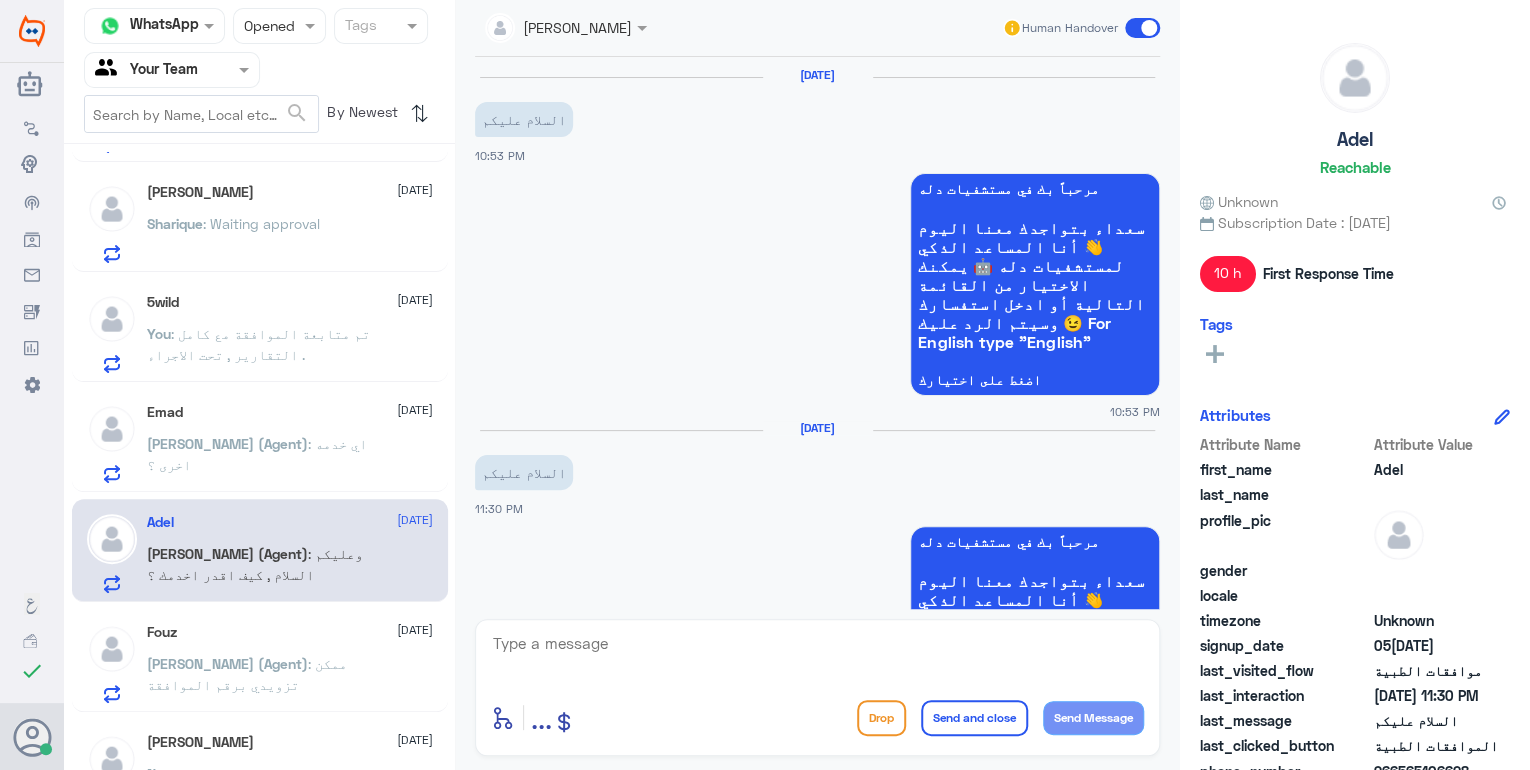 scroll, scrollTop: 959, scrollLeft: 0, axis: vertical 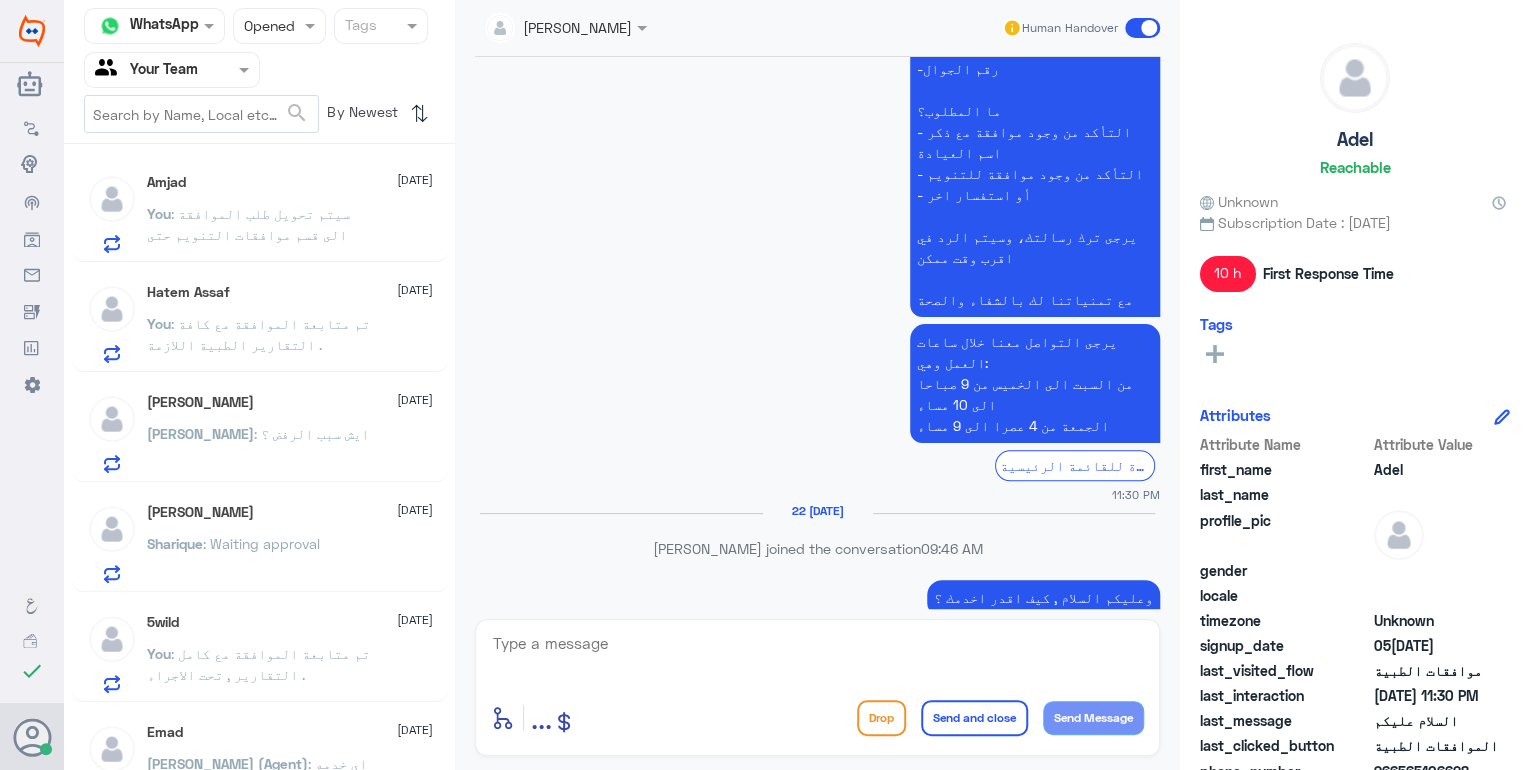 click on ": سيتم تحويل طلب الموافقة الى قسم موافقات التنويم حتى يتم المتابعة ." 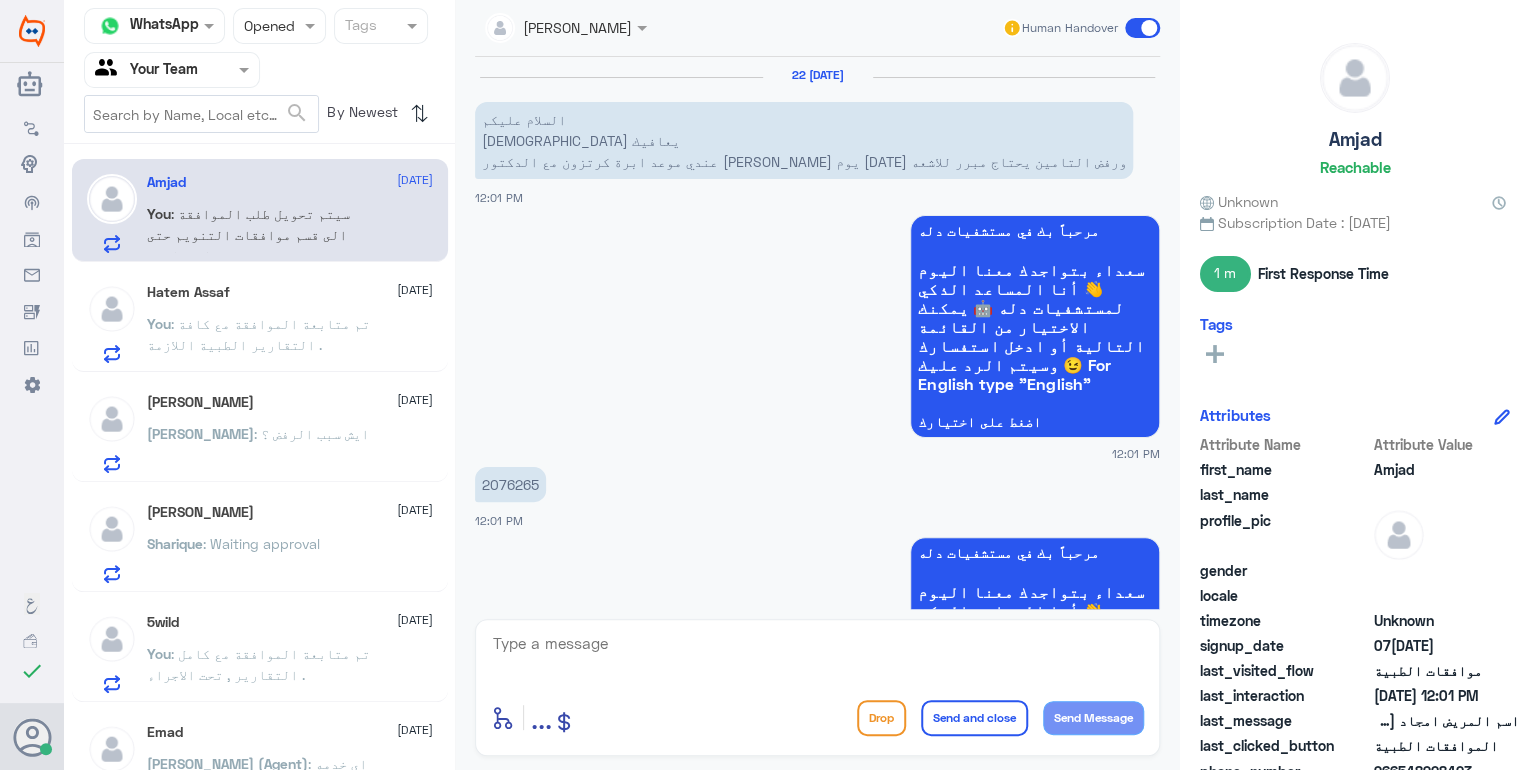 scroll, scrollTop: 1004, scrollLeft: 0, axis: vertical 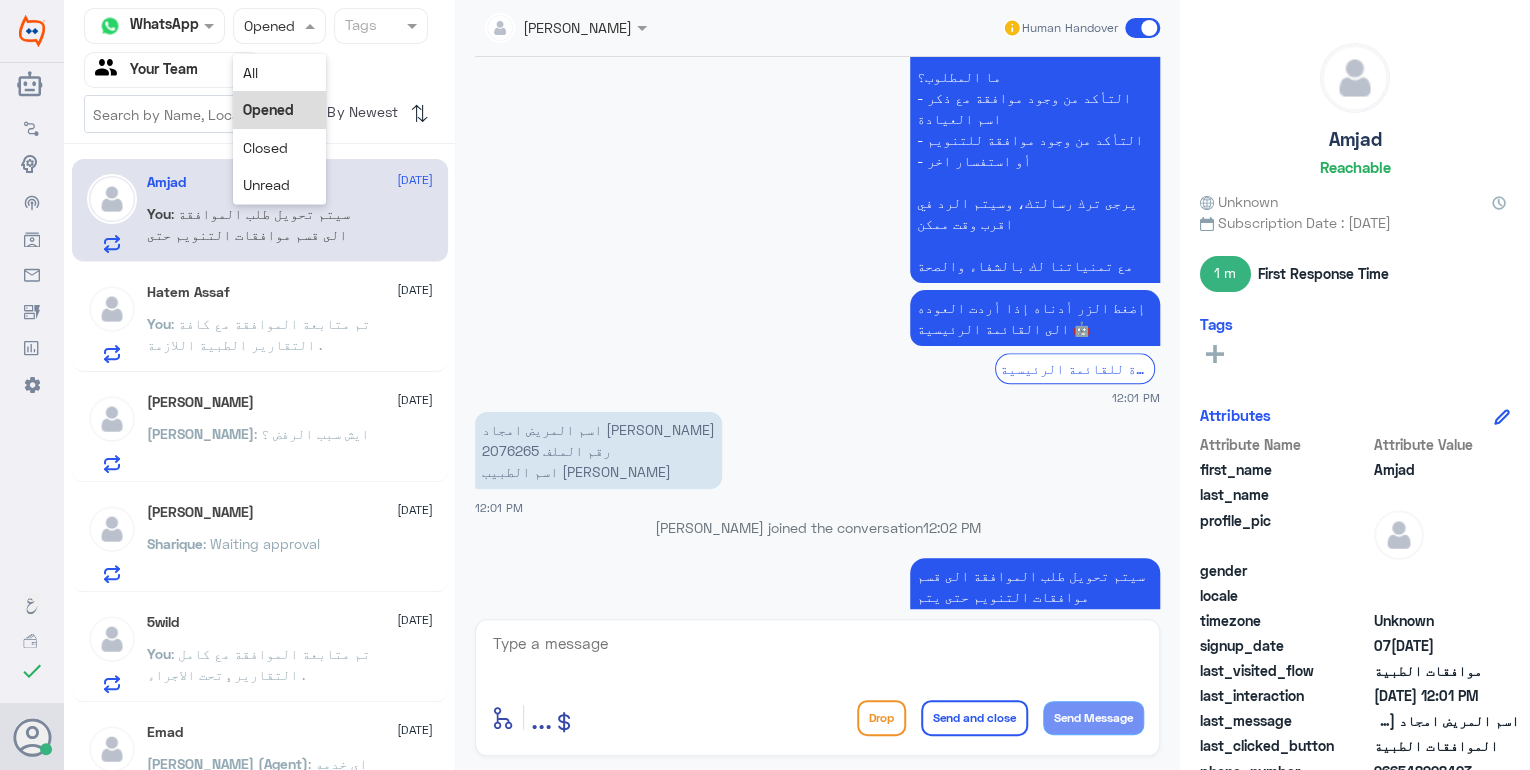 click at bounding box center [260, 25] 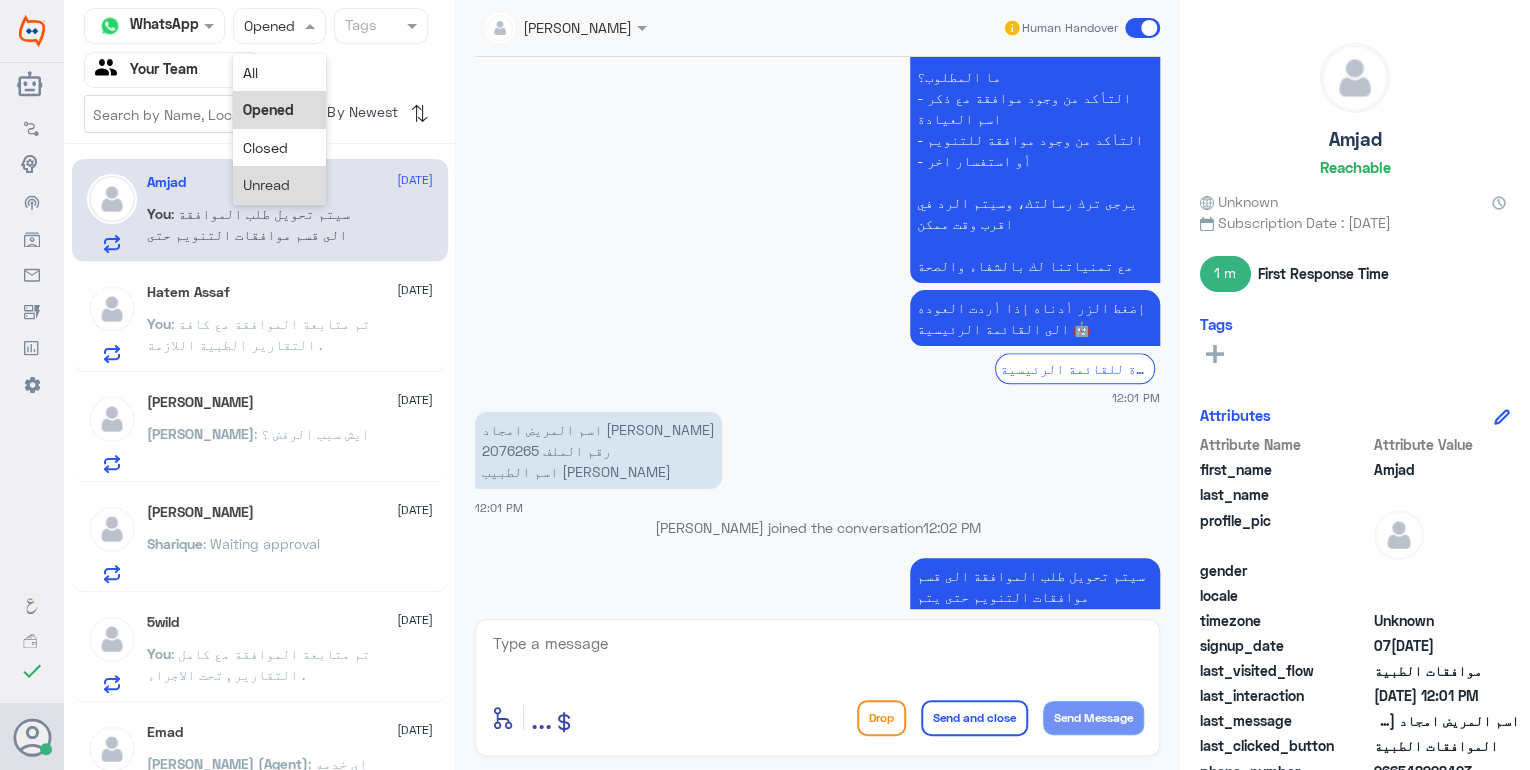 click on "Unread" at bounding box center (266, 184) 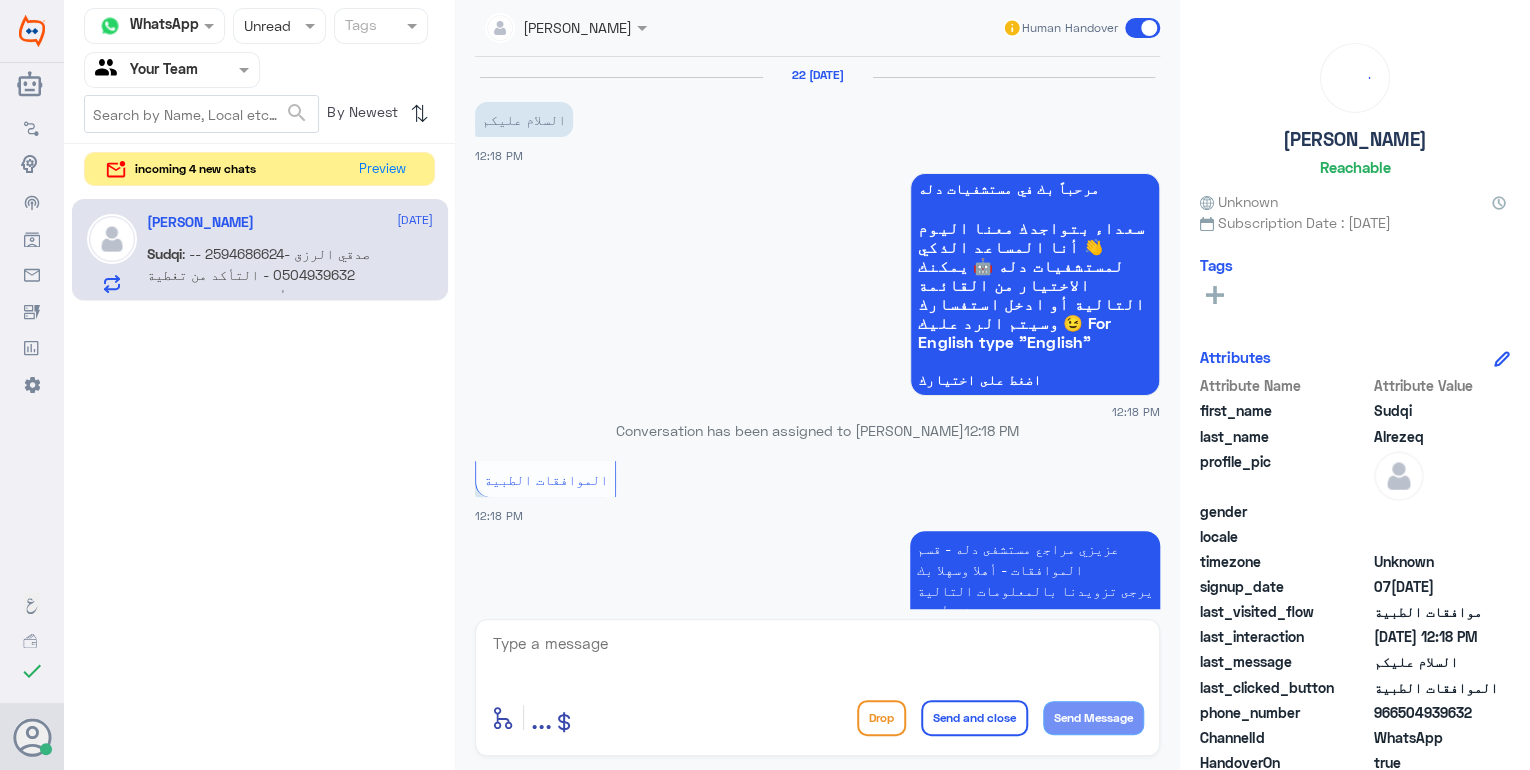 scroll, scrollTop: 600, scrollLeft: 0, axis: vertical 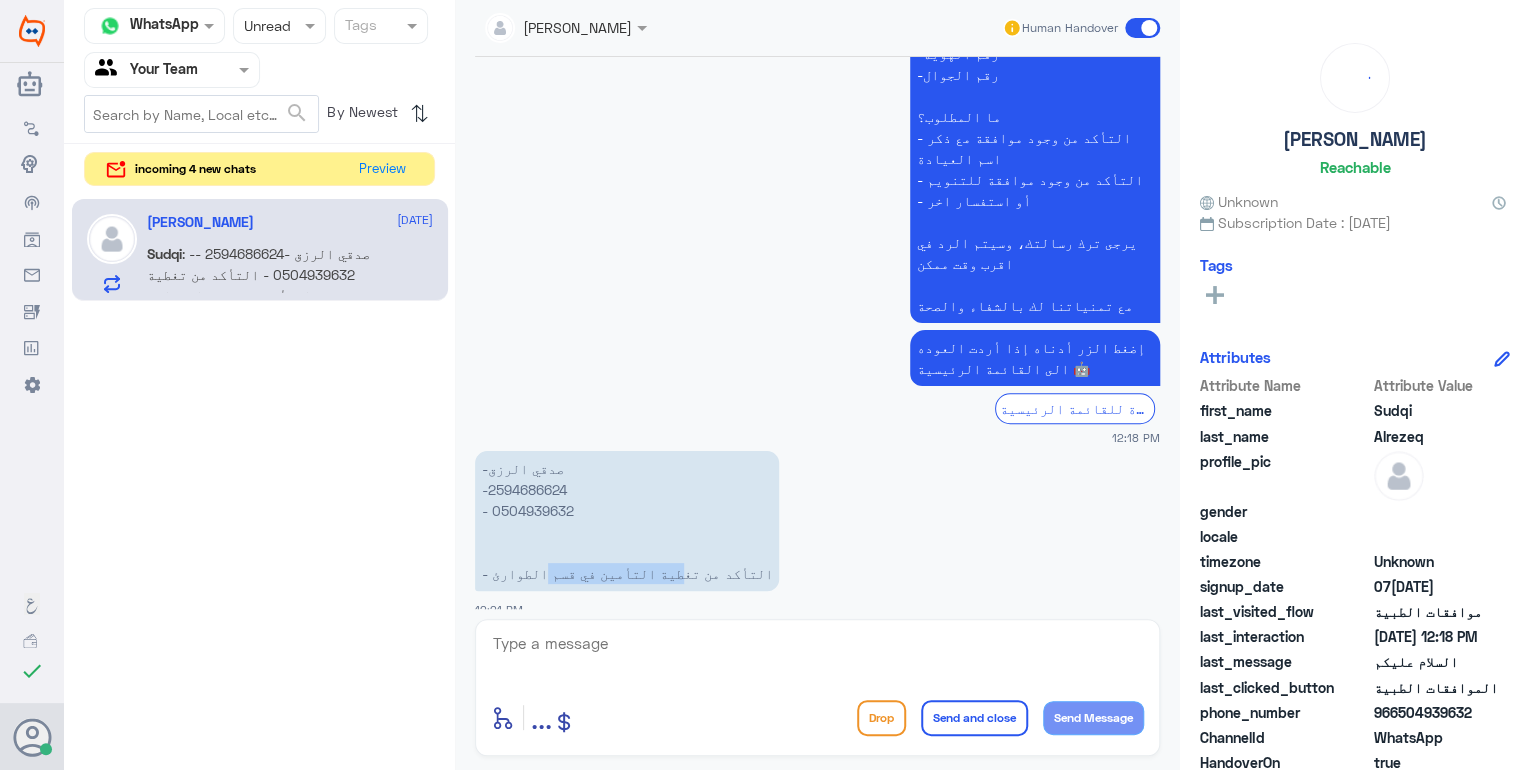 drag, startPoint x: 703, startPoint y: 559, endPoint x: 548, endPoint y: 552, distance: 155.15799 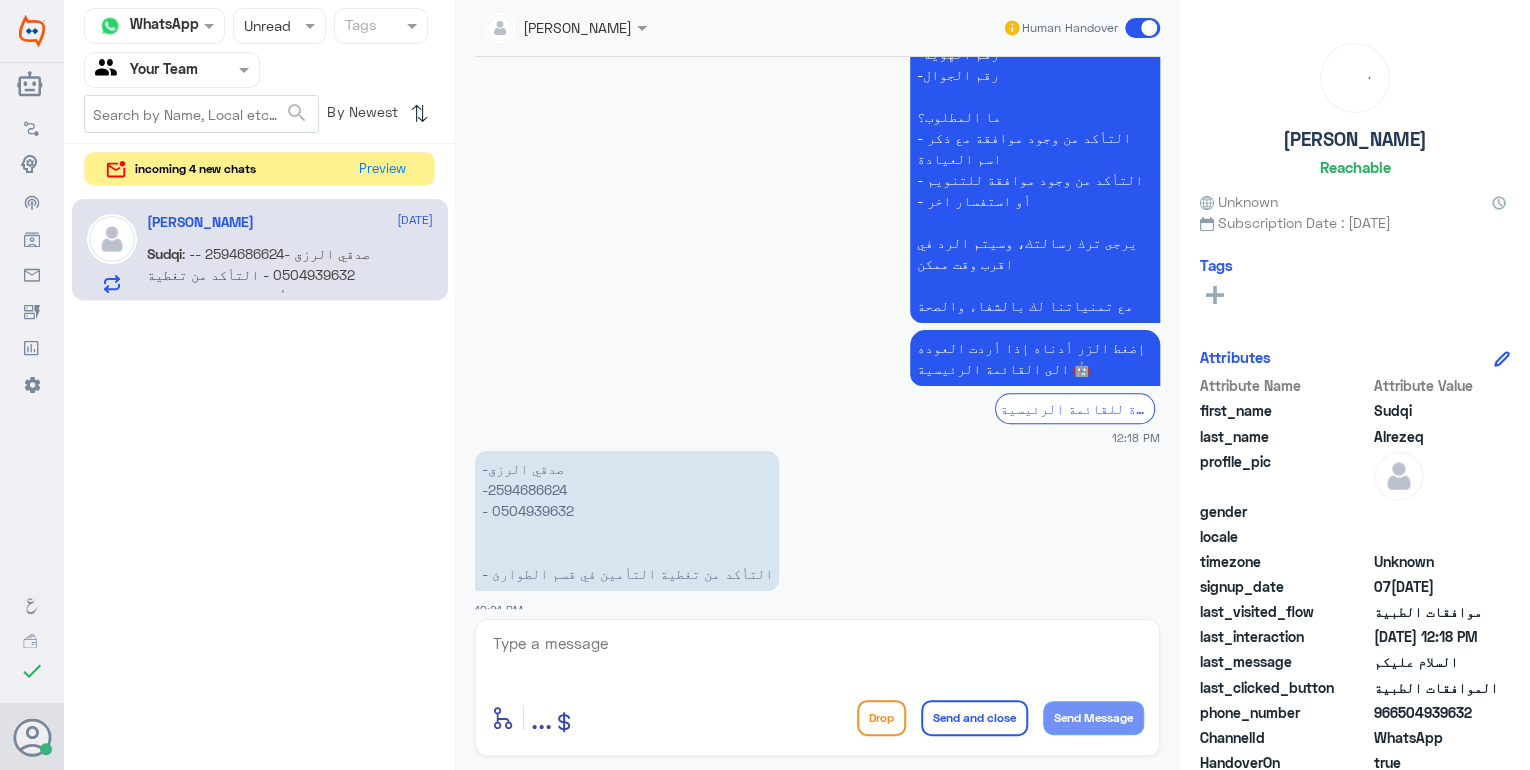 drag, startPoint x: 548, startPoint y: 552, endPoint x: 508, endPoint y: 469, distance: 92.13577 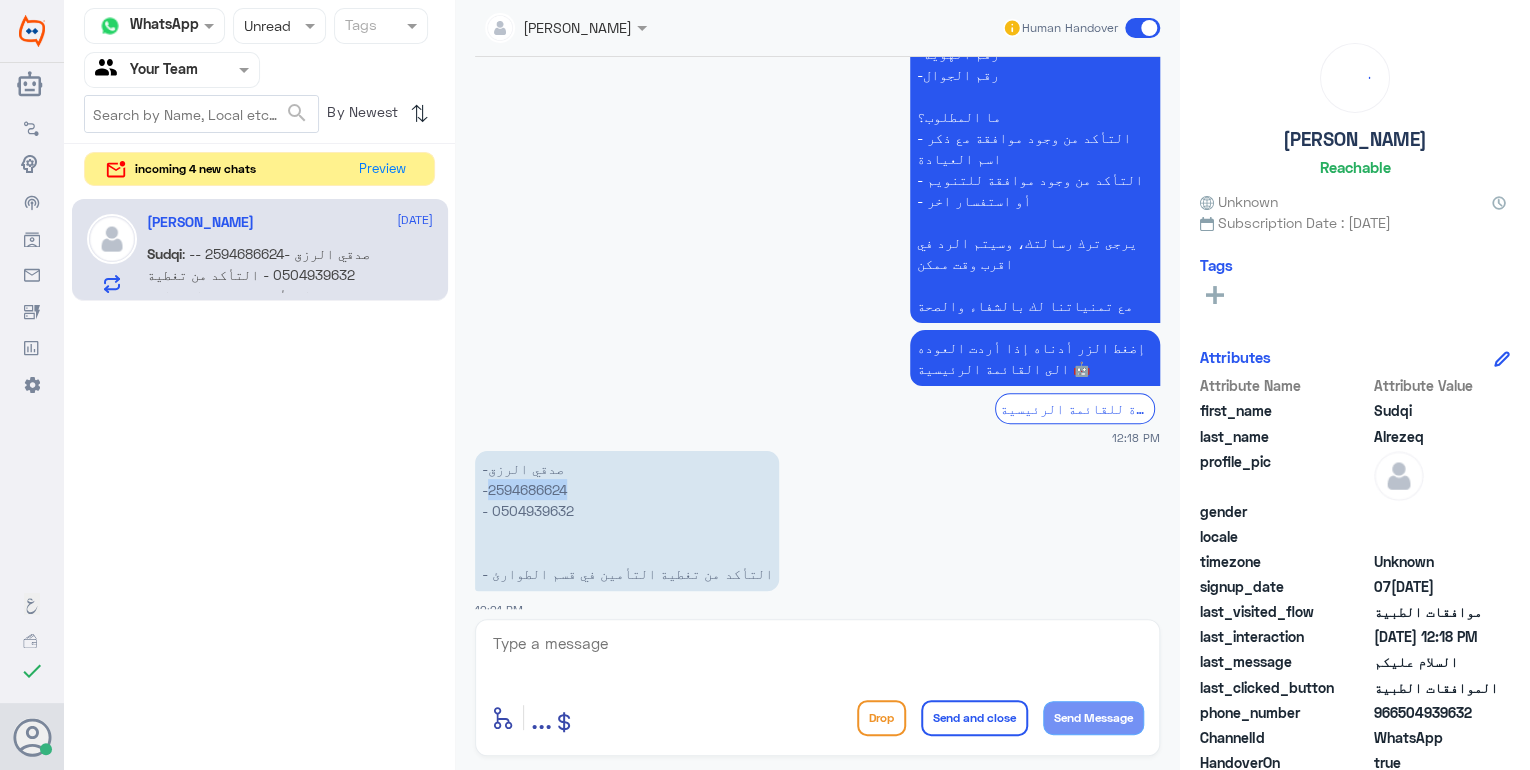 click on "-صدقي الرزق -2594686624  - 0504939632         - التأكد من تغطية التأمين في قسم الطوارئ" 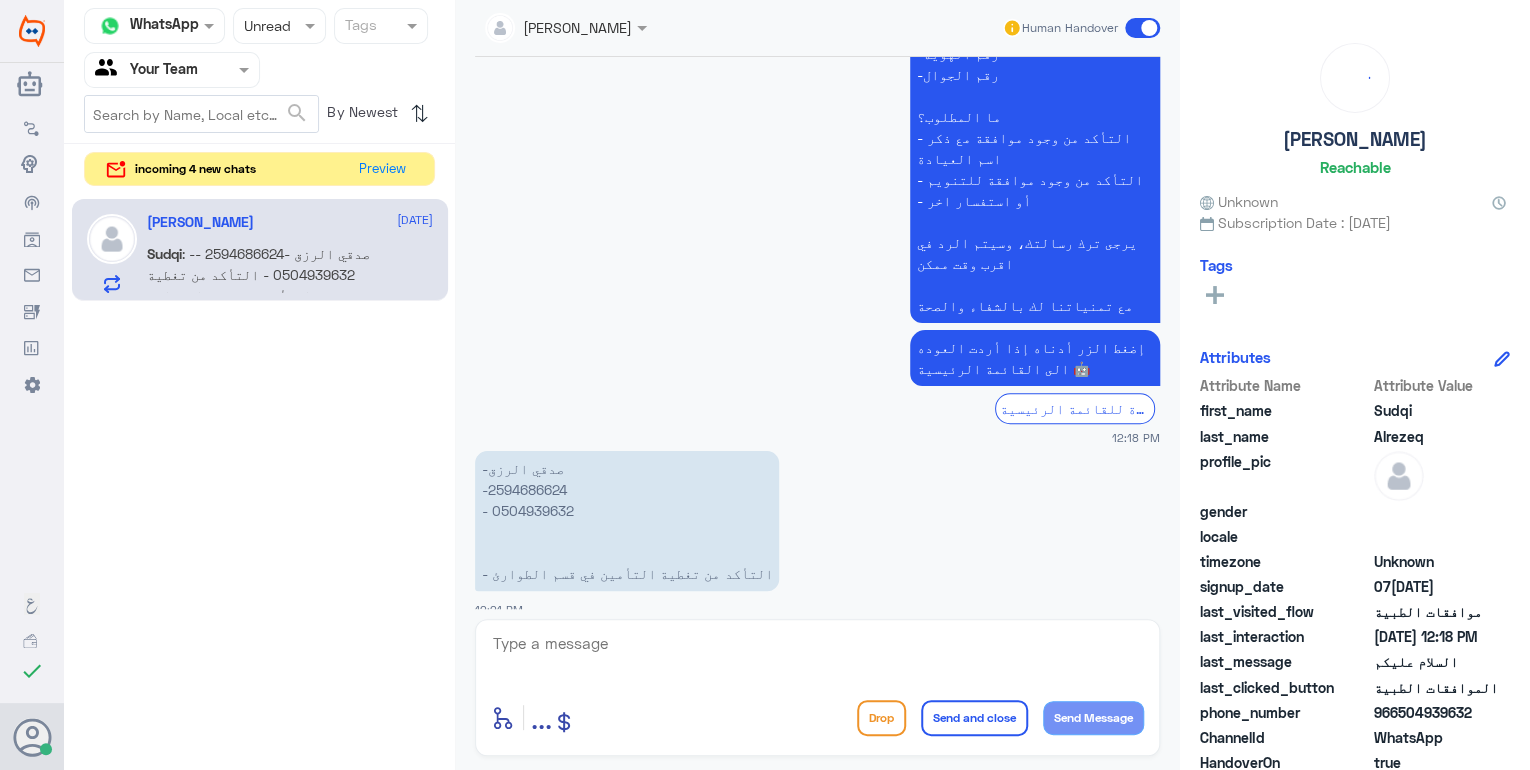 click 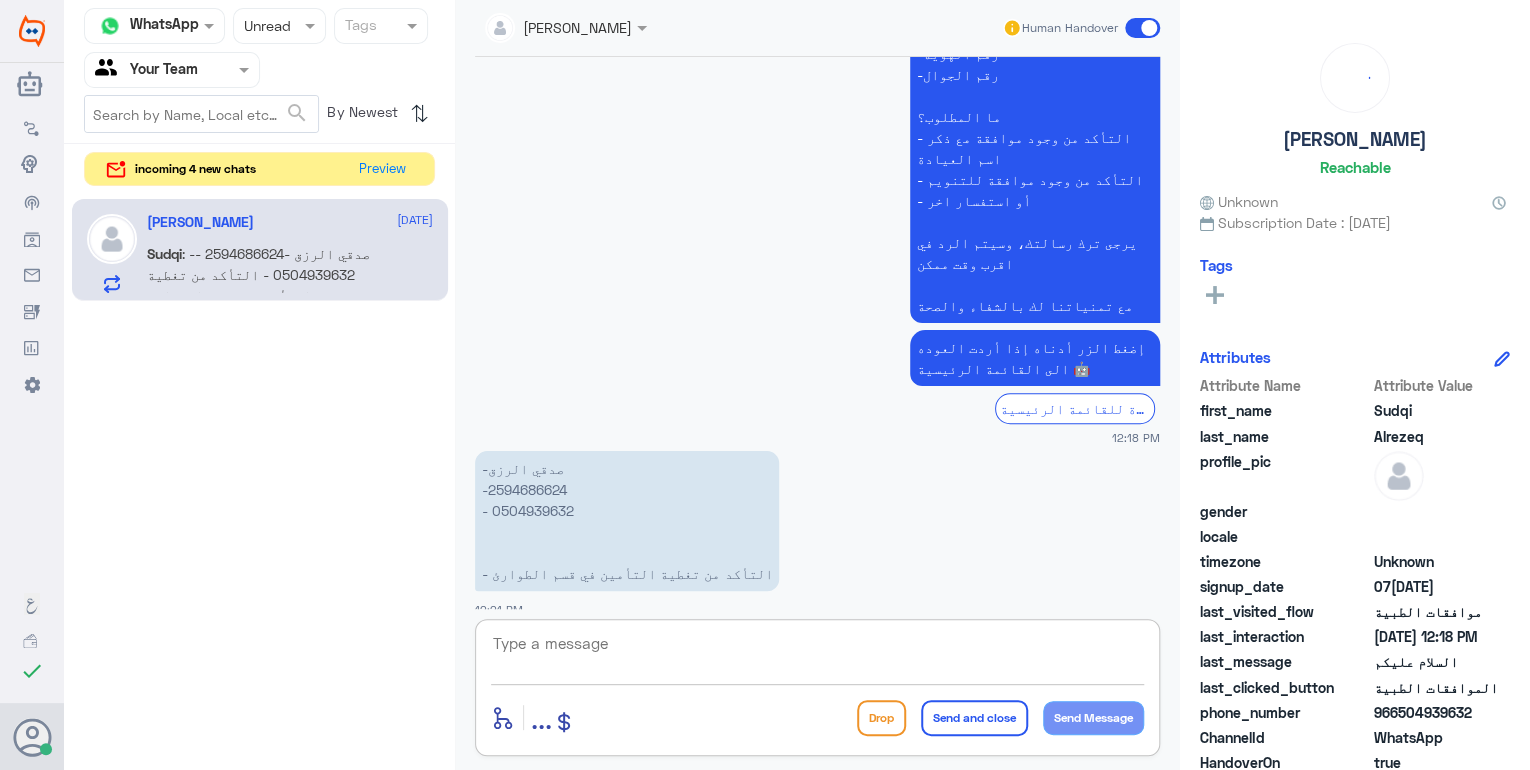 type on "ل" 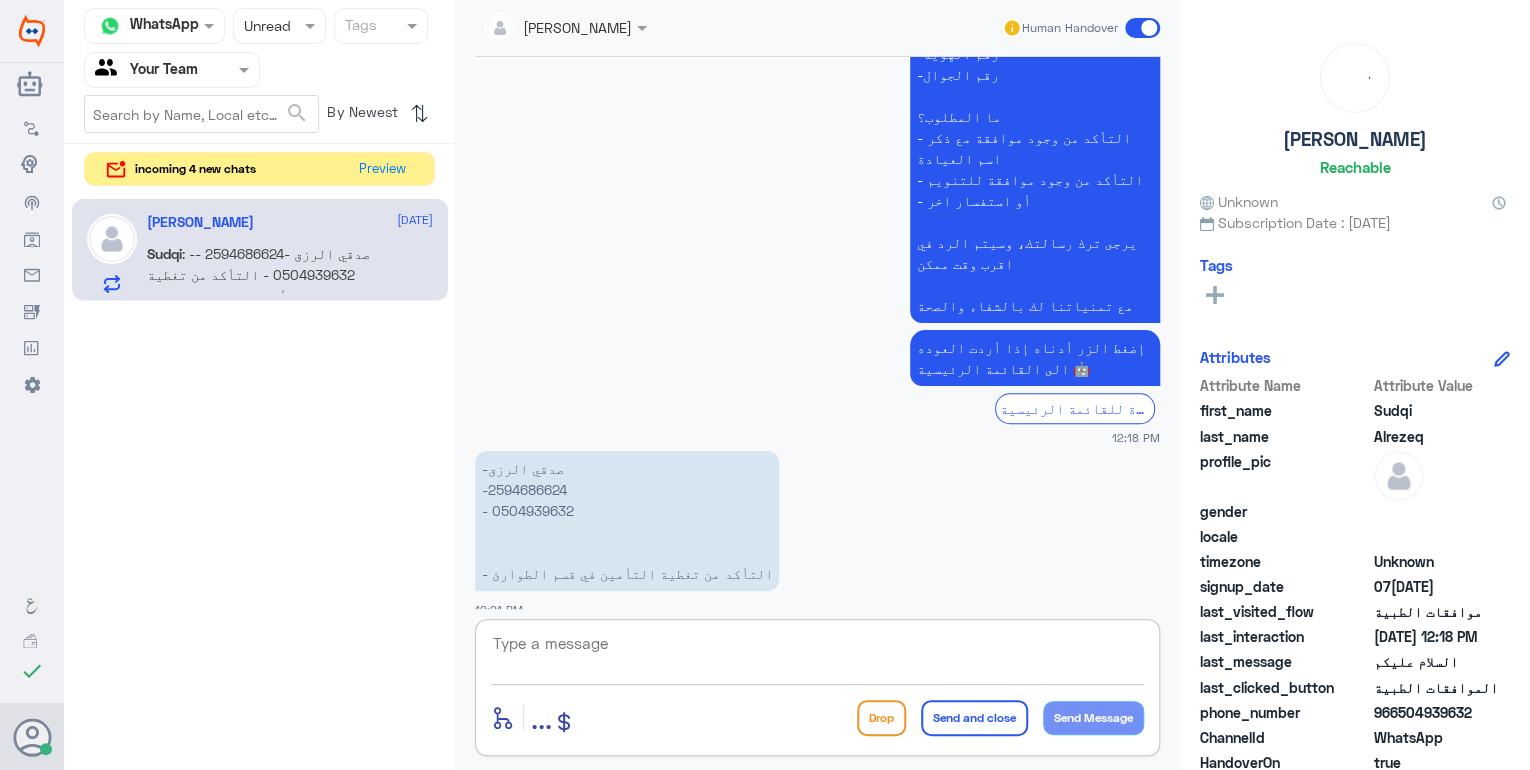 click 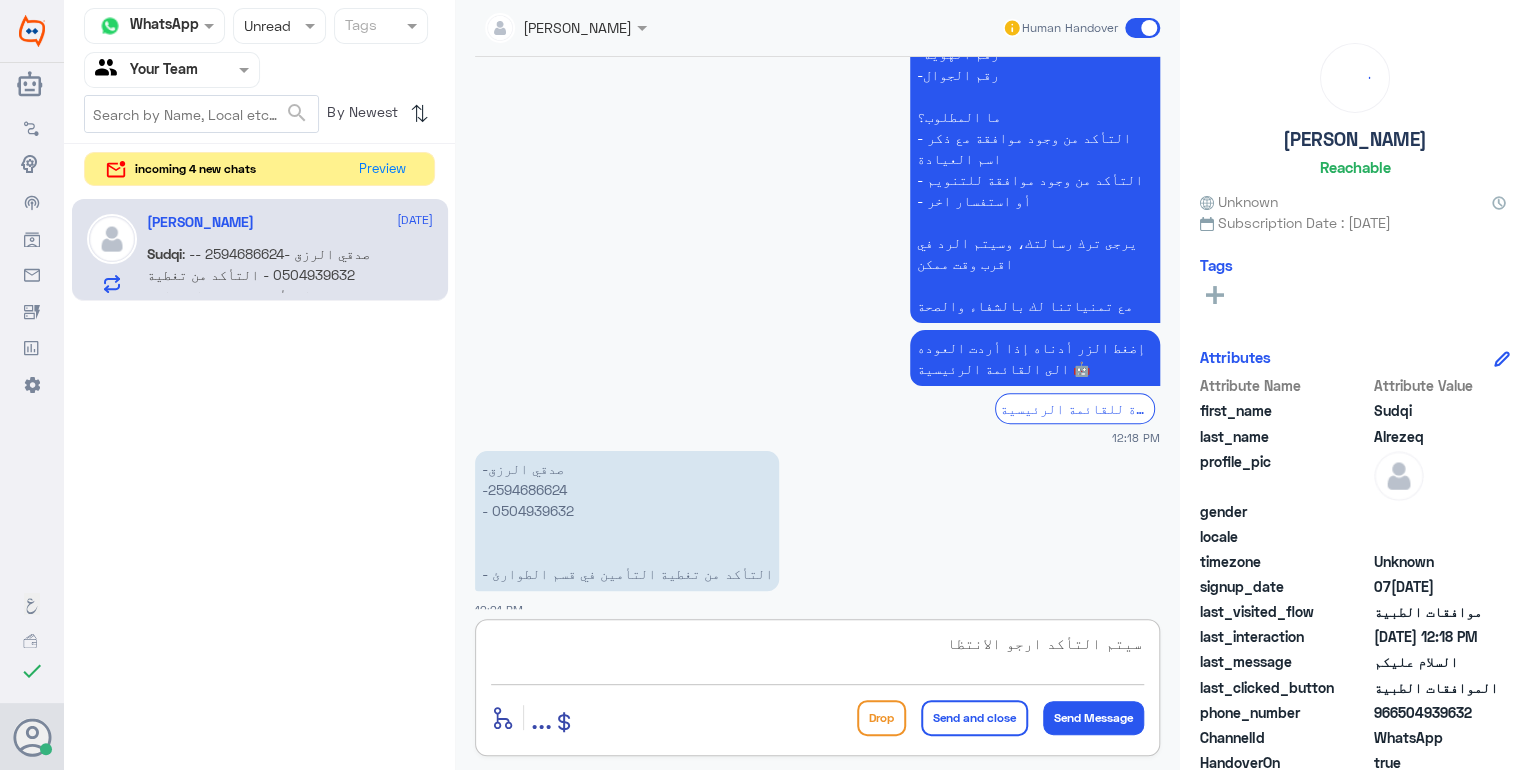 type on "سيتم التأكد ارجو الانتظار" 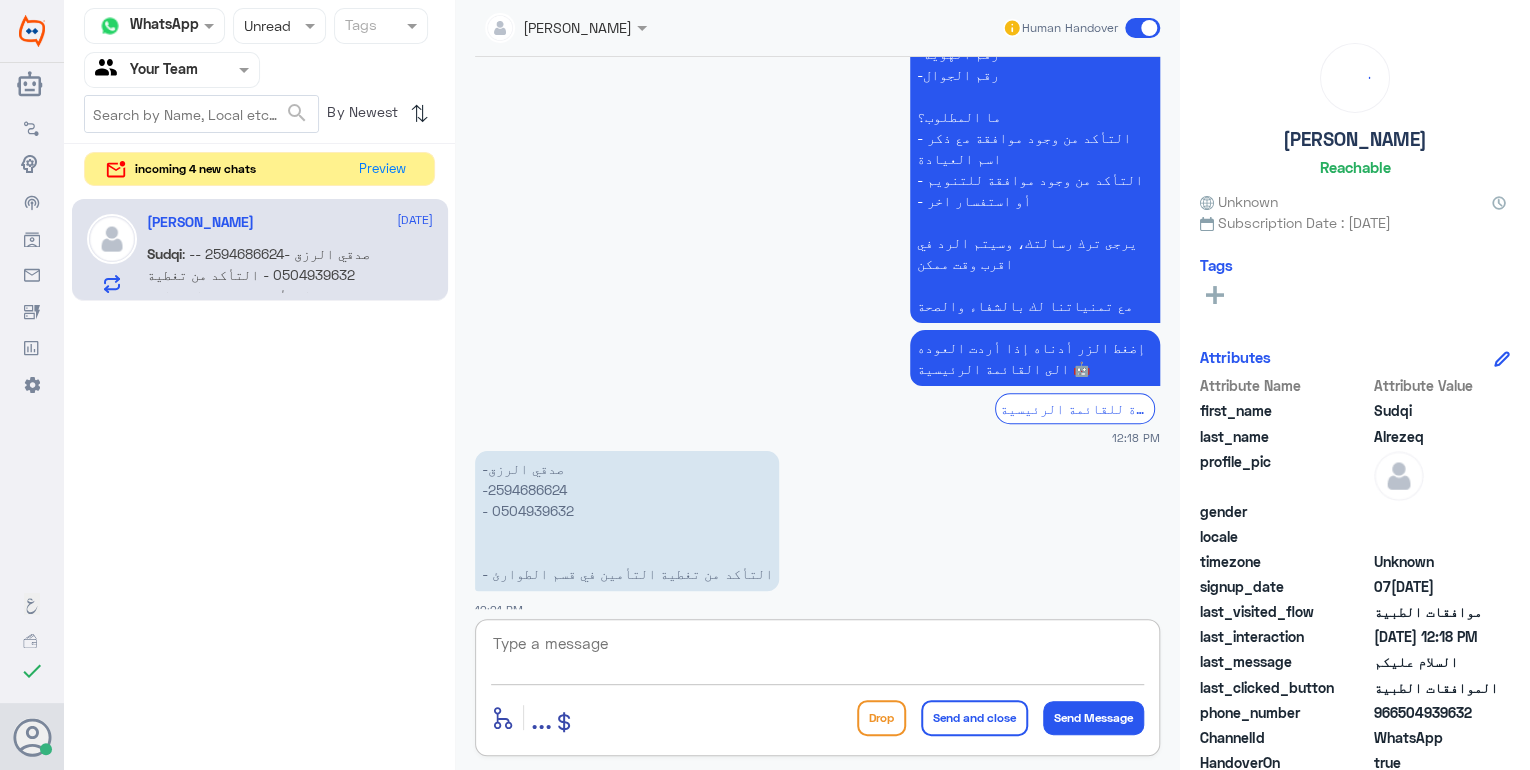 scroll, scrollTop: 664, scrollLeft: 0, axis: vertical 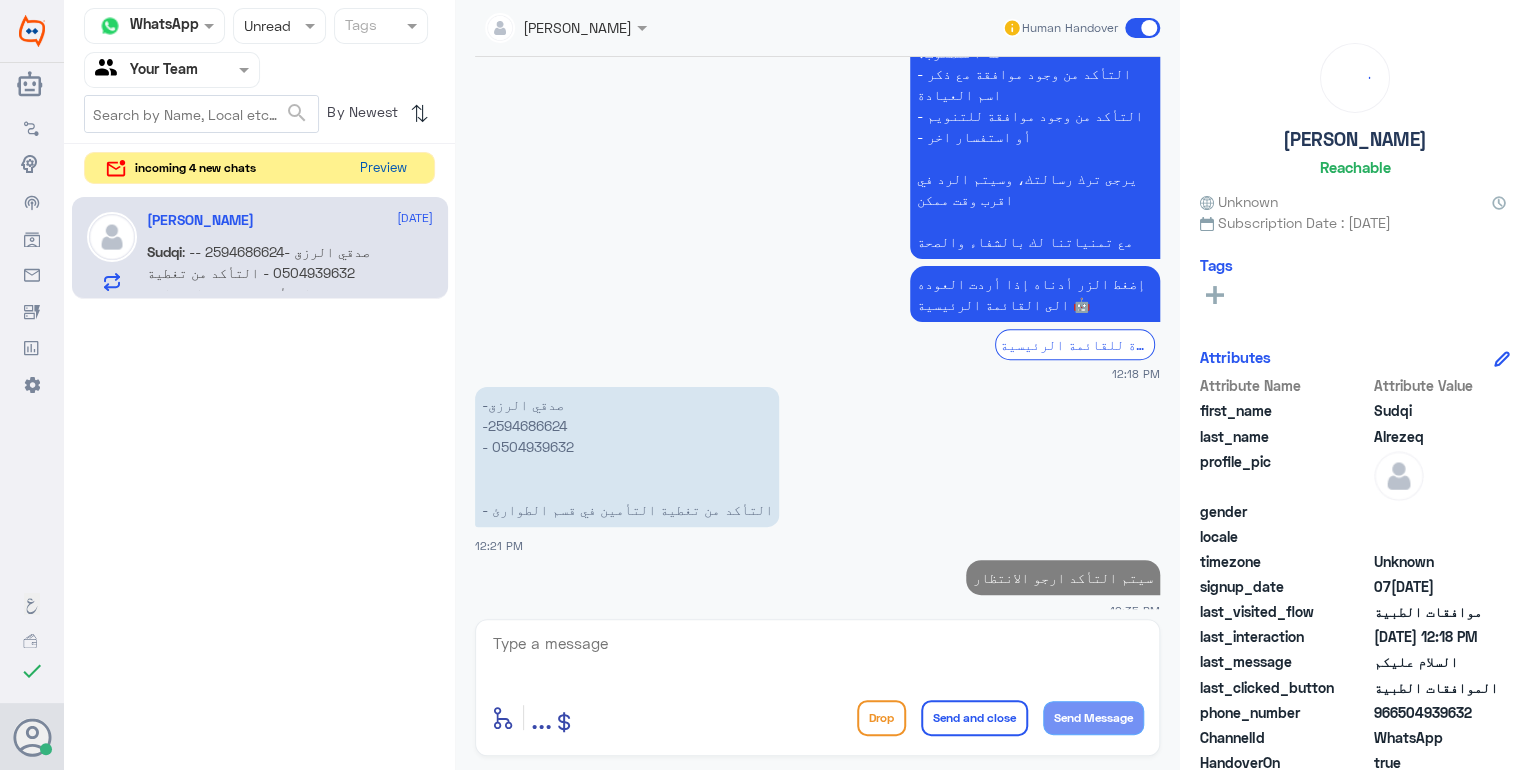 click on "Preview" 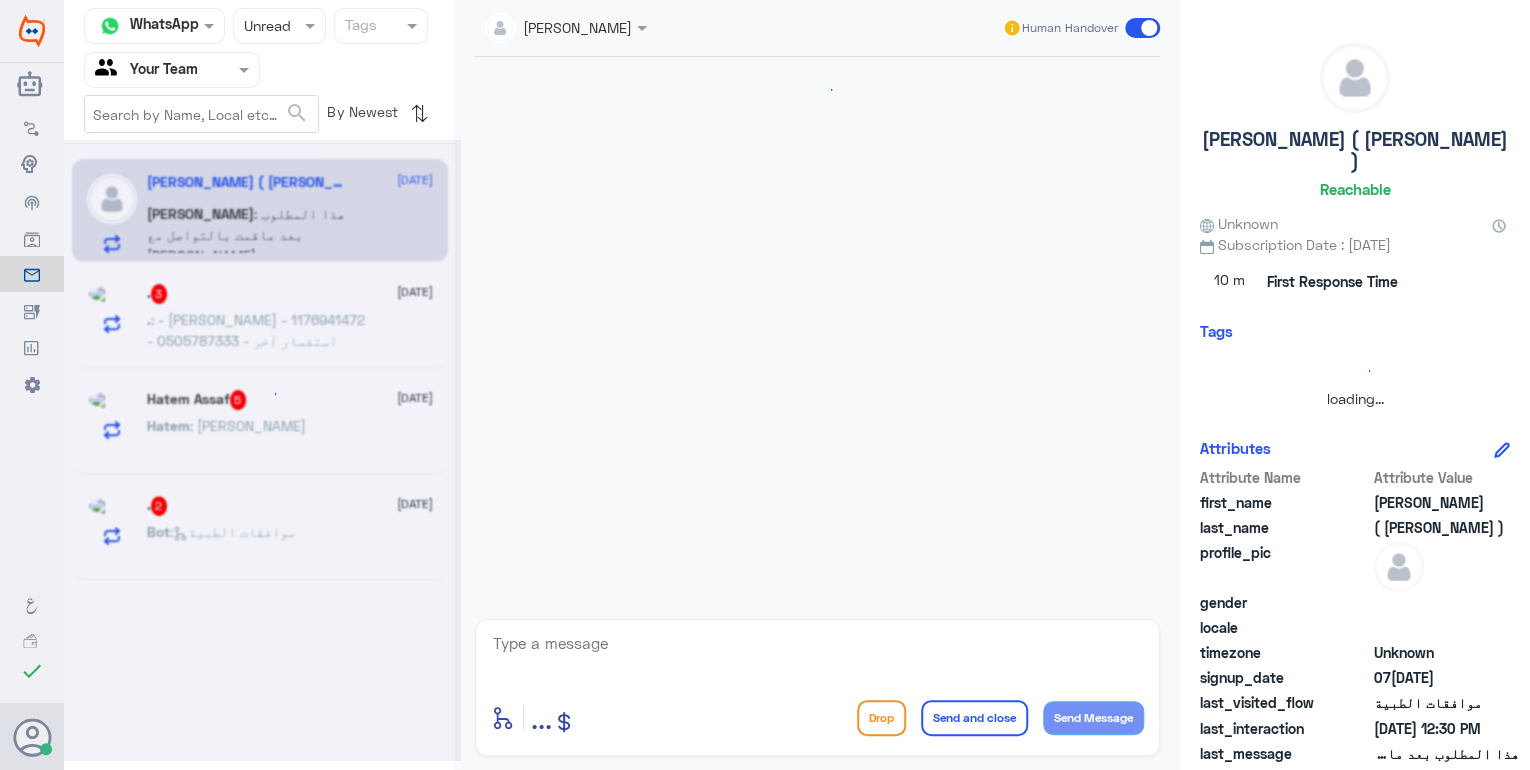 scroll, scrollTop: 1184, scrollLeft: 0, axis: vertical 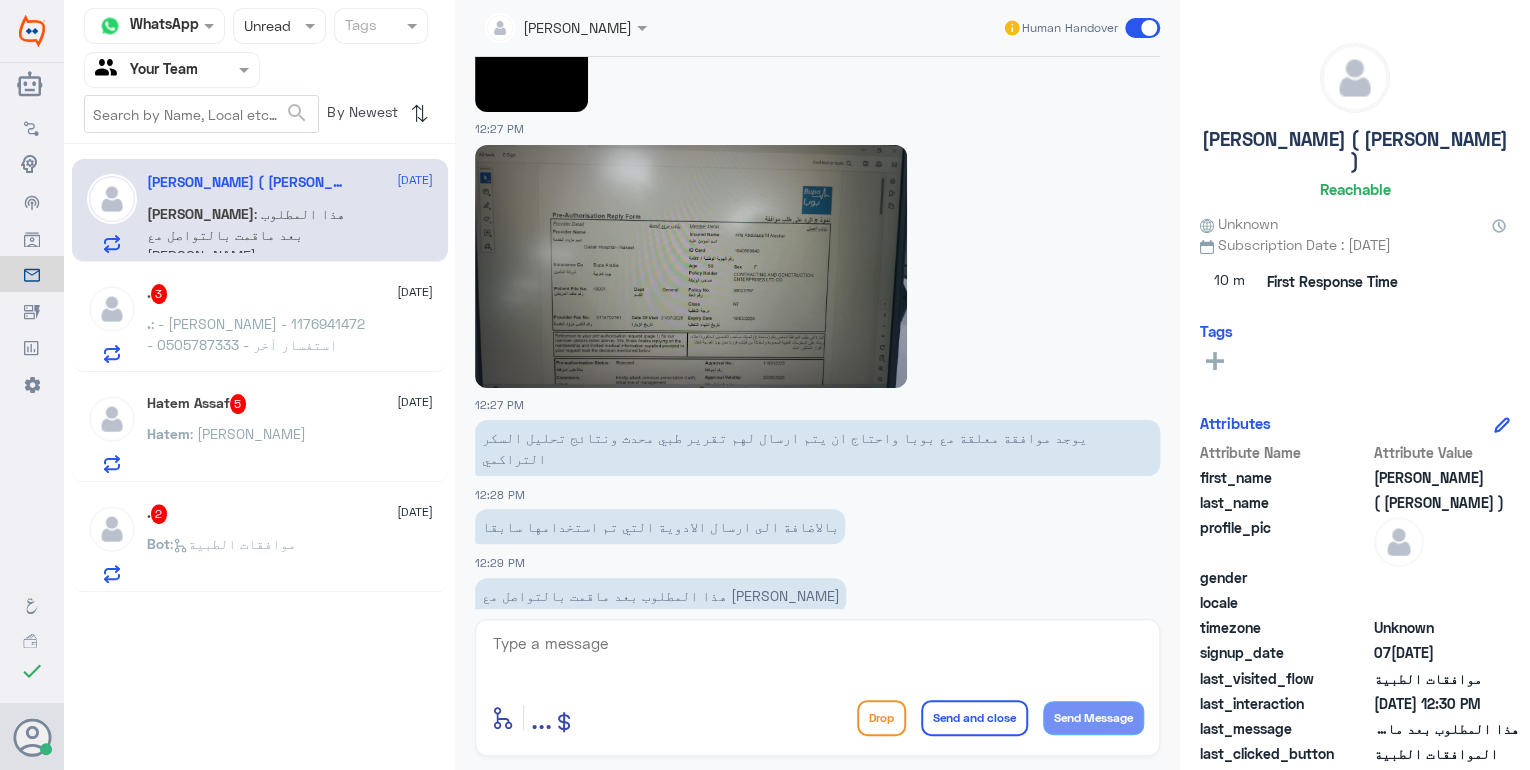 click on ".   2 [DATE] Bot :   موافقات الطبية" 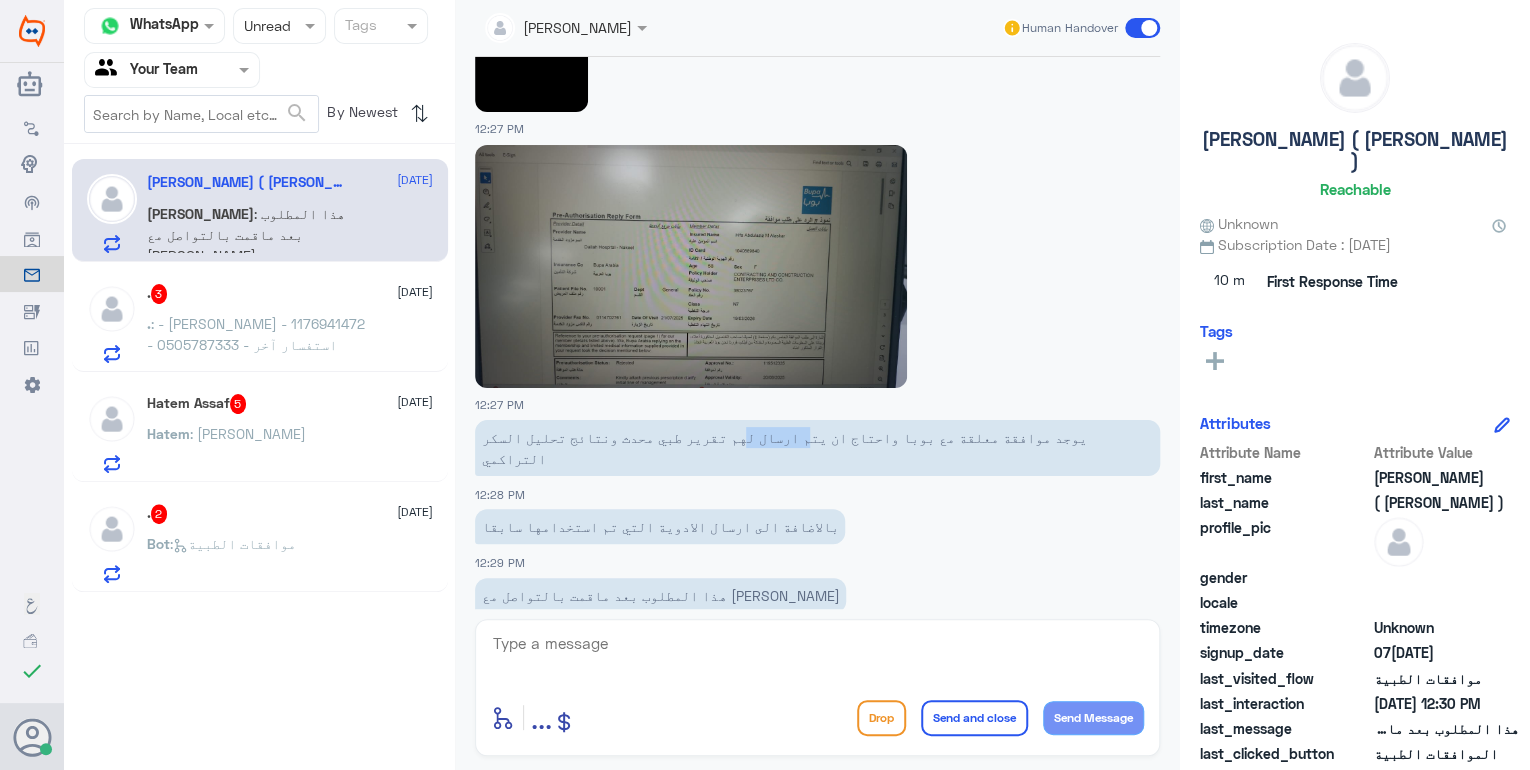 drag, startPoint x: 820, startPoint y: 416, endPoint x: 762, endPoint y: 417, distance: 58.00862 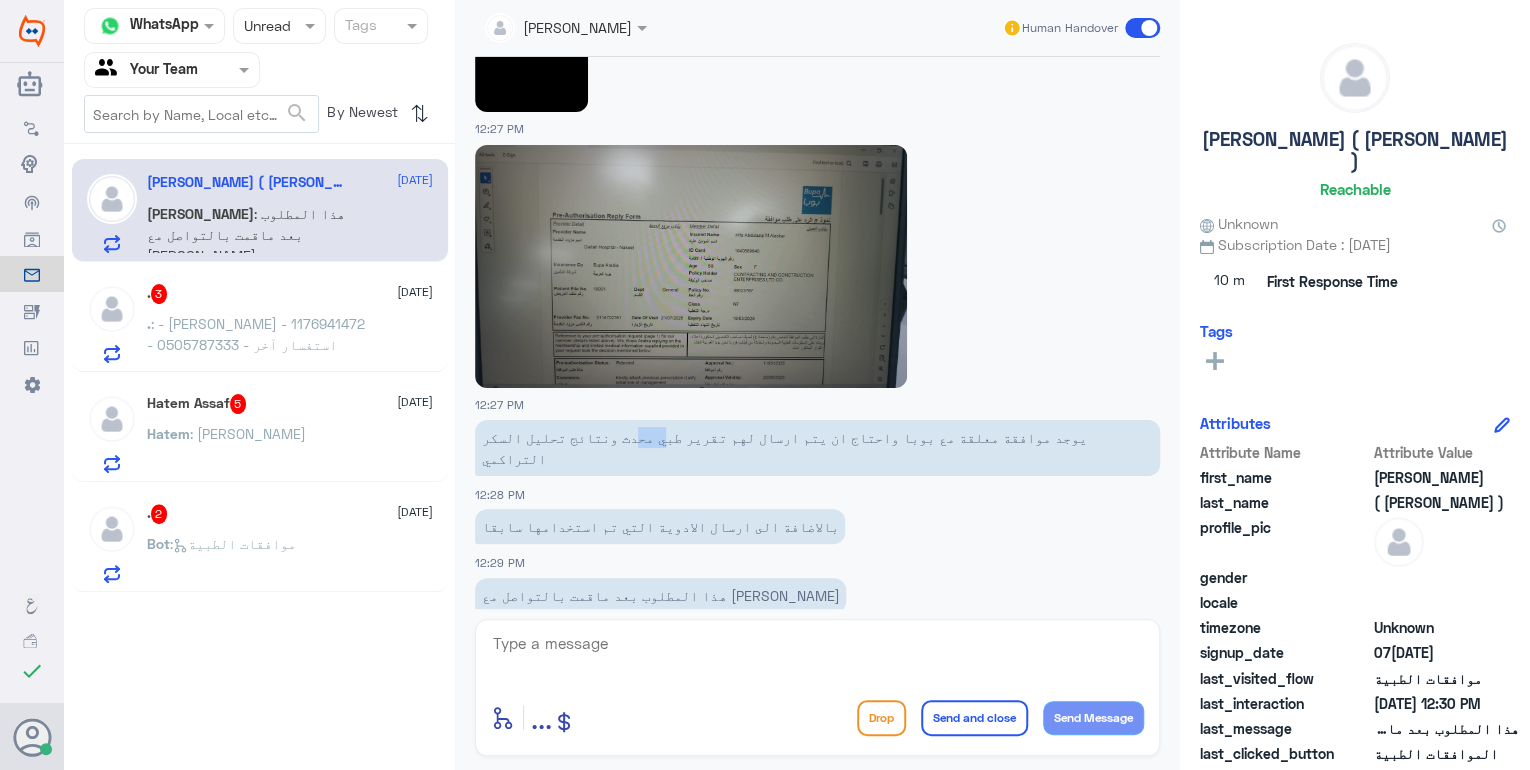 drag, startPoint x: 762, startPoint y: 417, endPoint x: 661, endPoint y: 421, distance: 101.07918 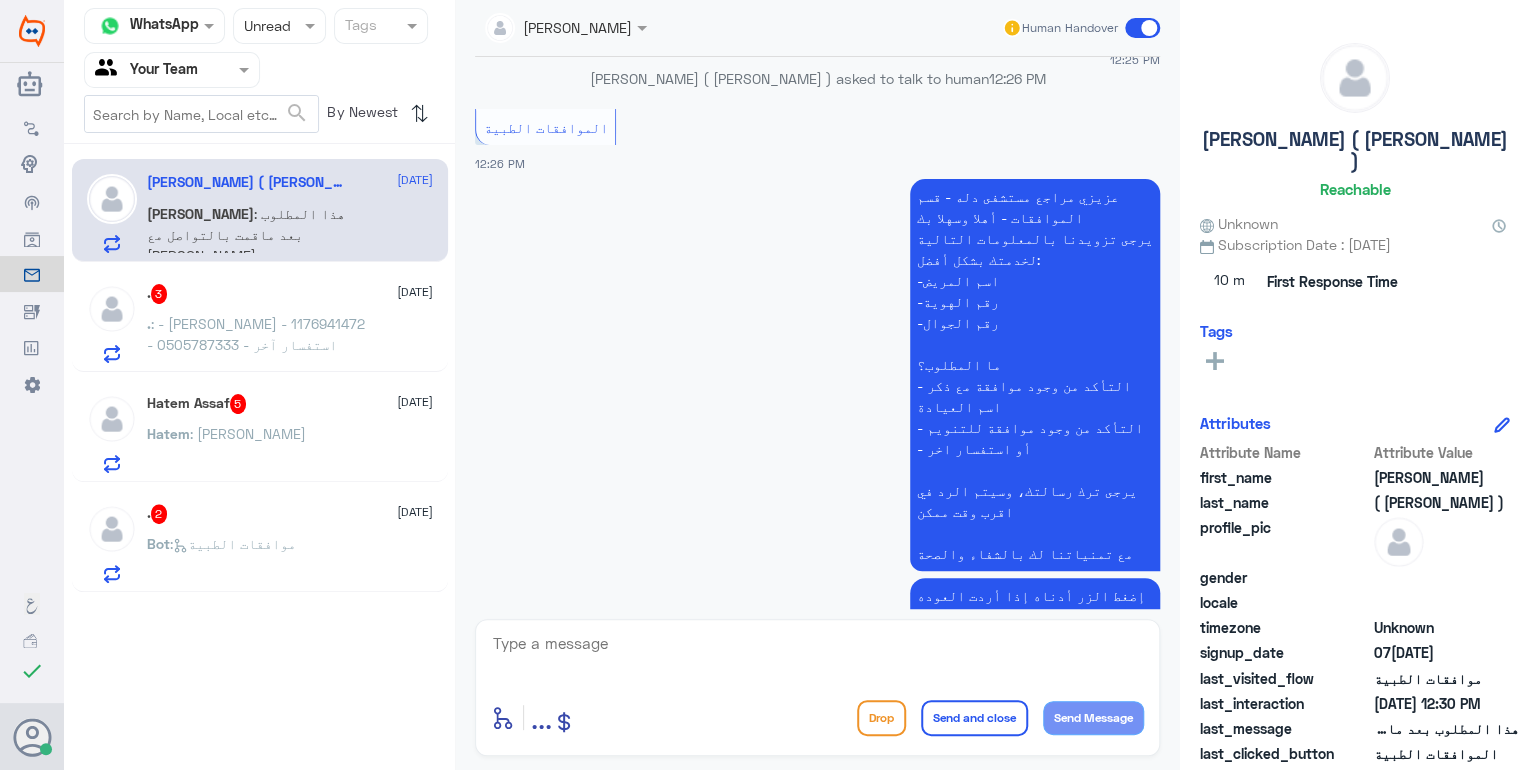 scroll, scrollTop: 464, scrollLeft: 0, axis: vertical 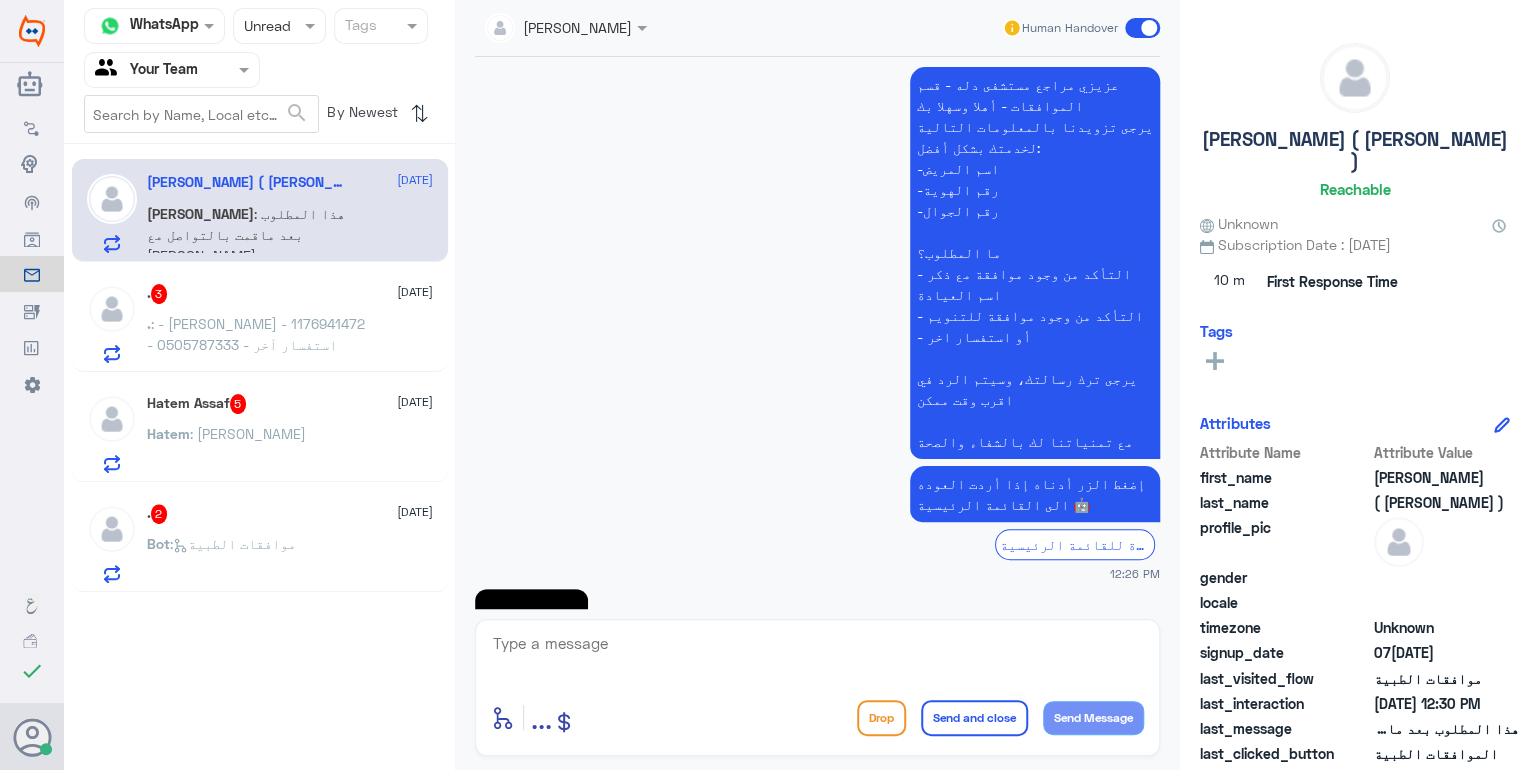 click on "SOMYH ALI Human Handover     [DATE]  السلام عليكم   12:25 PM  مرحباً بك في مستشفيات دله   سعداء بتواجدك معنا [DATE] 👋
أنا المساعد الذكي لمستشفيات دله 🤖
يمكنك الاختيار من القائمة التالية أو ادخل استفسارك وسيتم الرد عليك 😉
For English type "English" اضغط على اختيارك    12:25 PM   [PERSON_NAME] ( [PERSON_NAME] ) asked to talk to human   12:26 PM       الموافقات الطبية    12:26 PM  عزيزي مراجع مستشفى دله - قسم الموافقات - أهلا وسهلا بك  يرجى تزويدنا بالمعلومات التالية لخدمتك بشكل أفضل: -اسم المريض -رقم الهوية  -رقم الجوال    ما المطلوب؟      - التأكد من وجود موافقة مع ذكر اسم العيادة      - التأكد من وجود موافقة للتنويم      - أو استفسار اخر        12:26 PM" 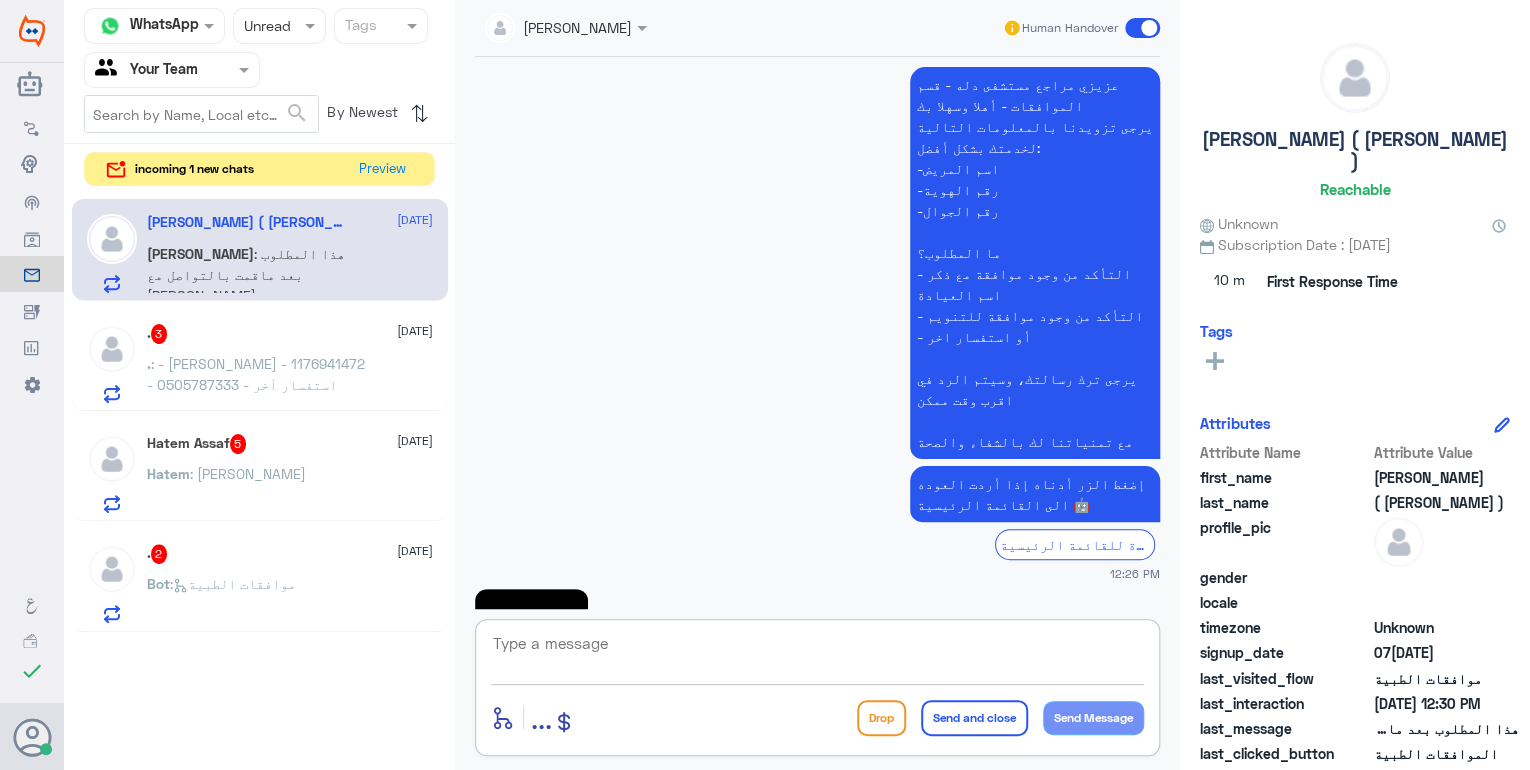 click 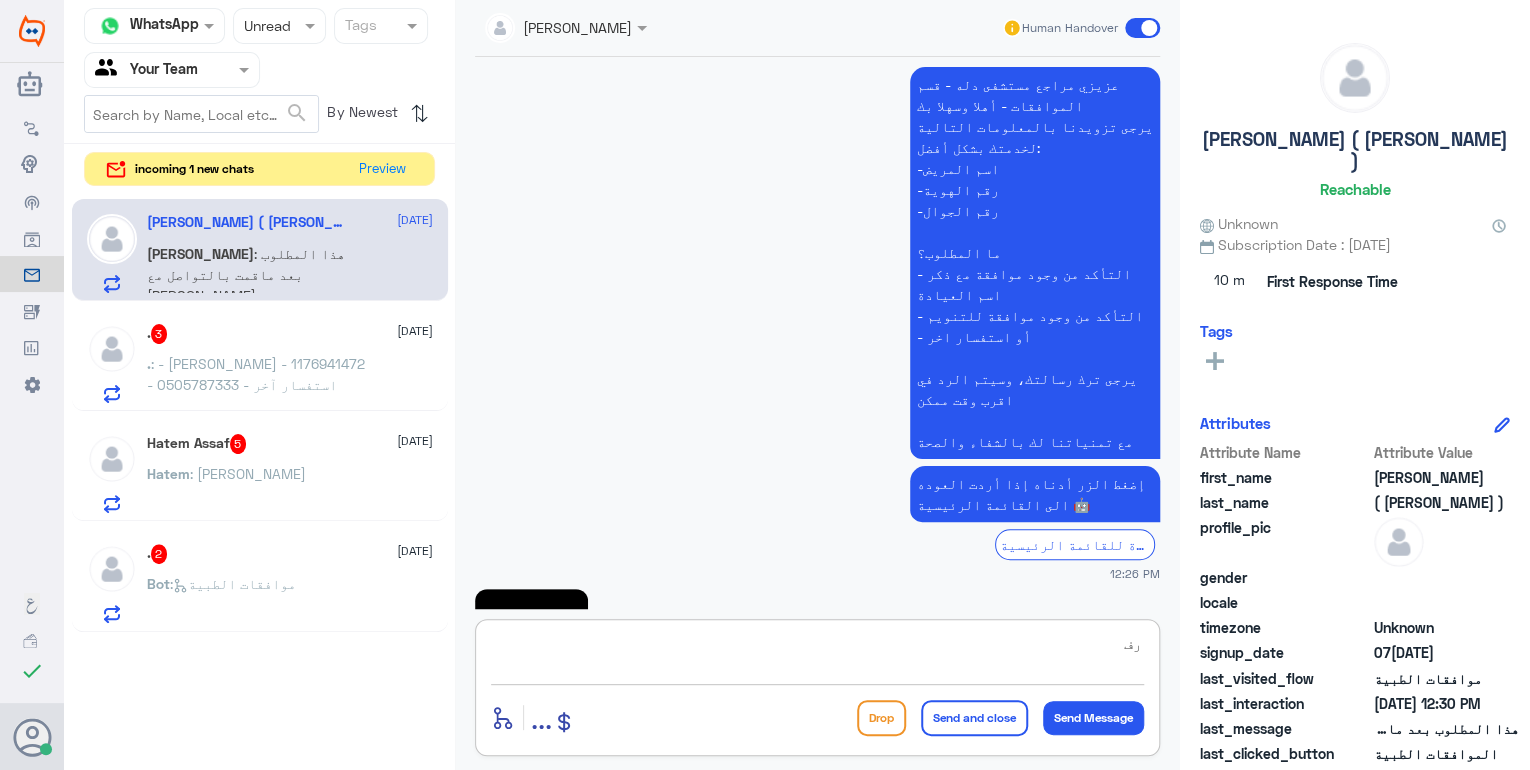 type on "ر" 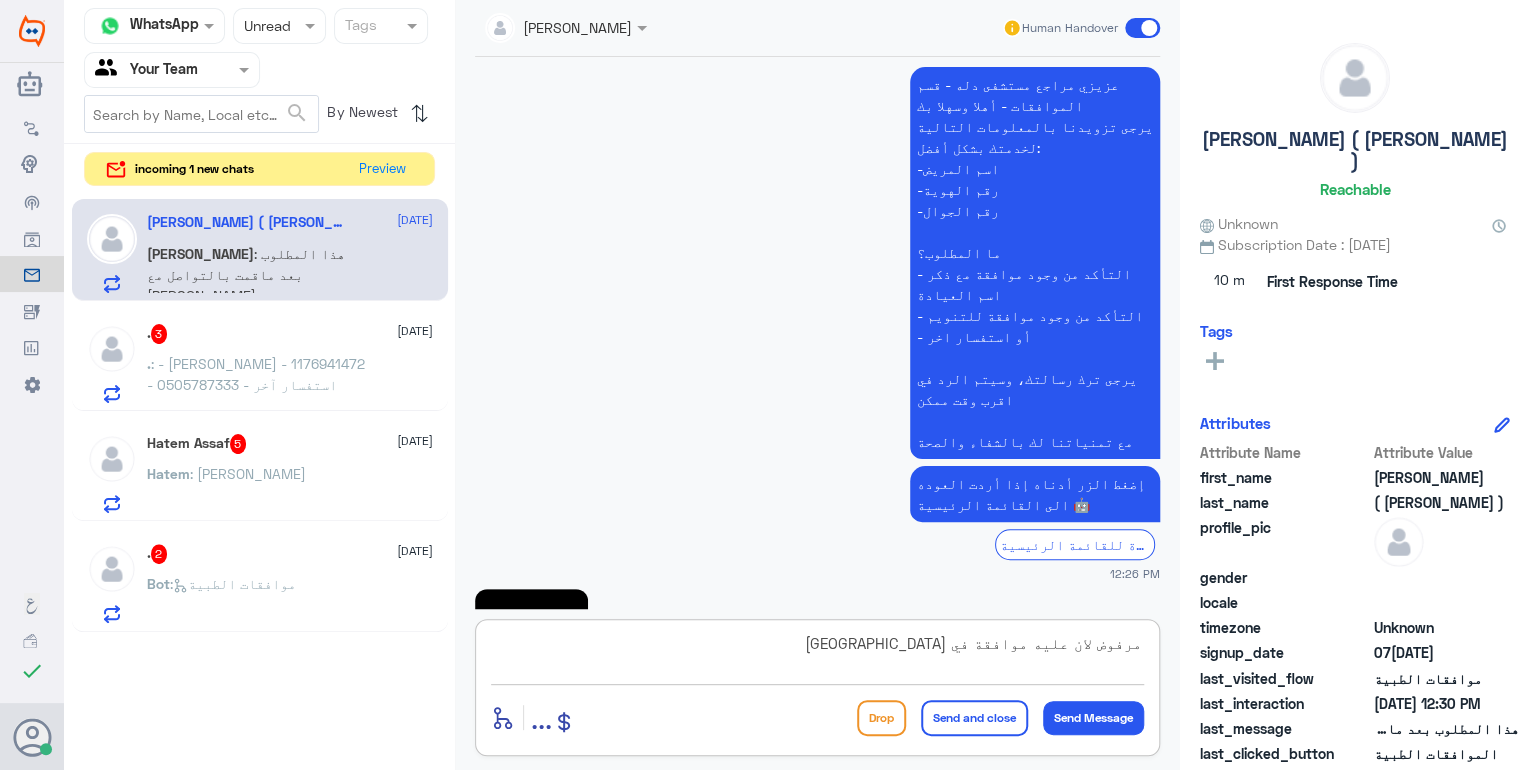 type on "مرفوض لان عليه موافقة في [GEOGRAPHIC_DATA]" 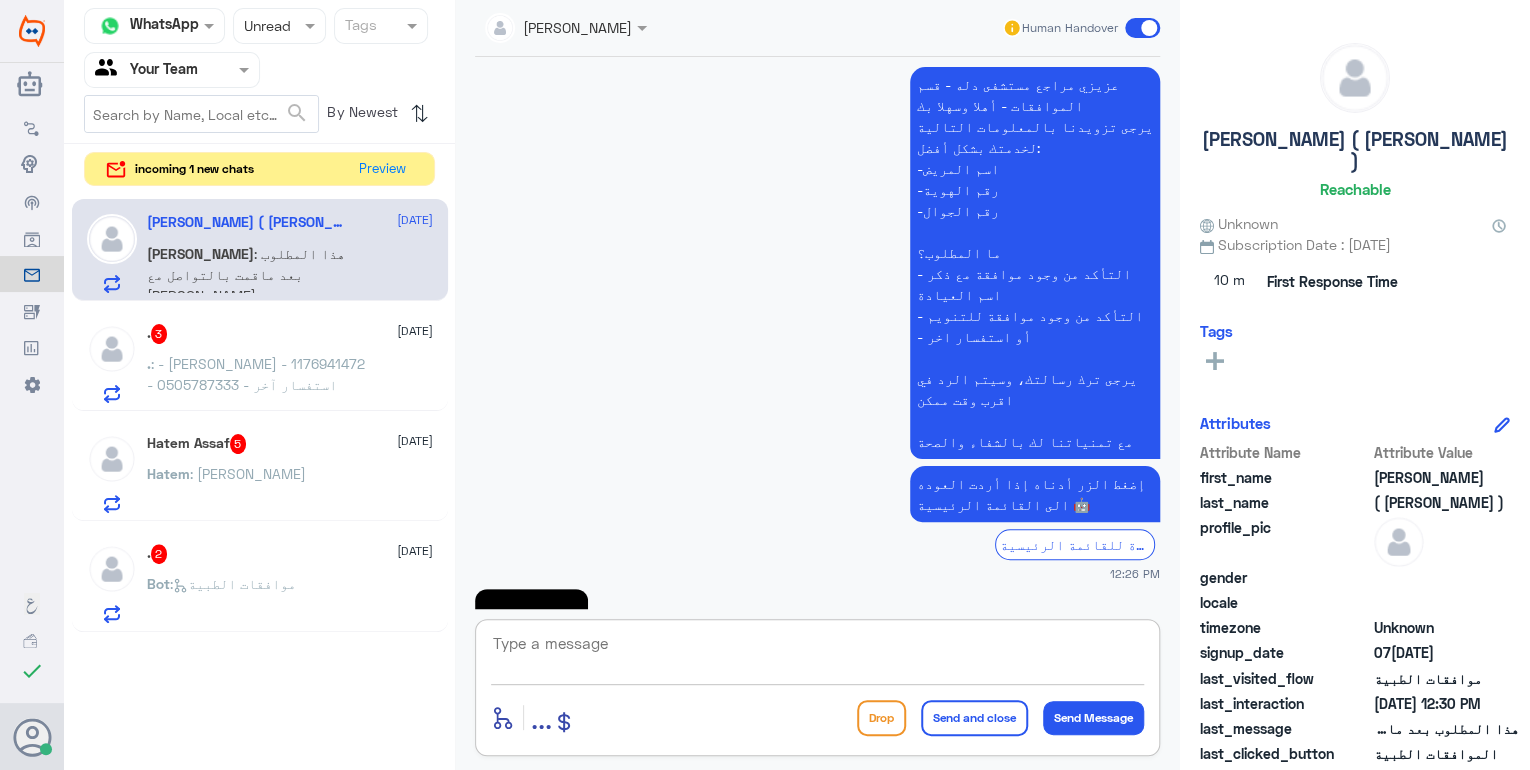 scroll, scrollTop: 1270, scrollLeft: 0, axis: vertical 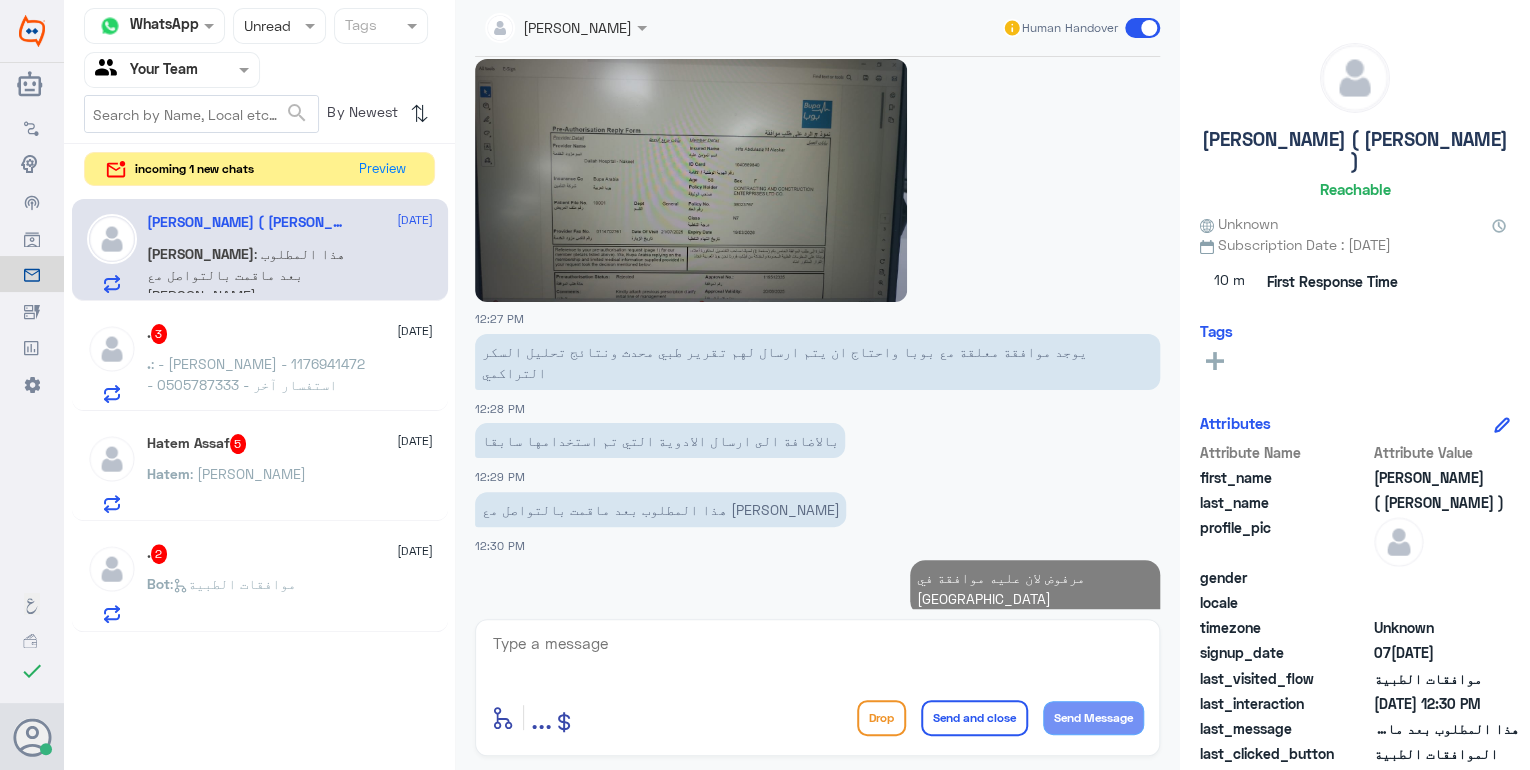 click on ".   2 [DATE] Bot :   موافقات الطبية" 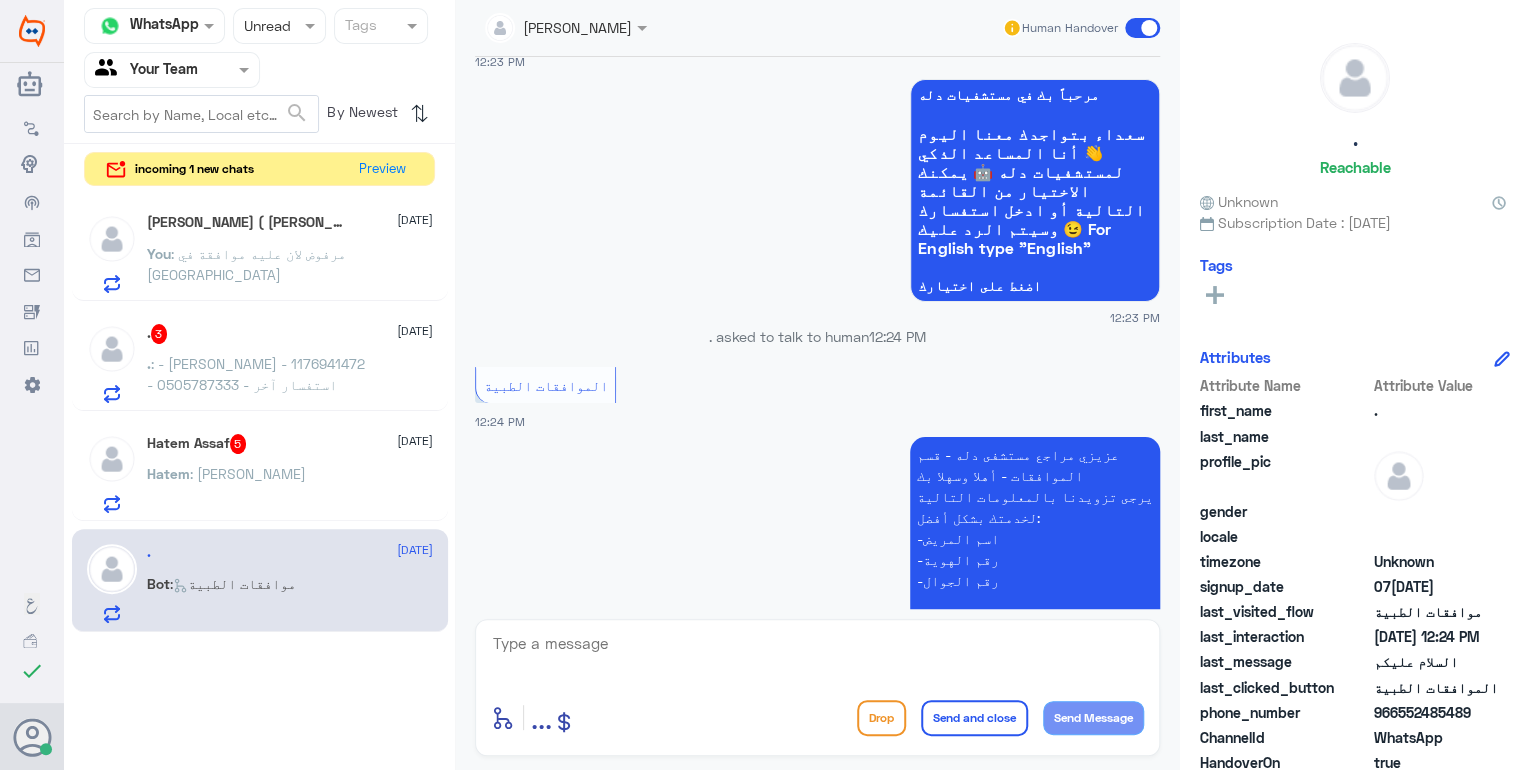 scroll, scrollTop: 0, scrollLeft: 0, axis: both 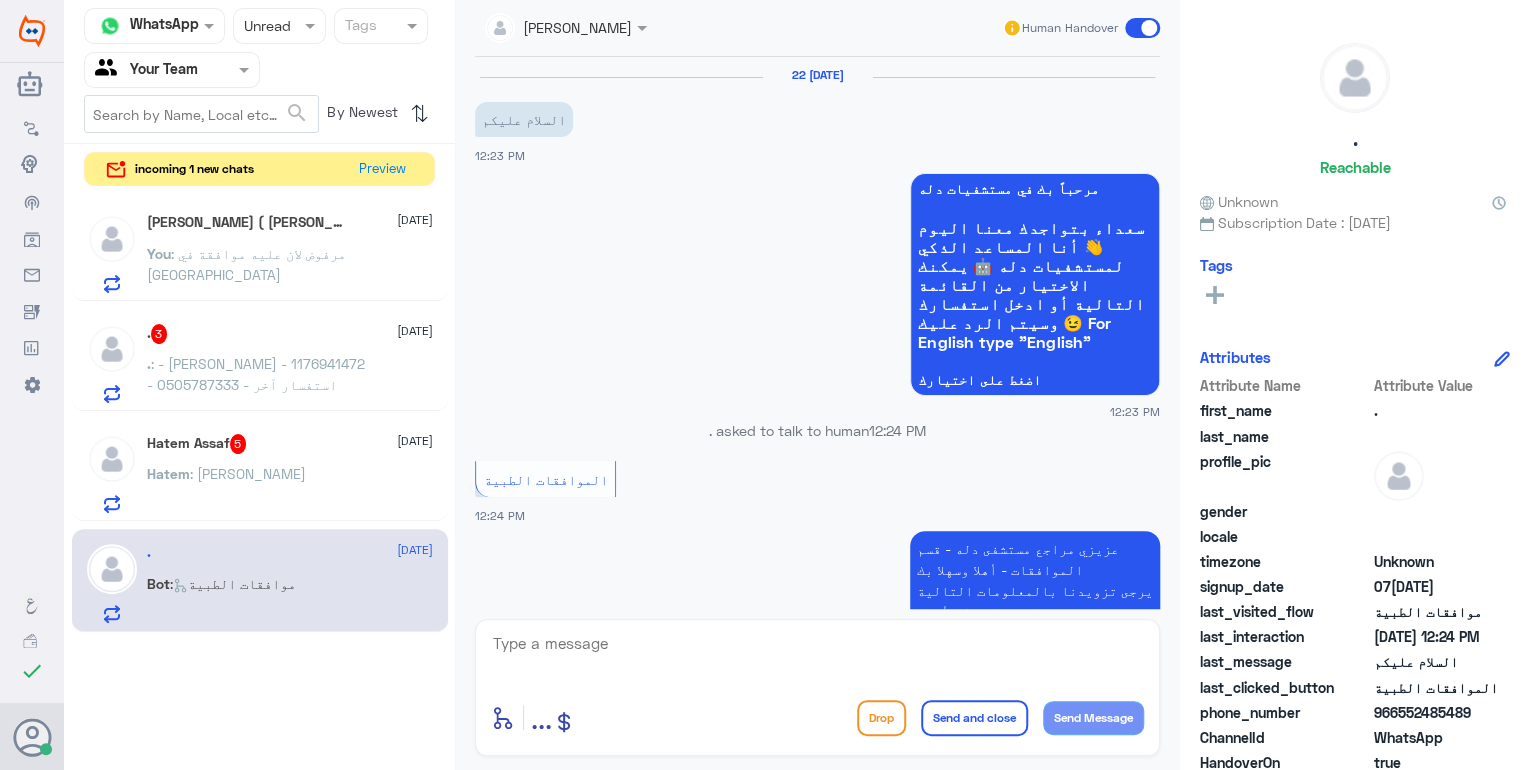 click on "Hatem Assaf  5 22 [DATE]atem : [PERSON_NAME]" 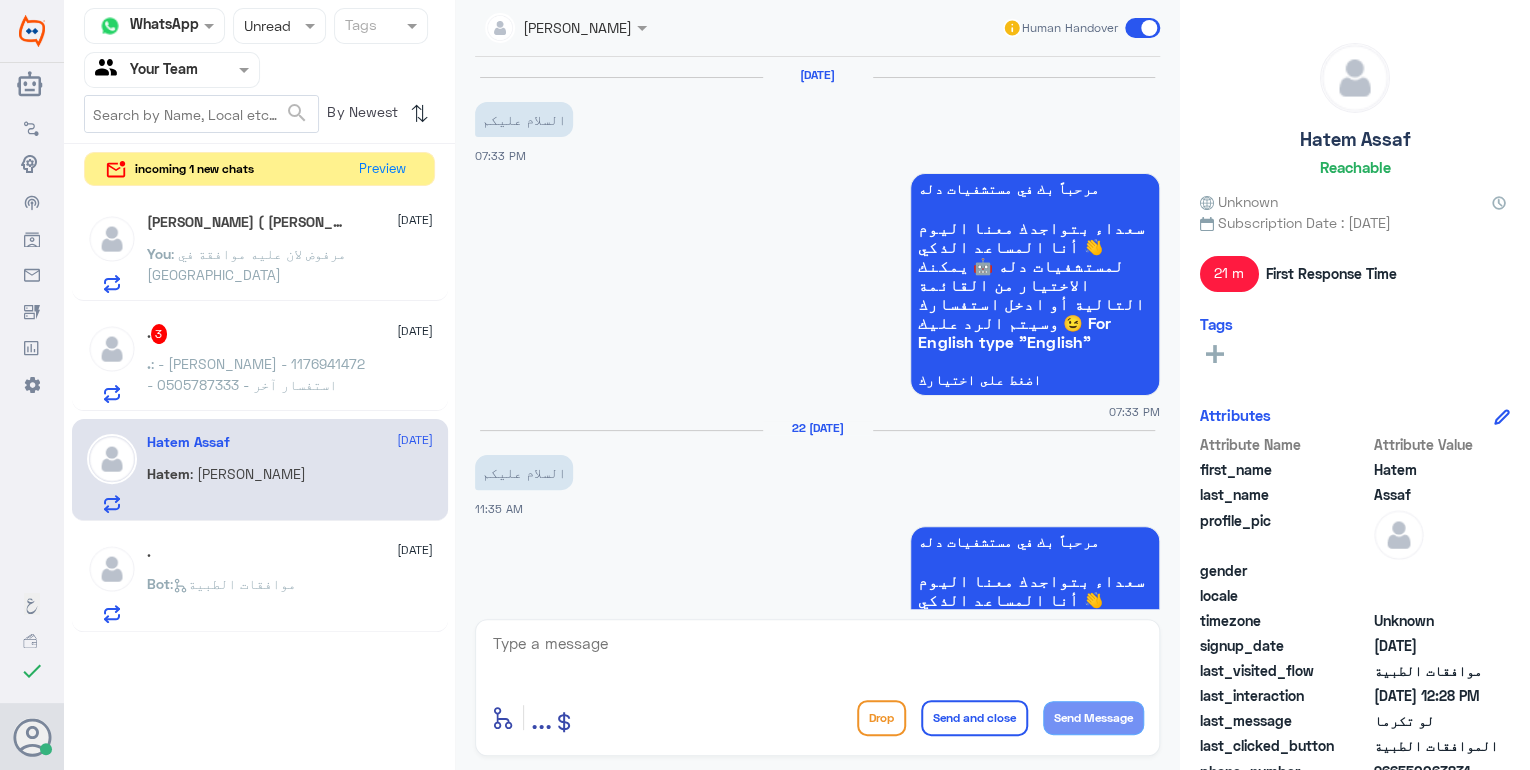 scroll, scrollTop: 1444, scrollLeft: 0, axis: vertical 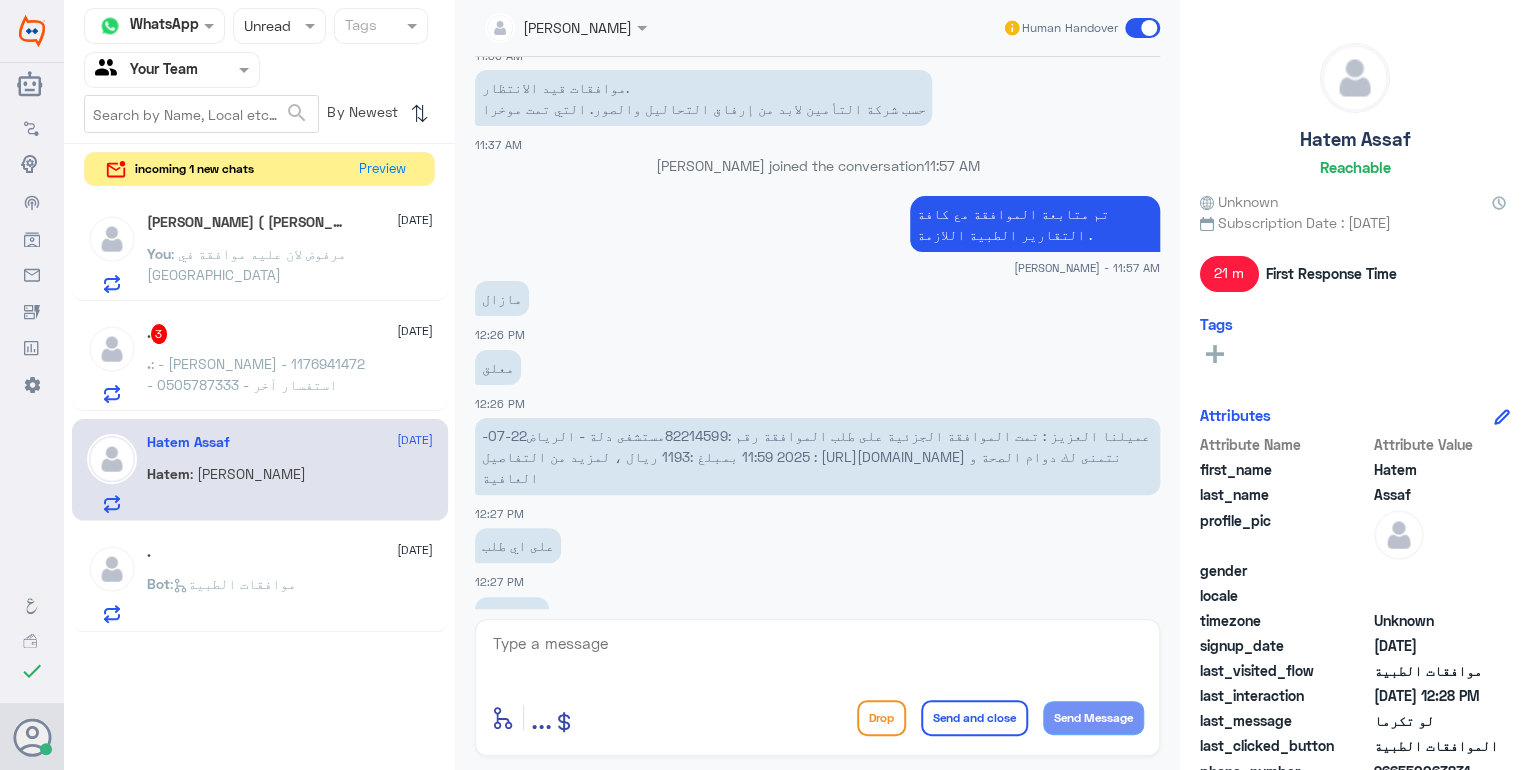 click on "عميلنا العزيز : تمت الموافقة الجزئية على طلب الموافقة  رقم :82214599مستشفى دلة - الرياض22-07-2025 11:59 بمبلغ :1193 ريال  ، لمزيد من التفاصيل :  [URL][DOMAIN_NAME]
نتمنى لك دوام الصحة و العافية" 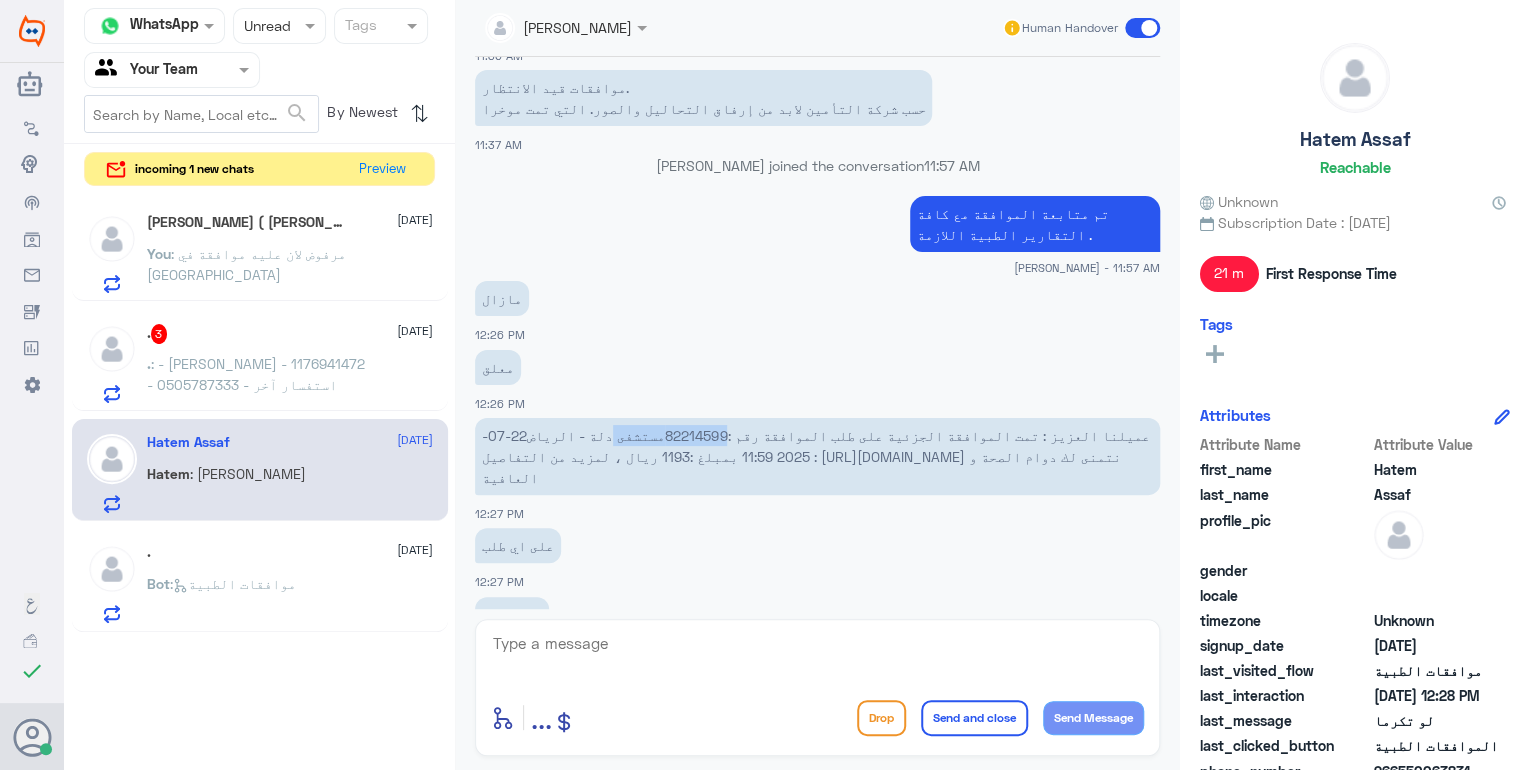 click on "عميلنا العزيز : تمت الموافقة الجزئية على طلب الموافقة  رقم :82214599مستشفى دلة - الرياض22-07-2025 11:59 بمبلغ :1193 ريال  ، لمزيد من التفاصيل :  [URL][DOMAIN_NAME]
نتمنى لك دوام الصحة و العافية" 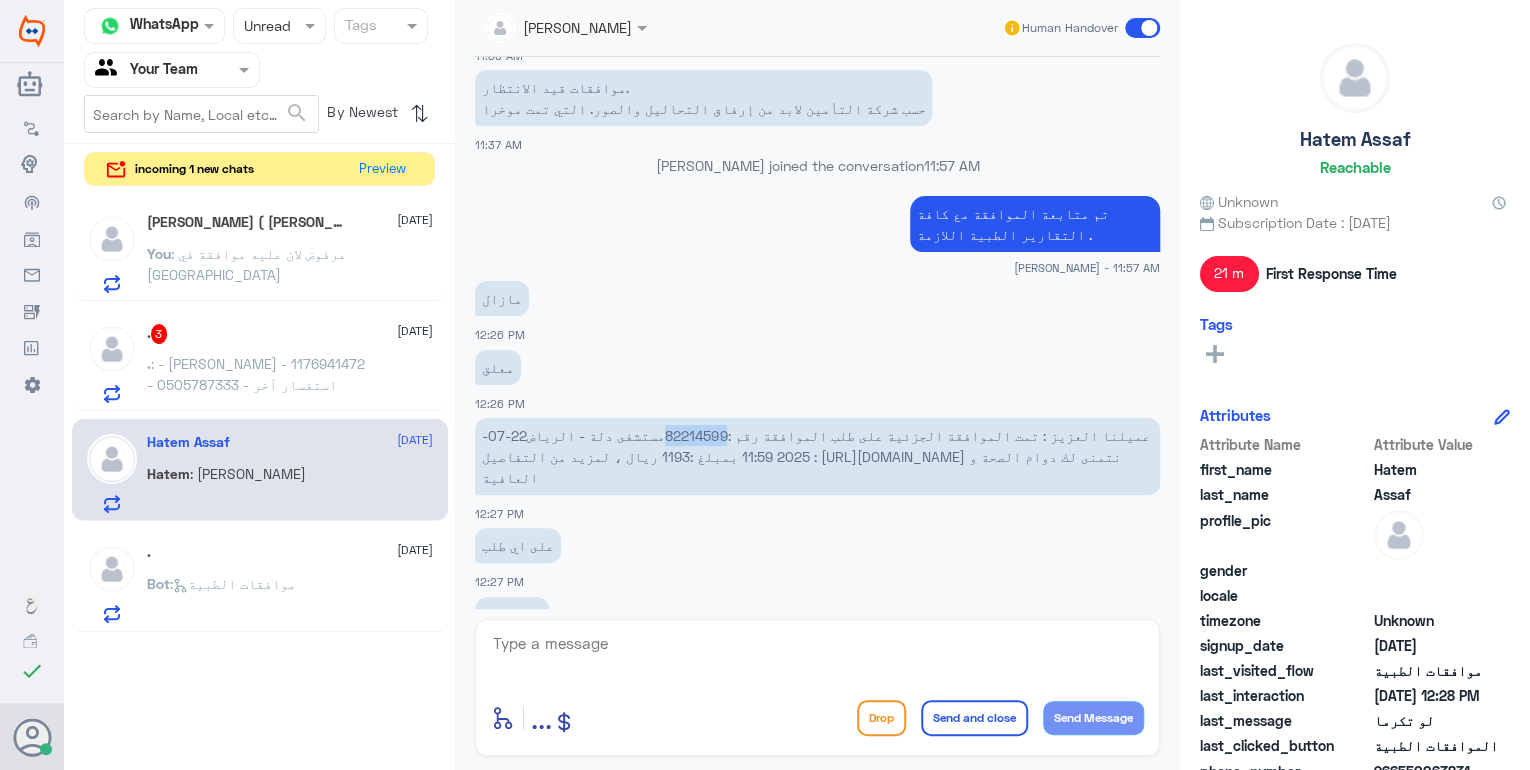 drag, startPoint x: 694, startPoint y: 393, endPoint x: 756, endPoint y: 394, distance: 62.008064 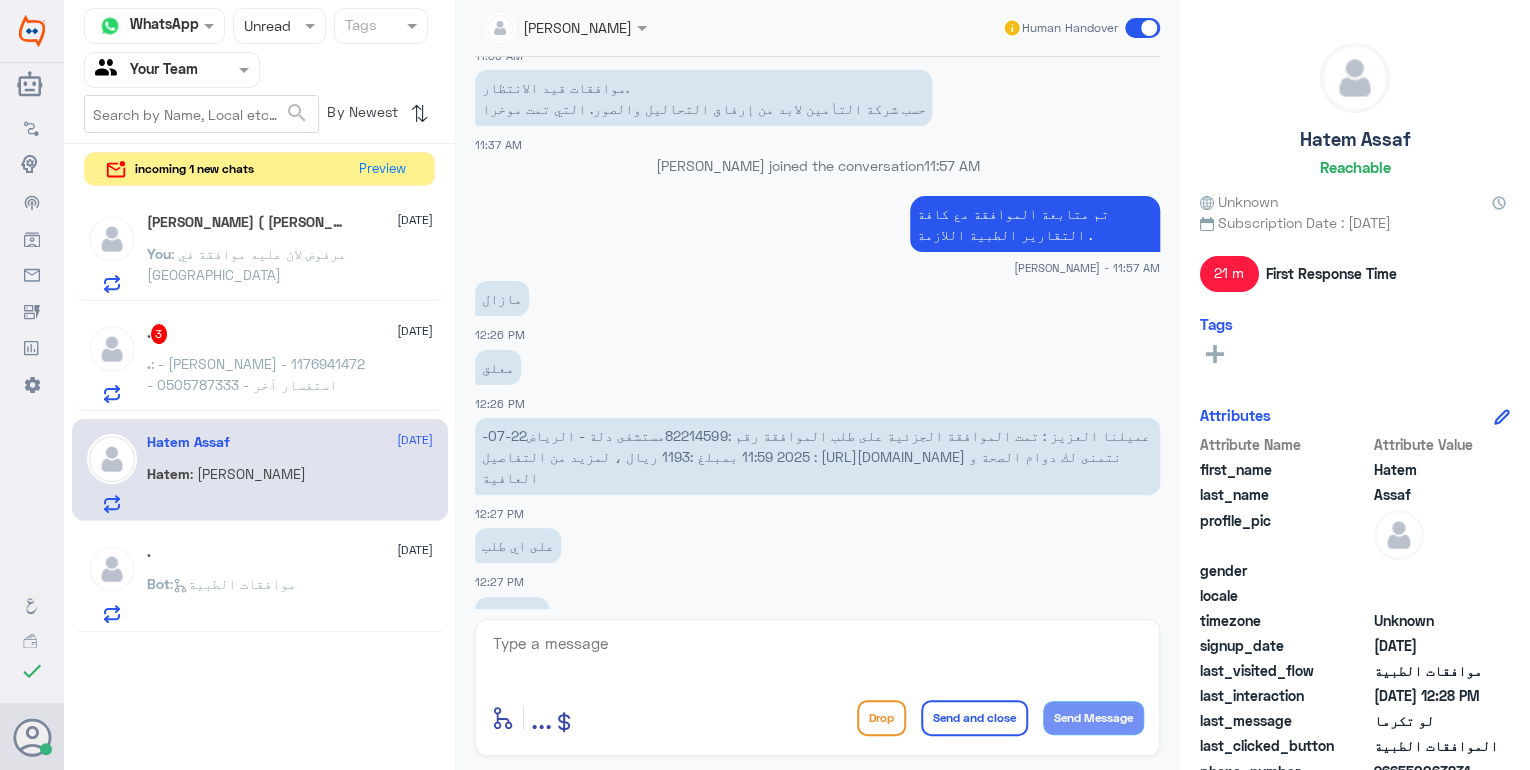 click on "لو تكرما" 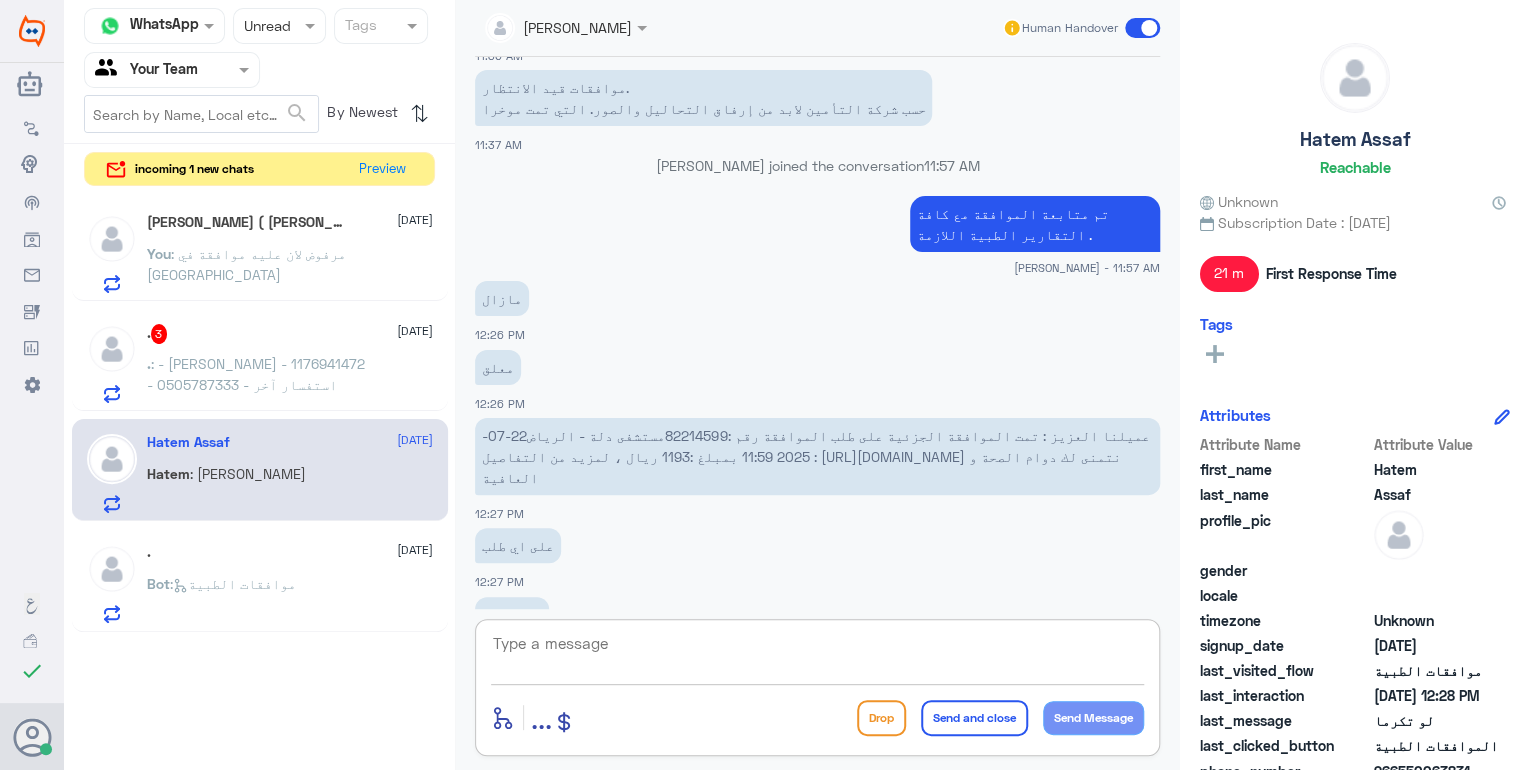 click 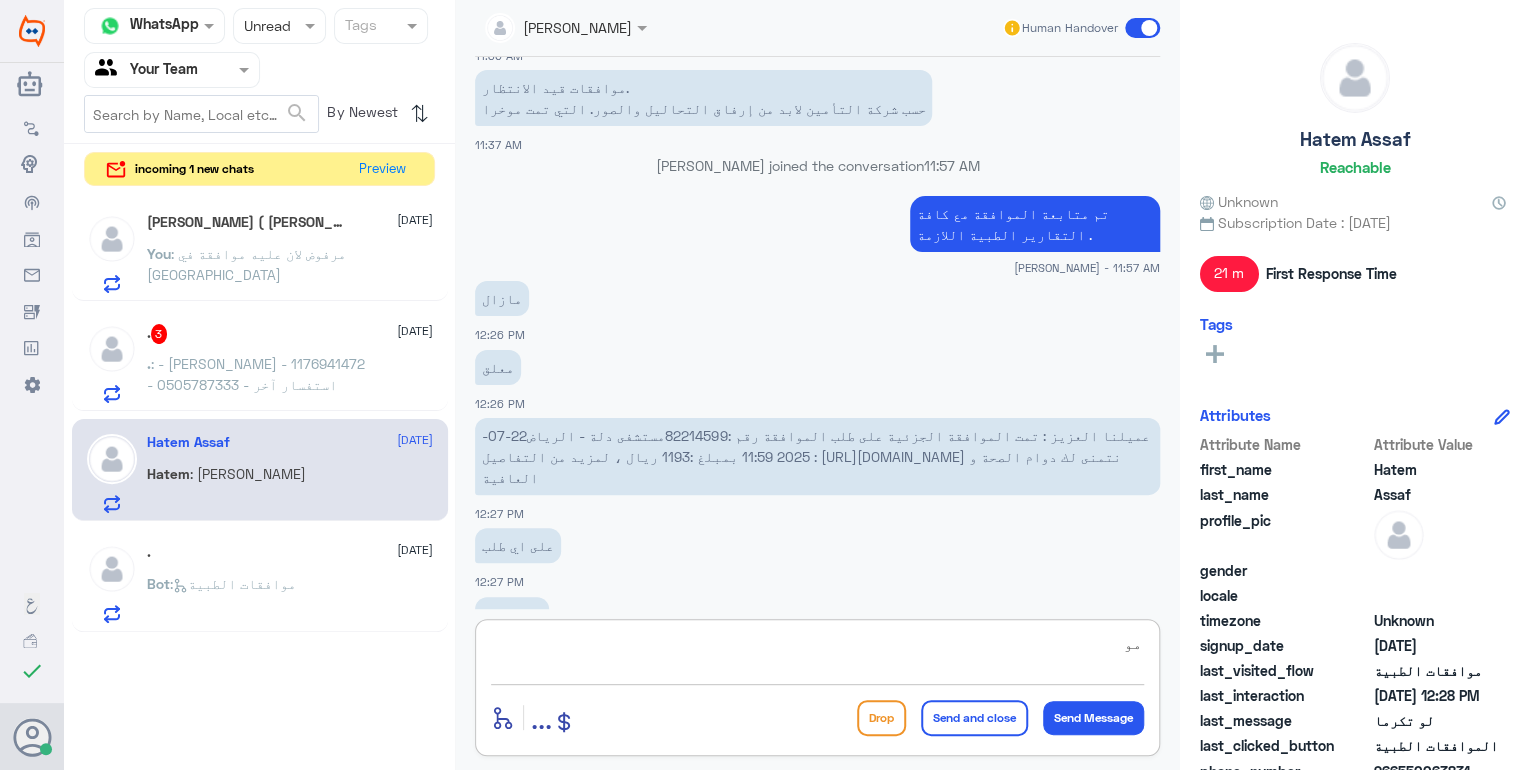 type on "م" 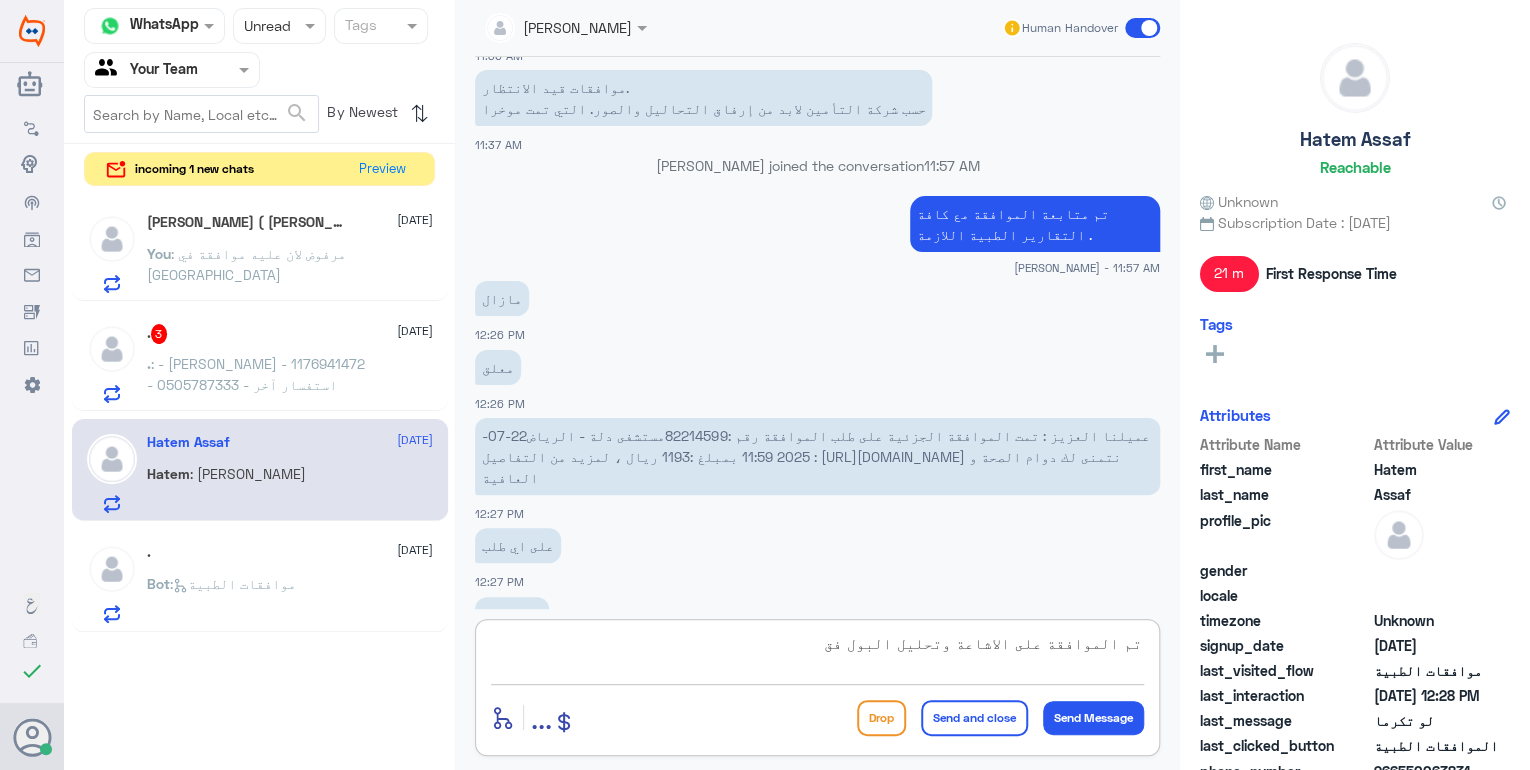 type on "تم الموافقة على الاشاعة وتحليل البول فقط" 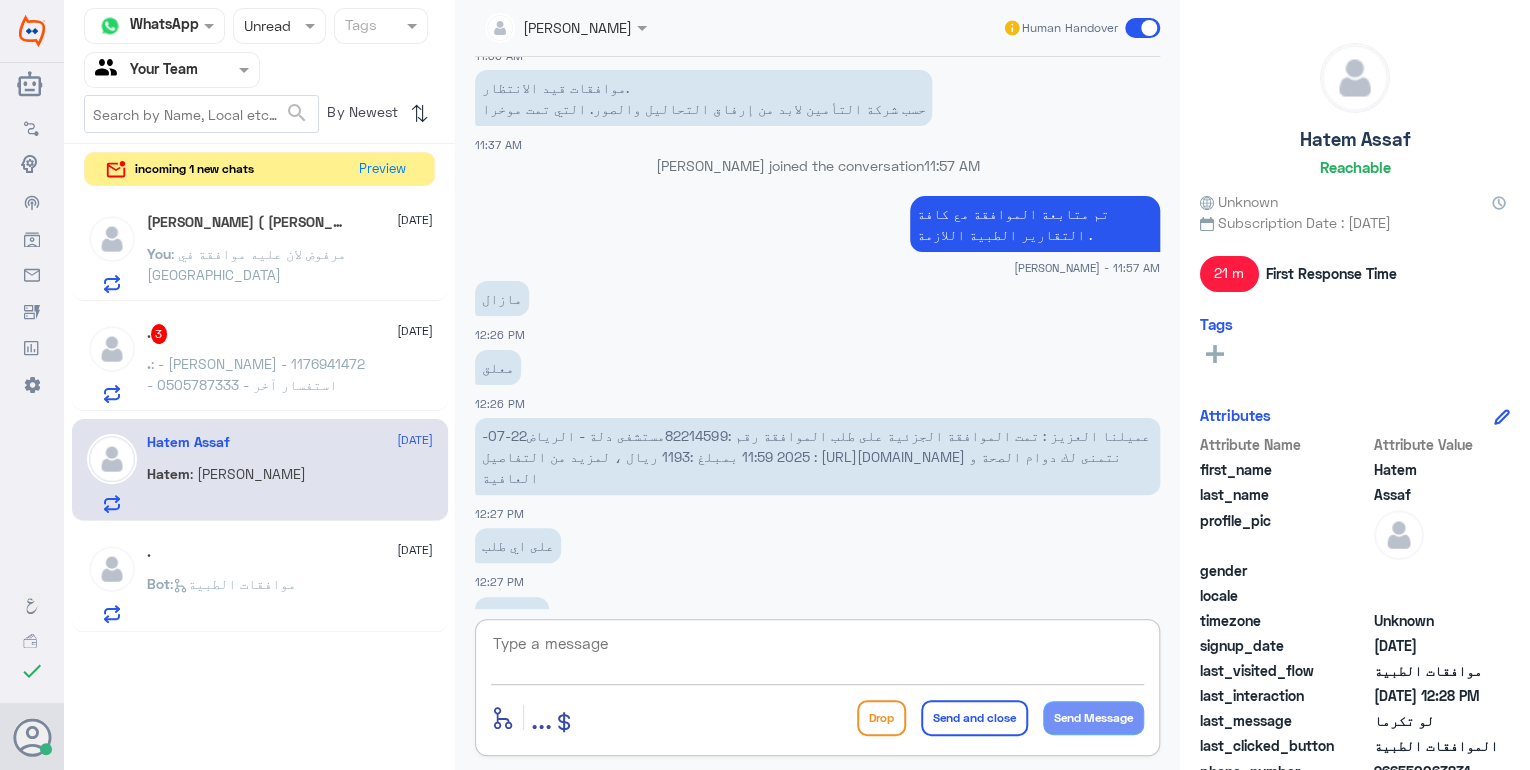 scroll, scrollTop: 1529, scrollLeft: 0, axis: vertical 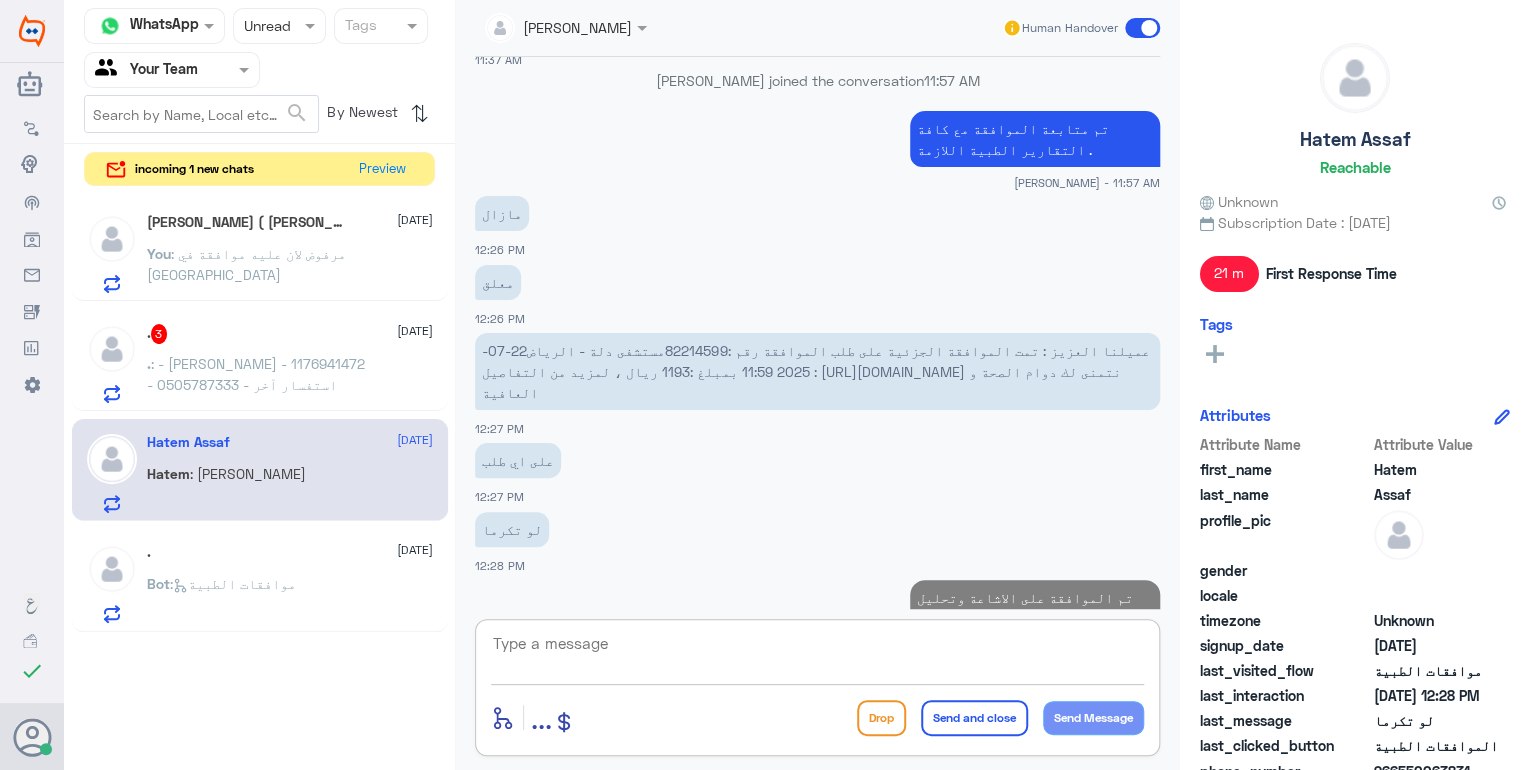 click on ": -  [PERSON_NAME]
-  ⁠1176941472
-  ⁠0505787333
-  استفسار آخر" 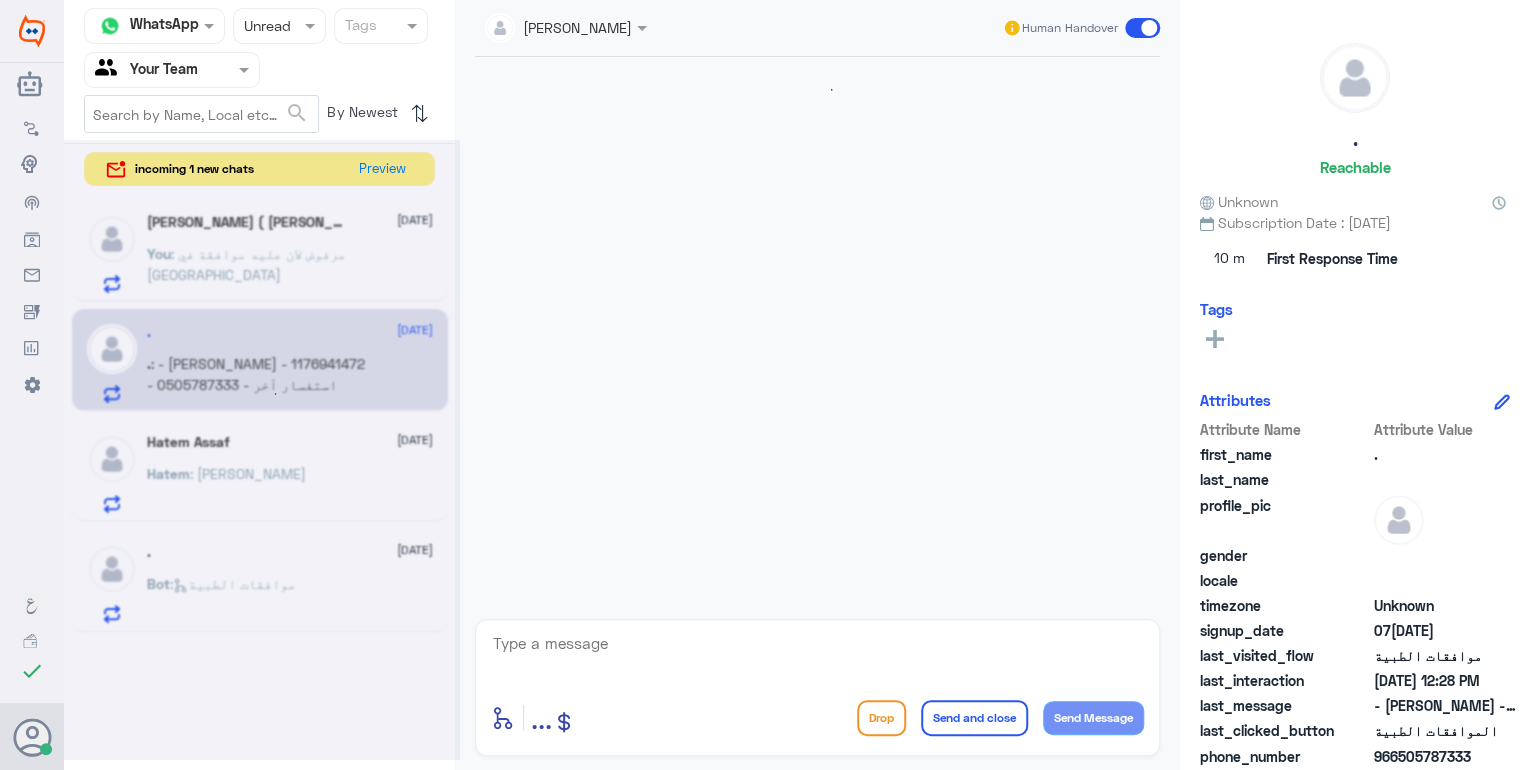 scroll, scrollTop: 579, scrollLeft: 0, axis: vertical 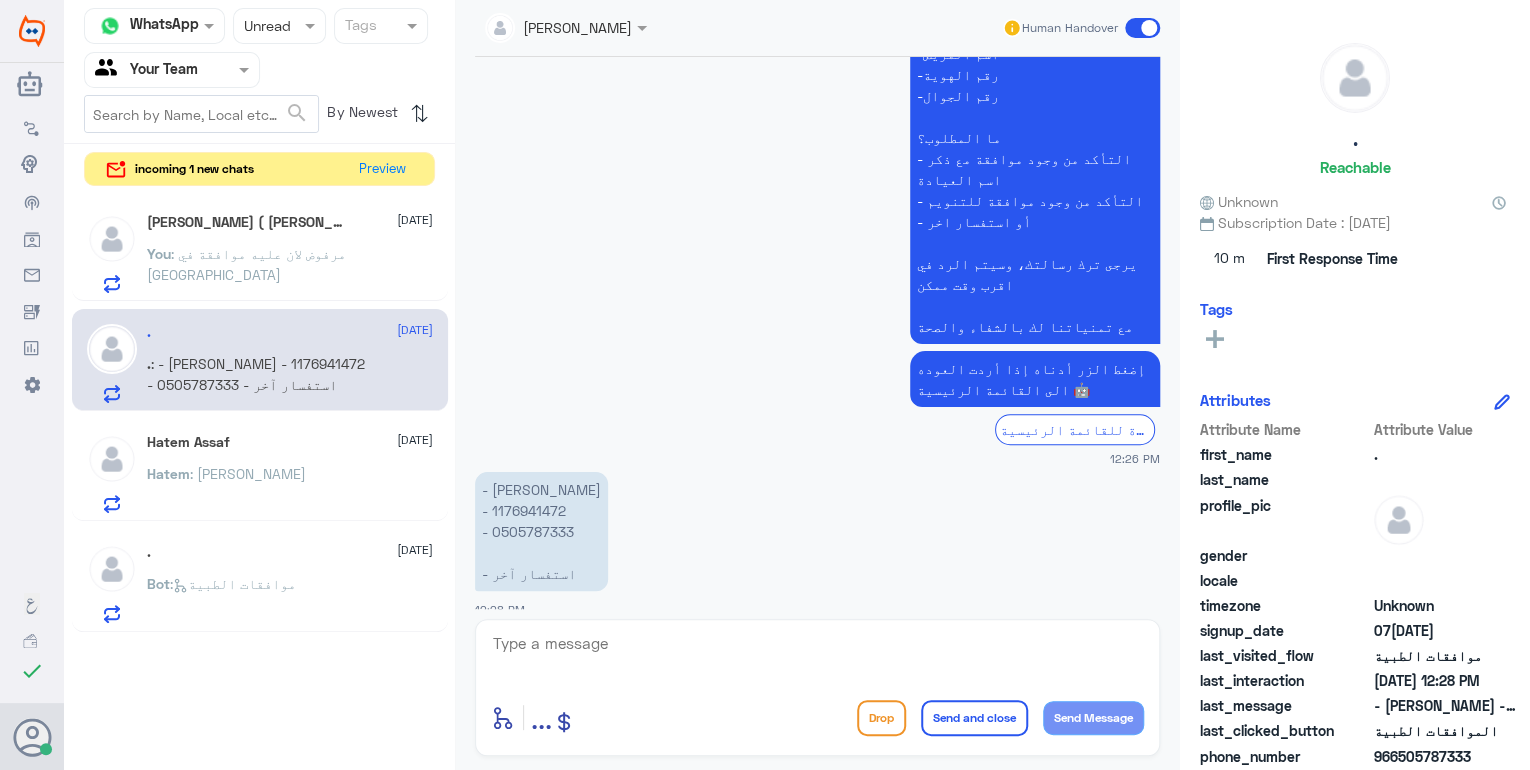 click on "-  [PERSON_NAME]  -  ⁠1176941472 -  ⁠0505787333 -  استفسار آخر" 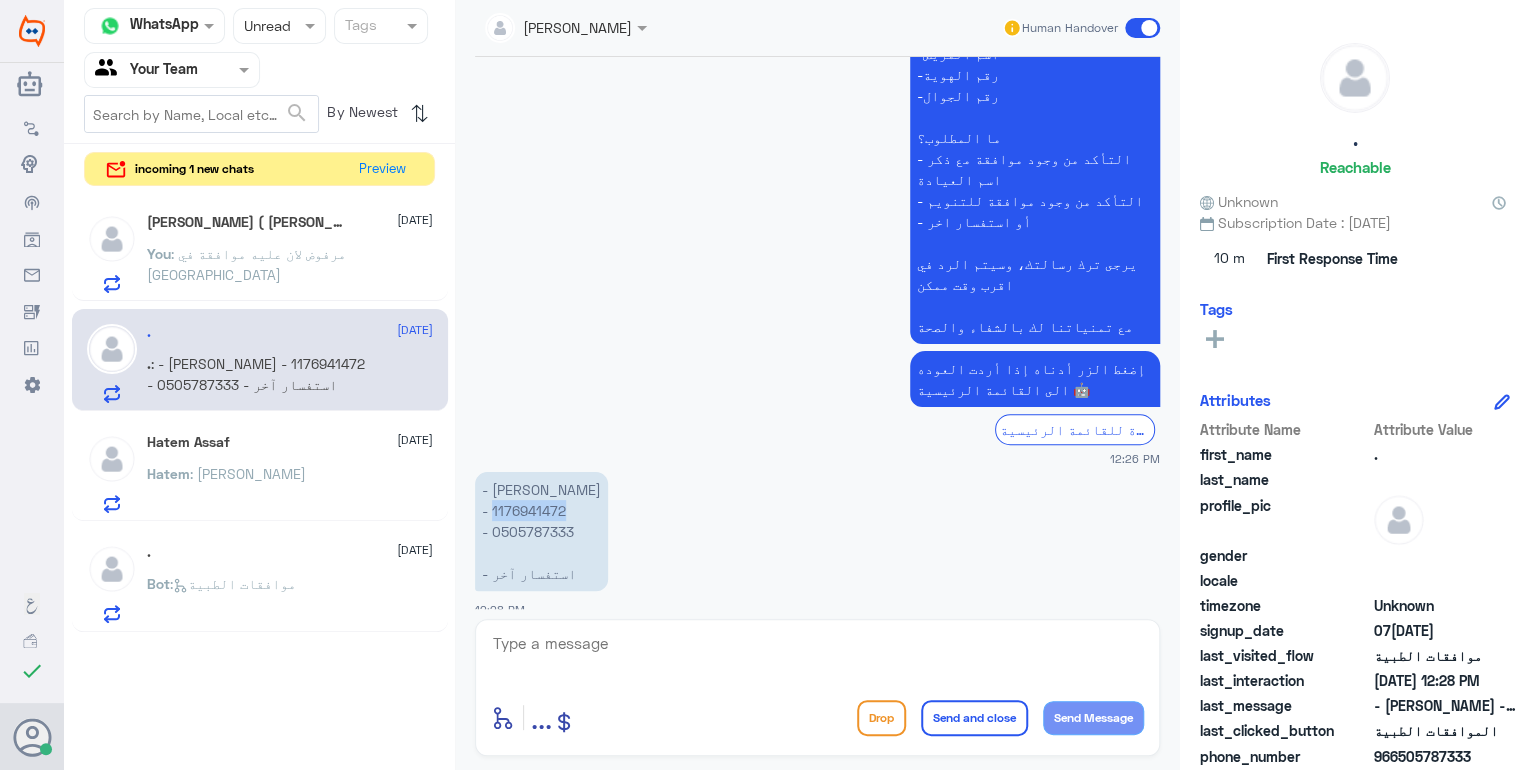 click on "-  [PERSON_NAME]  -  ⁠1176941472 -  ⁠0505787333 -  استفسار آخر" 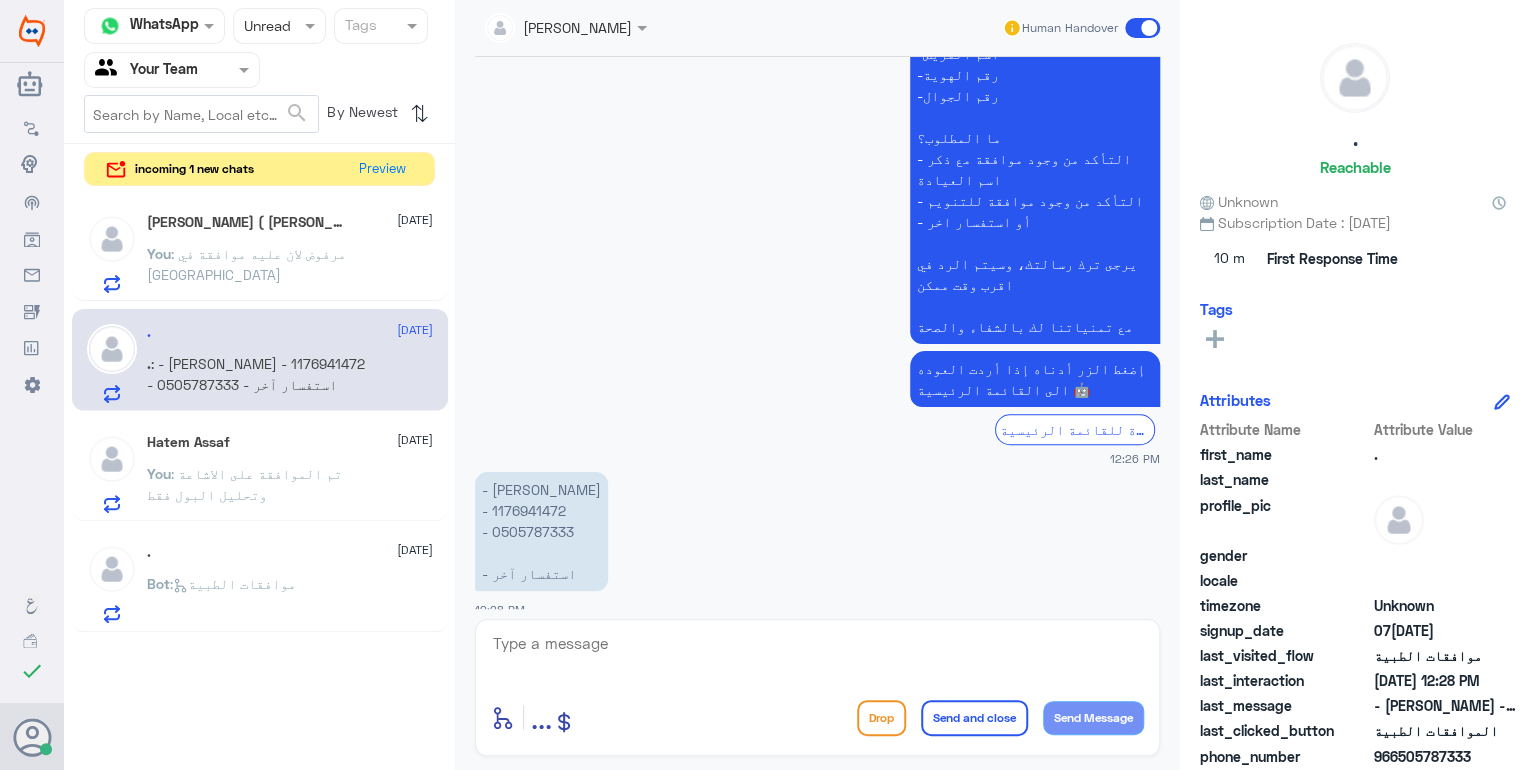 click 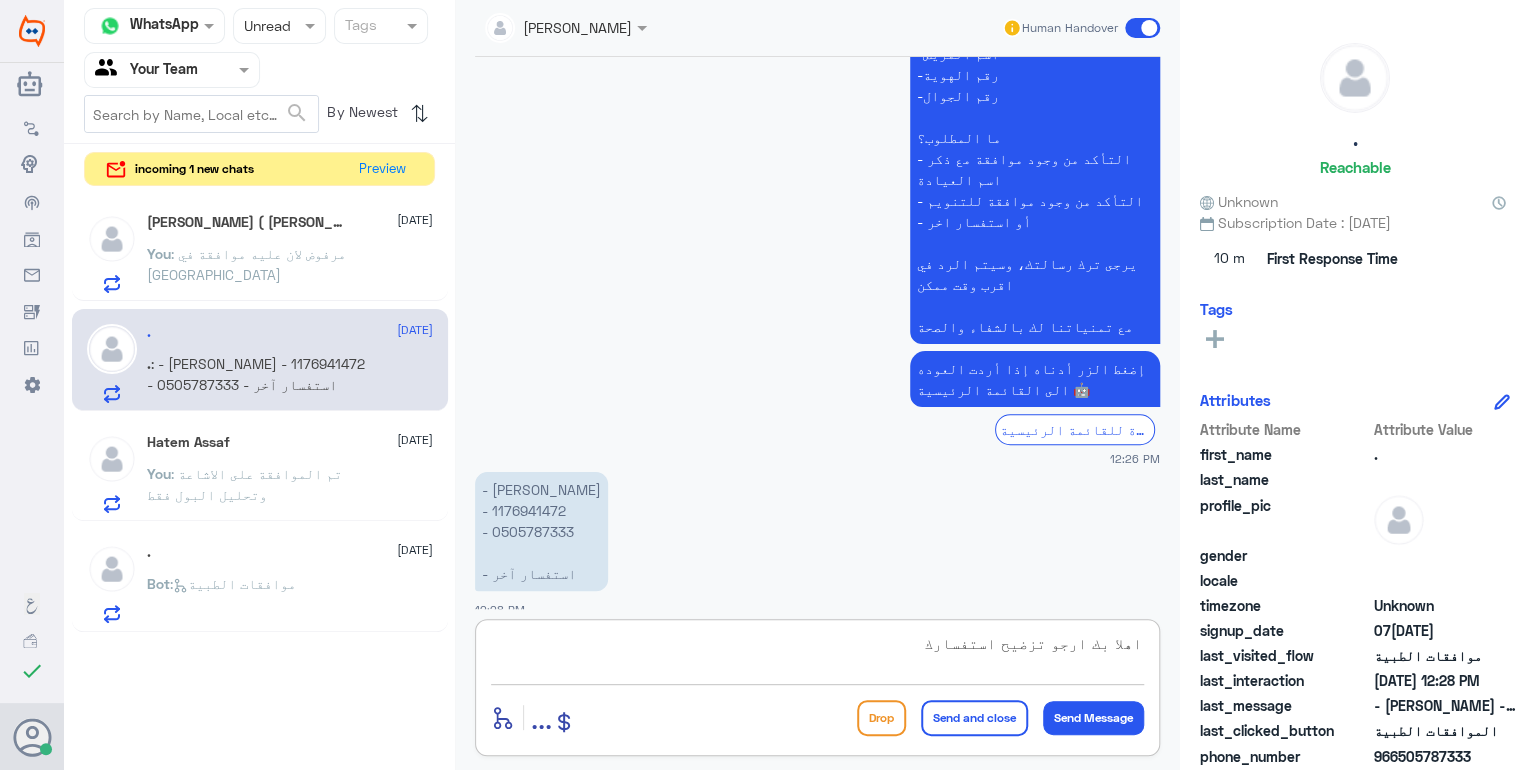 type on "اهلا بك ارجو تزضيح استفسارك" 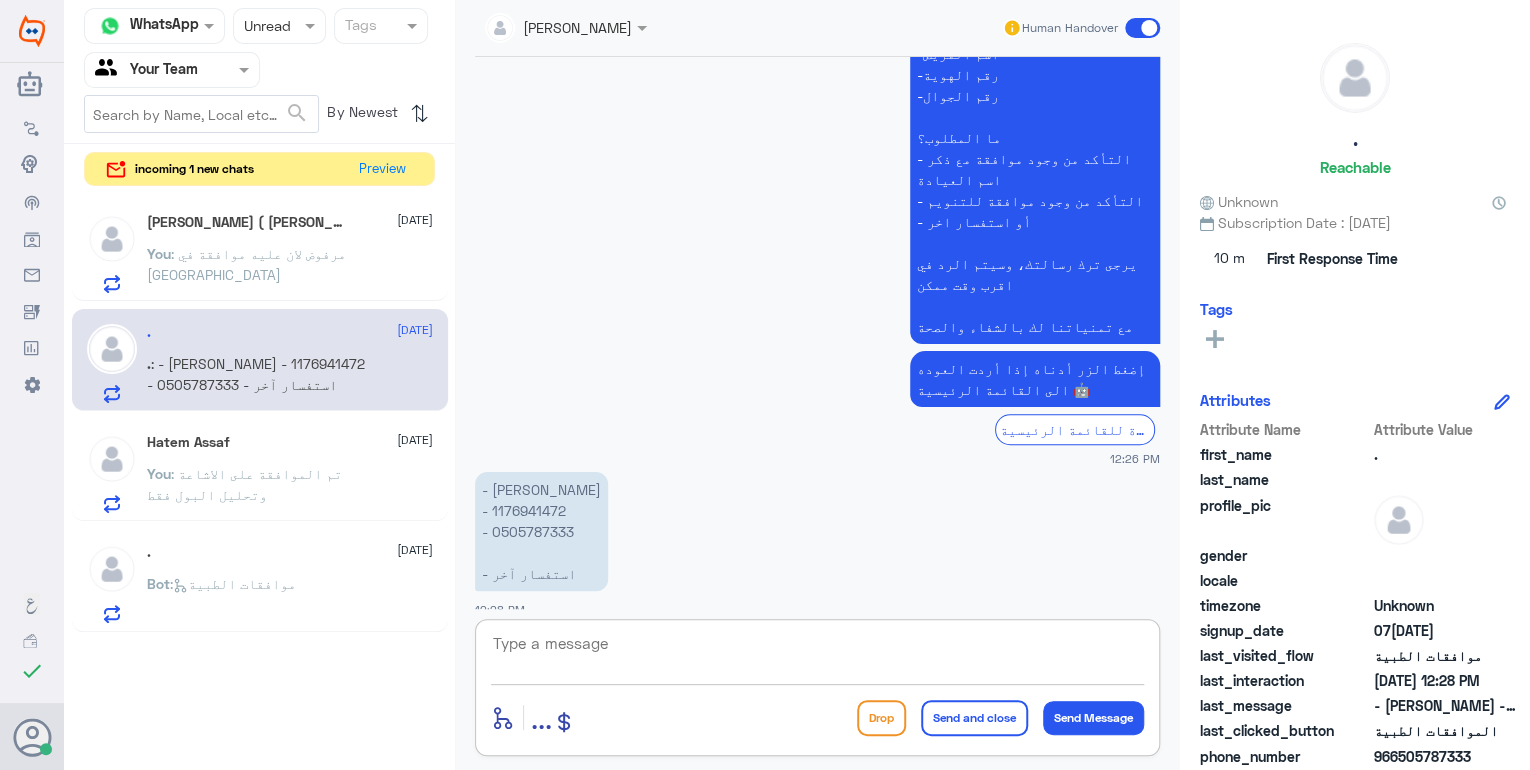 scroll, scrollTop: 643, scrollLeft: 0, axis: vertical 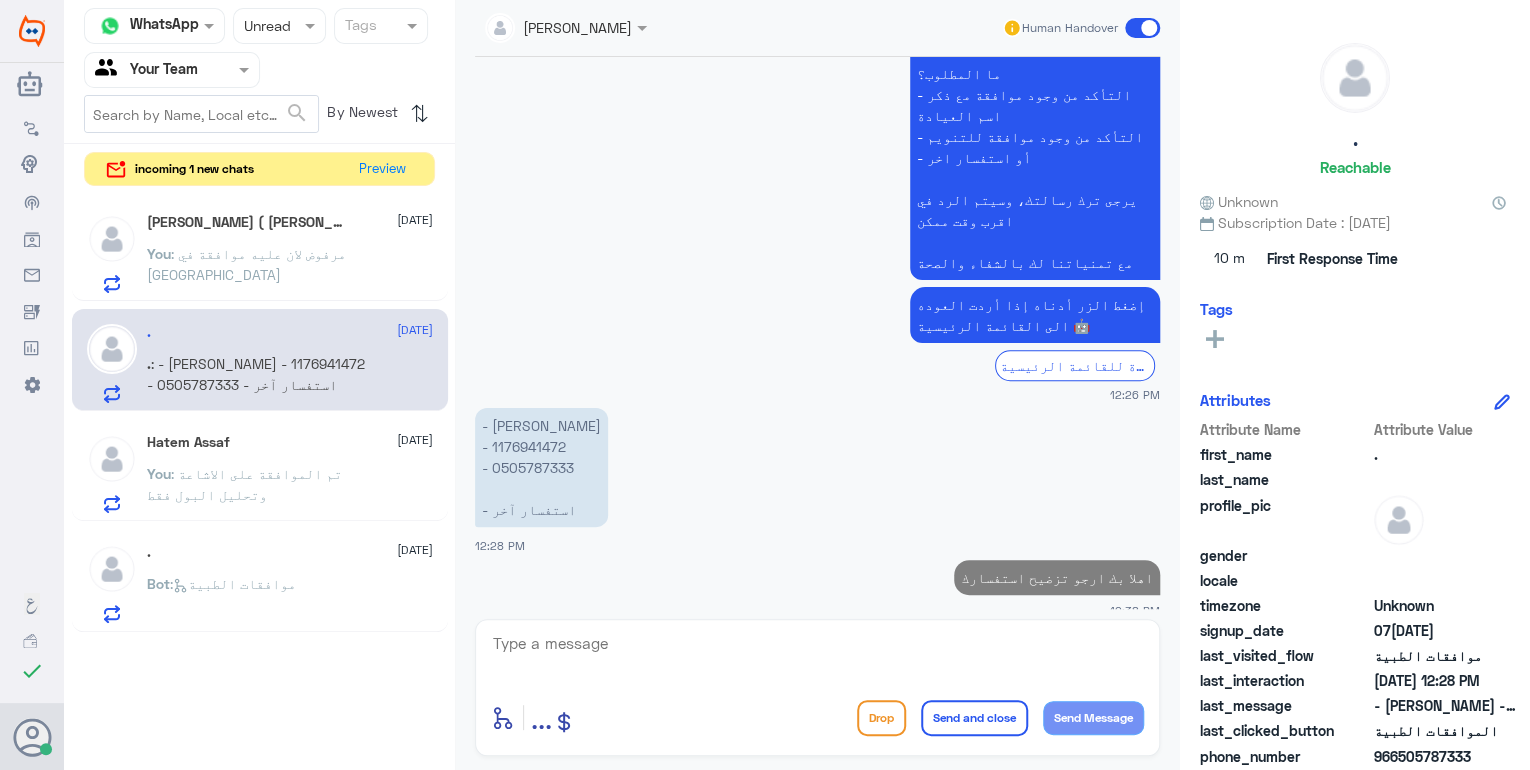 click on "[PERSON_NAME] ( [PERSON_NAME] )  22 [DATE]ou : مرفوض لان عليه موافقة في [GEOGRAPHIC_DATA]" 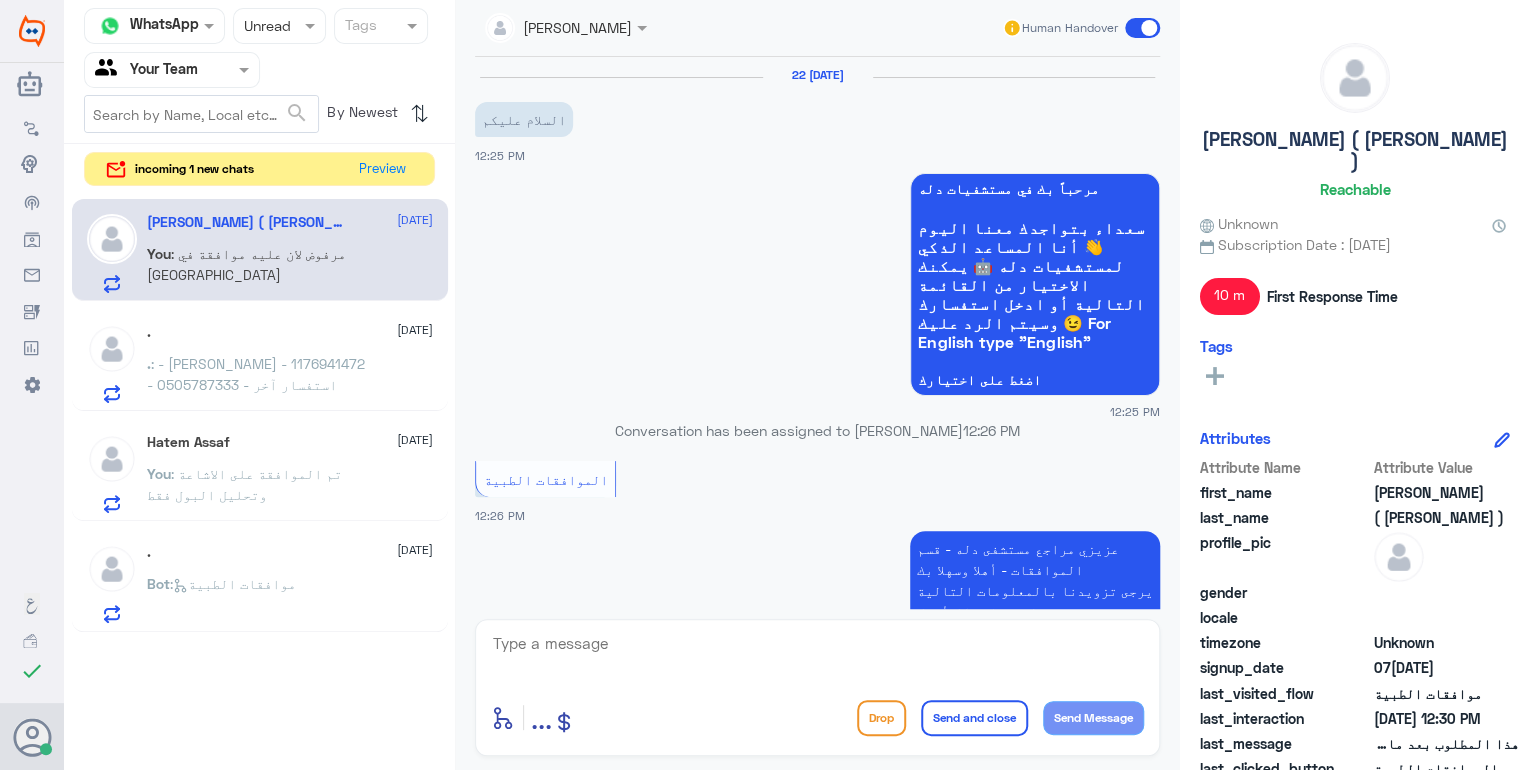 scroll, scrollTop: 1306, scrollLeft: 0, axis: vertical 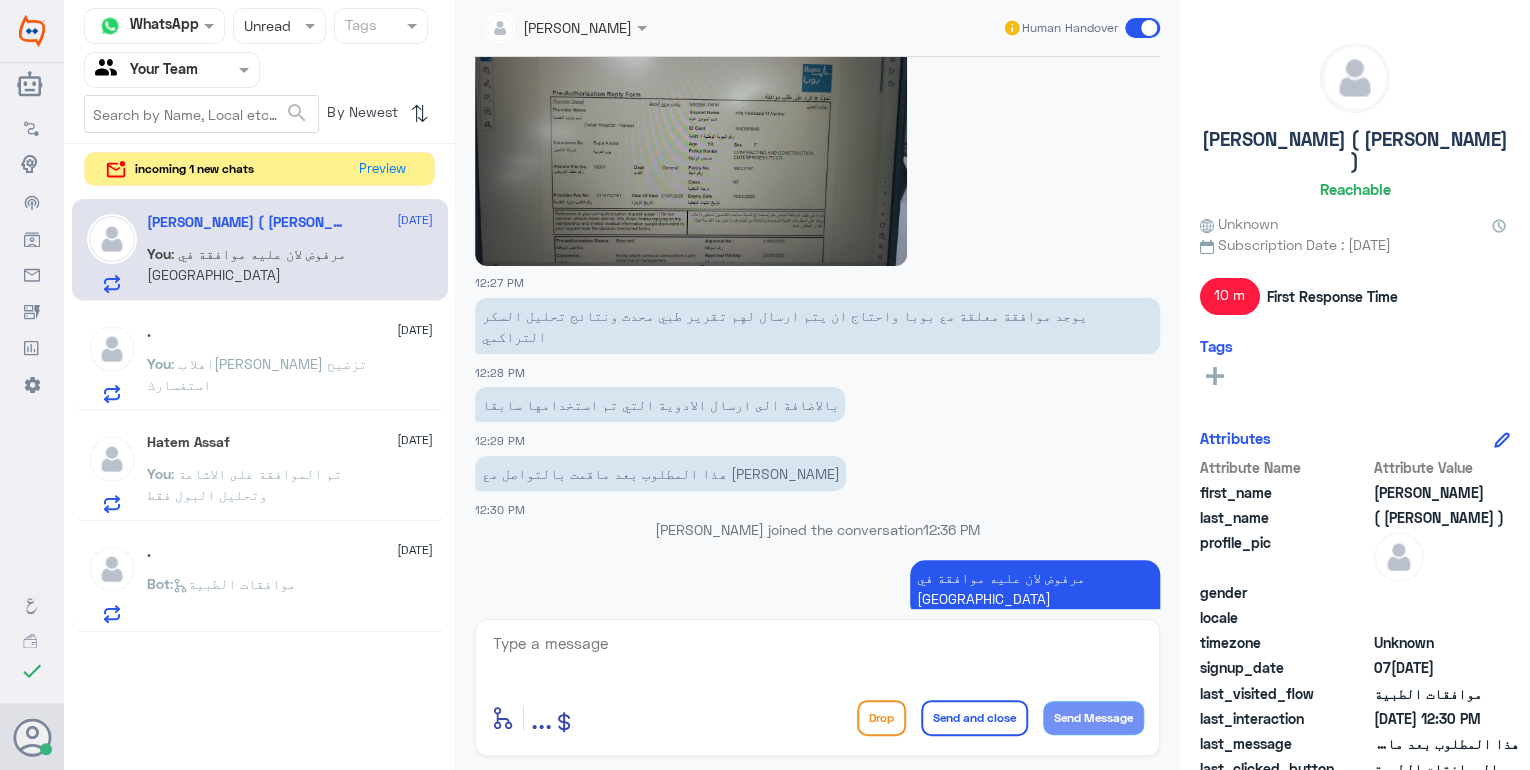 click on "Hatem Assaf  [DATE] You : تم الموافقة على الاشاعة وتحليل البول فقط" 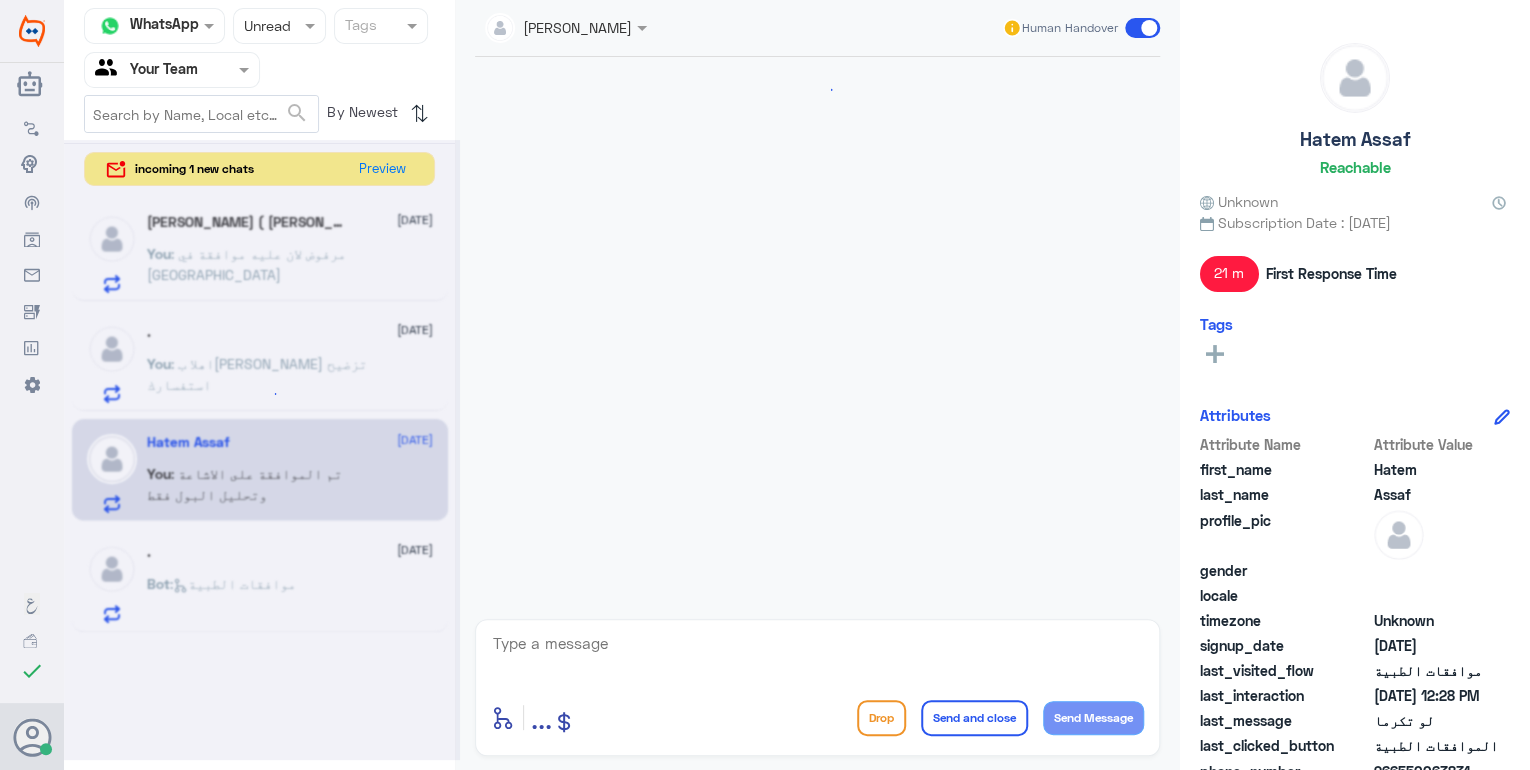 scroll, scrollTop: 1529, scrollLeft: 0, axis: vertical 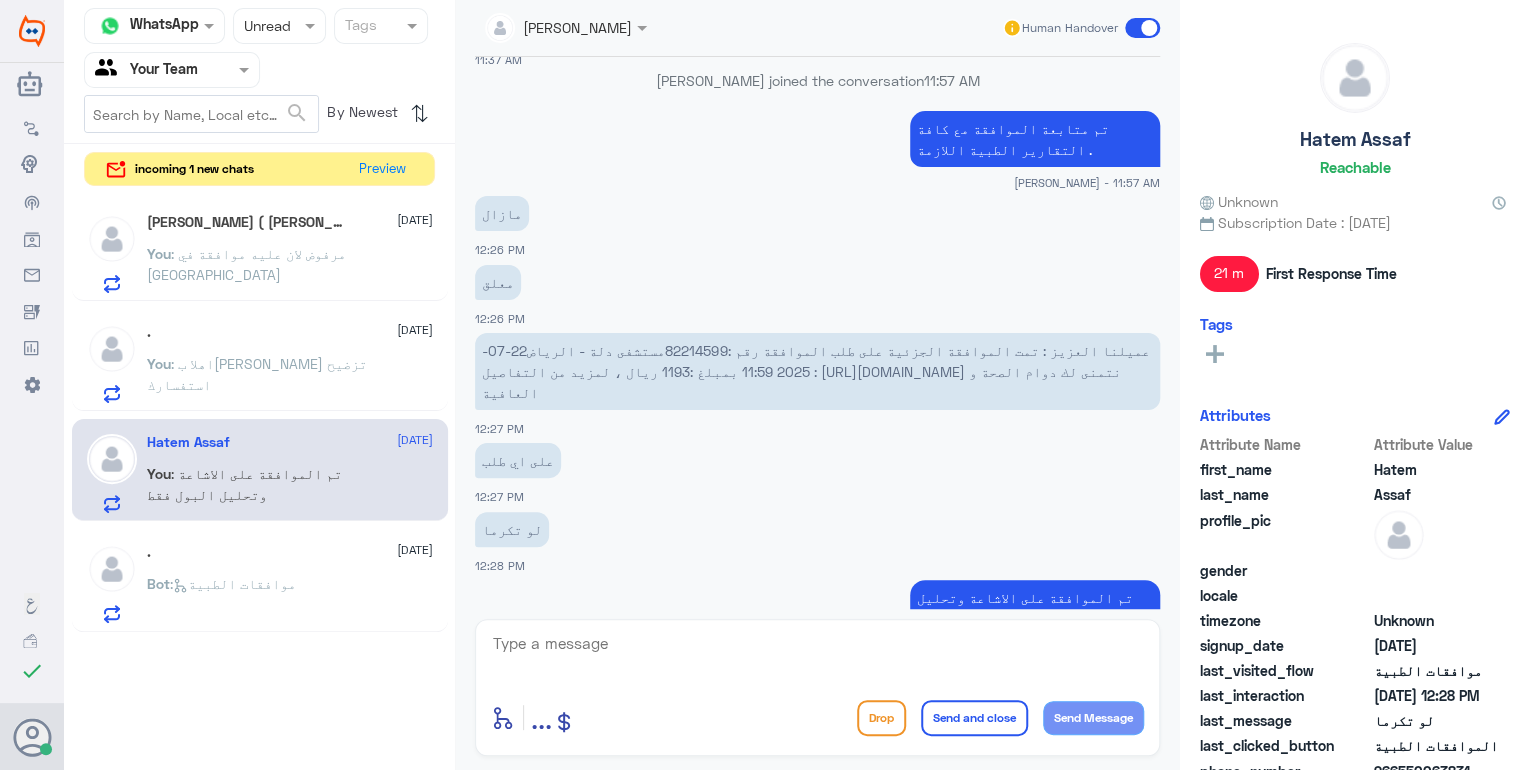 click on ": اهلا ب[PERSON_NAME] تزضيح استفسارك" 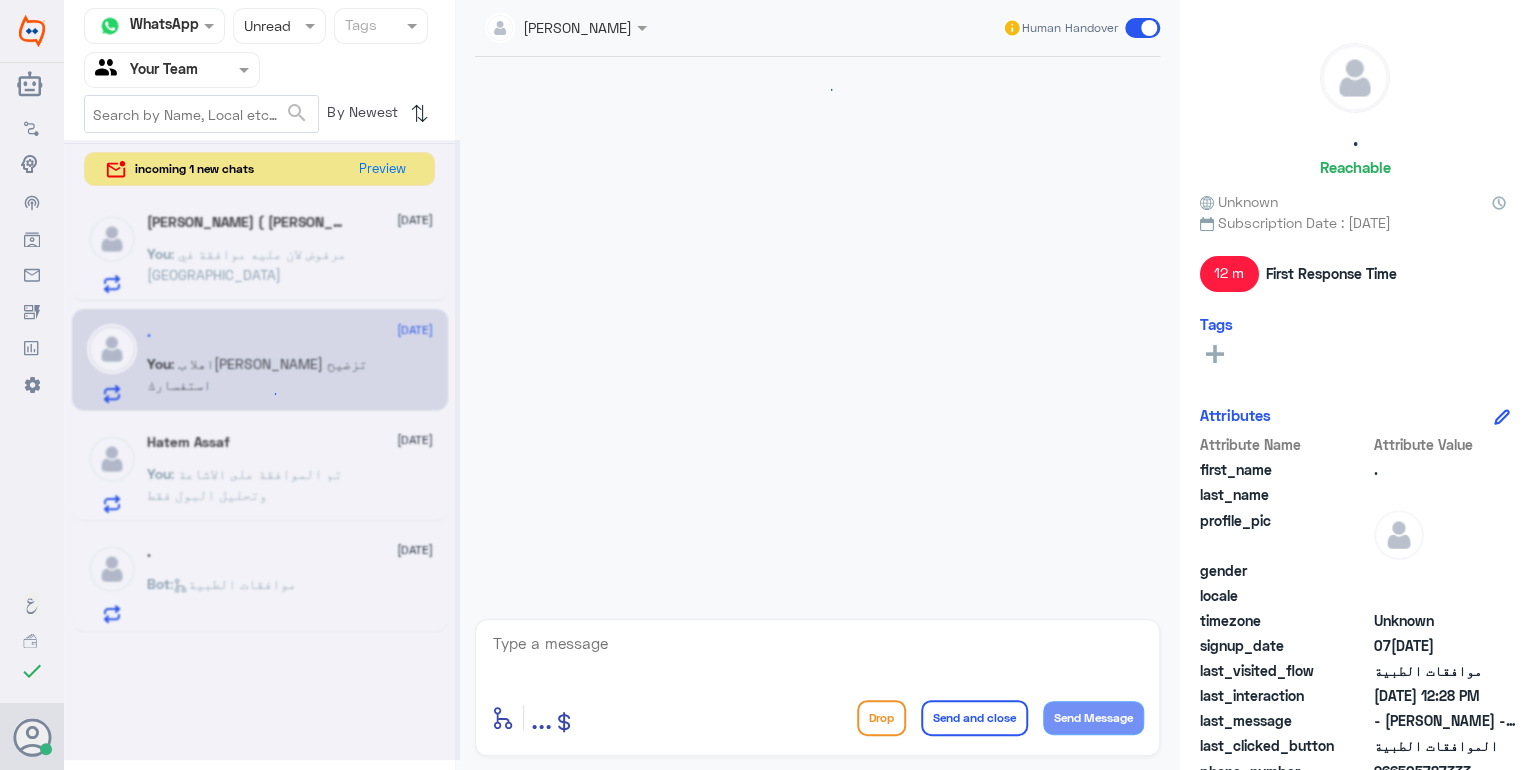 scroll, scrollTop: 680, scrollLeft: 0, axis: vertical 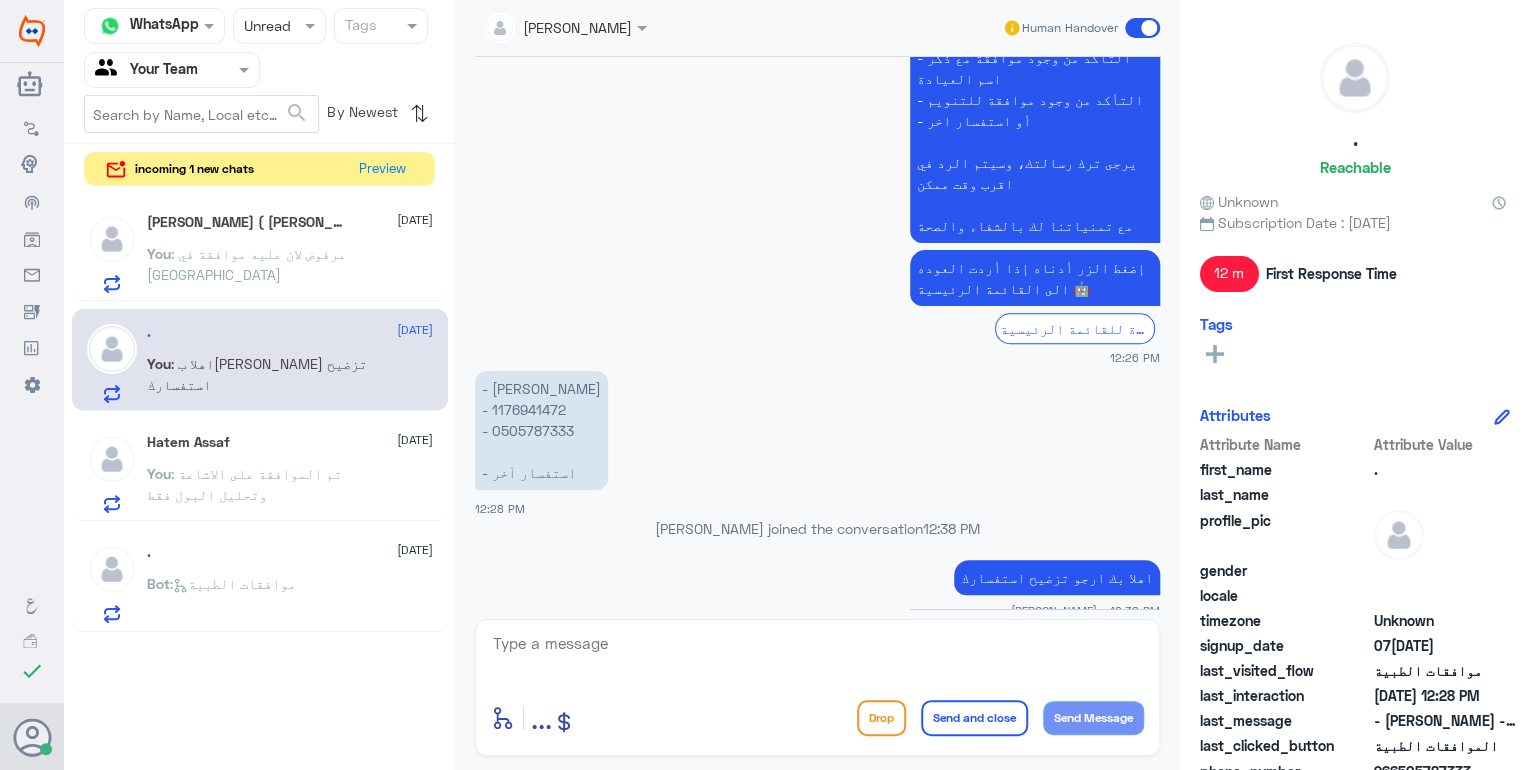 click on "اهلا بك ارجو تزضيح استفسارك" 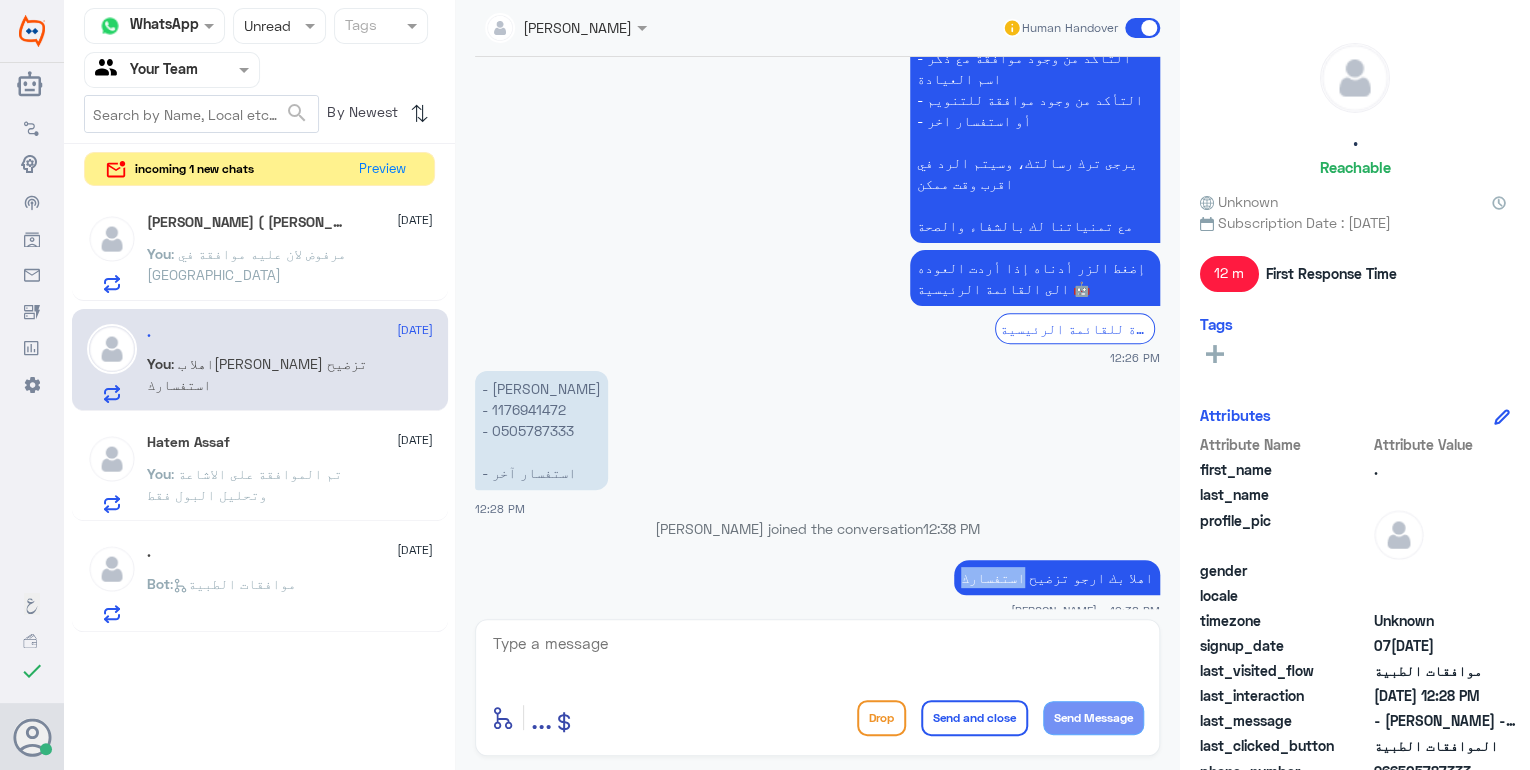 click on "اهلا بك ارجو تزضيح استفسارك" 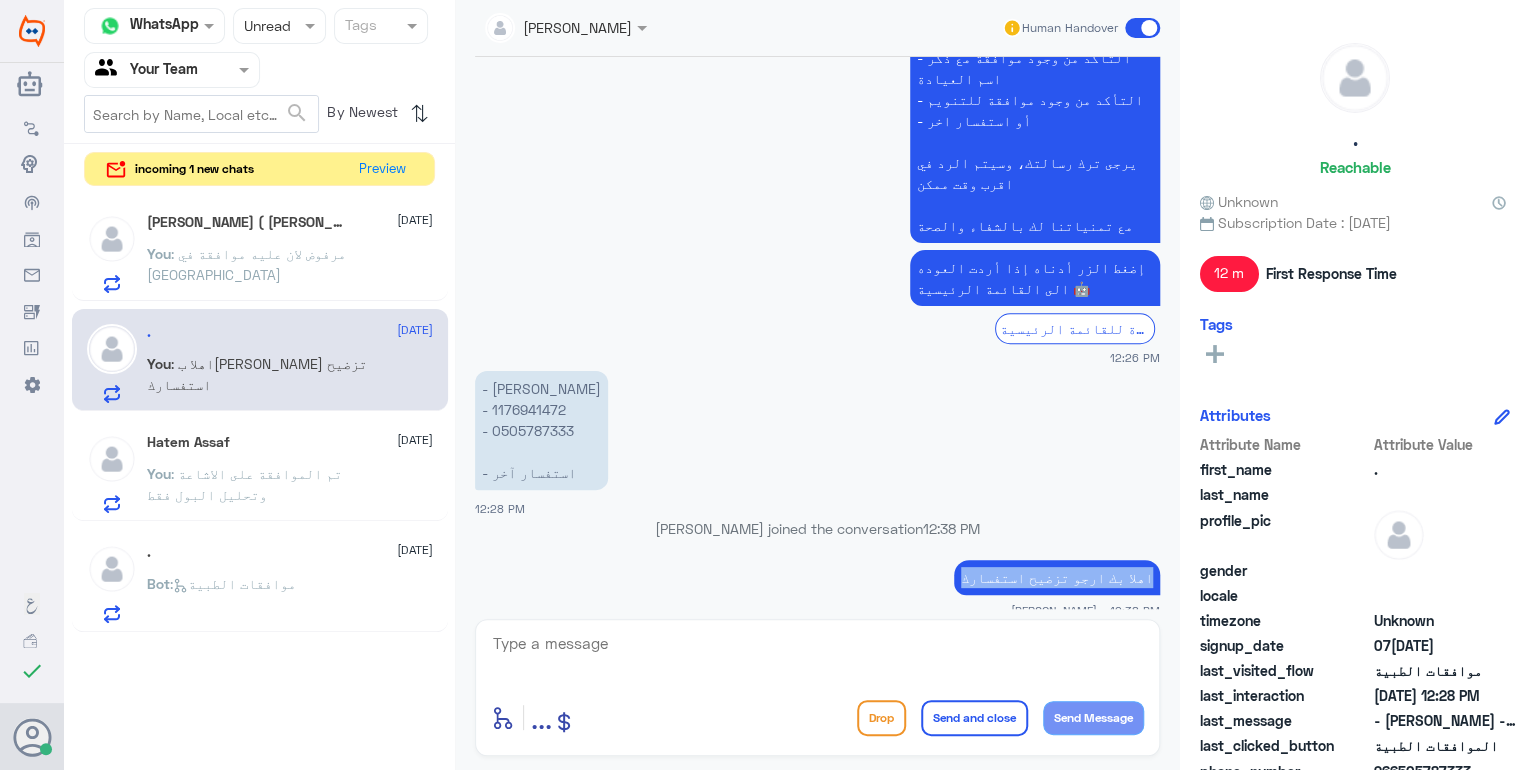 click on "اهلا بك ارجو تزضيح استفسارك" 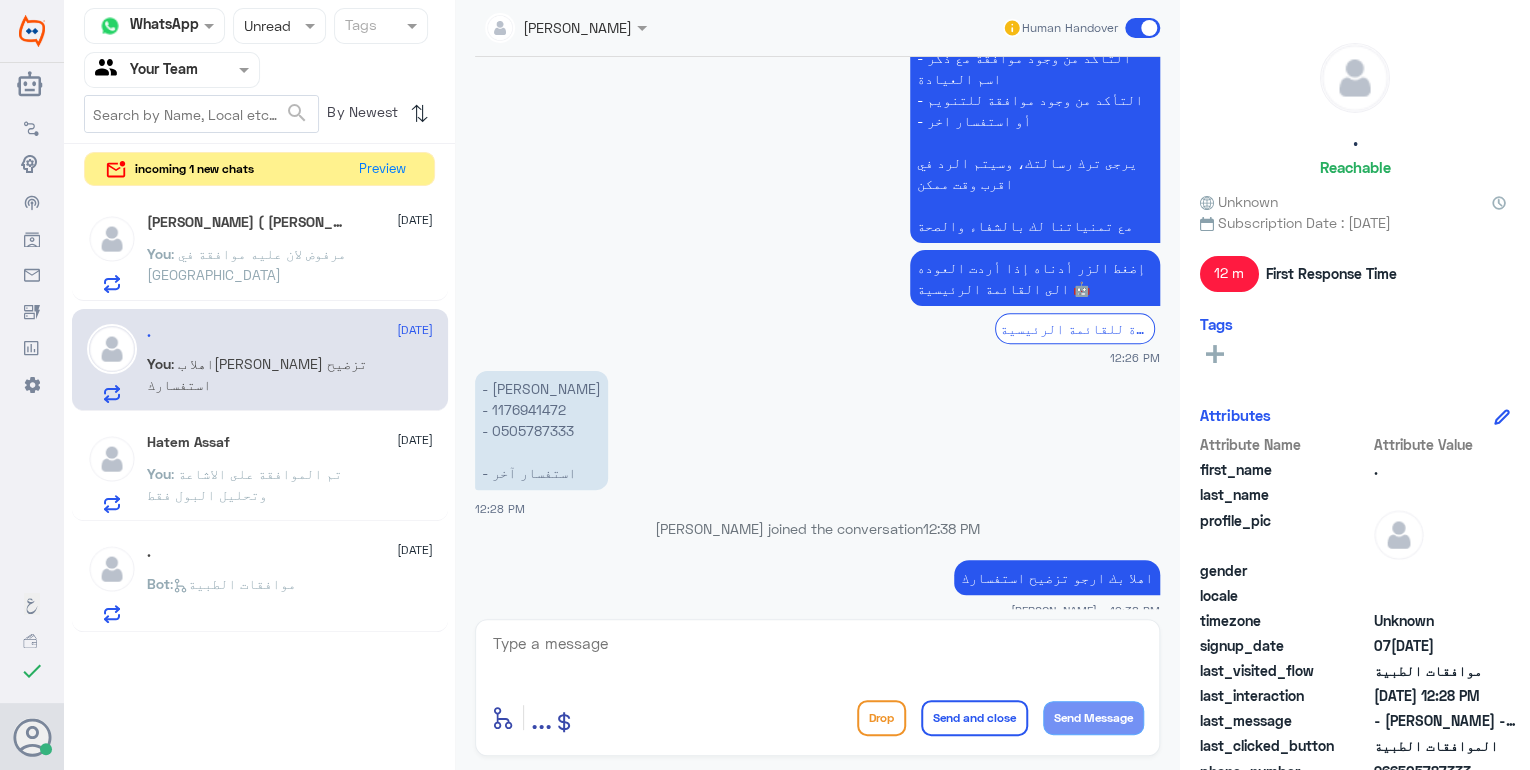 click on "Bot :   موافقات الطبية" 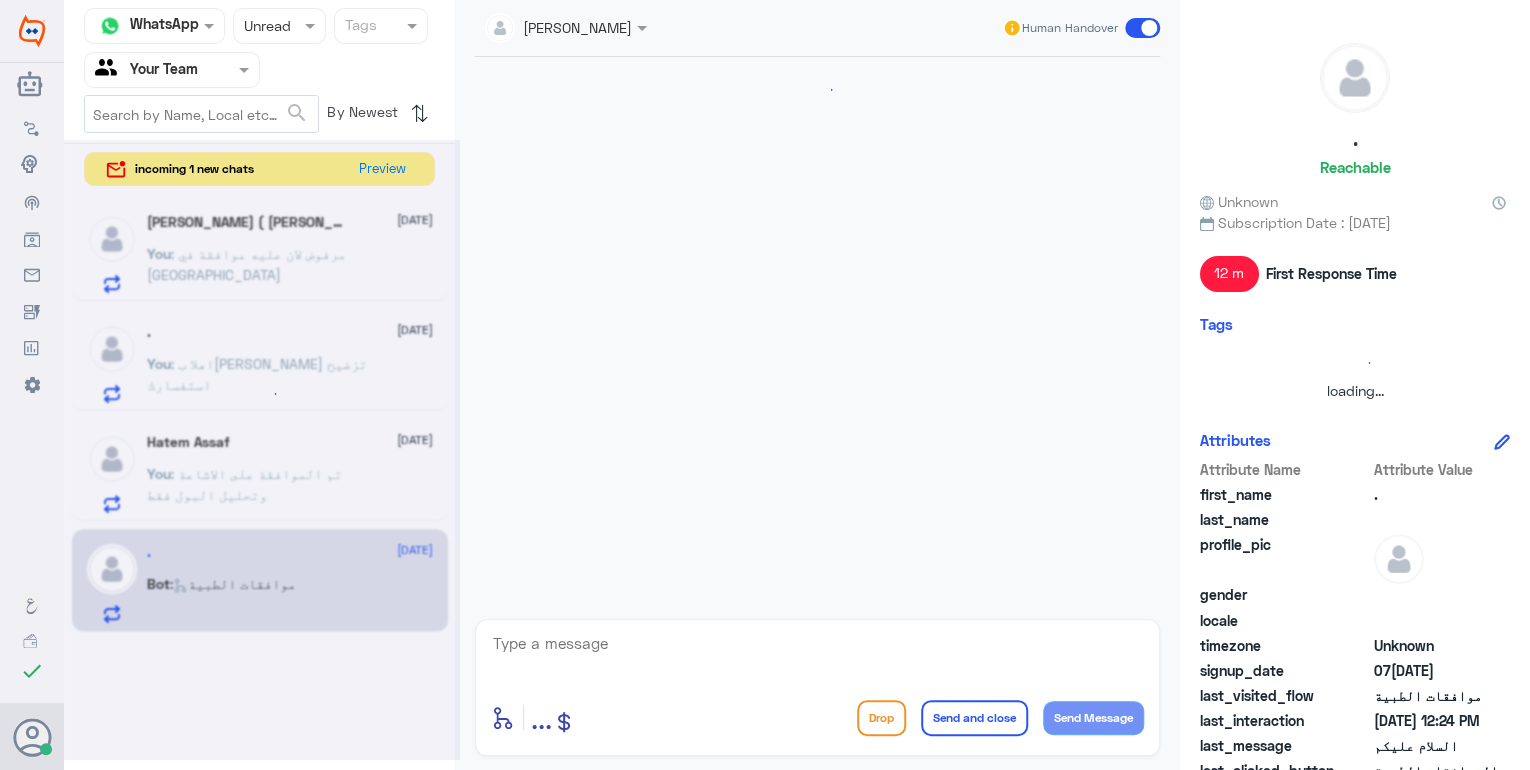 scroll, scrollTop: 427, scrollLeft: 0, axis: vertical 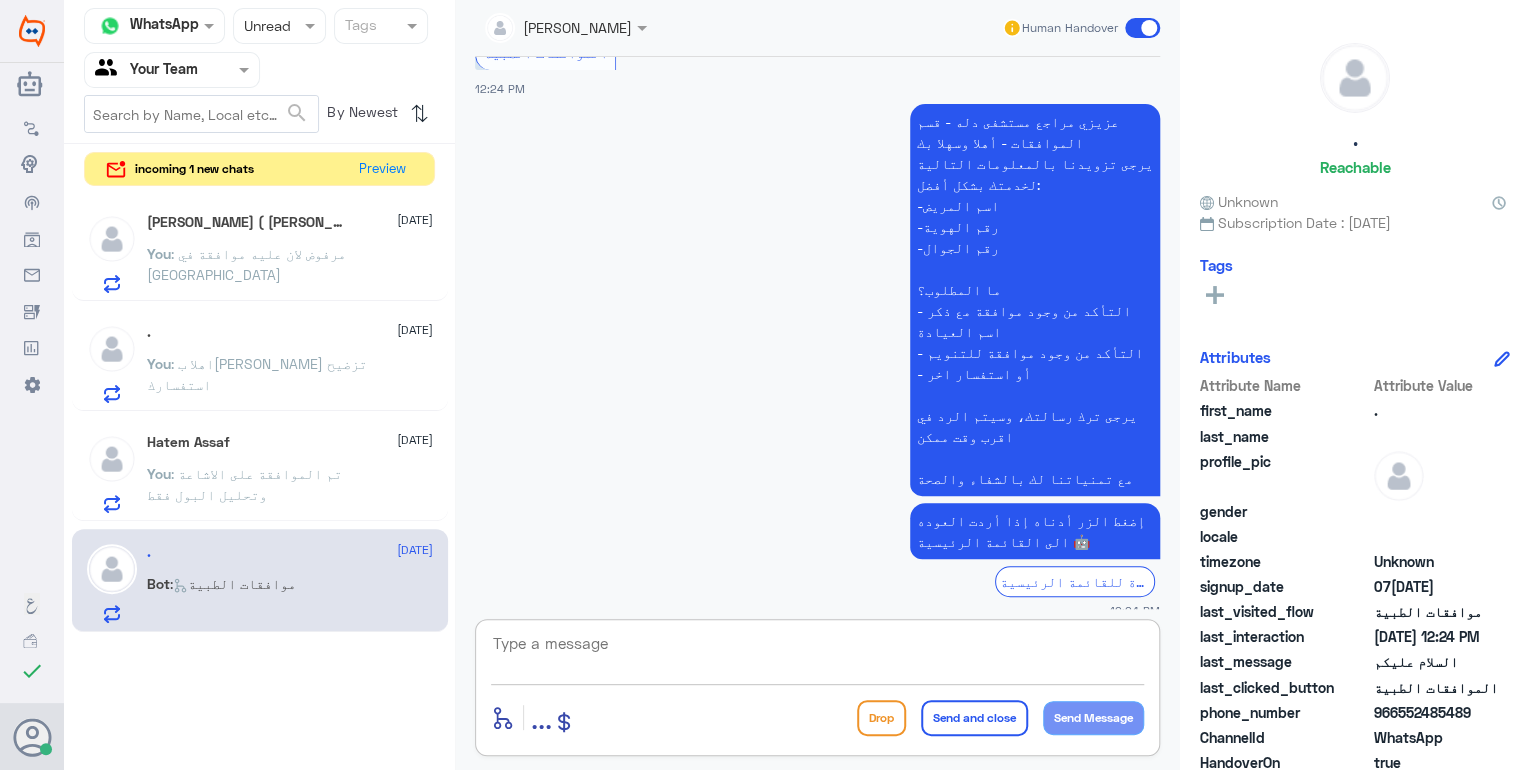 click 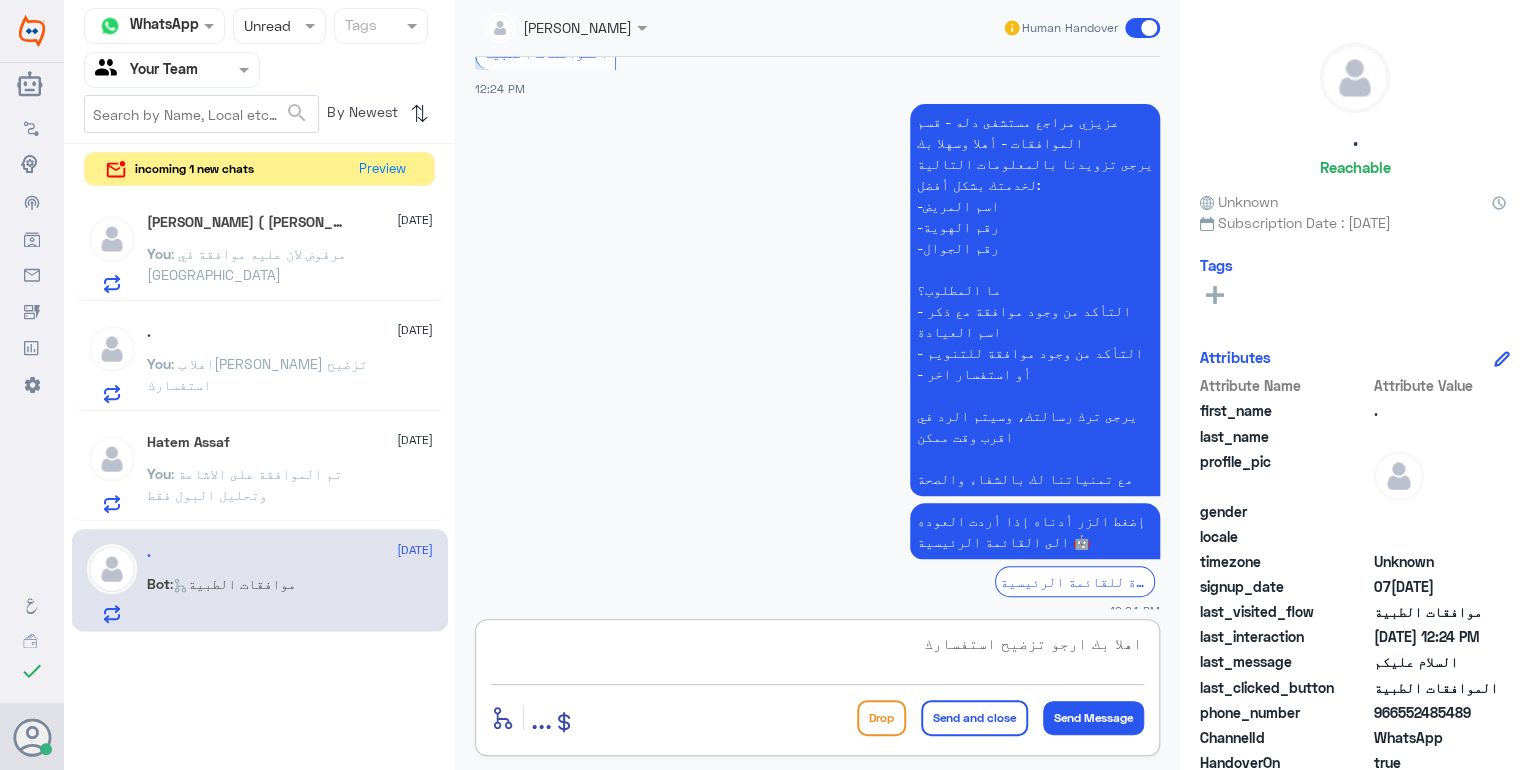 scroll, scrollTop: 18, scrollLeft: 0, axis: vertical 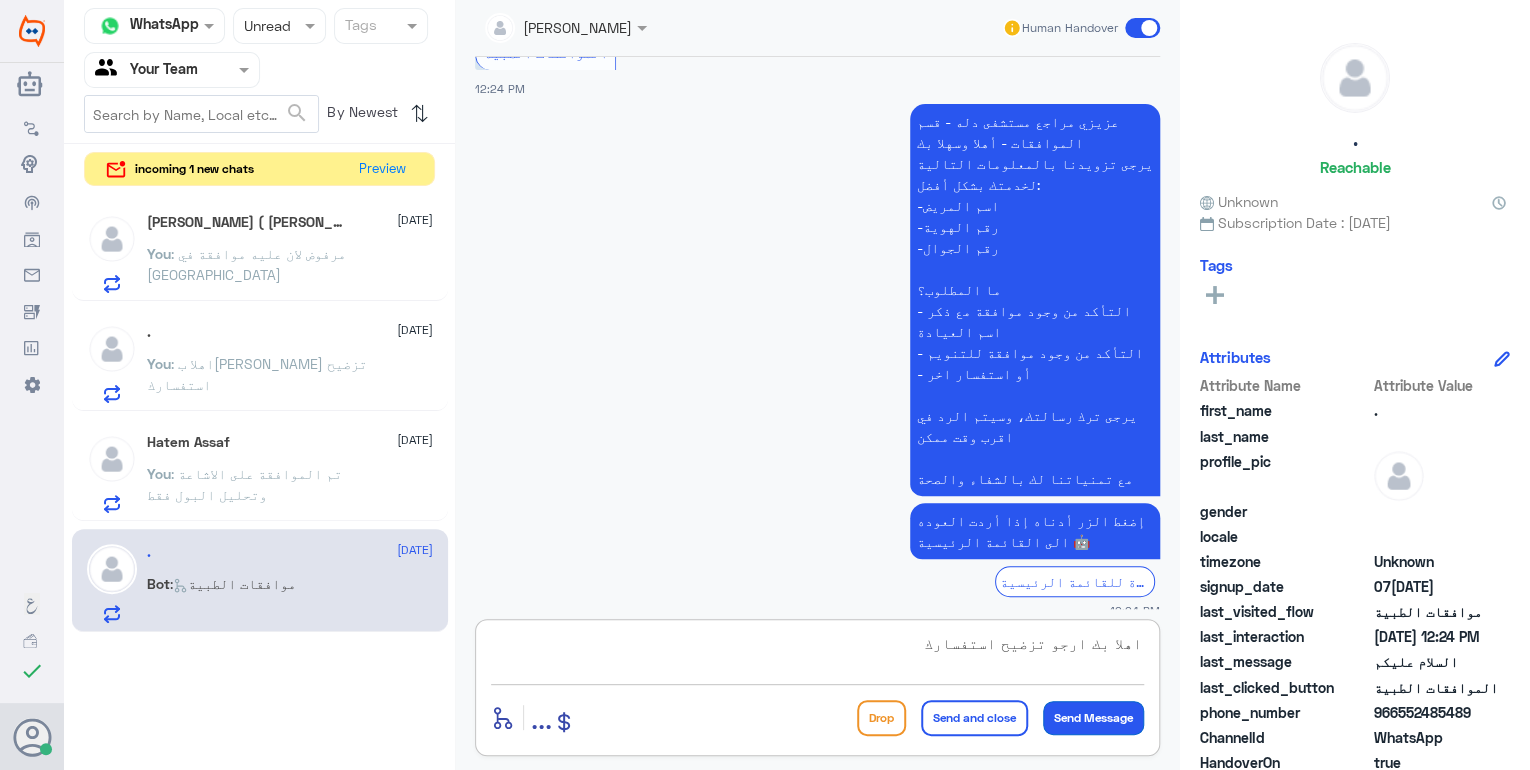 type on "اهلا بك ارجو تزضيح استفسارك" 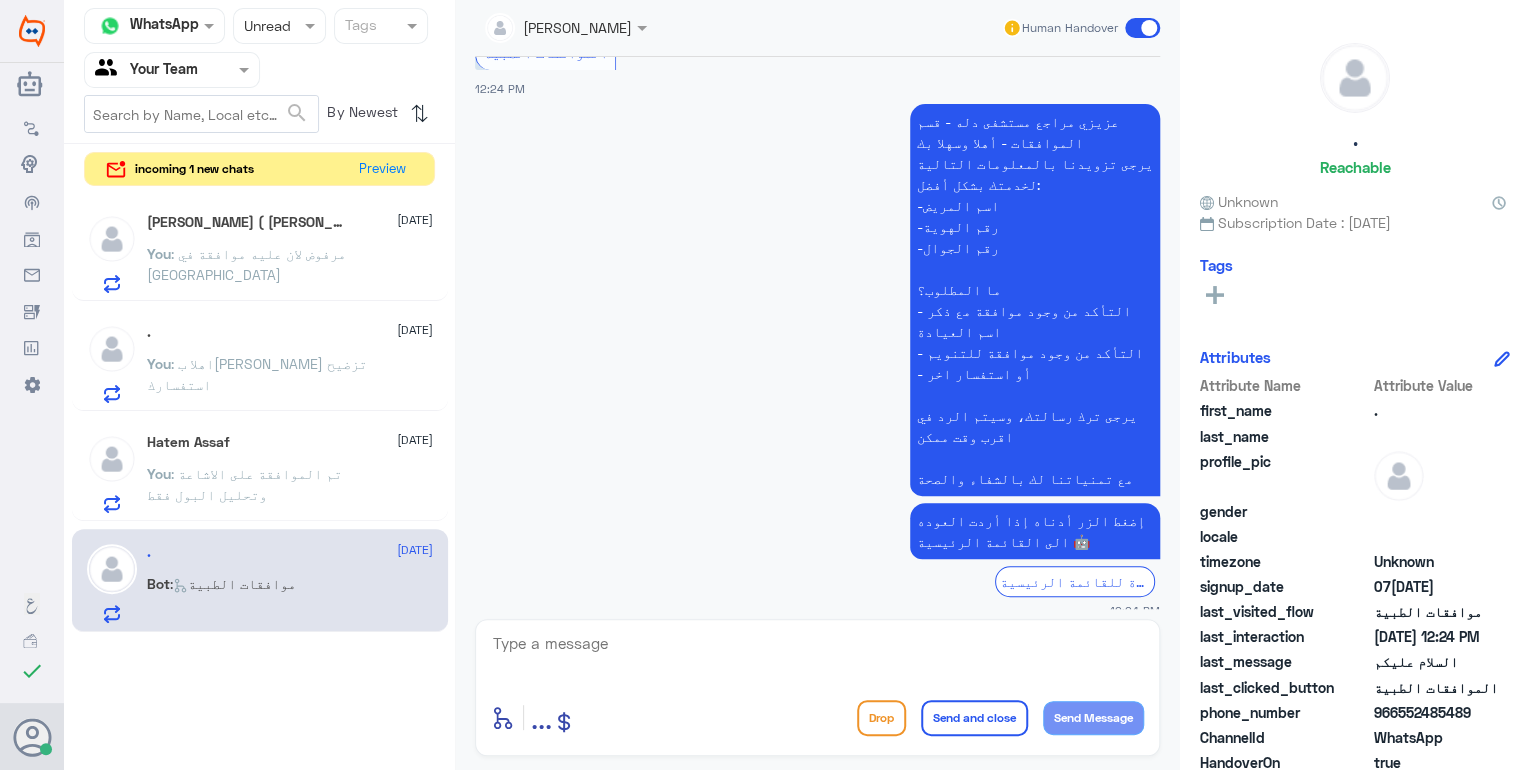scroll, scrollTop: 0, scrollLeft: 0, axis: both 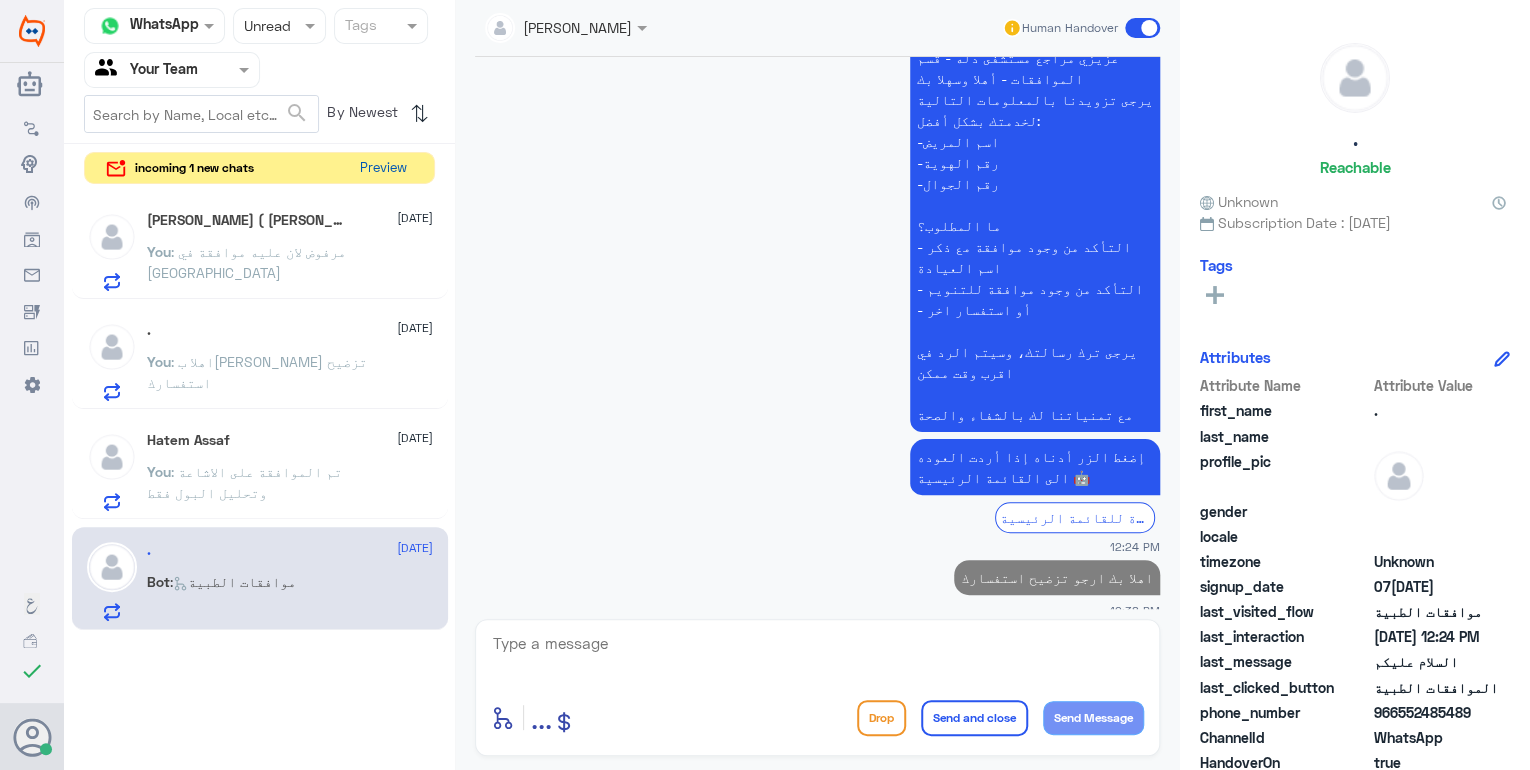 click on "Preview" 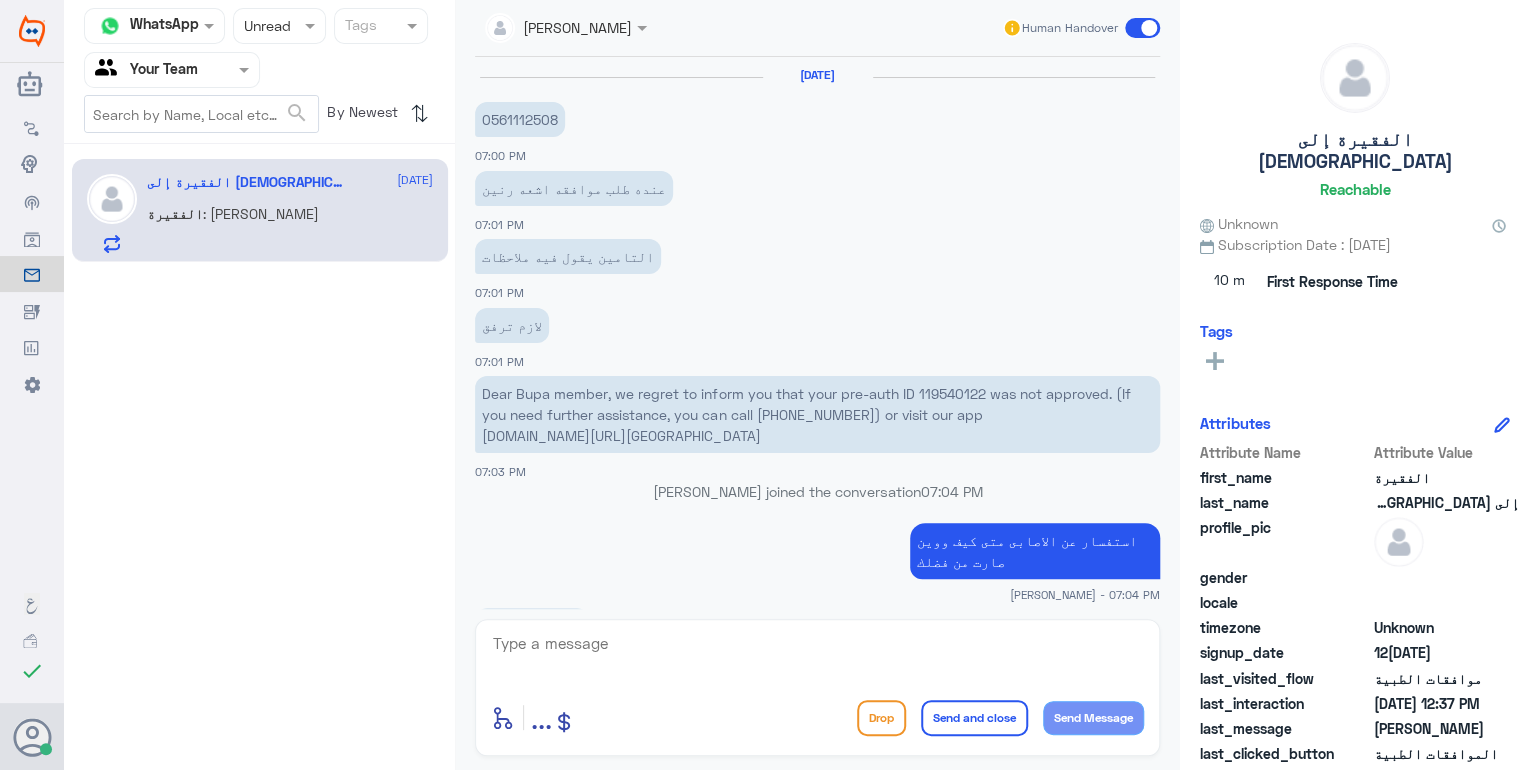 scroll, scrollTop: 1408, scrollLeft: 0, axis: vertical 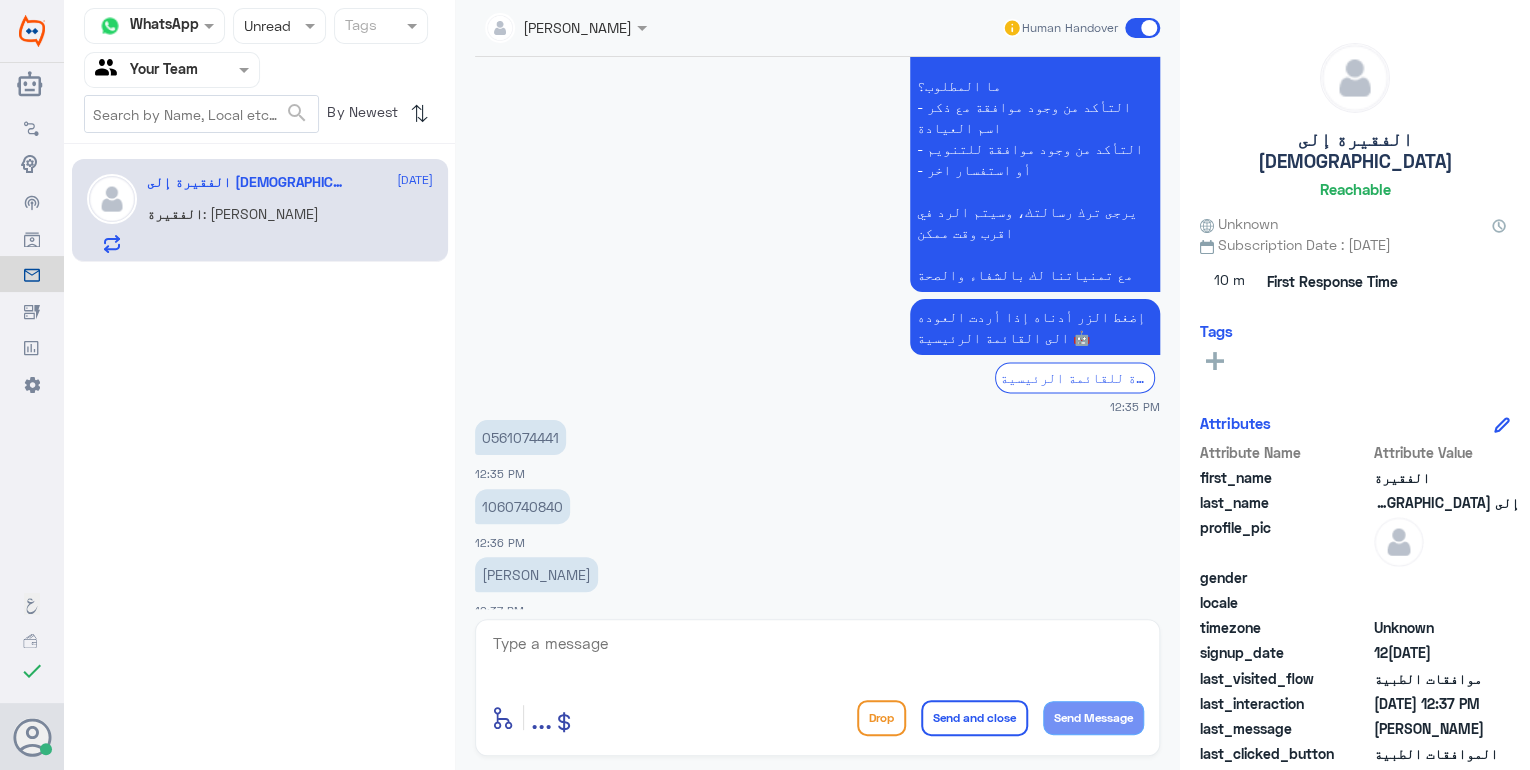click on "1060740840" 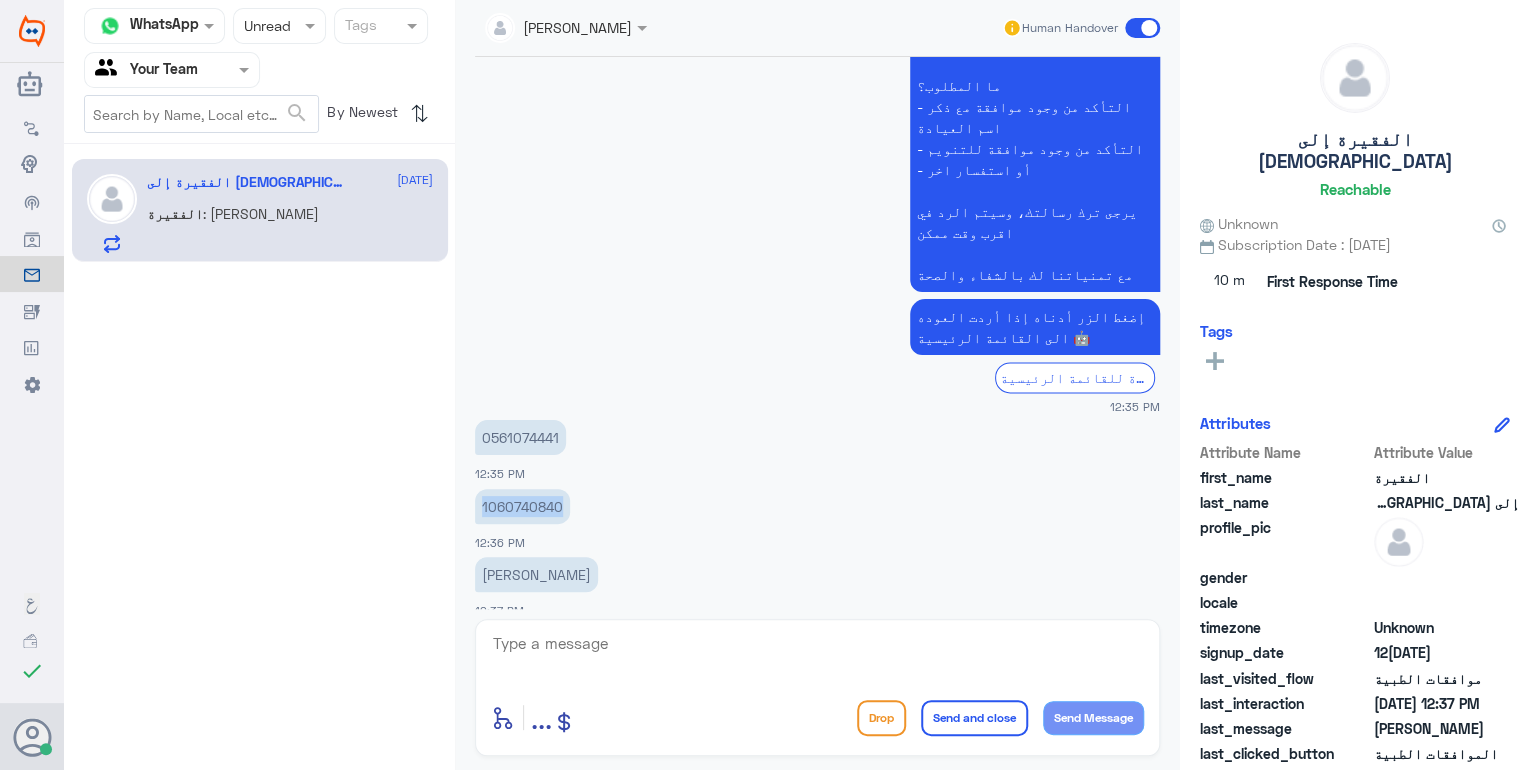 click on "1060740840" 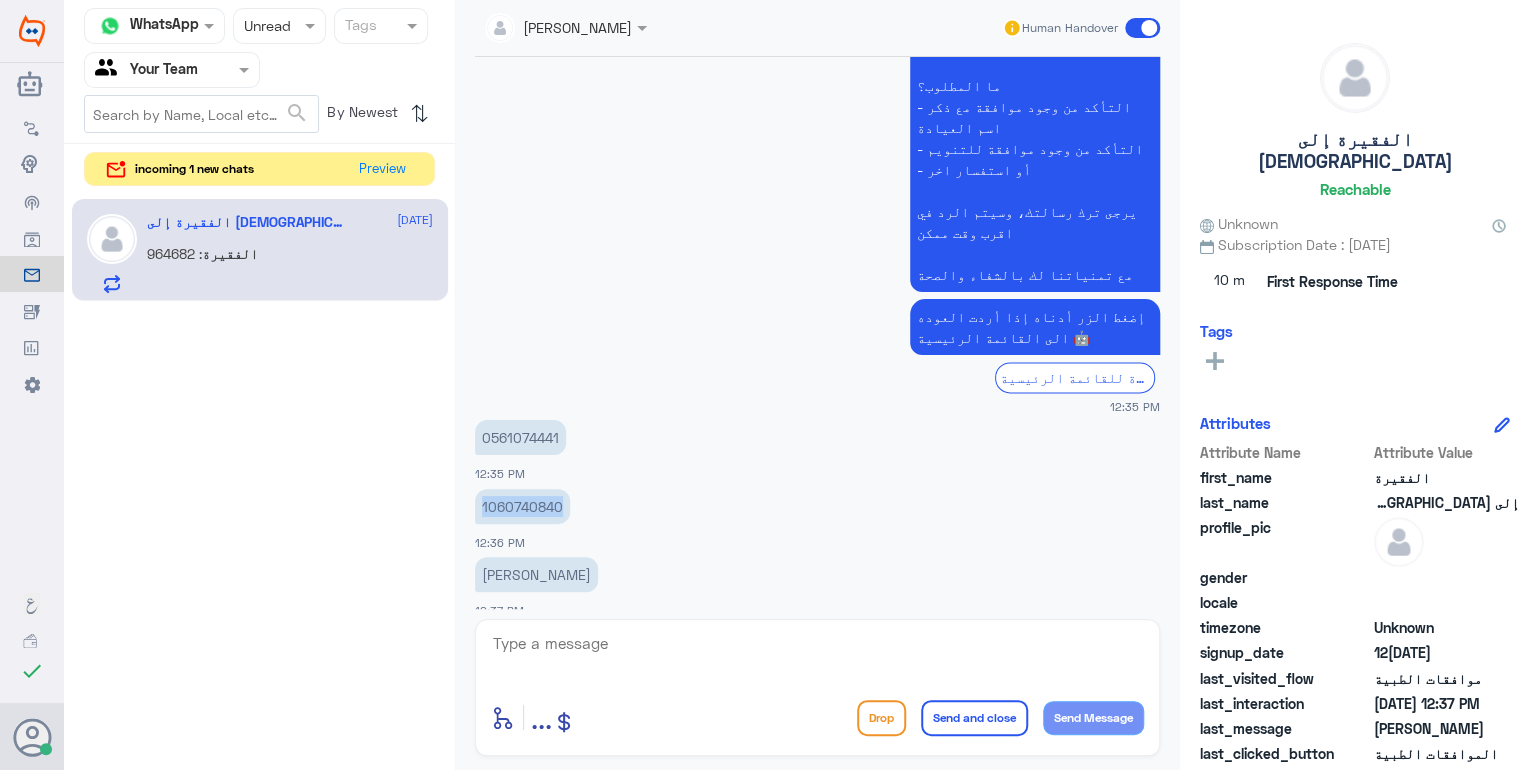 scroll, scrollTop: 1477, scrollLeft: 0, axis: vertical 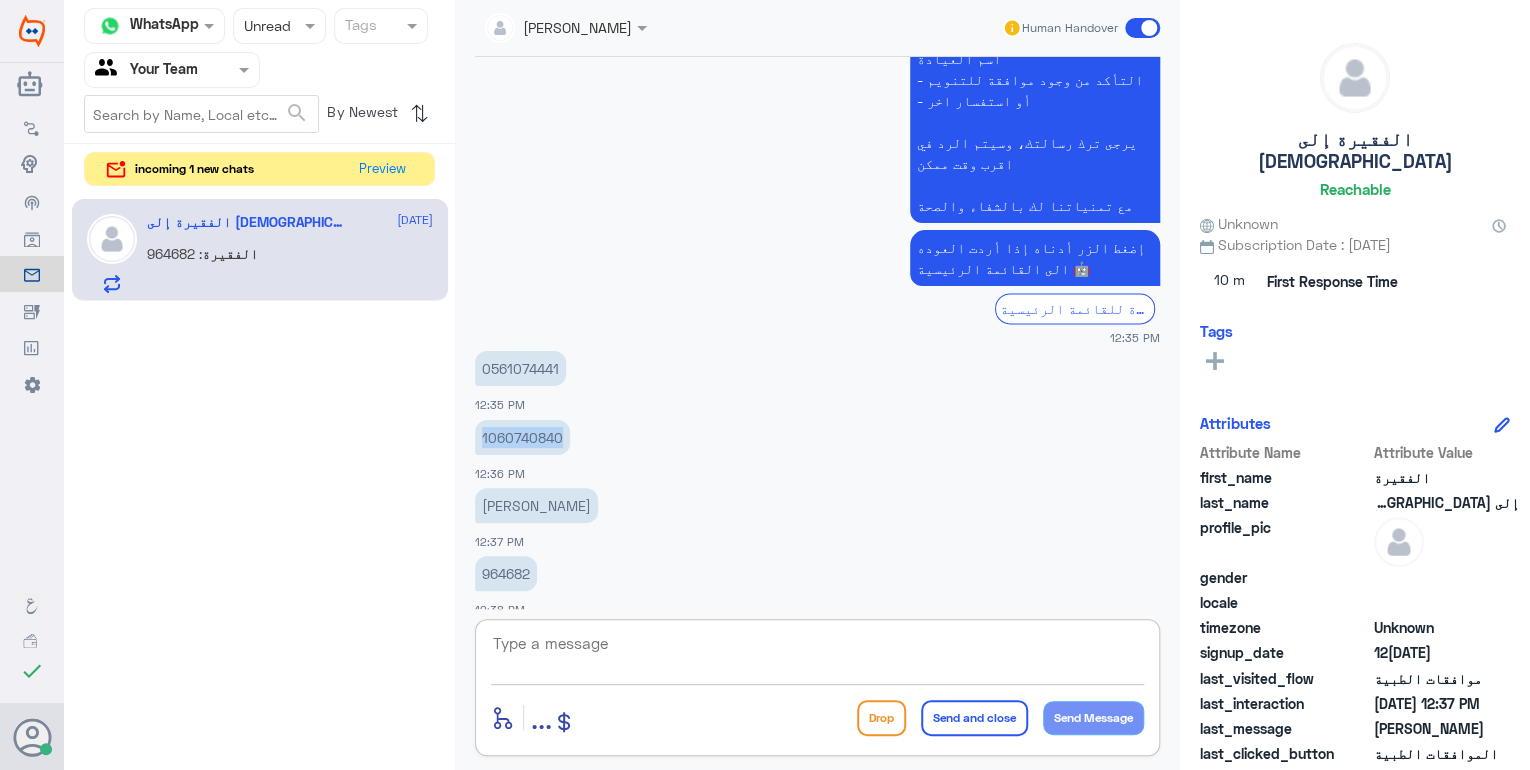 click 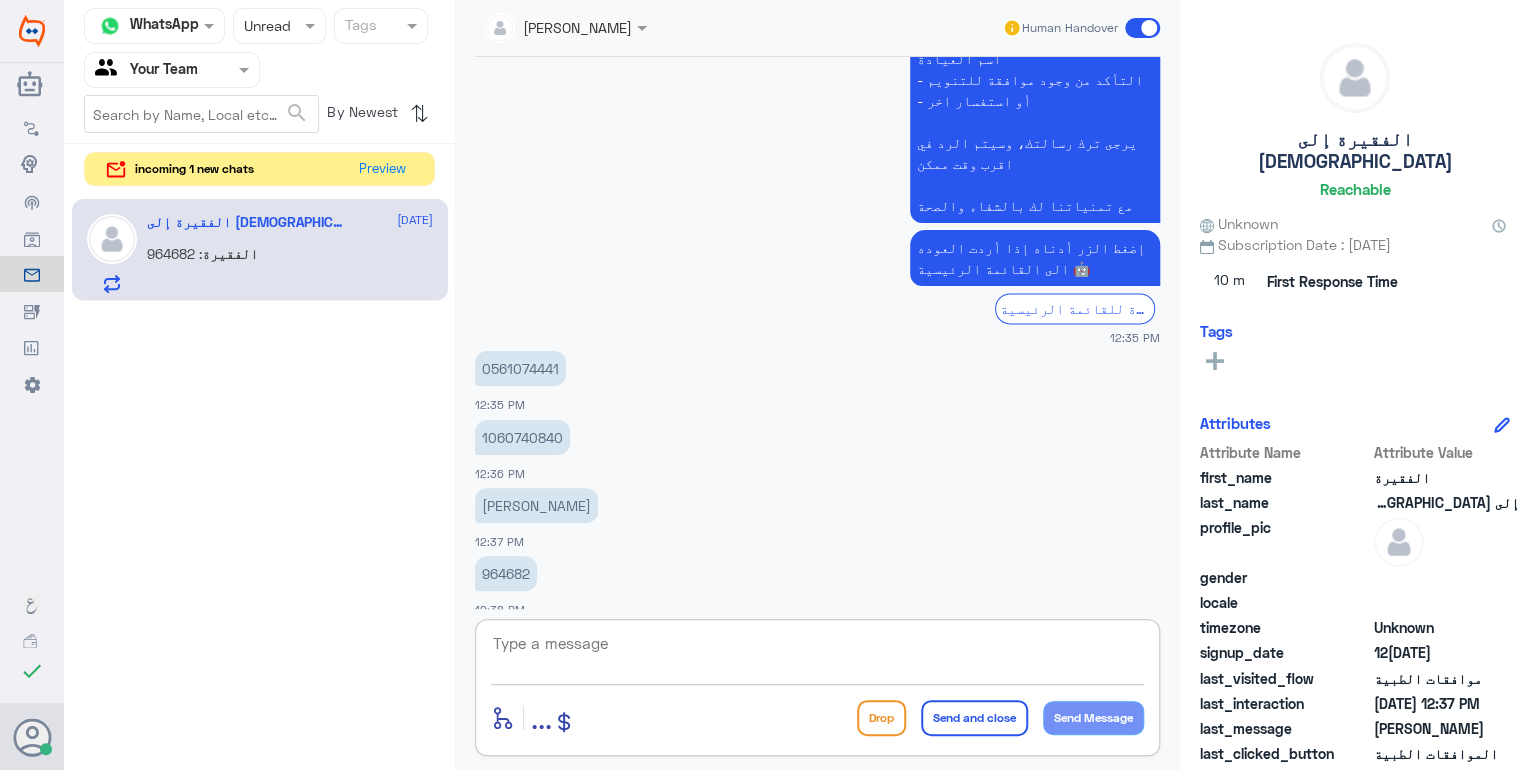 paste on "اهلا بك ارجو تزضيح استفسارك" 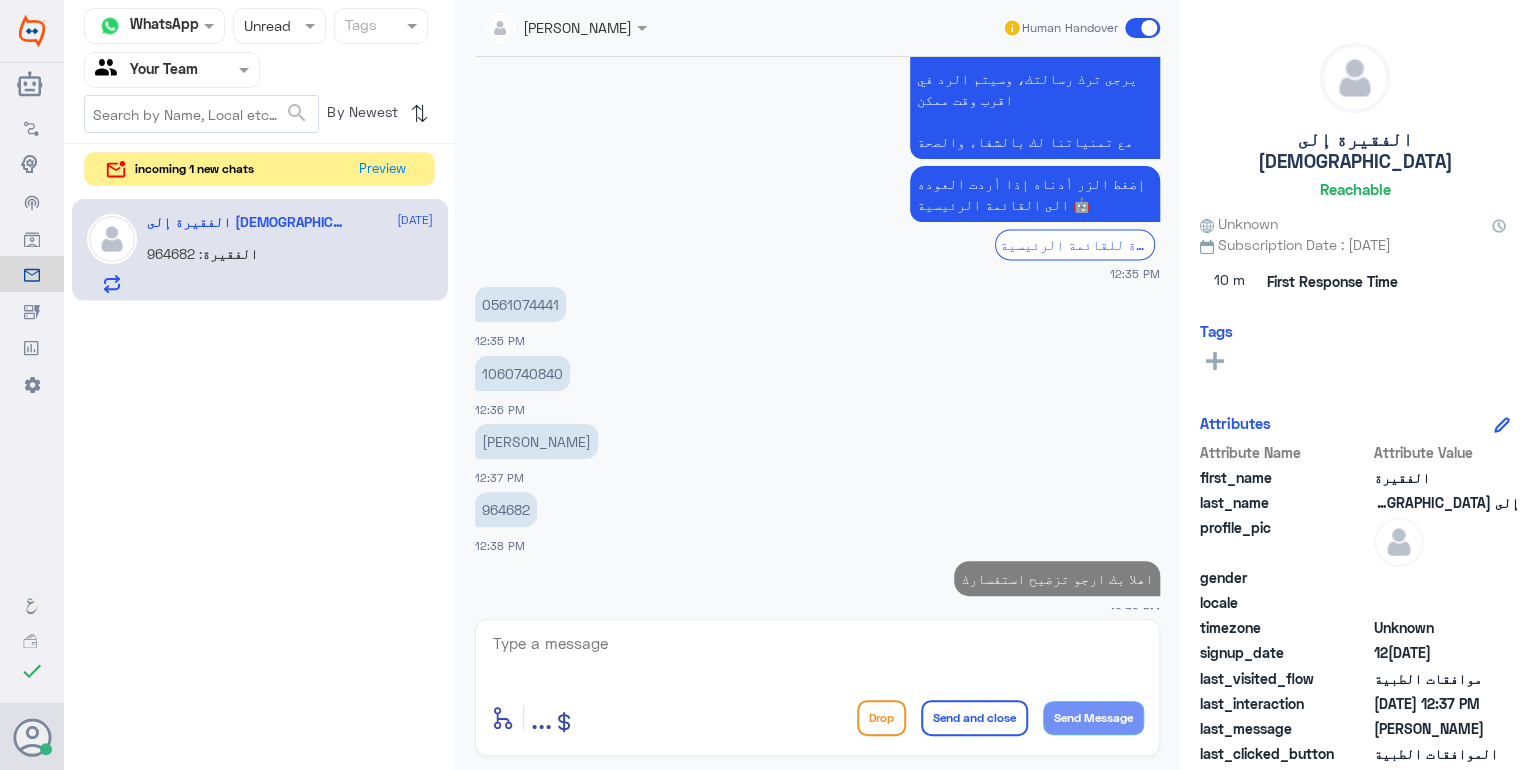 click on "Channel WhatsApp Status × Unread Tags Agent Filter Your Team search  By Newest  ⇅ incoming  1 new chats  Preview   الفقيرة إلى الله  22 [DATE]�فقيرة : 964682" 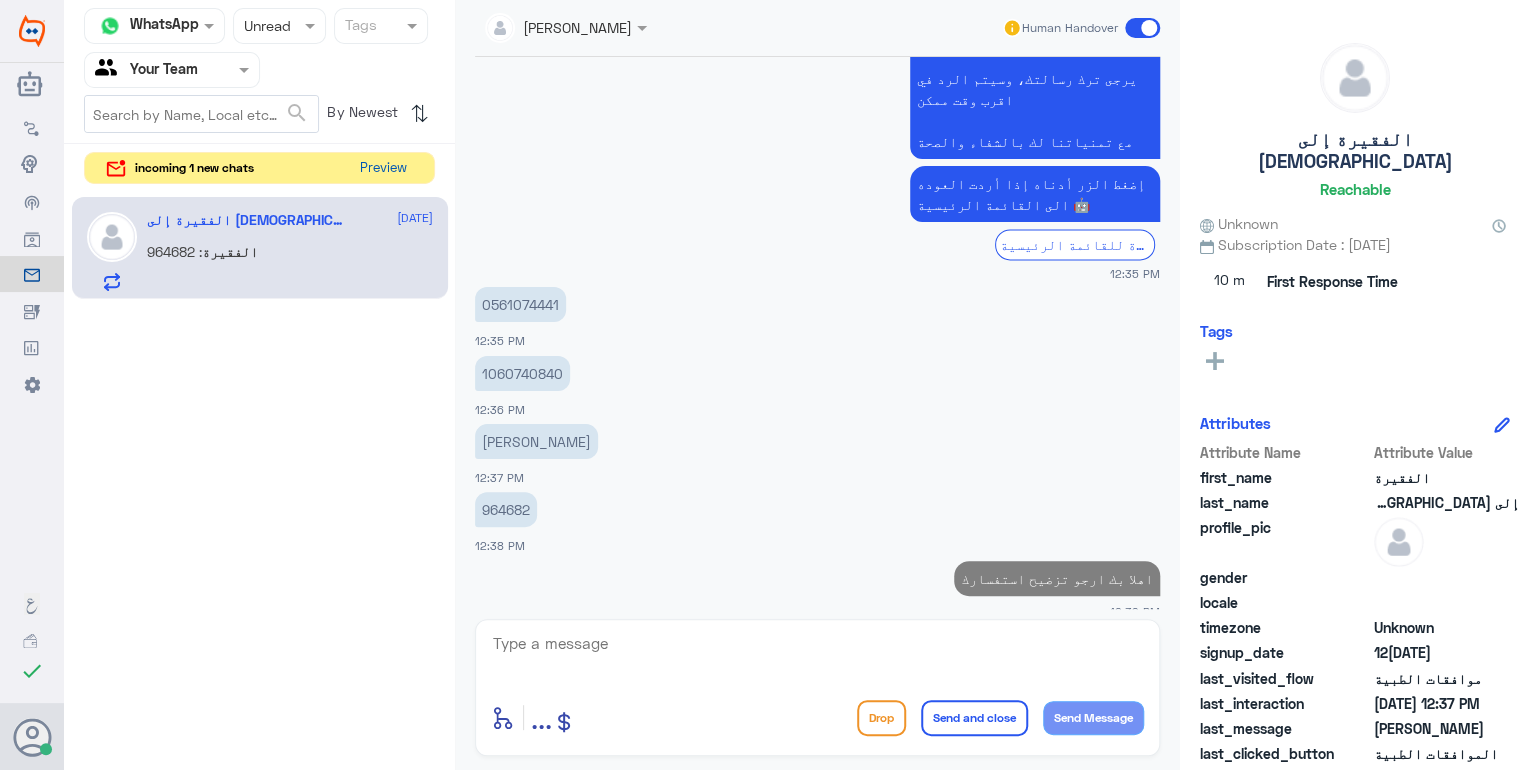 click on "Preview" 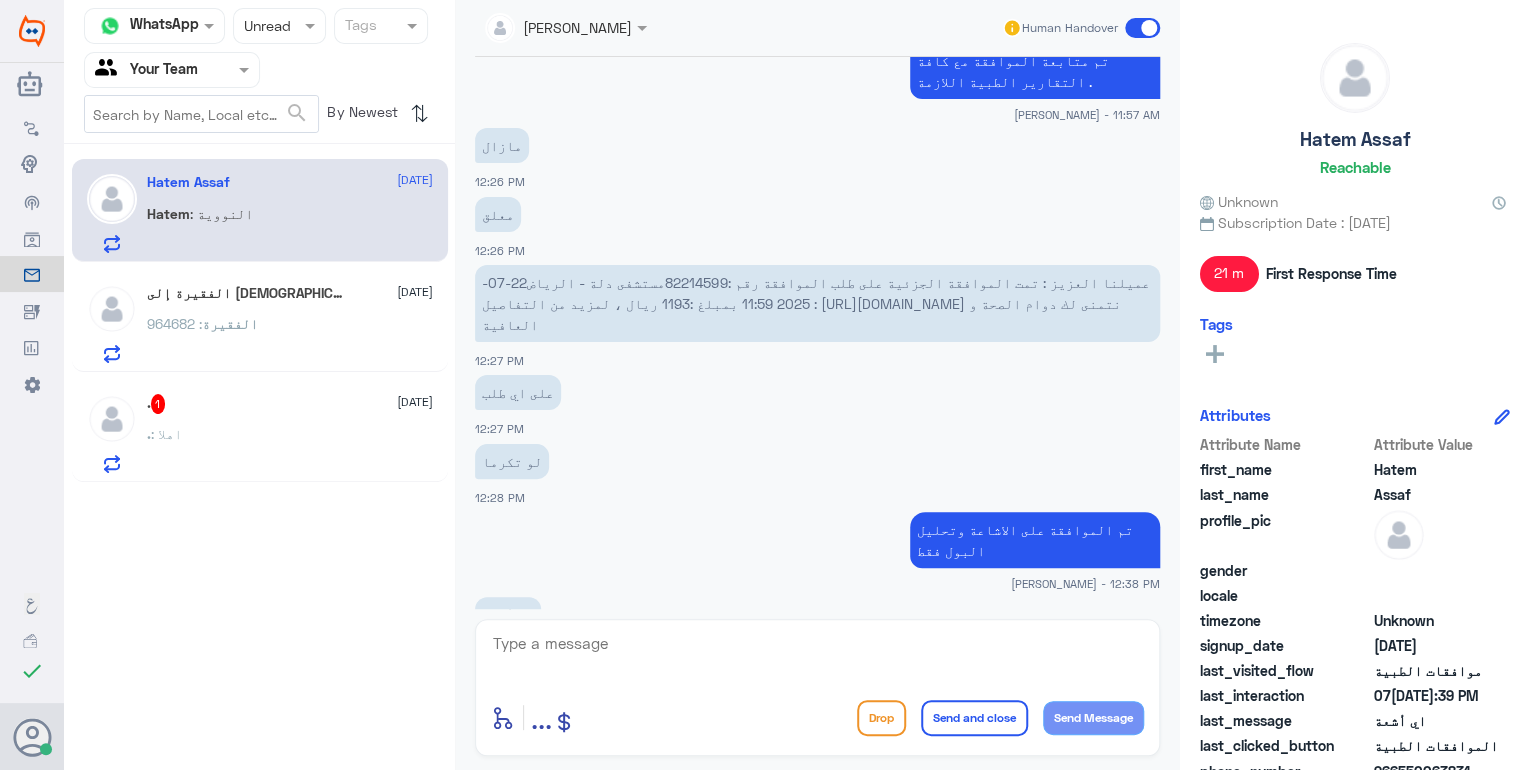 scroll, scrollTop: 1666, scrollLeft: 0, axis: vertical 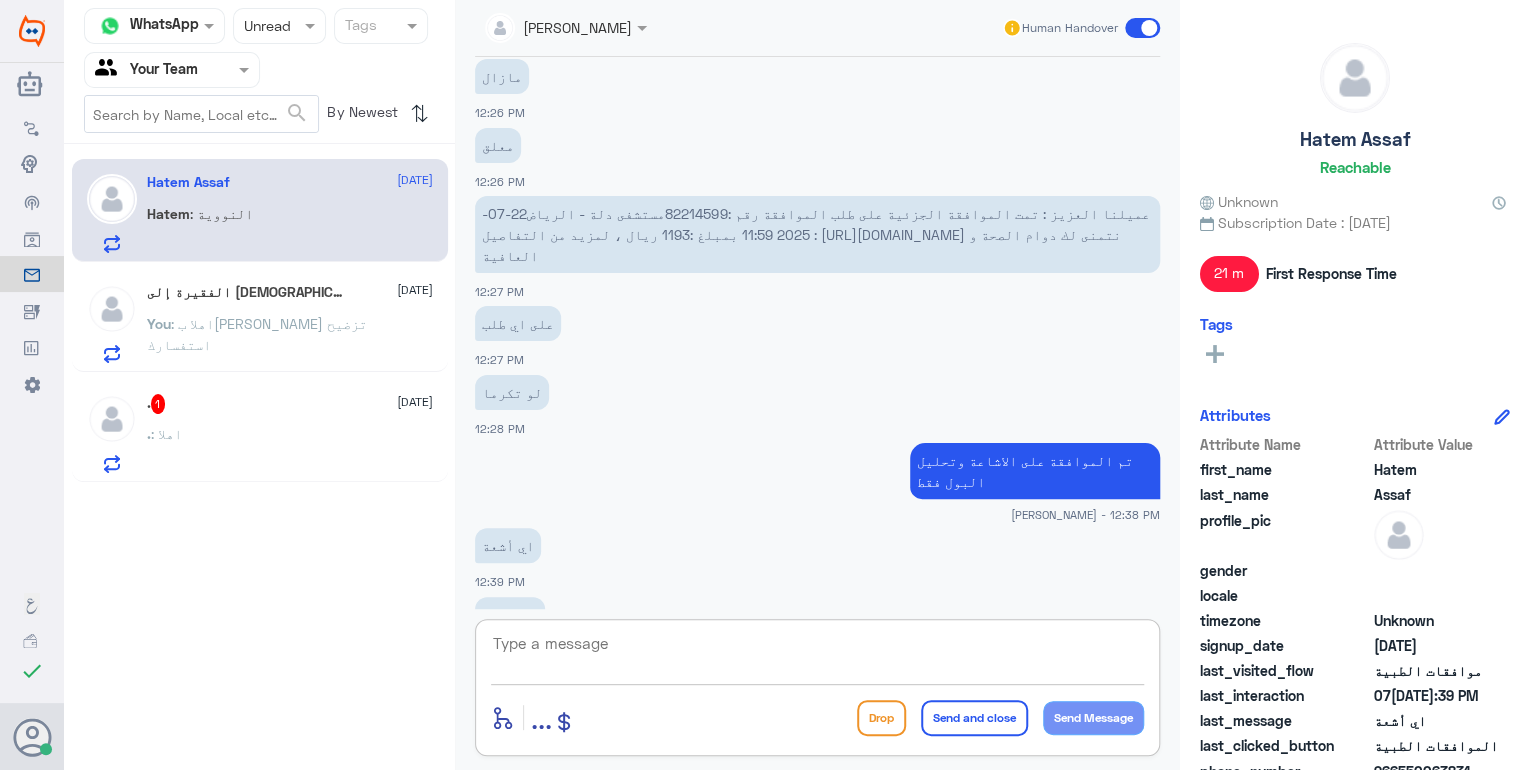 click 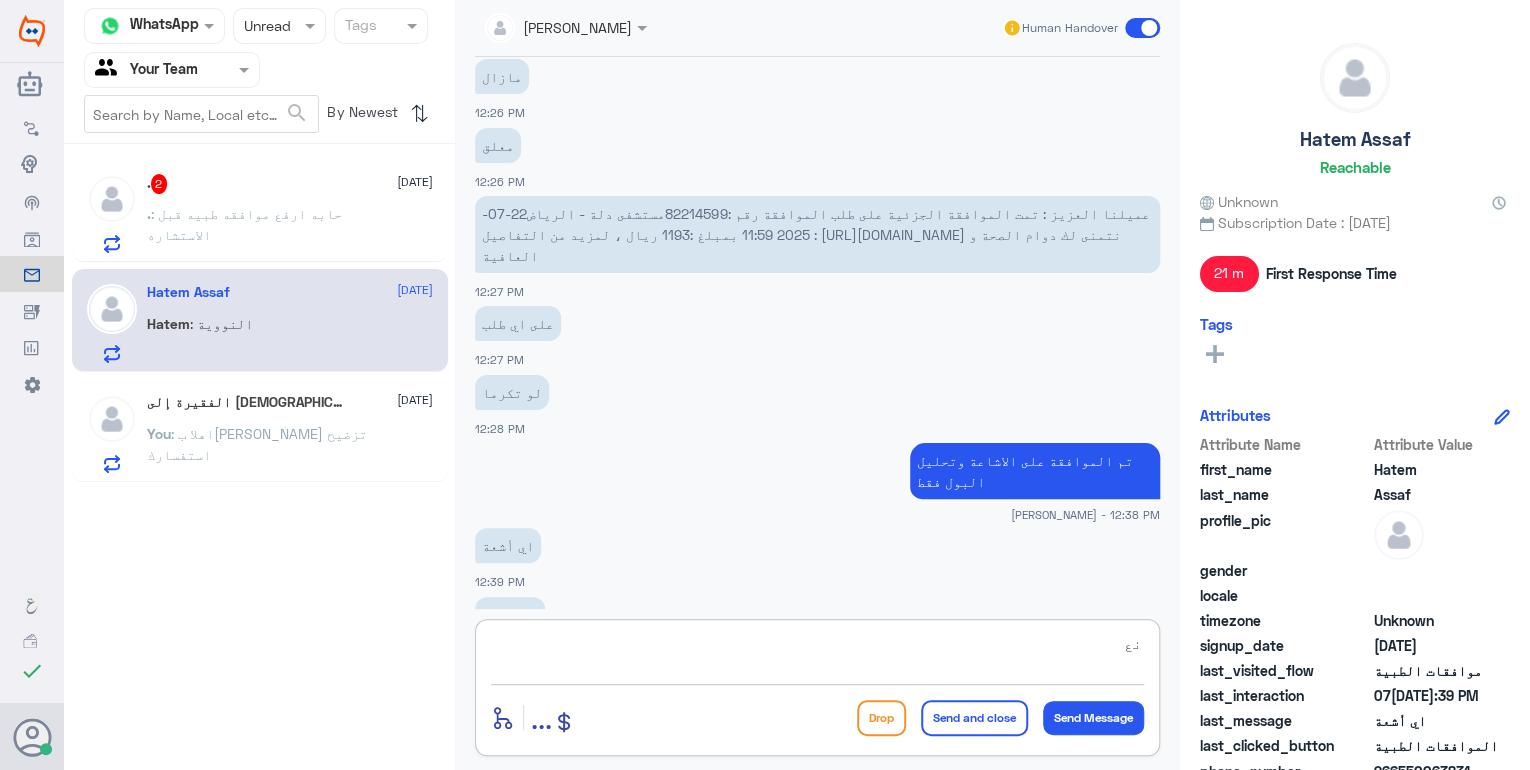 type on "نعم" 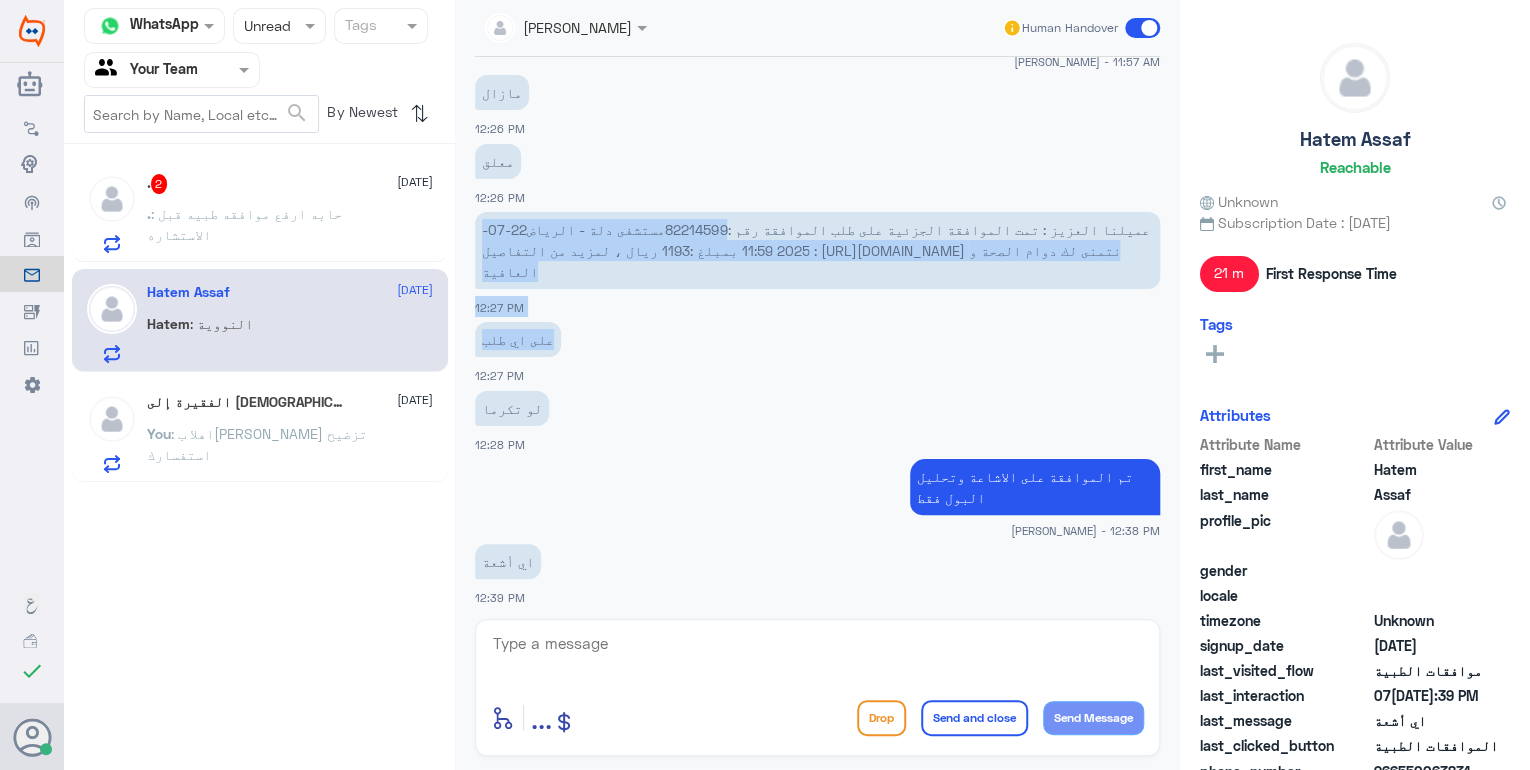 scroll, scrollTop: 1730, scrollLeft: 0, axis: vertical 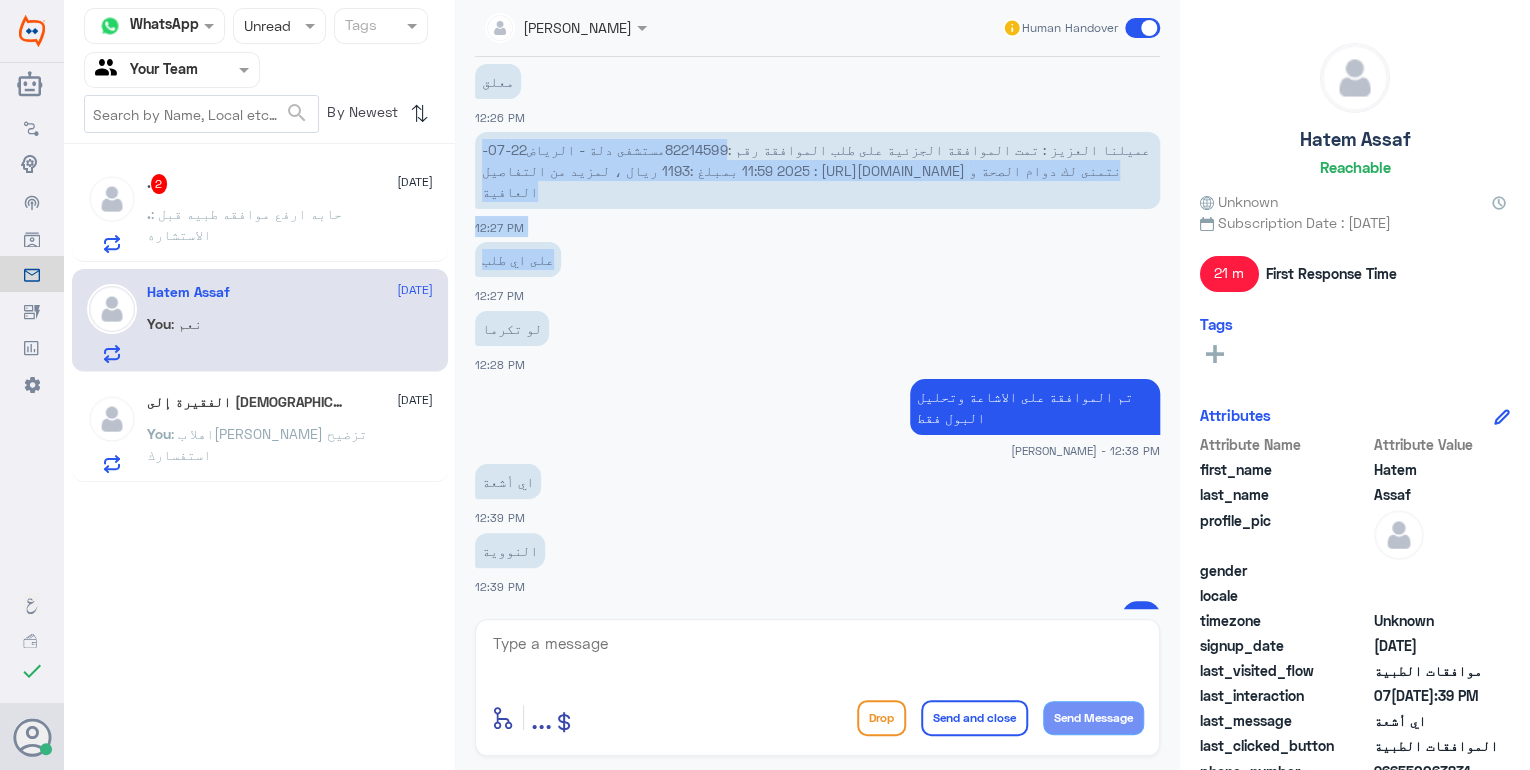 drag, startPoint x: 698, startPoint y: 188, endPoint x: 749, endPoint y: 184, distance: 51.156624 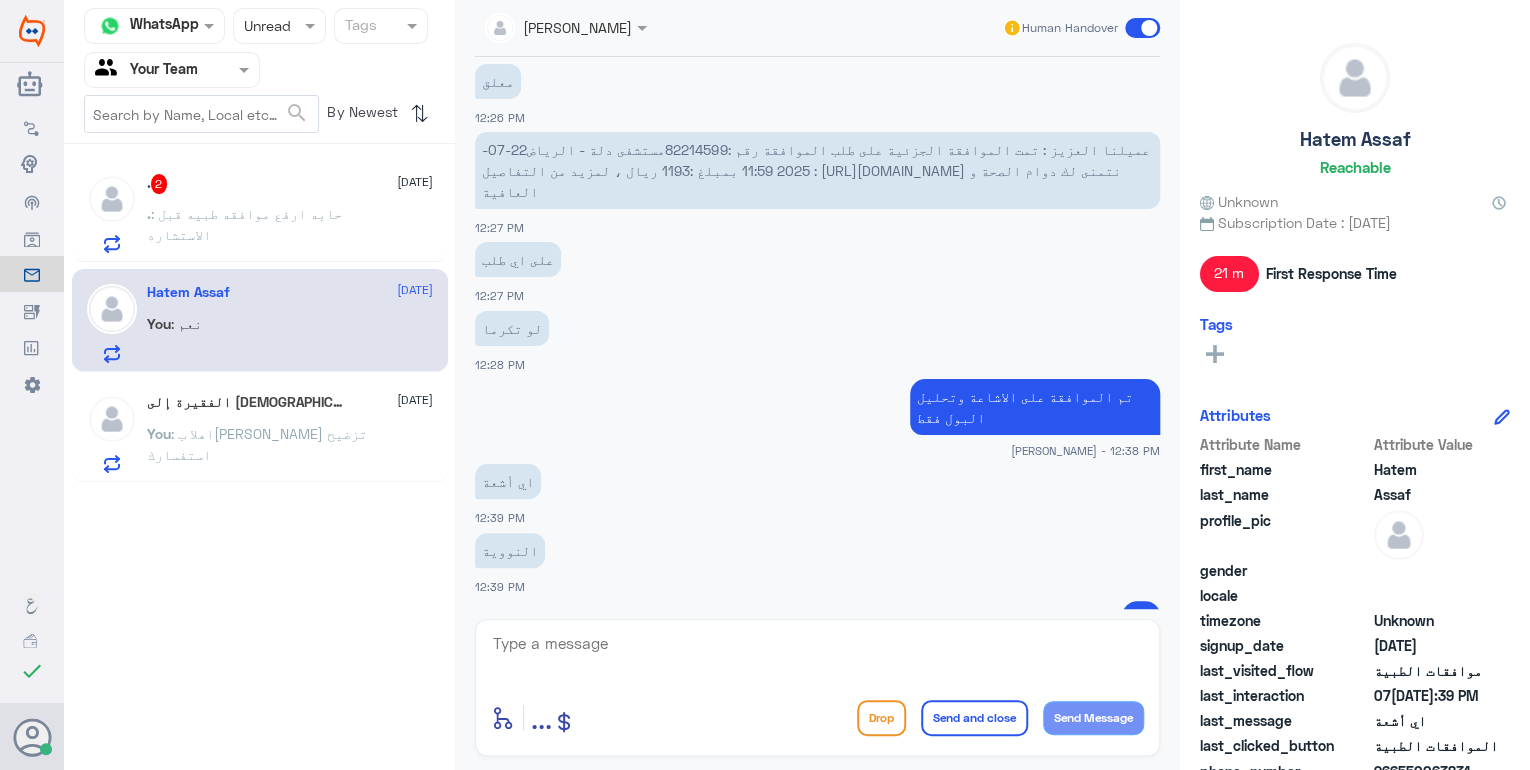 click on "عميلنا العزيز : تمت الموافقة الجزئية على طلب الموافقة  رقم :82214599مستشفى دلة - الرياض22-07-2025 11:59 بمبلغ :1193 ريال  ، لمزيد من التفاصيل :  [URL][DOMAIN_NAME]
نتمنى لك دوام الصحة و العافية" 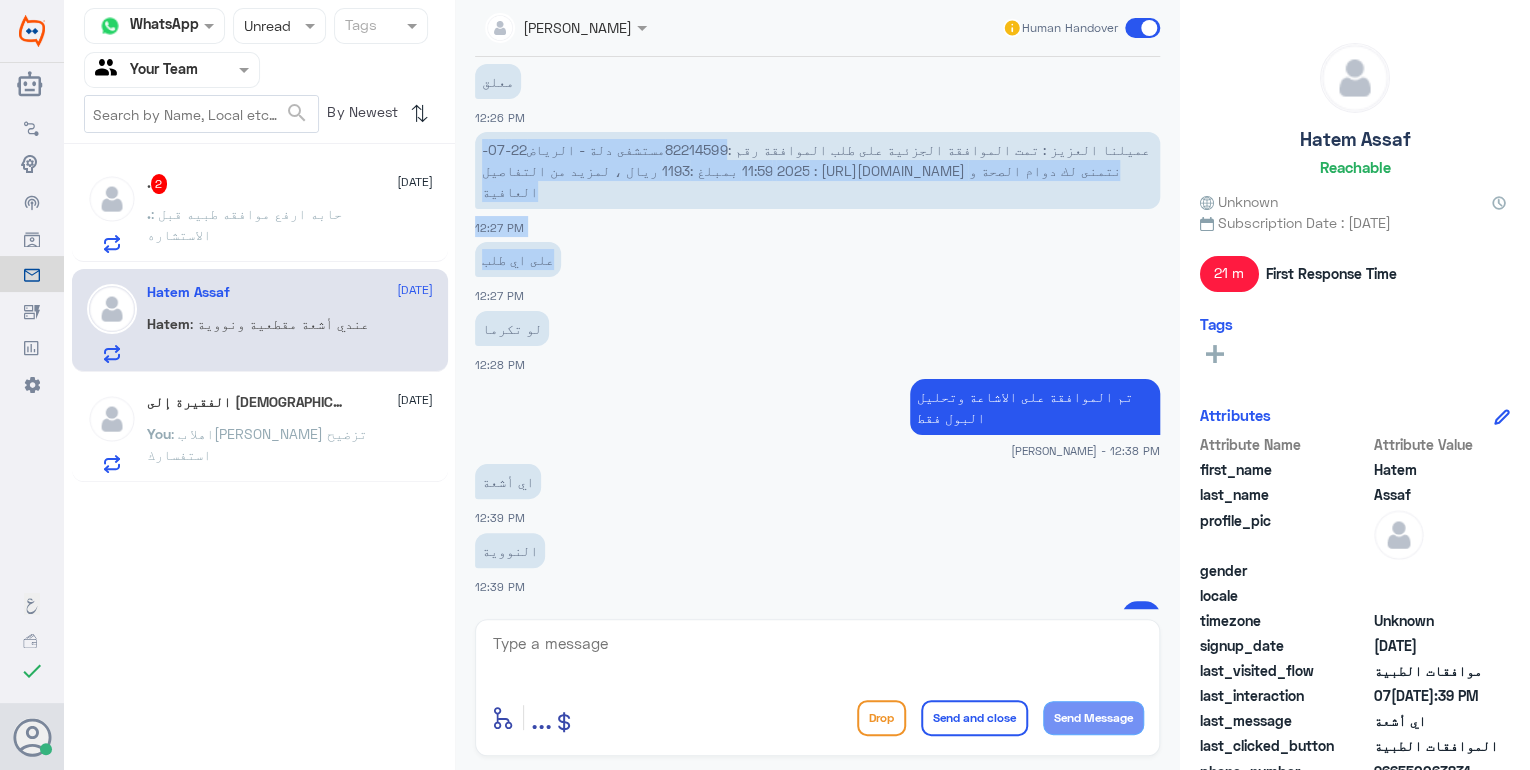 scroll, scrollTop: 1820, scrollLeft: 0, axis: vertical 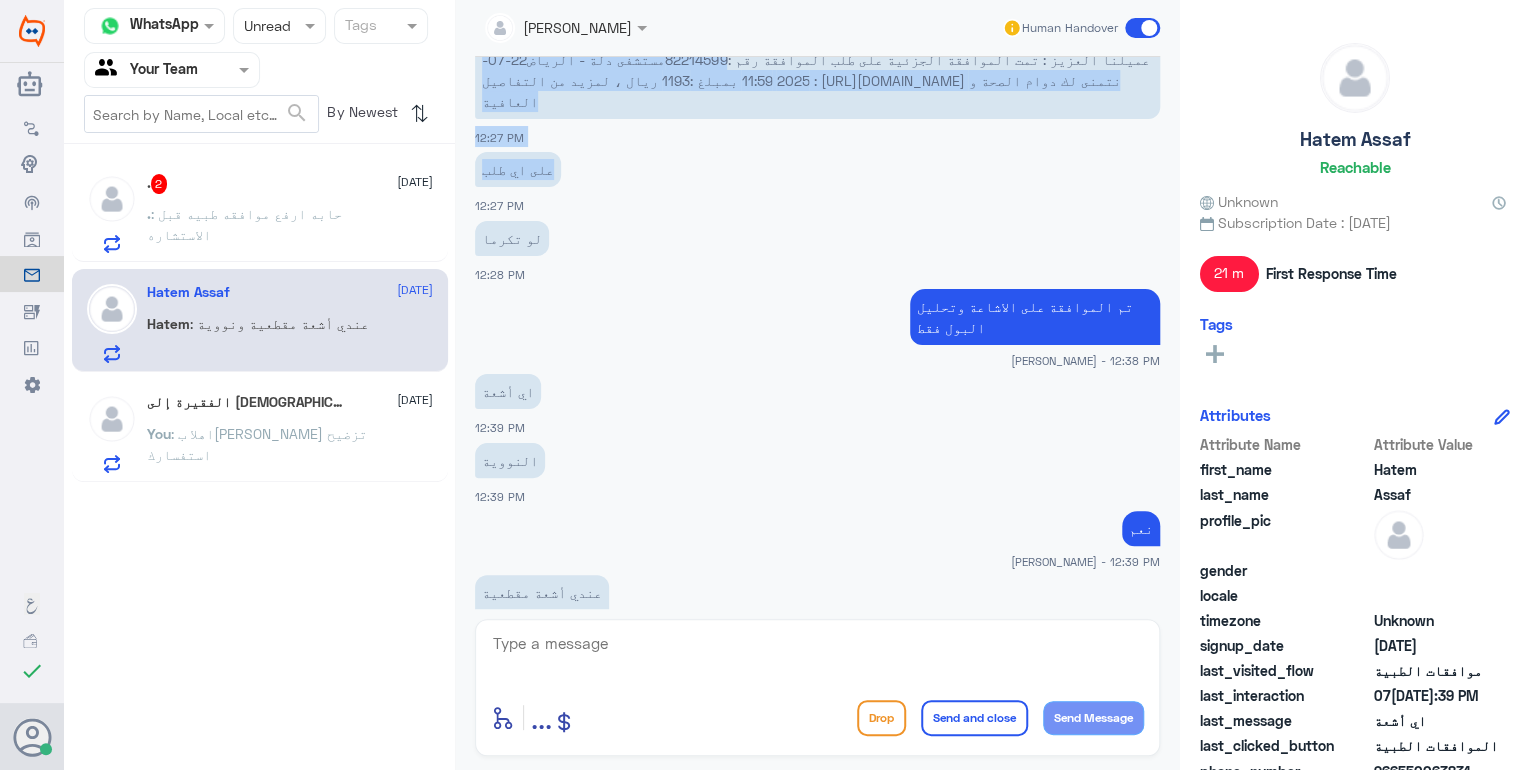 drag, startPoint x: 696, startPoint y: 104, endPoint x: 758, endPoint y: 109, distance: 62.201286 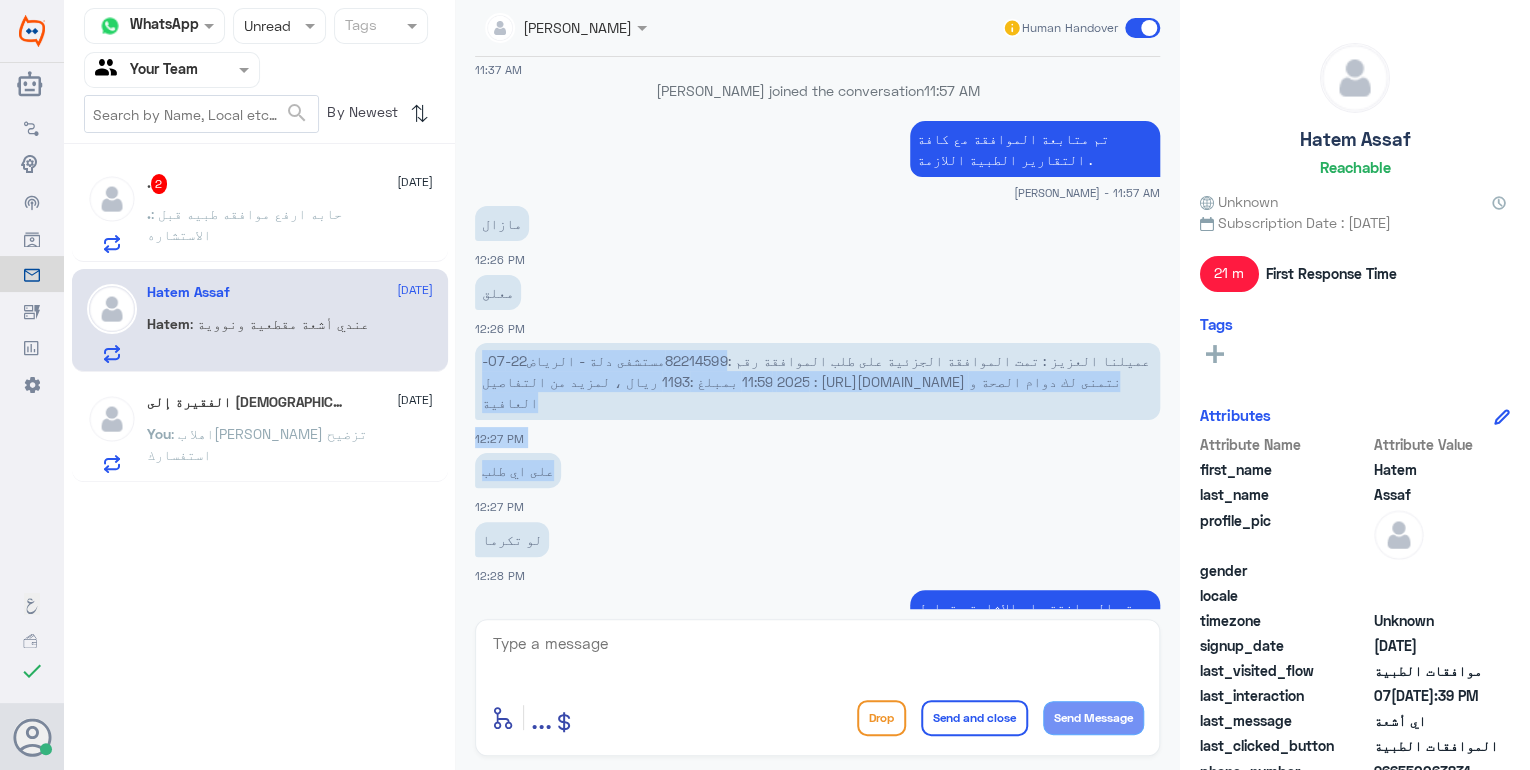 scroll, scrollTop: 1500, scrollLeft: 0, axis: vertical 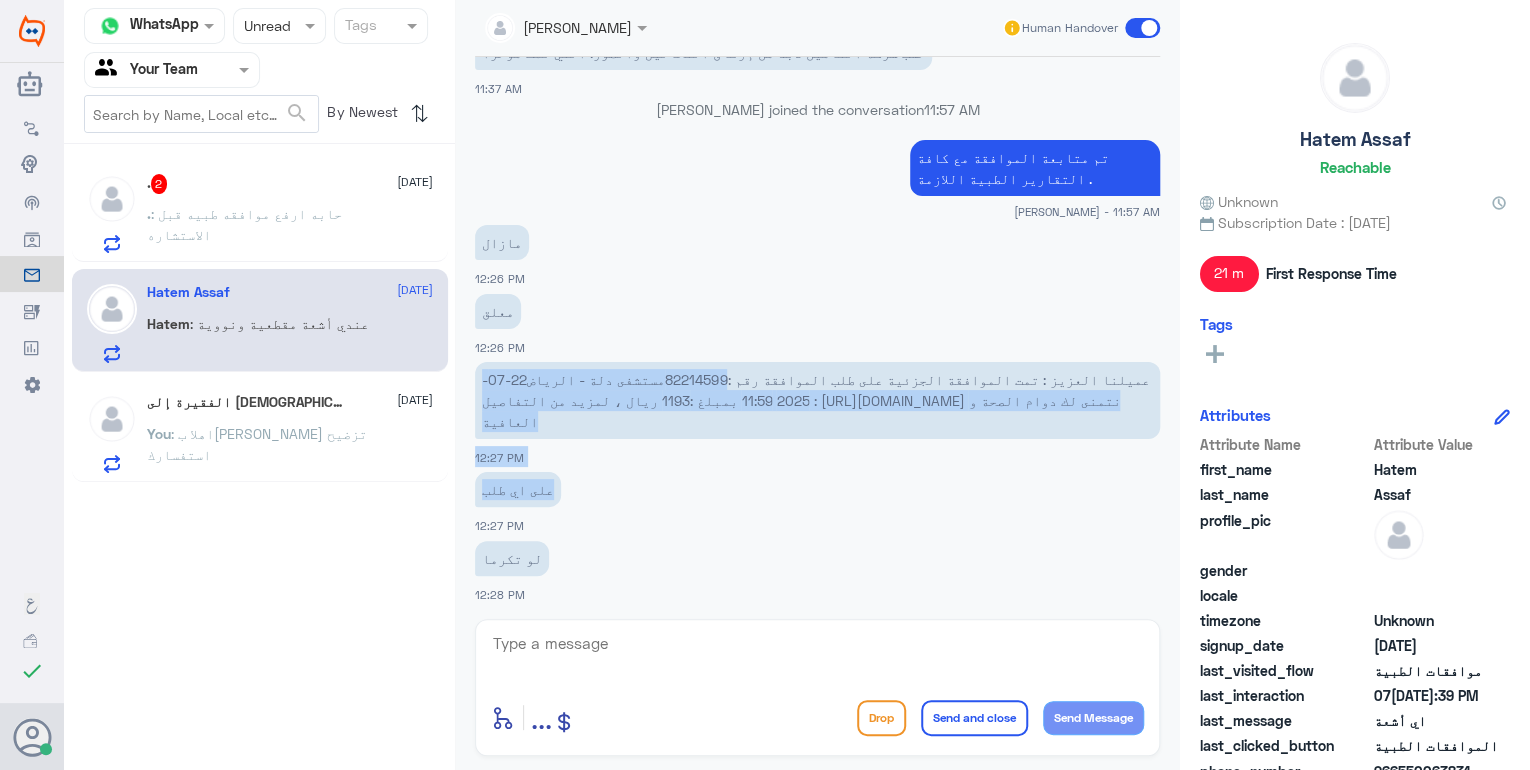 click on "عميلنا العزيز : تمت الموافقة الجزئية على طلب الموافقة  رقم :82214599مستشفى دلة - الرياض22-07-2025 11:59 بمبلغ :1193 ريال  ، لمزيد من التفاصيل :  [URL][DOMAIN_NAME]
نتمنى لك دوام الصحة و العافية" 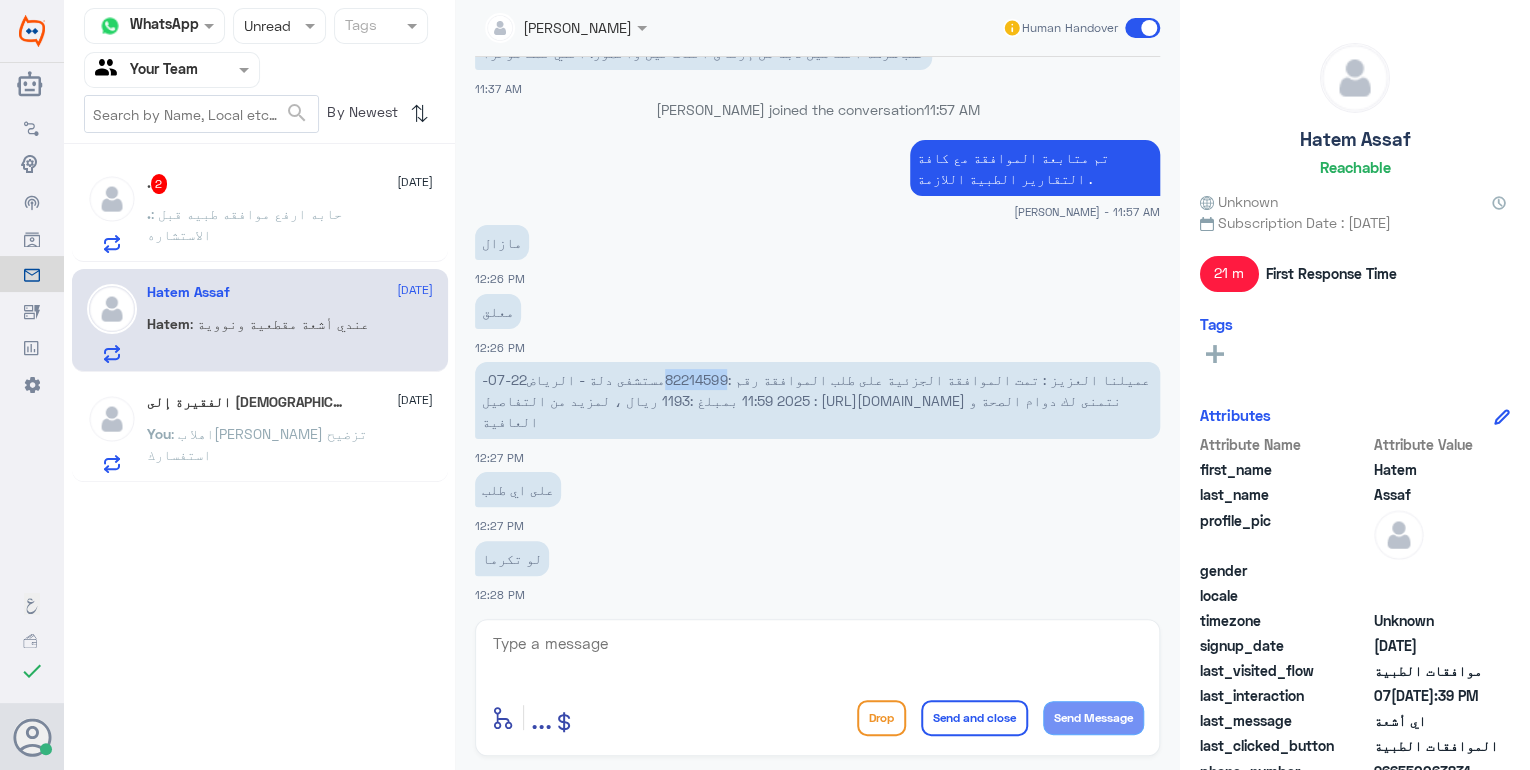 drag, startPoint x: 696, startPoint y: 337, endPoint x: 756, endPoint y: 334, distance: 60.074955 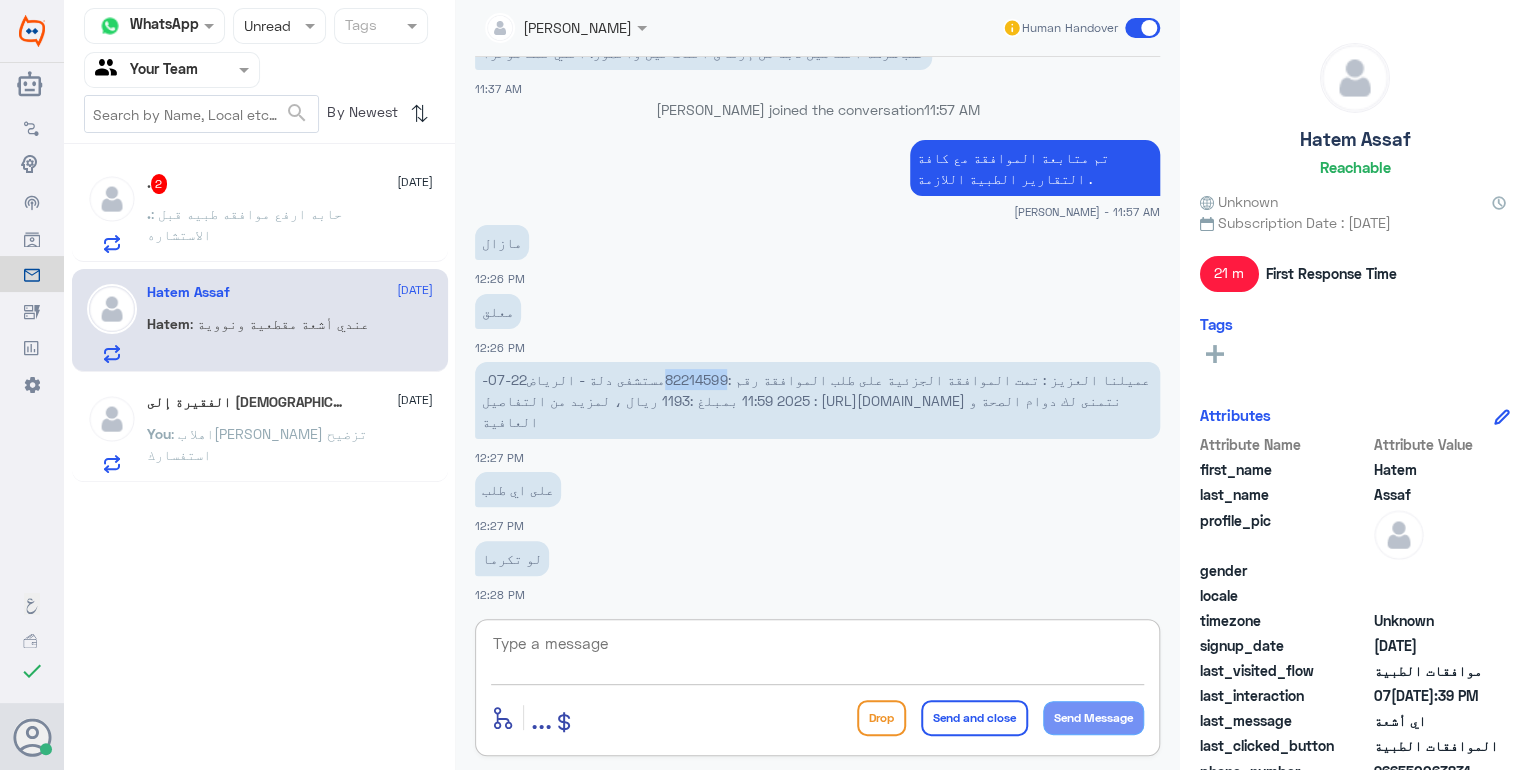 click 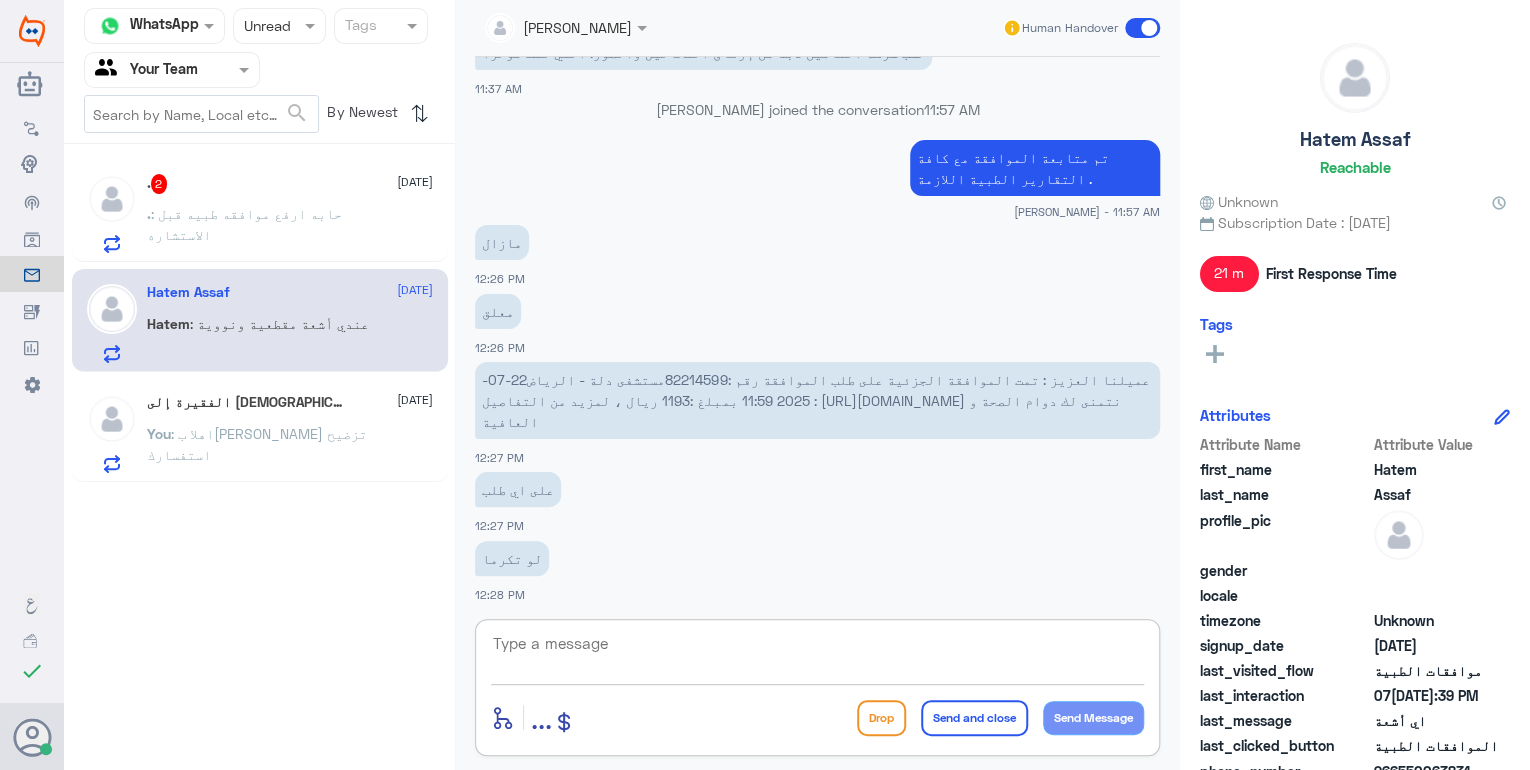 scroll, scrollTop: 1888, scrollLeft: 0, axis: vertical 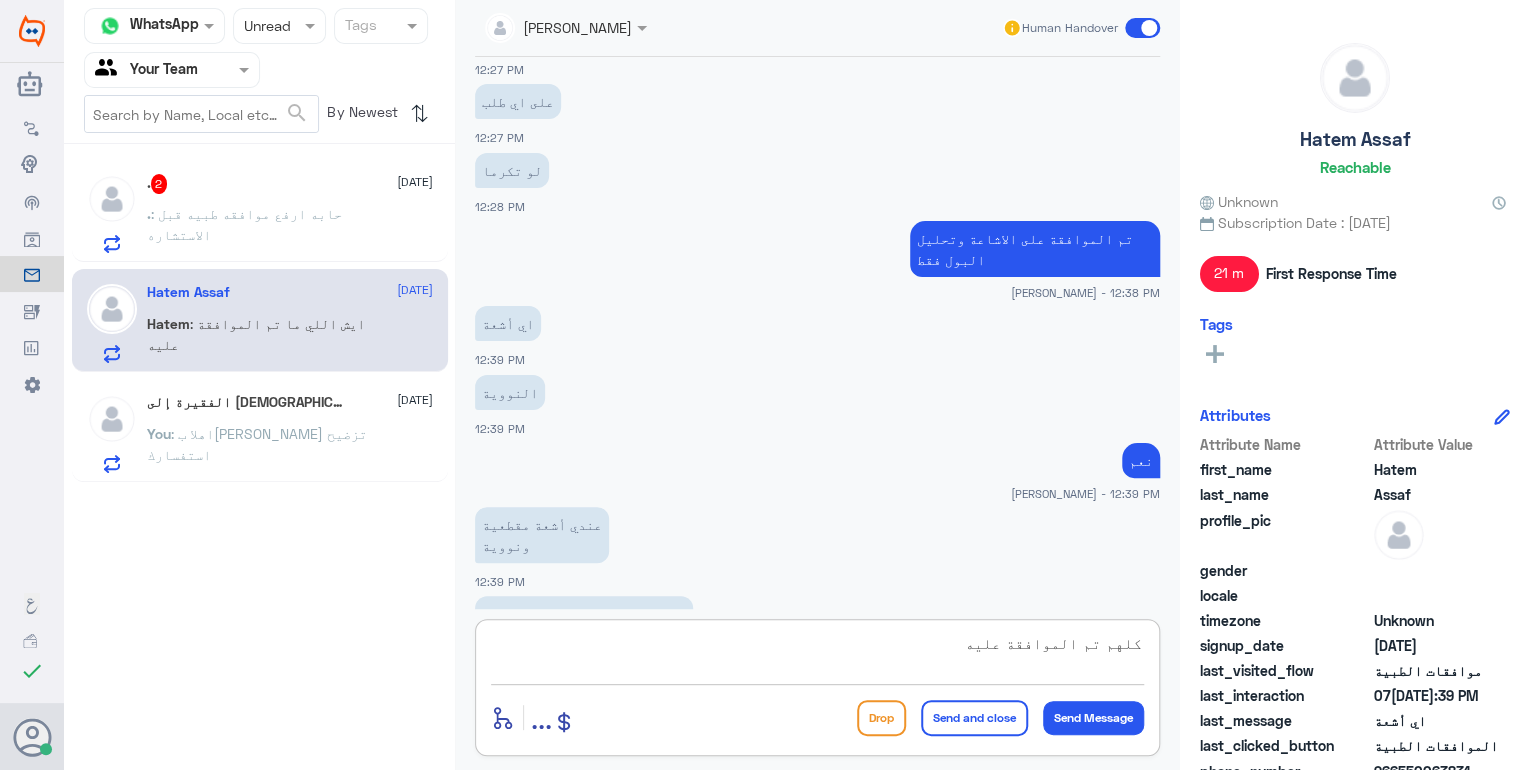 type on "كلهم تم الموافقة عليهم" 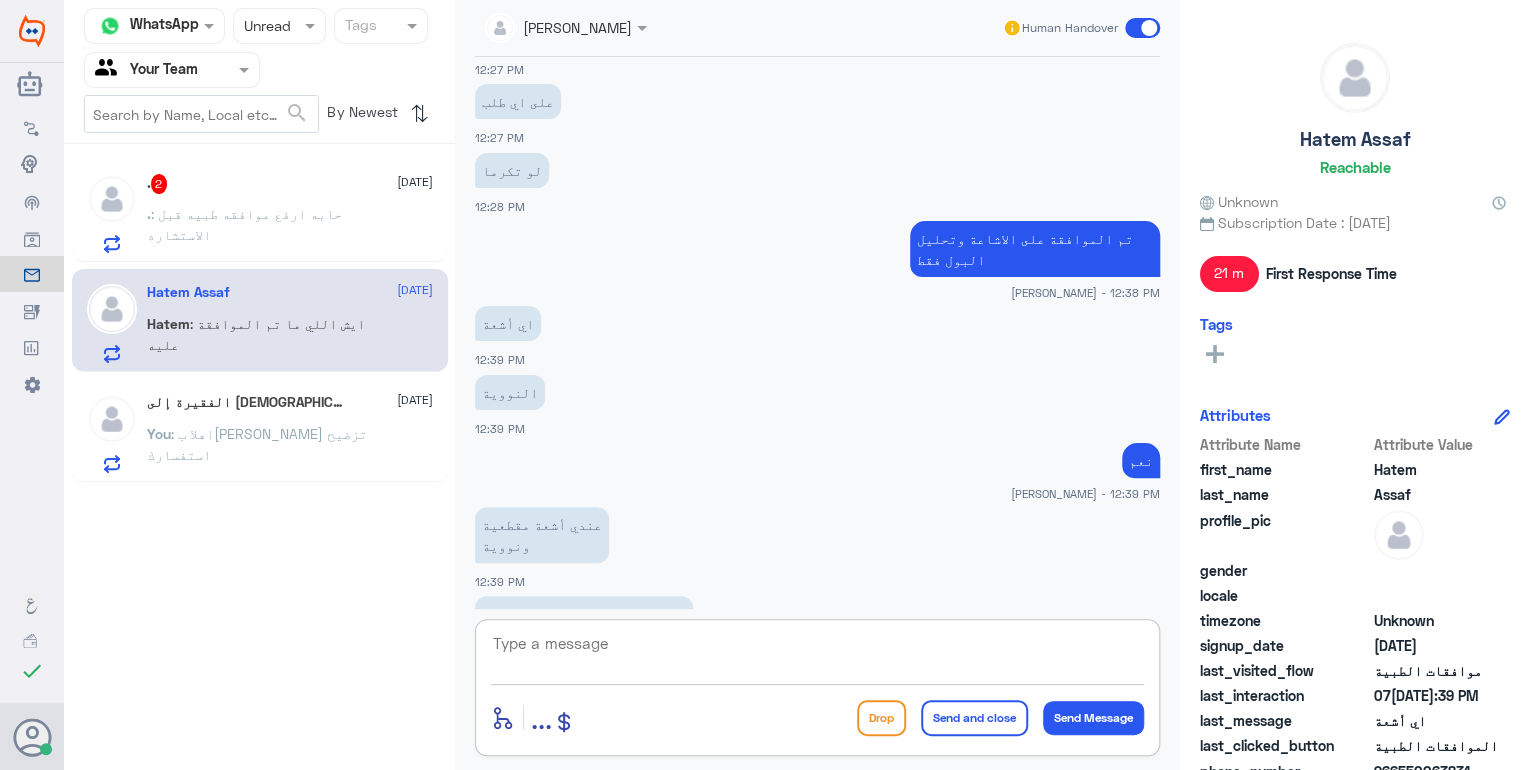 scroll, scrollTop: 1952, scrollLeft: 0, axis: vertical 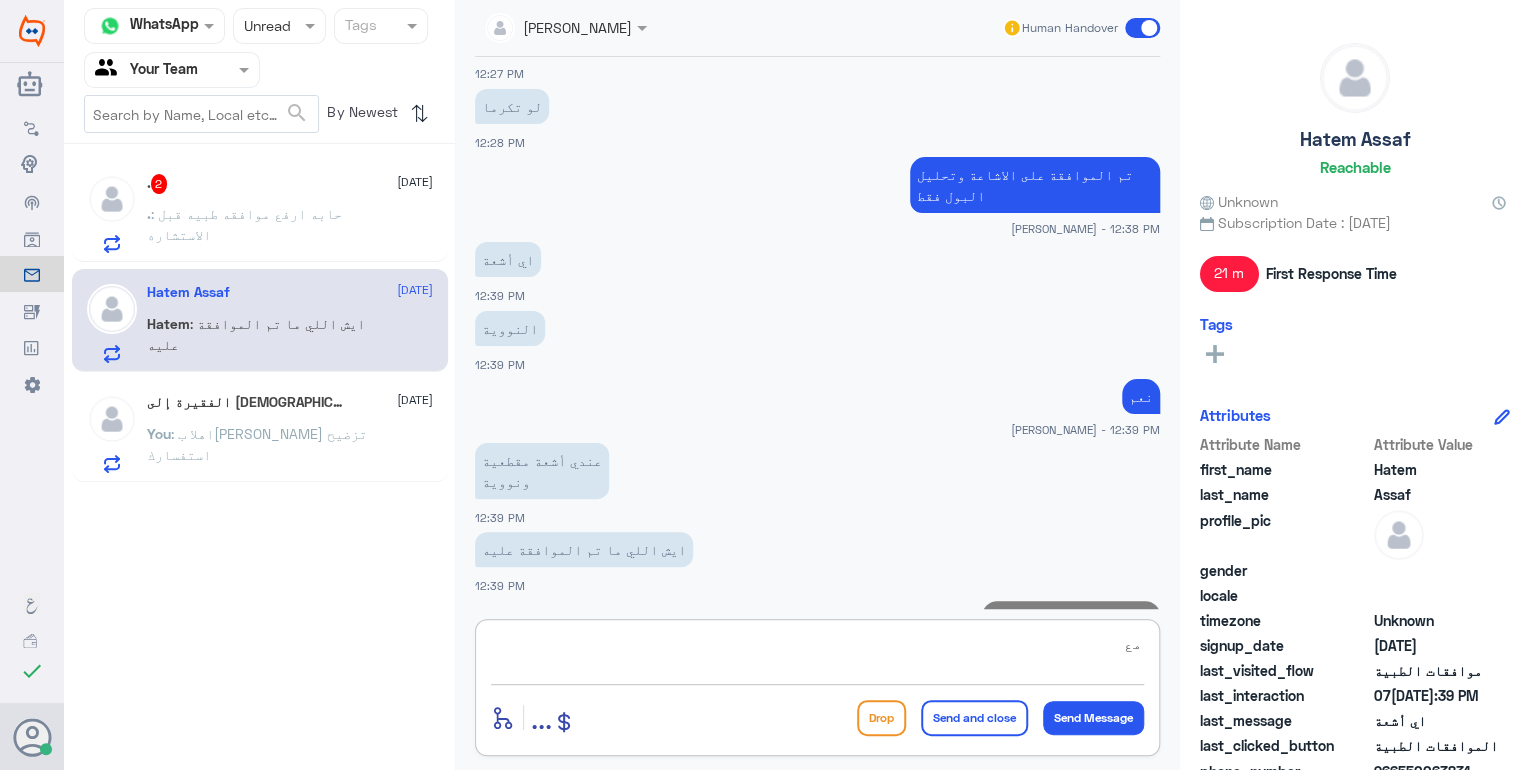 type on "م" 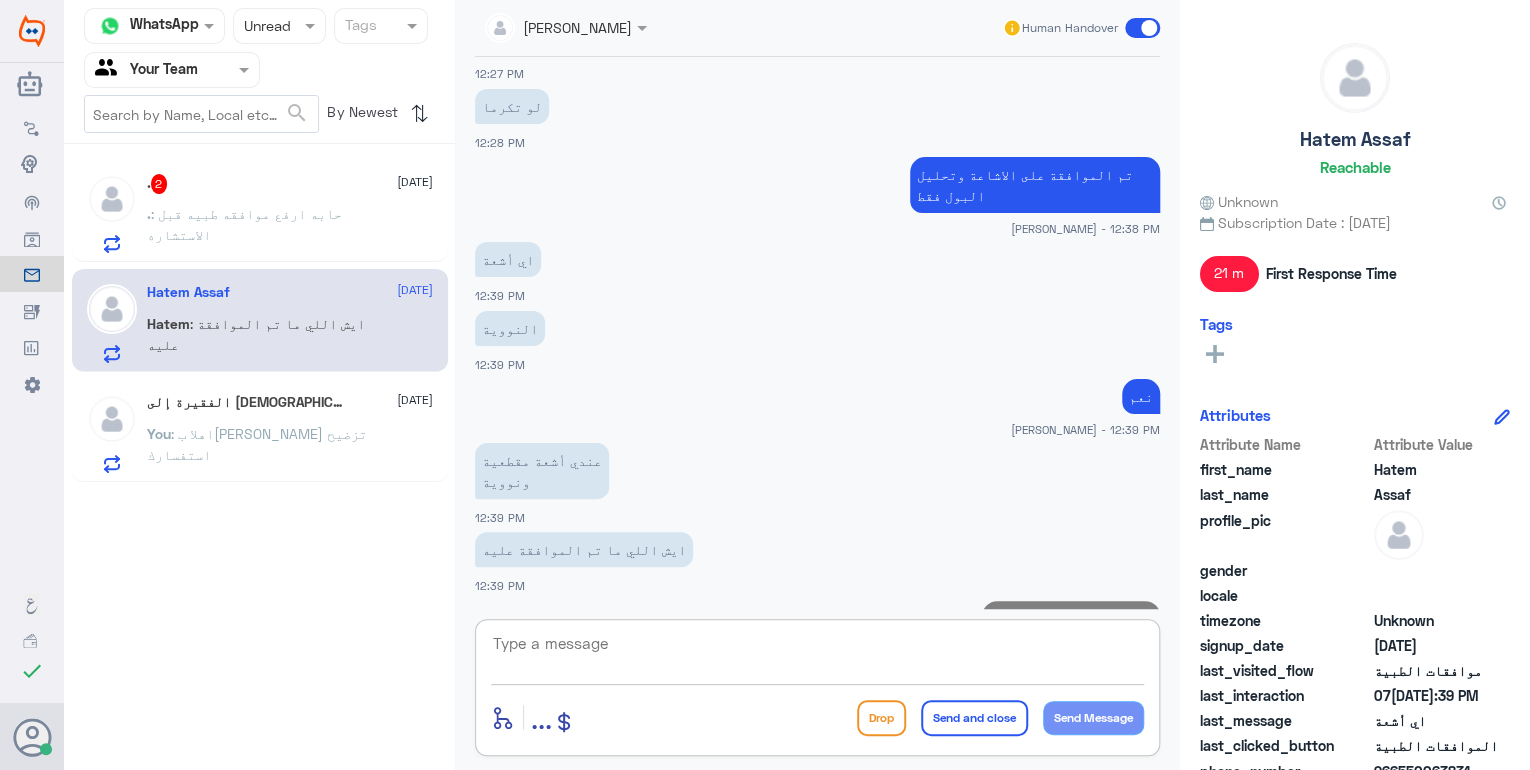 click on ". : حابه ارفع موافقه طبيه قبل الاستشاره" 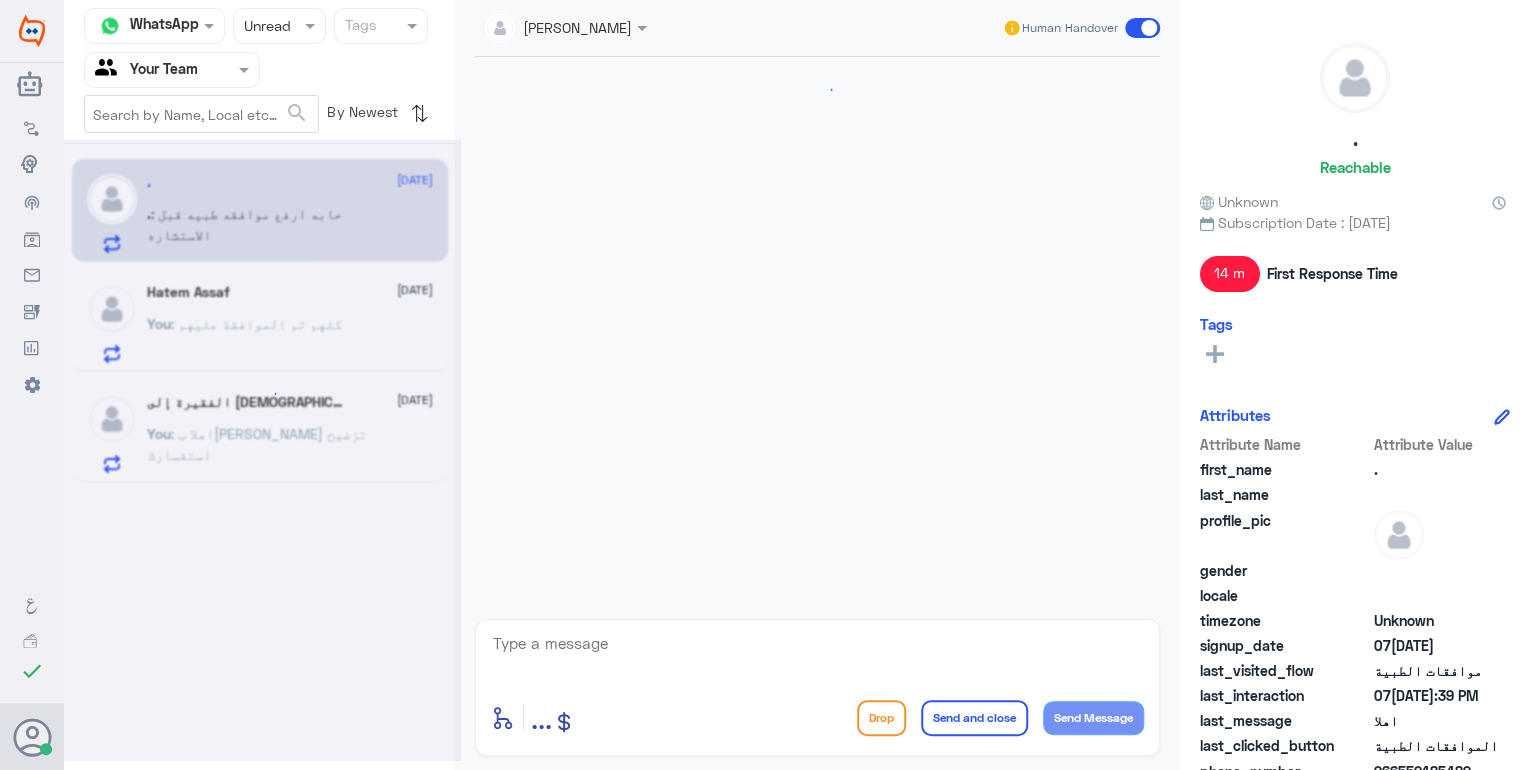 scroll, scrollTop: 664, scrollLeft: 0, axis: vertical 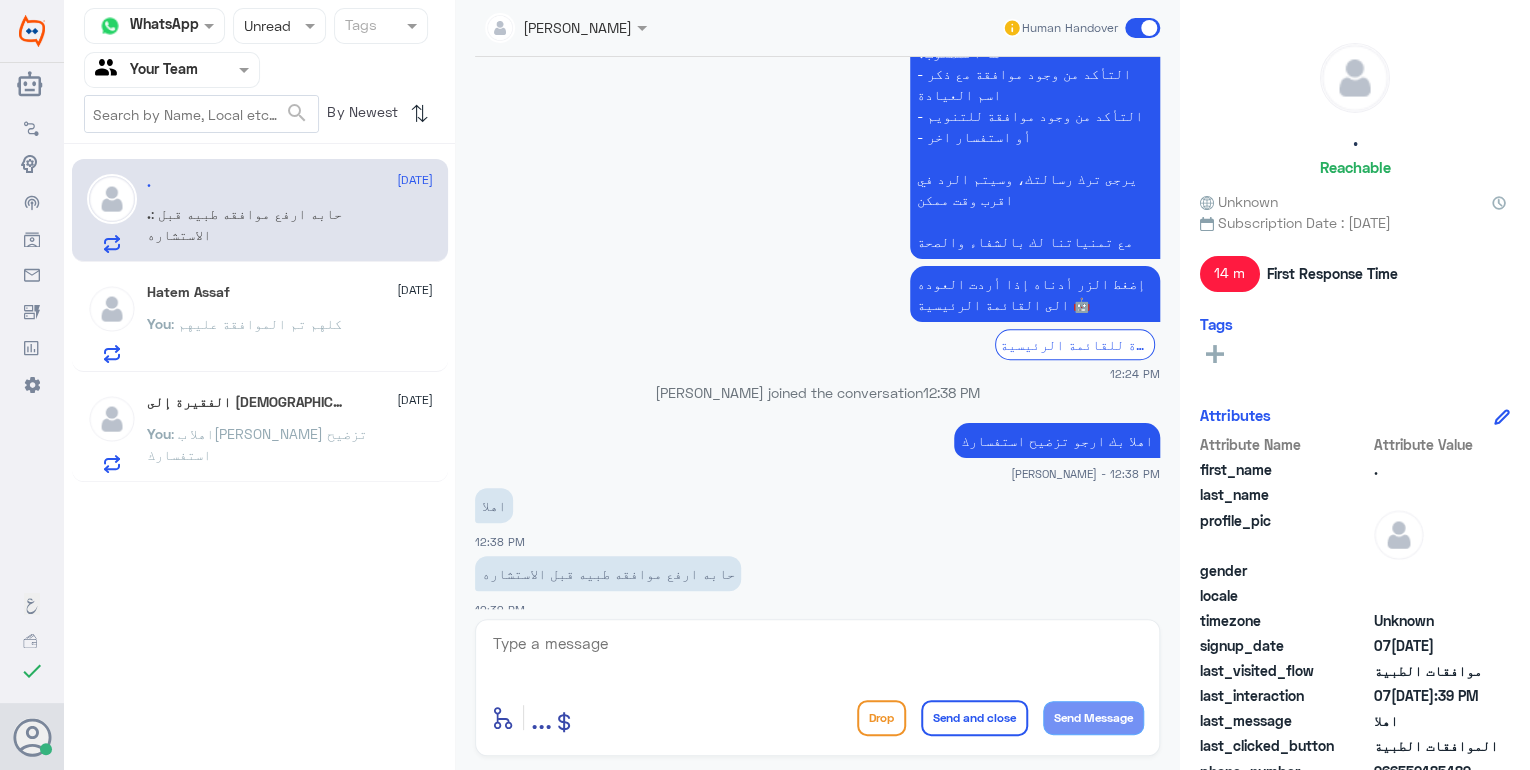 click 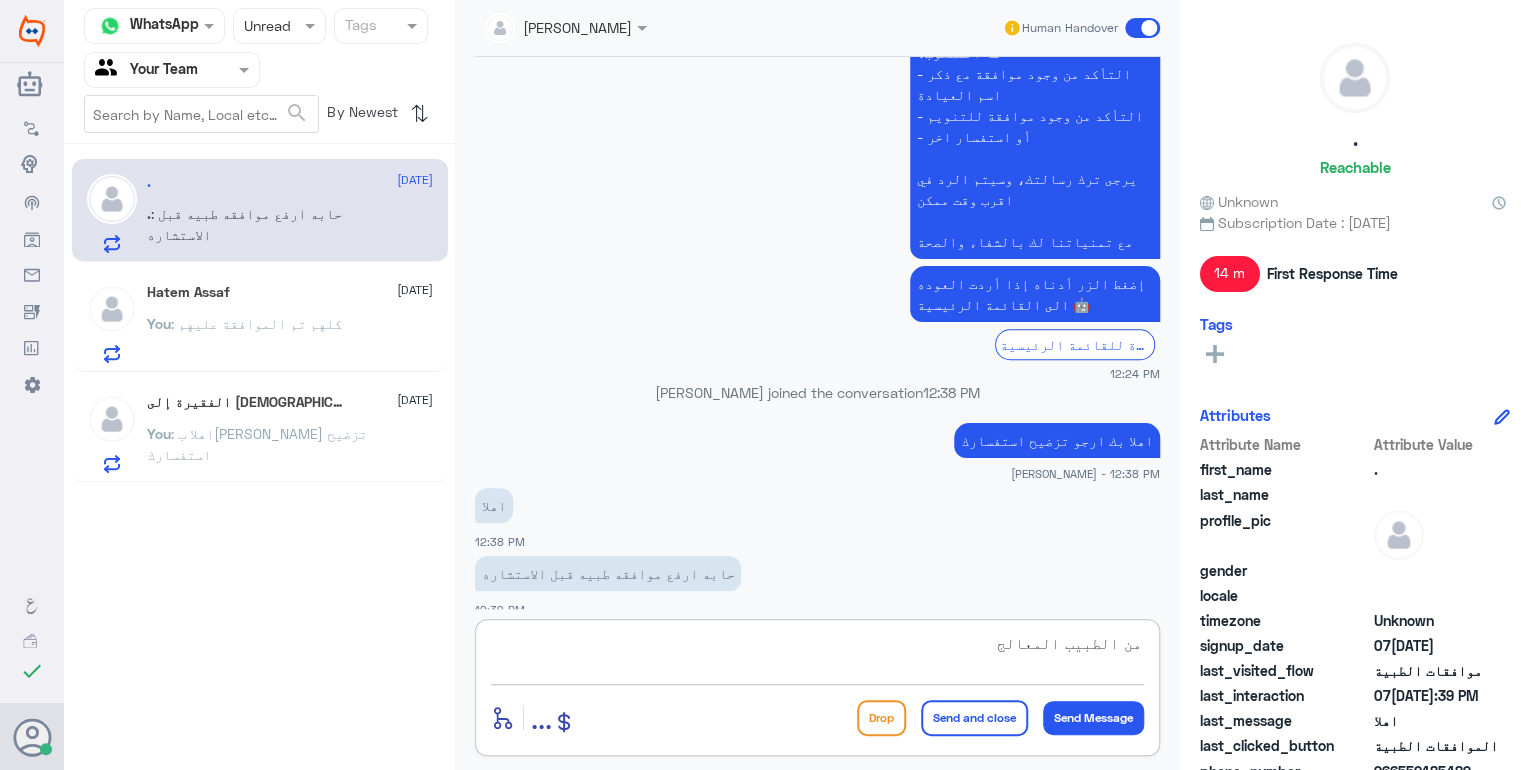 type on "من الطبيب المعالج" 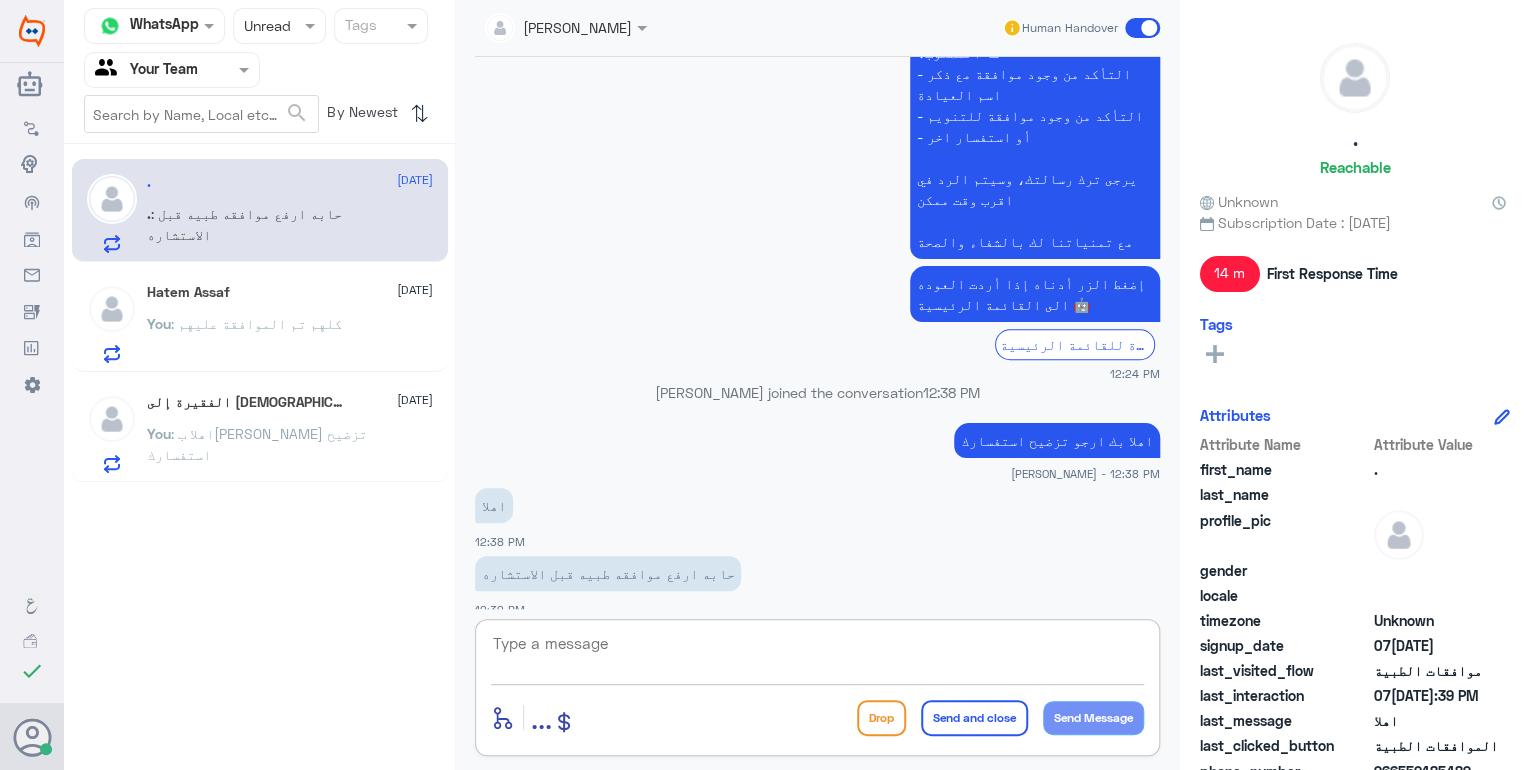 scroll, scrollTop: 728, scrollLeft: 0, axis: vertical 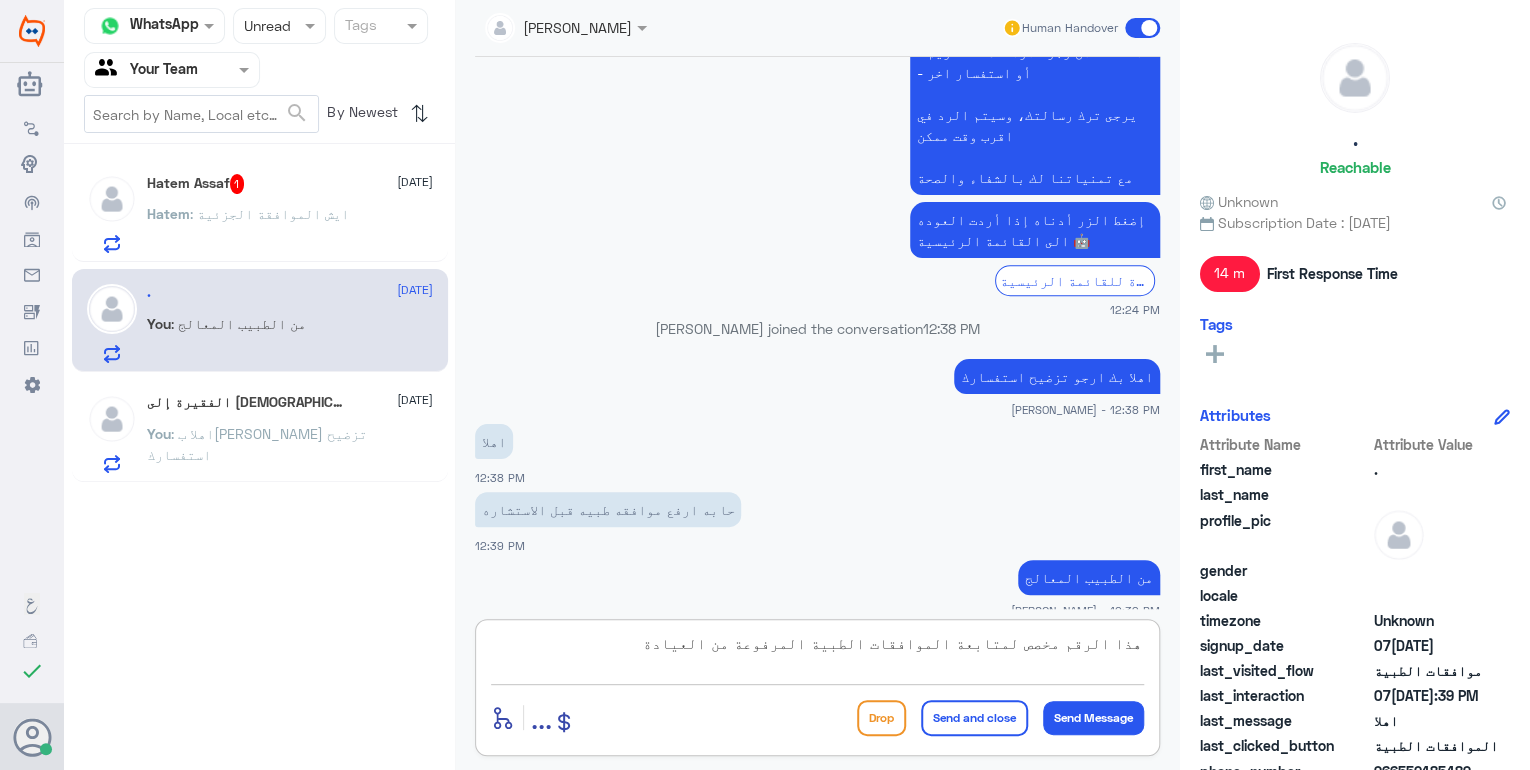 type on "هذا الرقم مخصص لمتابعة الموافقات الطبية المرفوعة من العيادة" 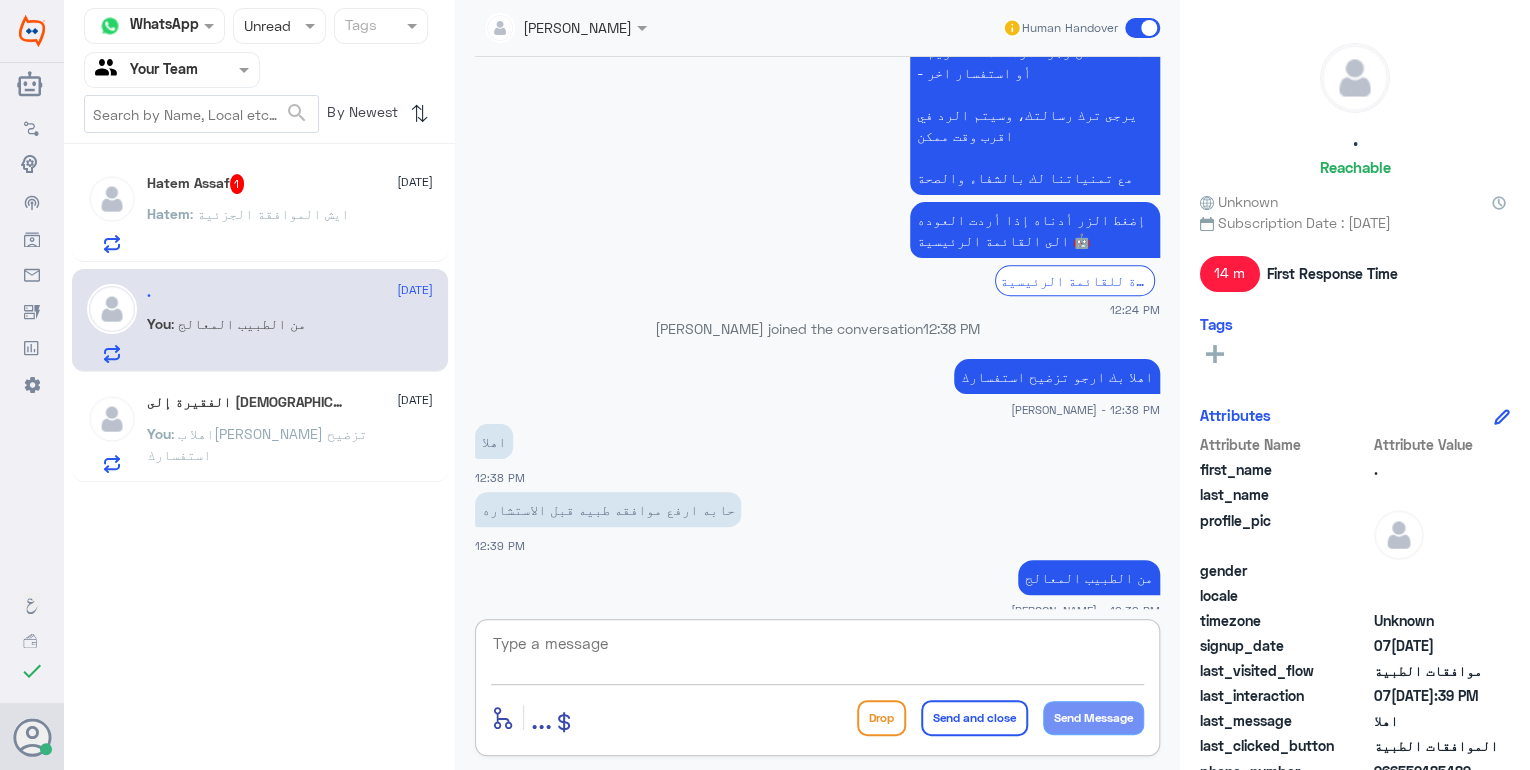 scroll, scrollTop: 813, scrollLeft: 0, axis: vertical 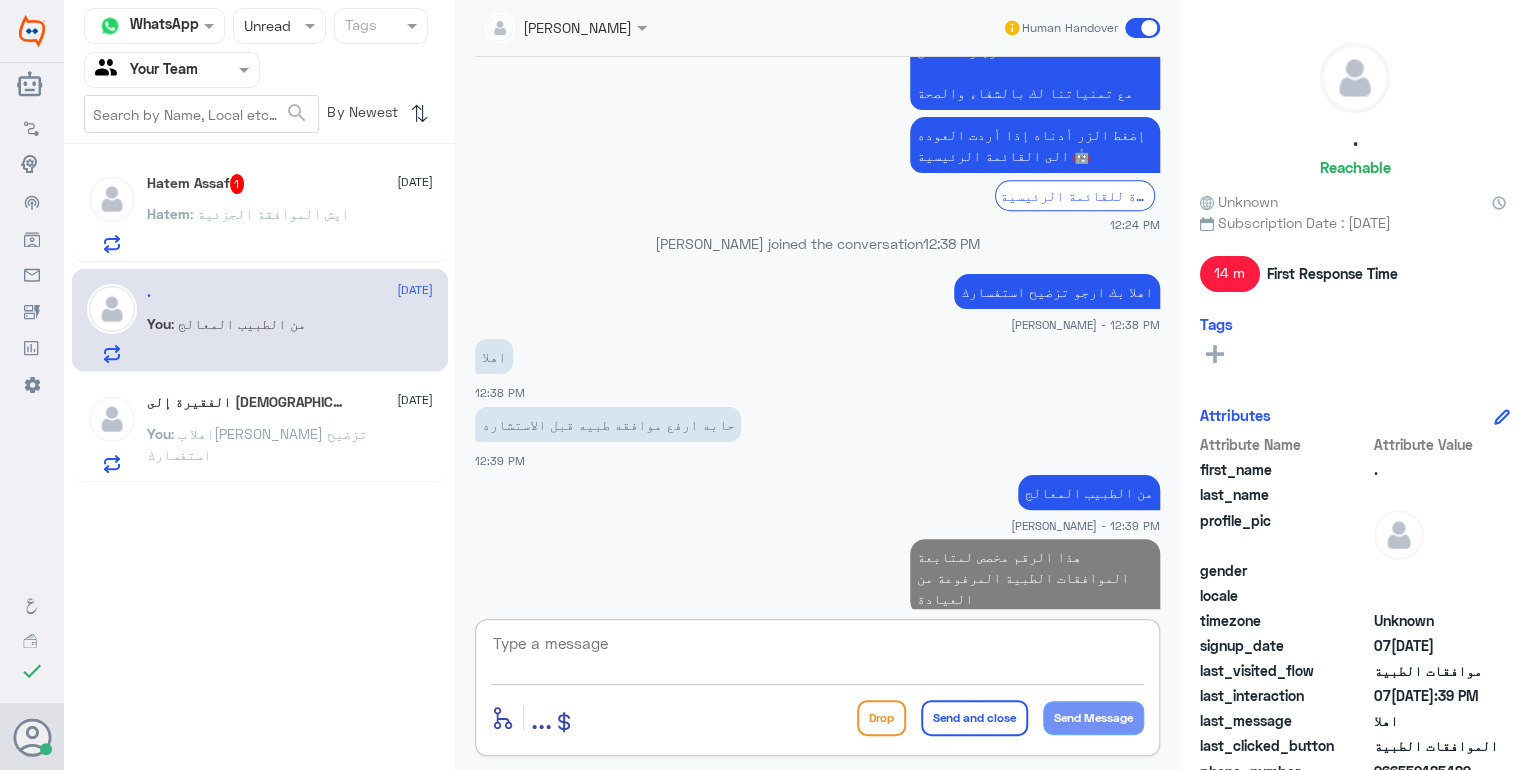 click on "Hatem Assaf  1 22 [DATE]atem : ايش الموافقة الجزئية" 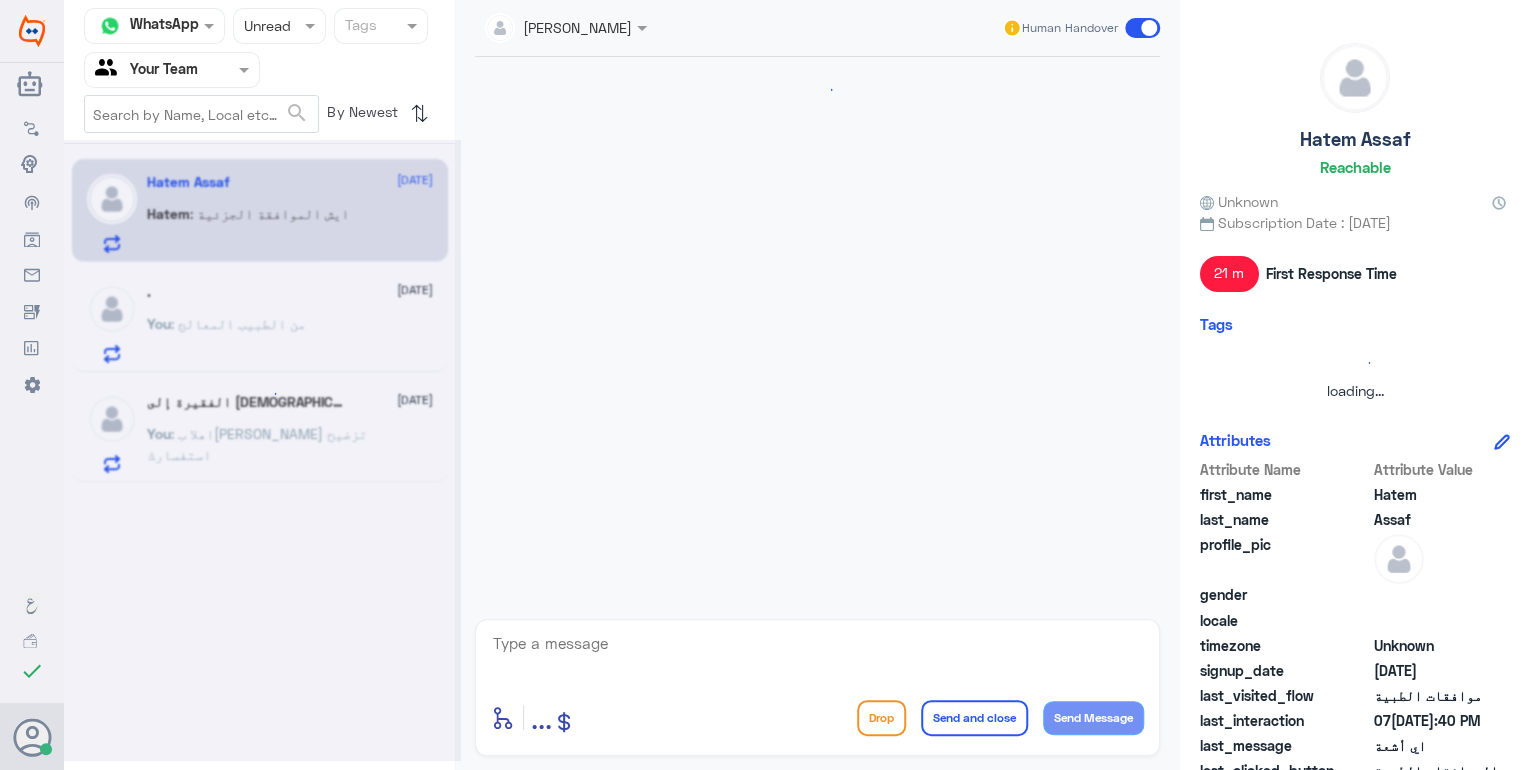 scroll, scrollTop: 1388, scrollLeft: 0, axis: vertical 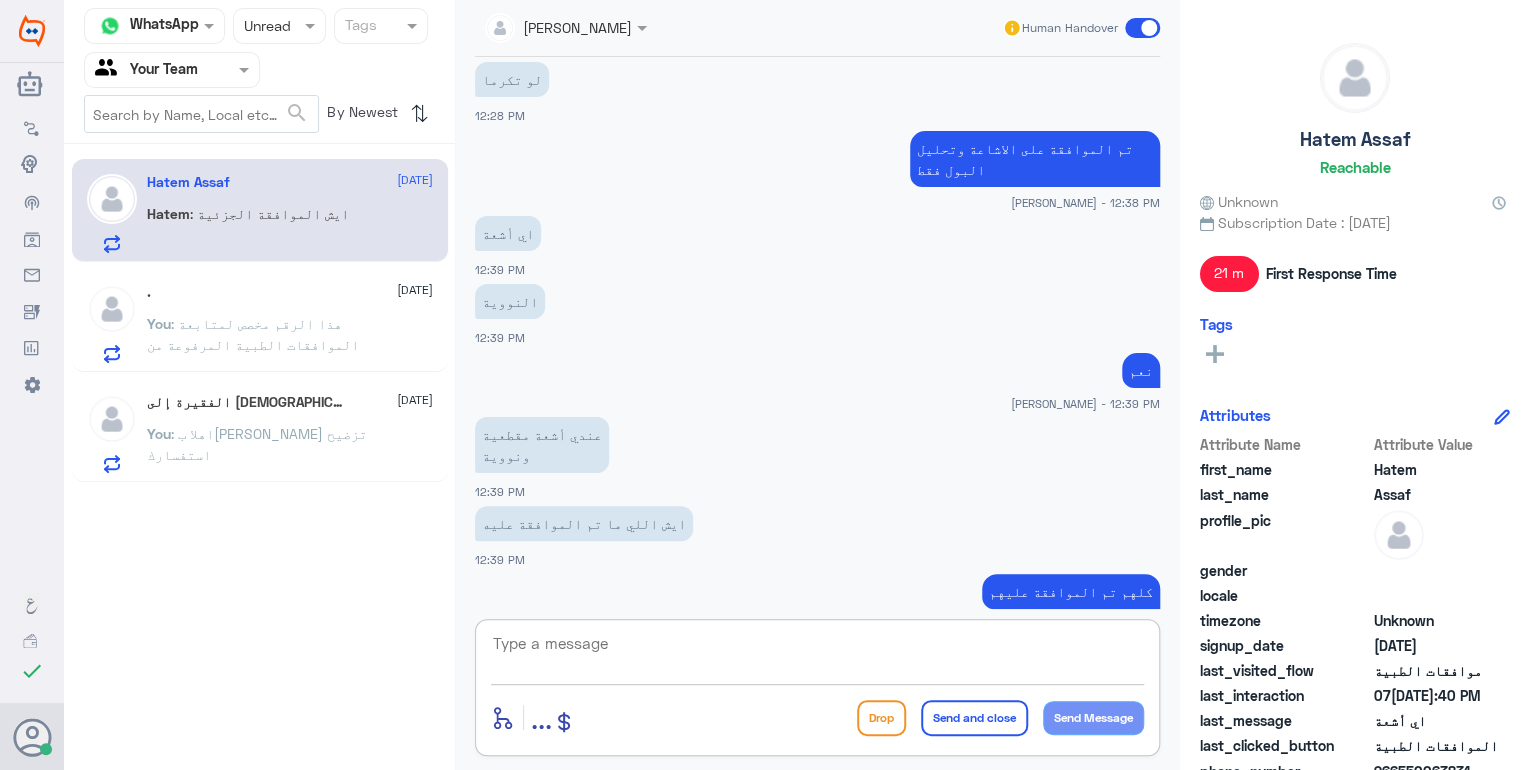 click on "[DATE]   Hatem Assaf asked to talk to human   11:36 AM       الموافقات الطبية    11:36 AM  عزيزي مراجع مستشفى دله - قسم الموافقات - أهلا وسهلا بك  يرجى تزويدنا بالمعلومات التالية لخدمتك بشكل أفضل: -اسم المريض -رقم الهوية  -رقم الجوال    ما المطلوب؟      - التأكد من وجود موافقة مع ذكر اسم العيادة      - التأكد من وجود موافقة للتنويم      - أو استفسار اخر   يرجى ترك رسالتك، وسيتم الرد في اقرب وقت ممكن    مع تمنياتنا لك بالشفاء والصحة إضغط الزر أدناه إذا أردت العوده الى القائمة الرئيسية 🤖  العودة للقائمة الرئيسية     11:36 AM  [PERSON_NAME] 2268463599 0550063831   11:36 AM  موافقات قيد الانتظار.    11:37 AM   [PERSON_NAME] joined the conversation   11:57 AM" 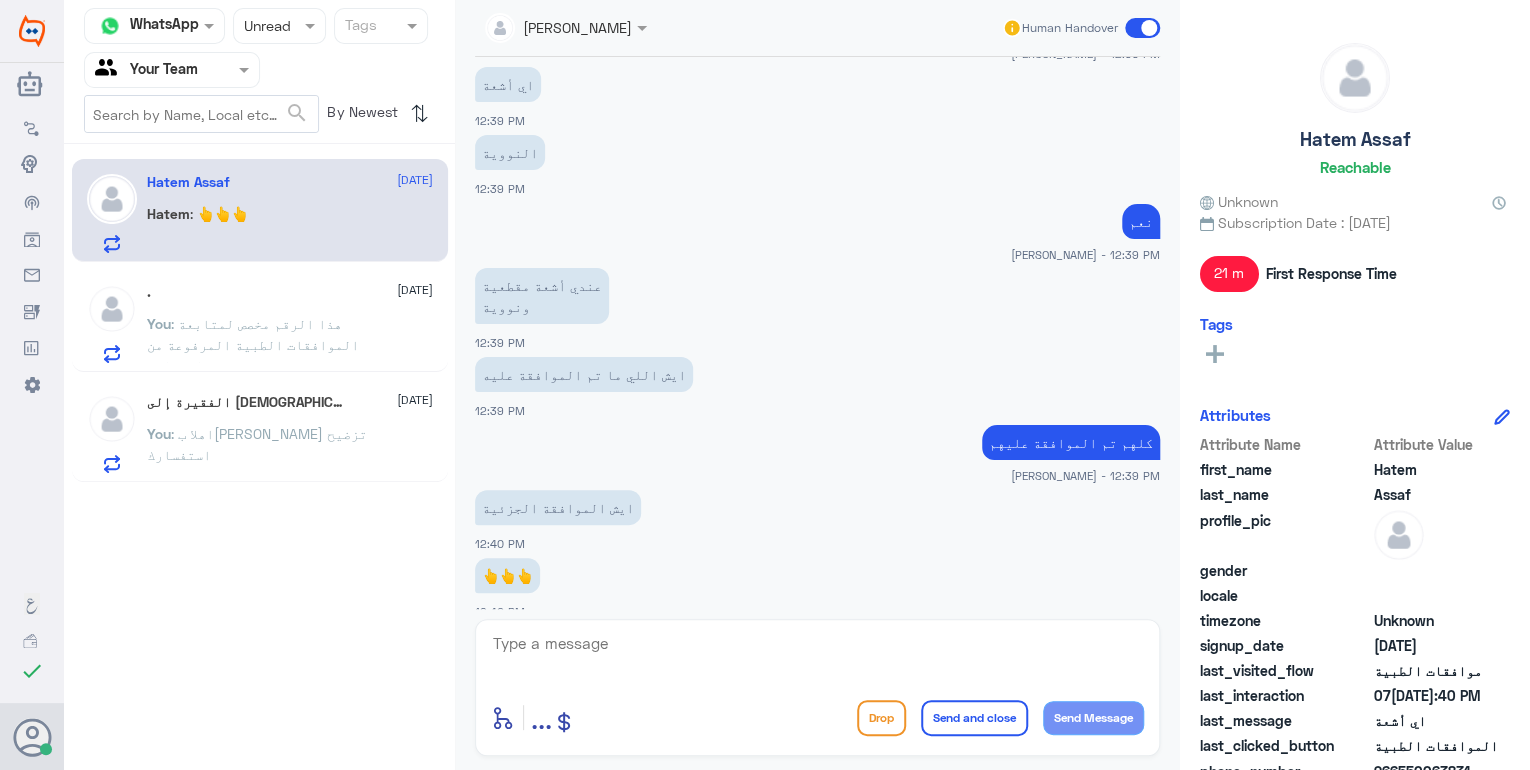 click on "النووية" 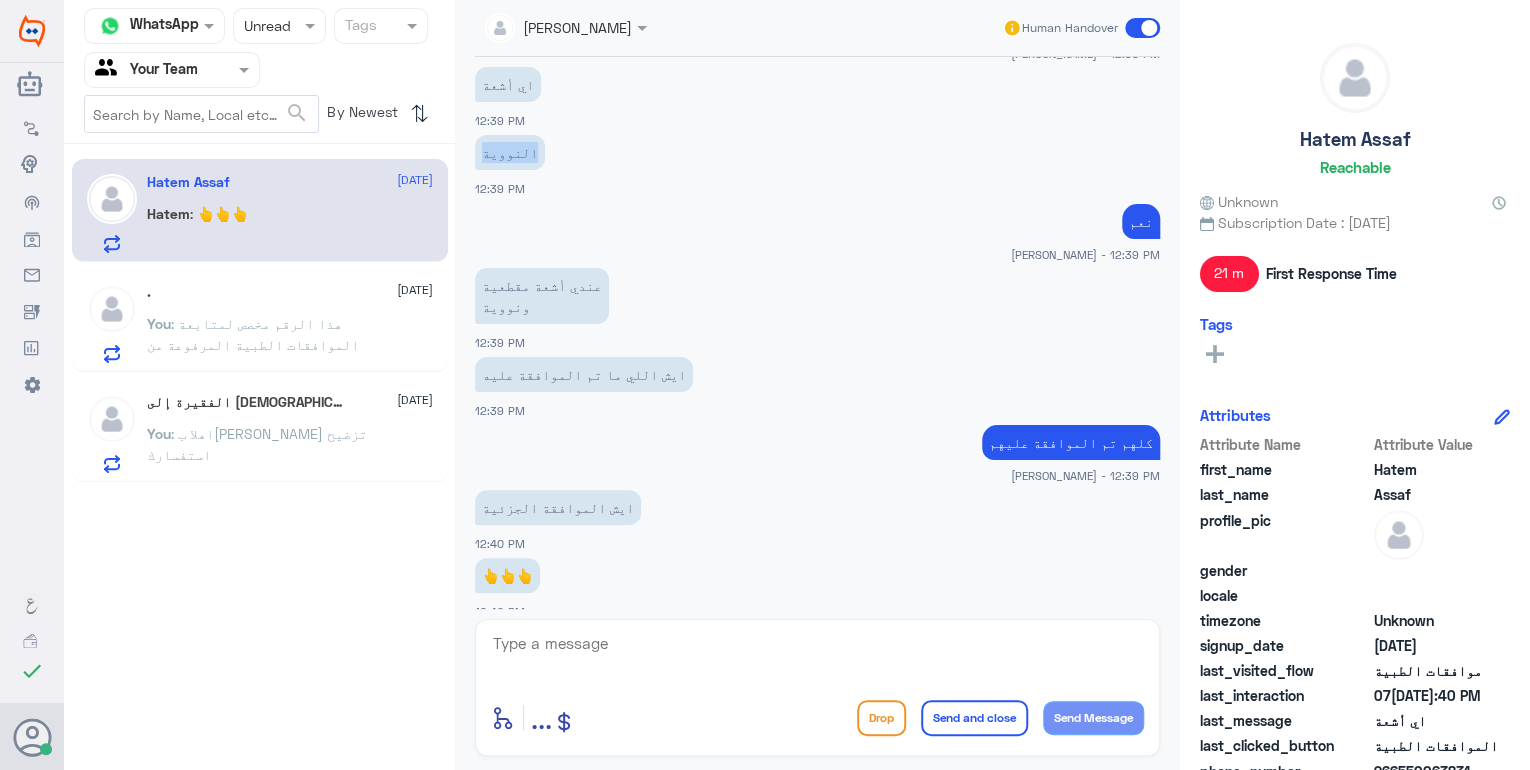 click on "النووية" 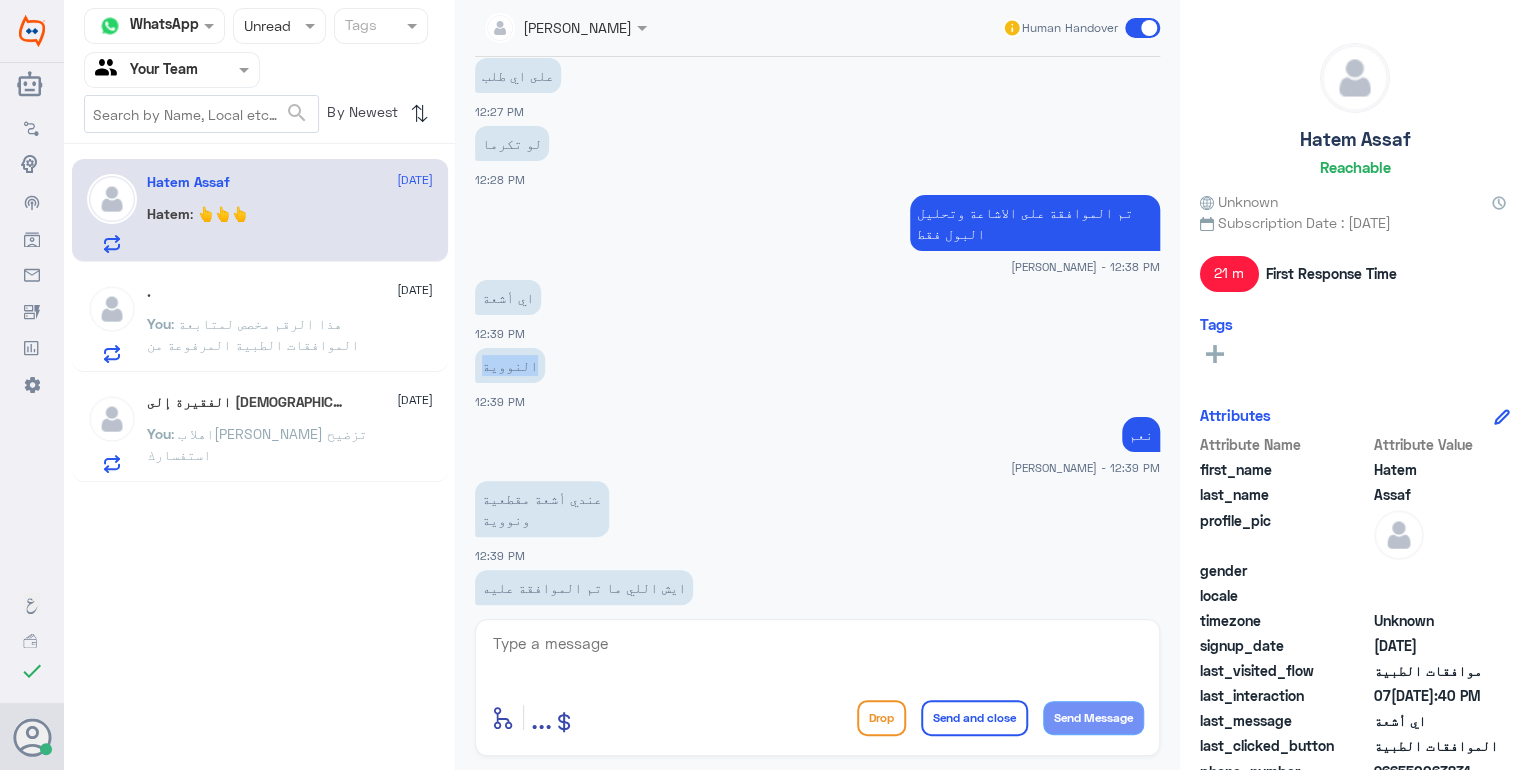 scroll, scrollTop: 1217, scrollLeft: 0, axis: vertical 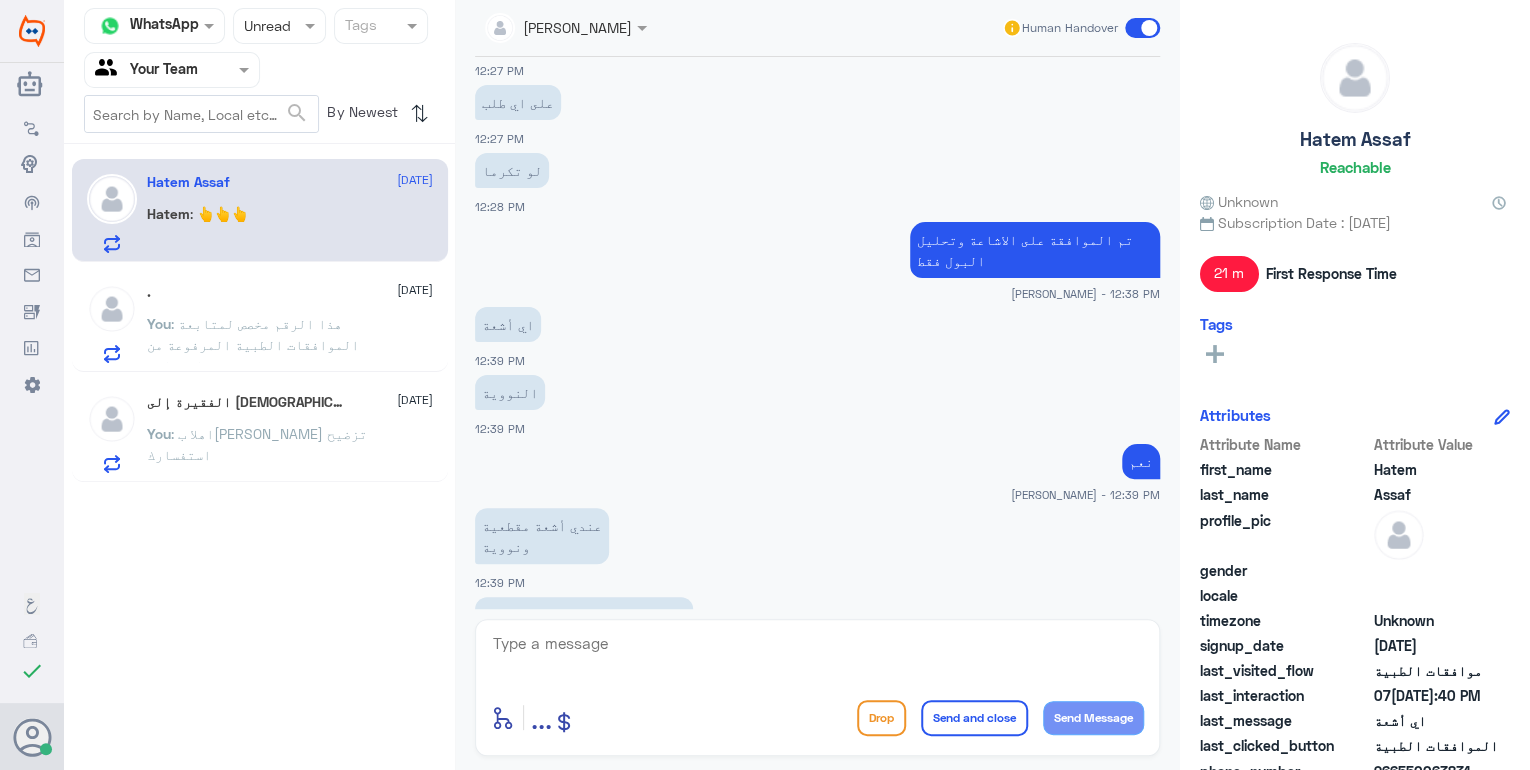 click on "تم الموافقة على الاشاعة وتحليل البول فقط" 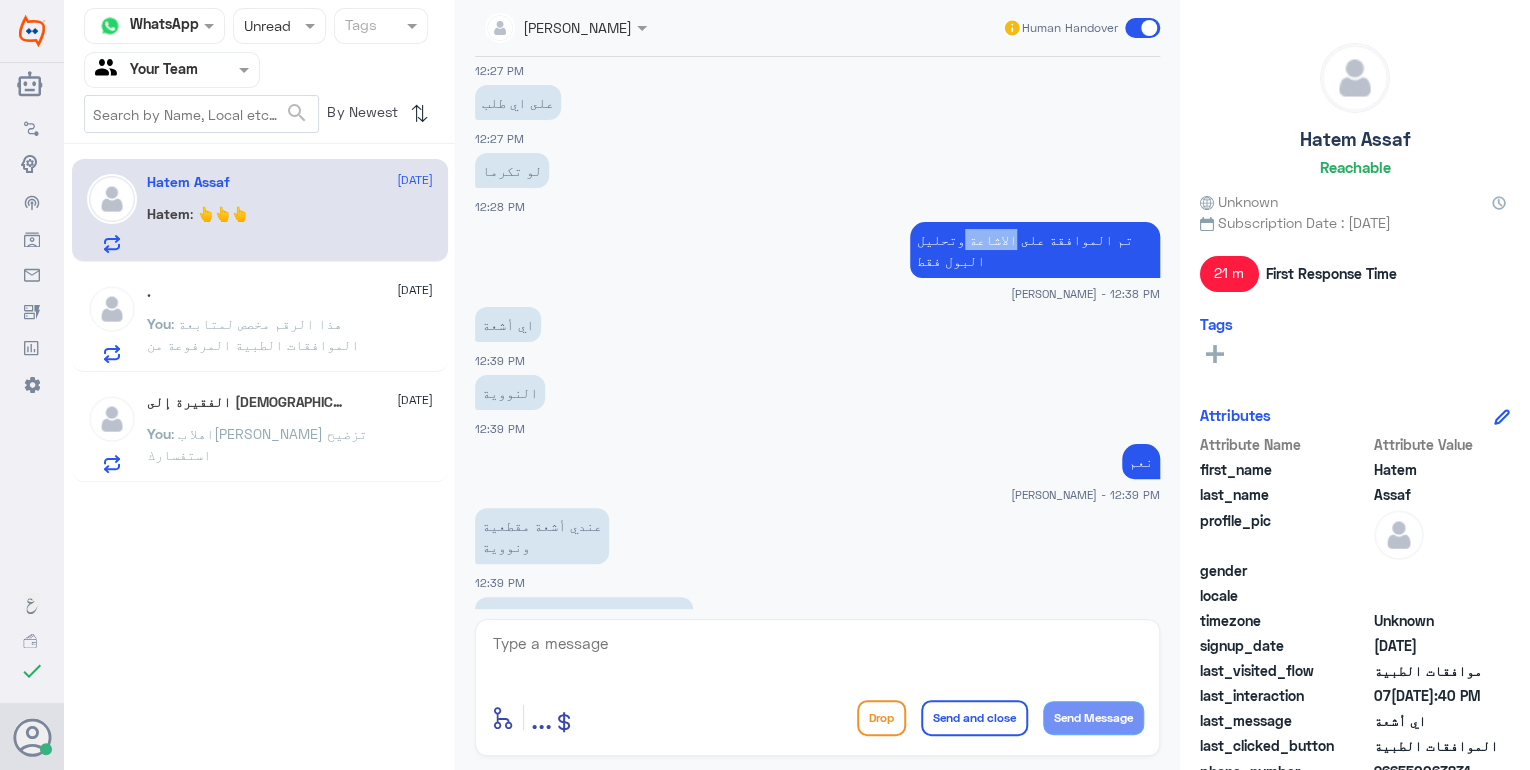 click on "تم الموافقة على الاشاعة وتحليل البول فقط" 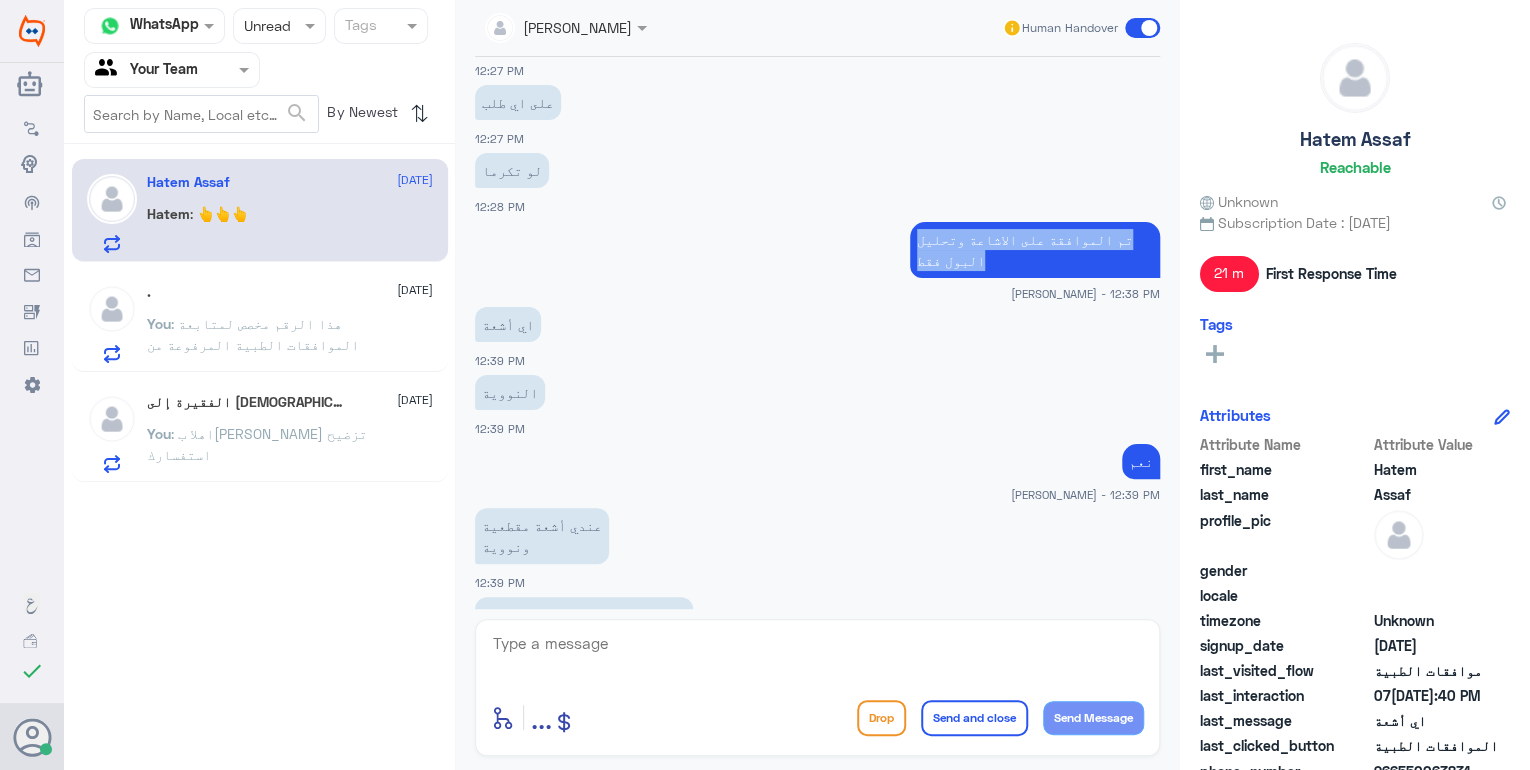 click on "تم الموافقة على الاشاعة وتحليل البول فقط" 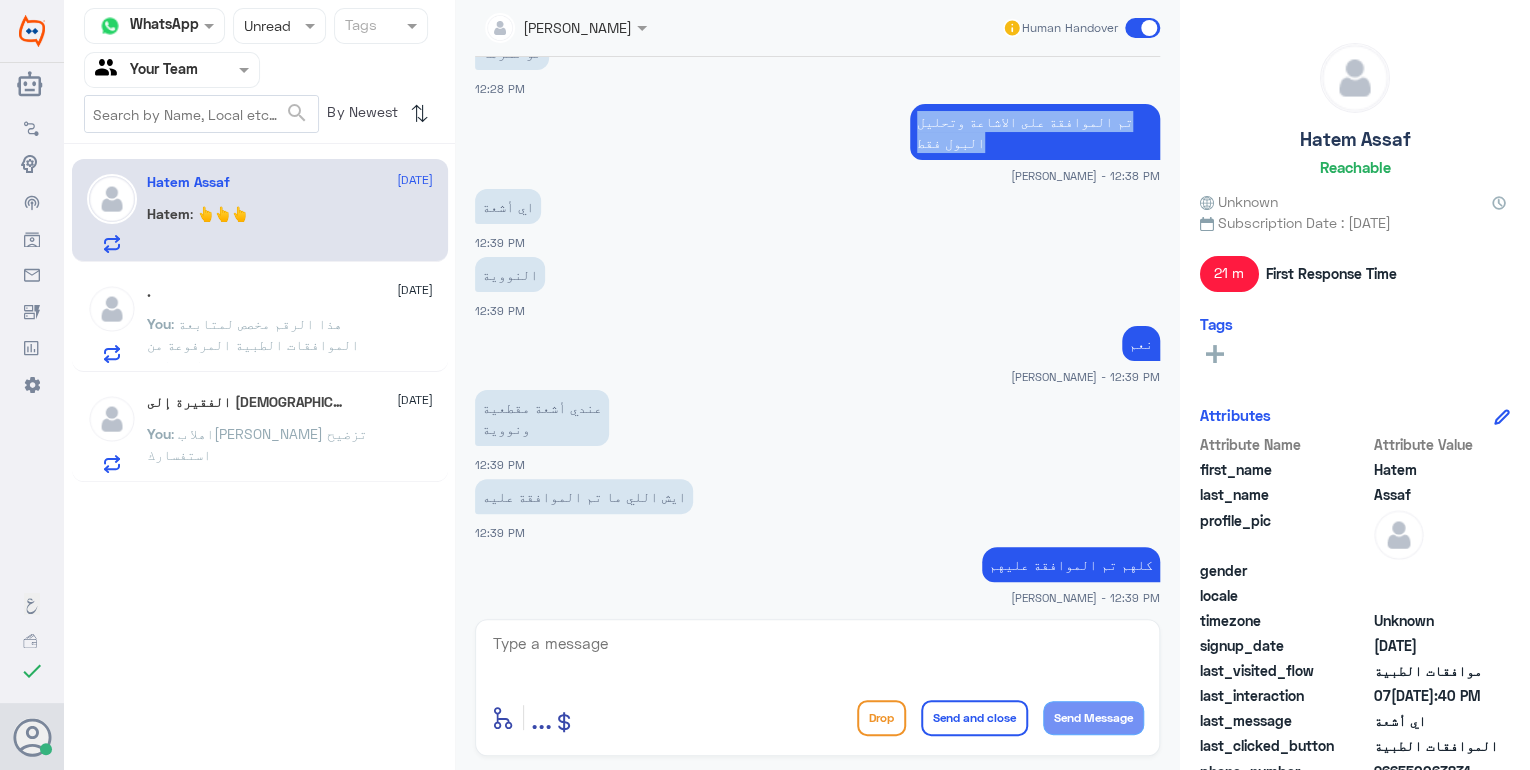 scroll, scrollTop: 1457, scrollLeft: 0, axis: vertical 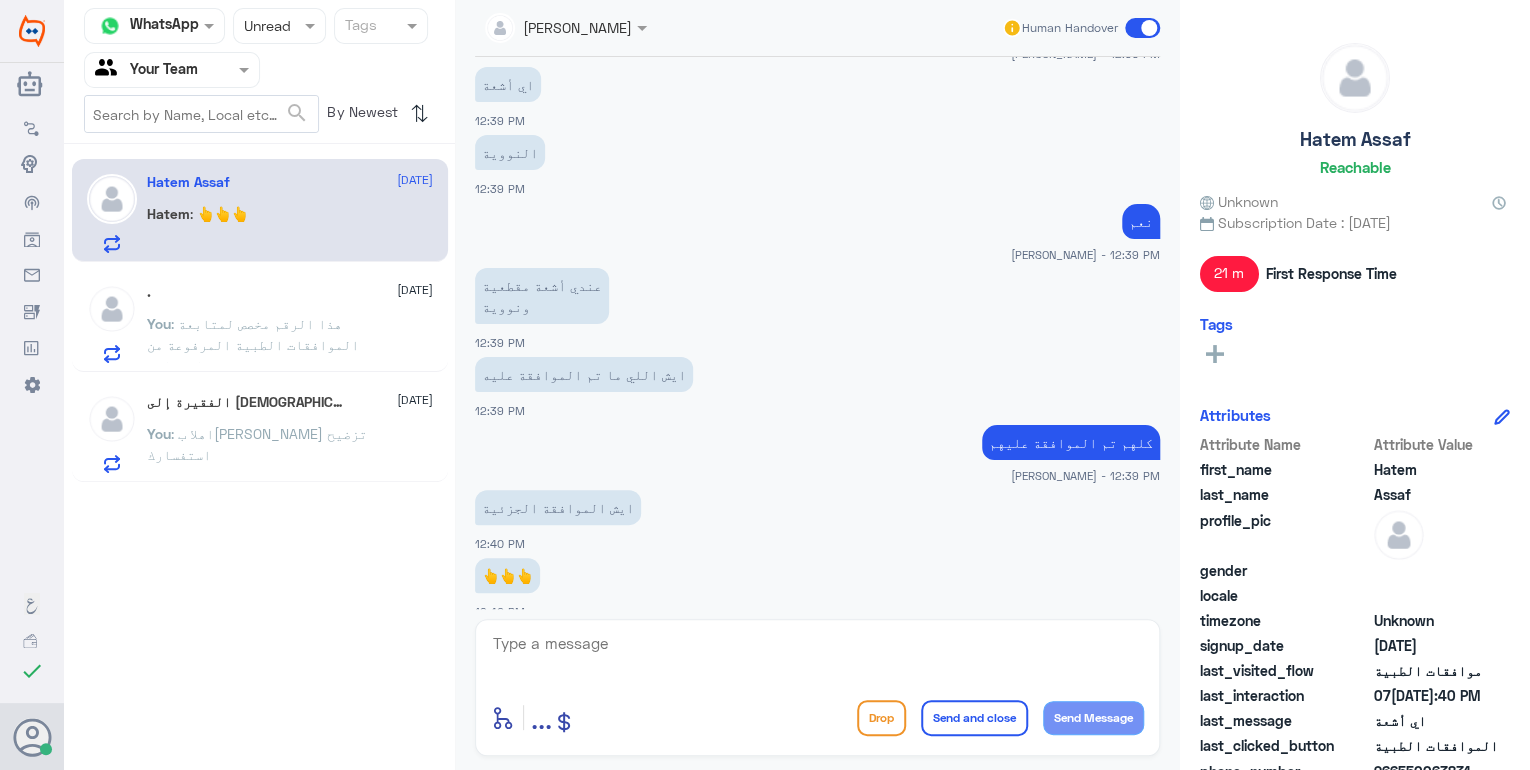 click 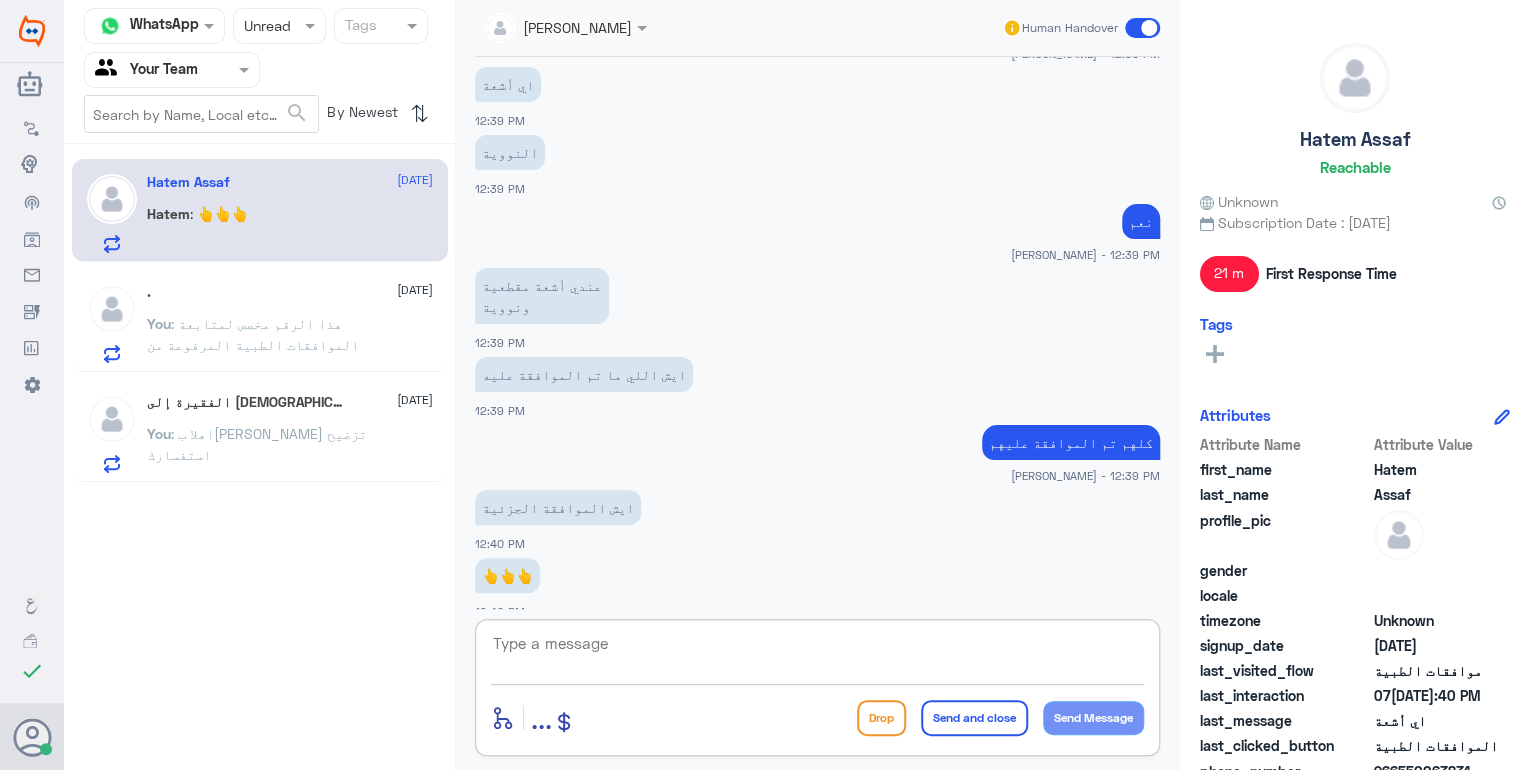 paste on "تم الموافقة على الاشاعة وتحليل البول فقط" 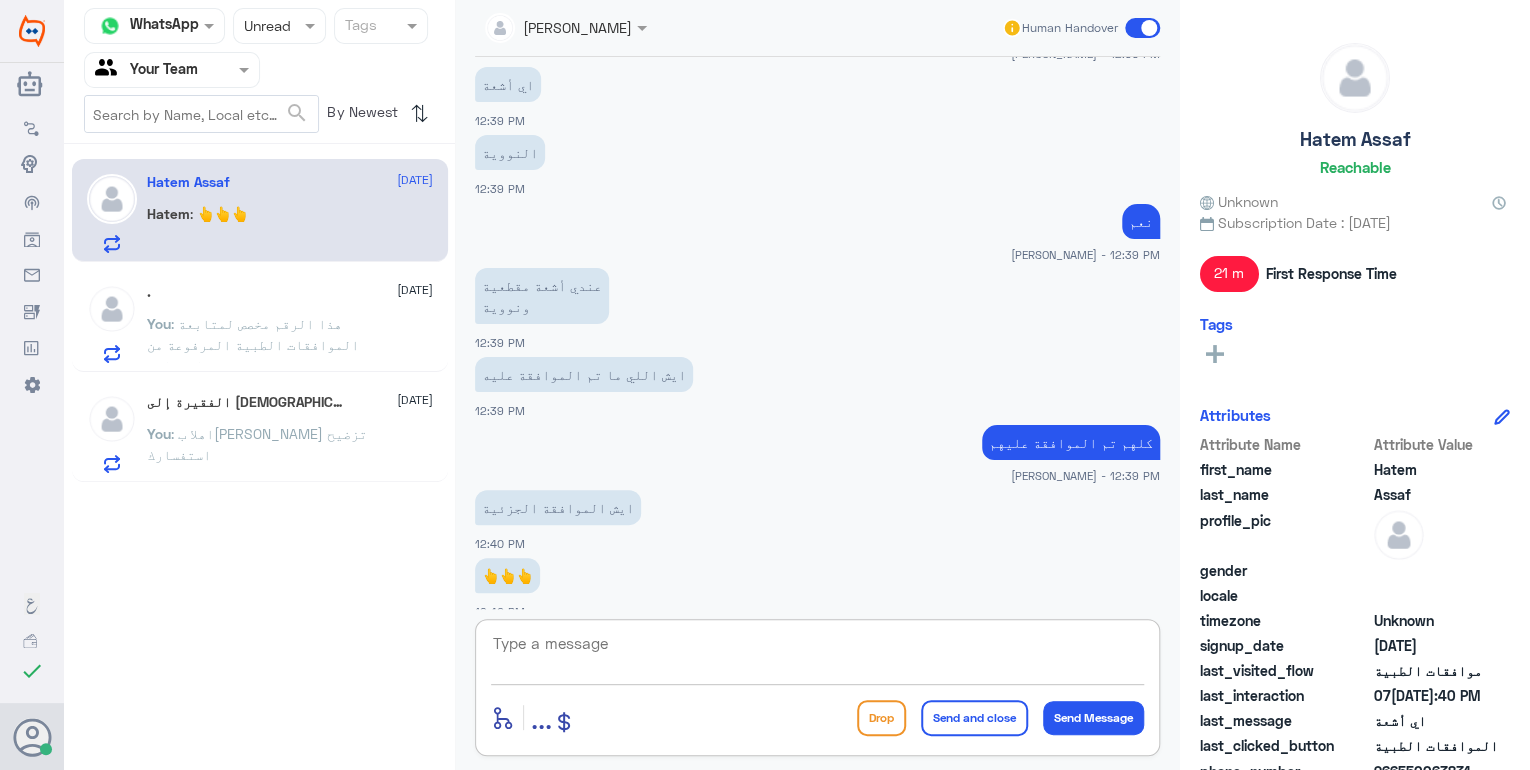 scroll, scrollTop: 0, scrollLeft: 0, axis: both 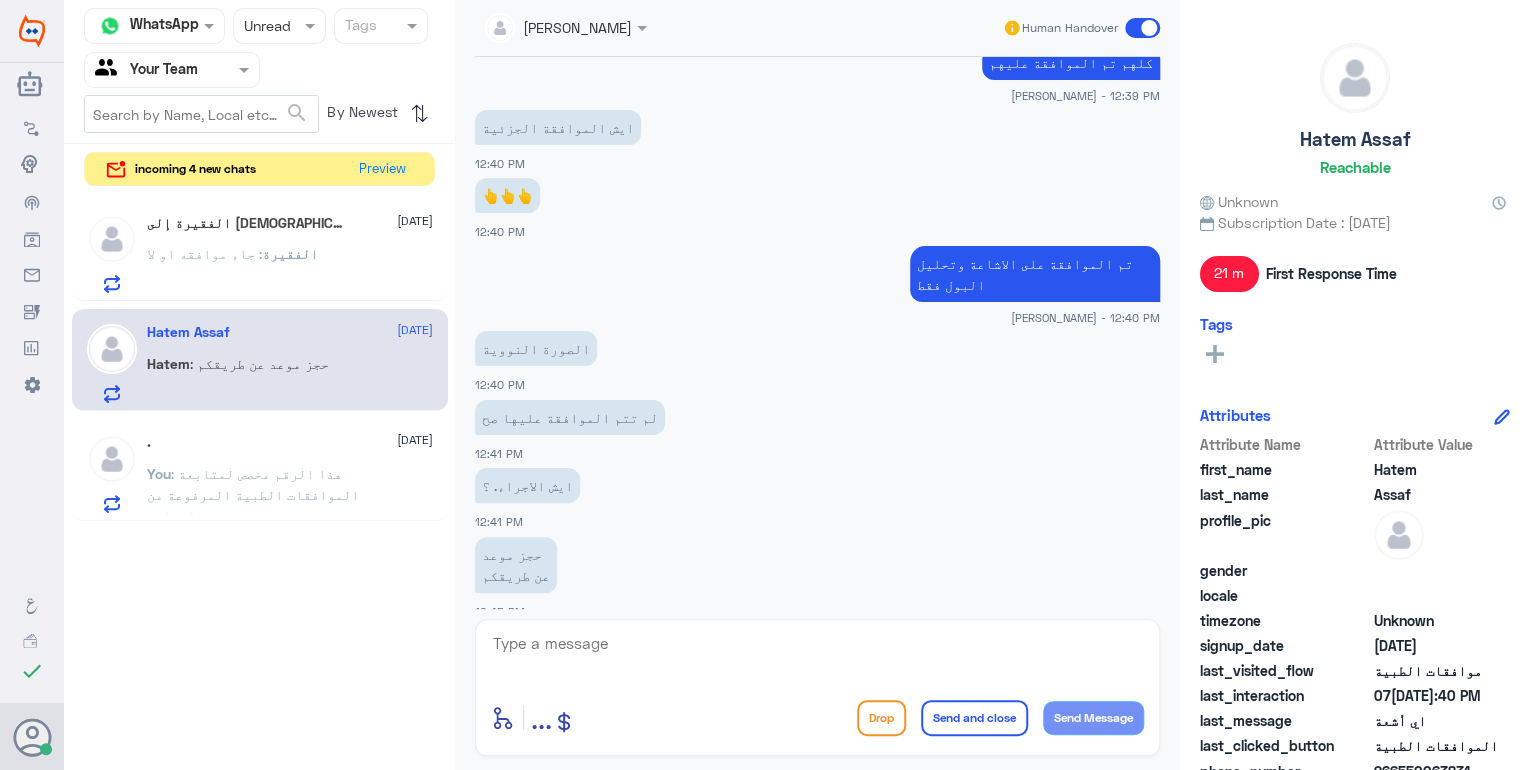 click on "الفقيرة إلى ا[DEMOGRAPHIC_DATA]4 22 [DATE]�فقيرة : جاء موافقه او لا" 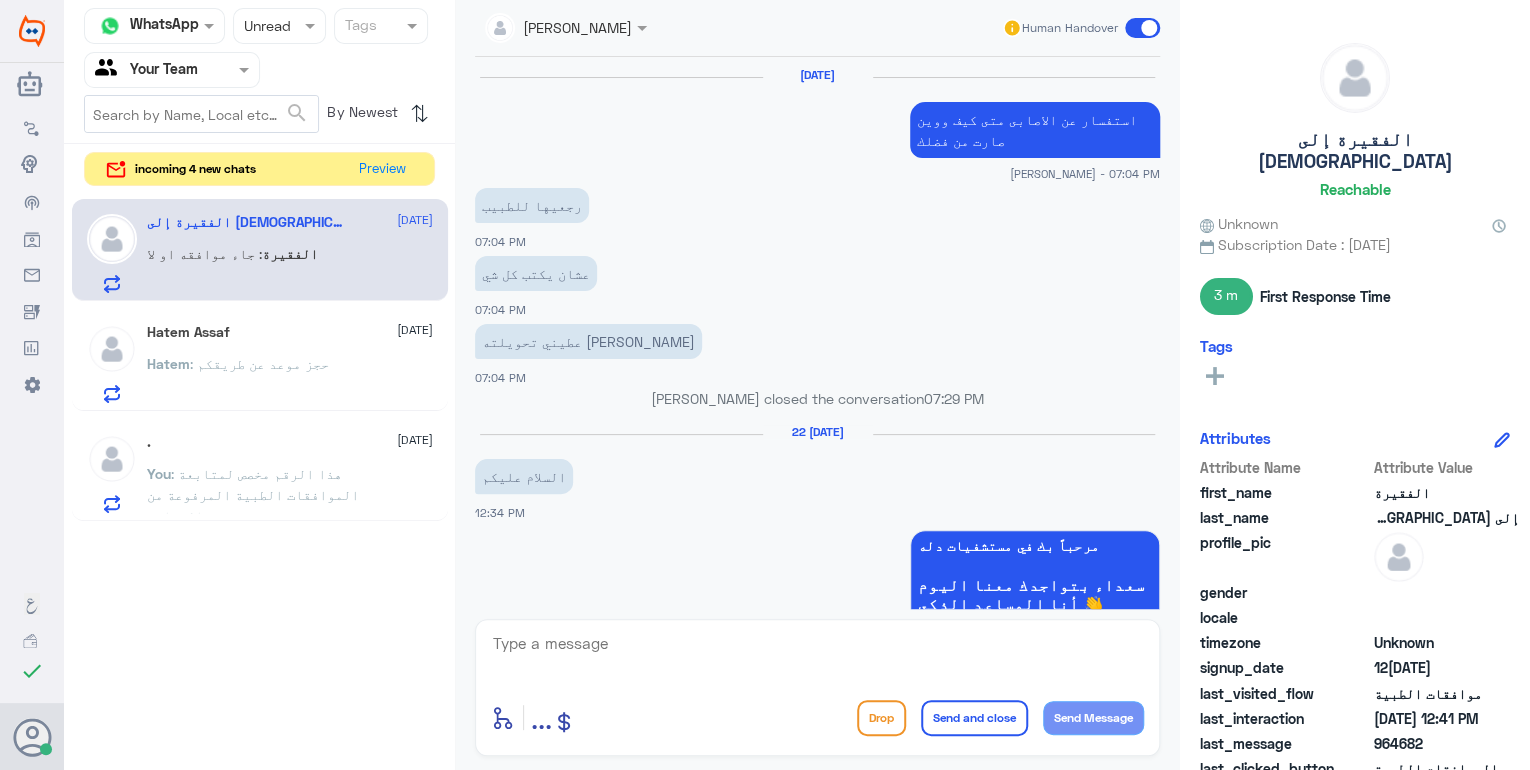 scroll, scrollTop: 1363, scrollLeft: 0, axis: vertical 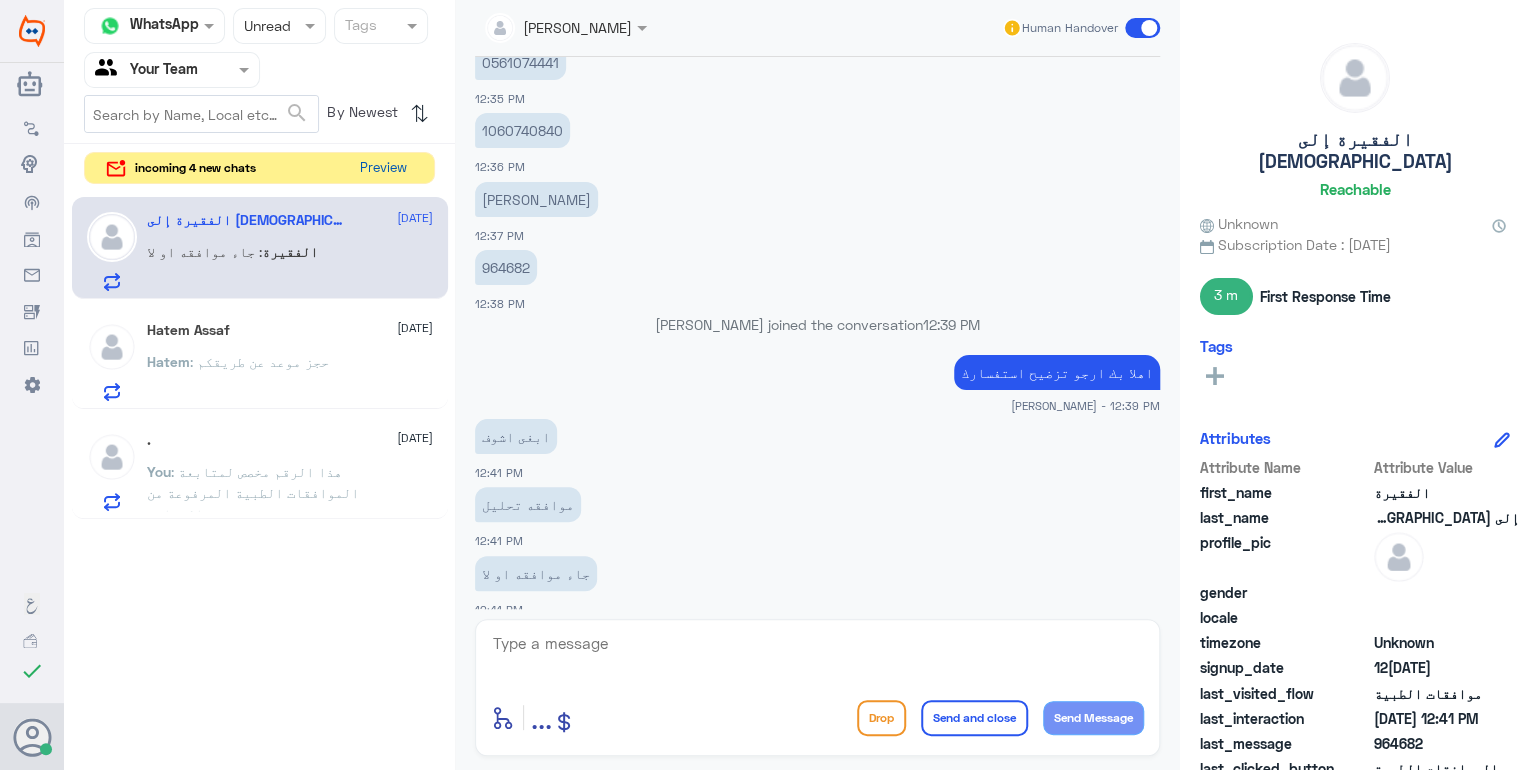 click on "Preview" 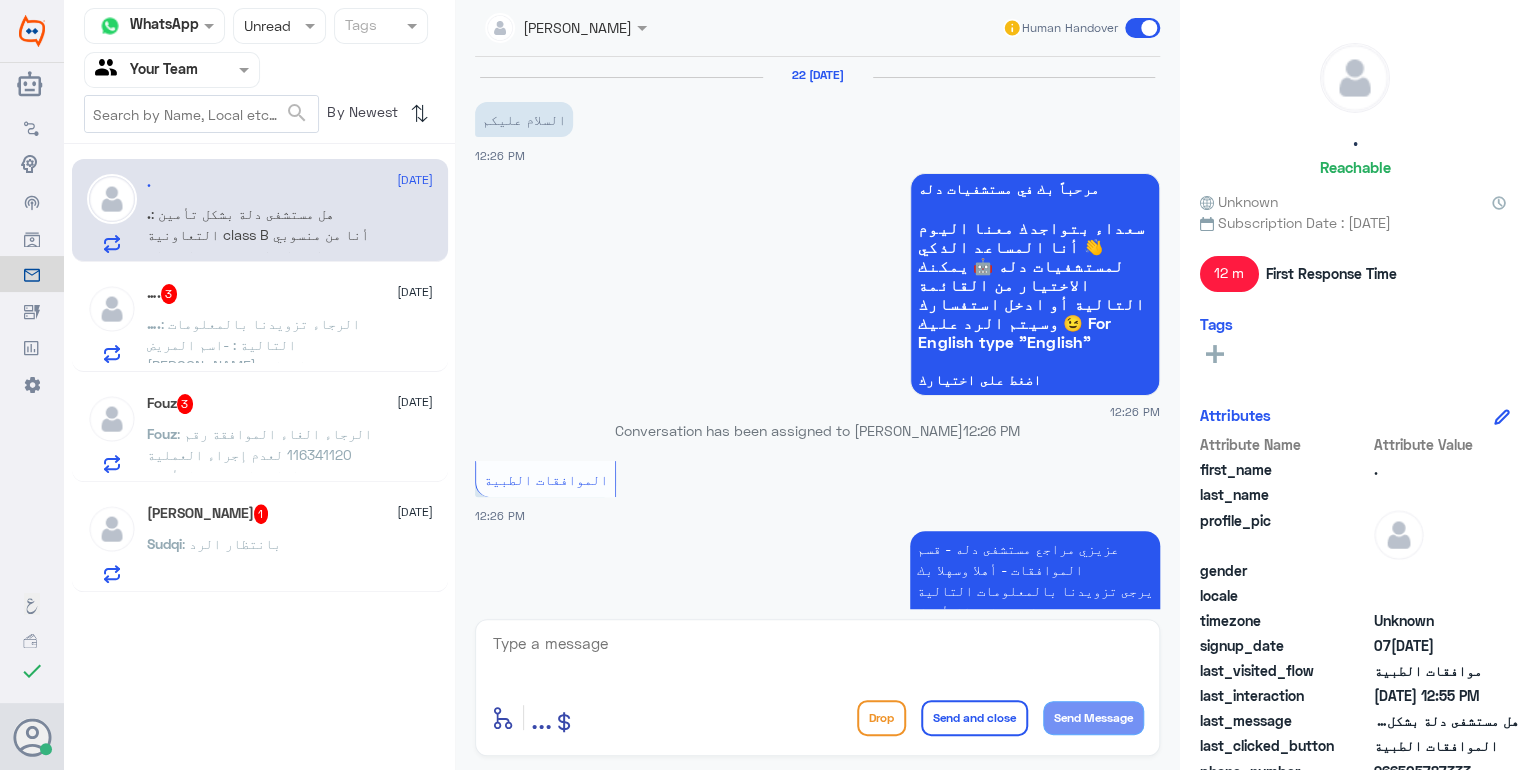 scroll, scrollTop: 768, scrollLeft: 0, axis: vertical 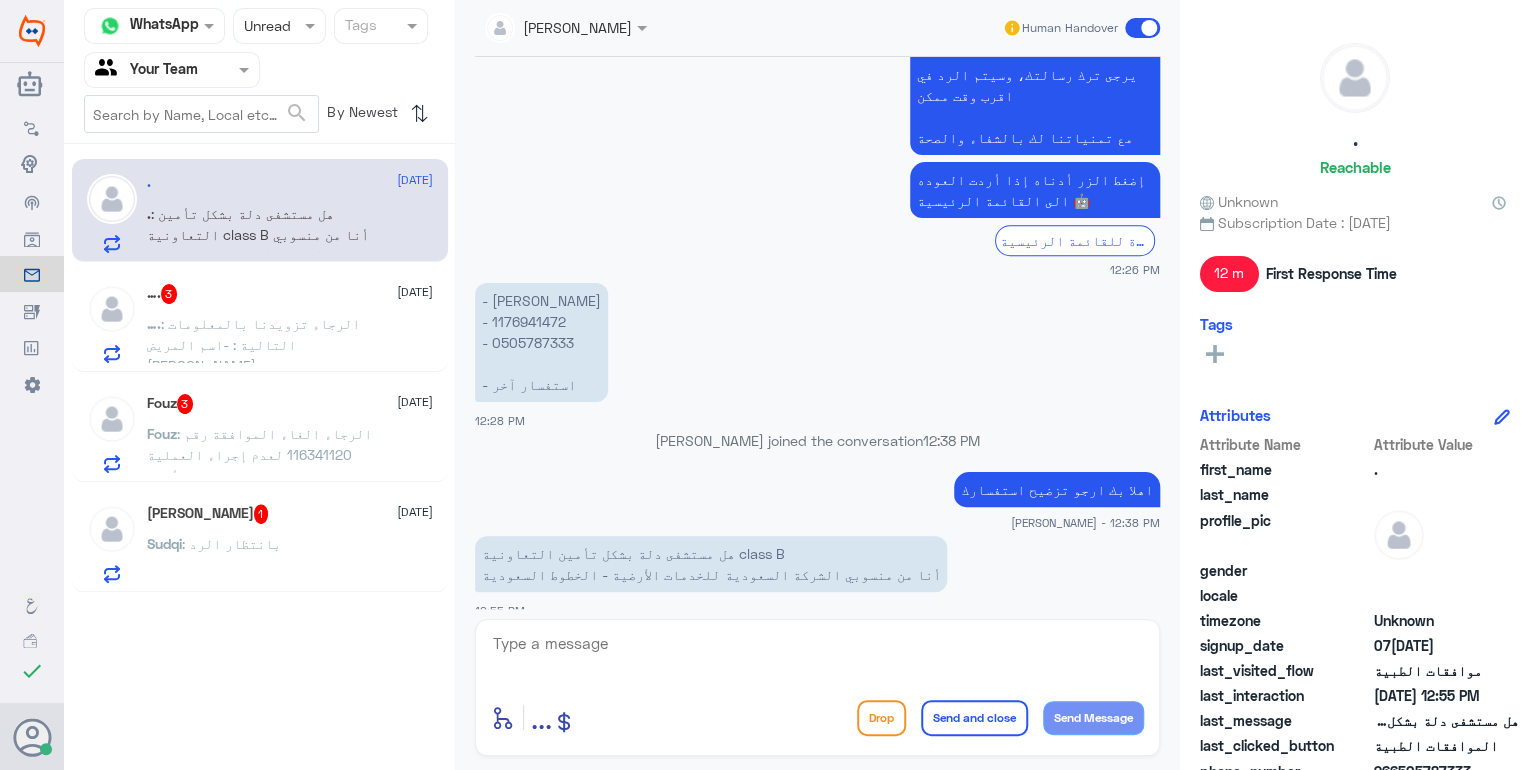 click on "Sudqi : بانتظار الرد" 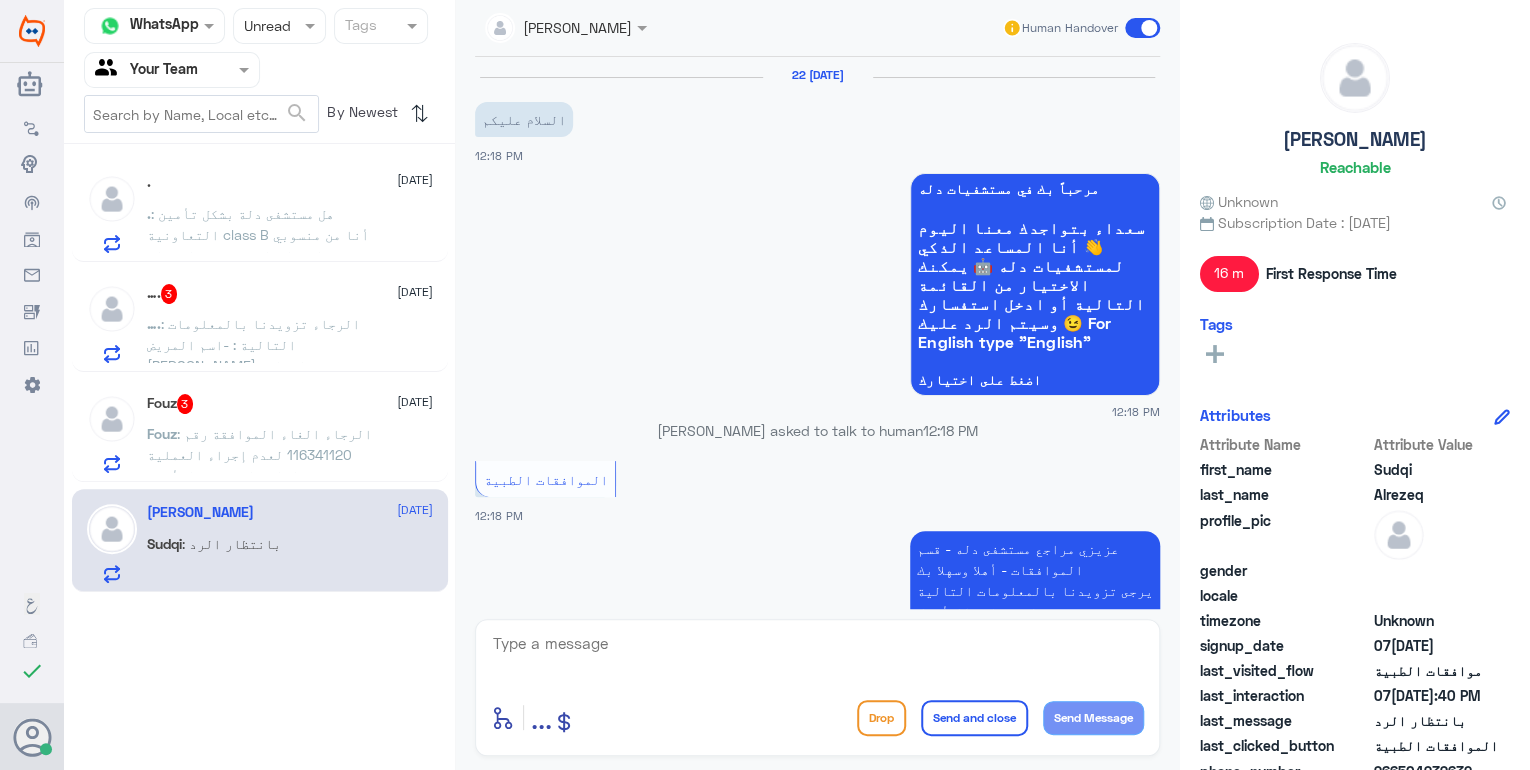 scroll, scrollTop: 768, scrollLeft: 0, axis: vertical 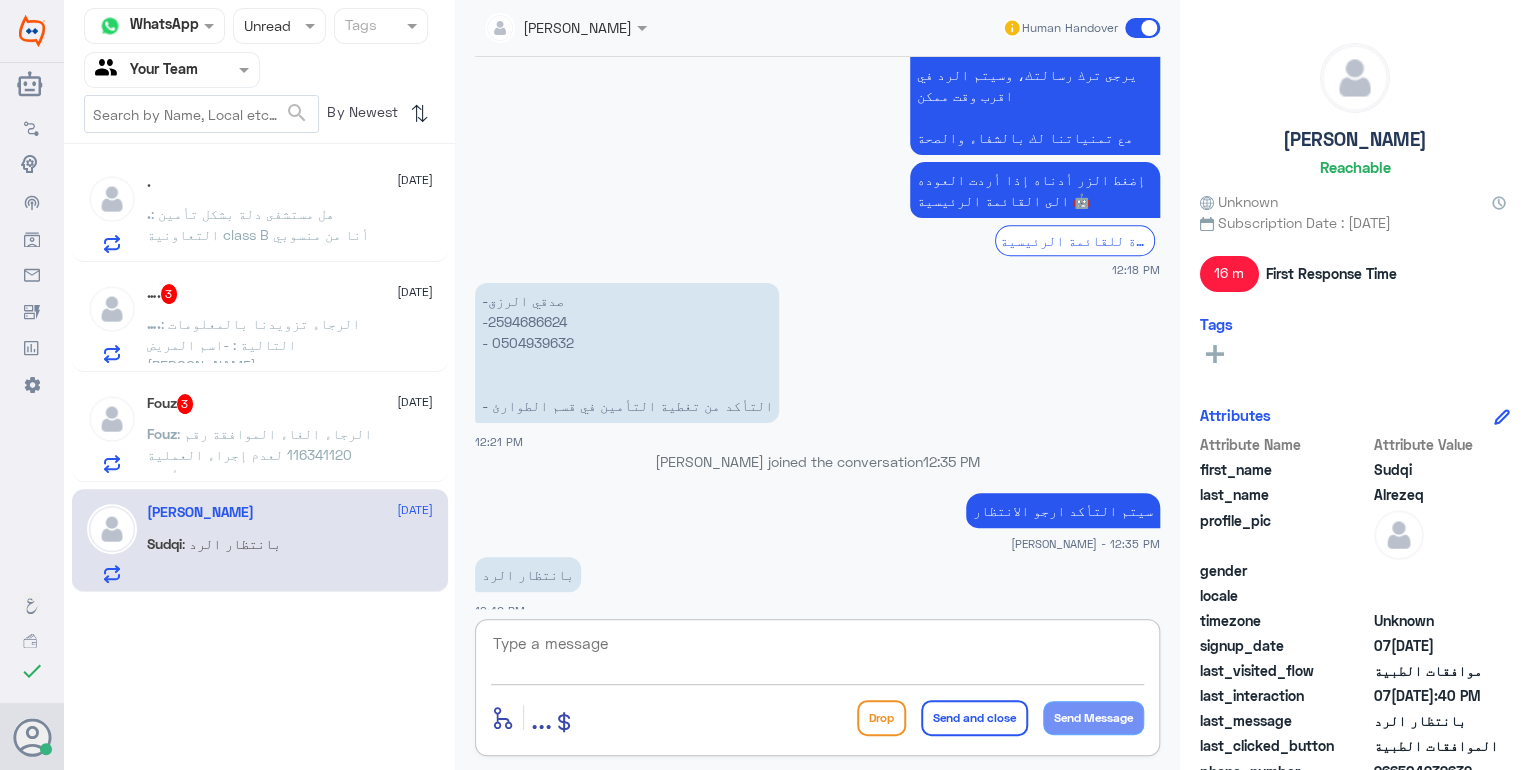 click 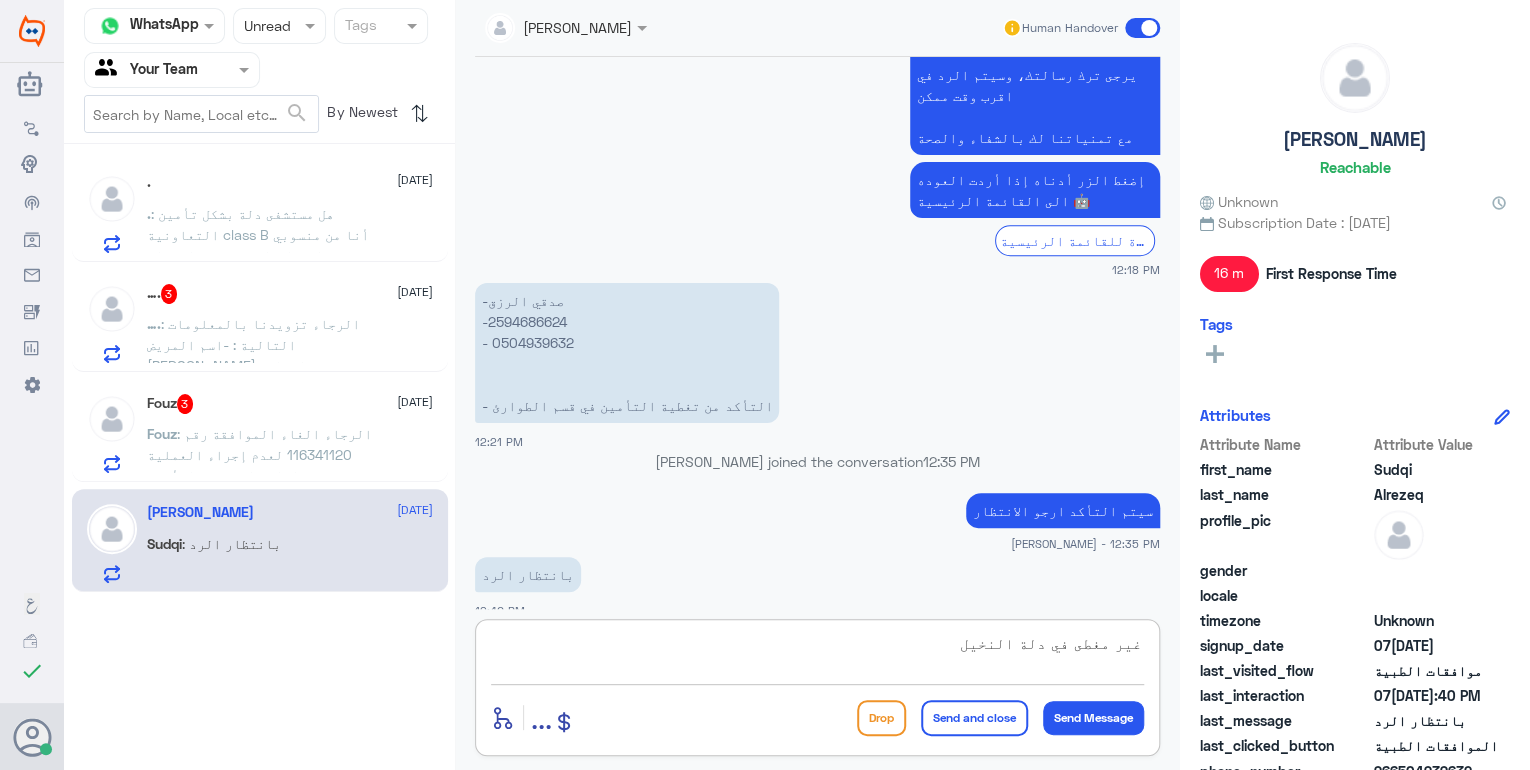 type on "غير مغطى في دلة النخيل" 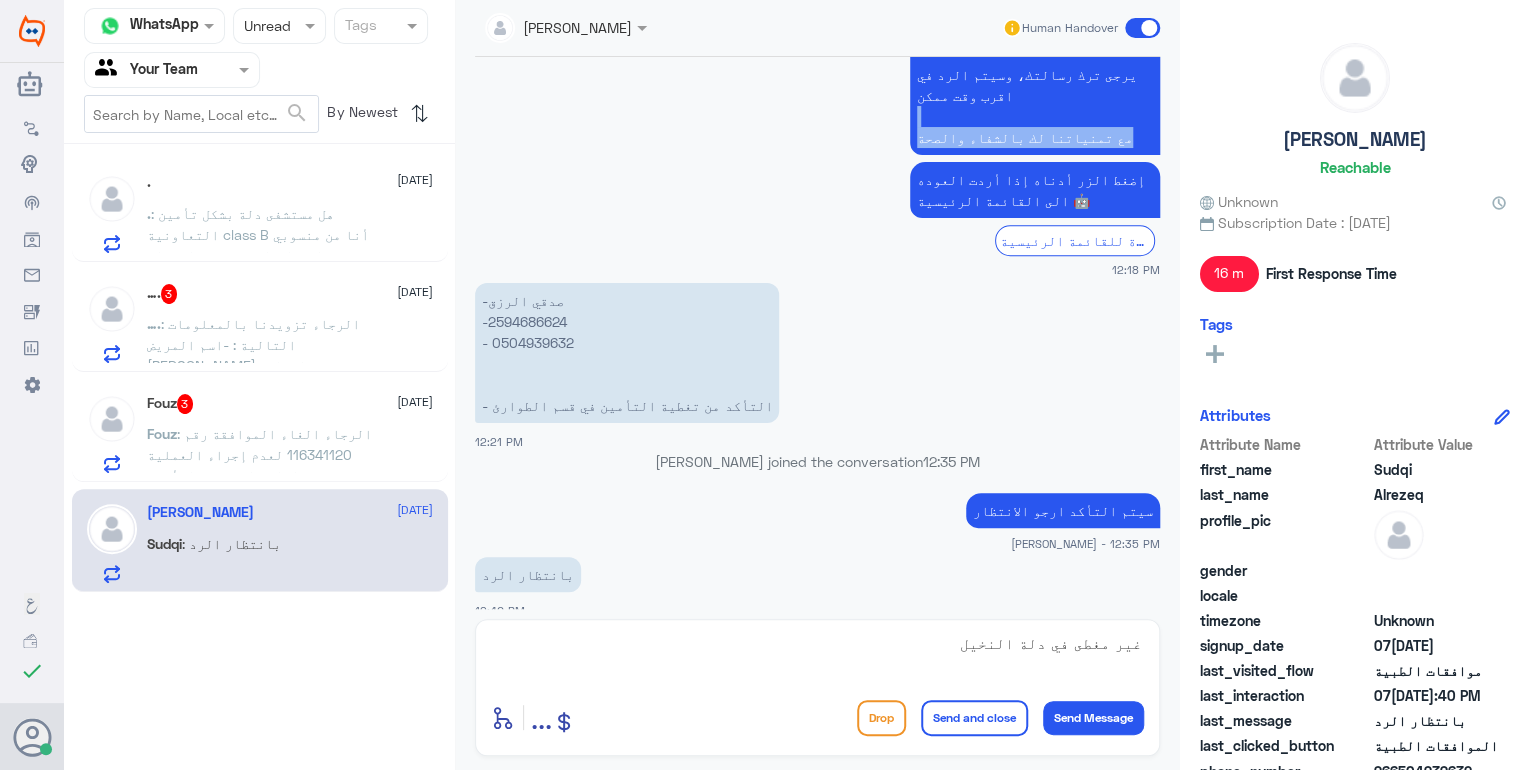 click on "عزيزي مراجع مستشفى دله - قسم الموافقات - أهلا وسهلا بك  يرجى تزويدنا بالمعلومات التالية لخدمتك بشكل أفضل: -اسم المريض -رقم الهوية  -رقم الجوال    ما المطلوب؟      - التأكد من وجود موافقة مع ذكر اسم العيادة      - التأكد من وجود موافقة للتنويم      - أو استفسار اخر   يرجى ترك رسالتك، وسيتم الرد في اقرب وقت ممكن    مع تمنياتنا لك بالشفاء والصحة" 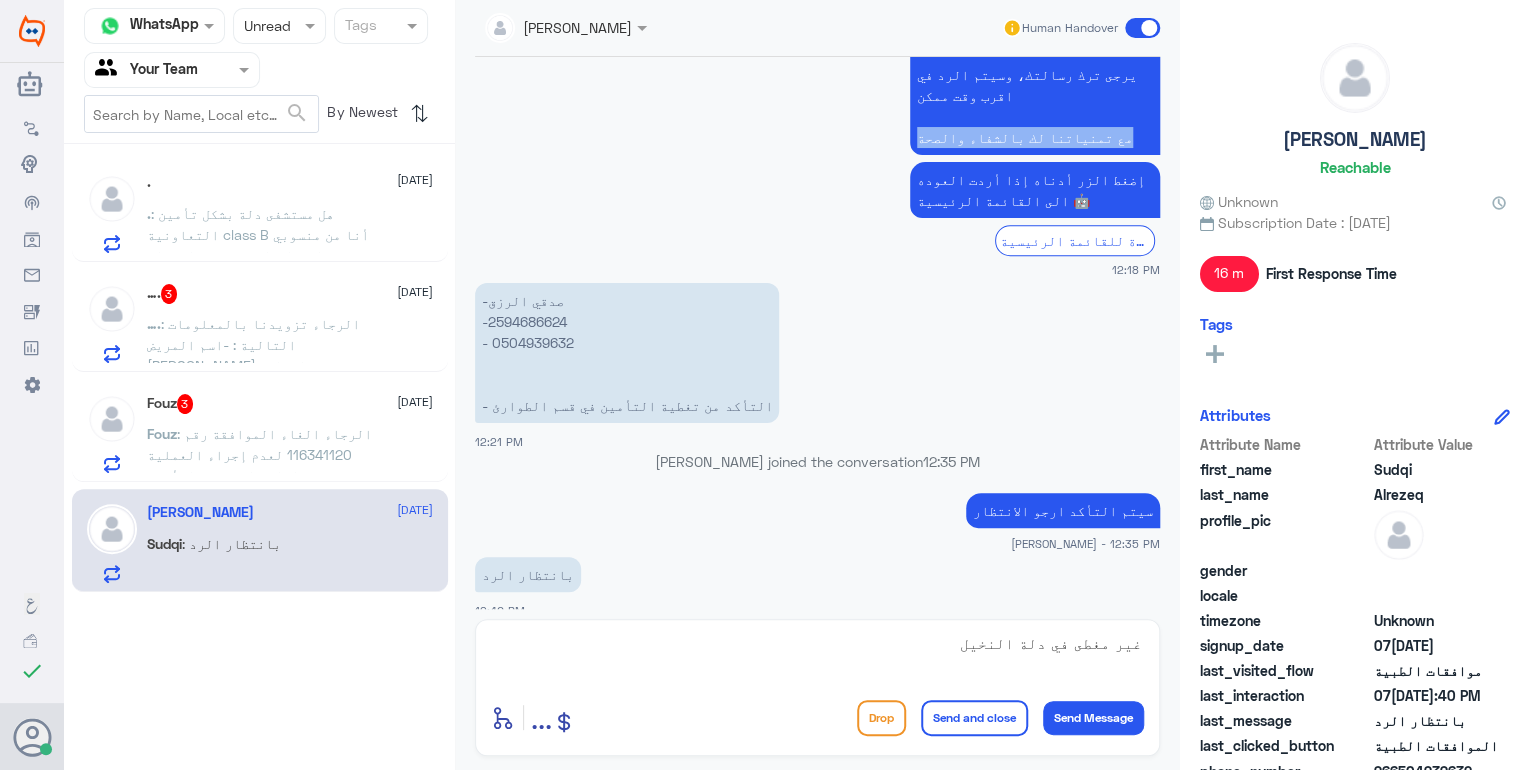 click on "عزيزي مراجع مستشفى دله - قسم الموافقات - أهلا وسهلا بك  يرجى تزويدنا بالمعلومات التالية لخدمتك بشكل أفضل: -اسم المريض -رقم الهوية  -رقم الجوال    ما المطلوب؟      - التأكد من وجود موافقة مع ذكر اسم العيادة      - التأكد من وجود موافقة للتنويم      - أو استفسار اخر   يرجى ترك رسالتك، وسيتم الرد في اقرب وقت ممكن    مع تمنياتنا لك بالشفاء والصحة" 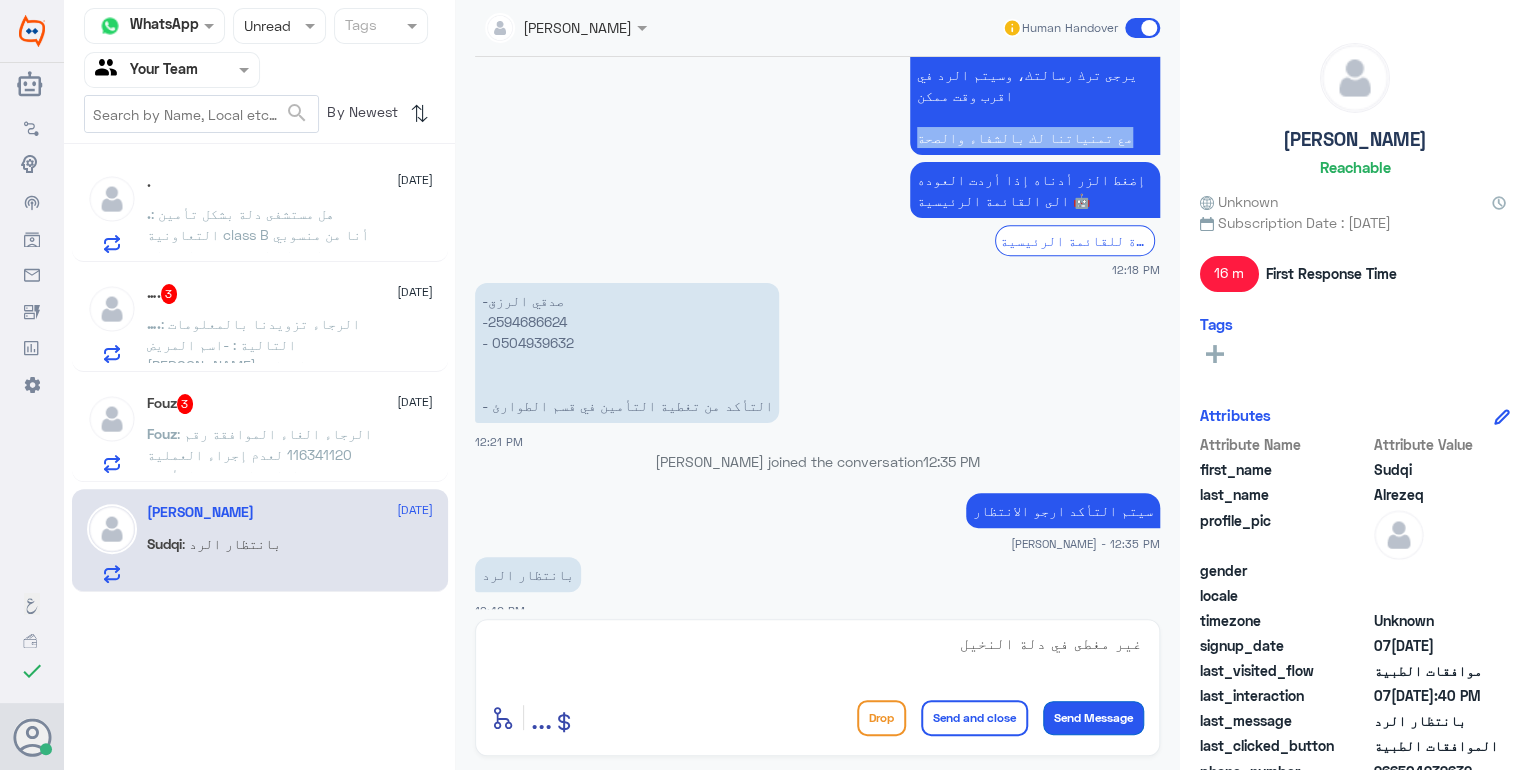 click on "Send Message" 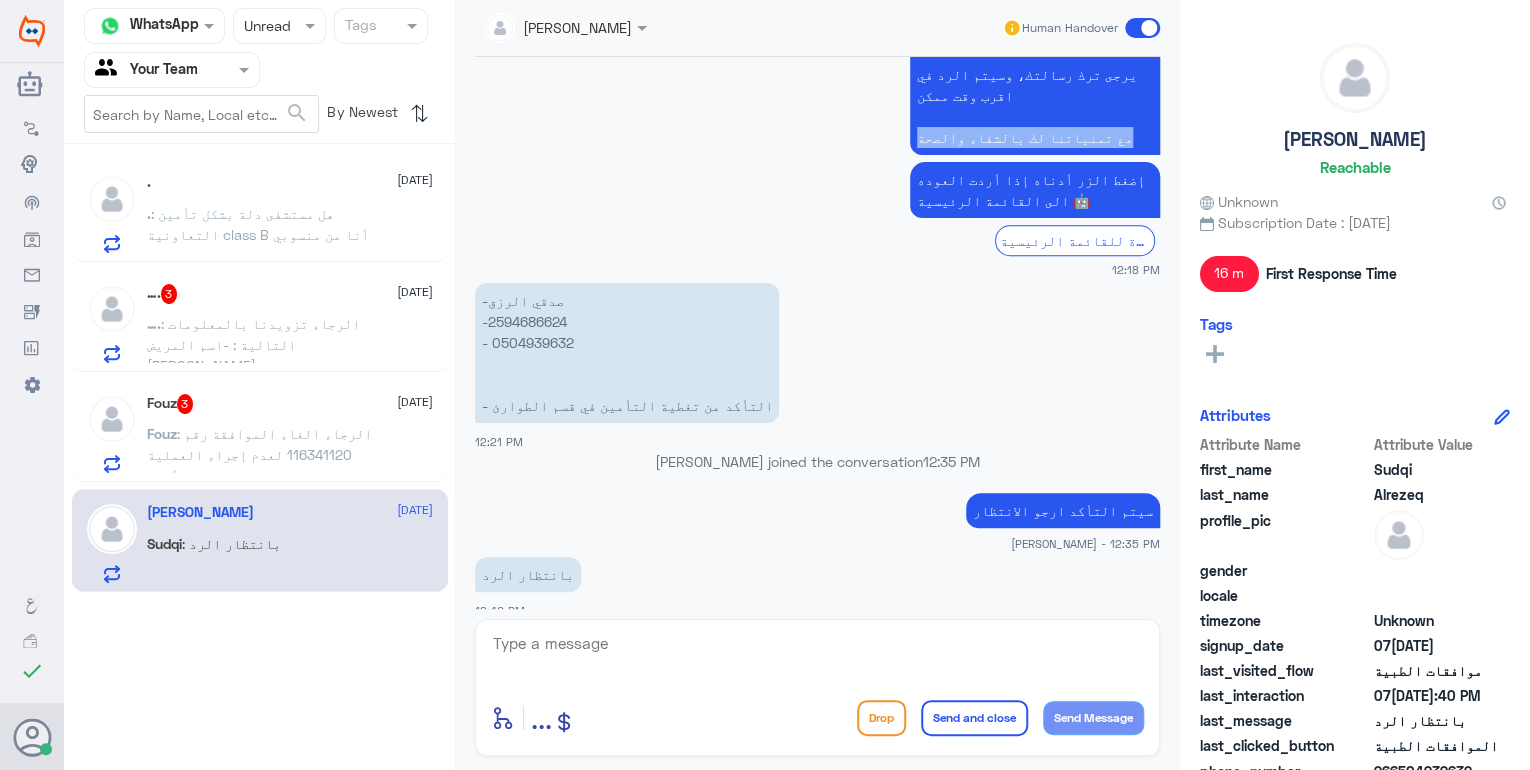 scroll, scrollTop: 833, scrollLeft: 0, axis: vertical 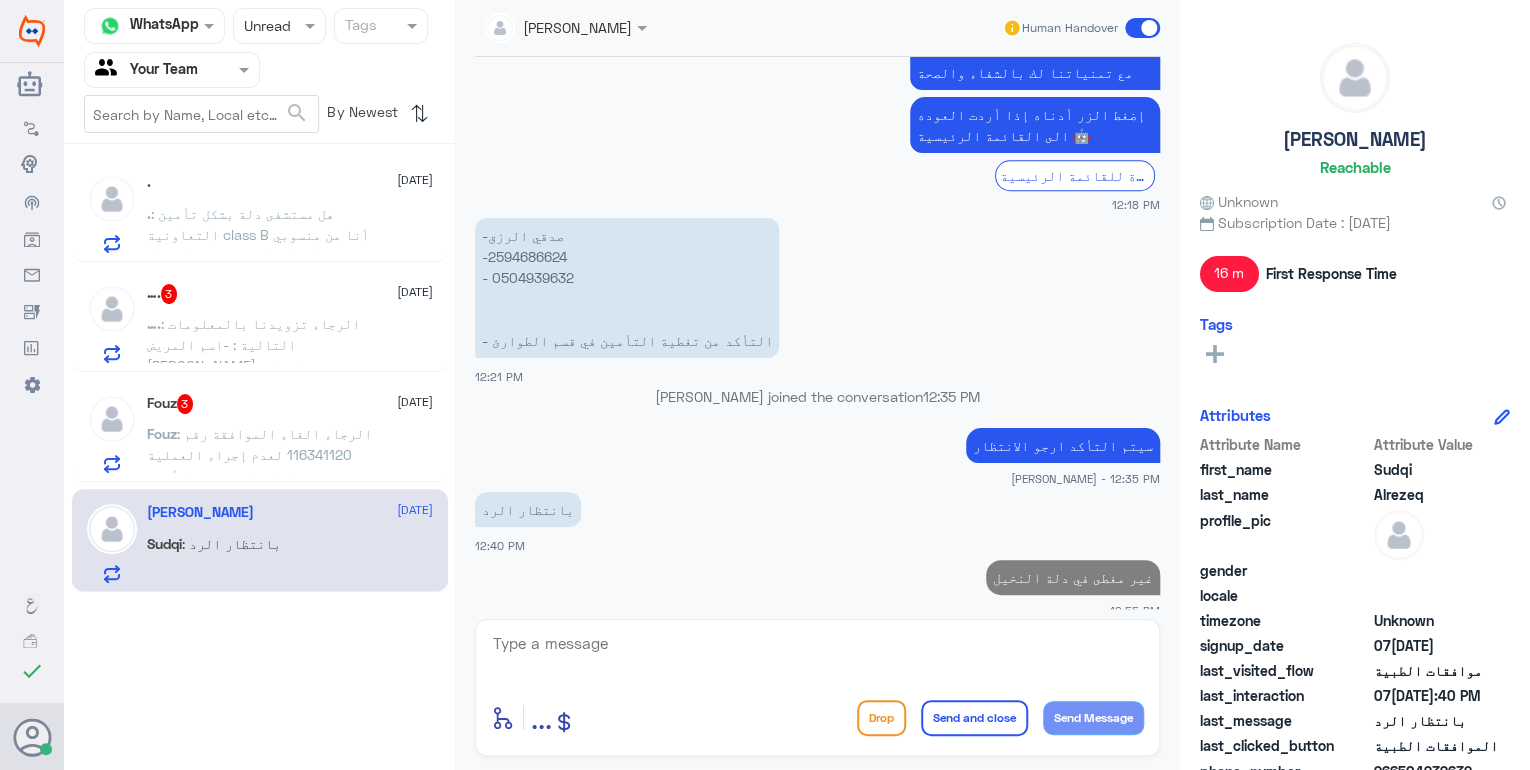click 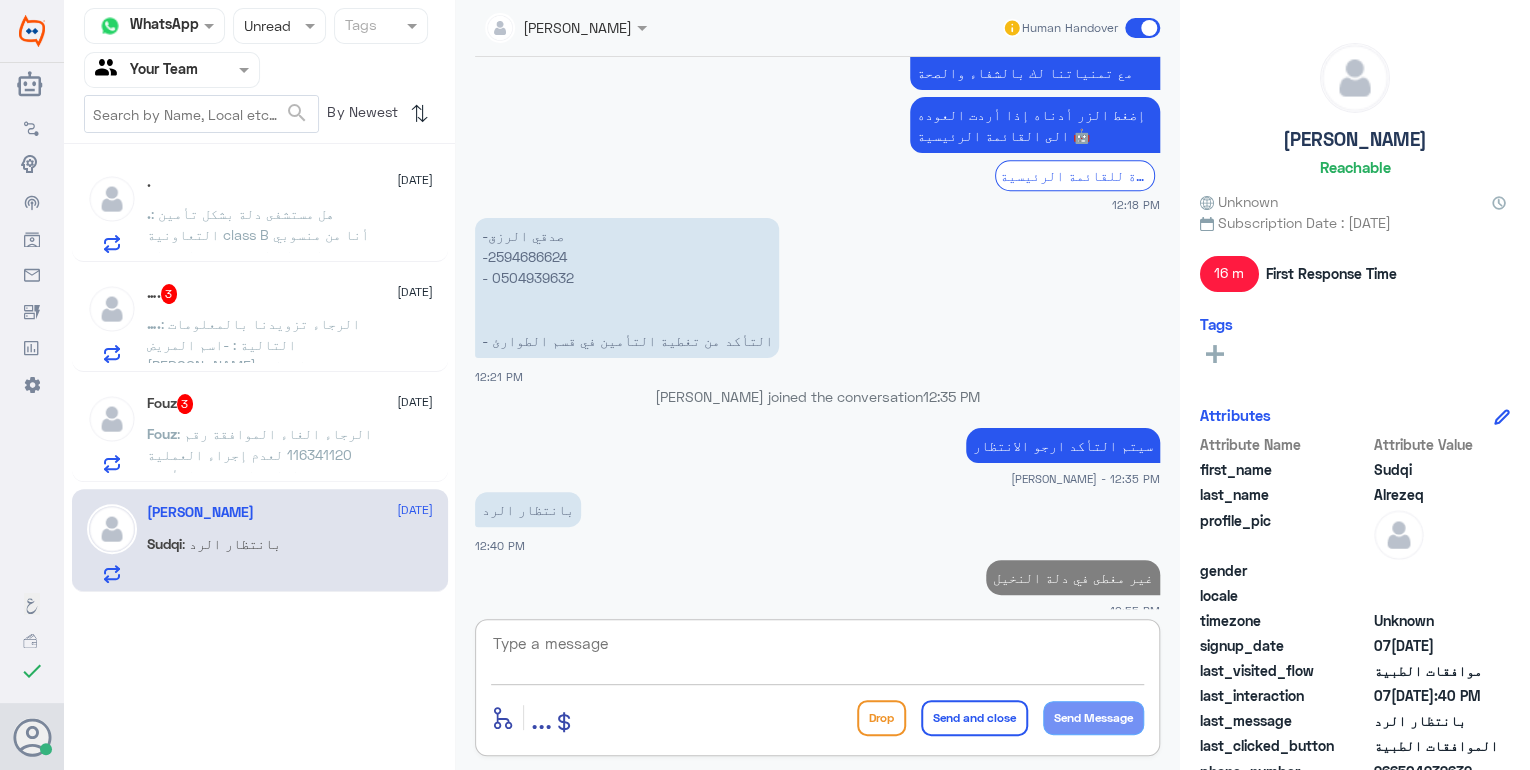 paste on "مع تمنياتنا لك بالشفاء والصحة" 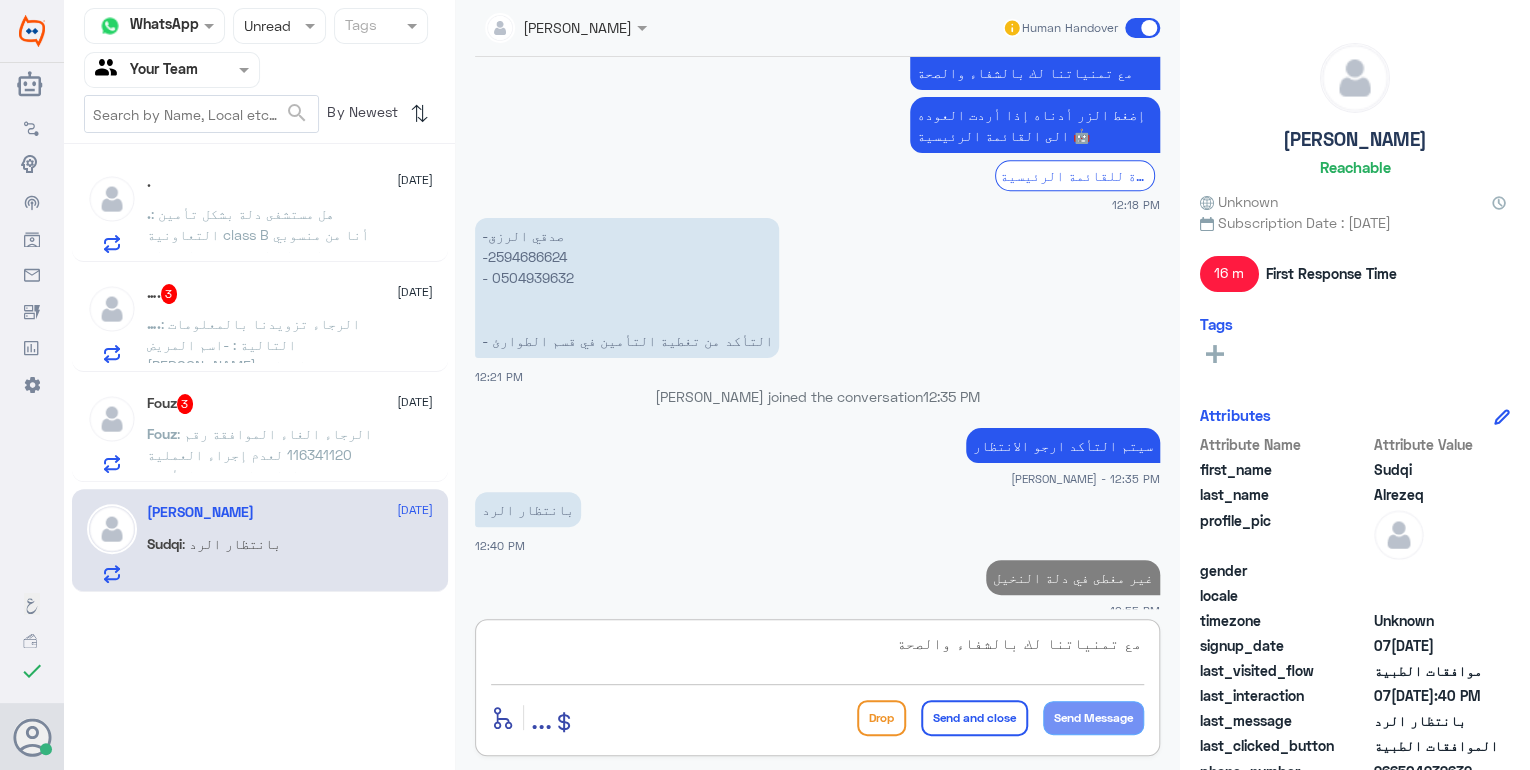 scroll, scrollTop: 18, scrollLeft: 0, axis: vertical 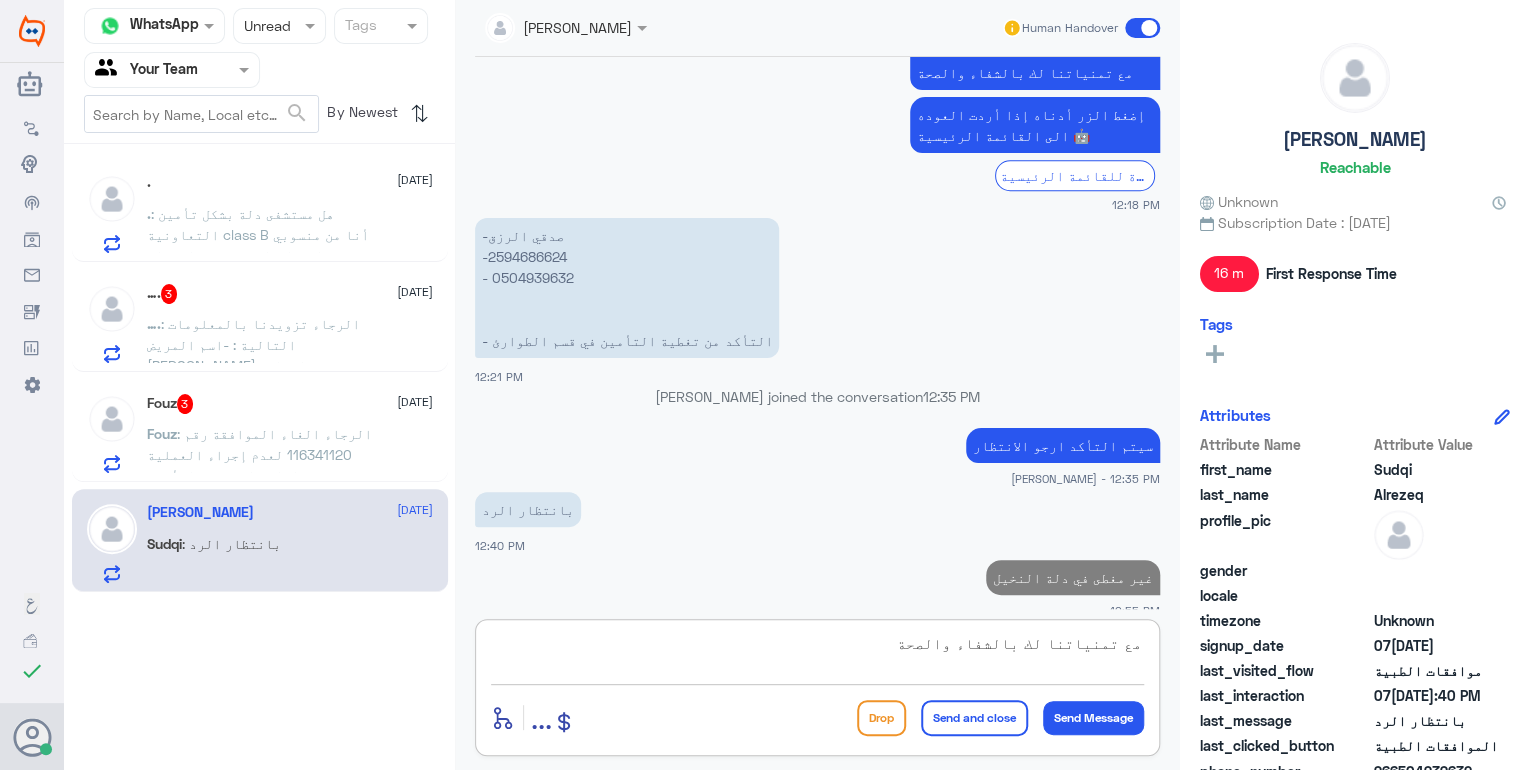 type on "مع تمنياتنا لك بالشفاء والصحة" 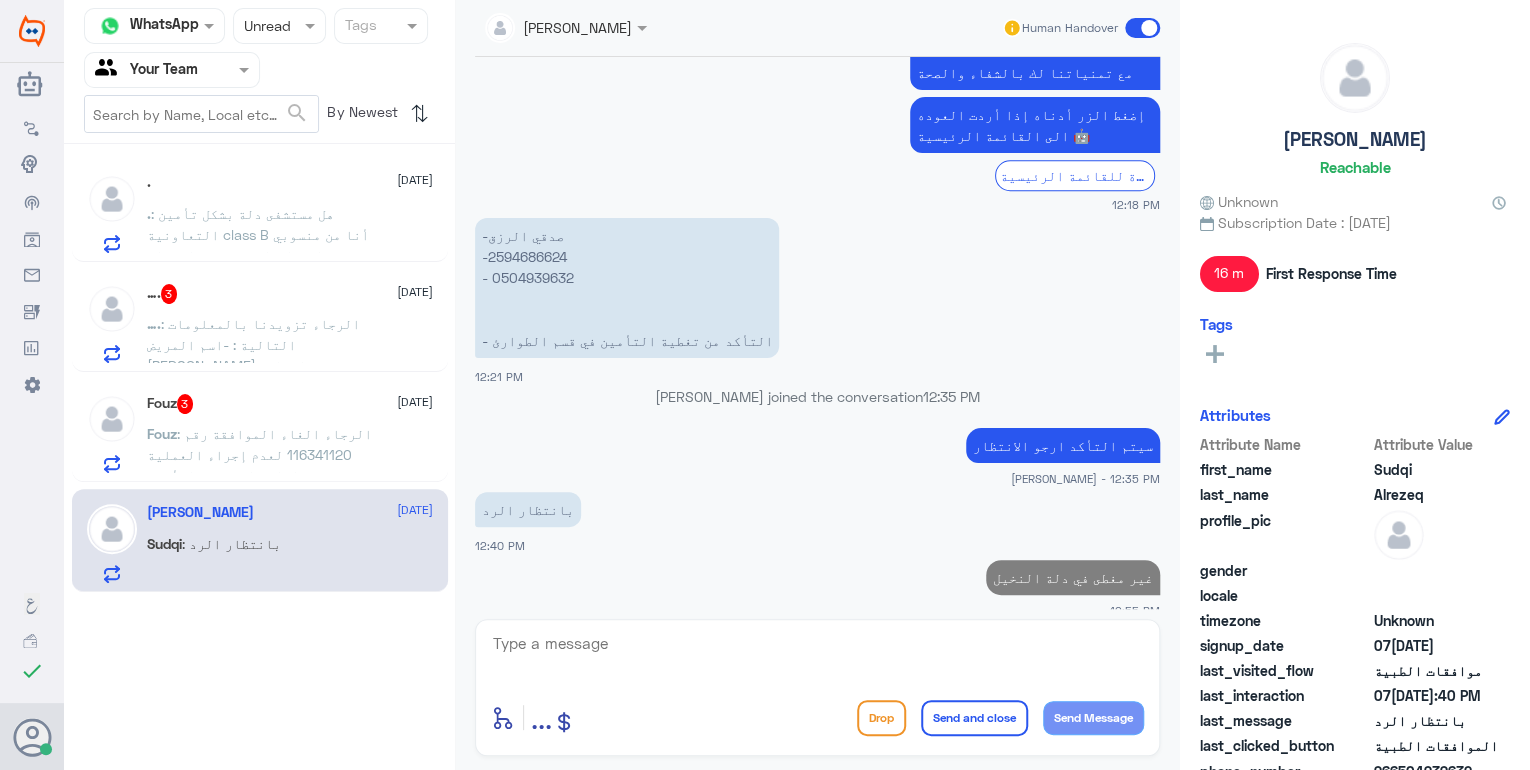 scroll, scrollTop: 0, scrollLeft: 0, axis: both 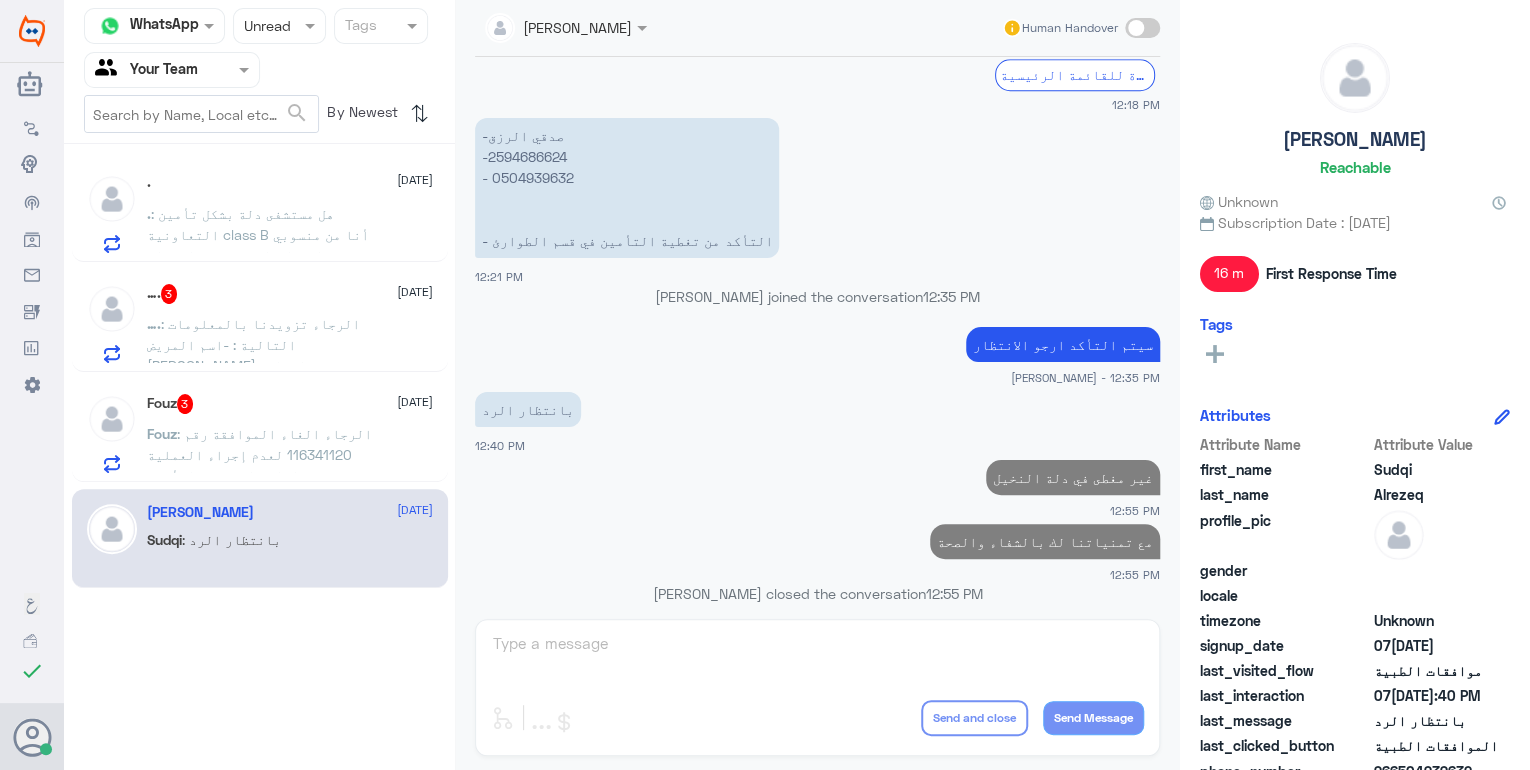 click on ": الرجاء الغاء الموافقة رقم 116341120
لعدم إجراء العملية حتى يتم إعادة الرصيد للتأمين
رقم الموافقة 116341120
رقم الهوية 1089426652
رقم الجوال 0581177770
الاسم فوز [PERSON_NAME] مركز الأسنان" 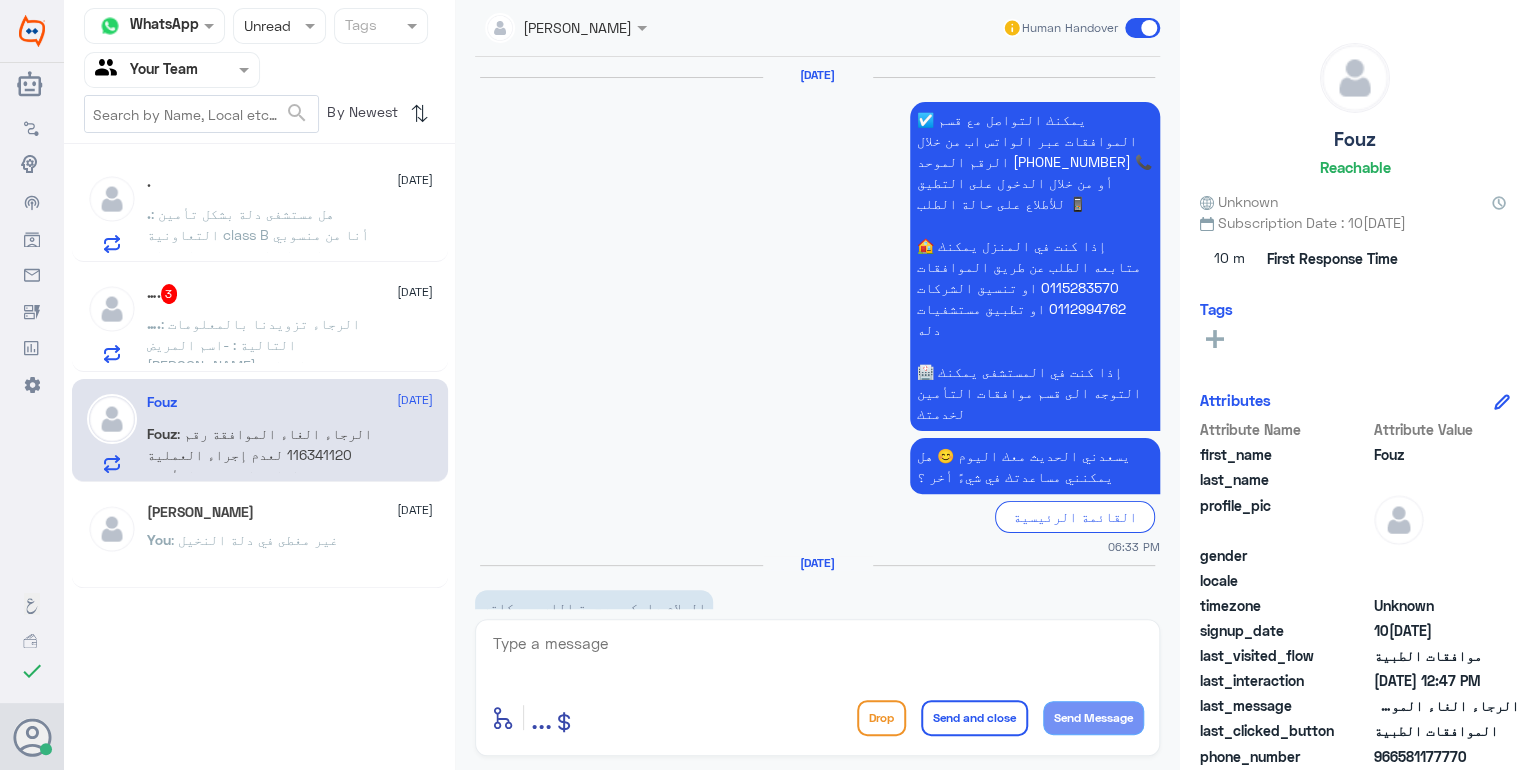 scroll, scrollTop: 2540, scrollLeft: 0, axis: vertical 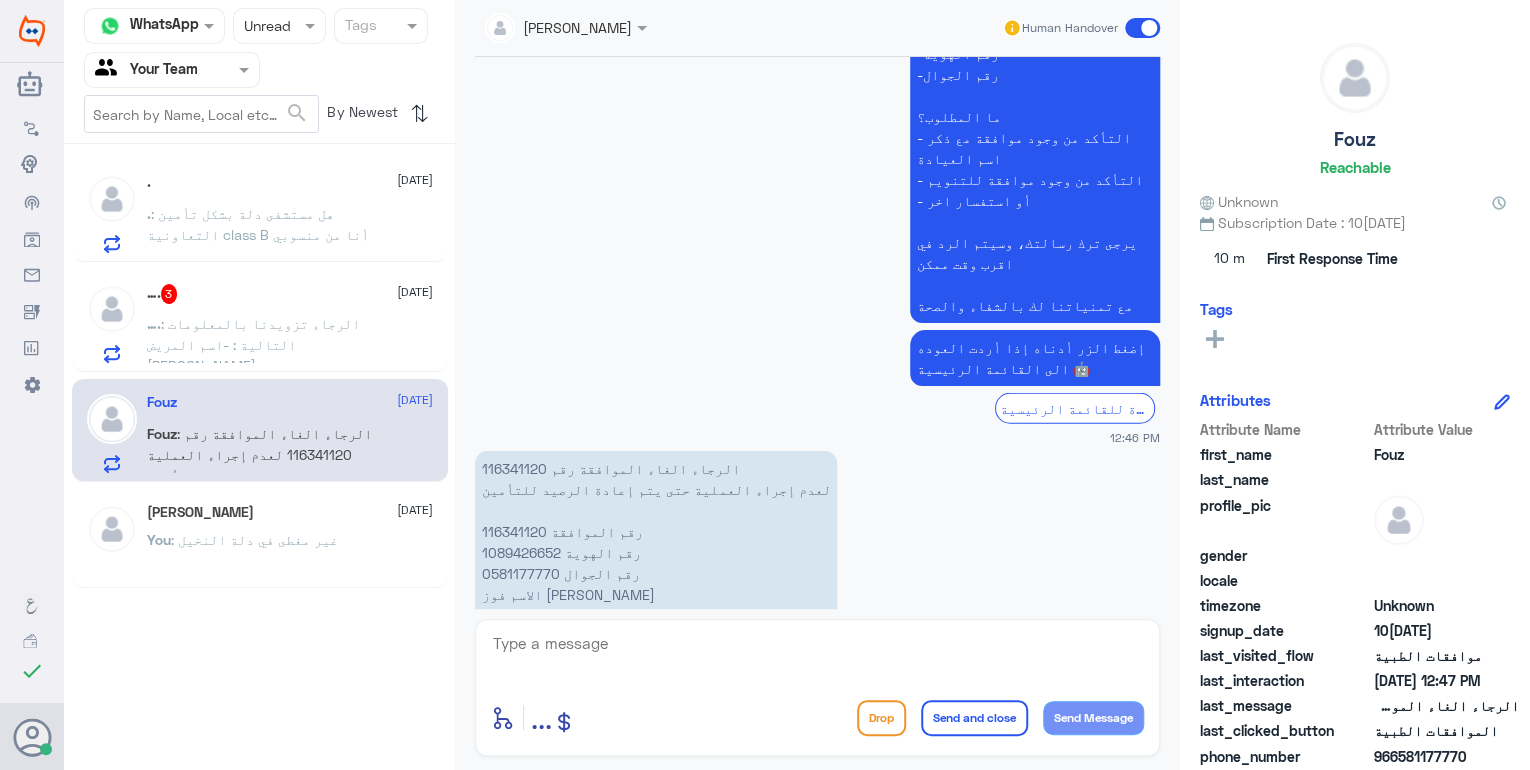 click on "الرجاء الغاء الموافقة رقم 116341120 لعدم إجراء العملية حتى يتم إعادة الرصيد للتأمين رقم الموافقة 116341120 رقم الهوية 1089426652 رقم الجوال 0581177770 الاسم فوز [PERSON_NAME]  العيادة مركز الأسنان" 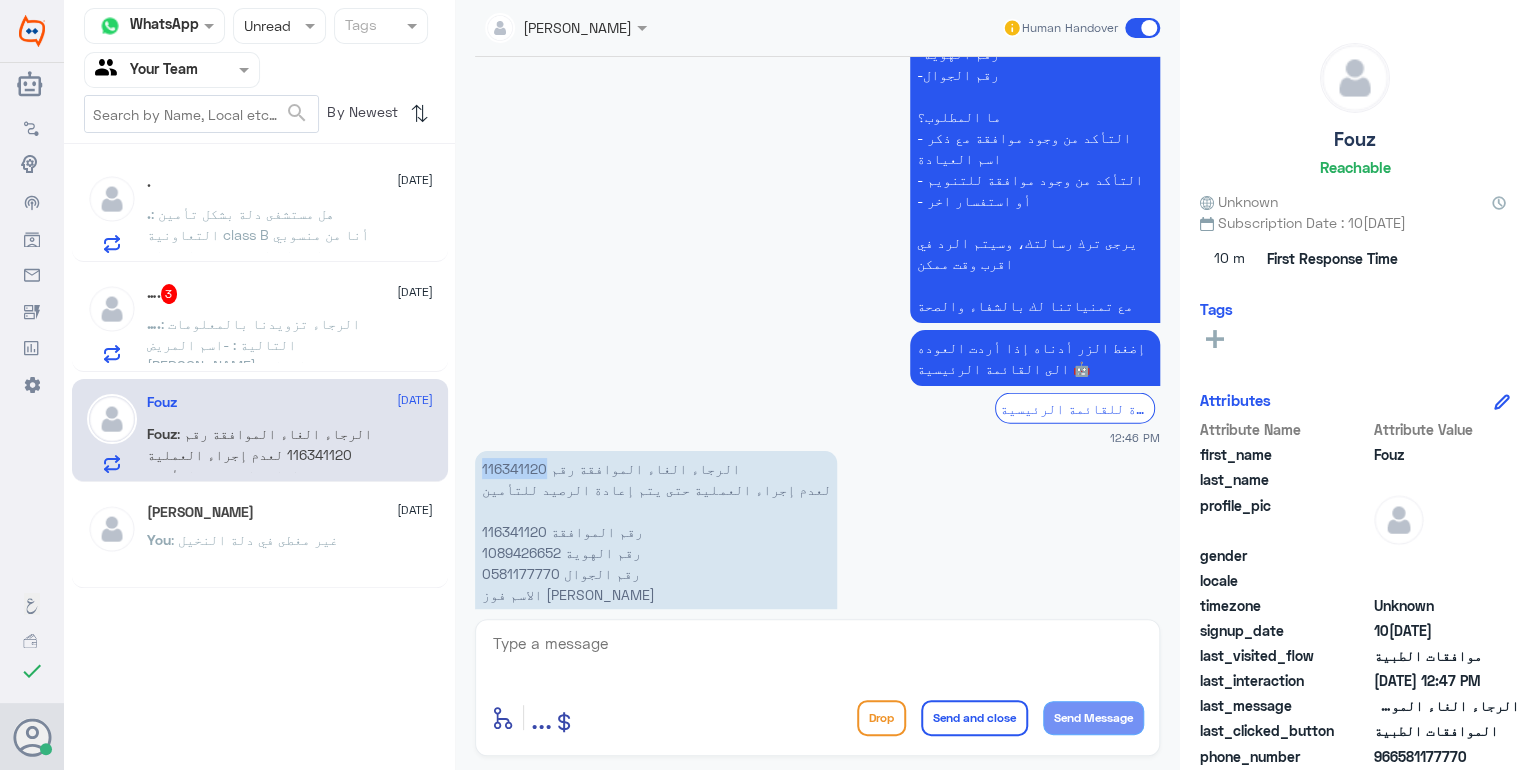 click on "الرجاء الغاء الموافقة رقم 116341120 لعدم إجراء العملية حتى يتم إعادة الرصيد للتأمين رقم الموافقة 116341120 رقم الهوية 1089426652 رقم الجوال 0581177770 الاسم فوز [PERSON_NAME]  العيادة مركز الأسنان" 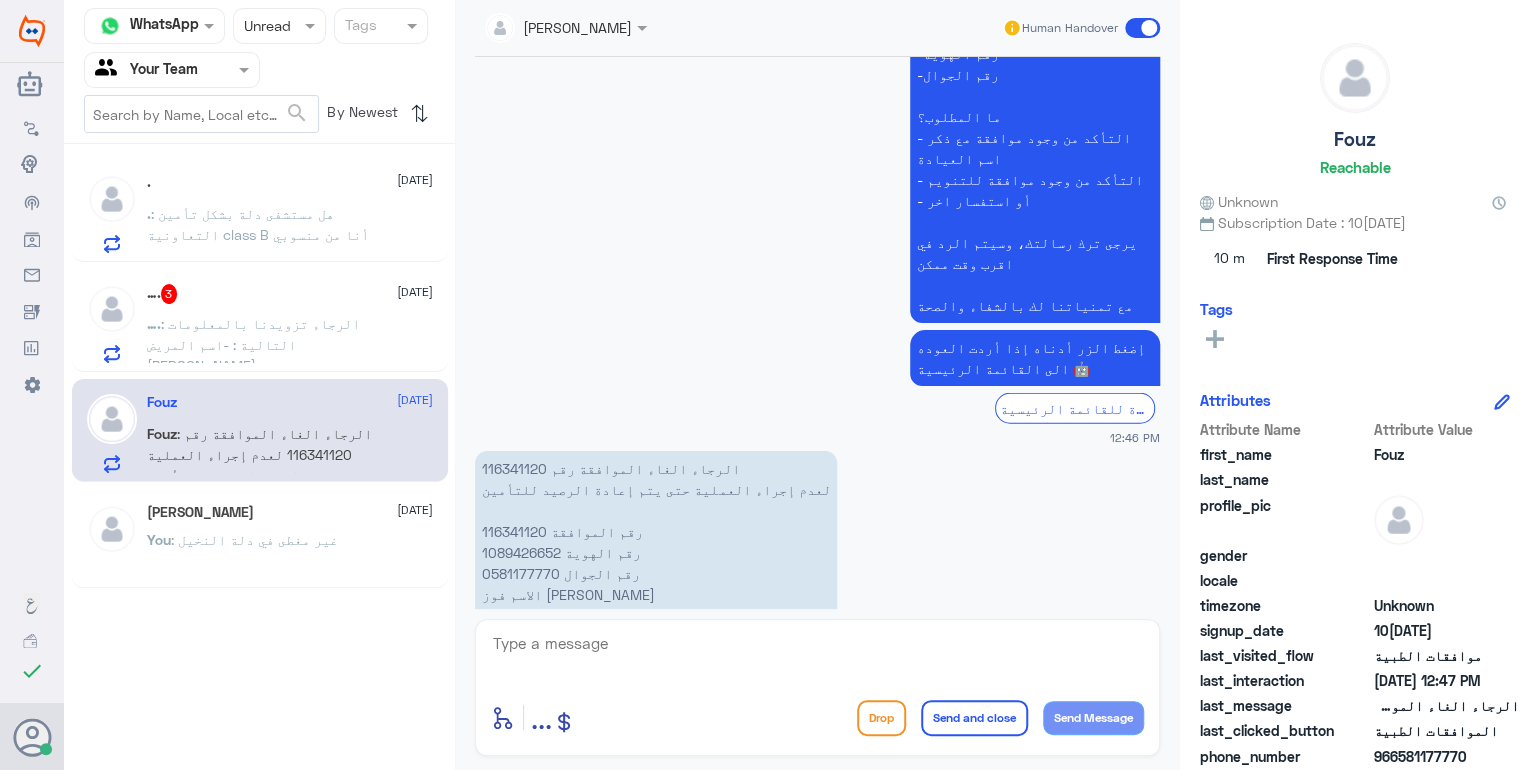 click 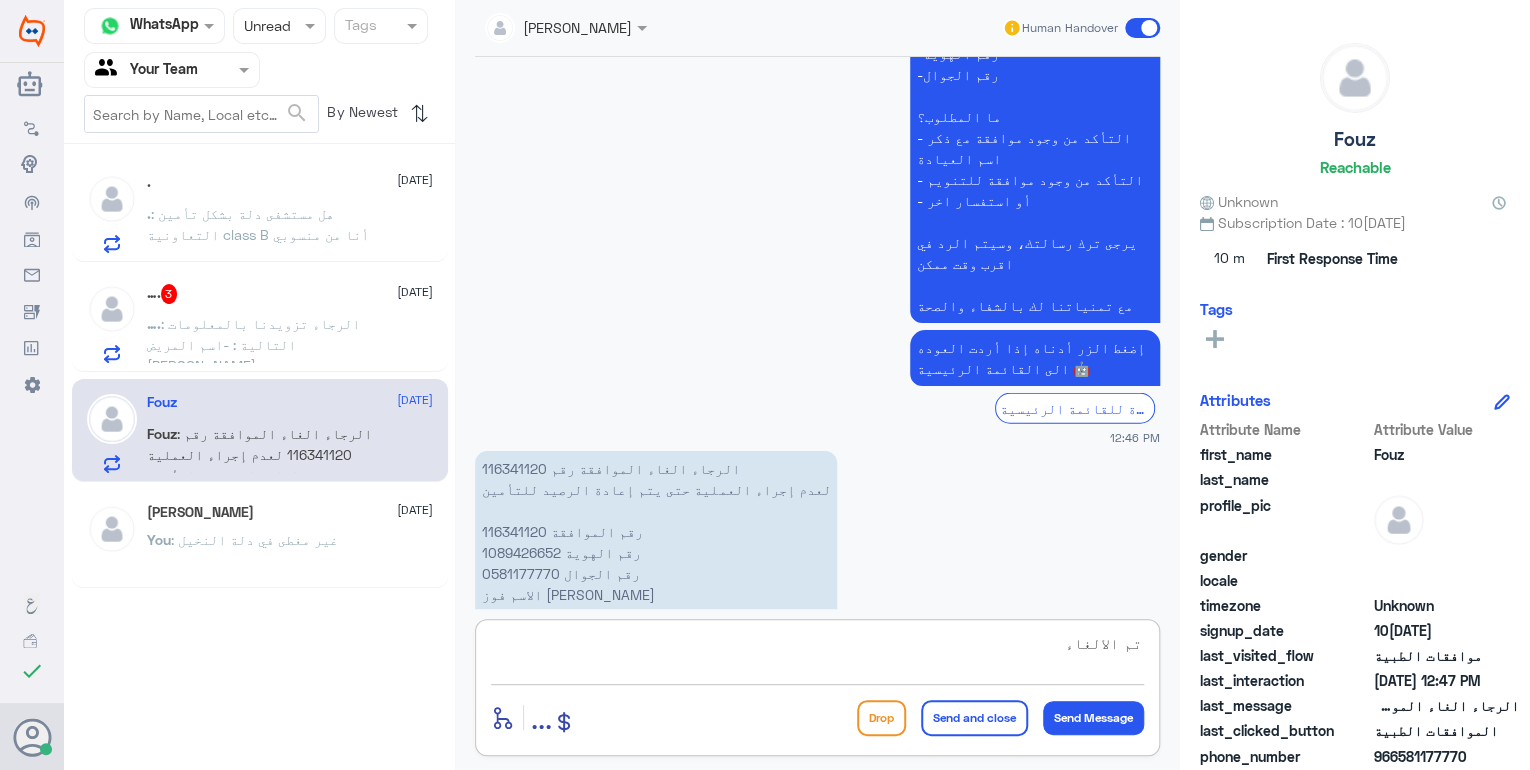 type on "تم الالغاء" 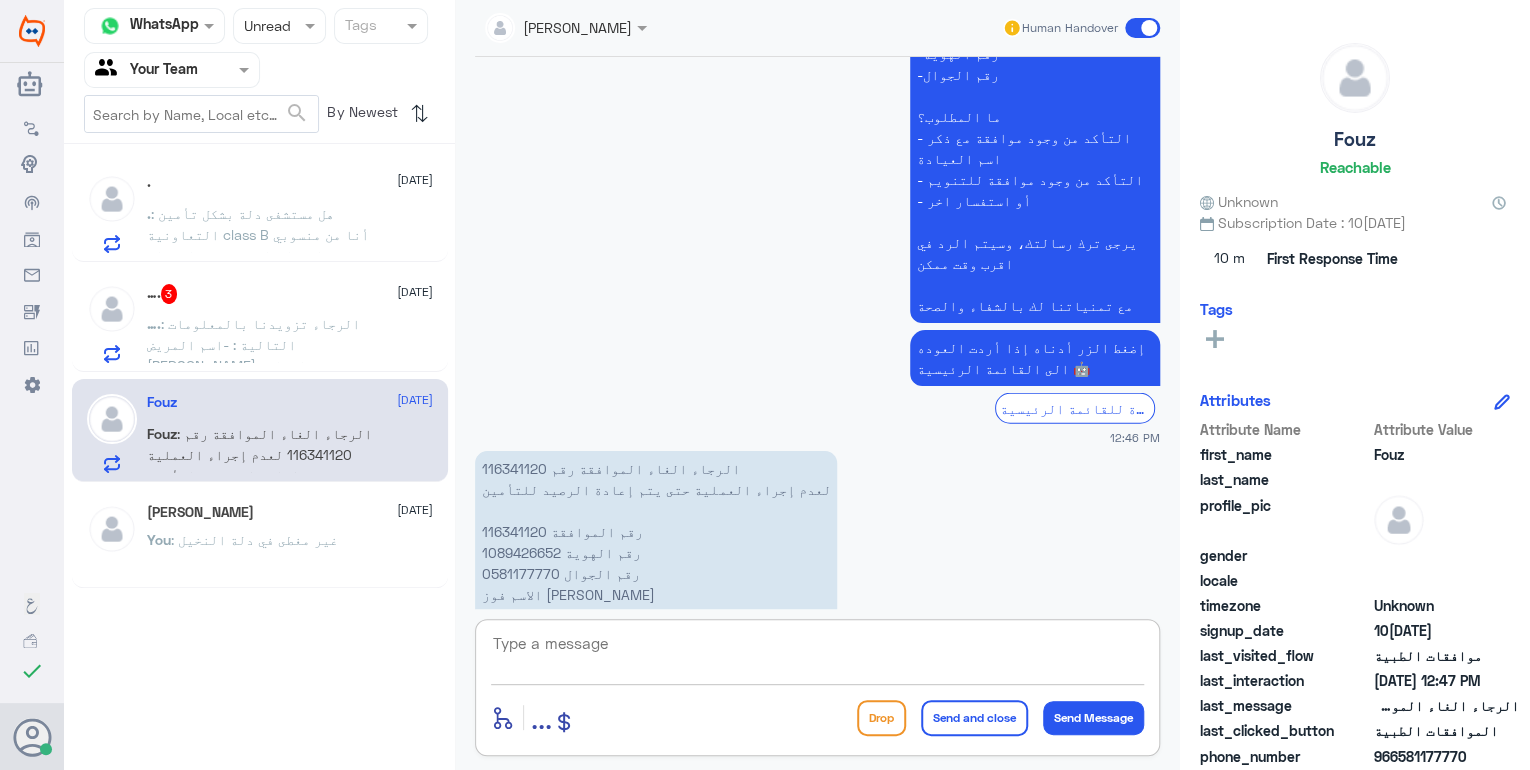 scroll, scrollTop: 2604, scrollLeft: 0, axis: vertical 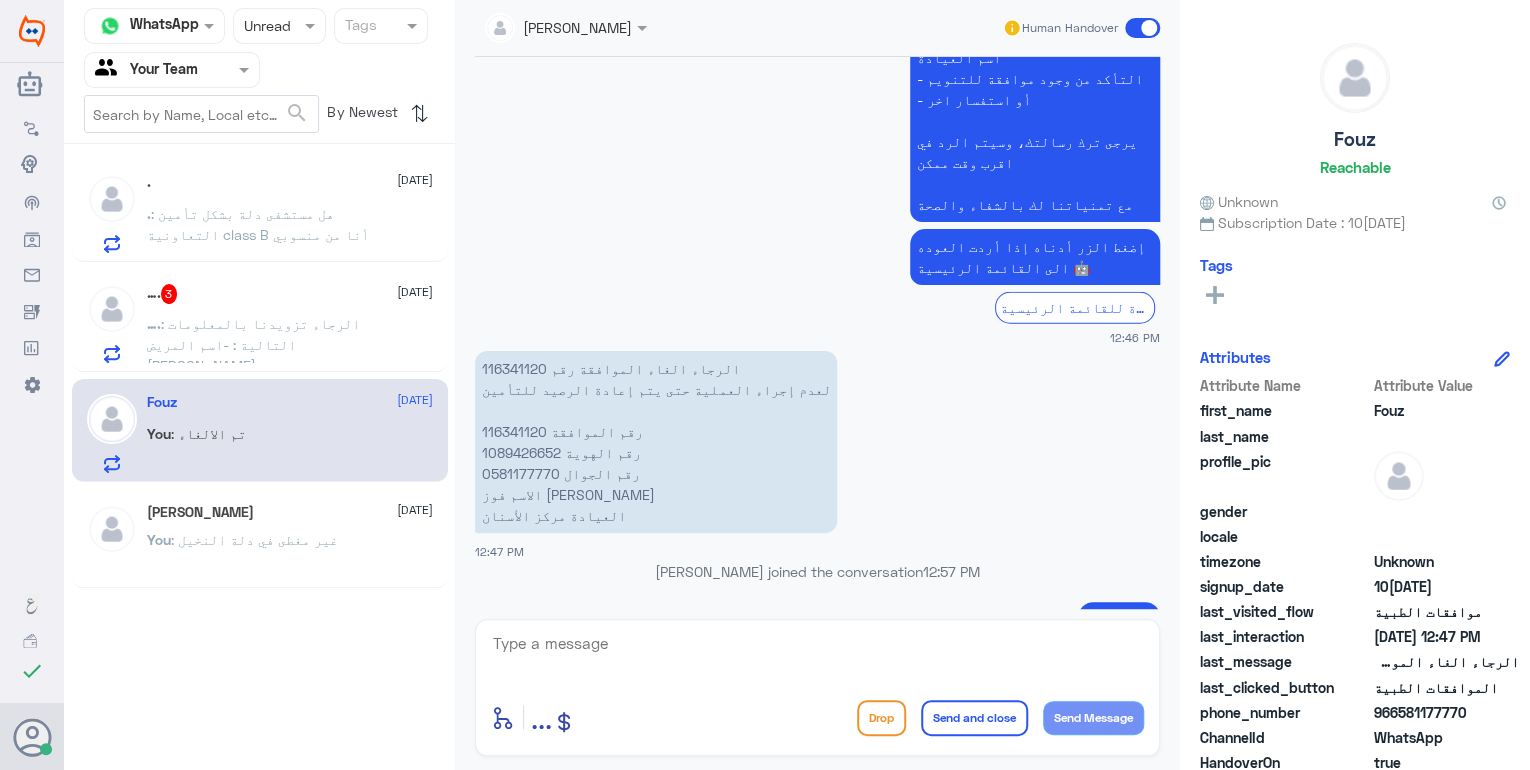 click on "عزيزي مراجع مستشفى دله - قسم الموافقات - أهلا وسهلا بك  يرجى تزويدنا بالمعلومات التالية لخدمتك بشكل أفضل: -اسم المريض -رقم الهوية  -رقم الجوال    ما المطلوب؟      - التأكد من وجود موافقة مع ذكر اسم العيادة      - التأكد من وجود موافقة للتنويم      - أو استفسار اخر   يرجى ترك رسالتك، وسيتم الرد في اقرب وقت ممكن    مع تمنياتنا لك بالشفاء والصحة" 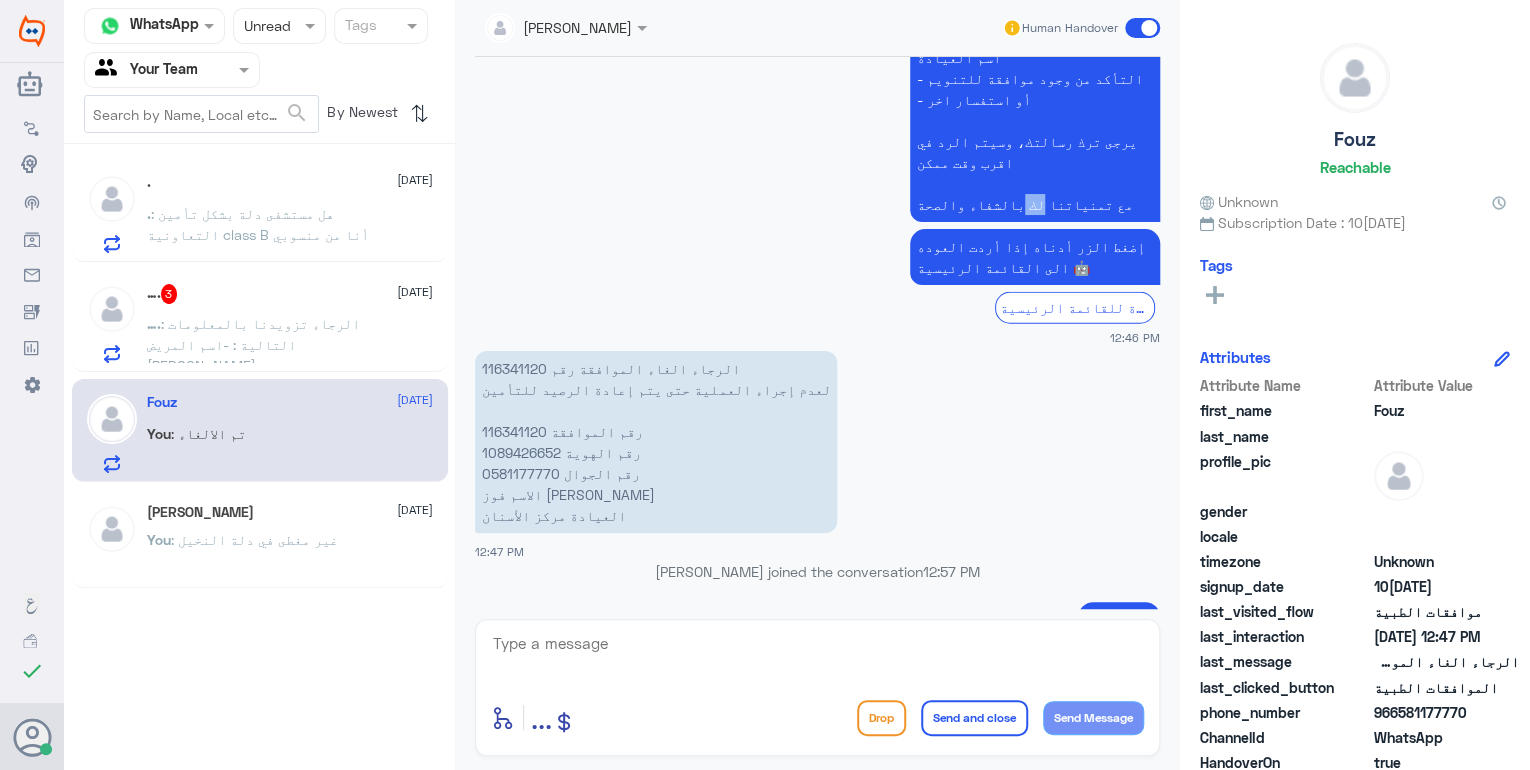 click on "عزيزي مراجع مستشفى دله - قسم الموافقات - أهلا وسهلا بك  يرجى تزويدنا بالمعلومات التالية لخدمتك بشكل أفضل: -اسم المريض -رقم الهوية  -رقم الجوال    ما المطلوب؟      - التأكد من وجود موافقة مع ذكر اسم العيادة      - التأكد من وجود موافقة للتنويم      - أو استفسار اخر   يرجى ترك رسالتك، وسيتم الرد في اقرب وقت ممكن    مع تمنياتنا لك بالشفاء والصحة" 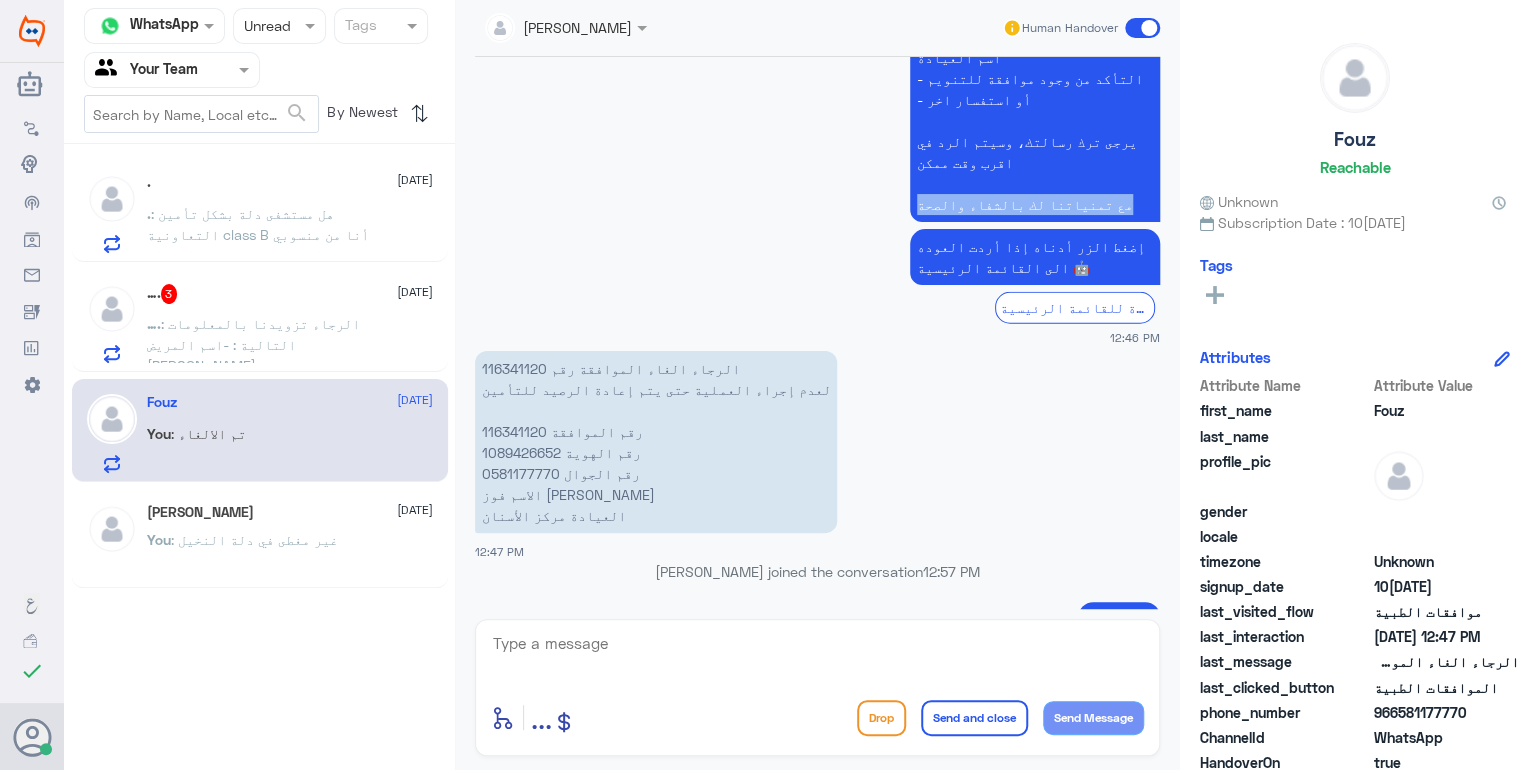 click on "عزيزي مراجع مستشفى دله - قسم الموافقات - أهلا وسهلا بك  يرجى تزويدنا بالمعلومات التالية لخدمتك بشكل أفضل: -اسم المريض -رقم الهوية  -رقم الجوال    ما المطلوب؟      - التأكد من وجود موافقة مع ذكر اسم العيادة      - التأكد من وجود موافقة للتنويم      - أو استفسار اخر   يرجى ترك رسالتك، وسيتم الرد في اقرب وقت ممكن    مع تمنياتنا لك بالشفاء والصحة" 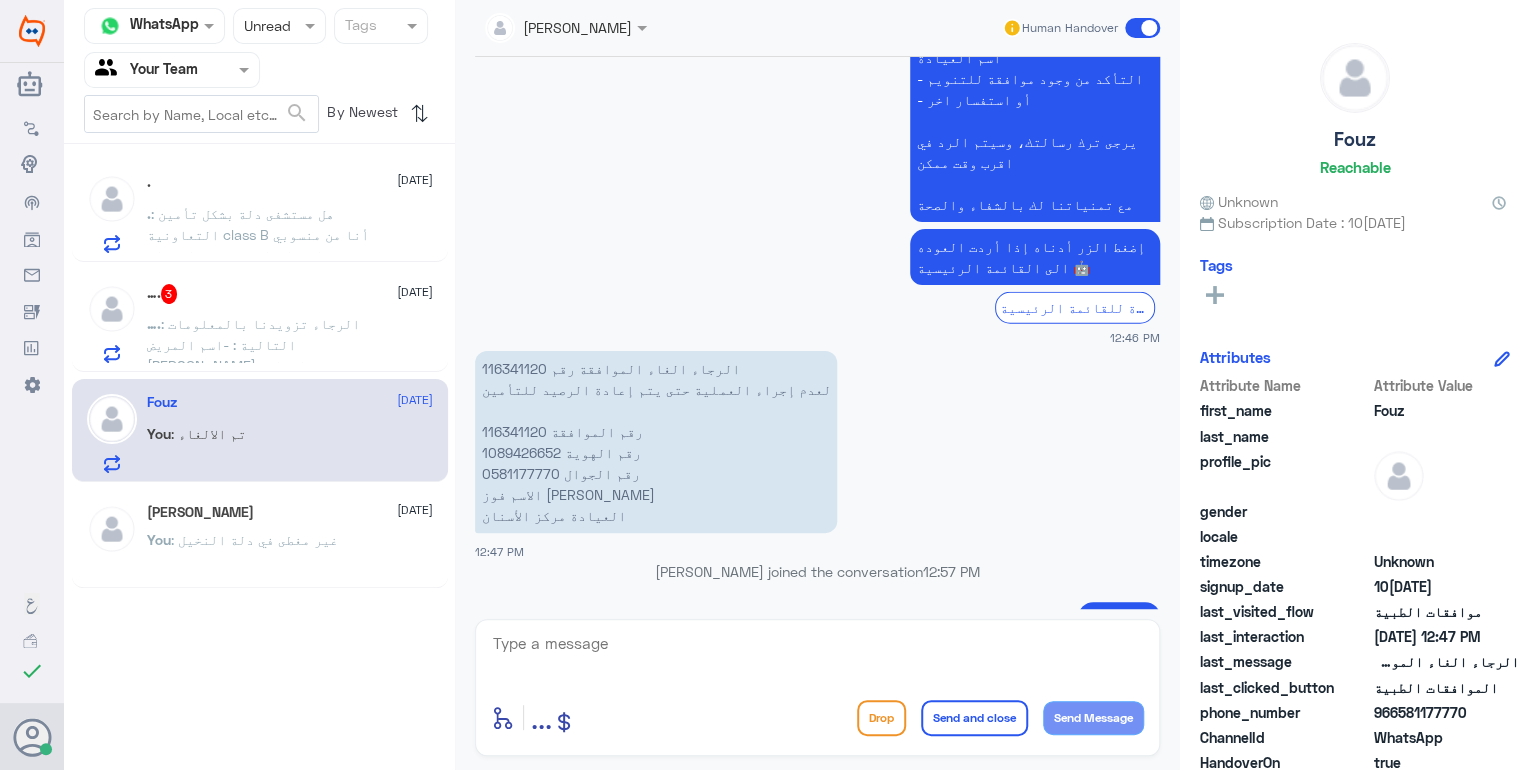 click 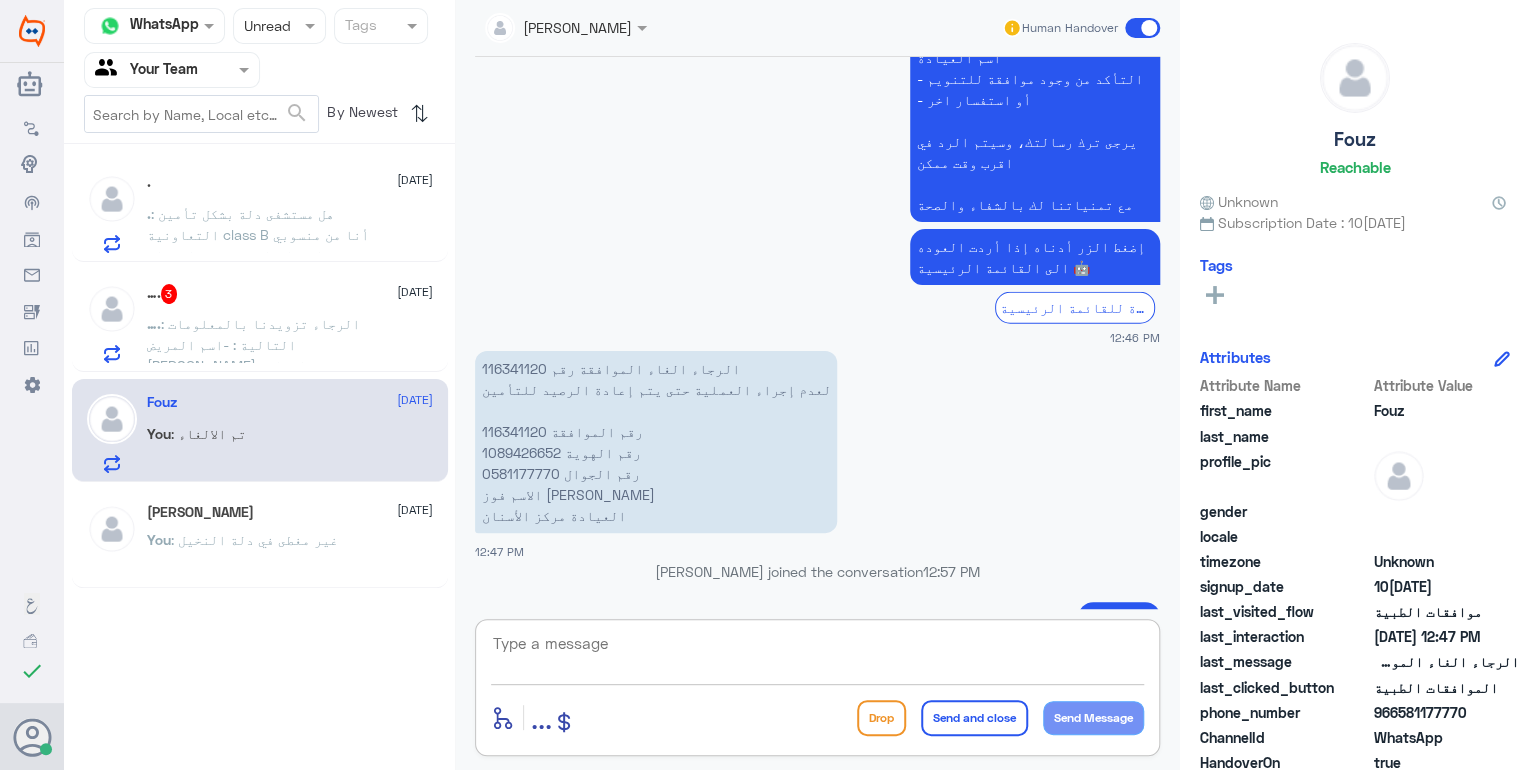 paste on "مع تمنياتنا لك بالشفاء والصحة" 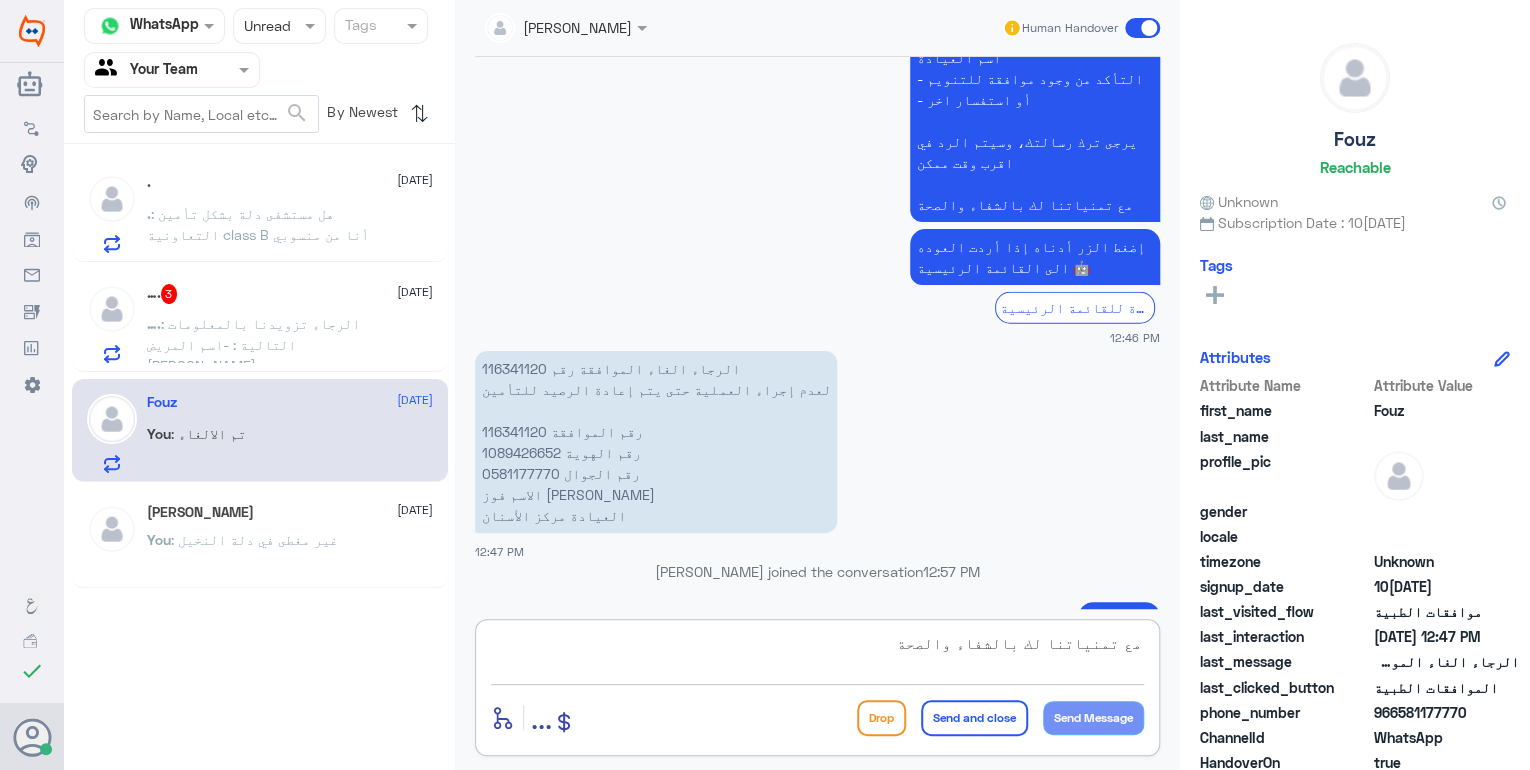 scroll, scrollTop: 18, scrollLeft: 0, axis: vertical 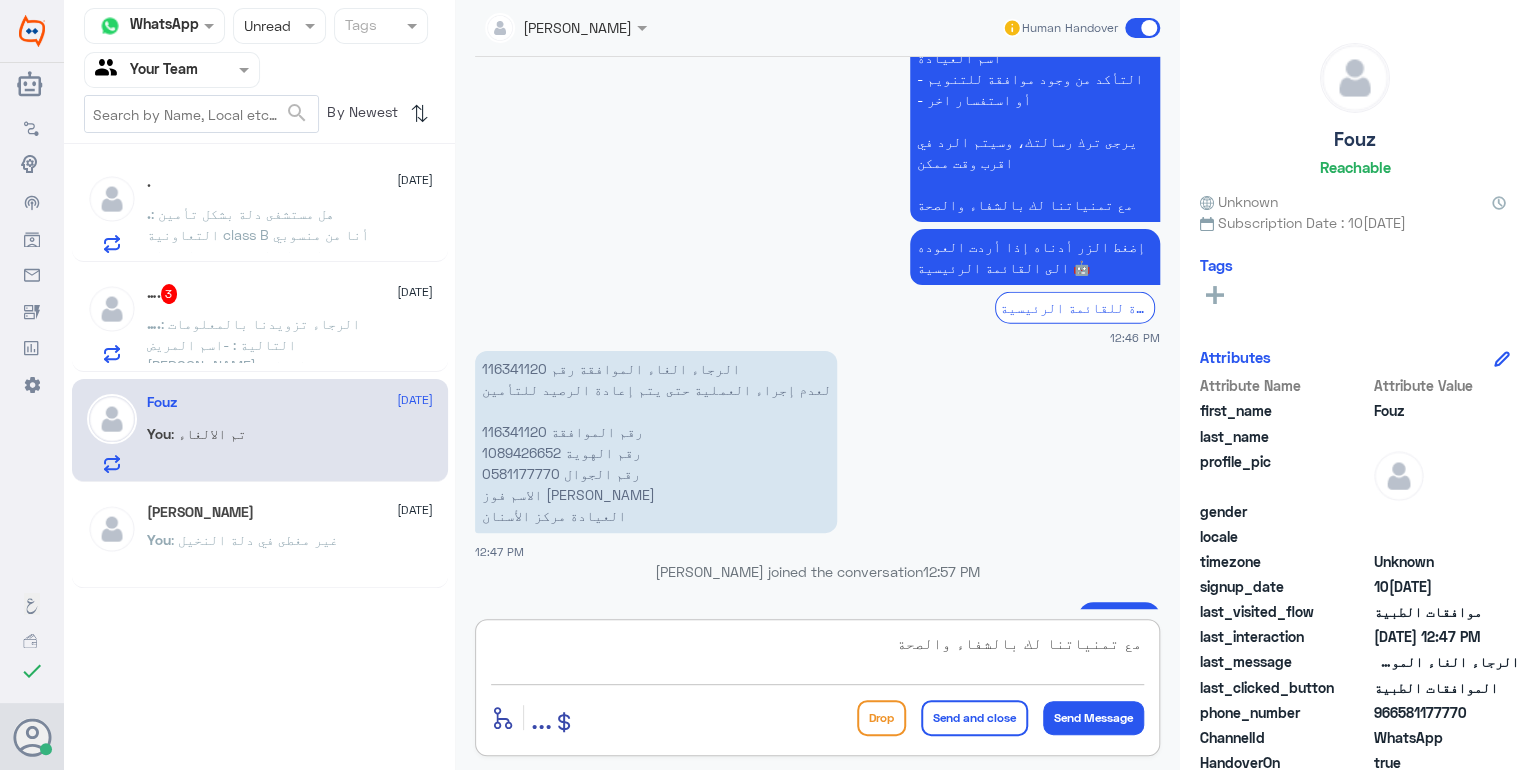 type on "مع تمنياتنا لك بالشفاء والصحة" 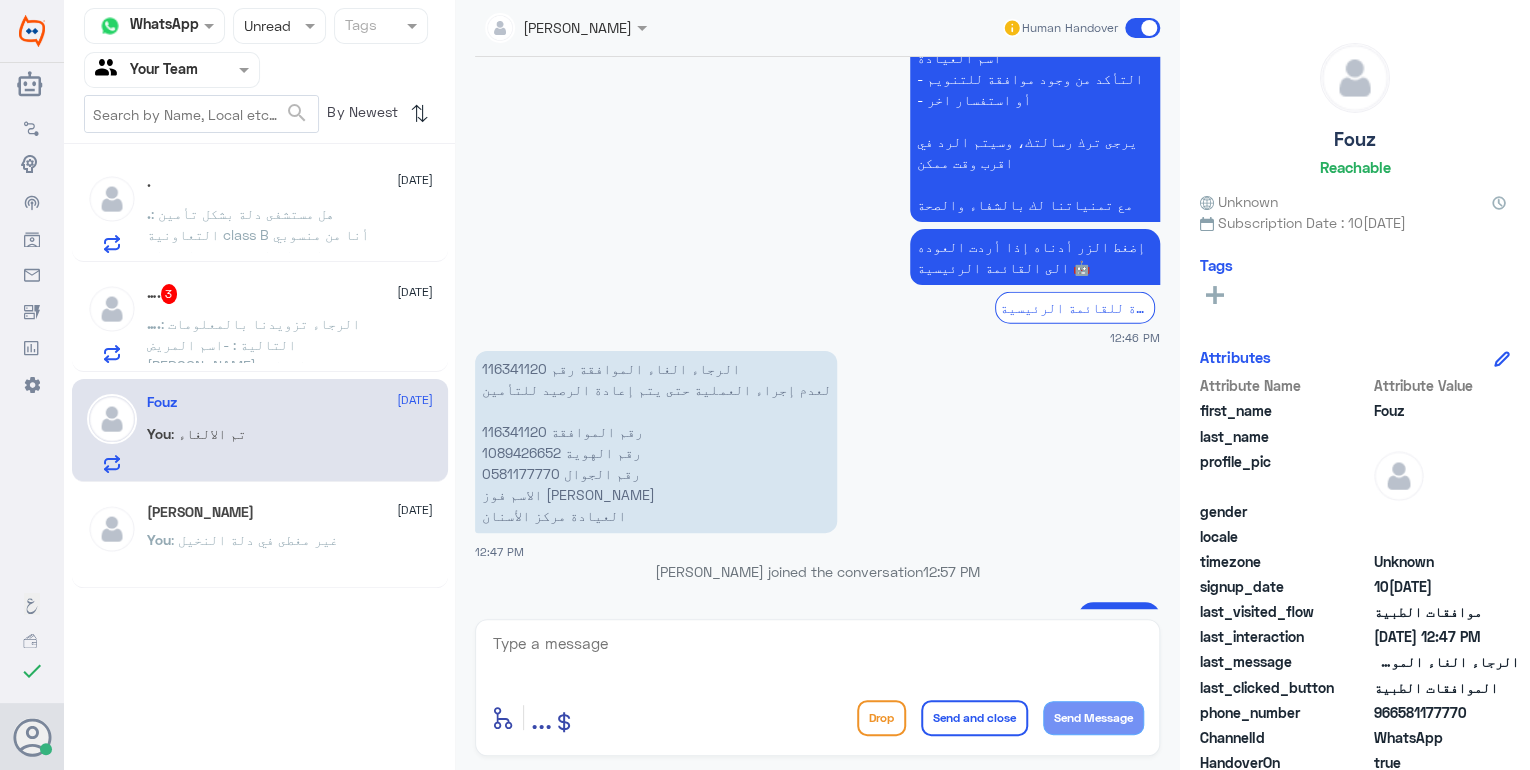 scroll, scrollTop: 0, scrollLeft: 0, axis: both 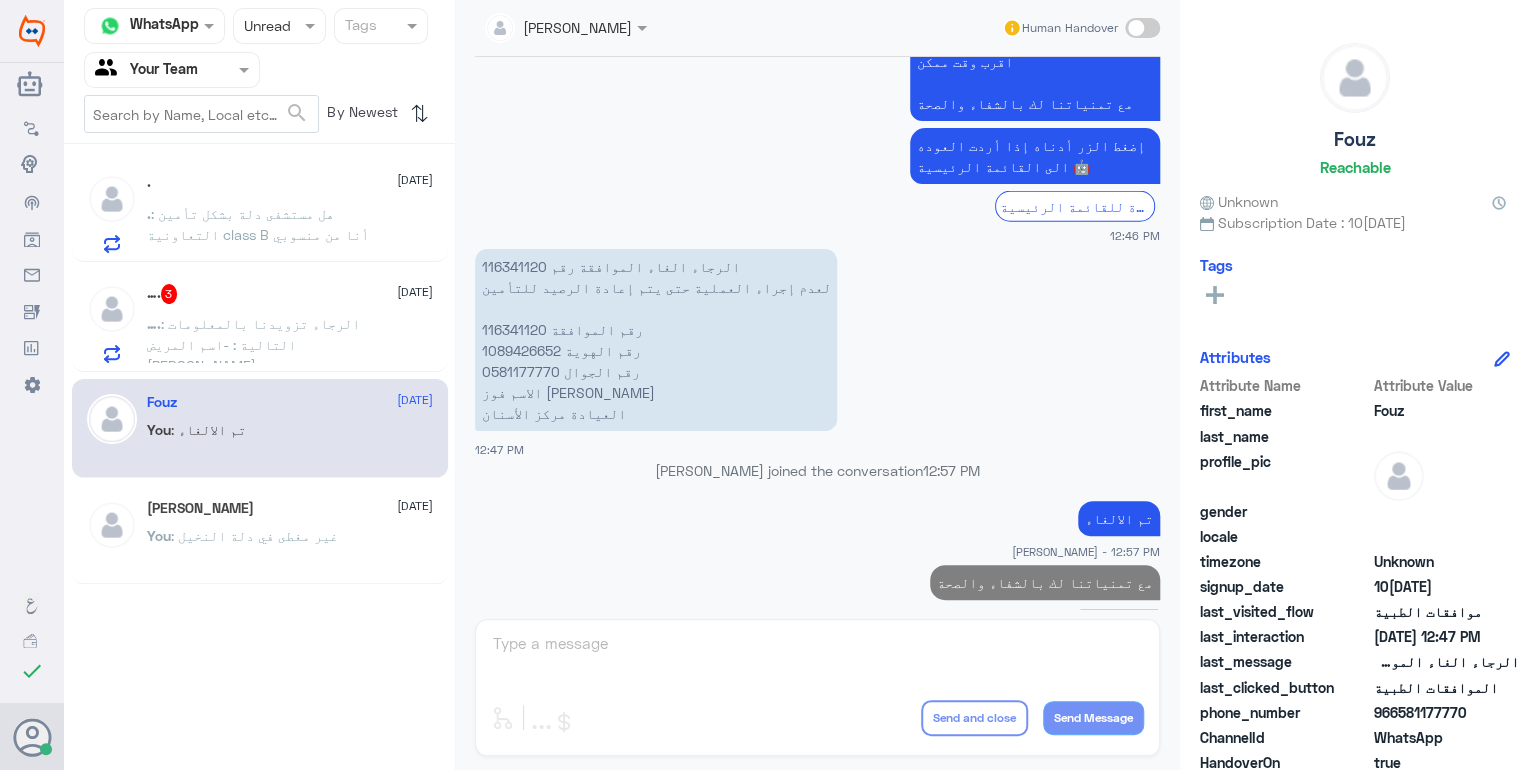 click on "…. : الرجاء تزويدنا بالمعلومات التالية :
-اسم المريض [PERSON_NAME]
-رقم الملف 1963216
-اسم الطبيب  [PERSON_NAME]
-الأستفسار طلب تنويم معالجه اسنان" 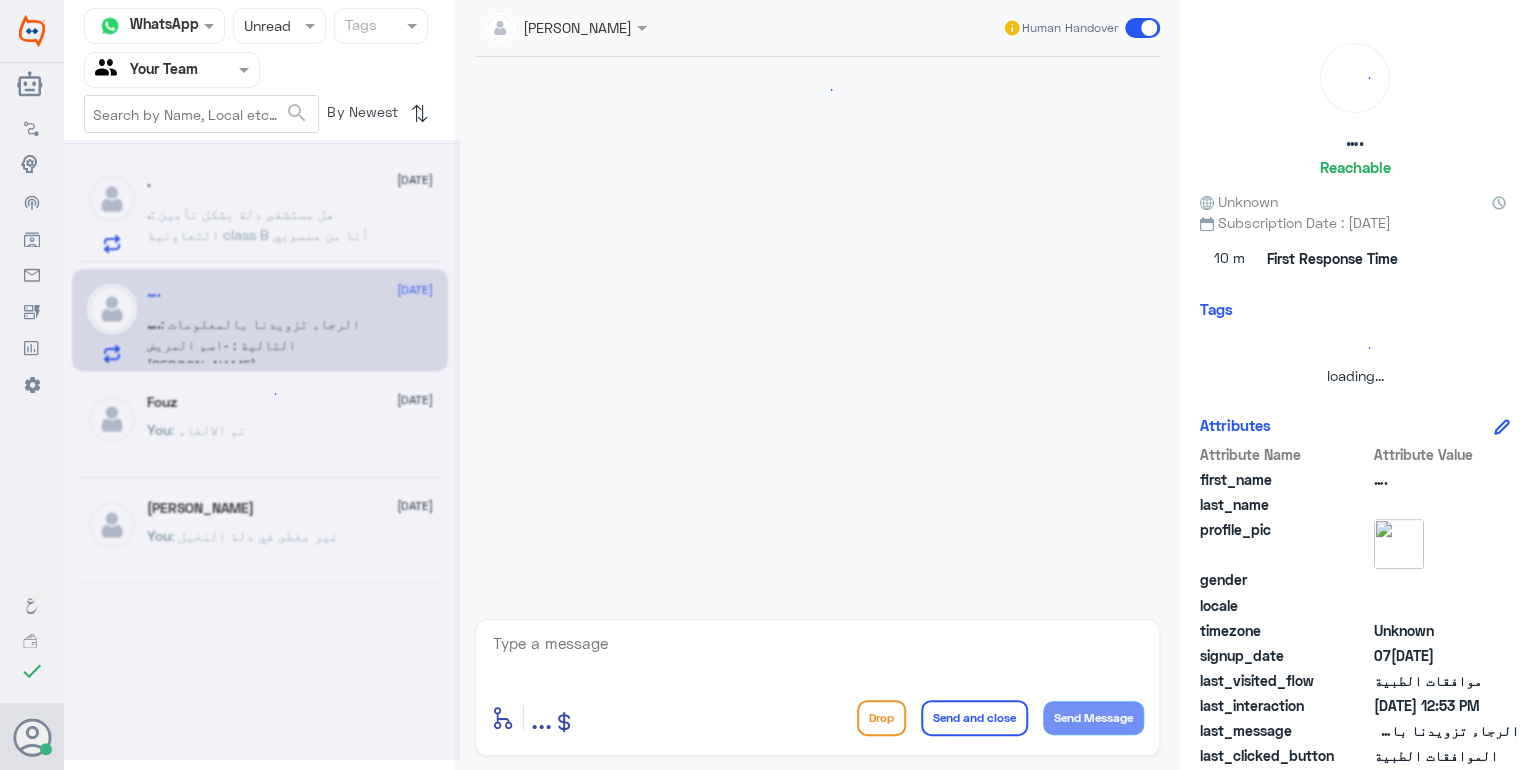 scroll, scrollTop: 579, scrollLeft: 0, axis: vertical 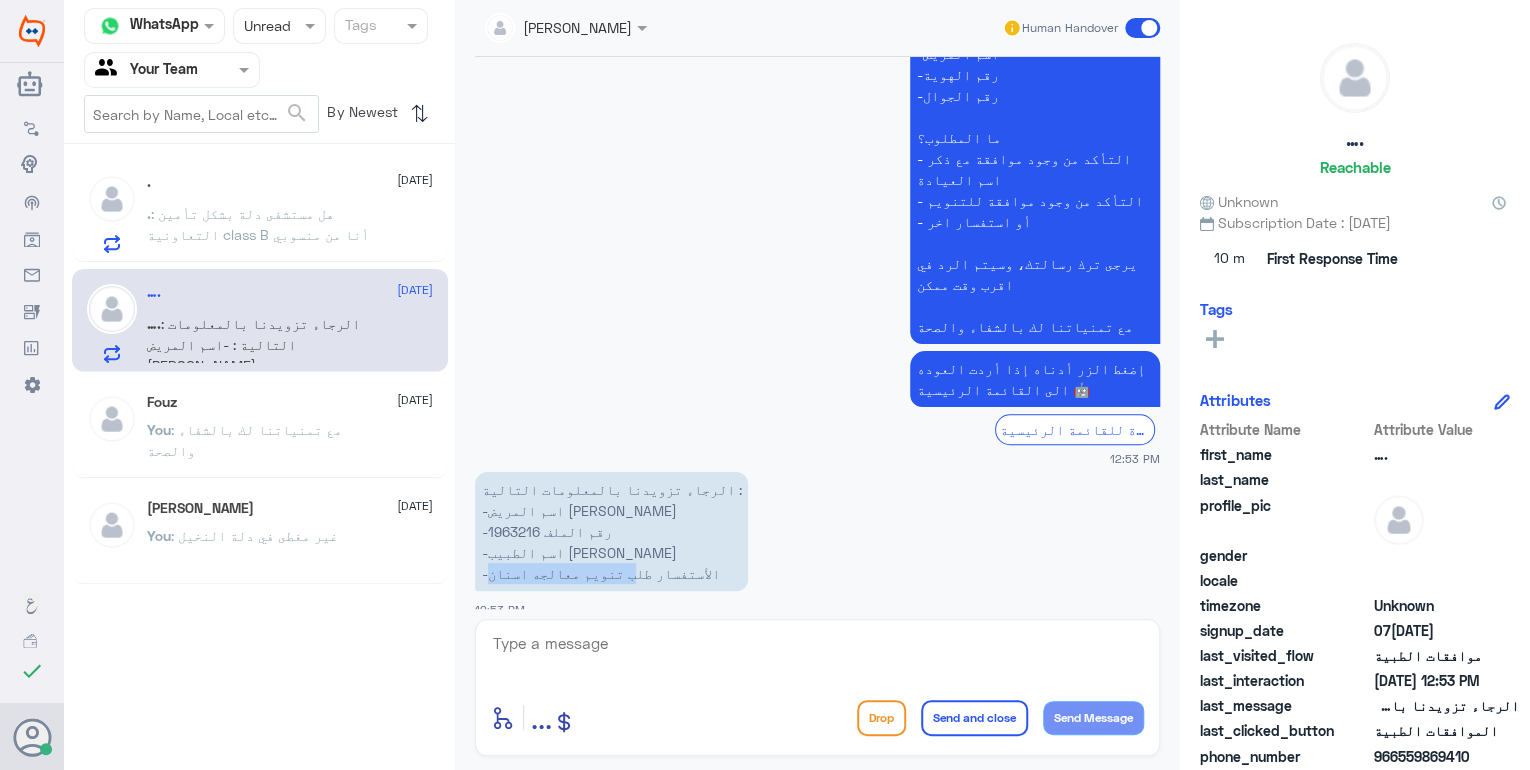 drag, startPoint x: 618, startPoint y: 556, endPoint x: 491, endPoint y: 553, distance: 127.03543 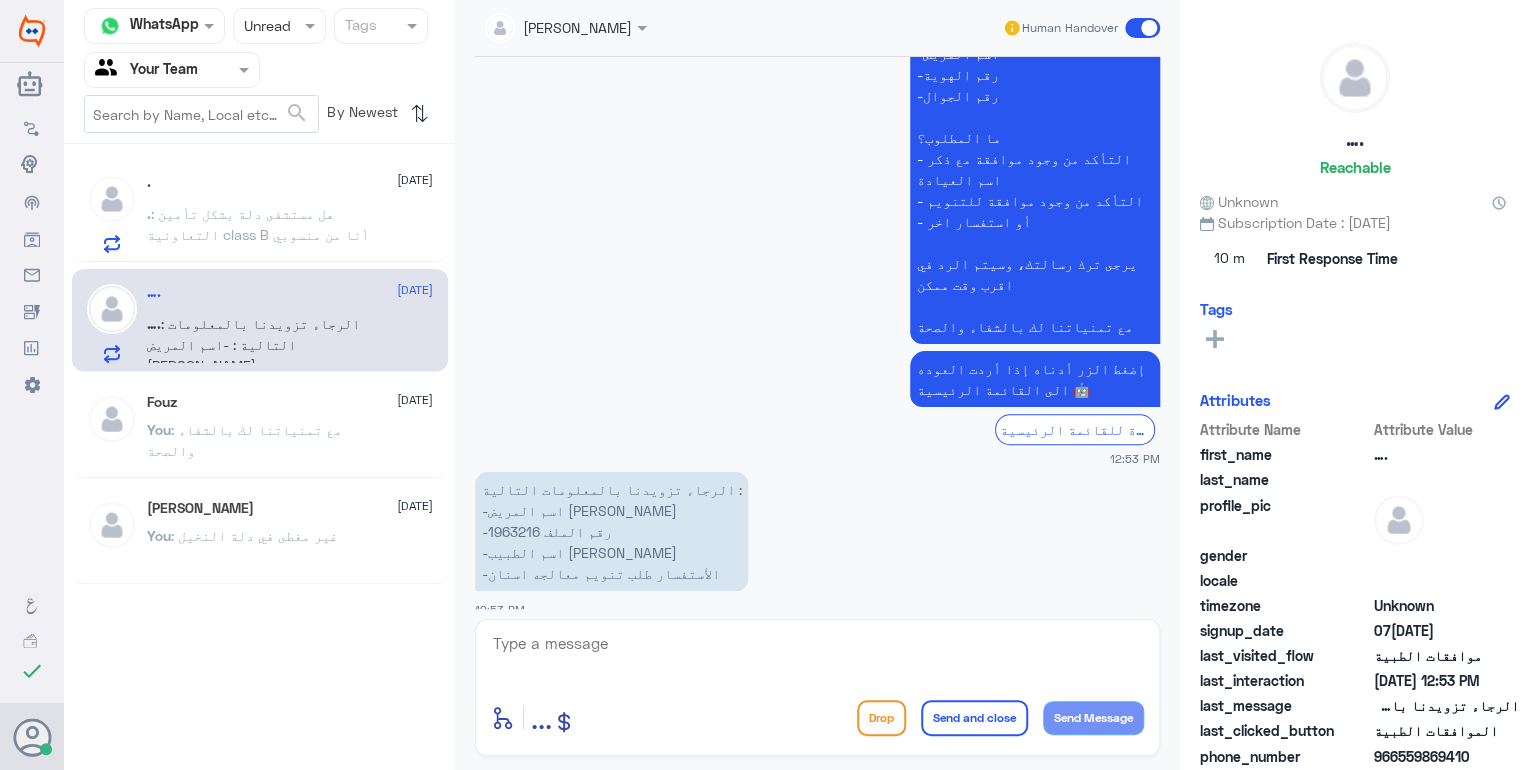 click on "الرجاء تزويدنا بالمعلومات التالية : -اسم المريض [PERSON_NAME] -رقم الملف 1963216 -اسم الطبيب  [PERSON_NAME] -الأستفسار طلب تنويم معالجه اسنان" 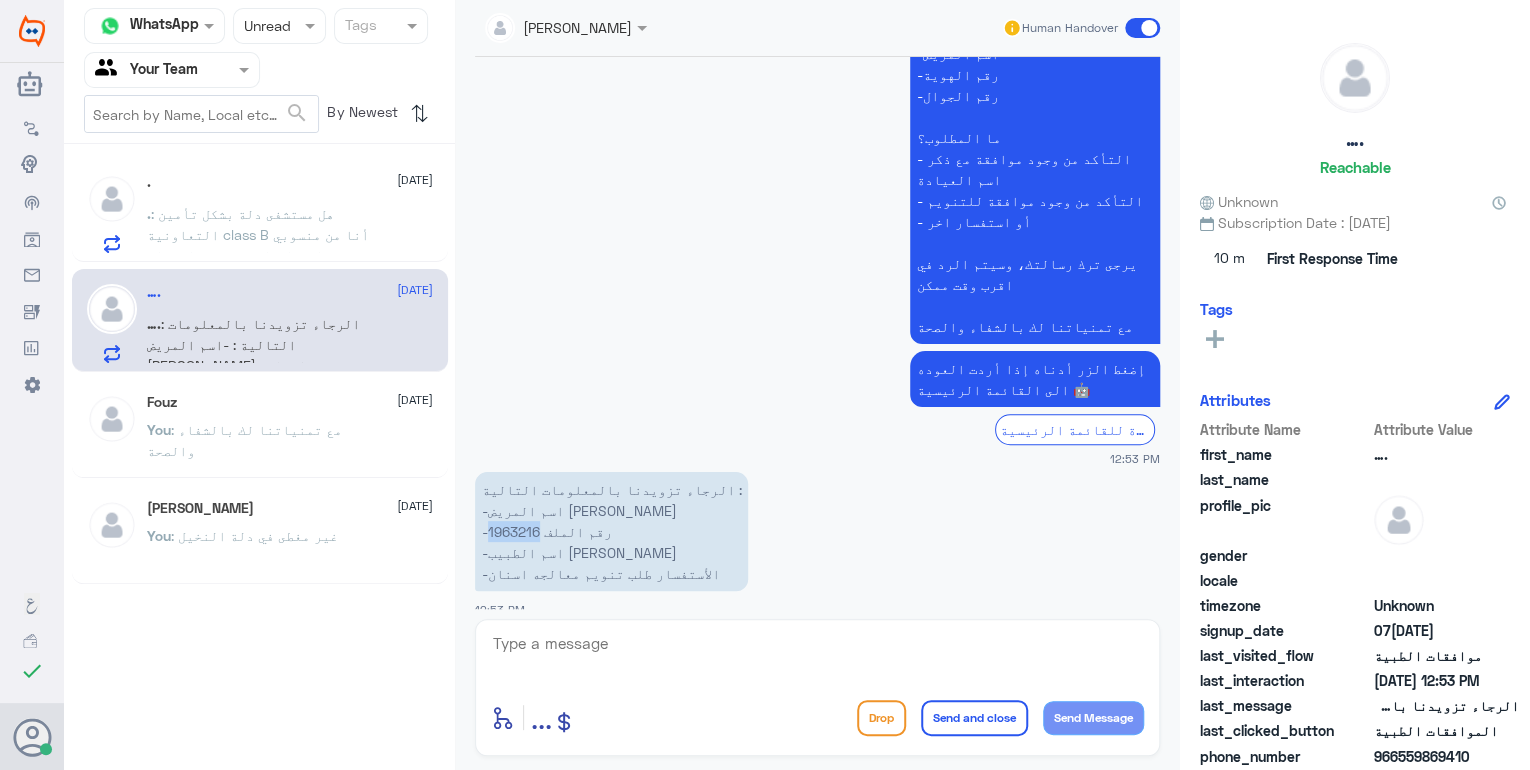 click on "الرجاء تزويدنا بالمعلومات التالية : -اسم المريض [PERSON_NAME] -رقم الملف 1963216 -اسم الطبيب  [PERSON_NAME] -الأستفسار طلب تنويم معالجه اسنان" 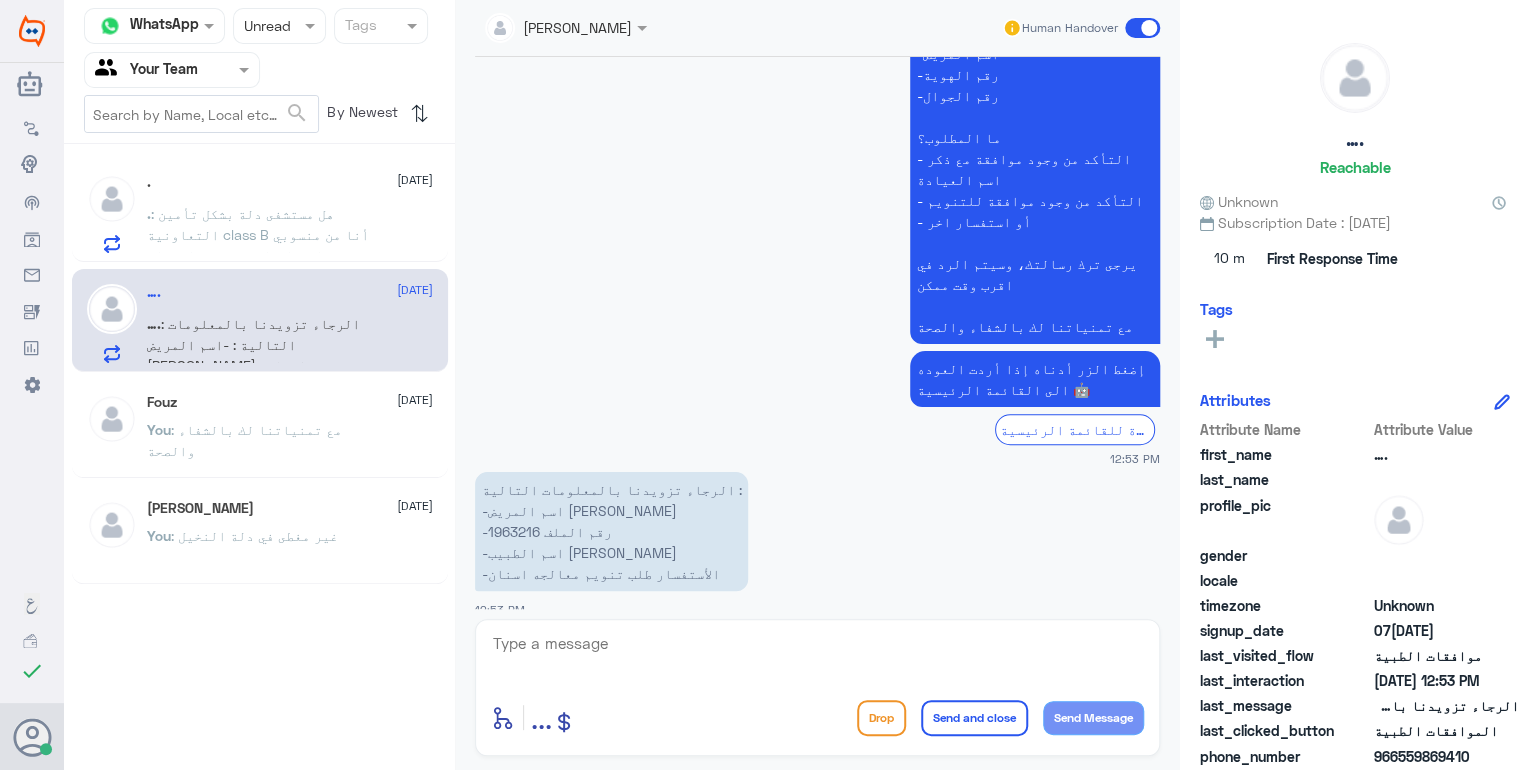 click 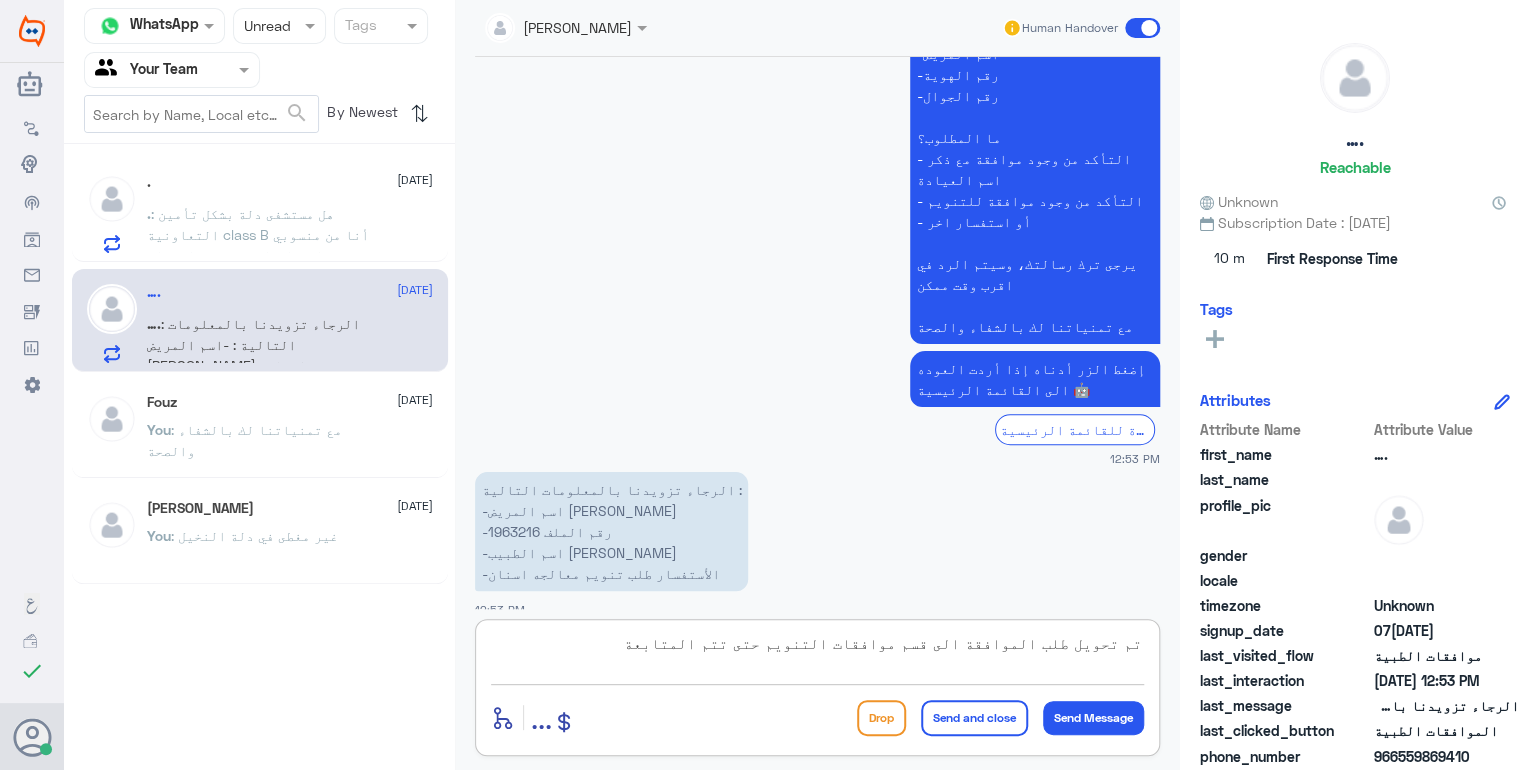 type on "تم تحويل طلب الموافقة الى قسم موافقات التنويم حتى تتم المتابعة" 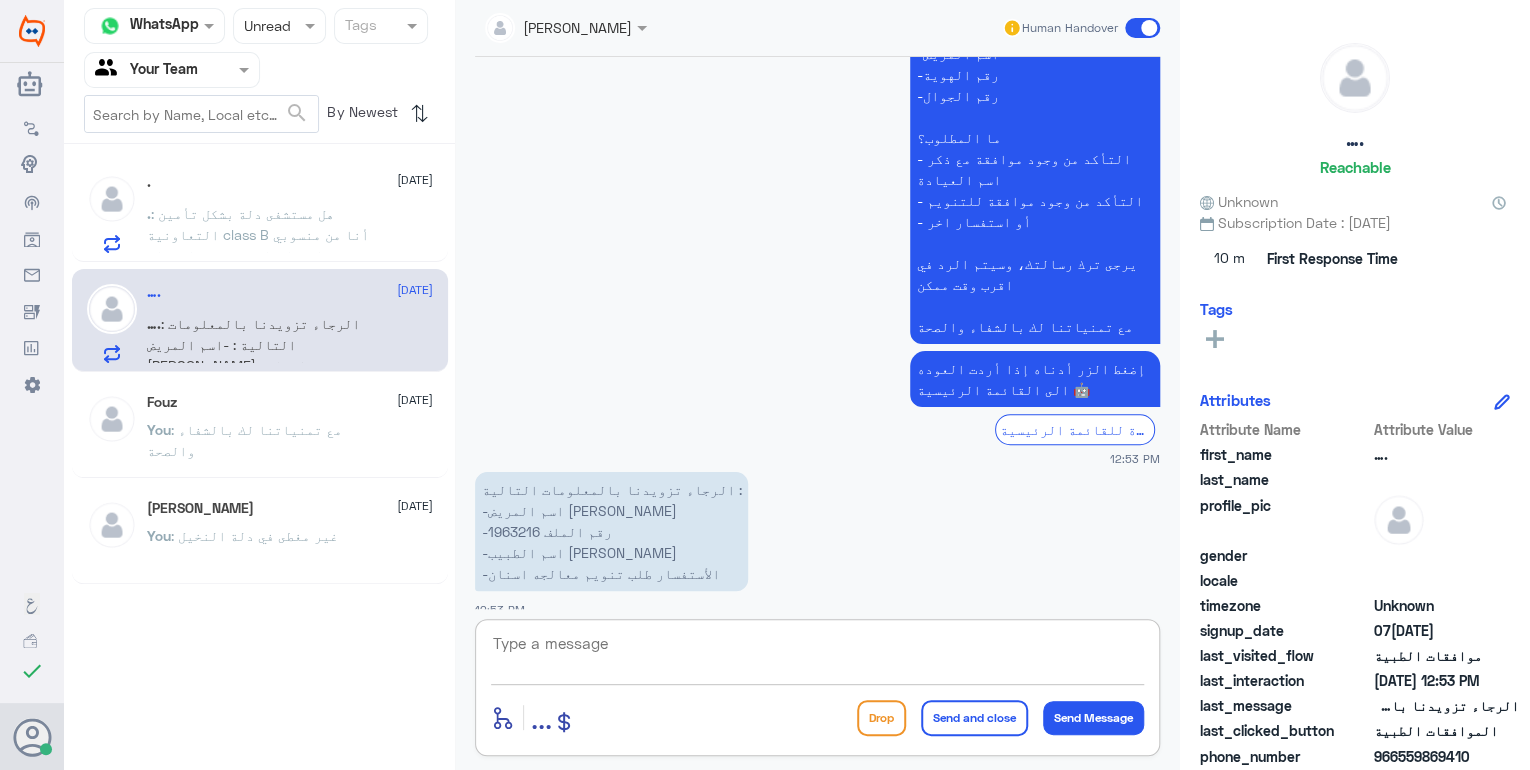 scroll, scrollTop: 664, scrollLeft: 0, axis: vertical 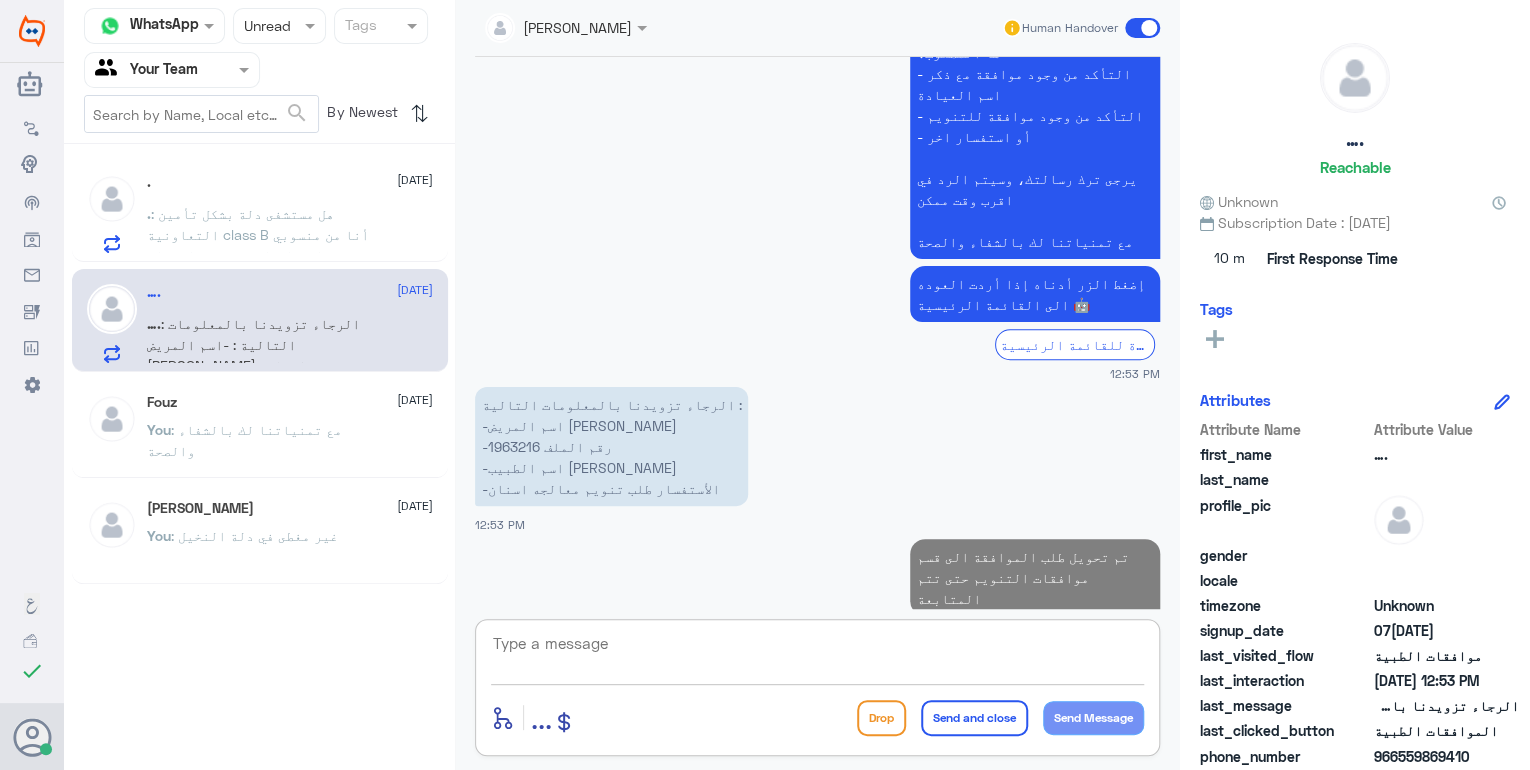 click on "إضغط الزر أدناه إذا أردت العوده الى القائمة الرئيسية 🤖" 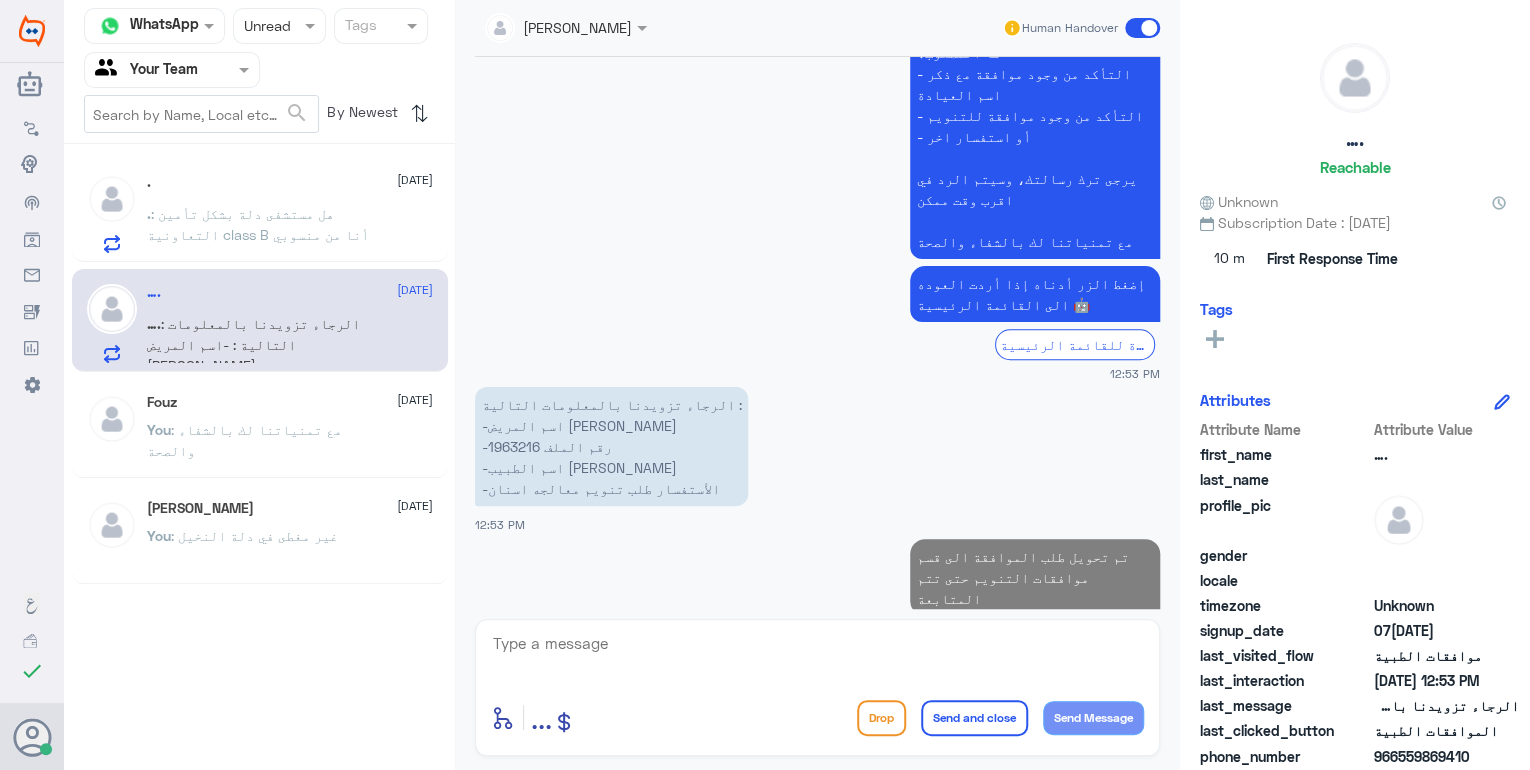 click on ". : هل مستشفى دلة بشكل تأمين التعاونية class B
أنا من منسوبي الشركة السعودية للخدمات الأرضية - الخطوط السعودية" 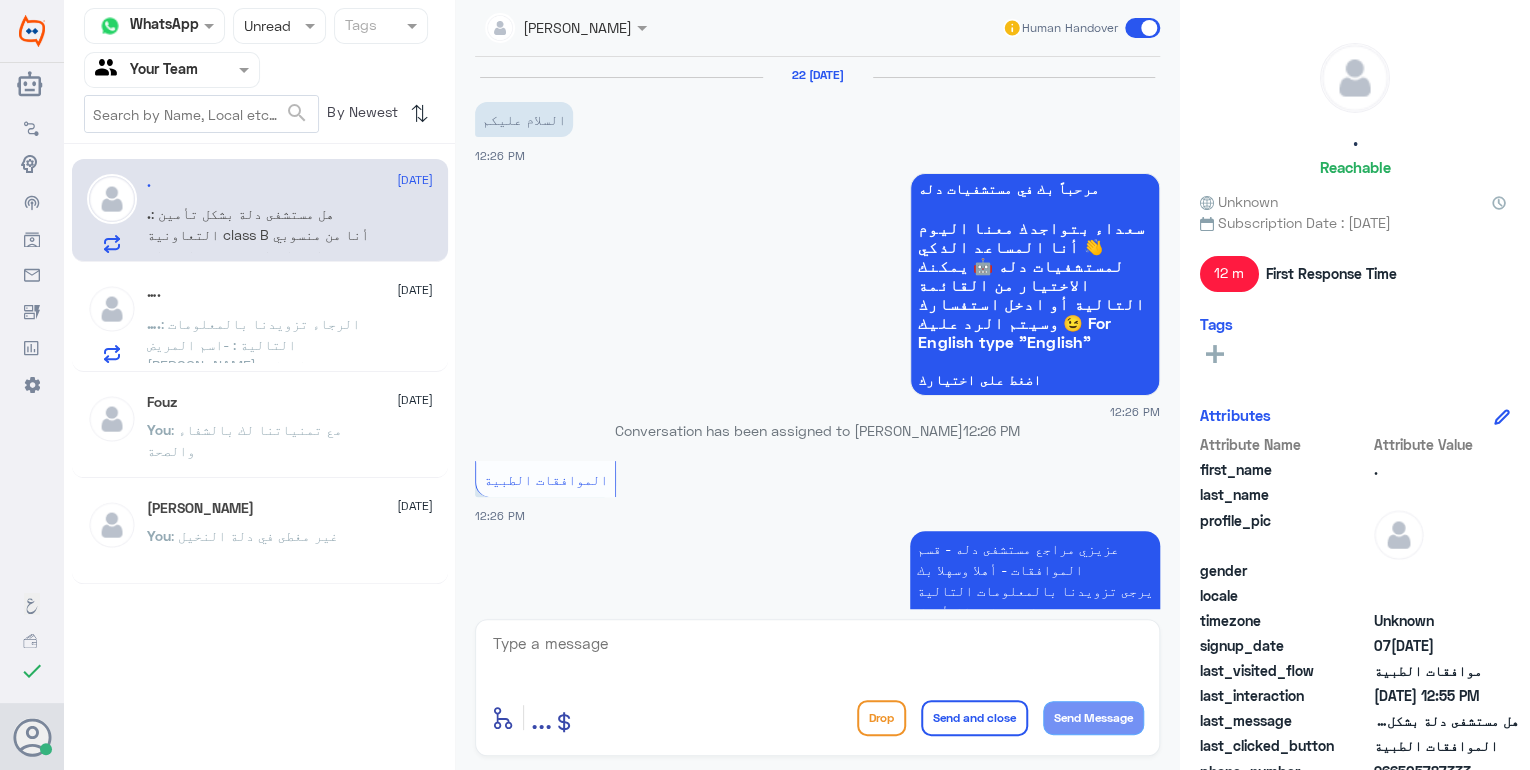 scroll, scrollTop: 768, scrollLeft: 0, axis: vertical 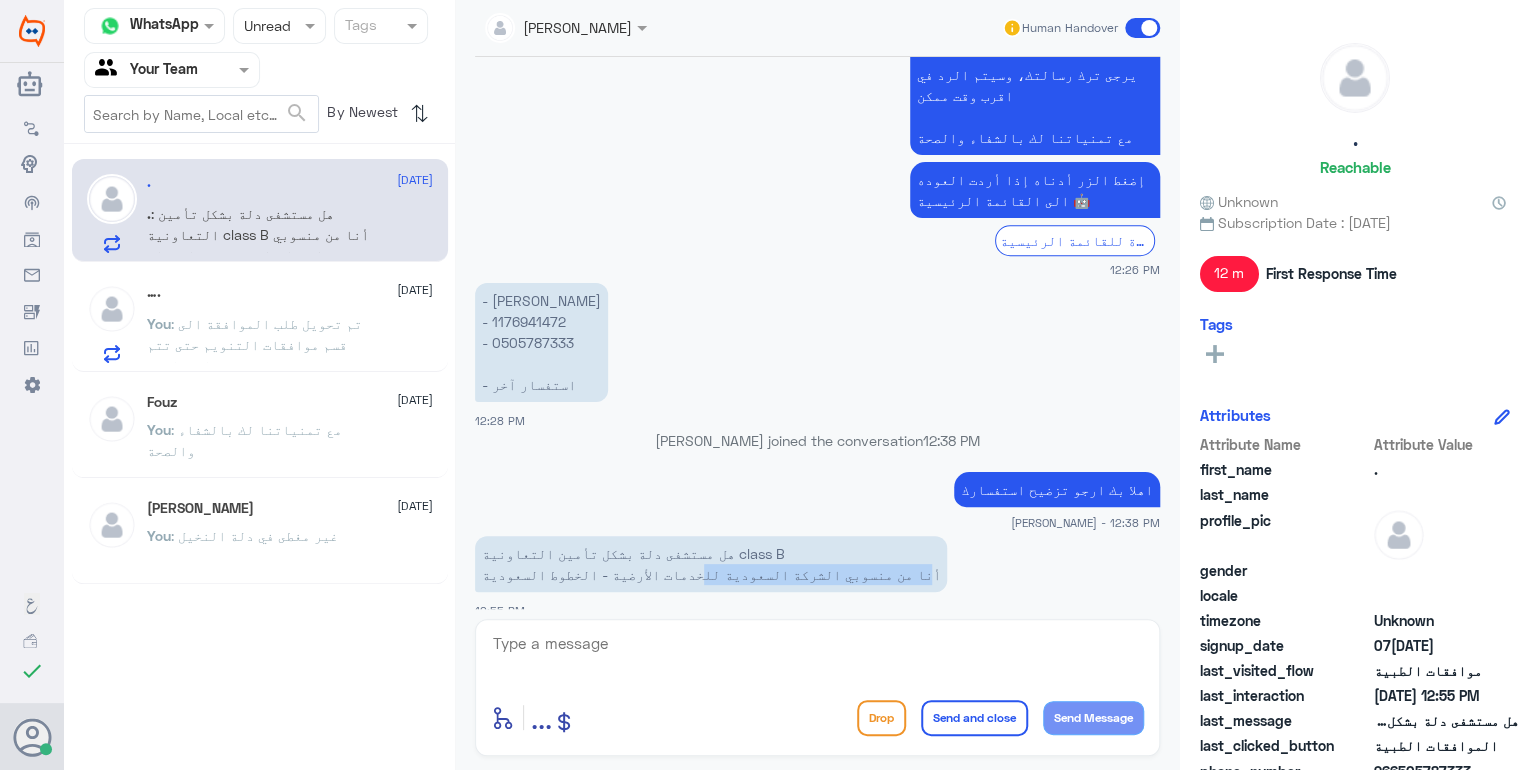 drag, startPoint x: 887, startPoint y: 547, endPoint x: 632, endPoint y: 556, distance: 255.15877 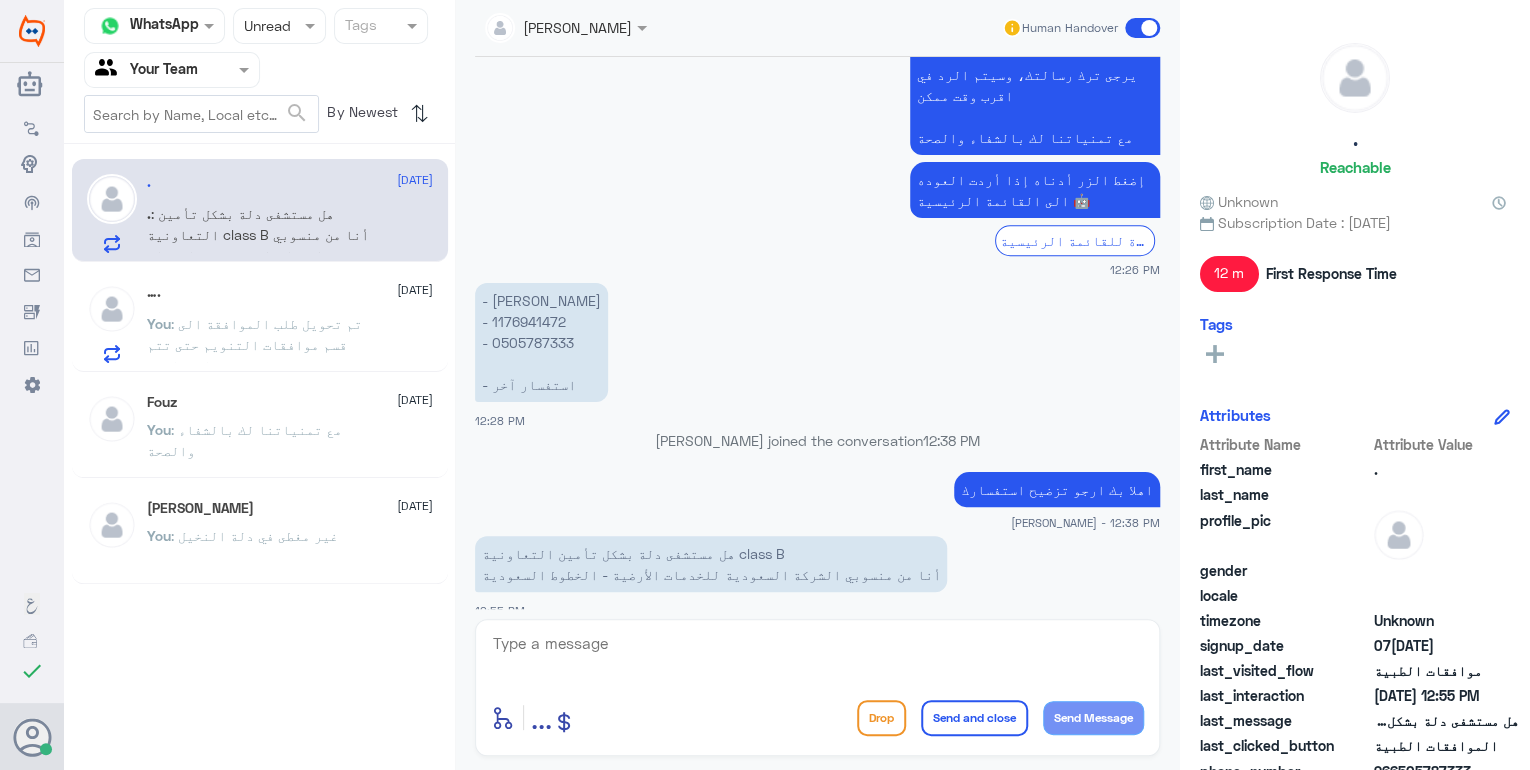 drag, startPoint x: 632, startPoint y: 556, endPoint x: 557, endPoint y: 556, distance: 75 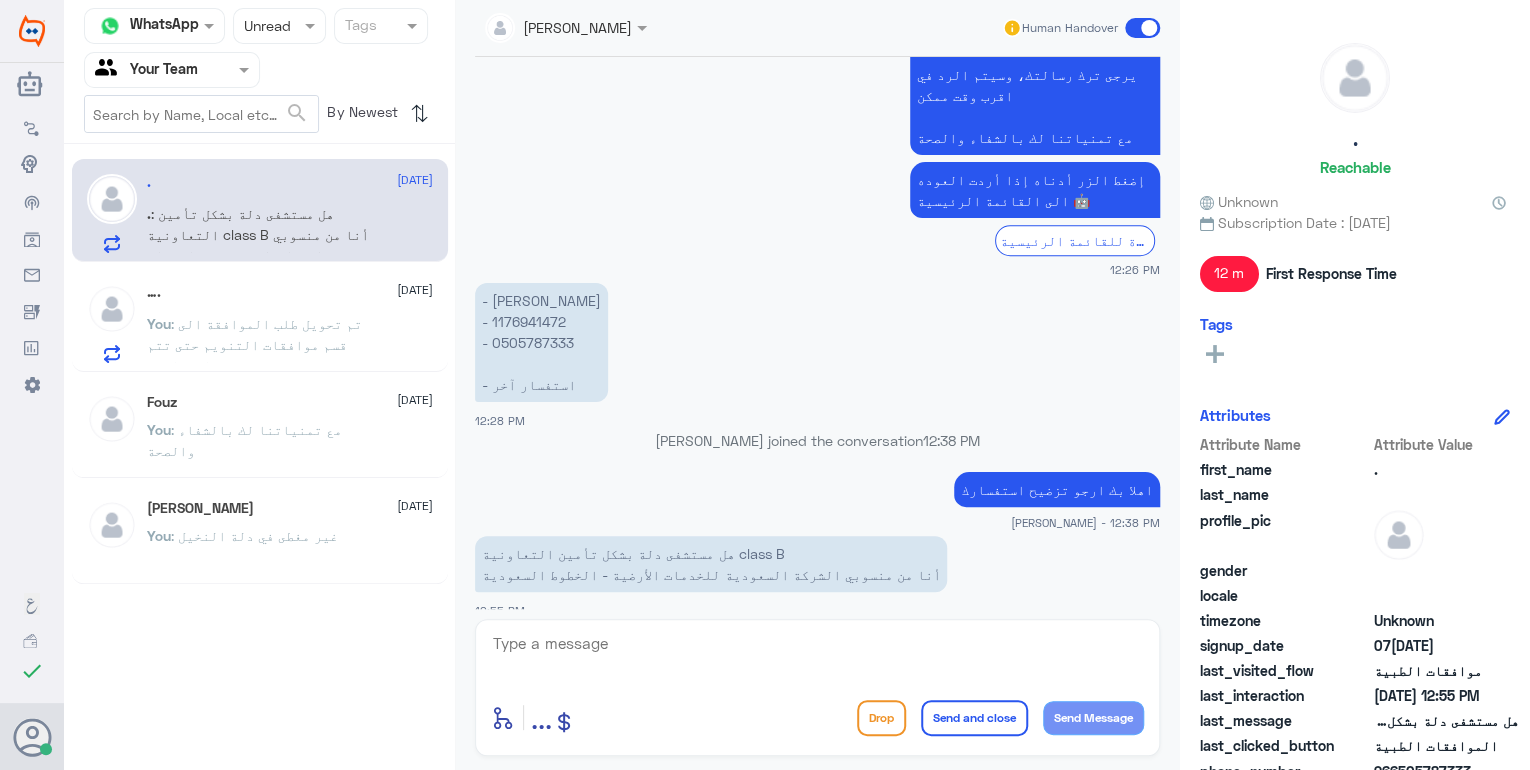 click on "-  [PERSON_NAME]  -  ⁠1176941472 -  ⁠0505787333 -  استفسار آخر" 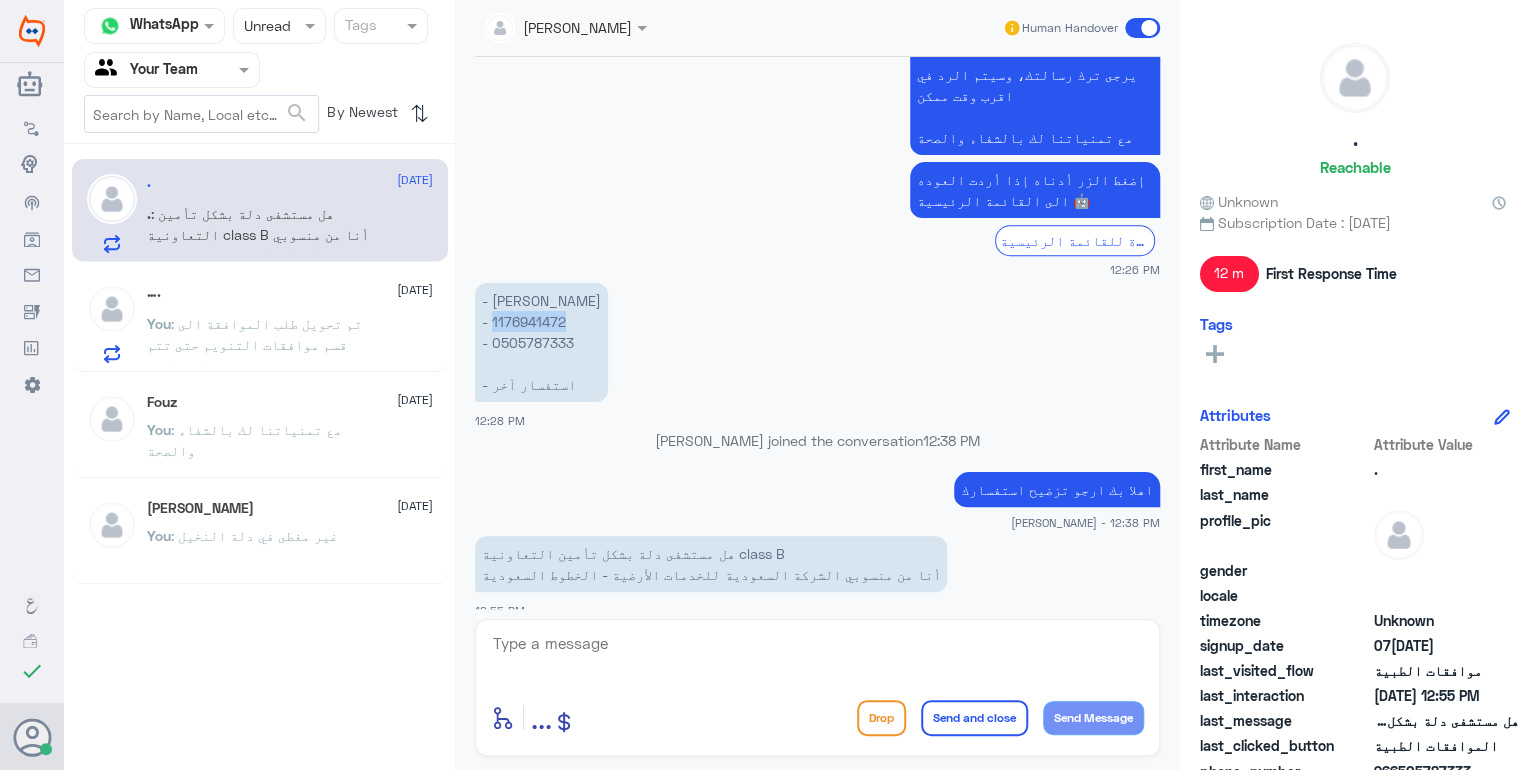 click on "-  [PERSON_NAME]  -  ⁠1176941472 -  ⁠0505787333 -  استفسار آخر" 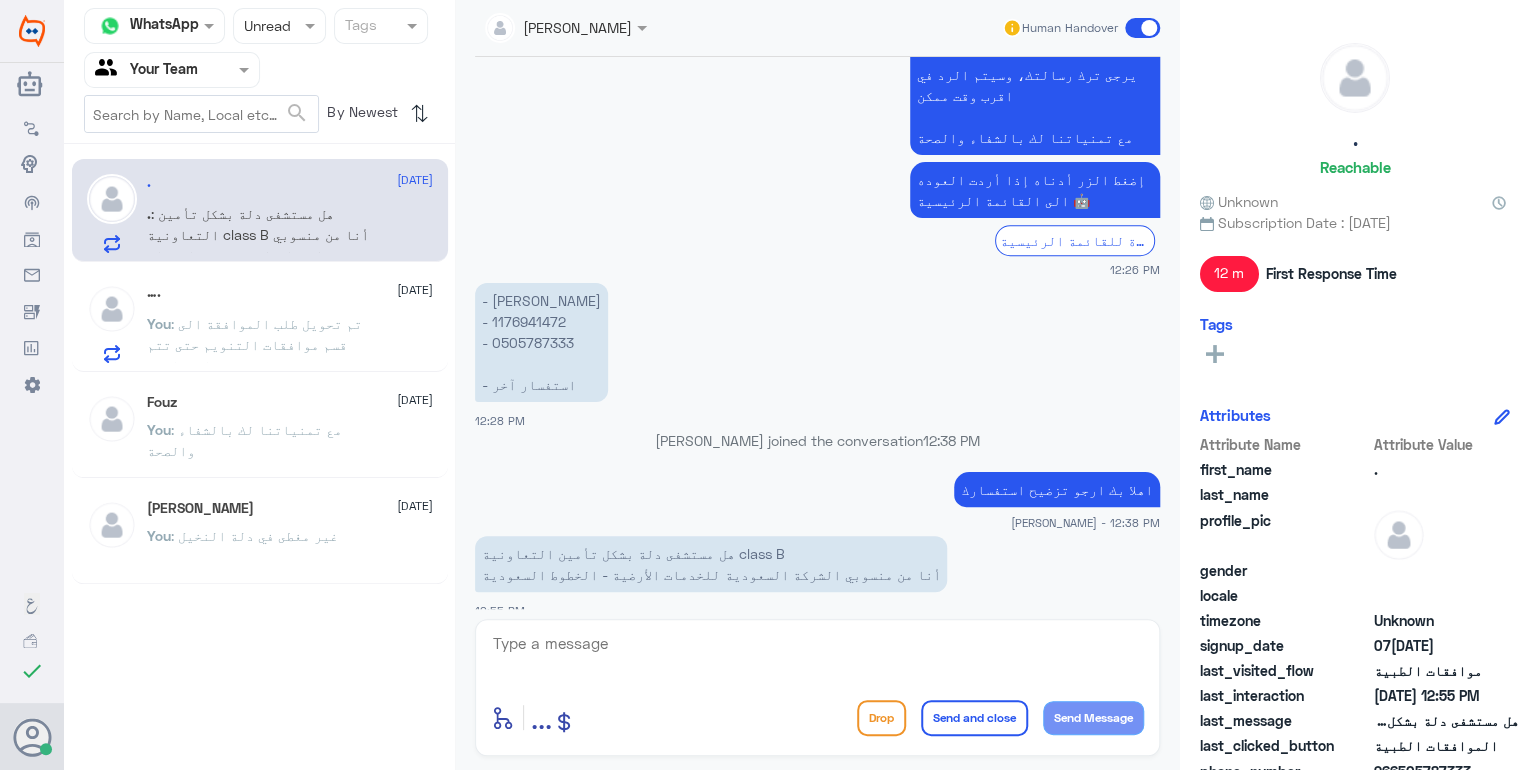 click 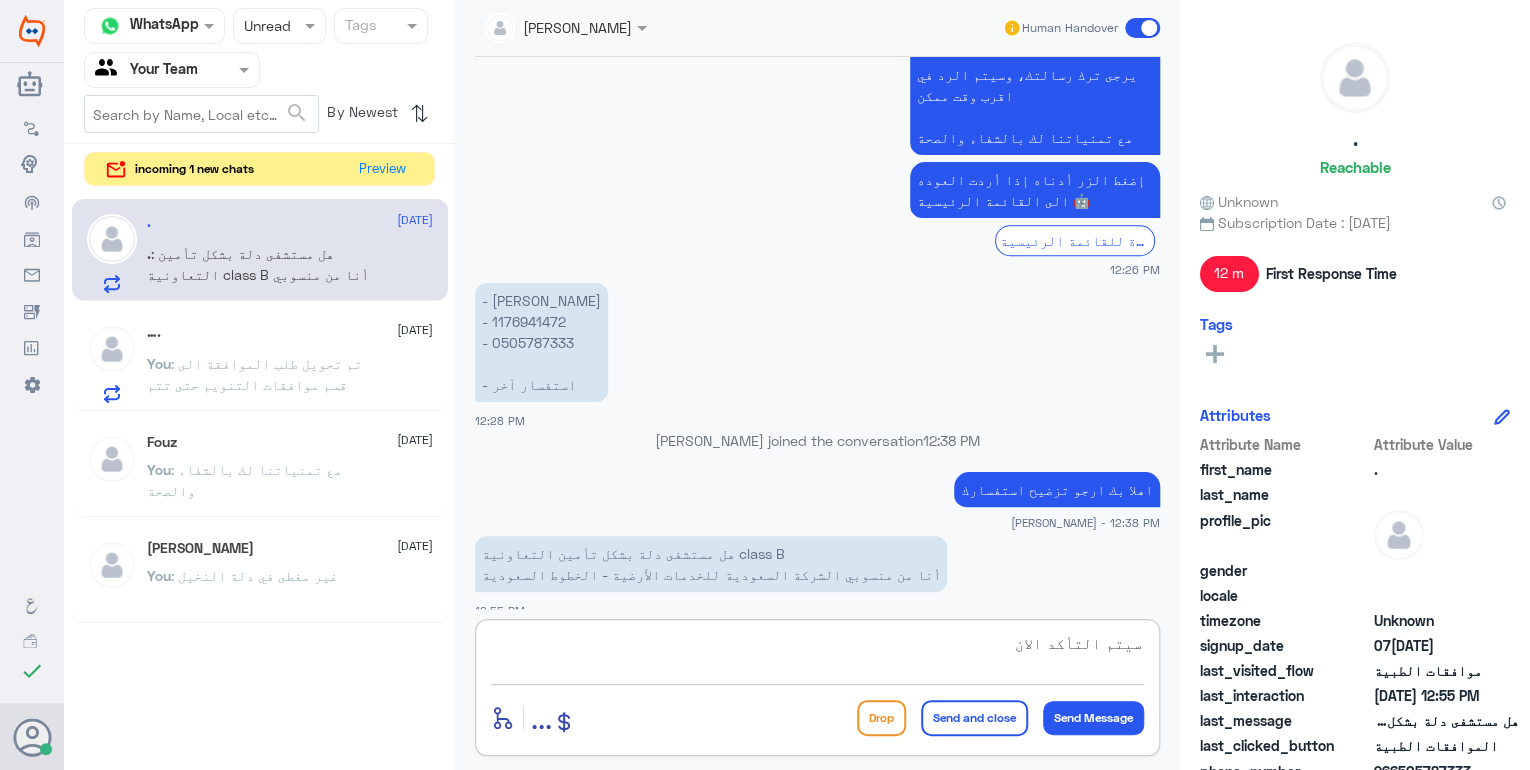 type on "سيتم التأكد الان" 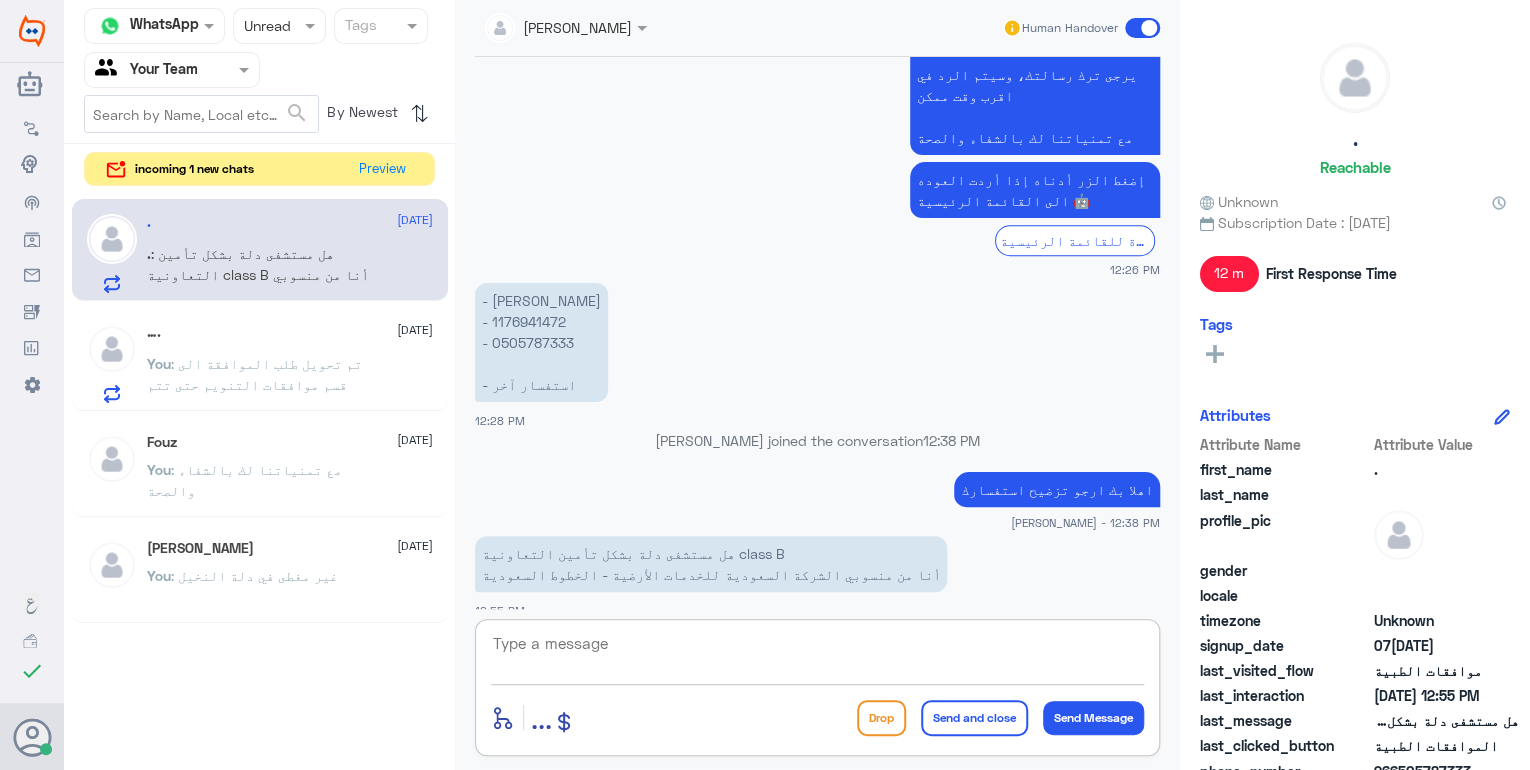 scroll, scrollTop: 833, scrollLeft: 0, axis: vertical 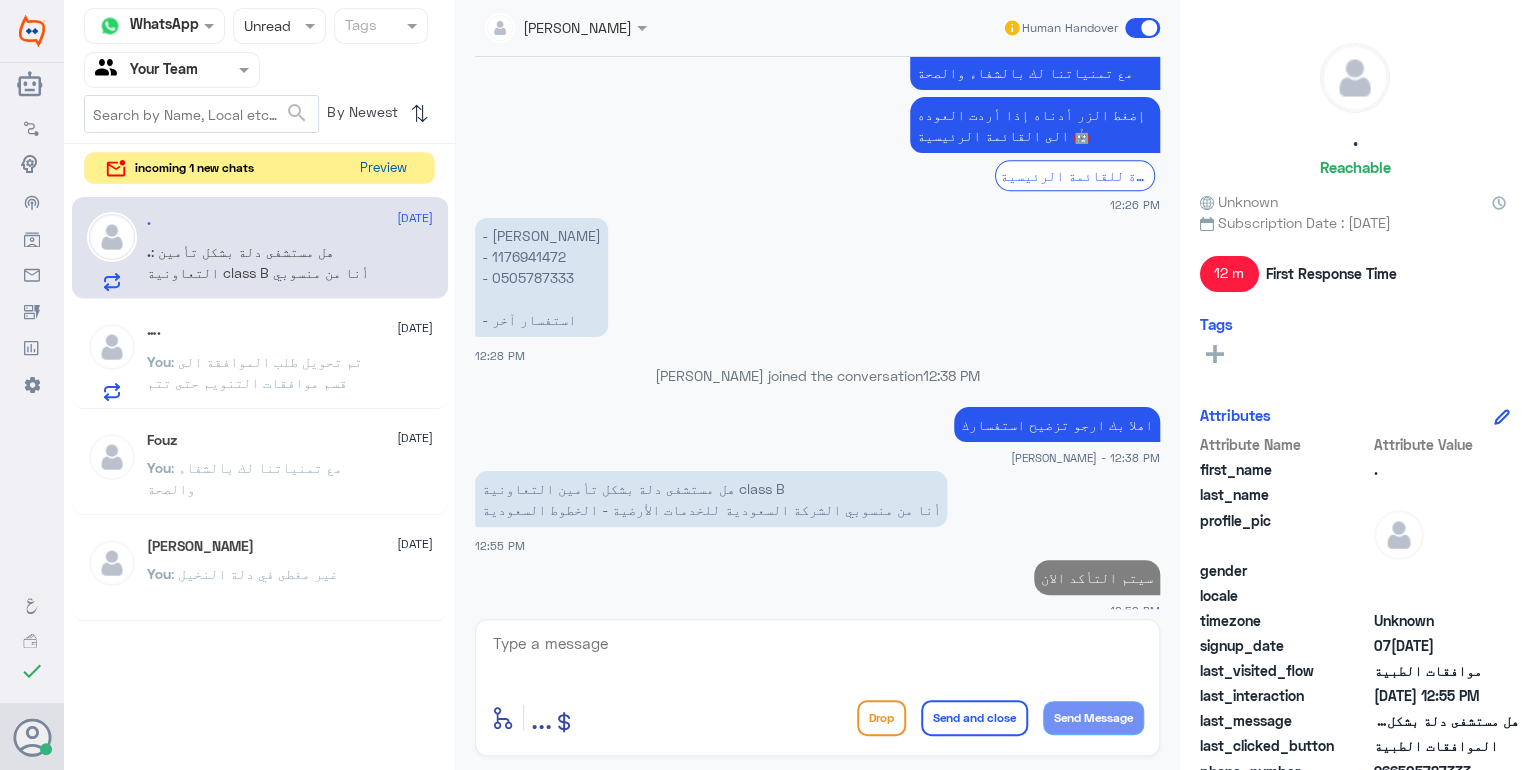 click on "Preview" 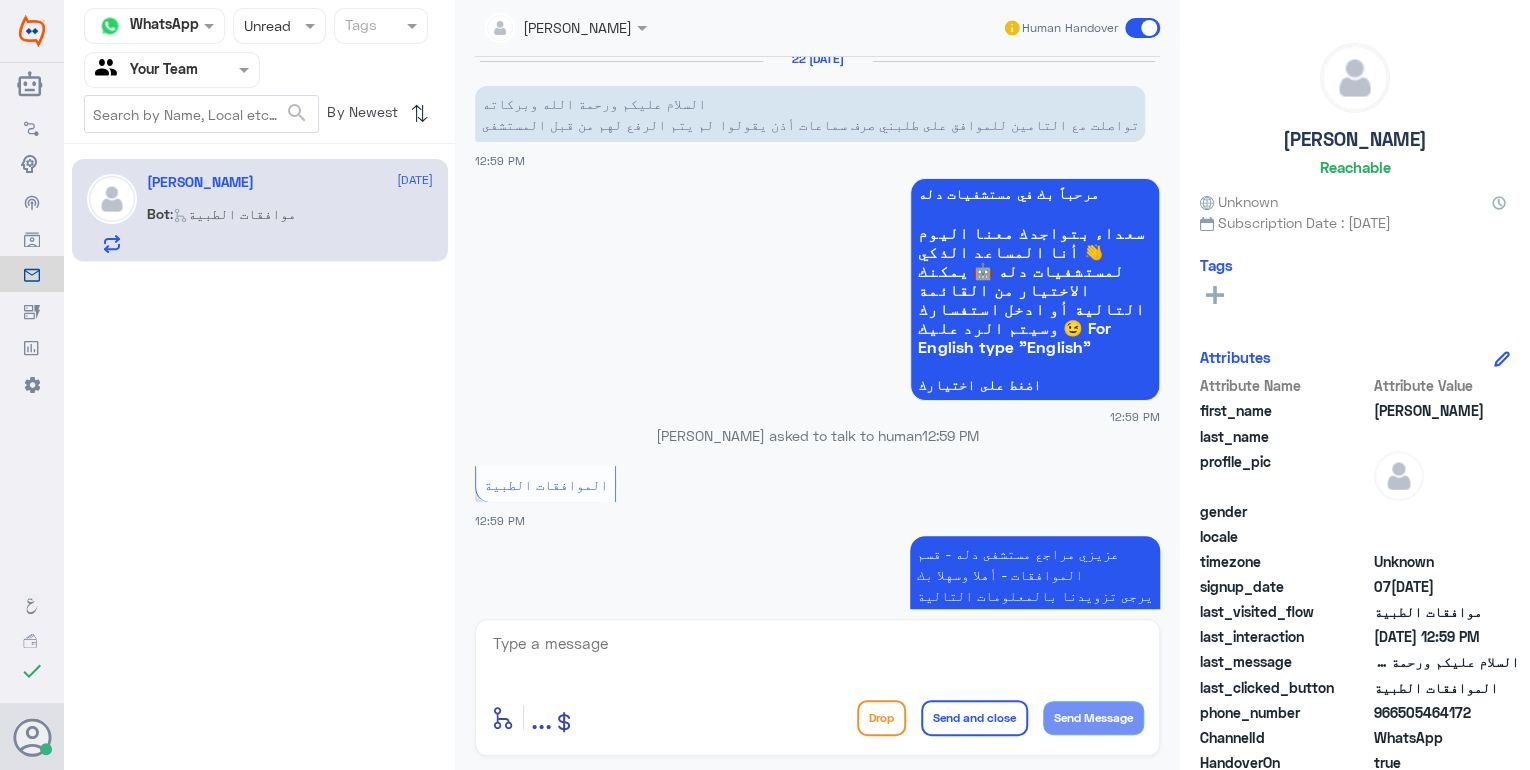 scroll, scrollTop: 0, scrollLeft: 0, axis: both 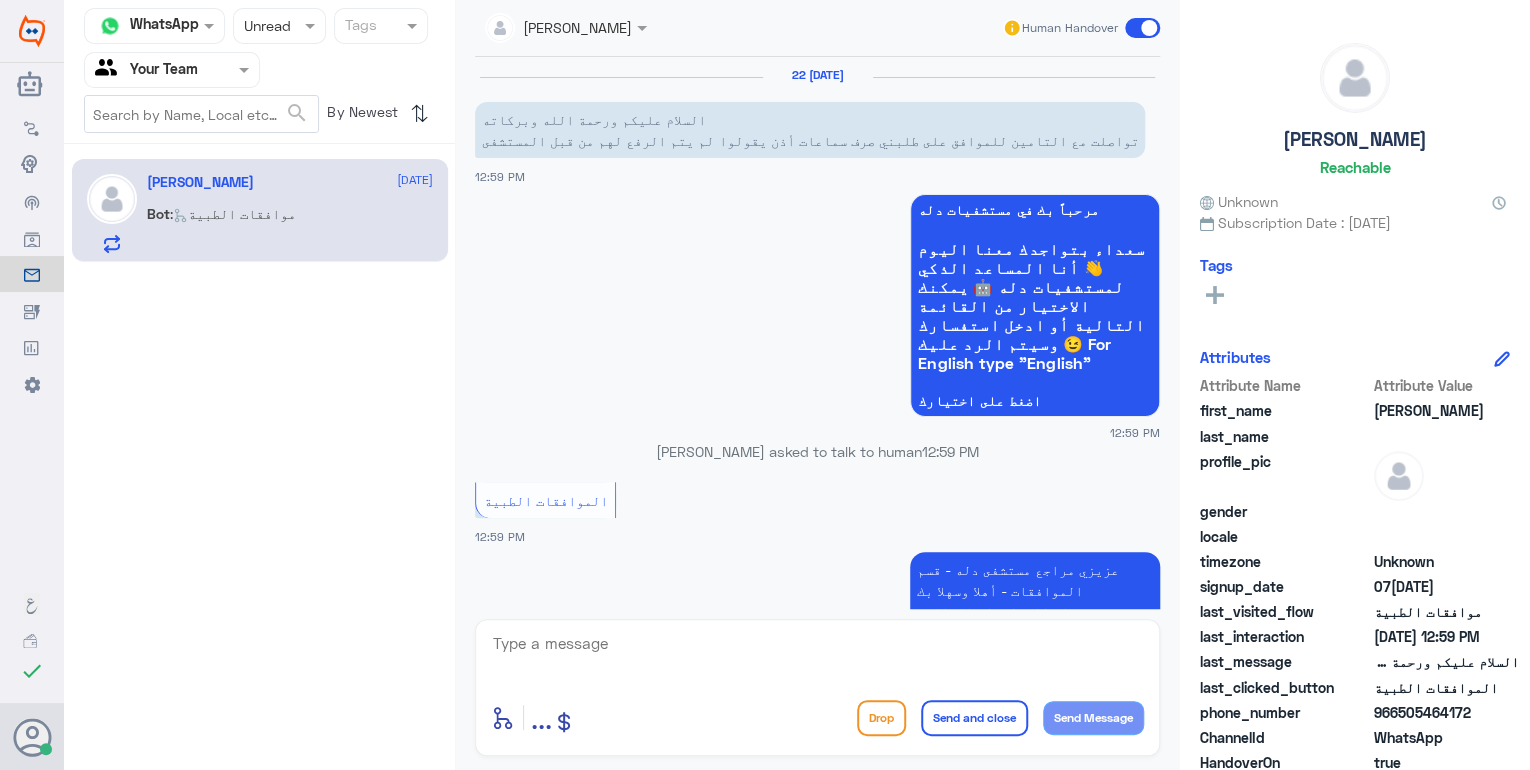 click 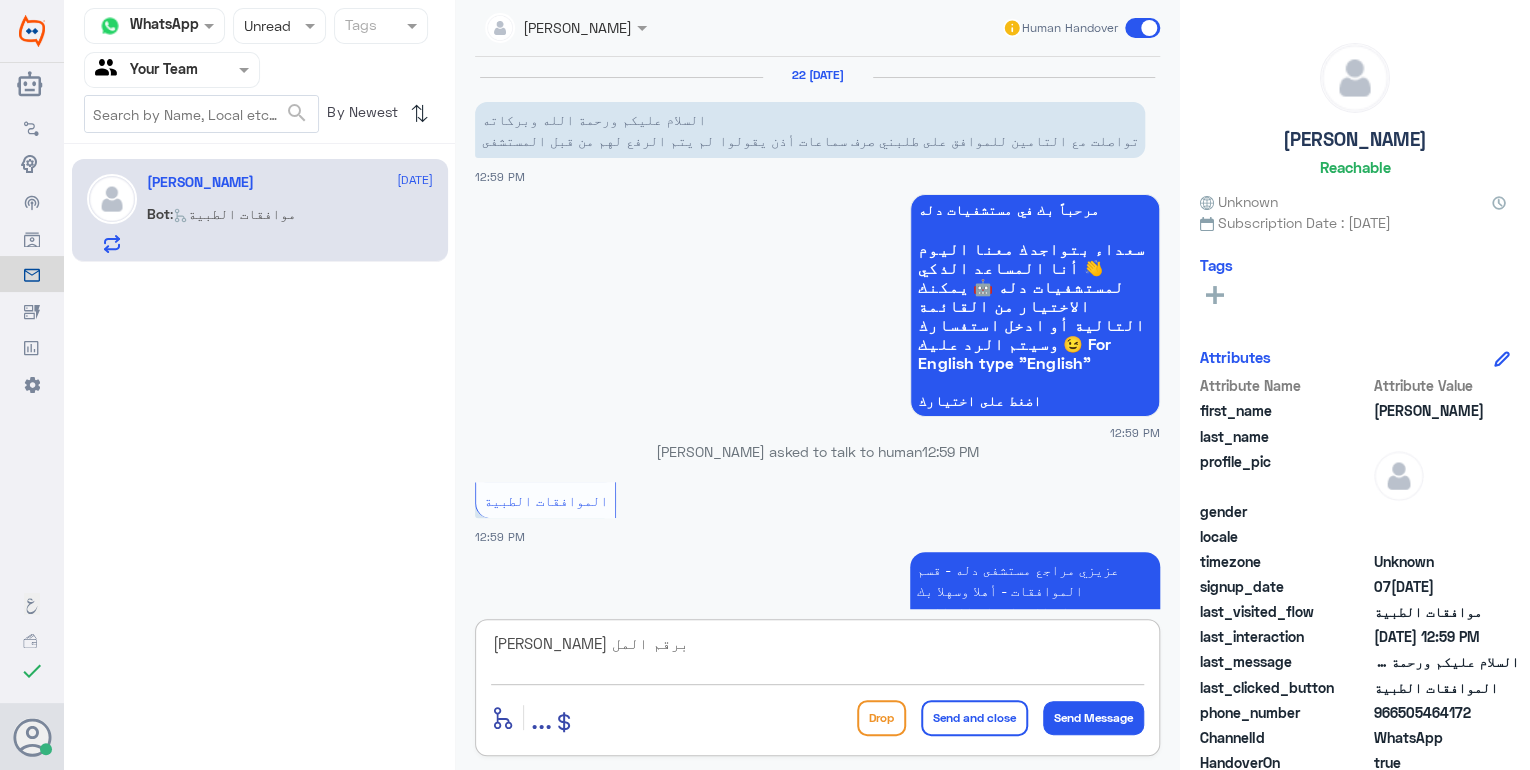 type on "ارجو تزويدي برقم الملف" 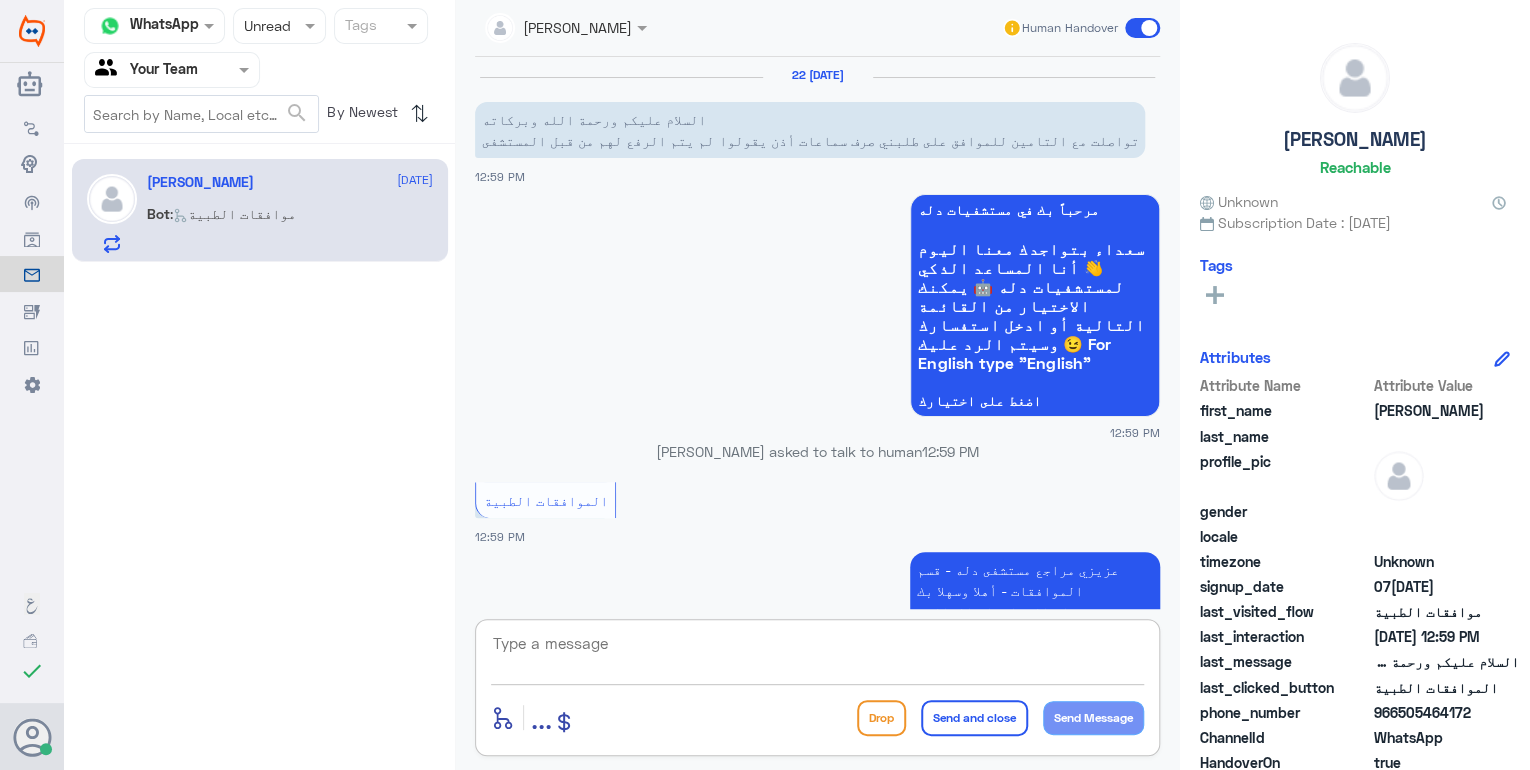 scroll, scrollTop: 512, scrollLeft: 0, axis: vertical 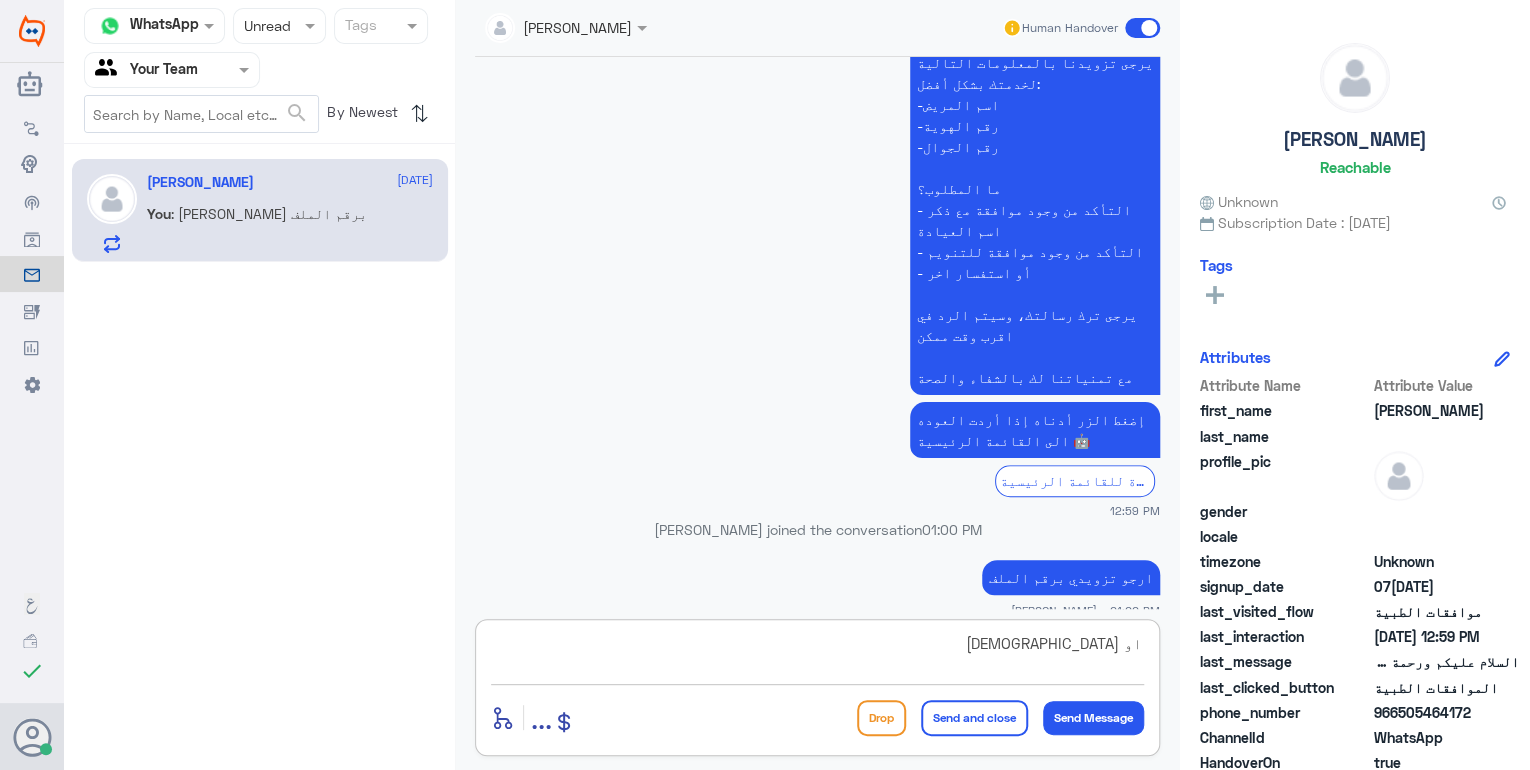 type on "او [DEMOGRAPHIC_DATA]" 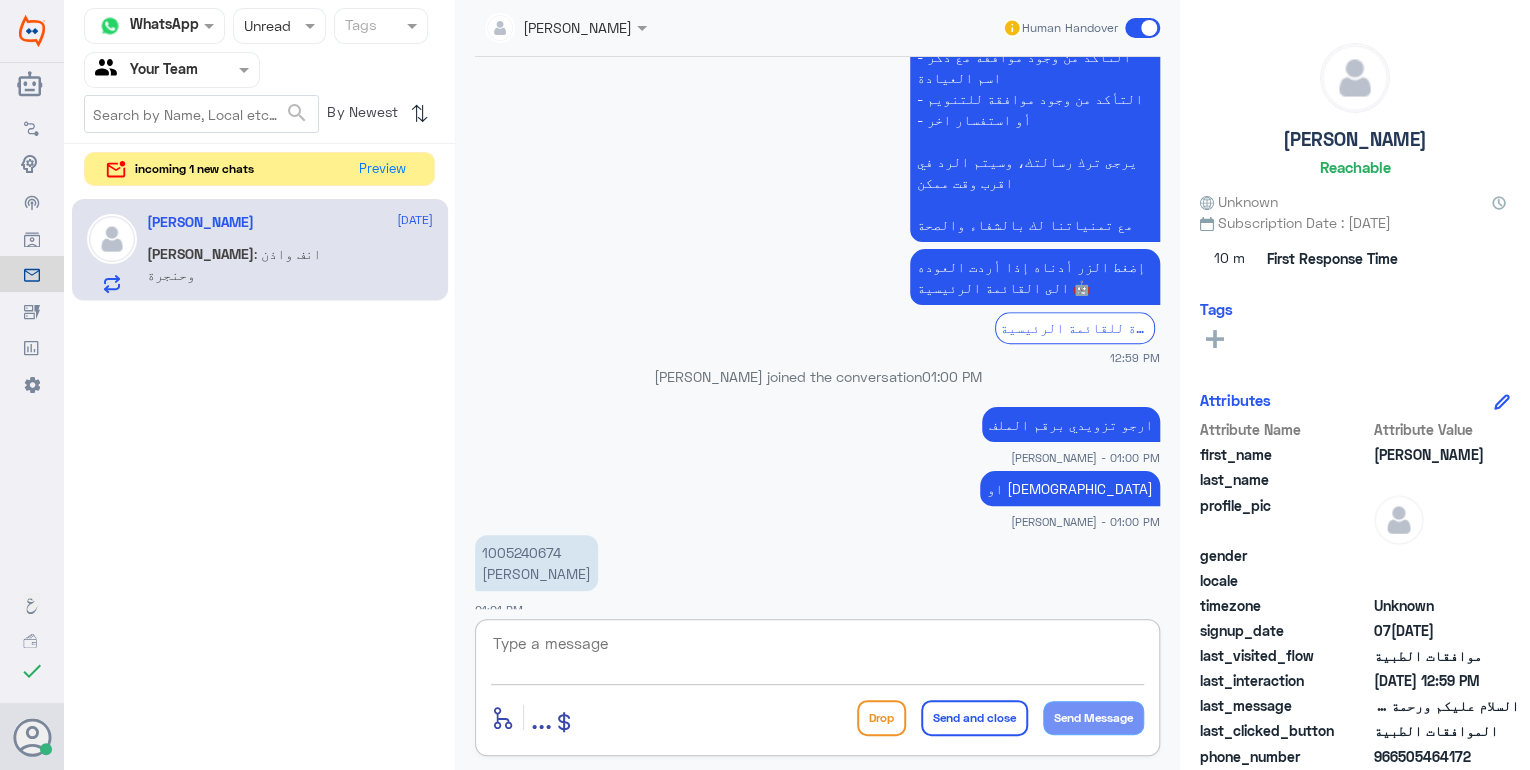 scroll, scrollTop: 734, scrollLeft: 0, axis: vertical 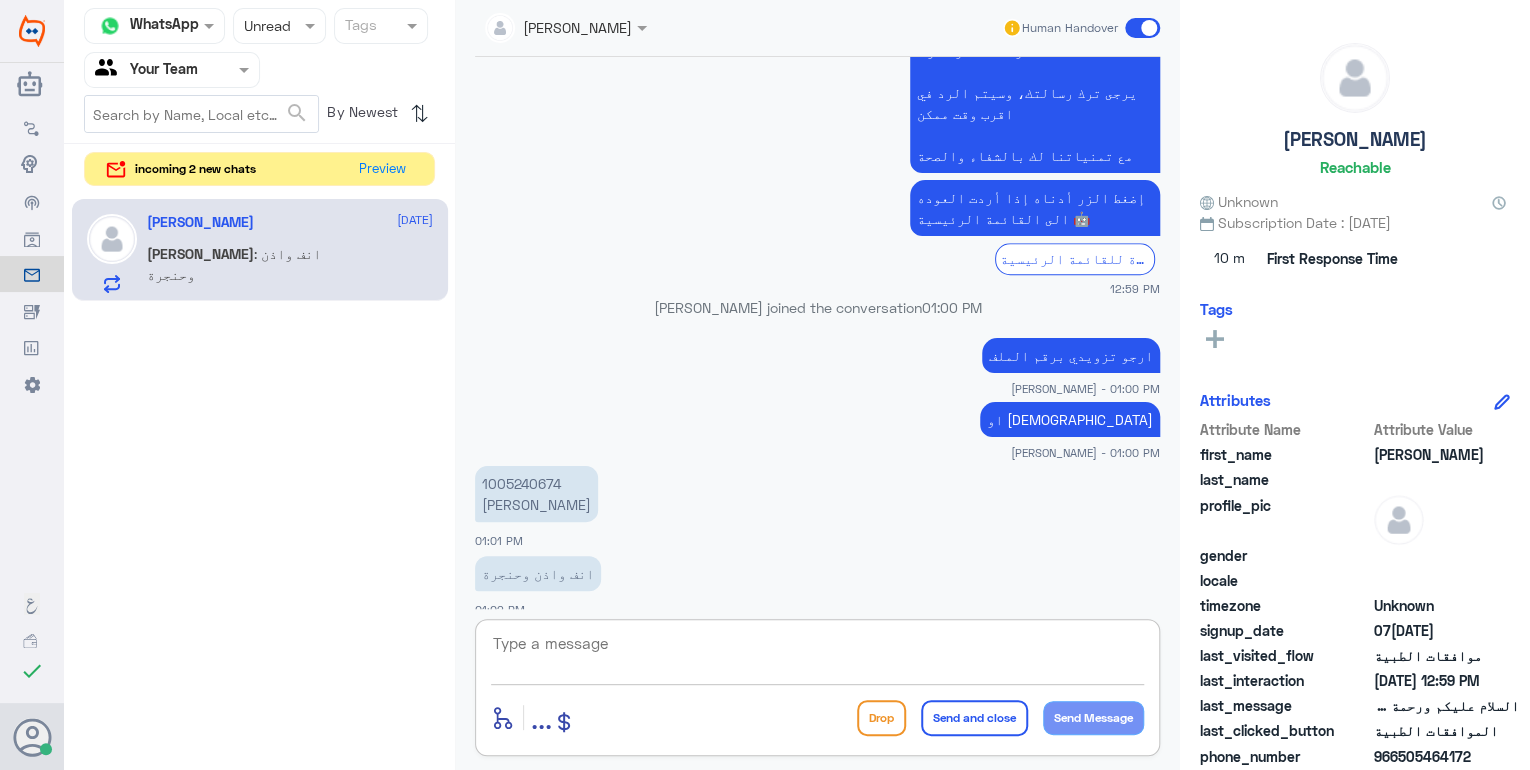 click on "1005240674  [PERSON_NAME]" 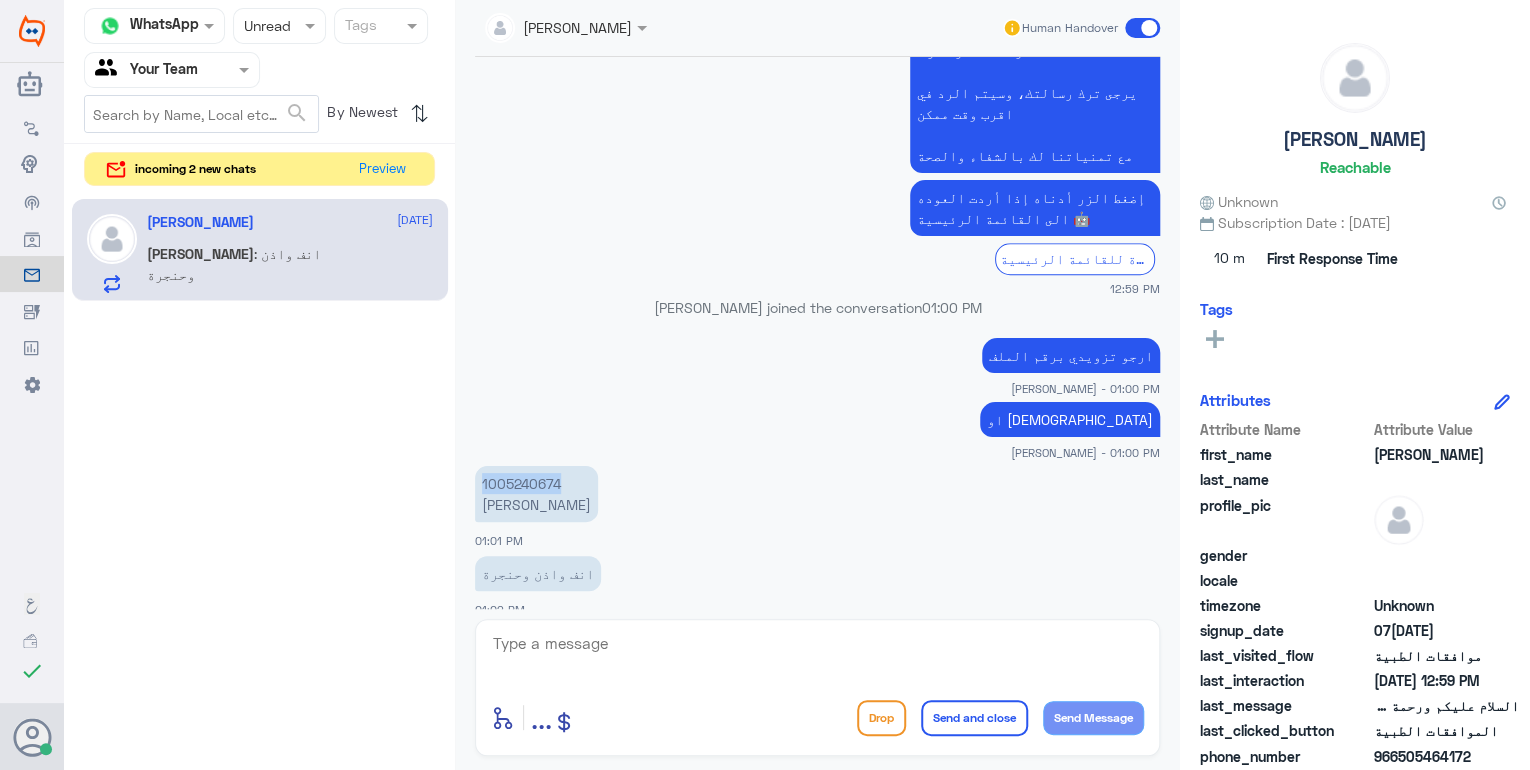 click on "1005240674  [PERSON_NAME]" 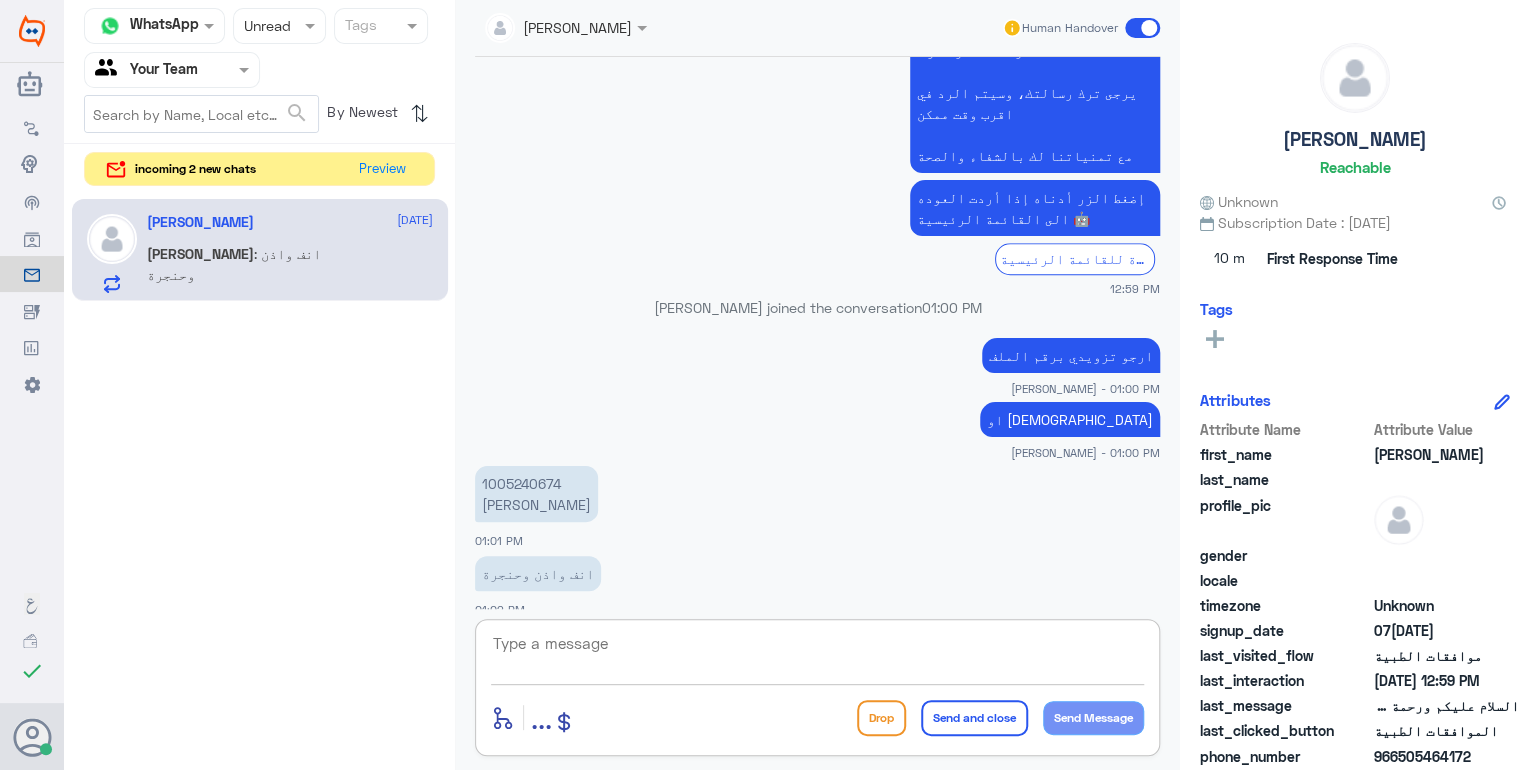 drag, startPoint x: 581, startPoint y: 640, endPoint x: 612, endPoint y: 631, distance: 32.280025 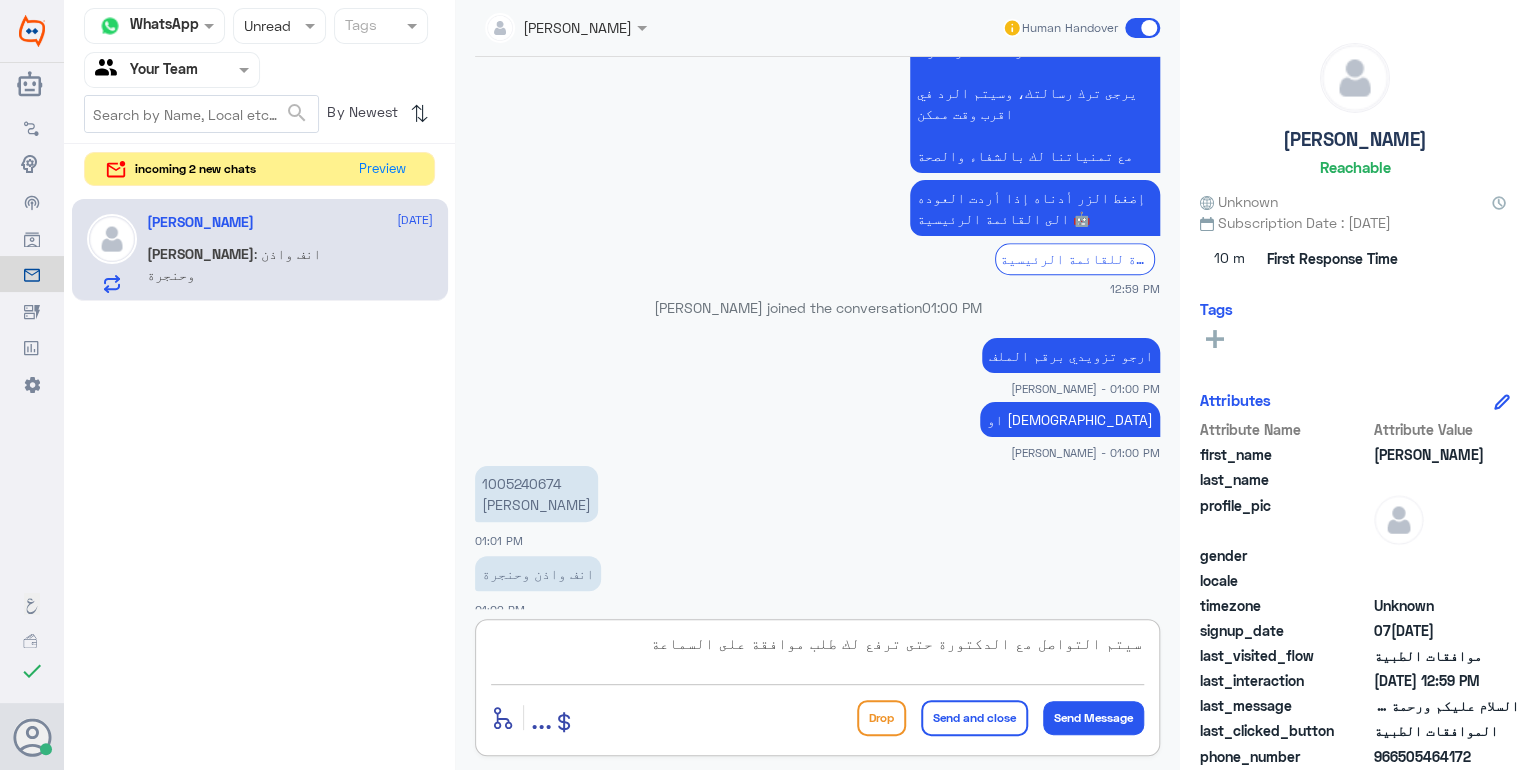 type on "سيتم التواصل مع الدكتورة حتى ترفع لك طلب موافقة على السماعة" 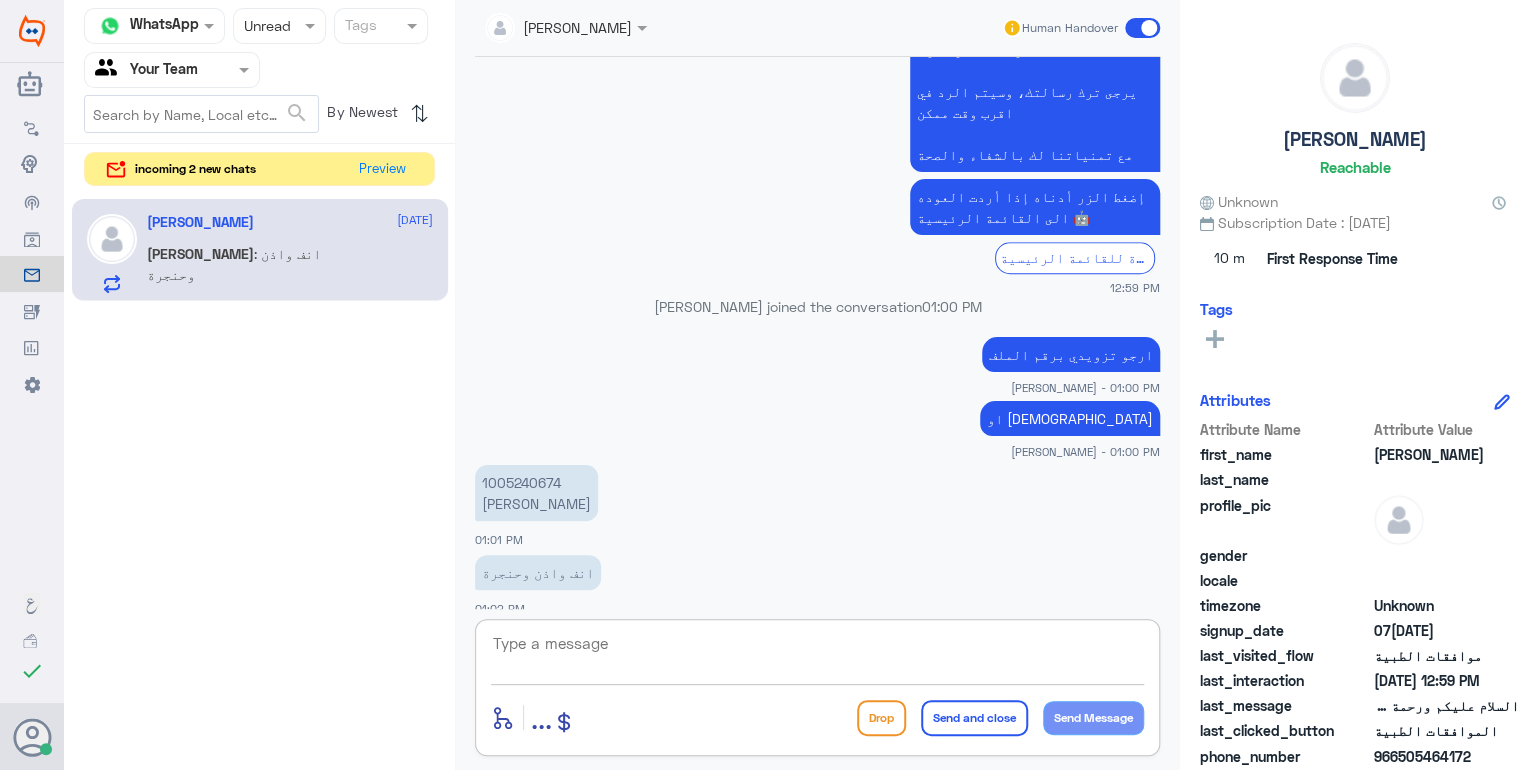 scroll, scrollTop: 659, scrollLeft: 0, axis: vertical 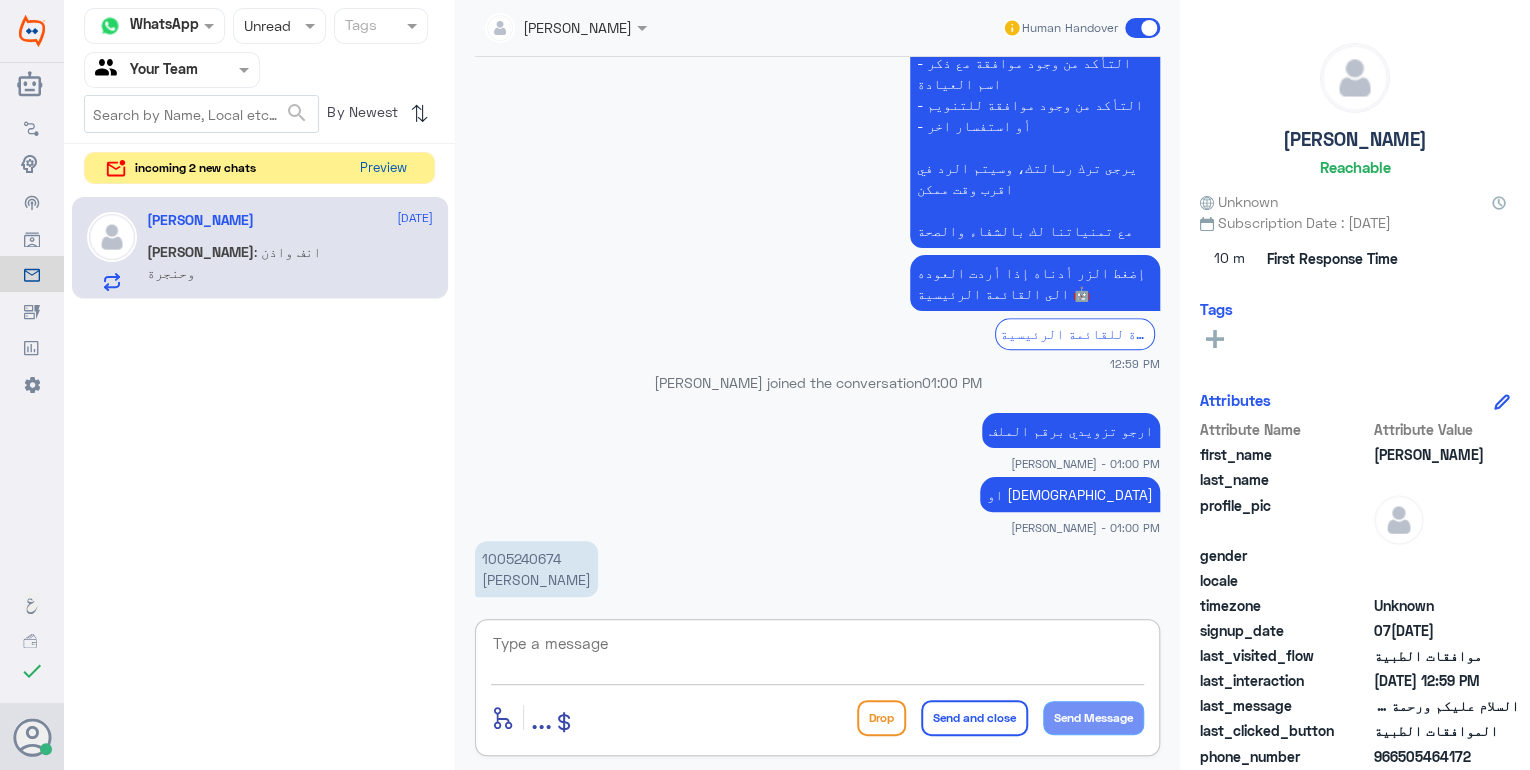 click on "Preview" 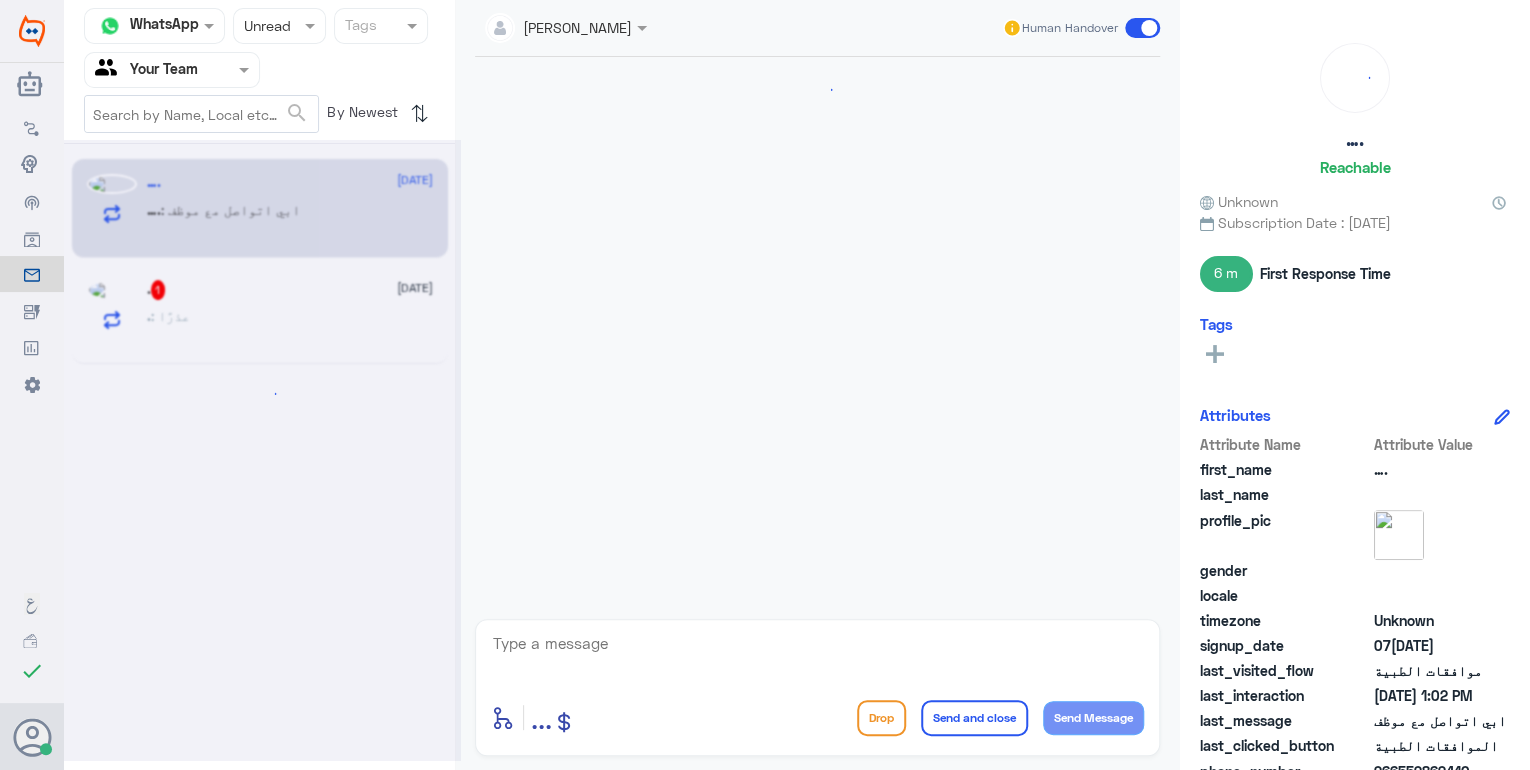 scroll, scrollTop: 768, scrollLeft: 0, axis: vertical 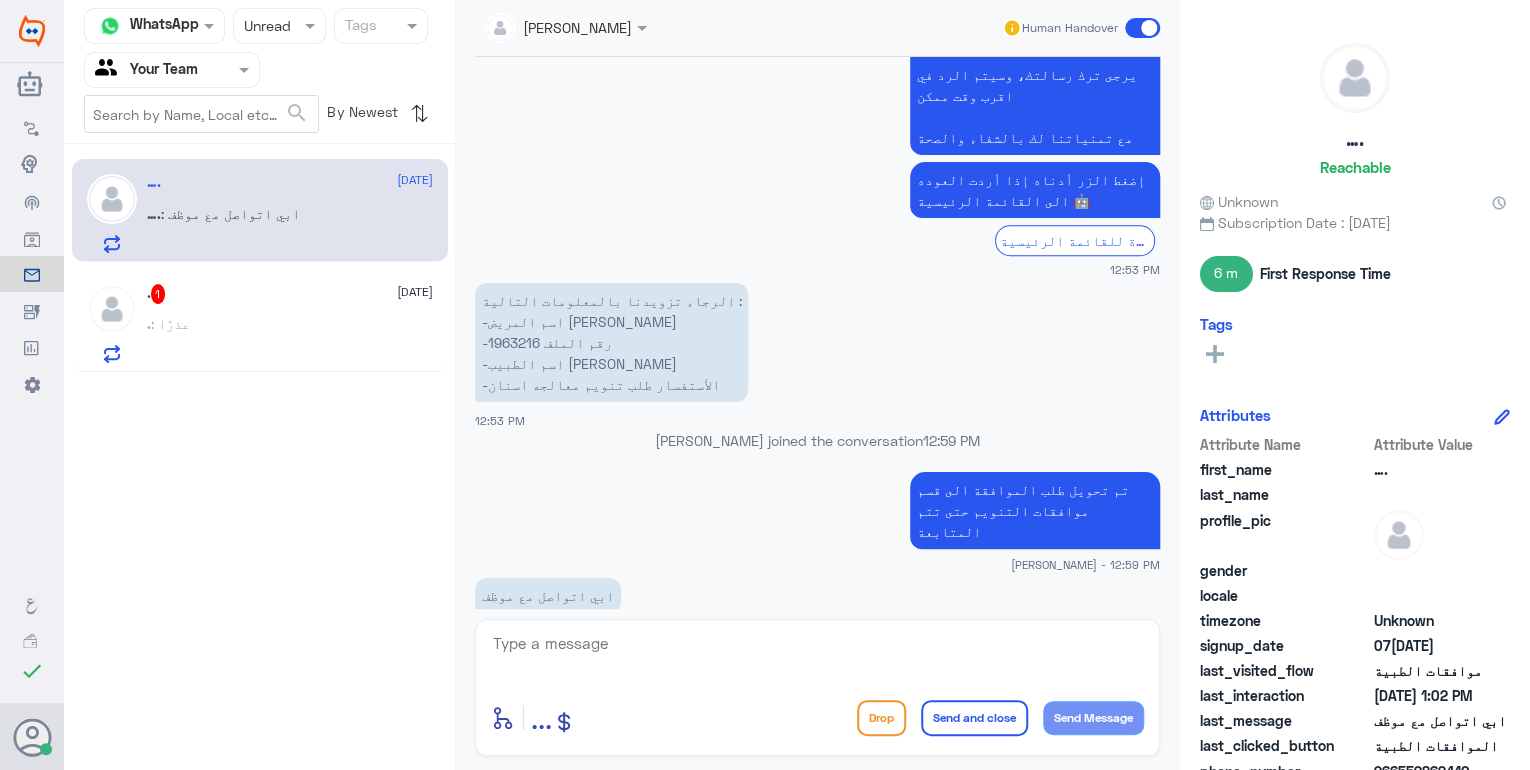 click 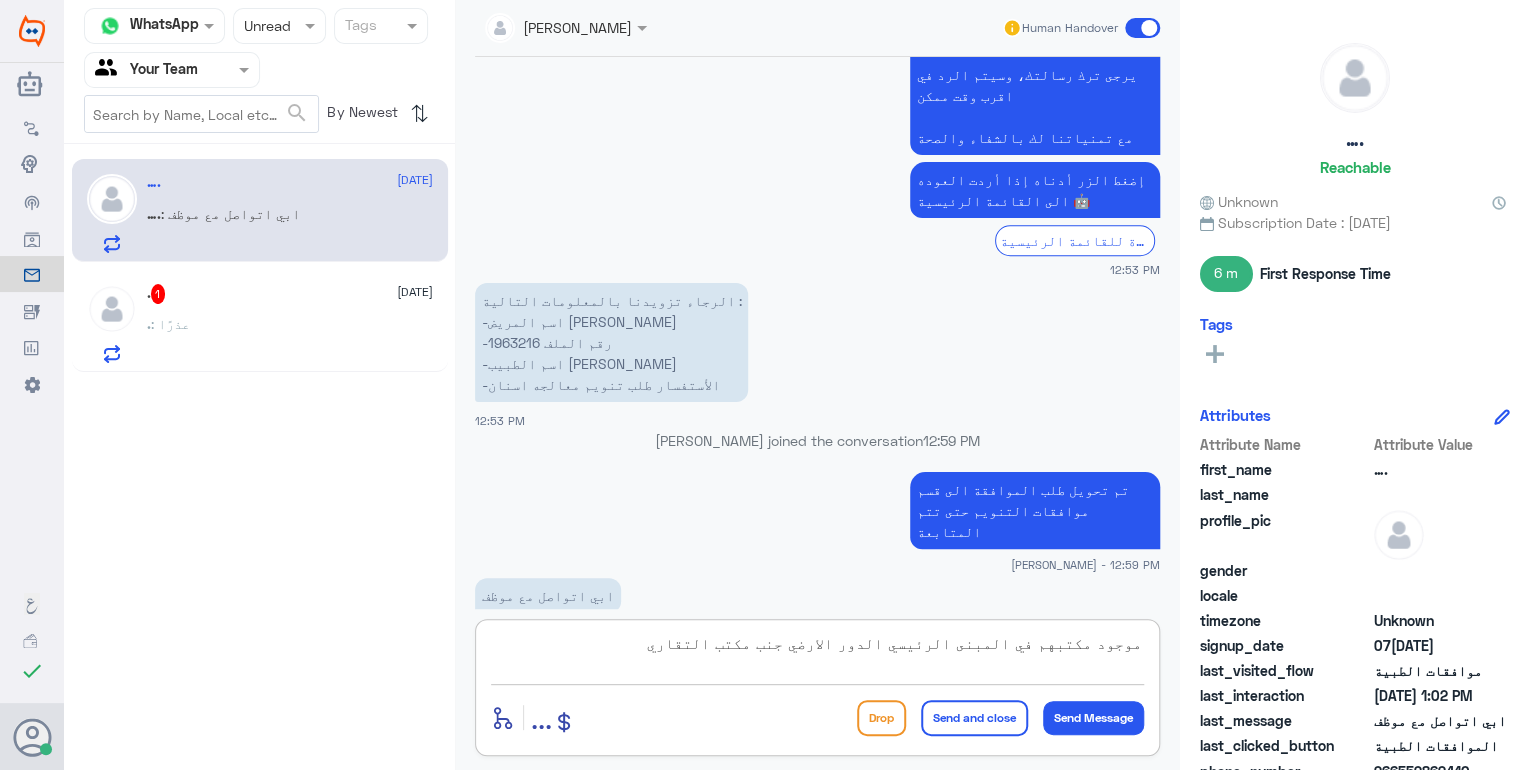 type on "موجود مكتبهم في المبنى الرئيسي الدور الارضي جنب مكتب التقارير" 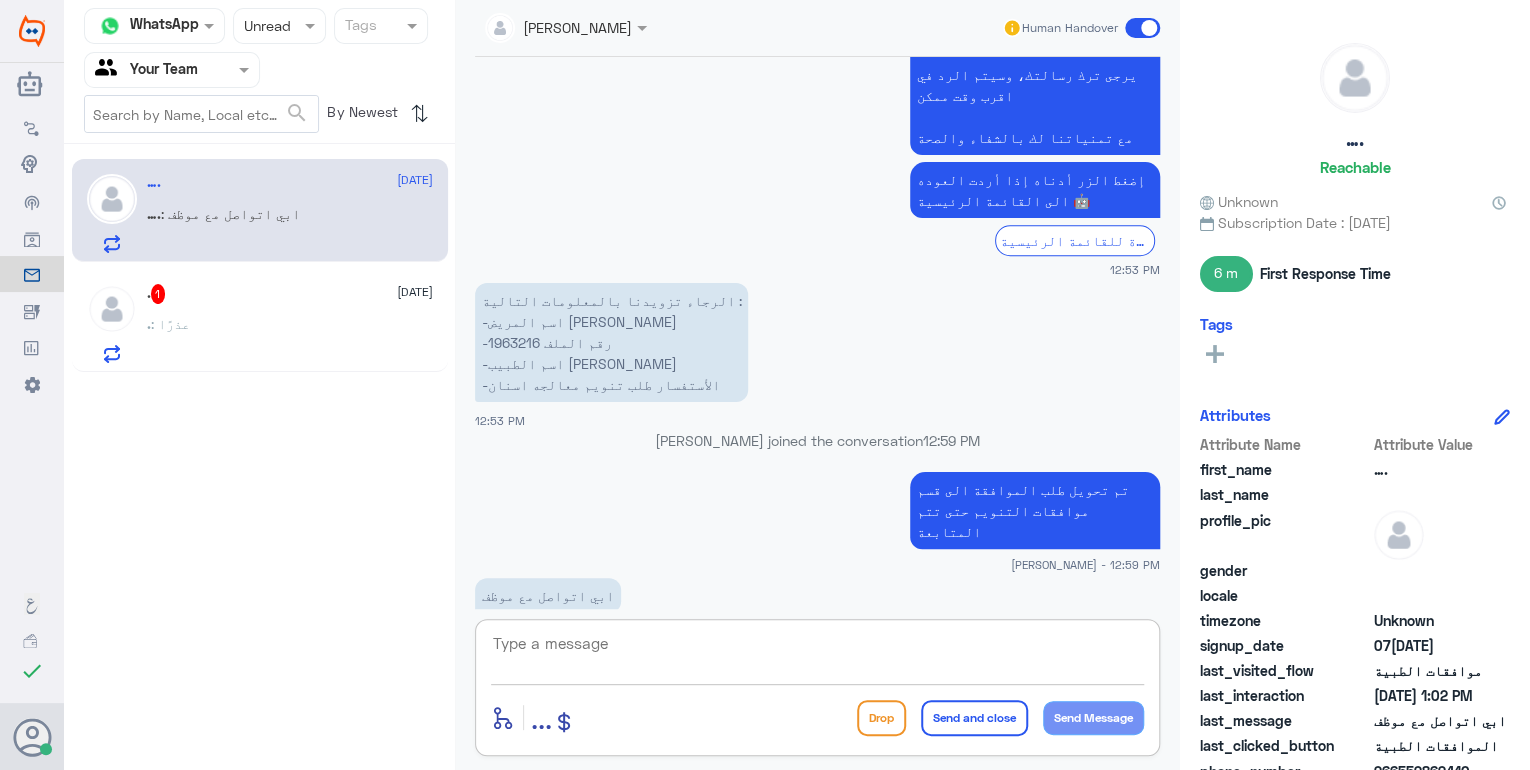 scroll, scrollTop: 854, scrollLeft: 0, axis: vertical 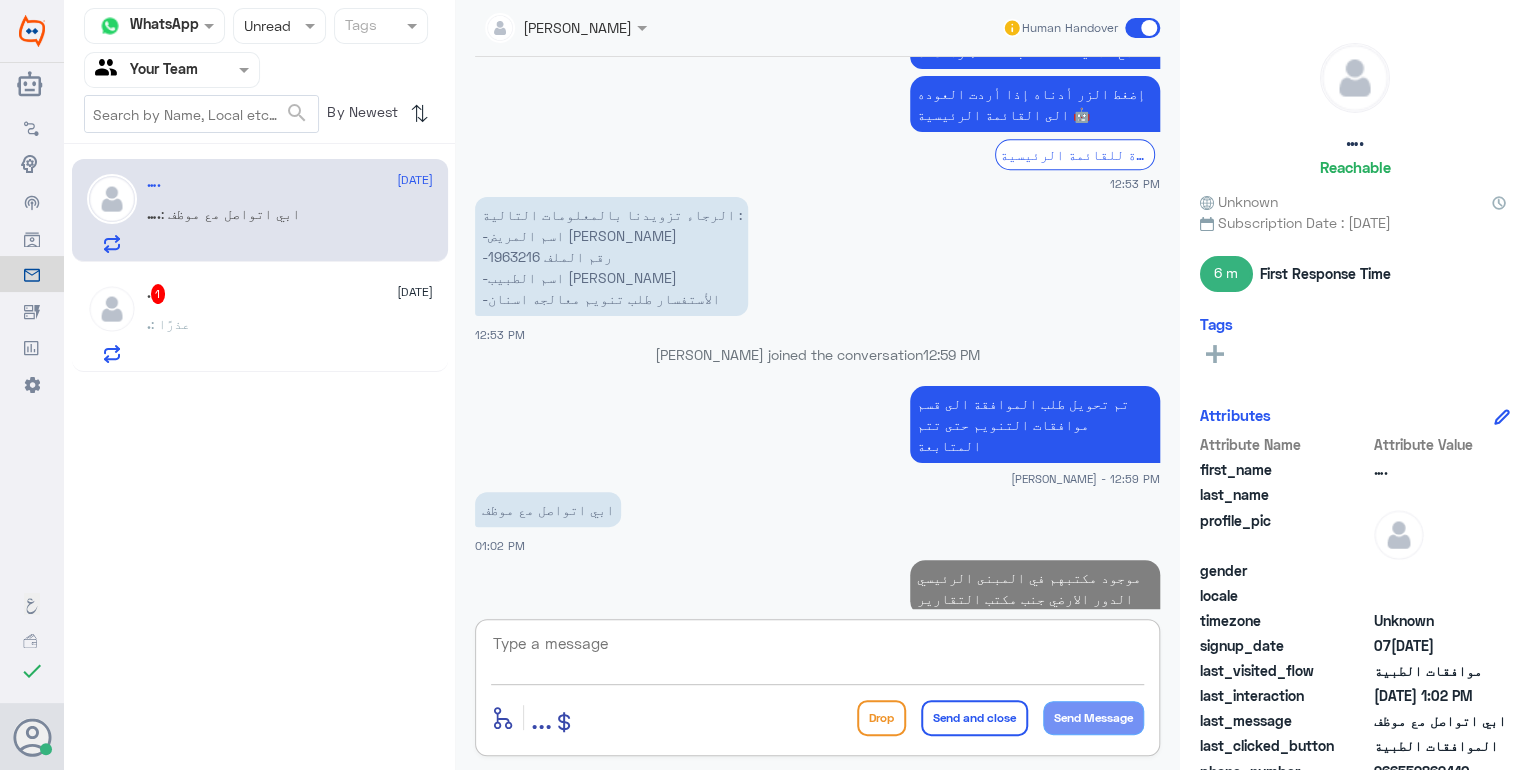 click on ".   1 [DATE] . : عذرًا" 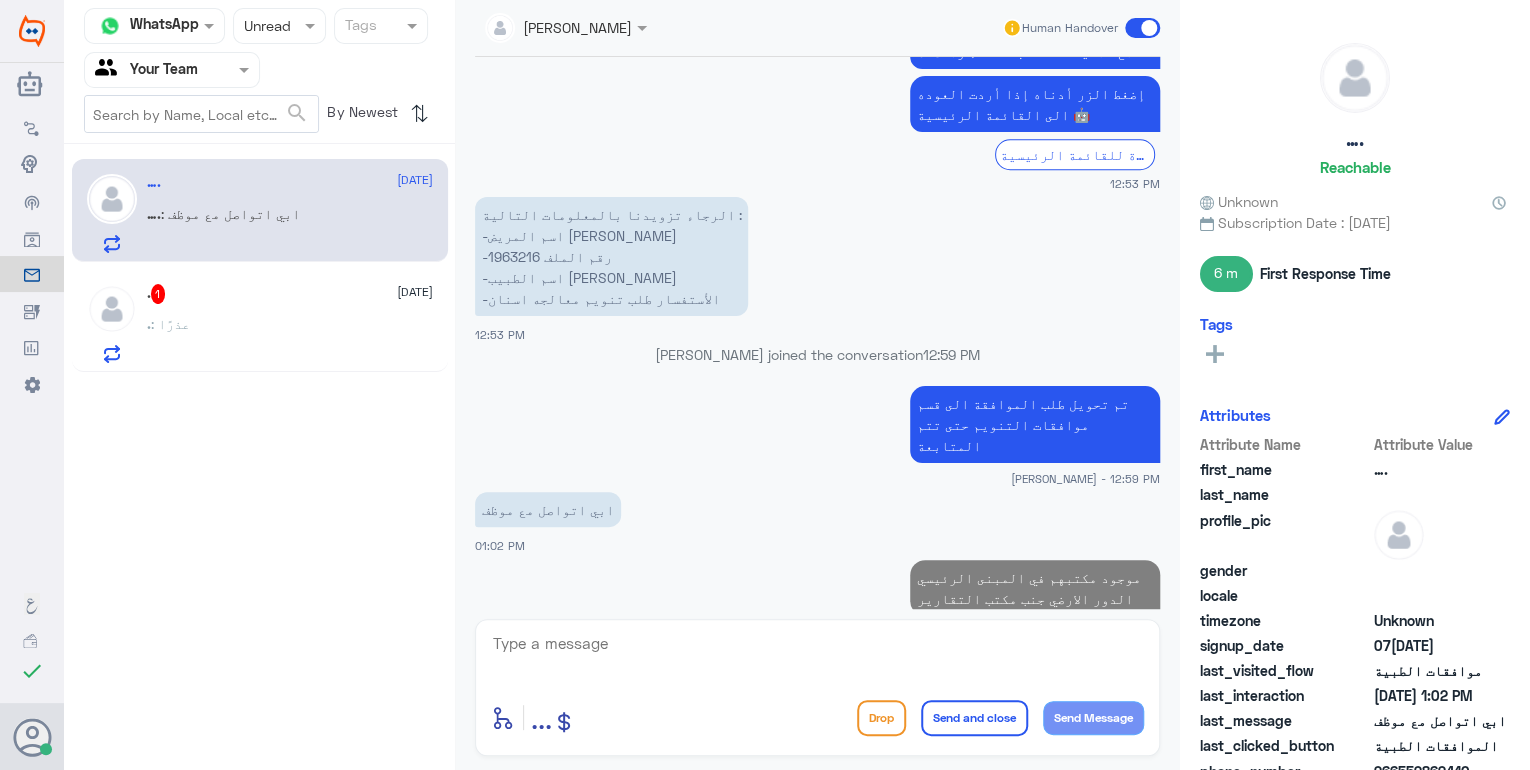 click on "[DATE]" 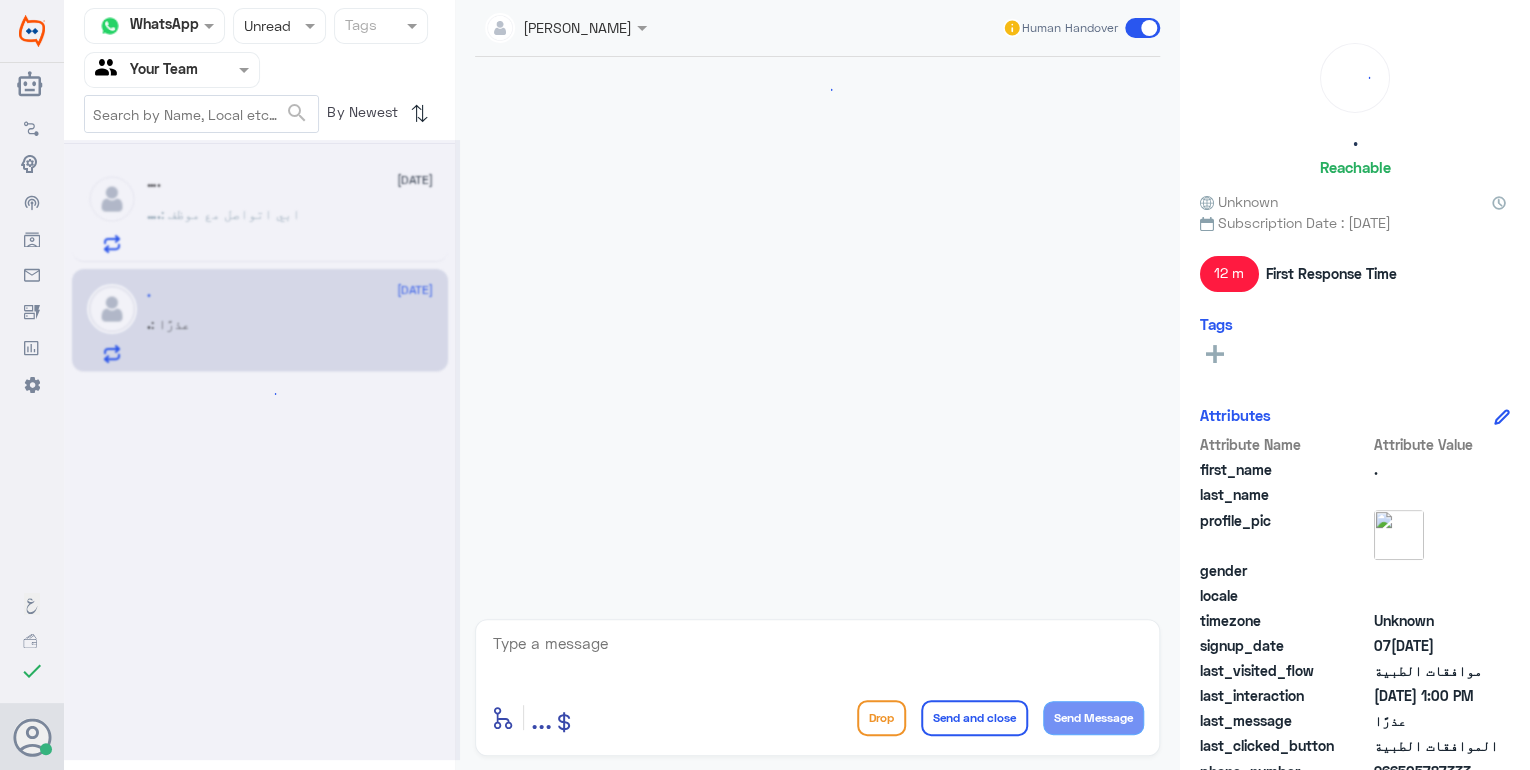 scroll, scrollTop: 970, scrollLeft: 0, axis: vertical 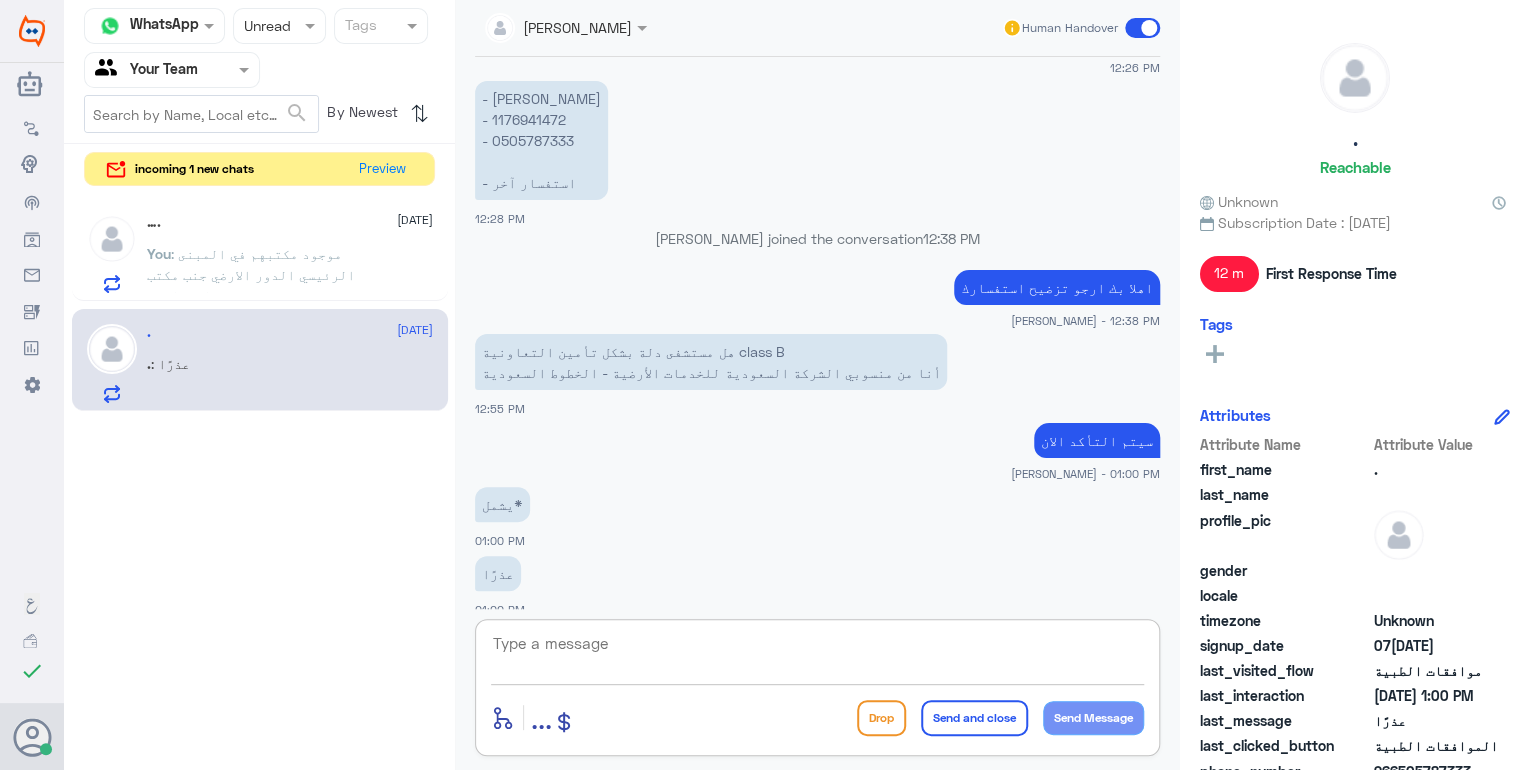 click 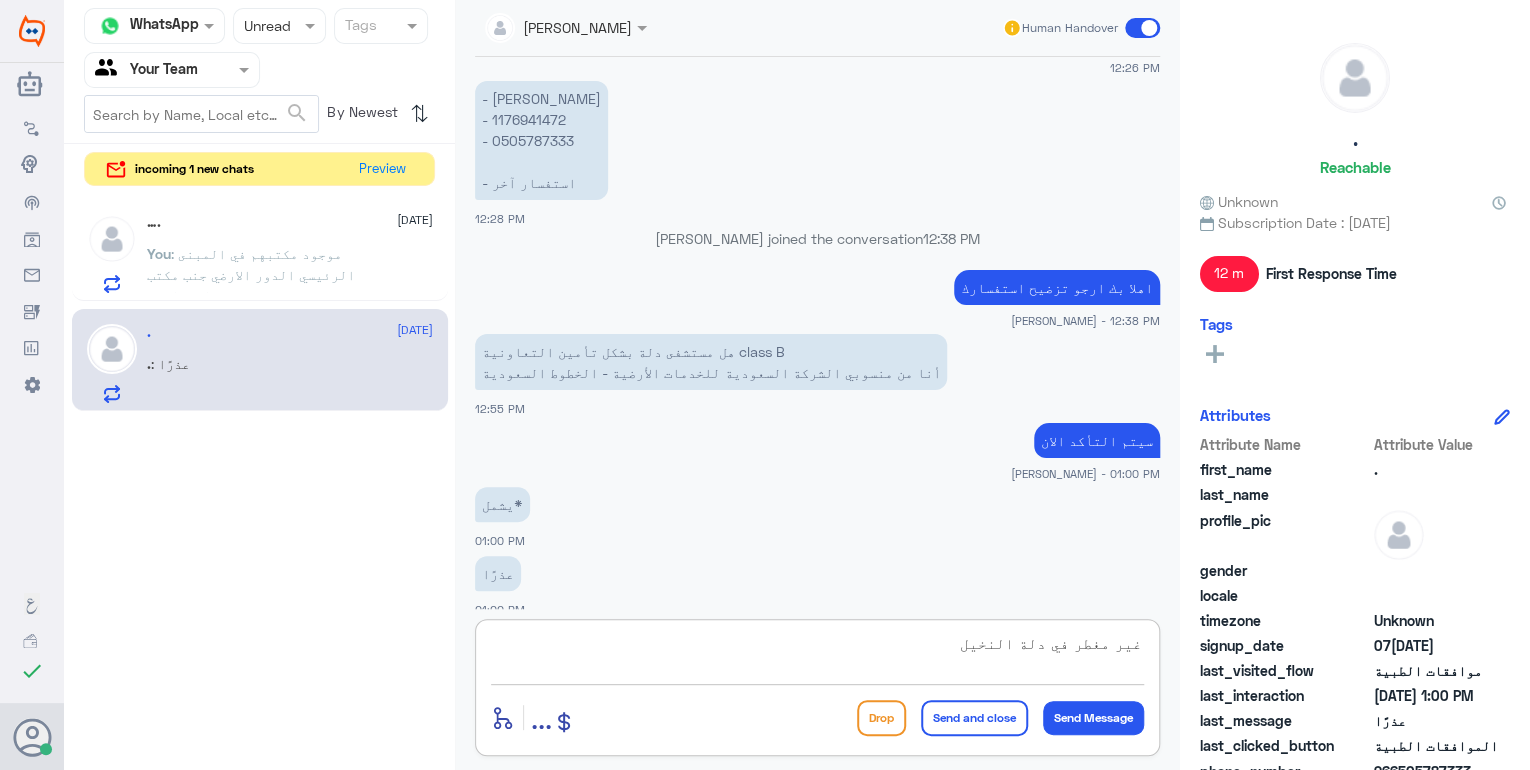 type on "غير مغطر في دلة النخيل ." 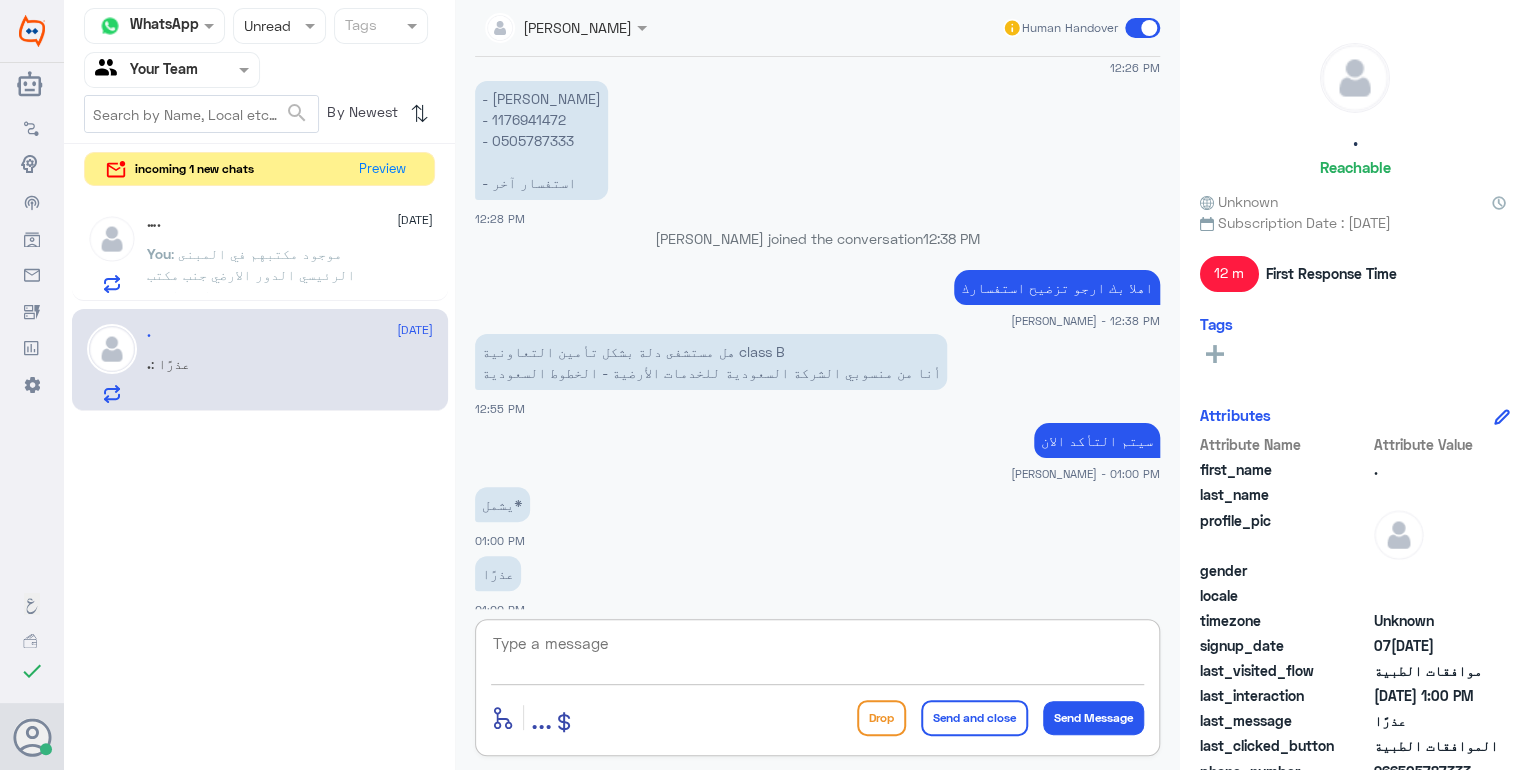 scroll, scrollTop: 1034, scrollLeft: 0, axis: vertical 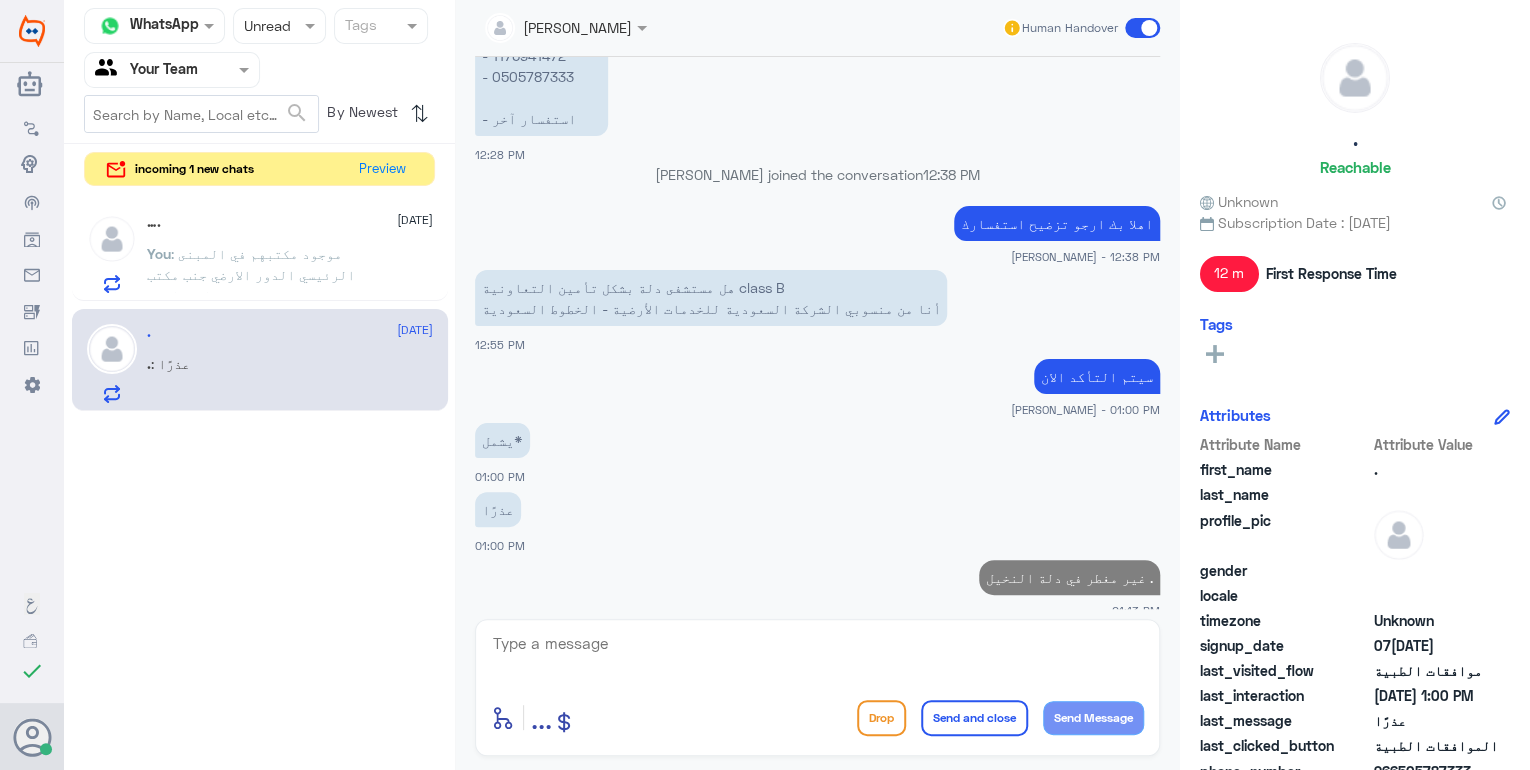 click on ": موجود مكتبهم في المبنى الرئيسي الدور الارضي جنب مكتب التقارير" 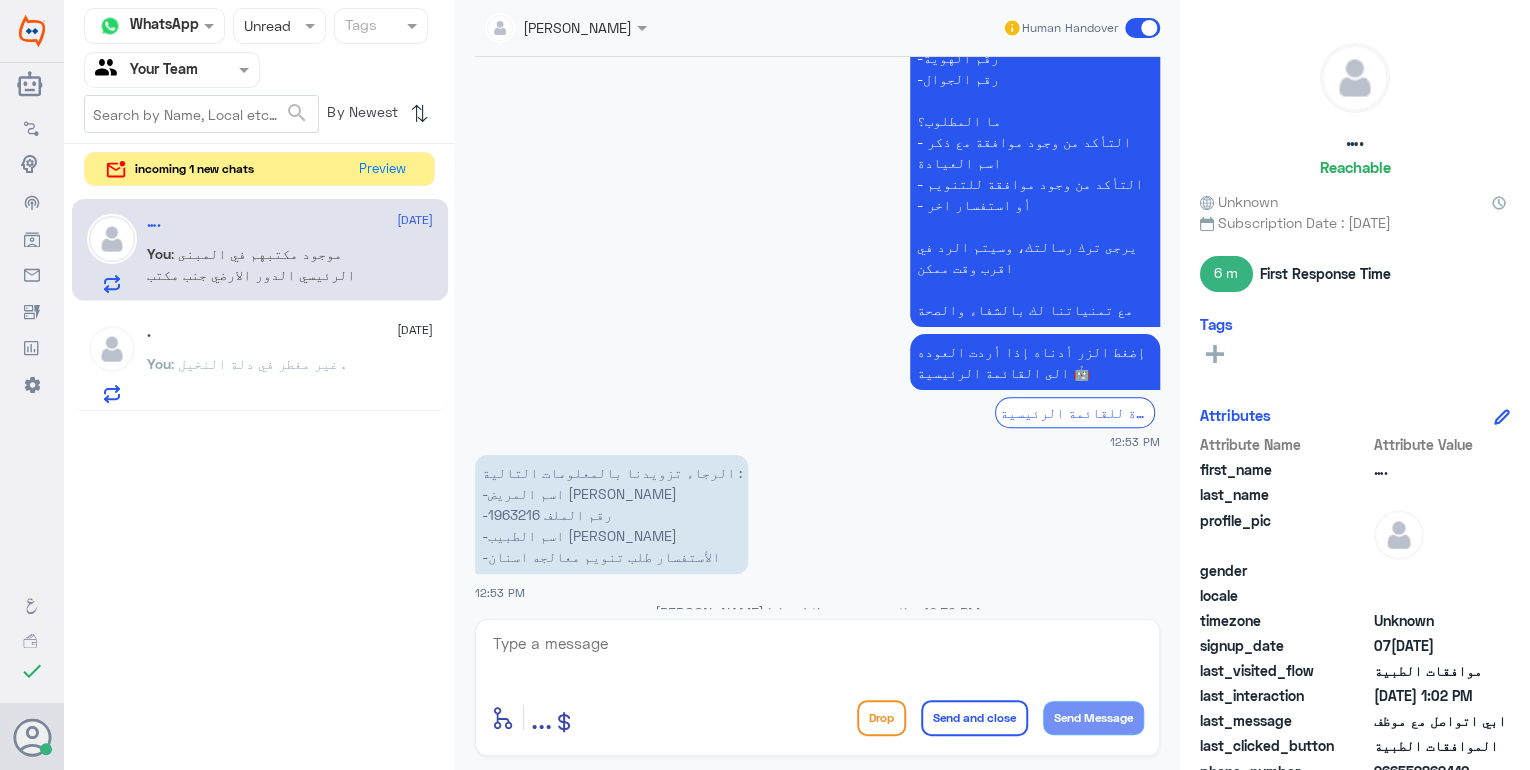 scroll, scrollTop: 534, scrollLeft: 0, axis: vertical 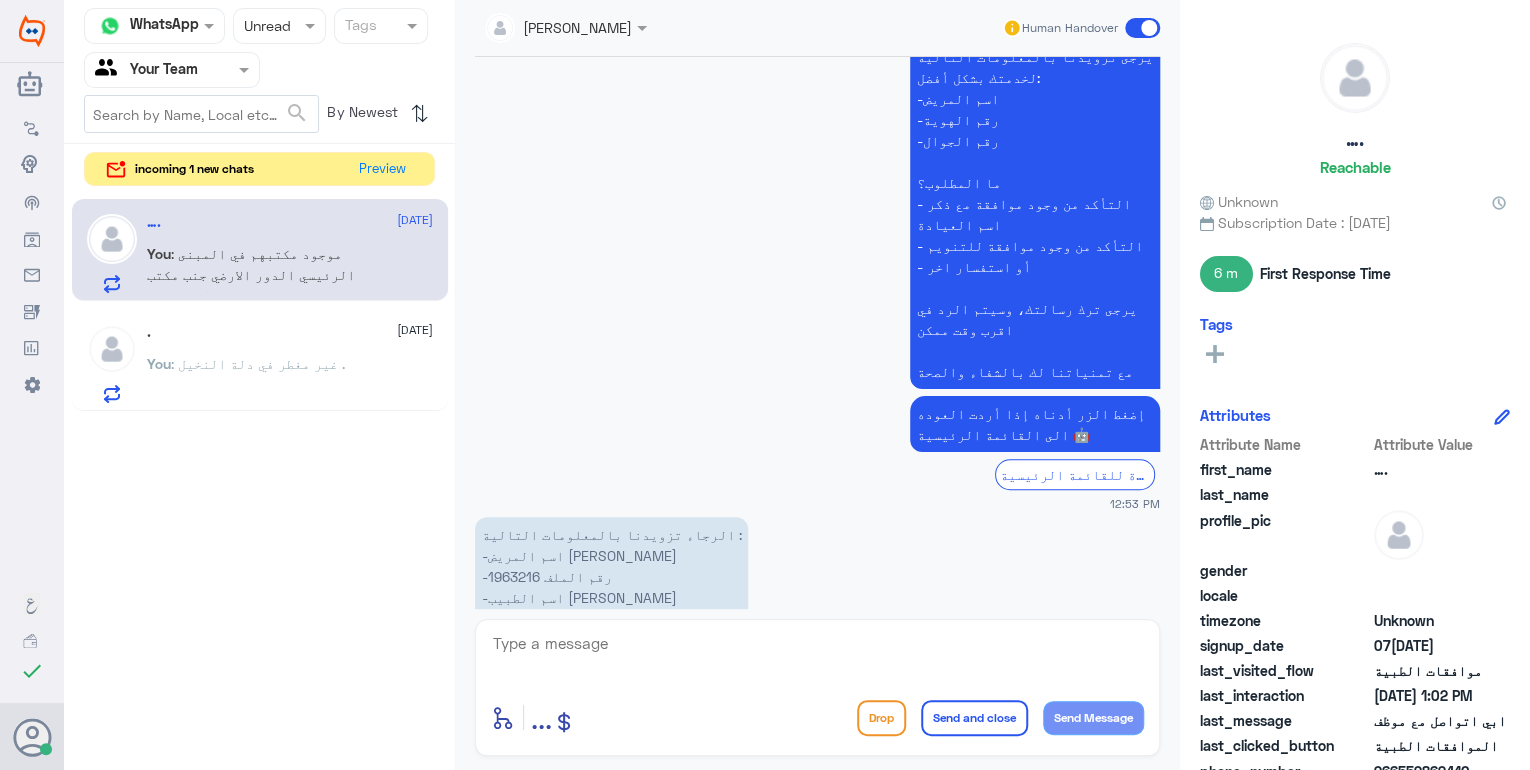 click on "عزيزي مراجع مستشفى دله - قسم الموافقات - أهلا وسهلا بك  يرجى تزويدنا بالمعلومات التالية لخدمتك بشكل أفضل: -اسم المريض -رقم الهوية  -رقم الجوال    ما المطلوب؟      - التأكد من وجود موافقة مع ذكر اسم العيادة      - التأكد من وجود موافقة للتنويم      - أو استفسار اخر   يرجى ترك رسالتك، وسيتم الرد في اقرب وقت ممكن    مع تمنياتنا لك بالشفاء والصحة" 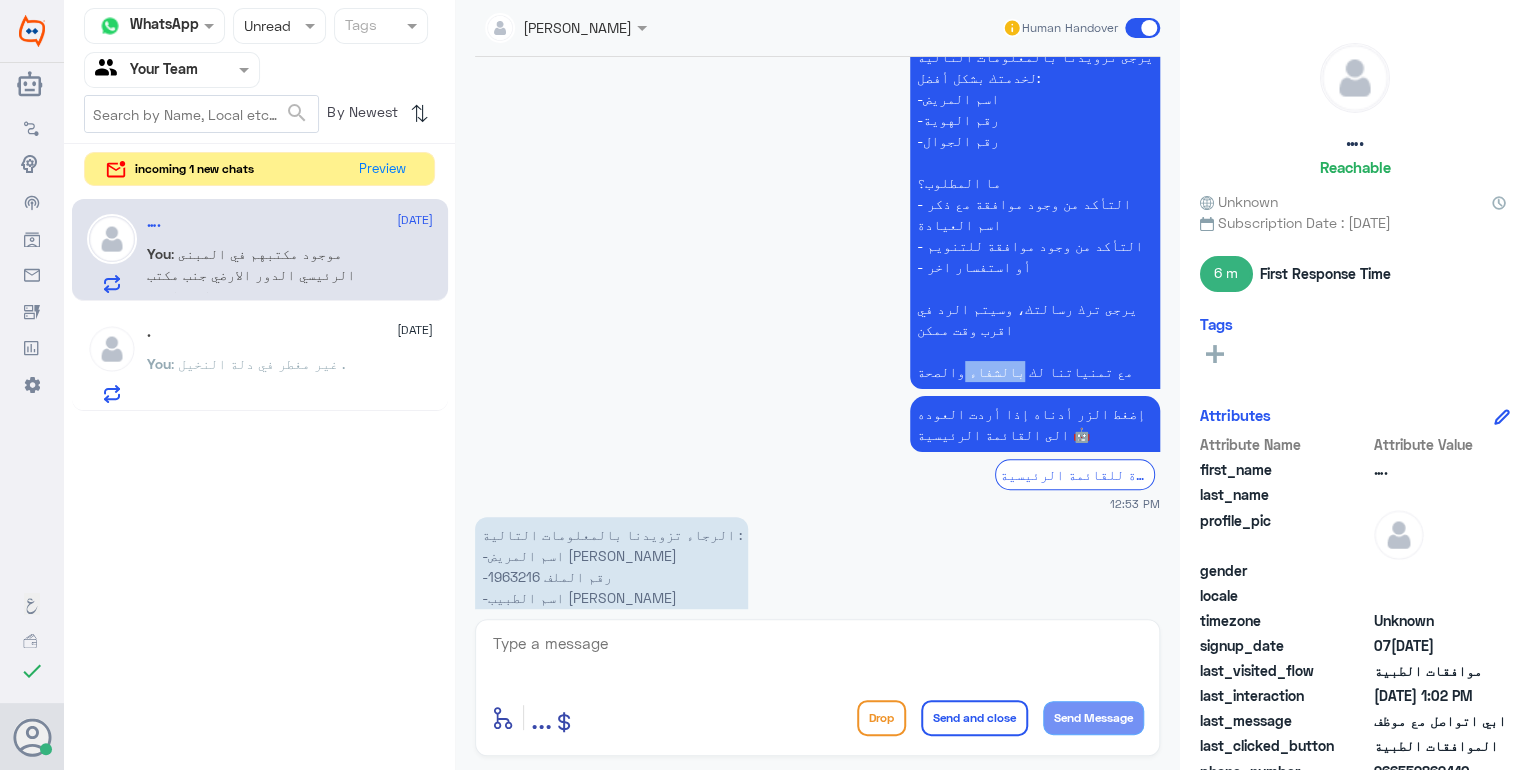 click on "عزيزي مراجع مستشفى دله - قسم الموافقات - أهلا وسهلا بك  يرجى تزويدنا بالمعلومات التالية لخدمتك بشكل أفضل: -اسم المريض -رقم الهوية  -رقم الجوال    ما المطلوب؟      - التأكد من وجود موافقة مع ذكر اسم العيادة      - التأكد من وجود موافقة للتنويم      - أو استفسار اخر   يرجى ترك رسالتك، وسيتم الرد في اقرب وقت ممكن    مع تمنياتنا لك بالشفاء والصحة" 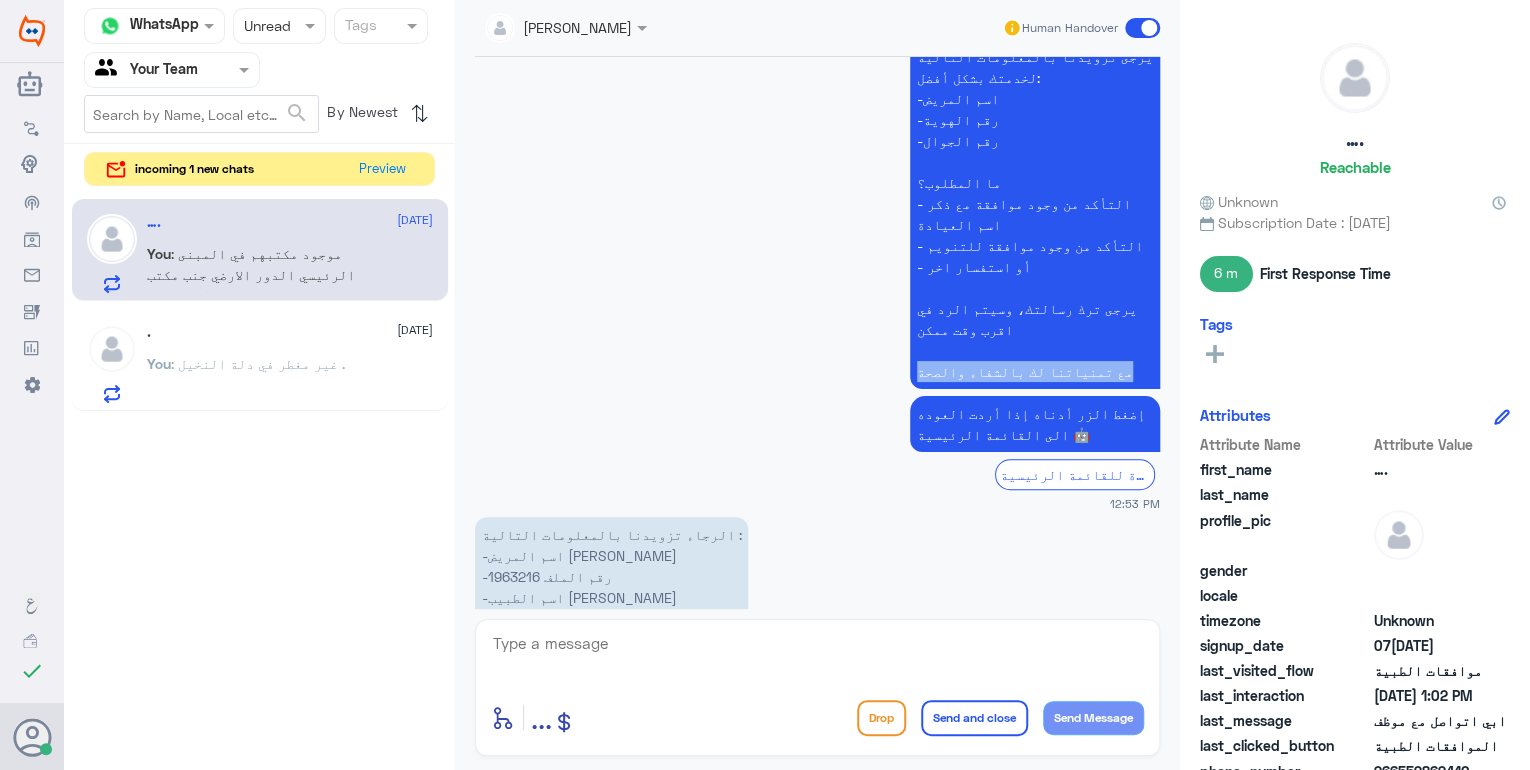 click on "عزيزي مراجع مستشفى دله - قسم الموافقات - أهلا وسهلا بك  يرجى تزويدنا بالمعلومات التالية لخدمتك بشكل أفضل: -اسم المريض -رقم الهوية  -رقم الجوال    ما المطلوب؟      - التأكد من وجود موافقة مع ذكر اسم العيادة      - التأكد من وجود موافقة للتنويم      - أو استفسار اخر   يرجى ترك رسالتك، وسيتم الرد في اقرب وقت ممكن    مع تمنياتنا لك بالشفاء والصحة" 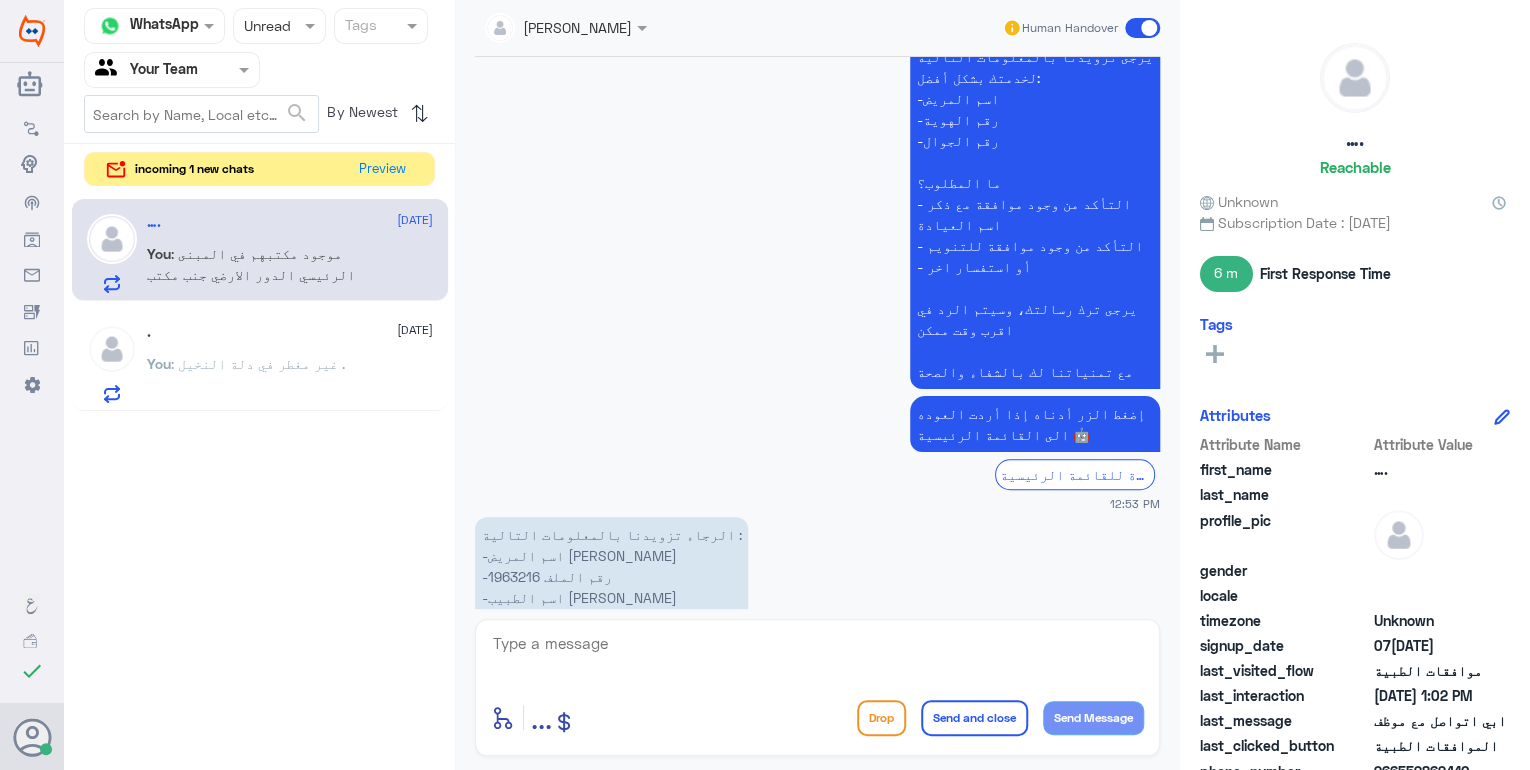 click 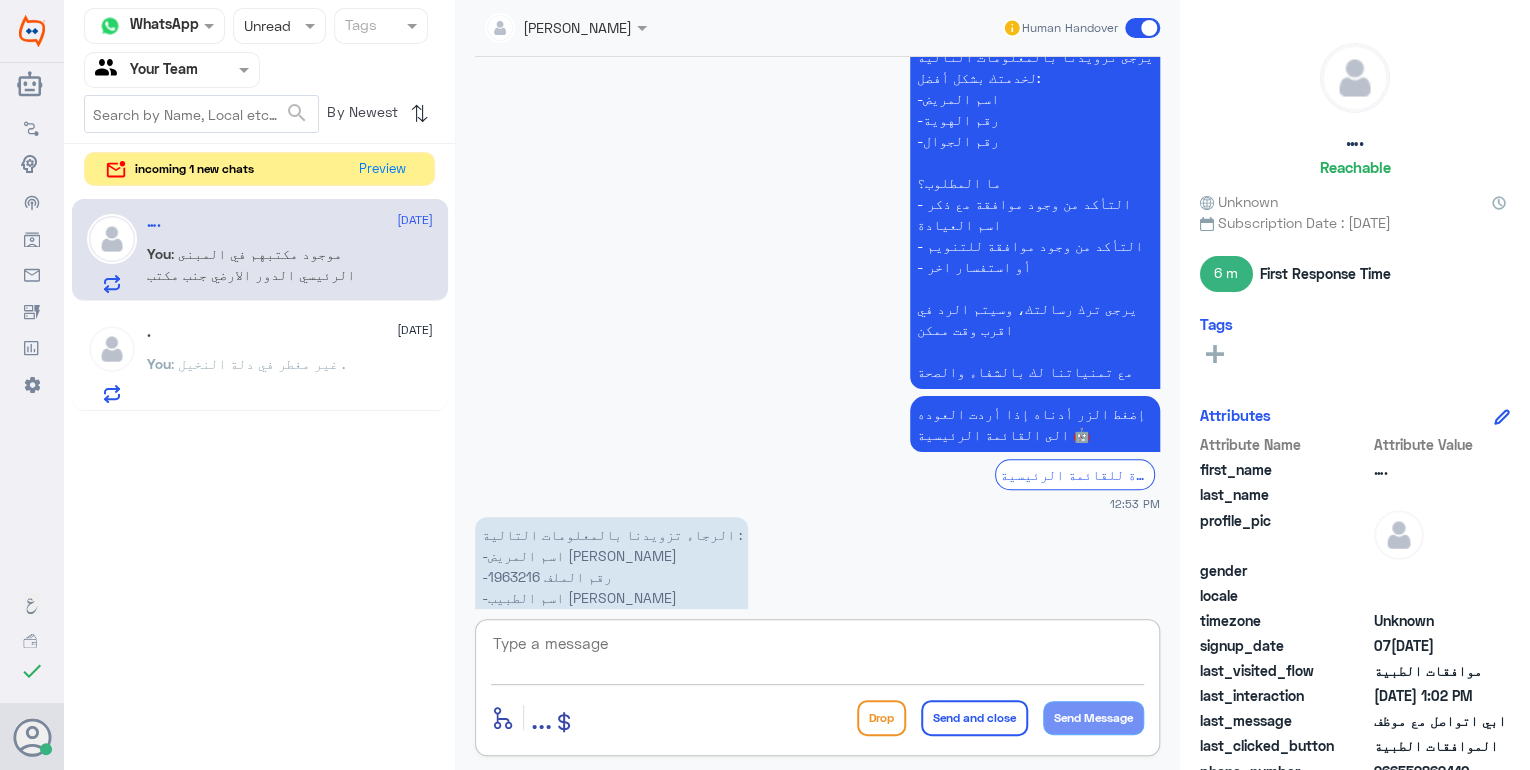 paste on "مع تمنياتنا لك بالشفاء والصحة" 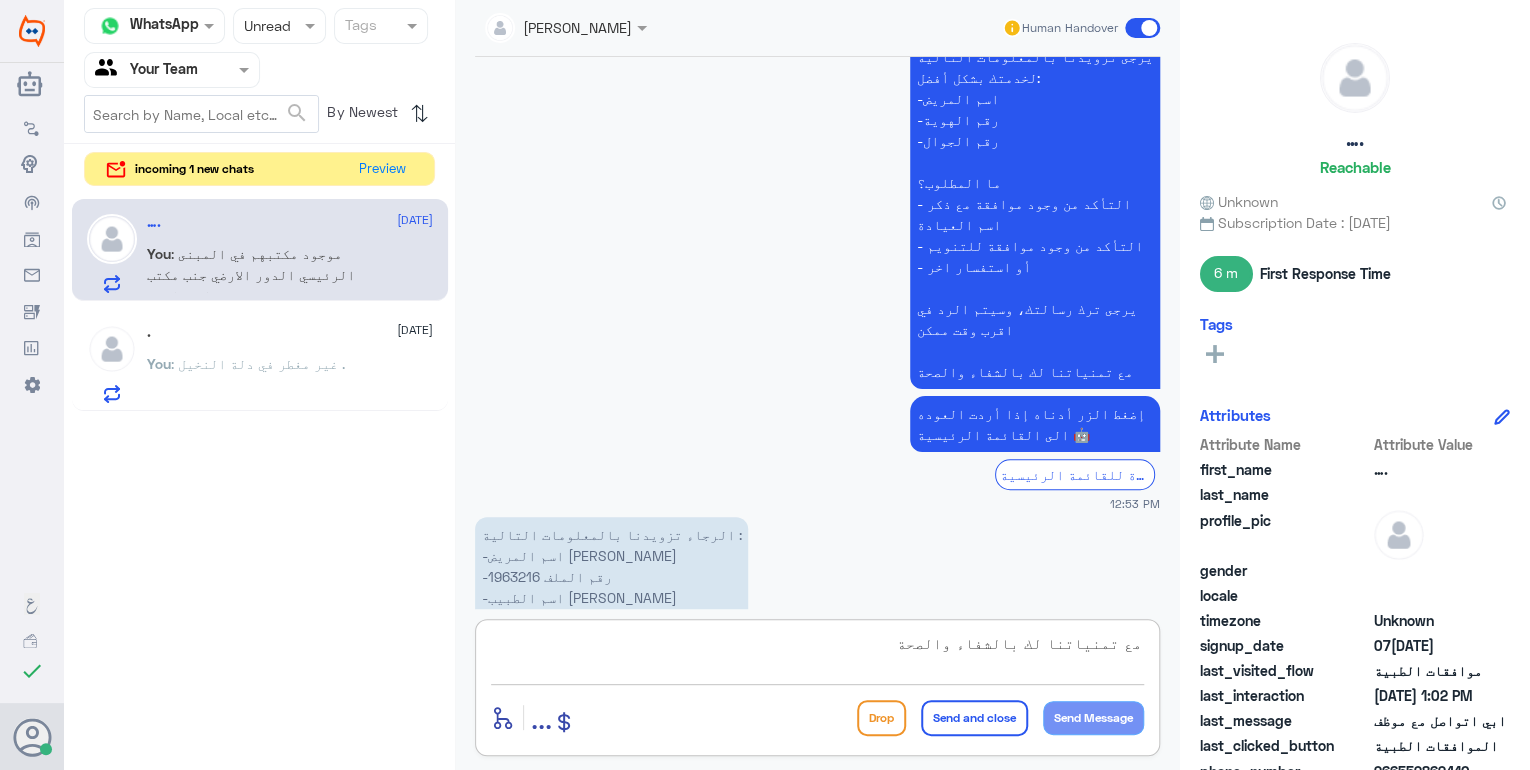 scroll, scrollTop: 18, scrollLeft: 0, axis: vertical 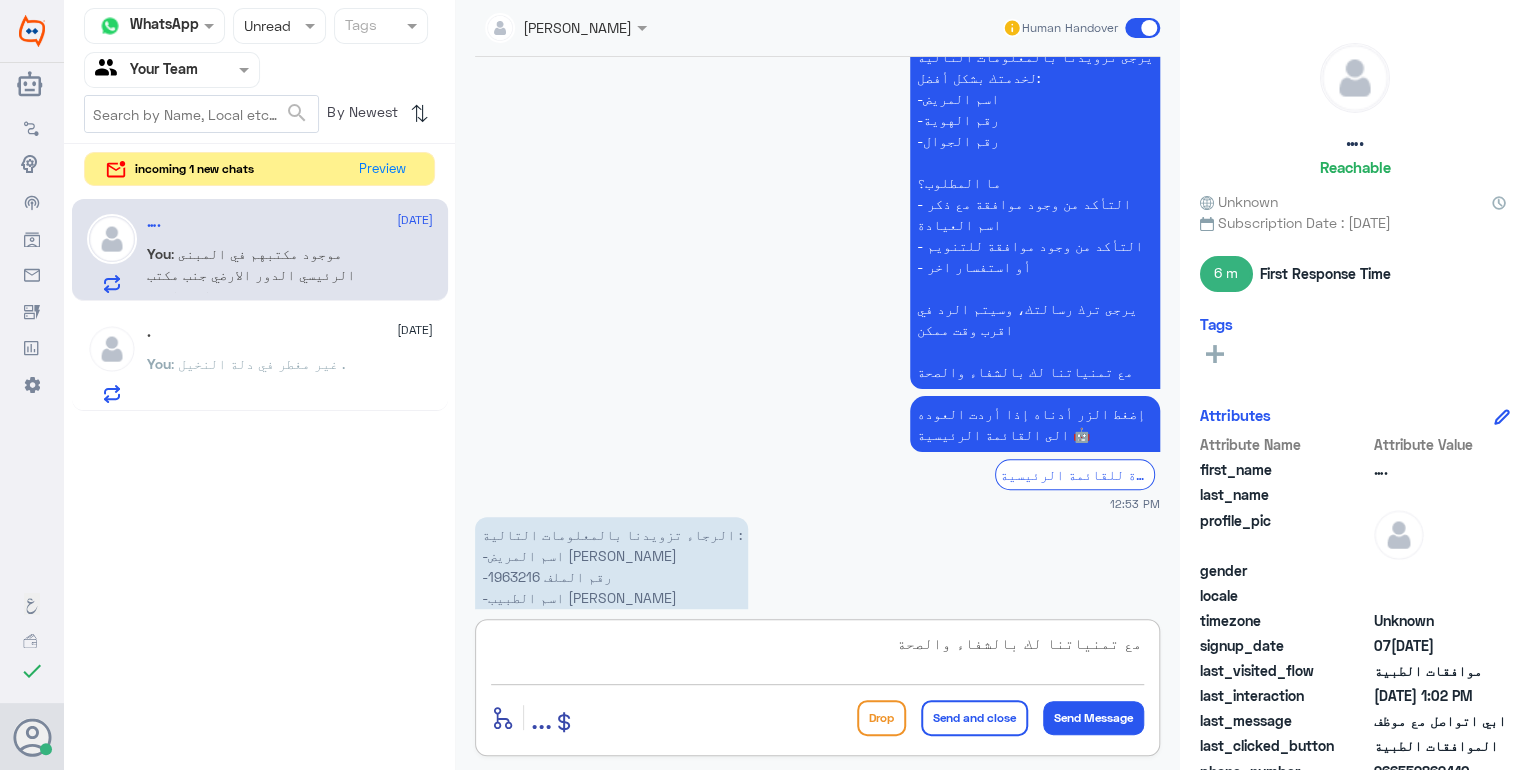 type on "مع تمنياتنا لك بالشفاء والصحة" 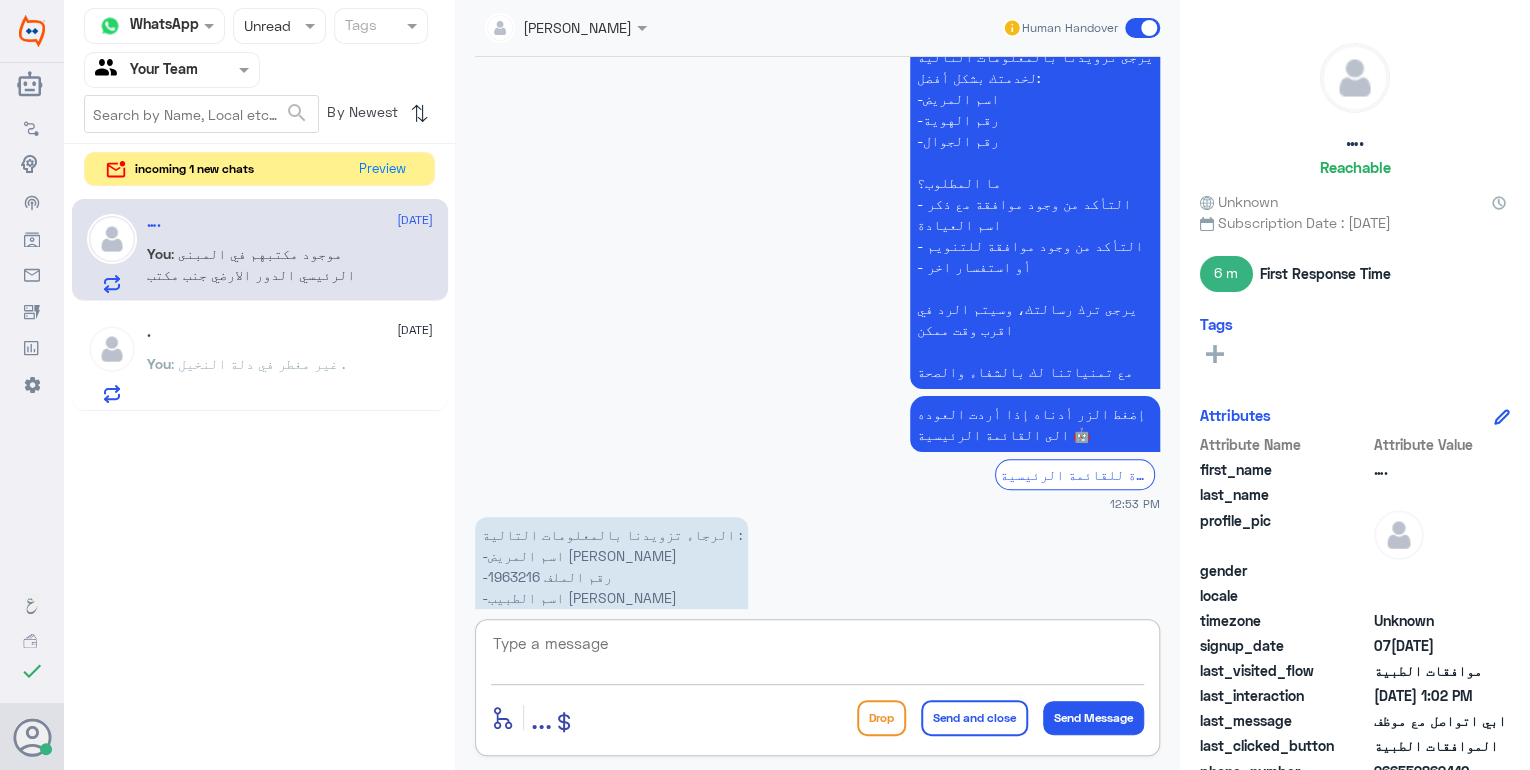 scroll, scrollTop: 0, scrollLeft: 0, axis: both 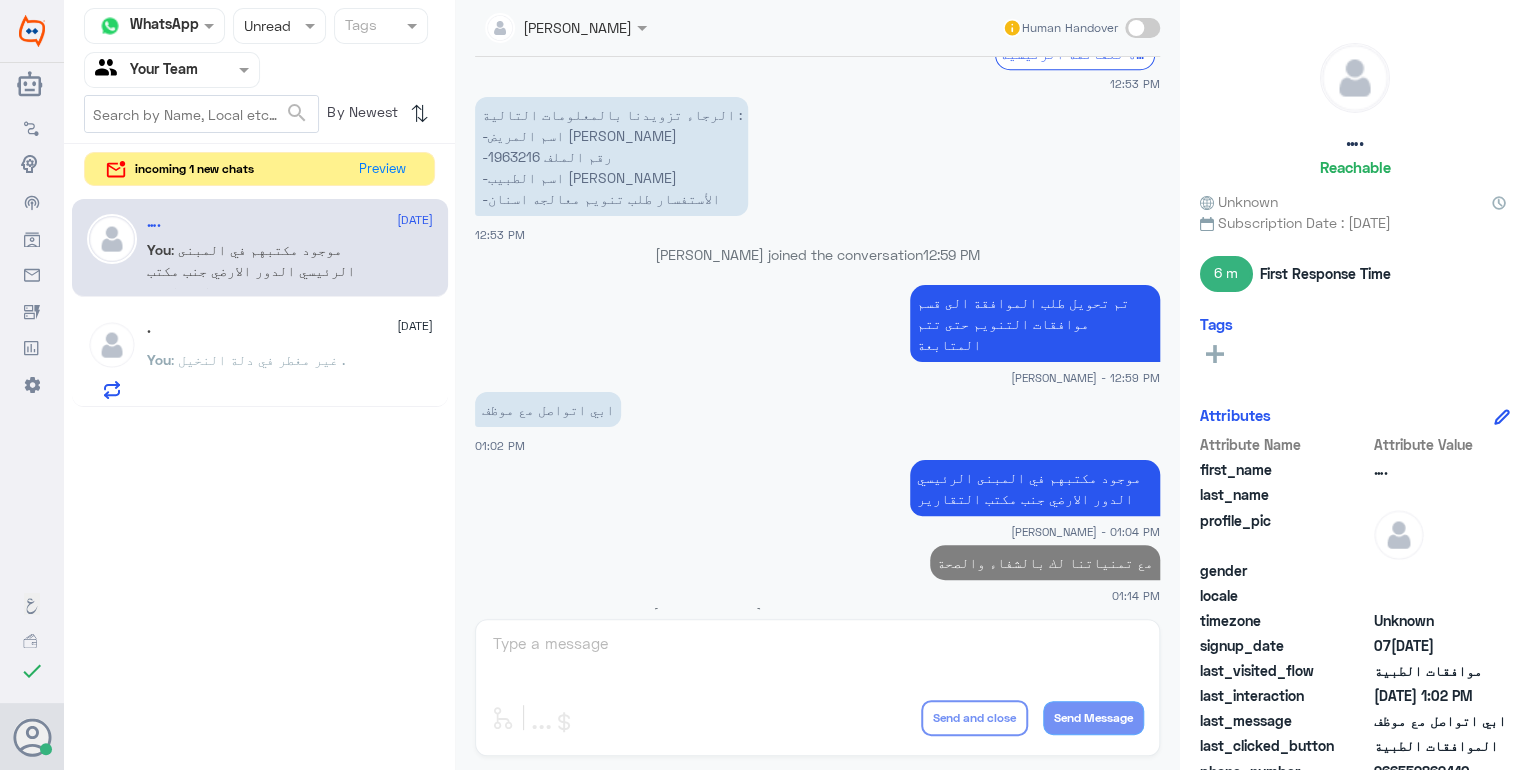 click on "You : غير مغطر في دلة النخيل ." 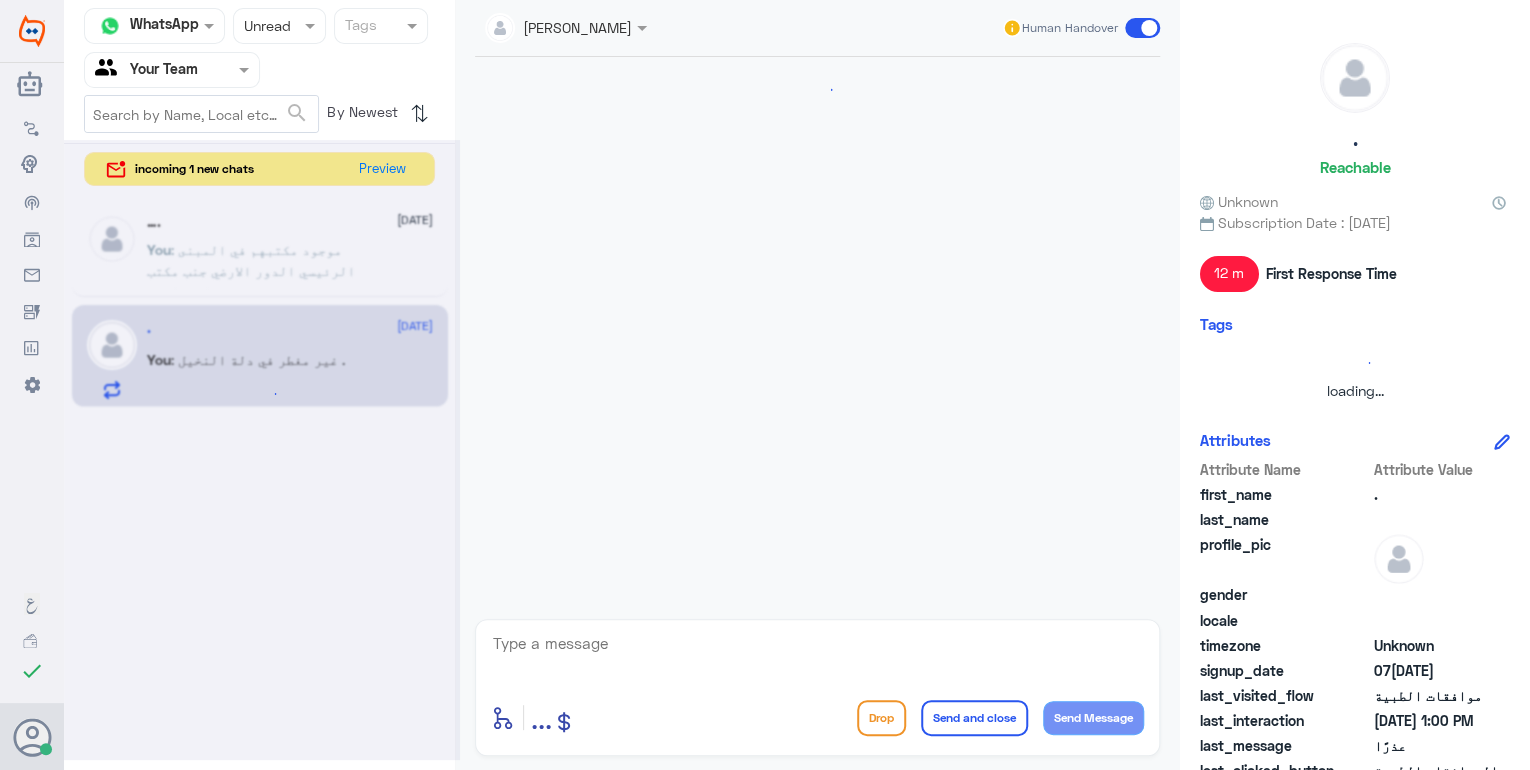 scroll, scrollTop: 1034, scrollLeft: 0, axis: vertical 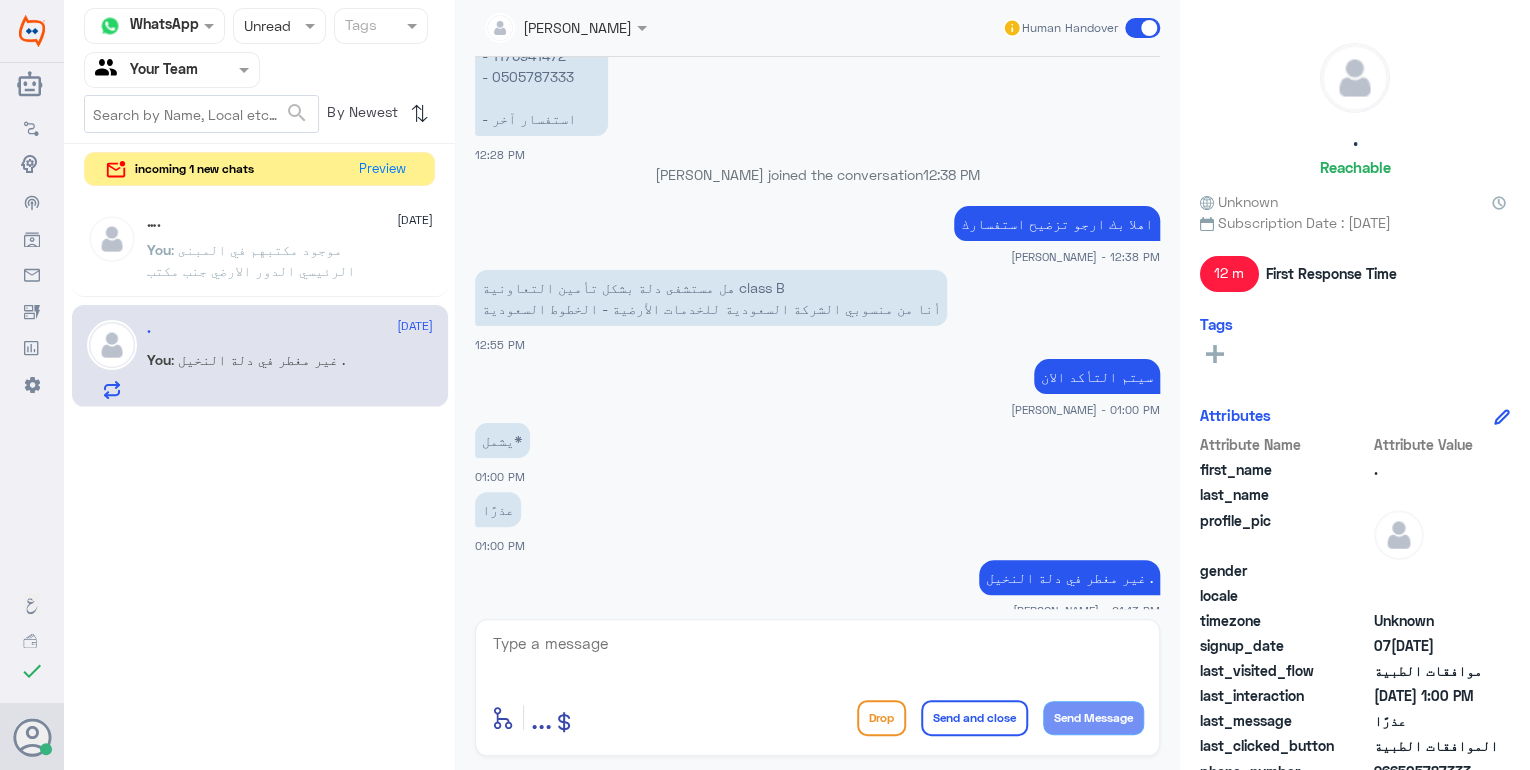 click 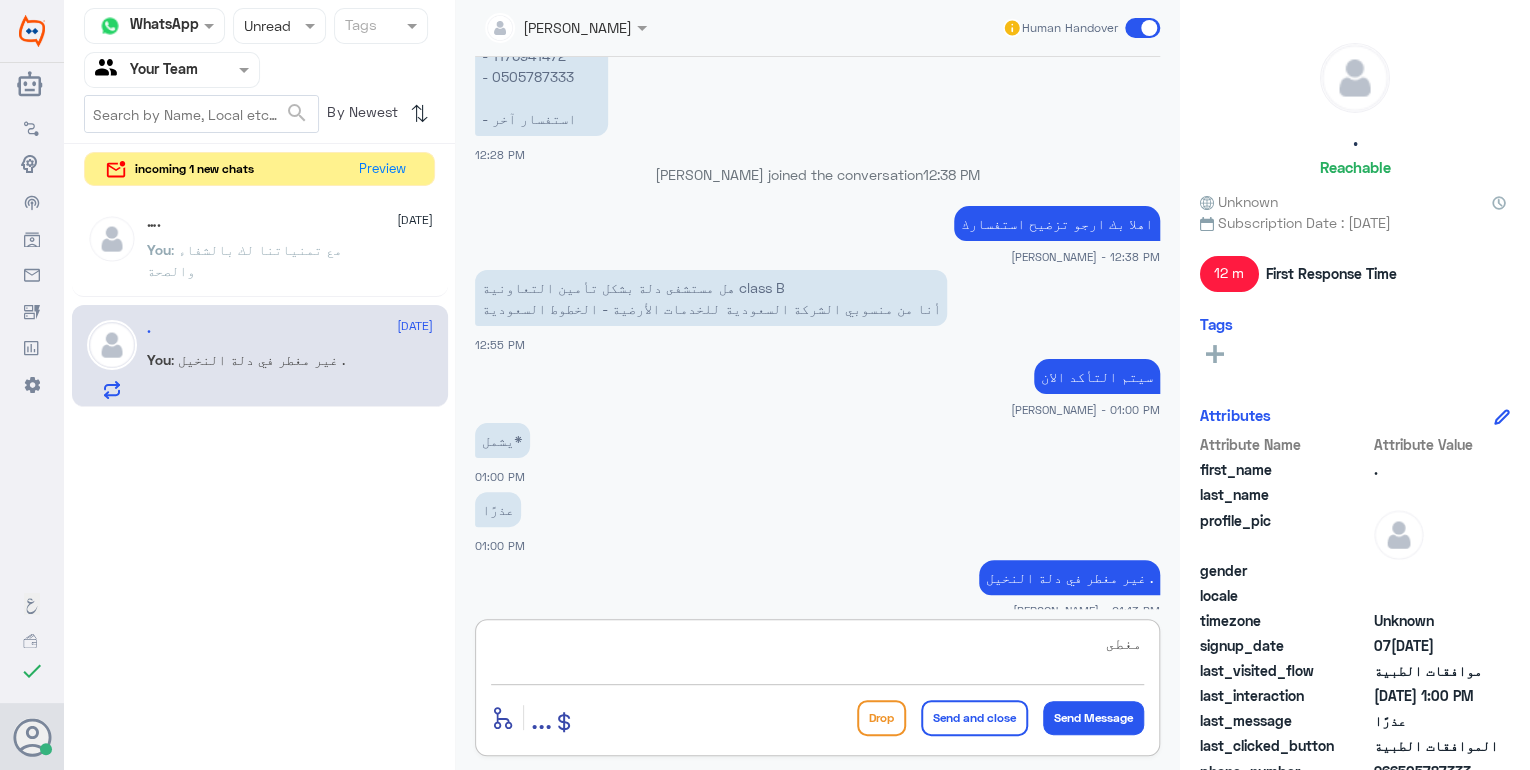 type on "مغطى *" 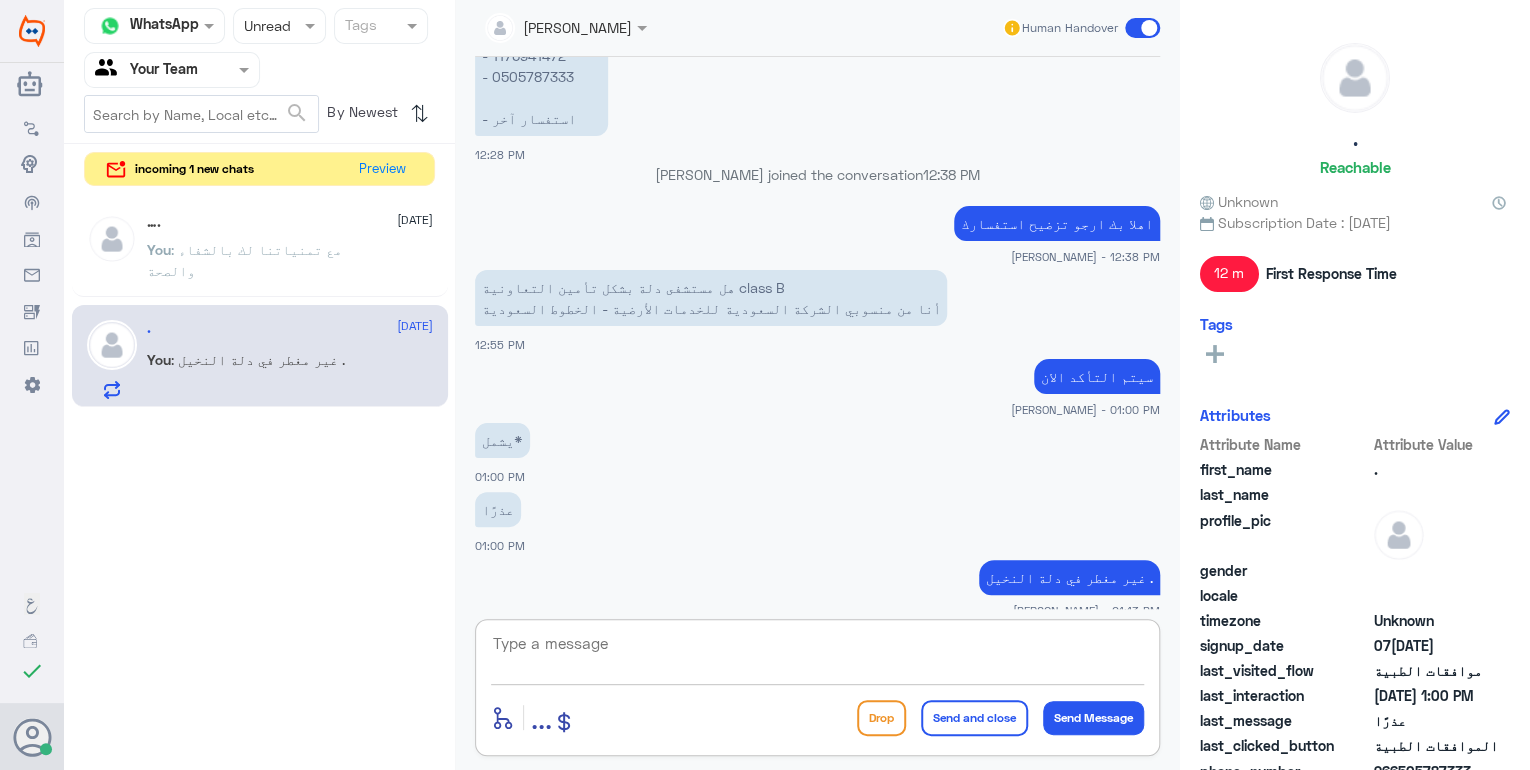 scroll, scrollTop: 1098, scrollLeft: 0, axis: vertical 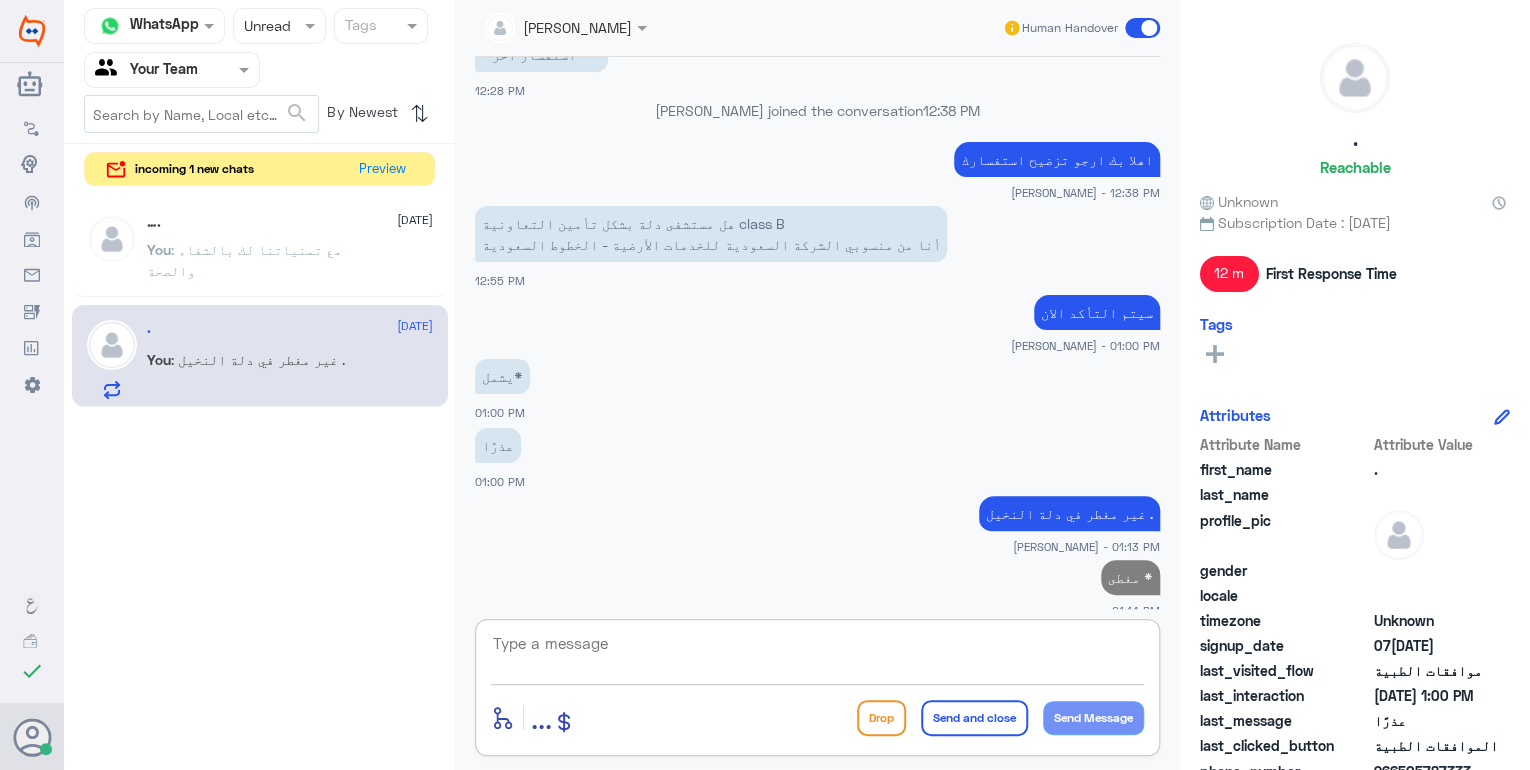 click 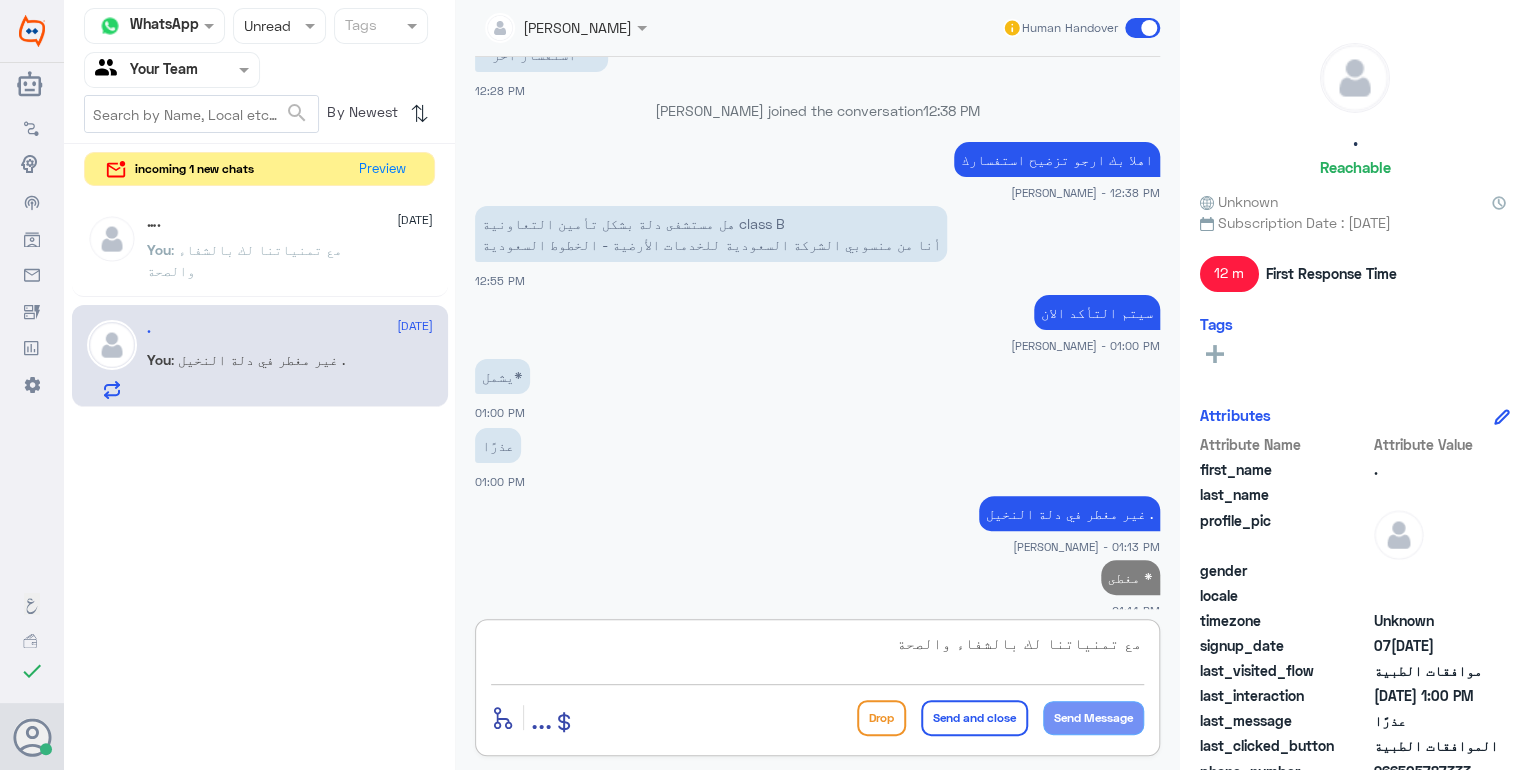 scroll, scrollTop: 18, scrollLeft: 0, axis: vertical 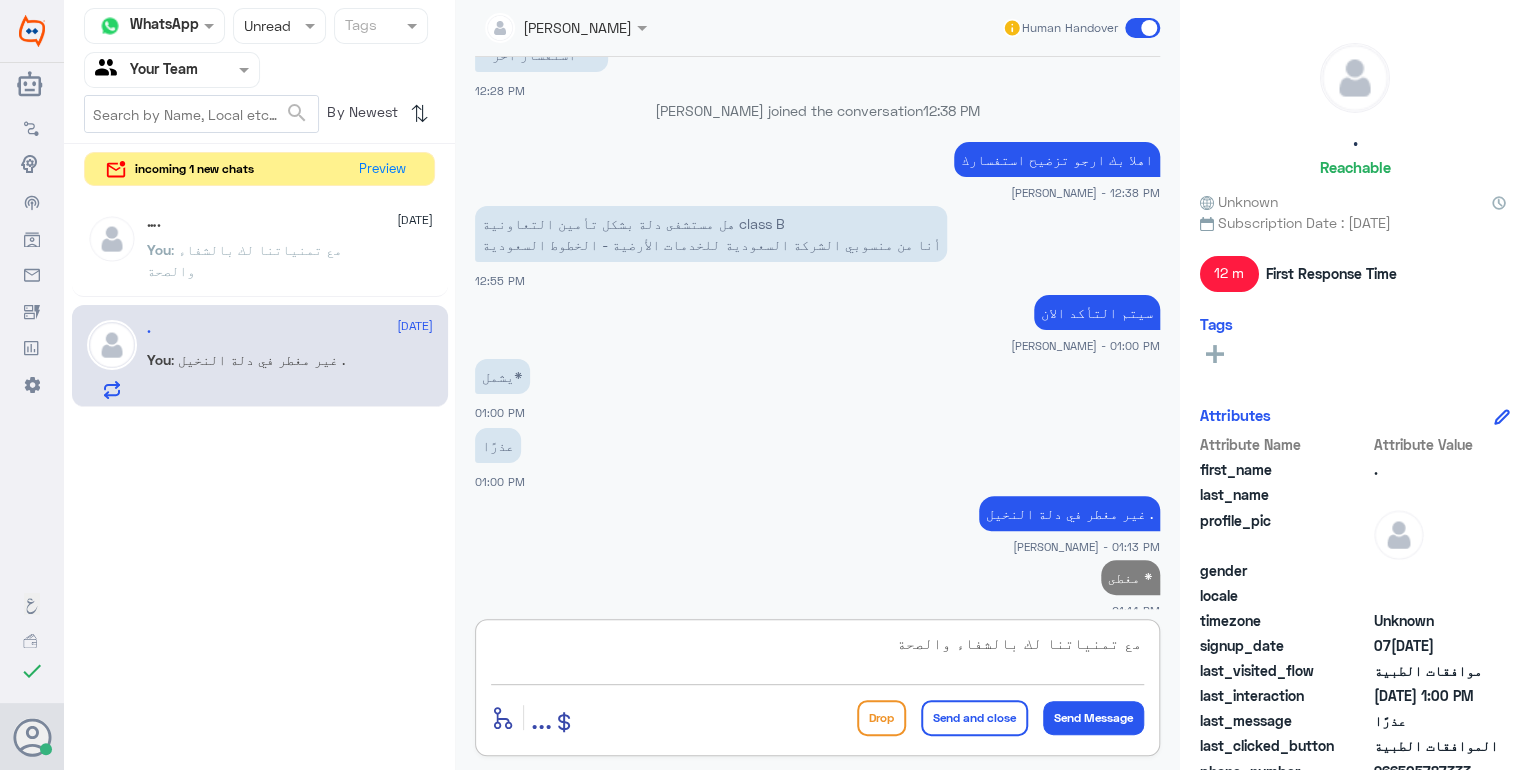 type on "مع تمنياتنا لك بالشفاء والصحة" 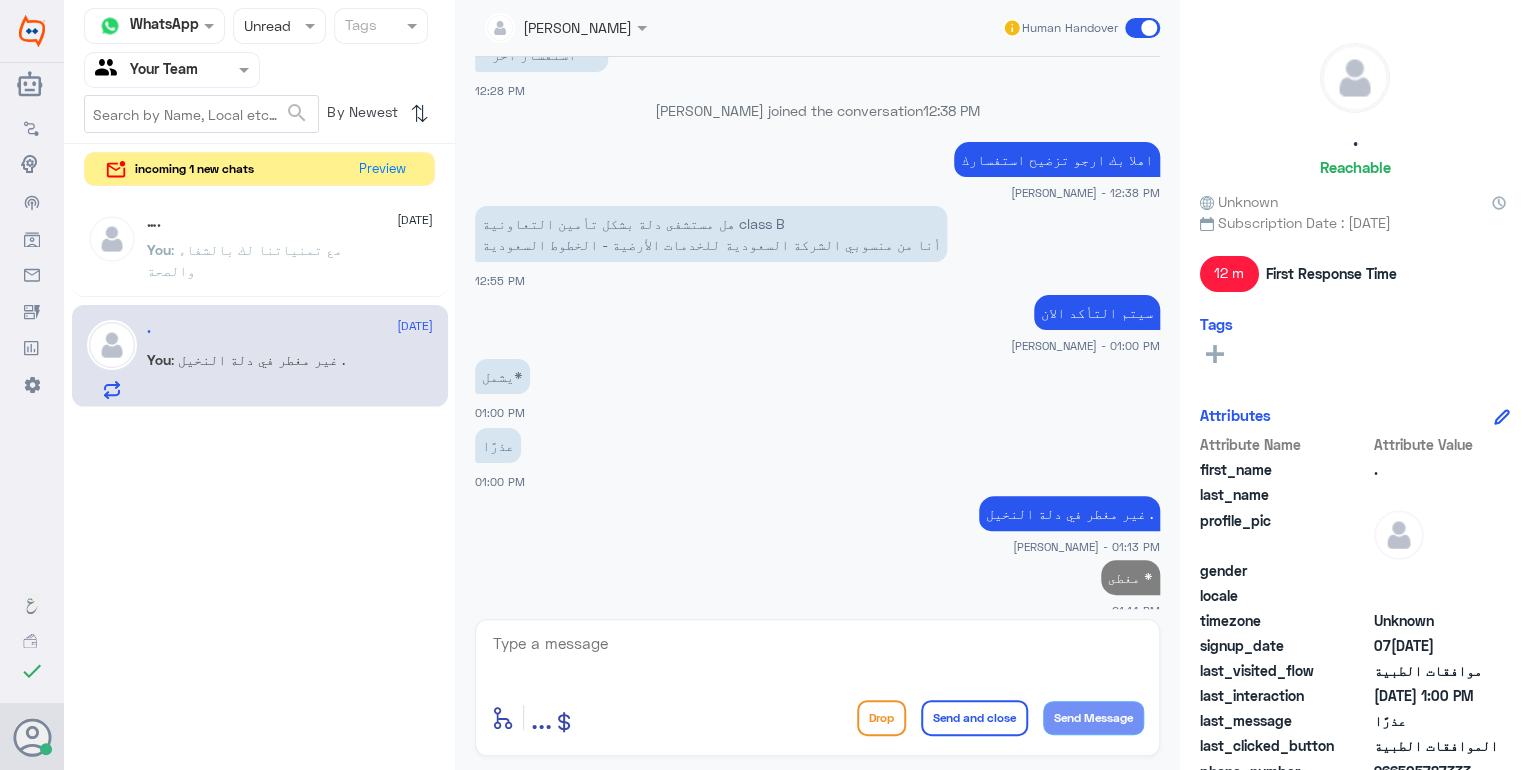scroll, scrollTop: 0, scrollLeft: 0, axis: both 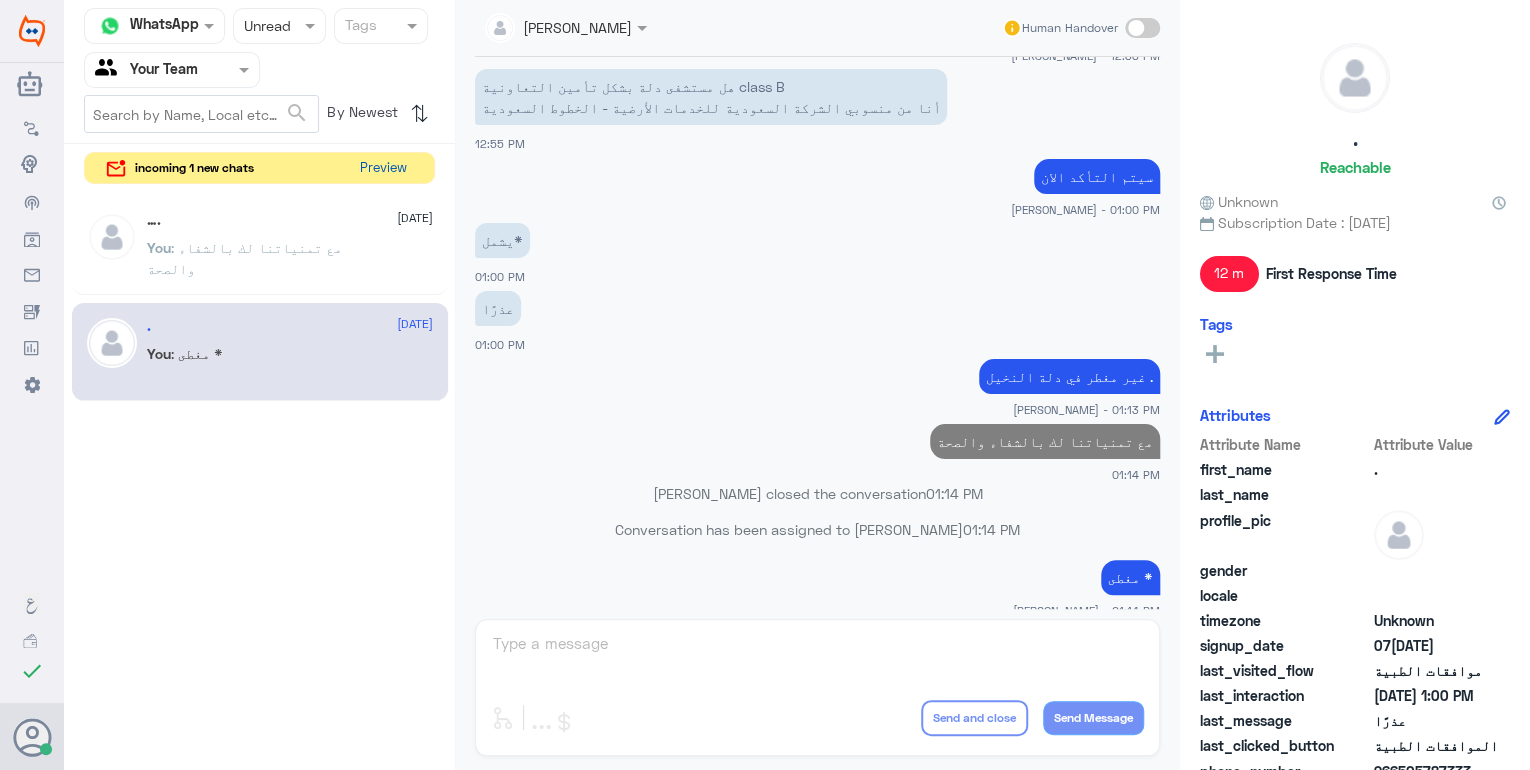 click on "Preview" 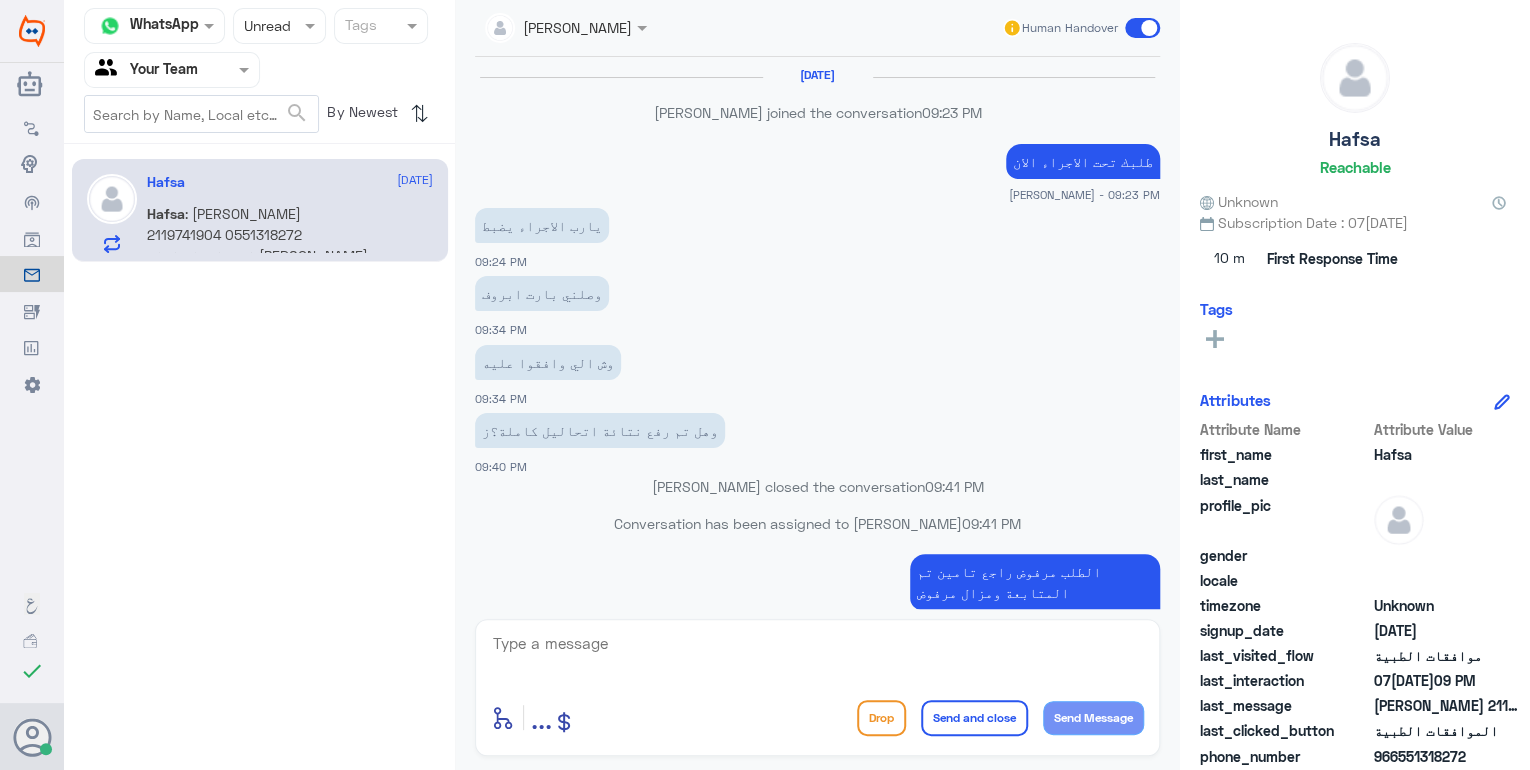 scroll, scrollTop: 1388, scrollLeft: 0, axis: vertical 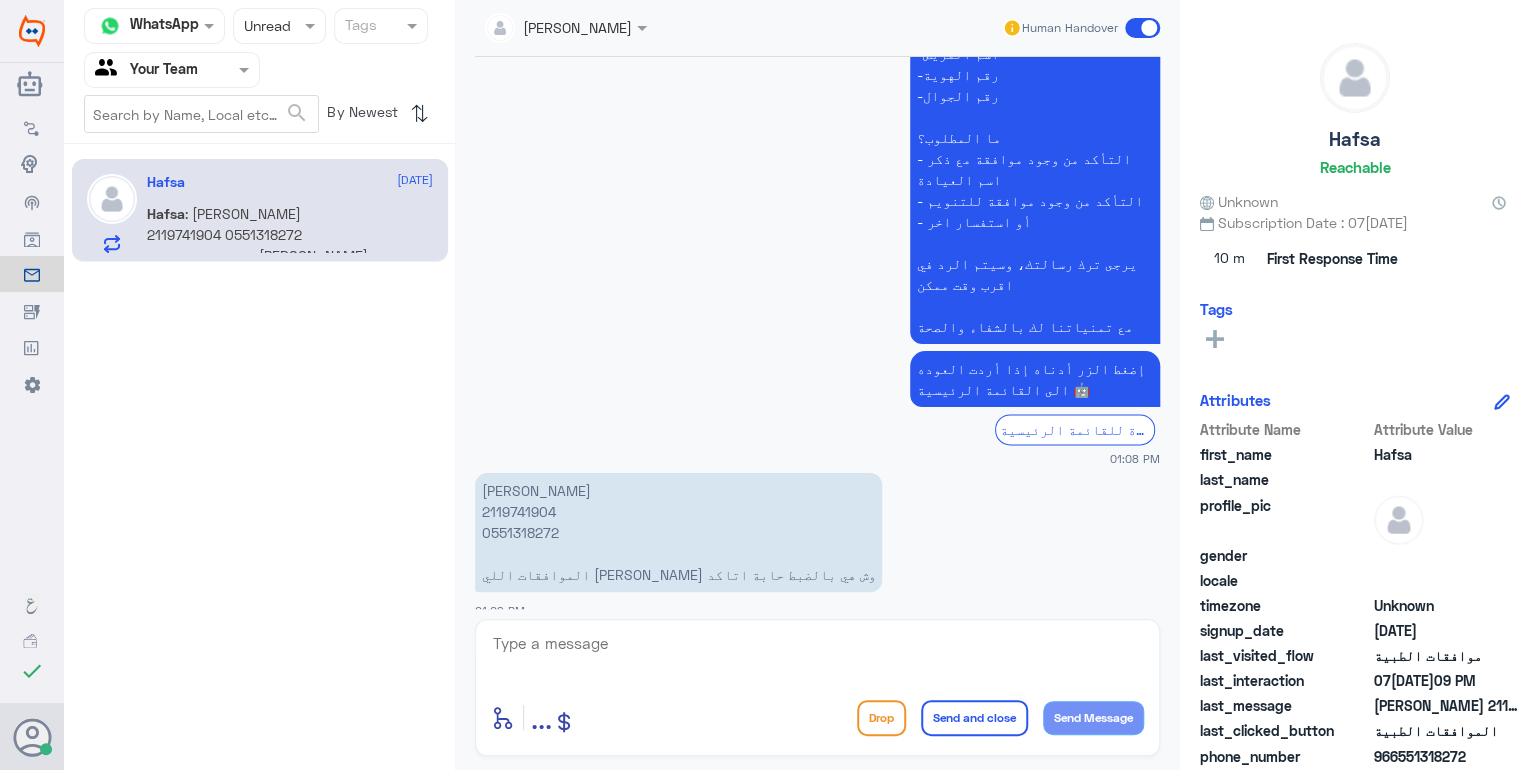 click on "[PERSON_NAME]  2119741904 0551318272 الموافقات اللي [PERSON_NAME] وش هي بالضبط حابة اتاكد" 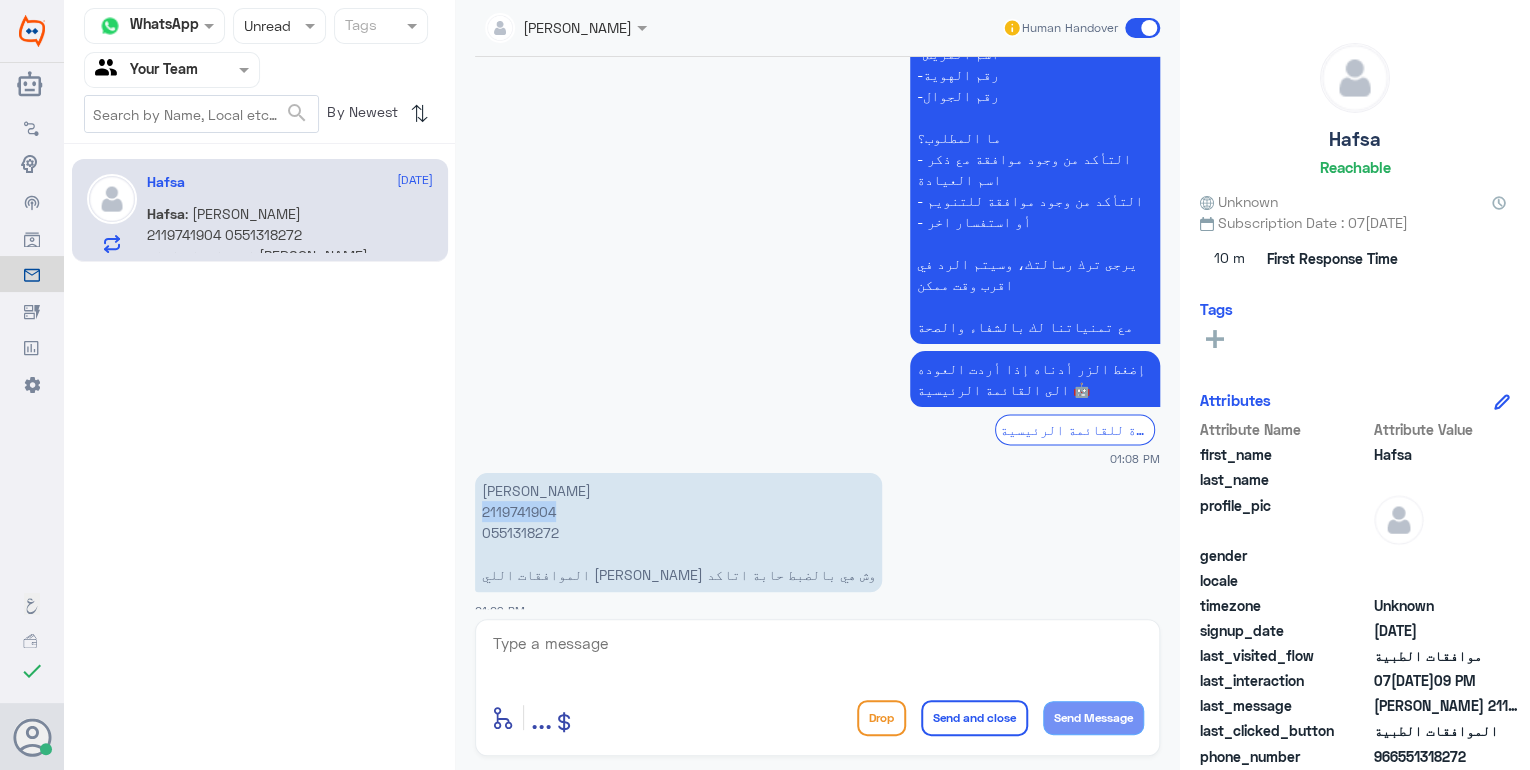 click on "[PERSON_NAME]  2119741904 0551318272 الموافقات اللي [PERSON_NAME] وش هي بالضبط حابة اتاكد" 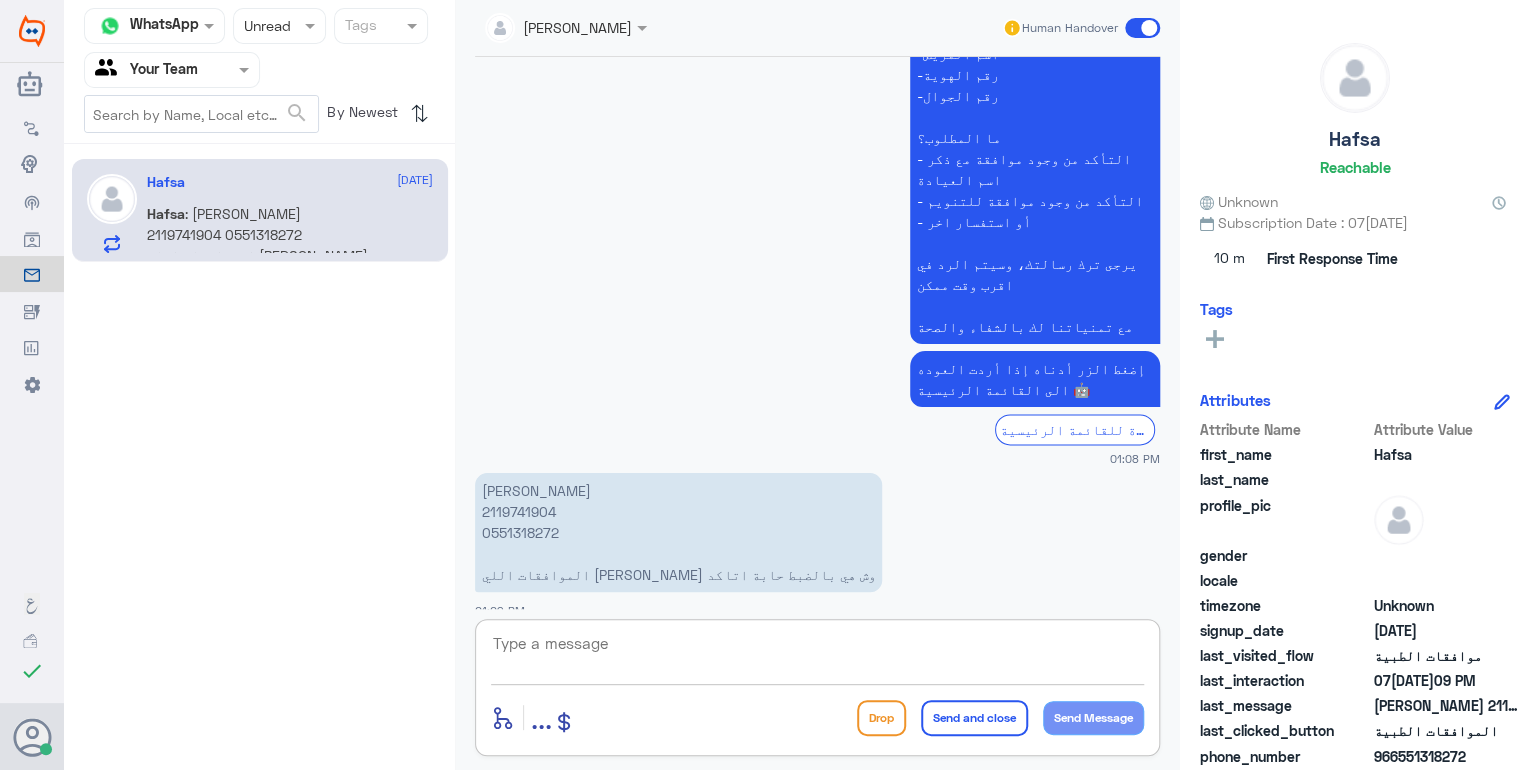 click 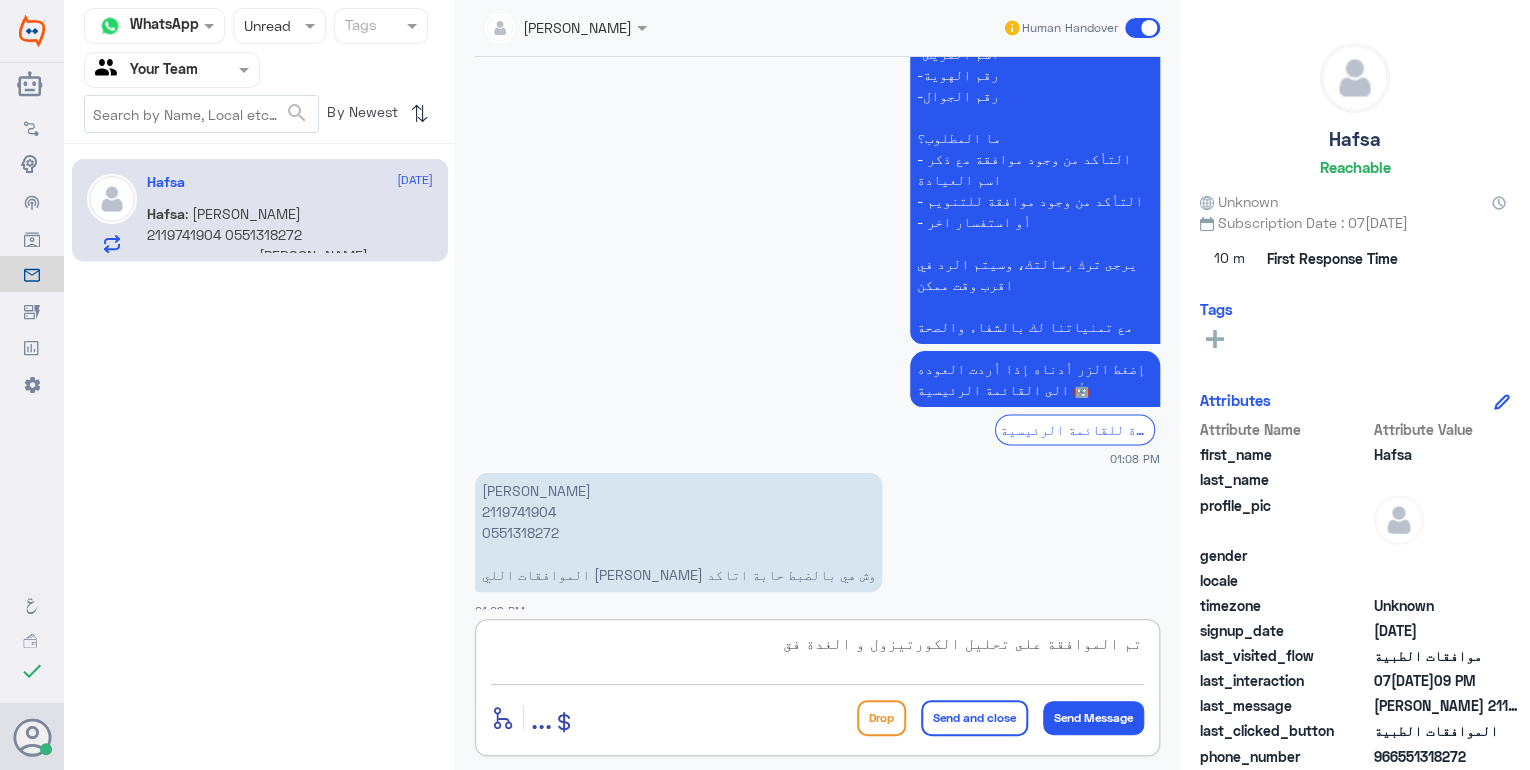 type on "تم الموافقة على تحليل الكورتيزول و الغدة فقط" 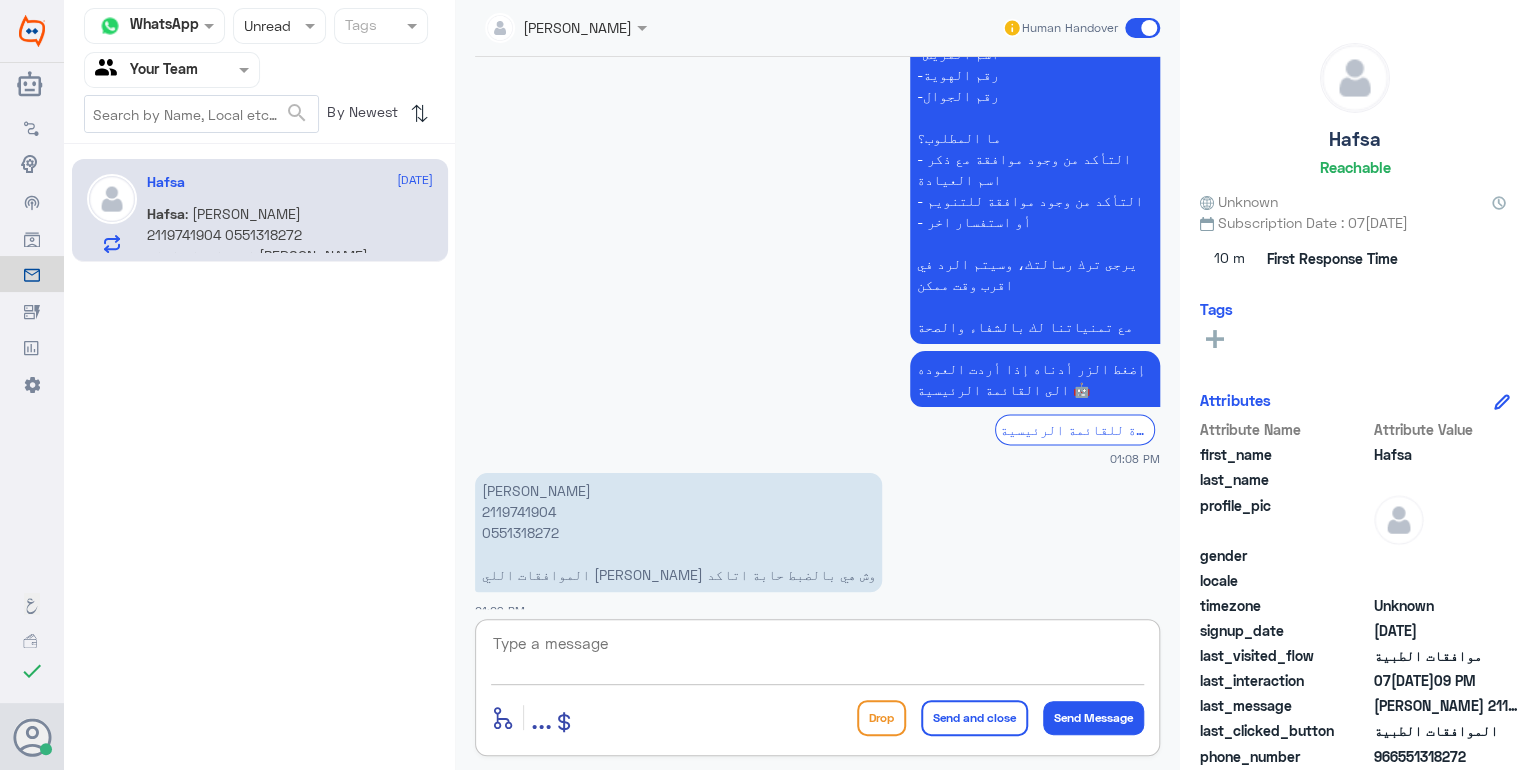 scroll, scrollTop: 1473, scrollLeft: 0, axis: vertical 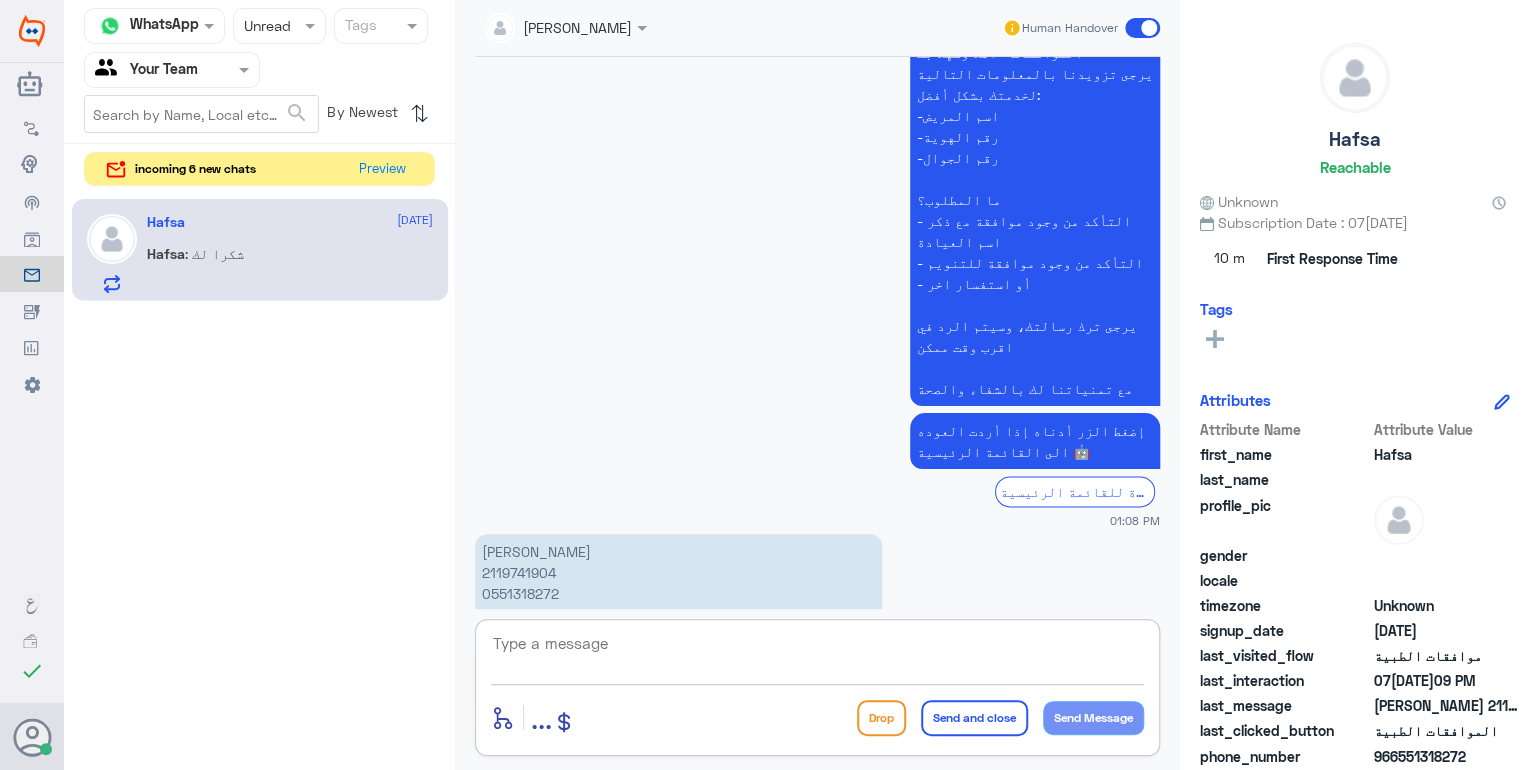 click on "عزيزي مراجع مستشفى دله - قسم الموافقات - أهلا وسهلا بك  يرجى تزويدنا بالمعلومات التالية لخدمتك بشكل أفضل: -اسم المريض -رقم الهوية  -رقم الجوال    ما المطلوب؟      - التأكد من وجود موافقة مع ذكر اسم العيادة      - التأكد من وجود موافقة للتنويم      - أو استفسار اخر   يرجى ترك رسالتك، وسيتم الرد في اقرب وقت ممكن    مع تمنياتنا لك بالشفاء والصحة" 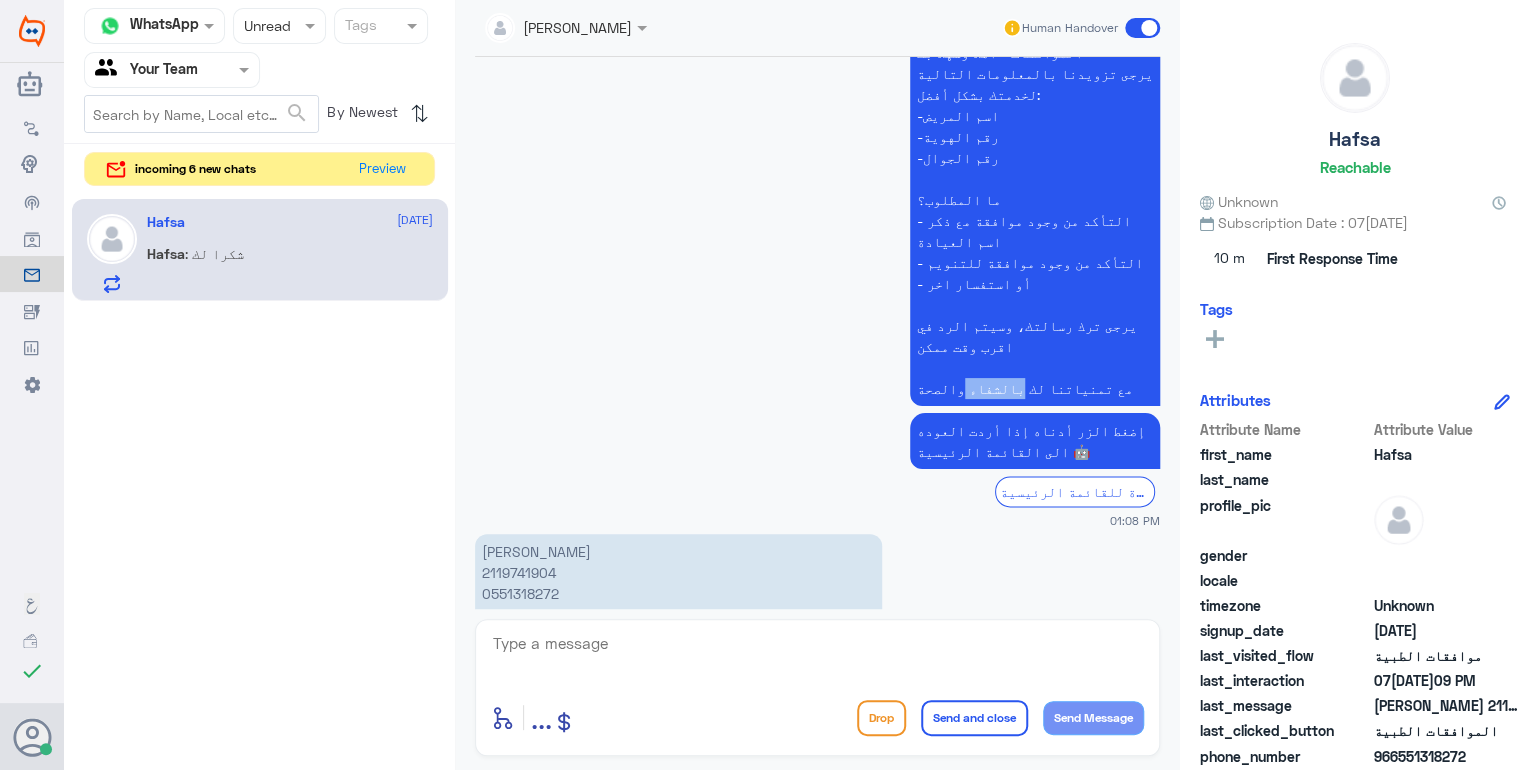 click on "عزيزي مراجع مستشفى دله - قسم الموافقات - أهلا وسهلا بك  يرجى تزويدنا بالمعلومات التالية لخدمتك بشكل أفضل: -اسم المريض -رقم الهوية  -رقم الجوال    ما المطلوب؟      - التأكد من وجود موافقة مع ذكر اسم العيادة      - التأكد من وجود موافقة للتنويم      - أو استفسار اخر   يرجى ترك رسالتك، وسيتم الرد في اقرب وقت ممكن    مع تمنياتنا لك بالشفاء والصحة" 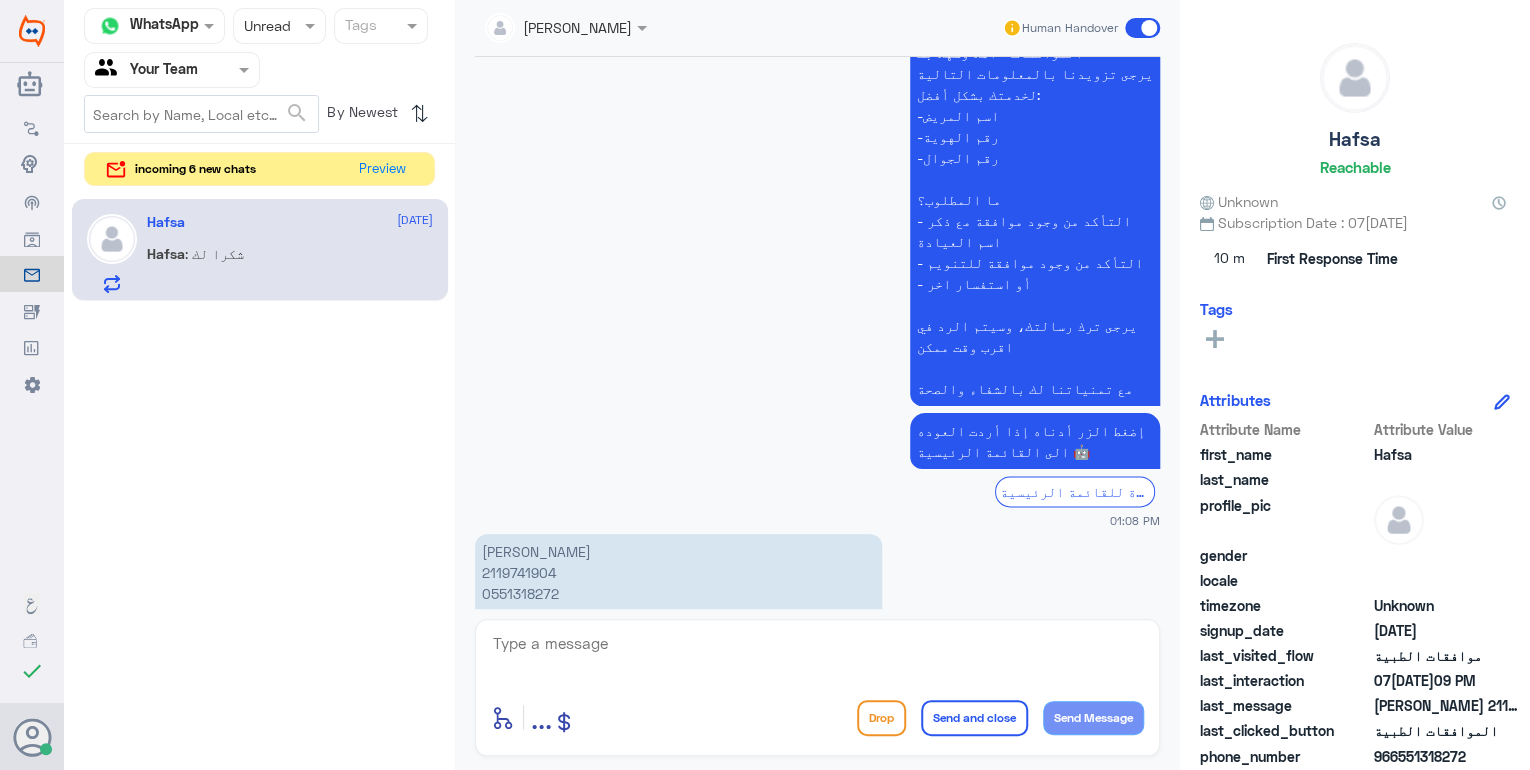 click 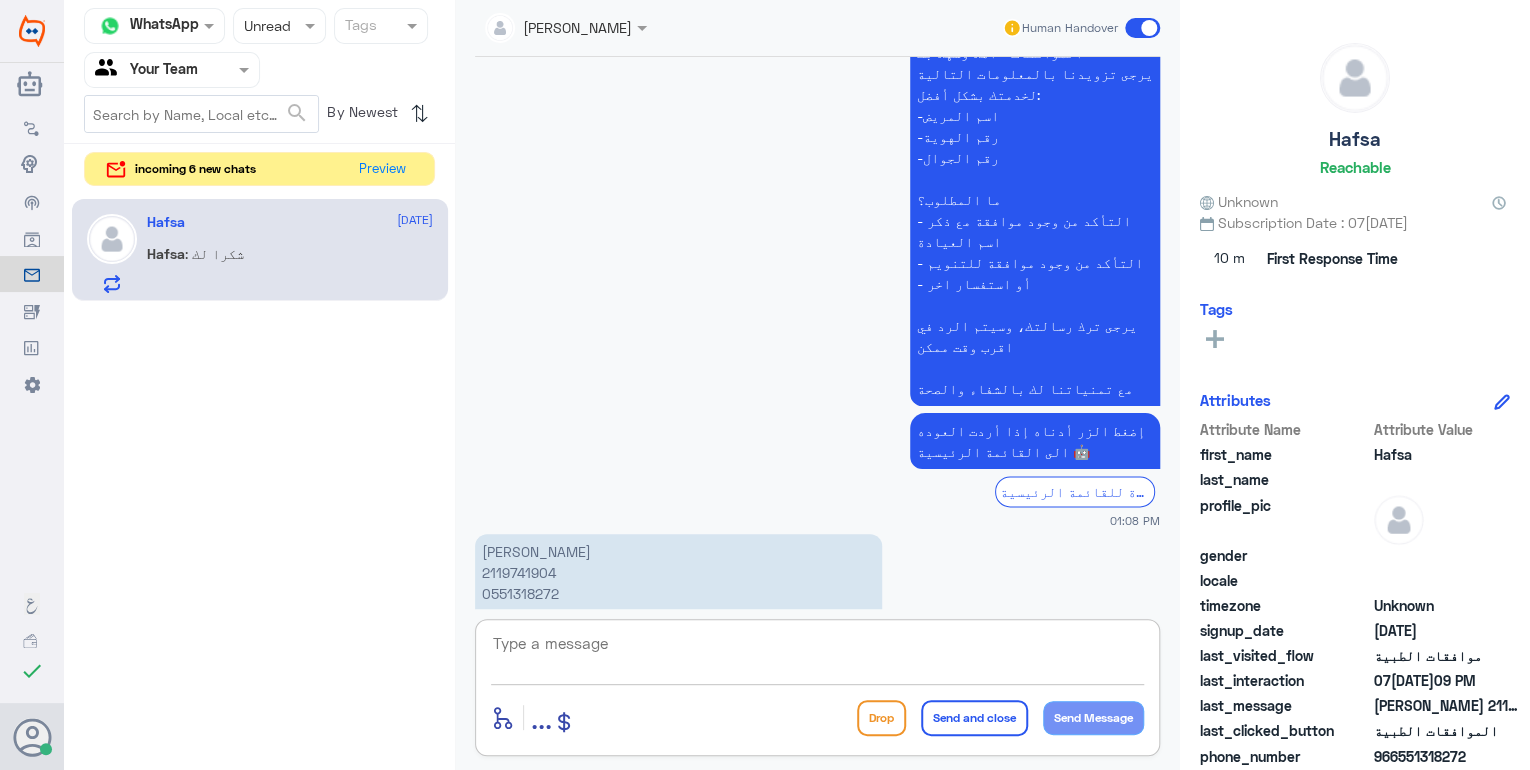 paste on "مع تمنياتنا لك بالشفاء والصحة" 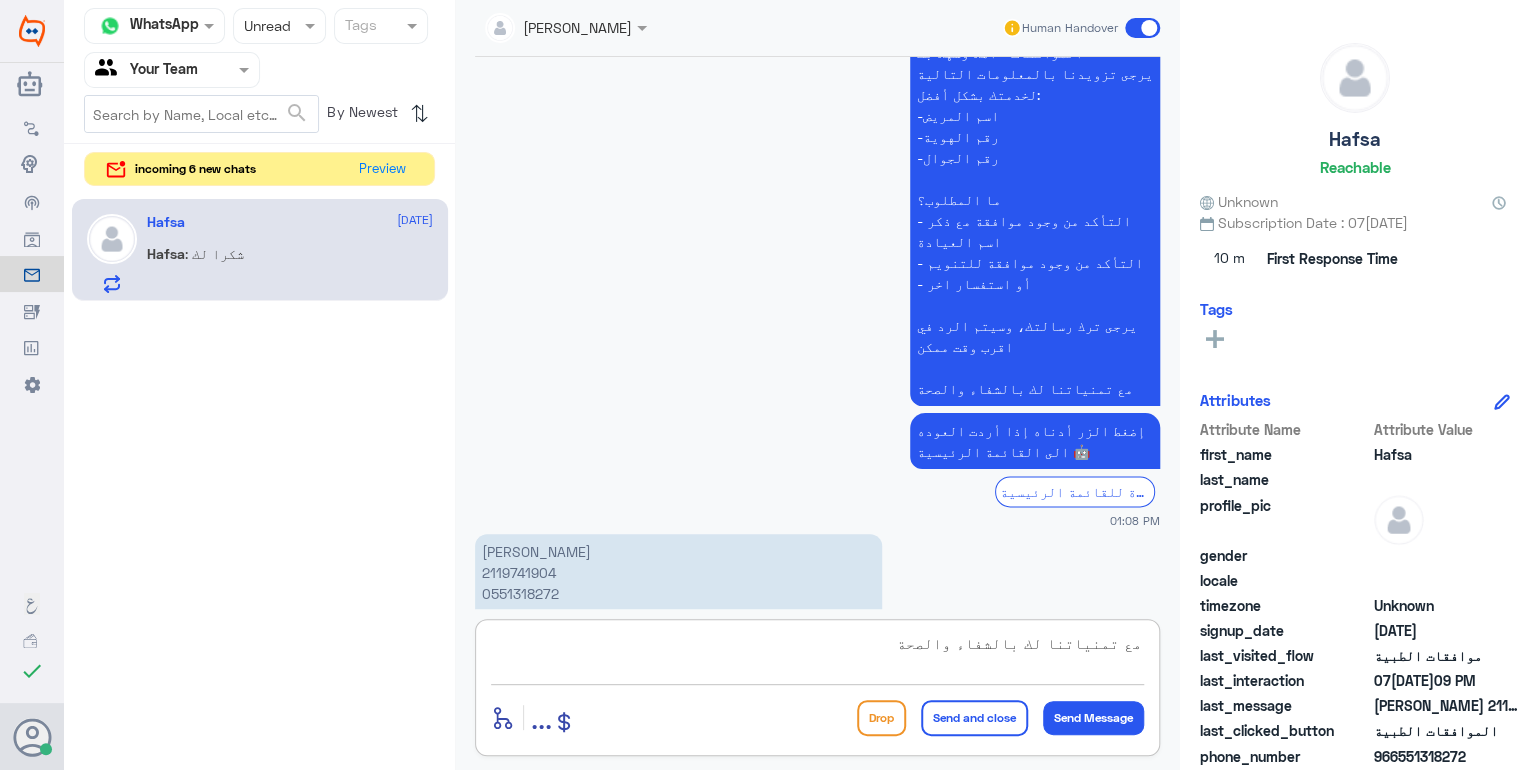 scroll, scrollTop: 18, scrollLeft: 0, axis: vertical 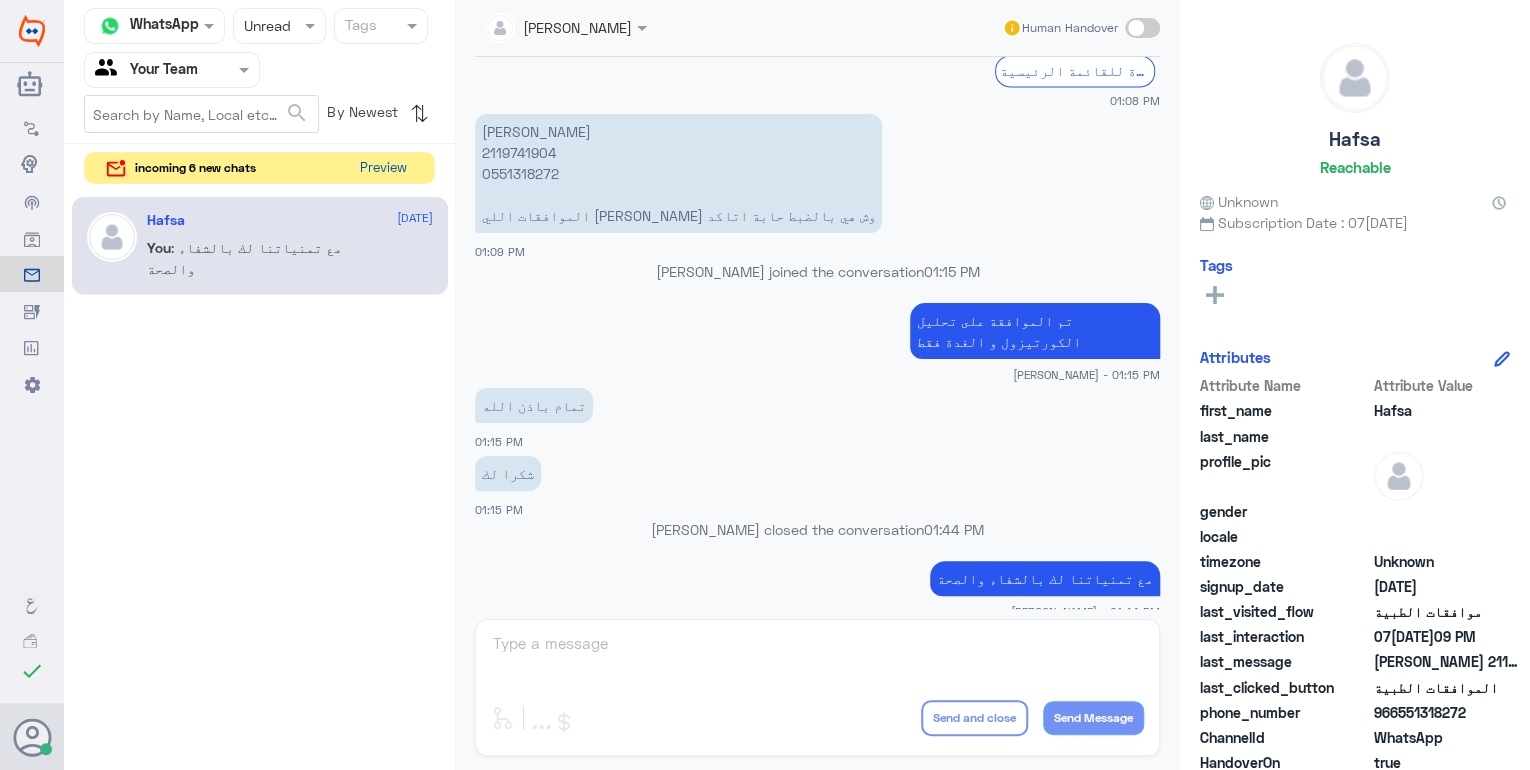 click on "Preview" 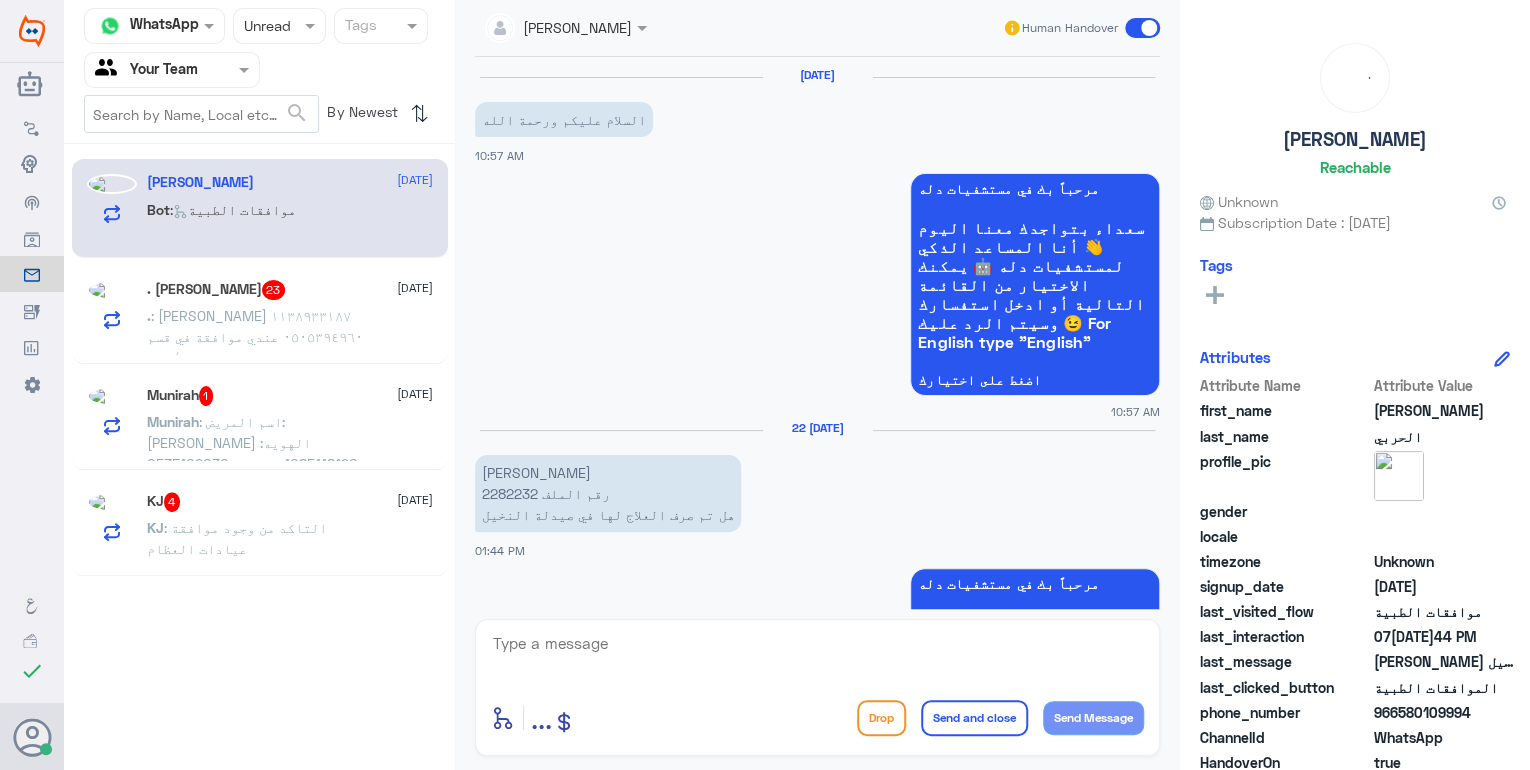 scroll, scrollTop: 802, scrollLeft: 0, axis: vertical 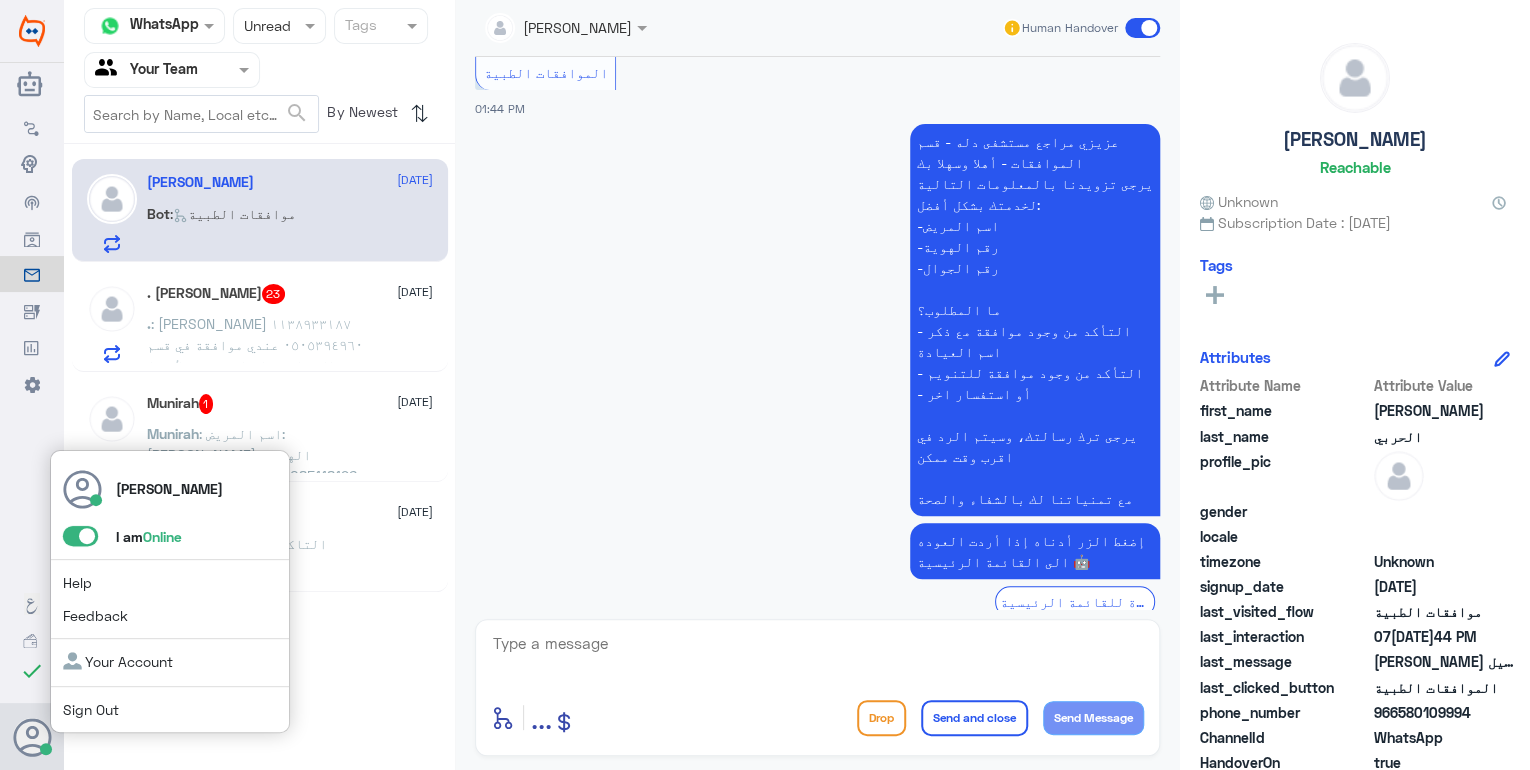 click at bounding box center (80, 536) 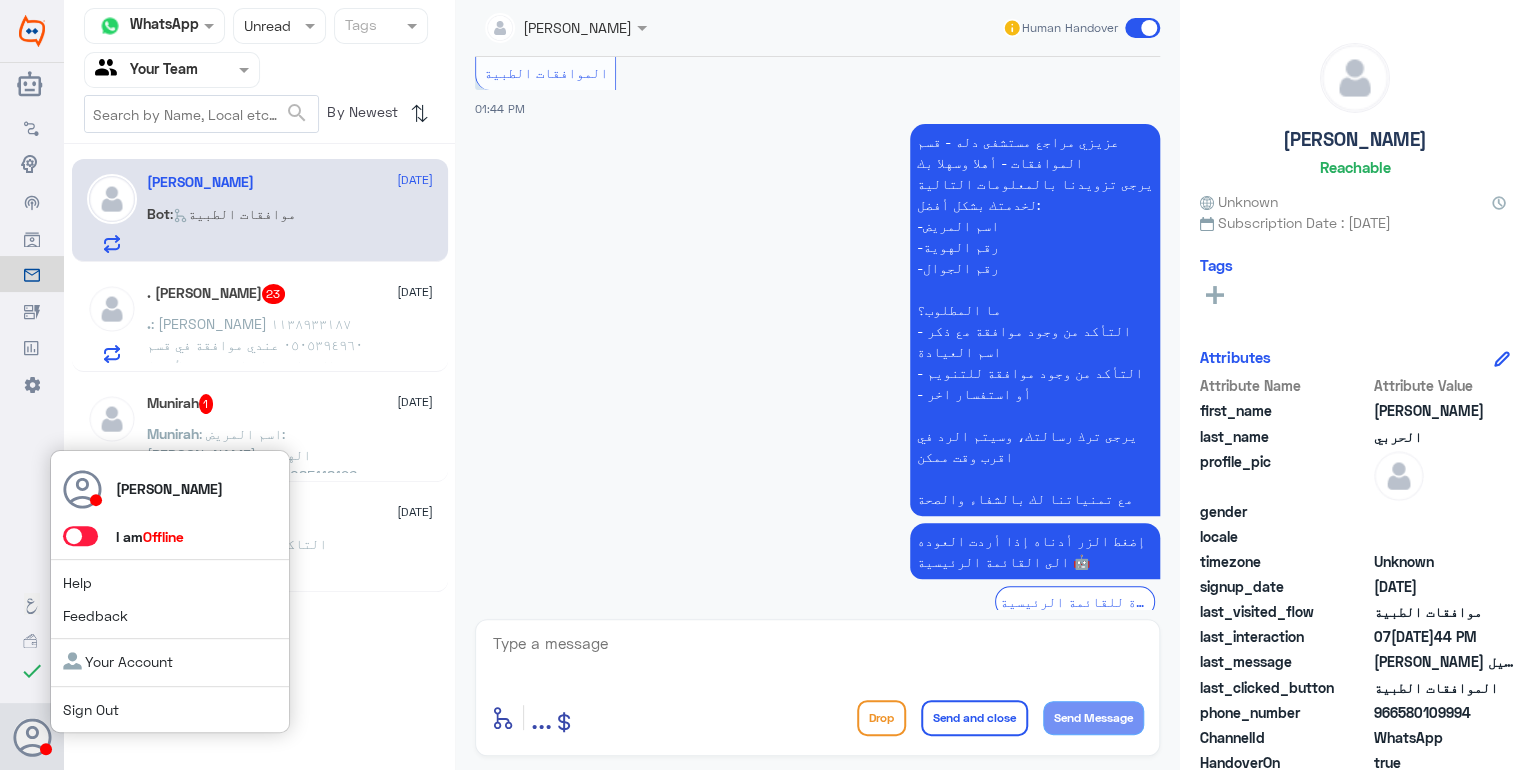 click at bounding box center (80, 536) 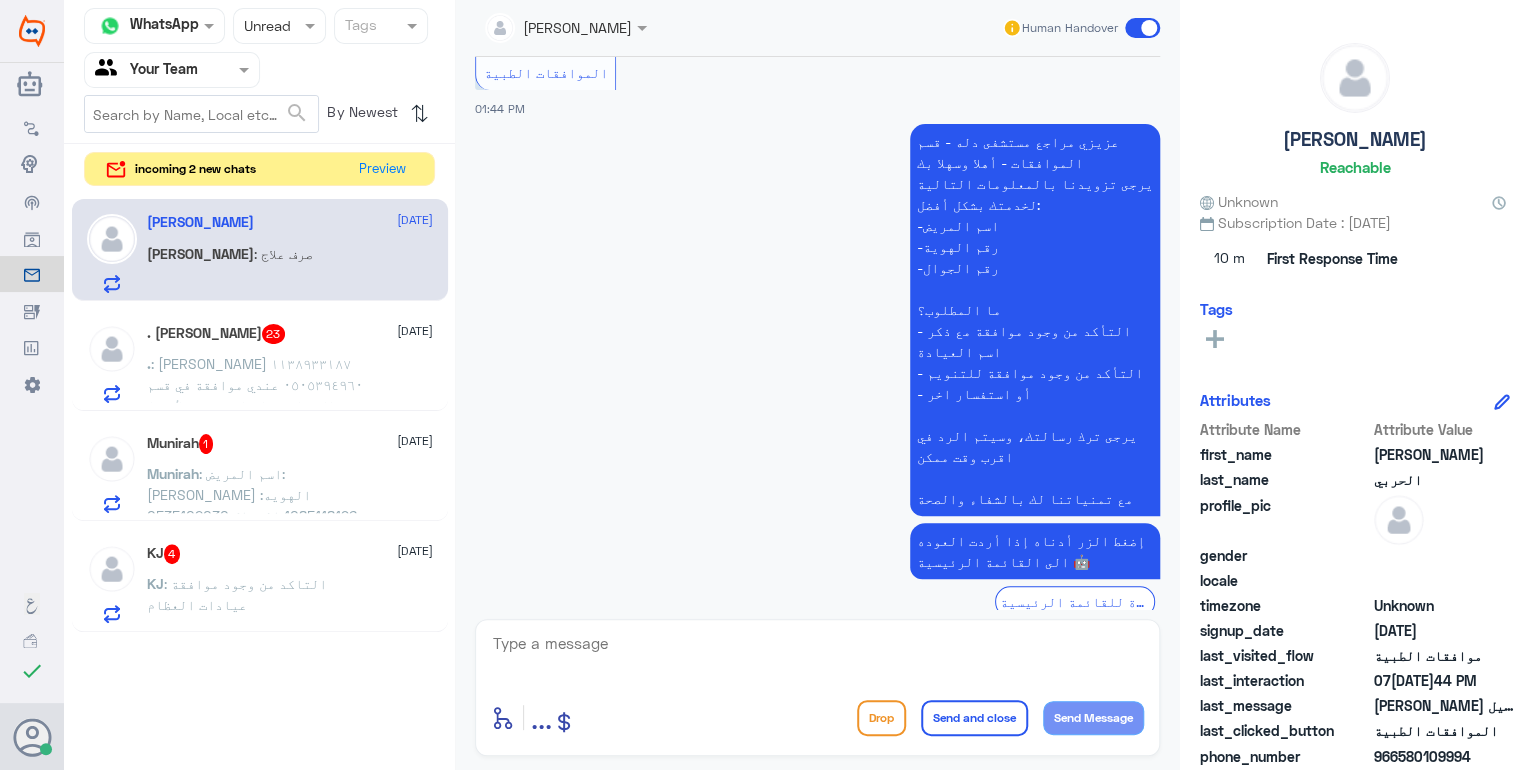scroll, scrollTop: 980, scrollLeft: 0, axis: vertical 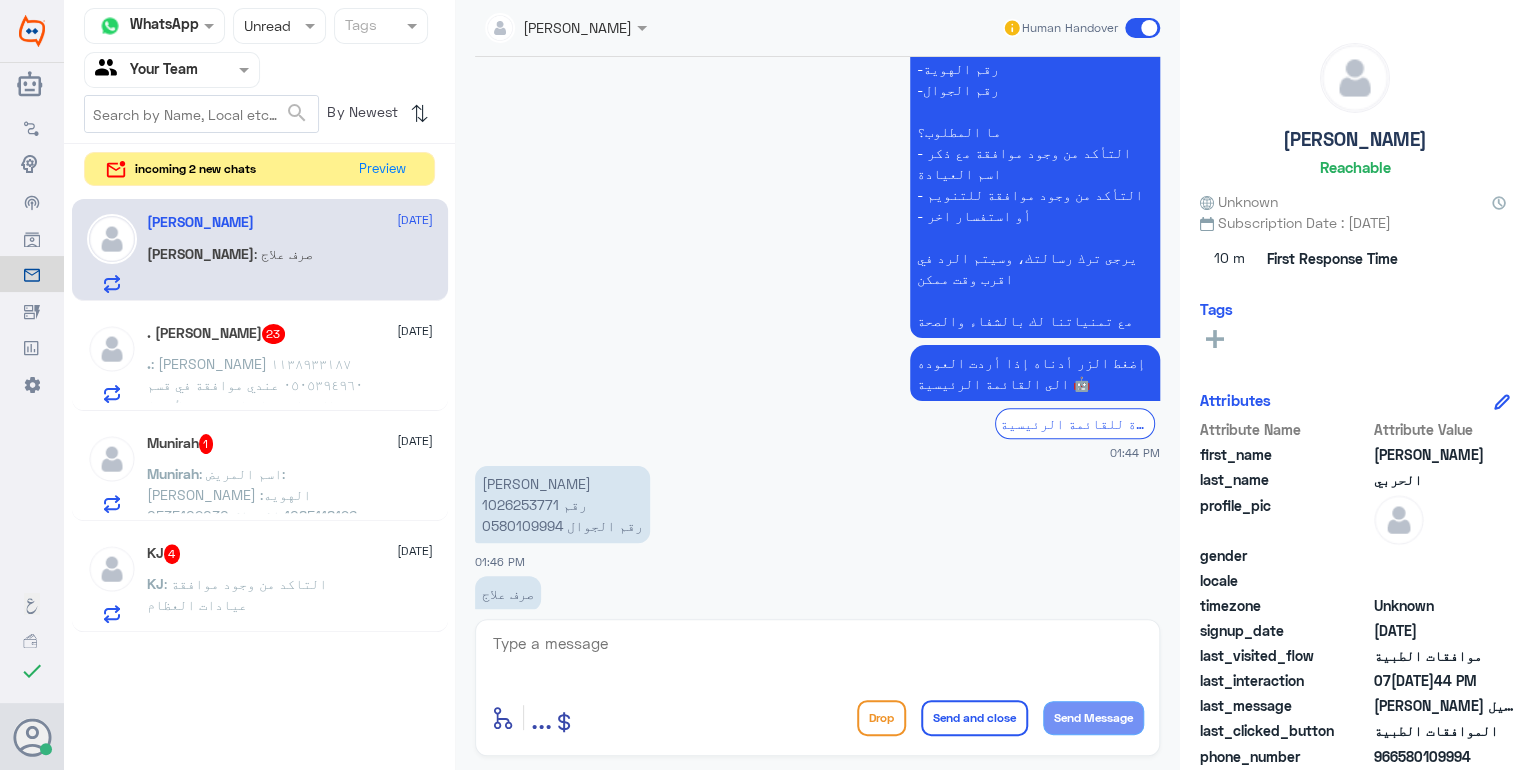 click on "KJ   4 [DATE] KJ : التاكد من وجود موافقة عيادات العظام" 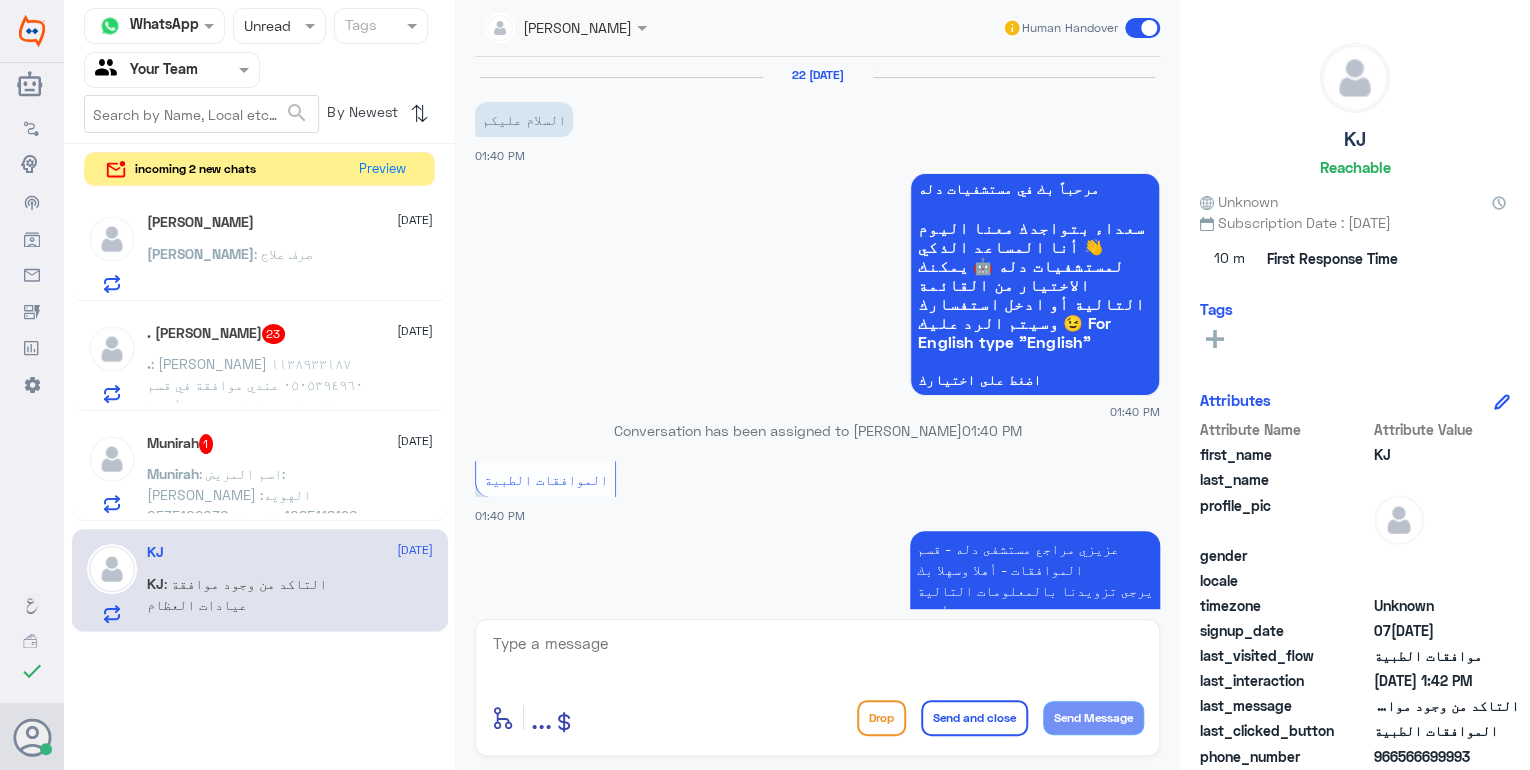 scroll, scrollTop: 605, scrollLeft: 0, axis: vertical 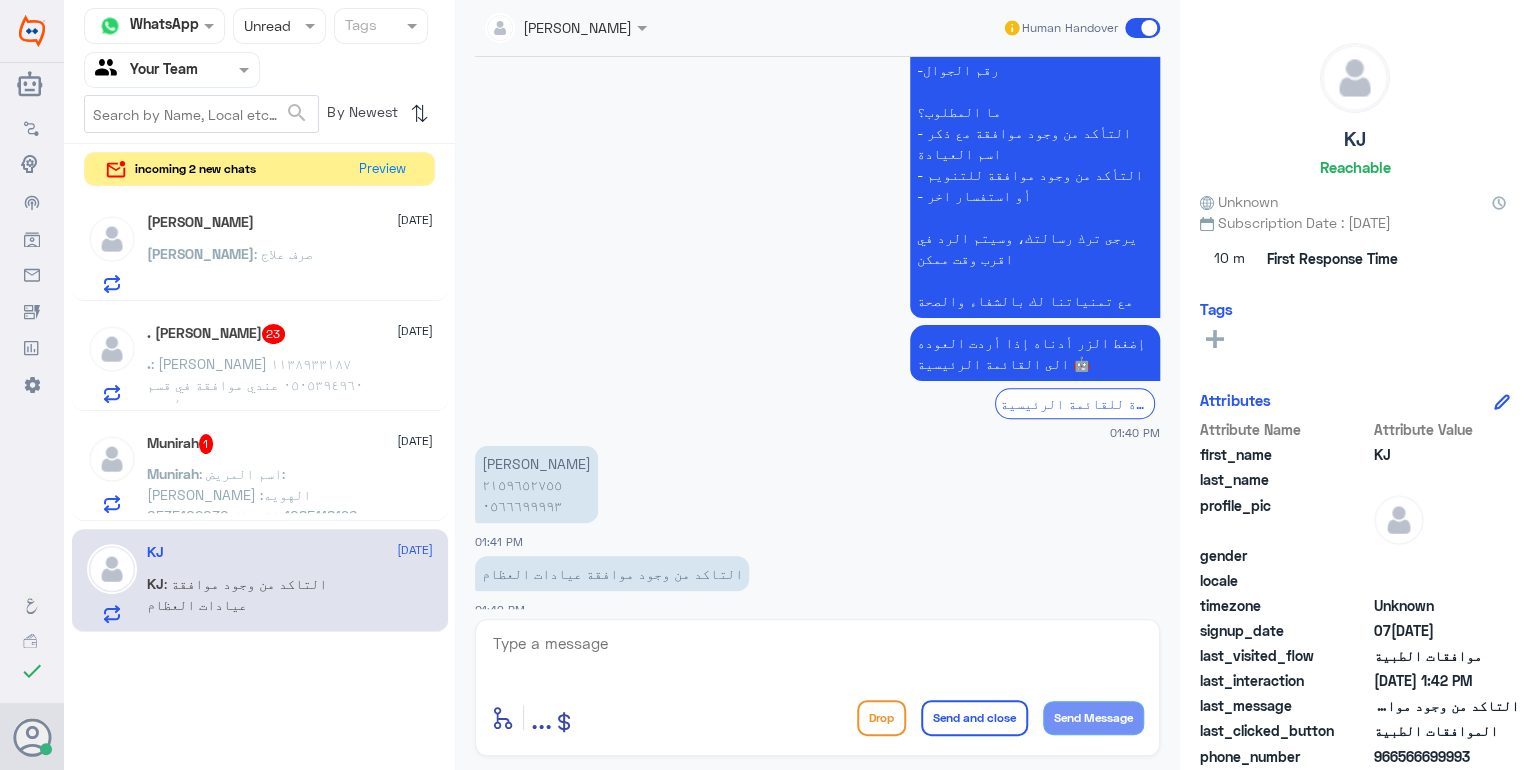 click on "[PERSON_NAME] ٢١٥٩٦٥٢٧٥٥ ٠٥٦٦٦٩٩٩٩٣" 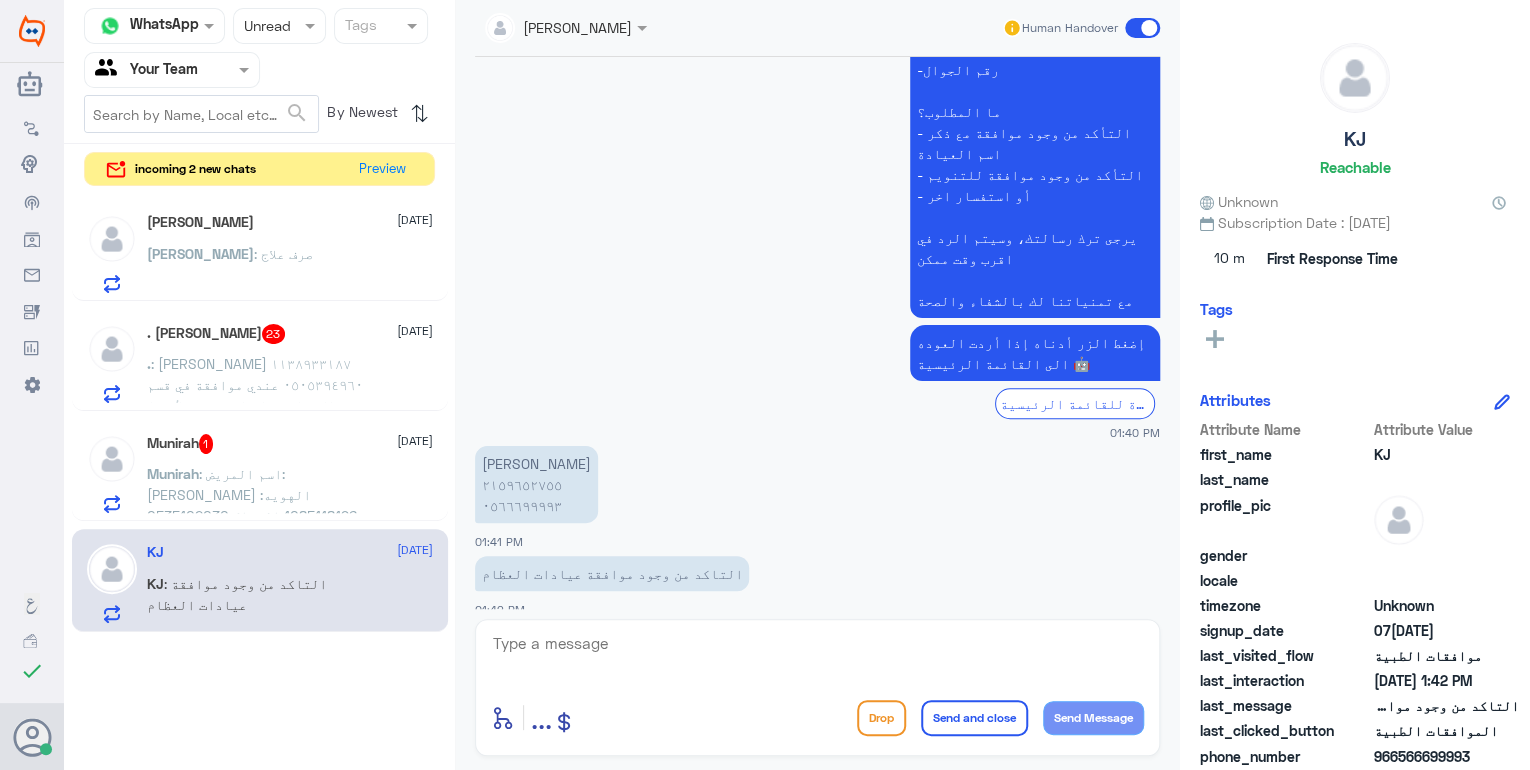 click on "[PERSON_NAME] ٢١٥٩٦٥٢٧٥٥ ٠٥٦٦٦٩٩٩٩٣" 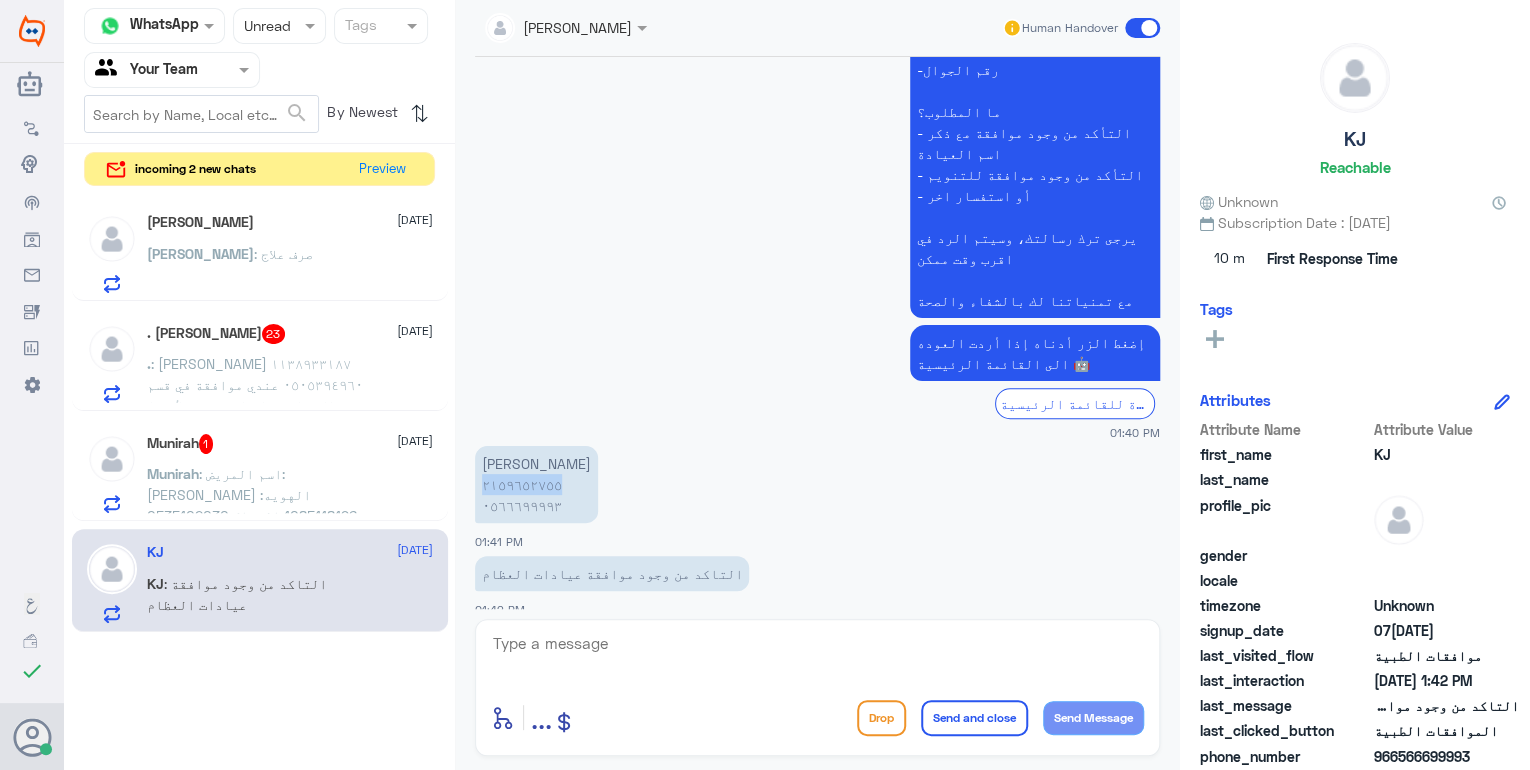 click on "[PERSON_NAME] ٢١٥٩٦٥٢٧٥٥ ٠٥٦٦٦٩٩٩٩٣" 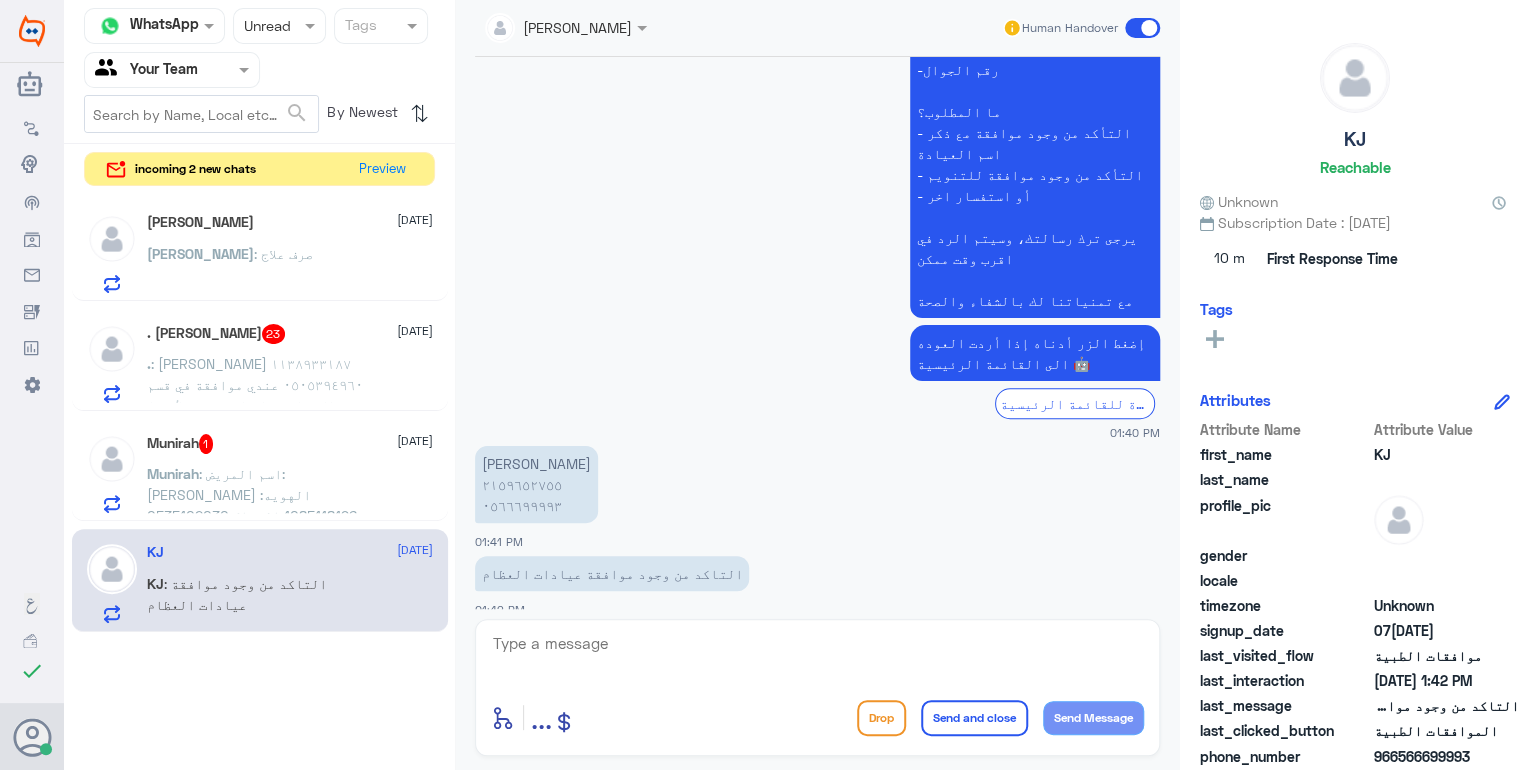 click 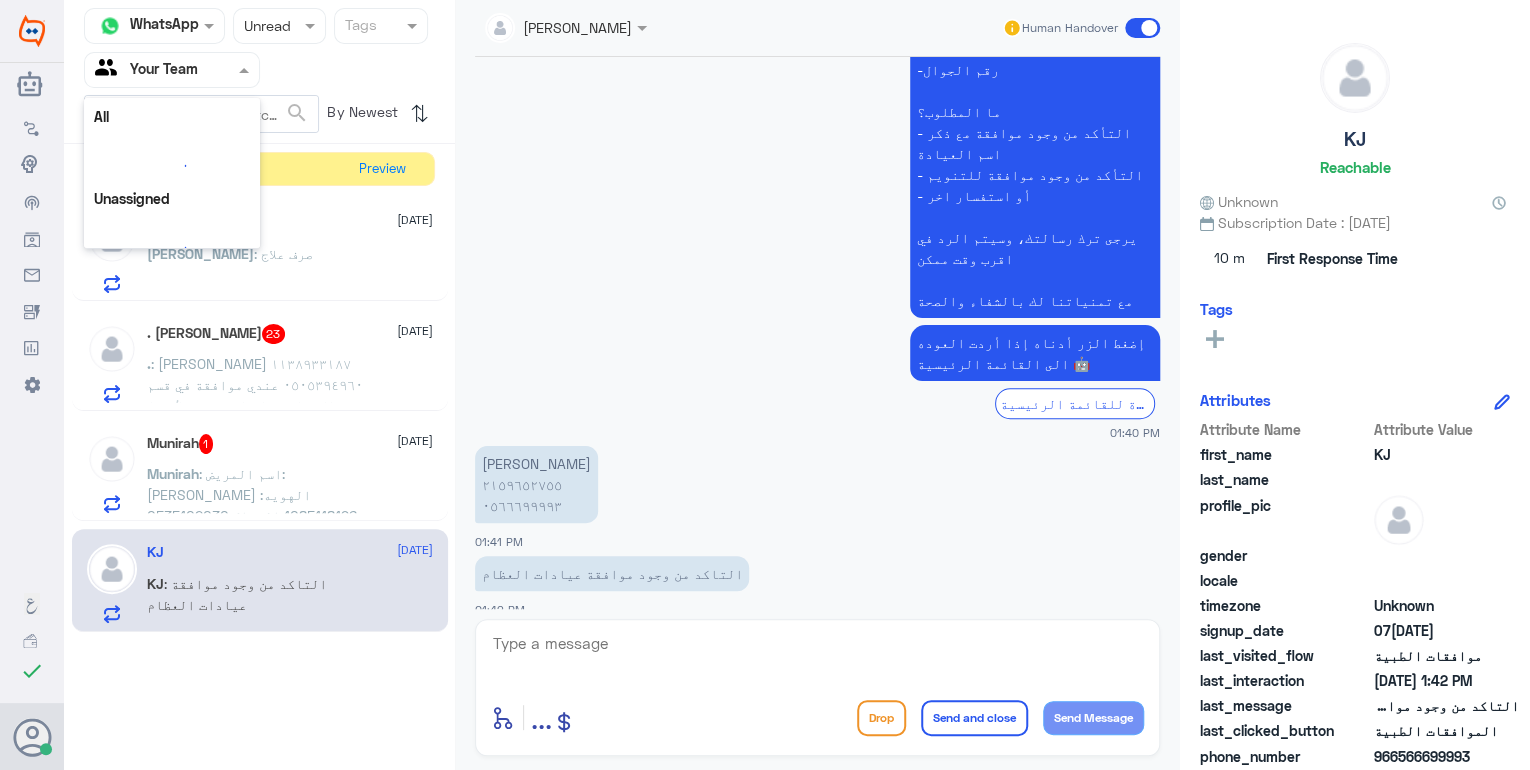 click 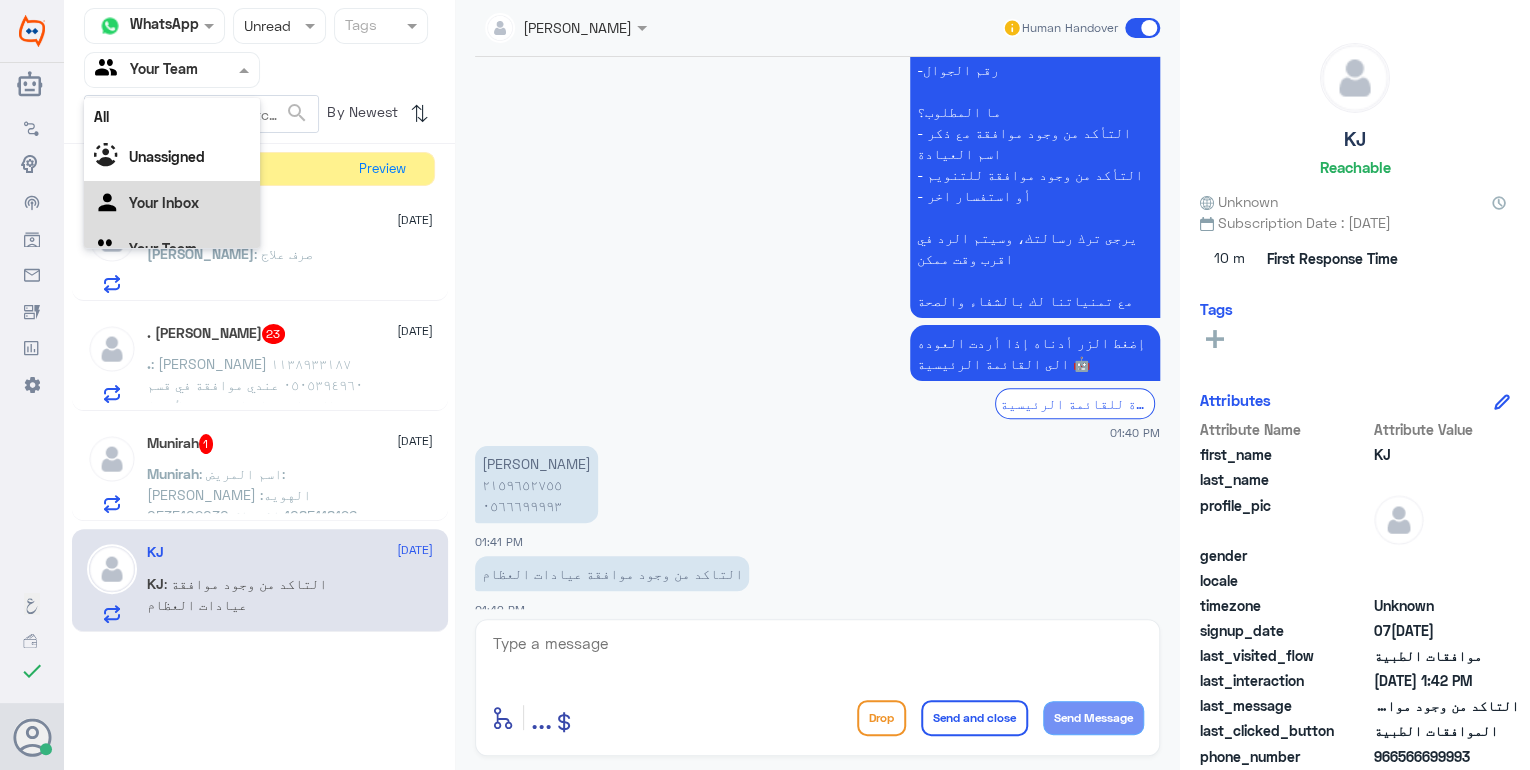click on "Your Inbox" at bounding box center [164, 201] 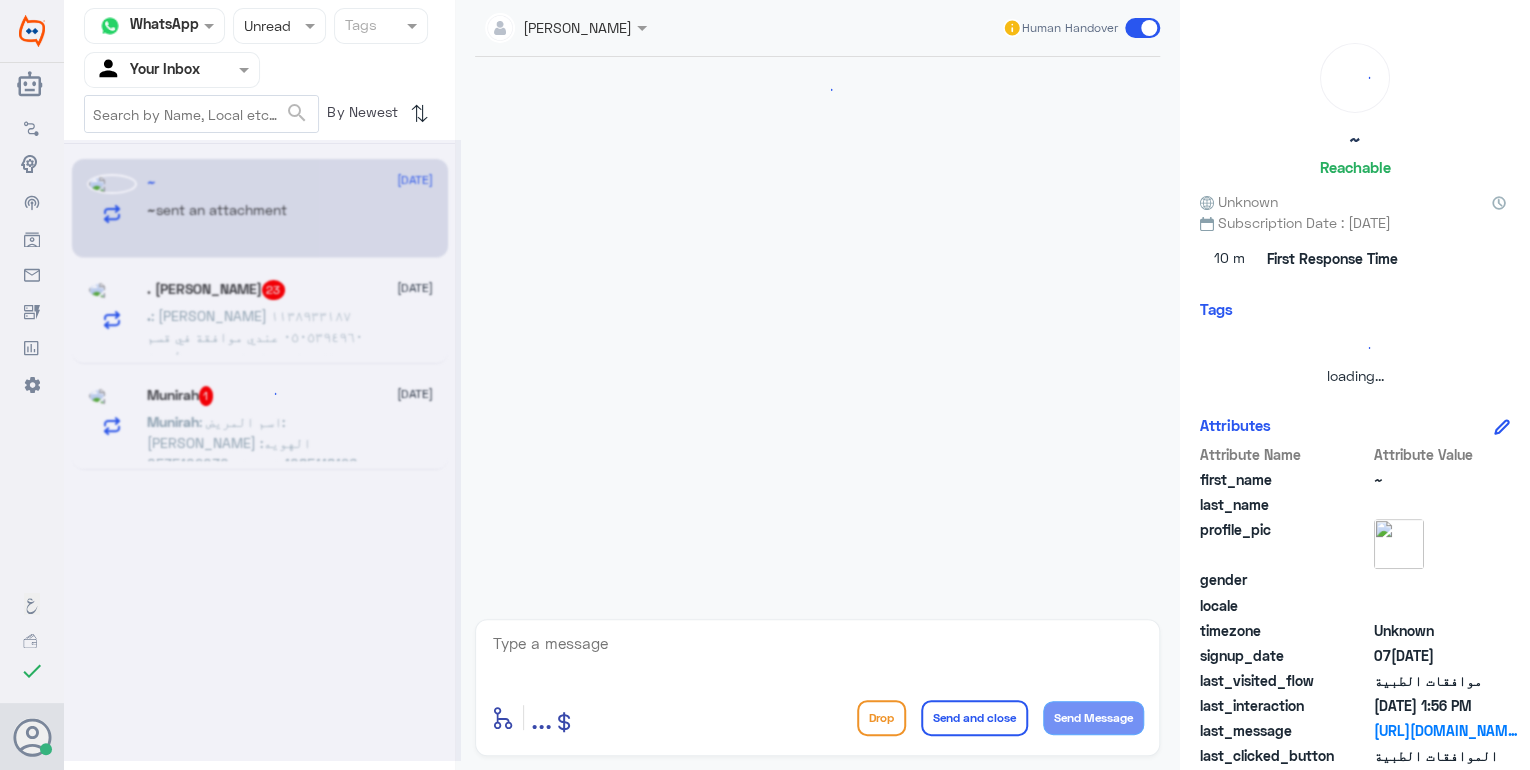 scroll, scrollTop: 0, scrollLeft: 0, axis: both 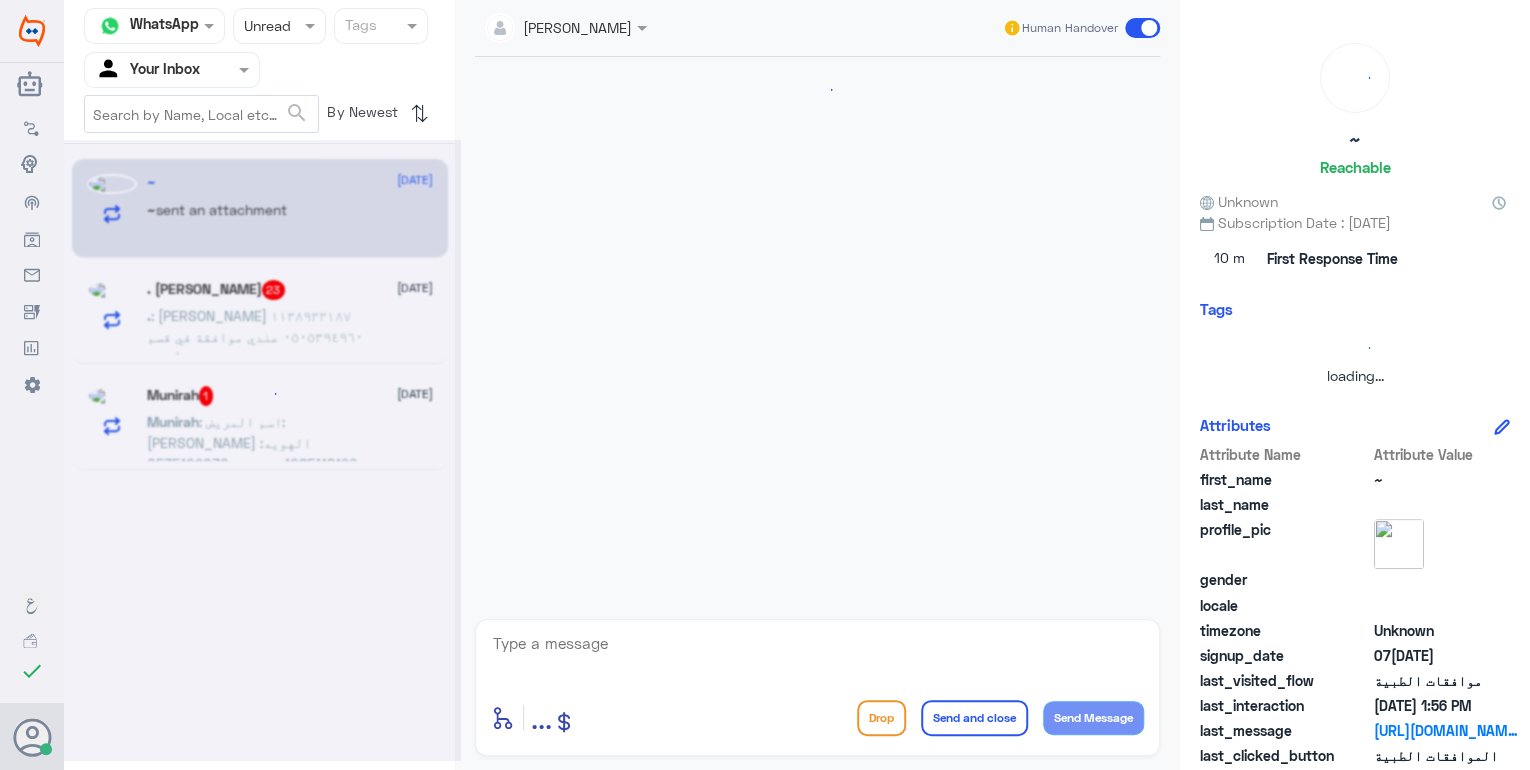 click at bounding box center [148, 69] 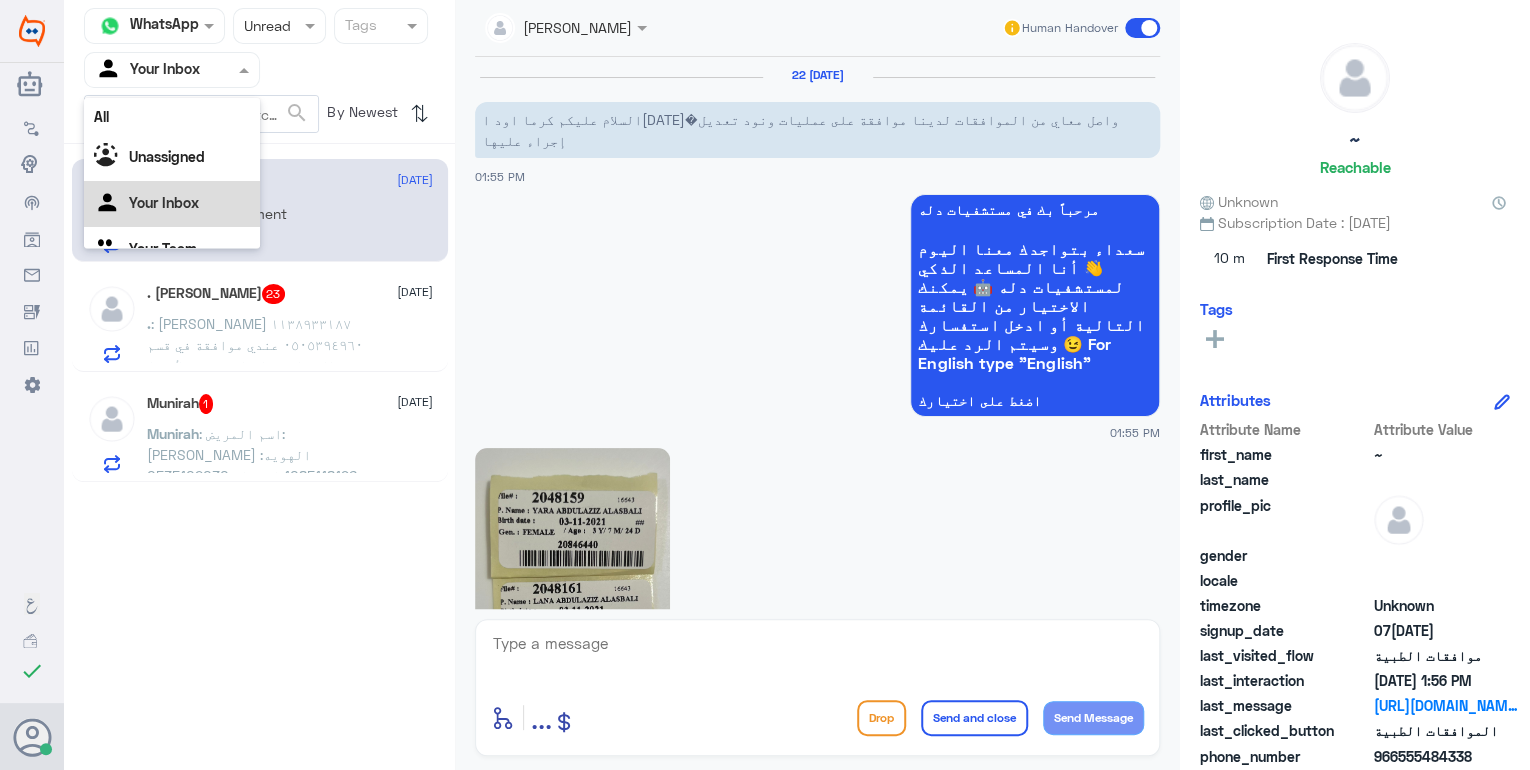 scroll, scrollTop: 1283, scrollLeft: 0, axis: vertical 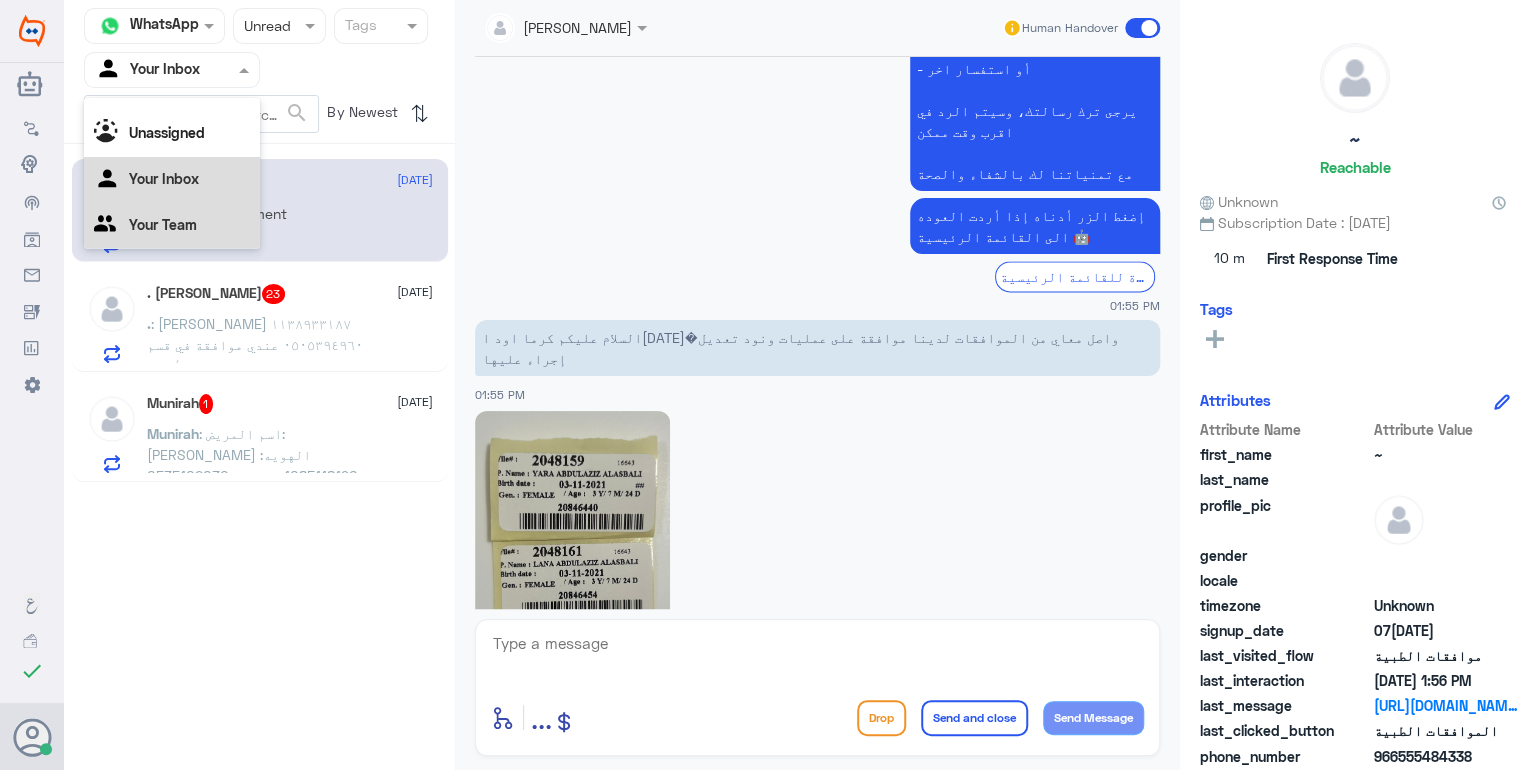 click on "إضغط الزر أدناه إذا أردت العوده الى القائمة الرئيسية 🤖" 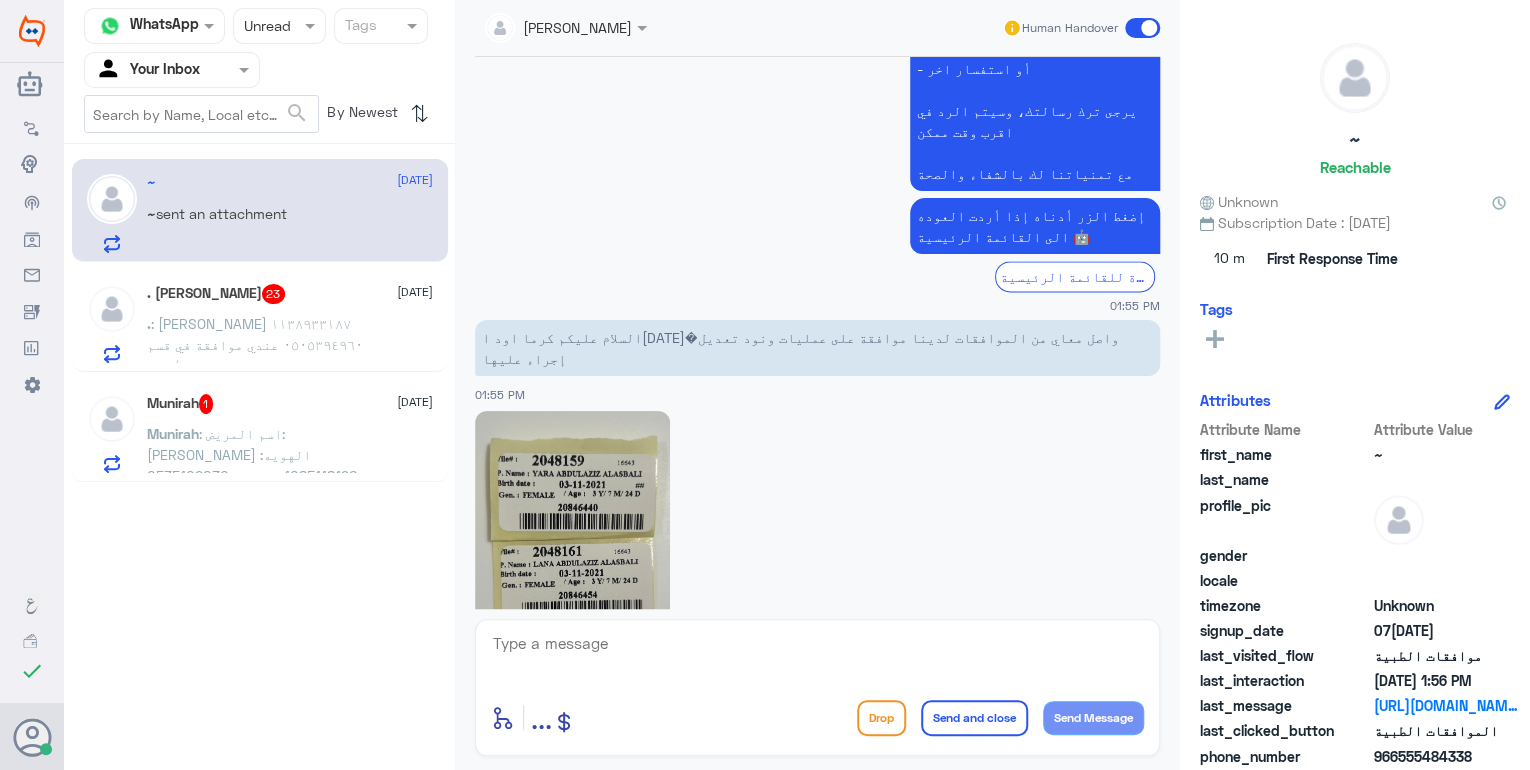 click on "Munirah : اسم المريض: [PERSON_NAME]
الهويه: 1085118196
الجوال:0535102030
بالامس كنت في المركز والدكتور[PERSON_NAME] كتبت [PERSON_NAME] ([PERSON_NAME]) والموظفه الي تشتغل في الصيدليه خبرتني ان التامين لا يغطي هذا المنتج وحاسبت كاش لكن بعدها بدقايق جتني موافقه التامين وارجو ارجاع المبلغ المستحق" 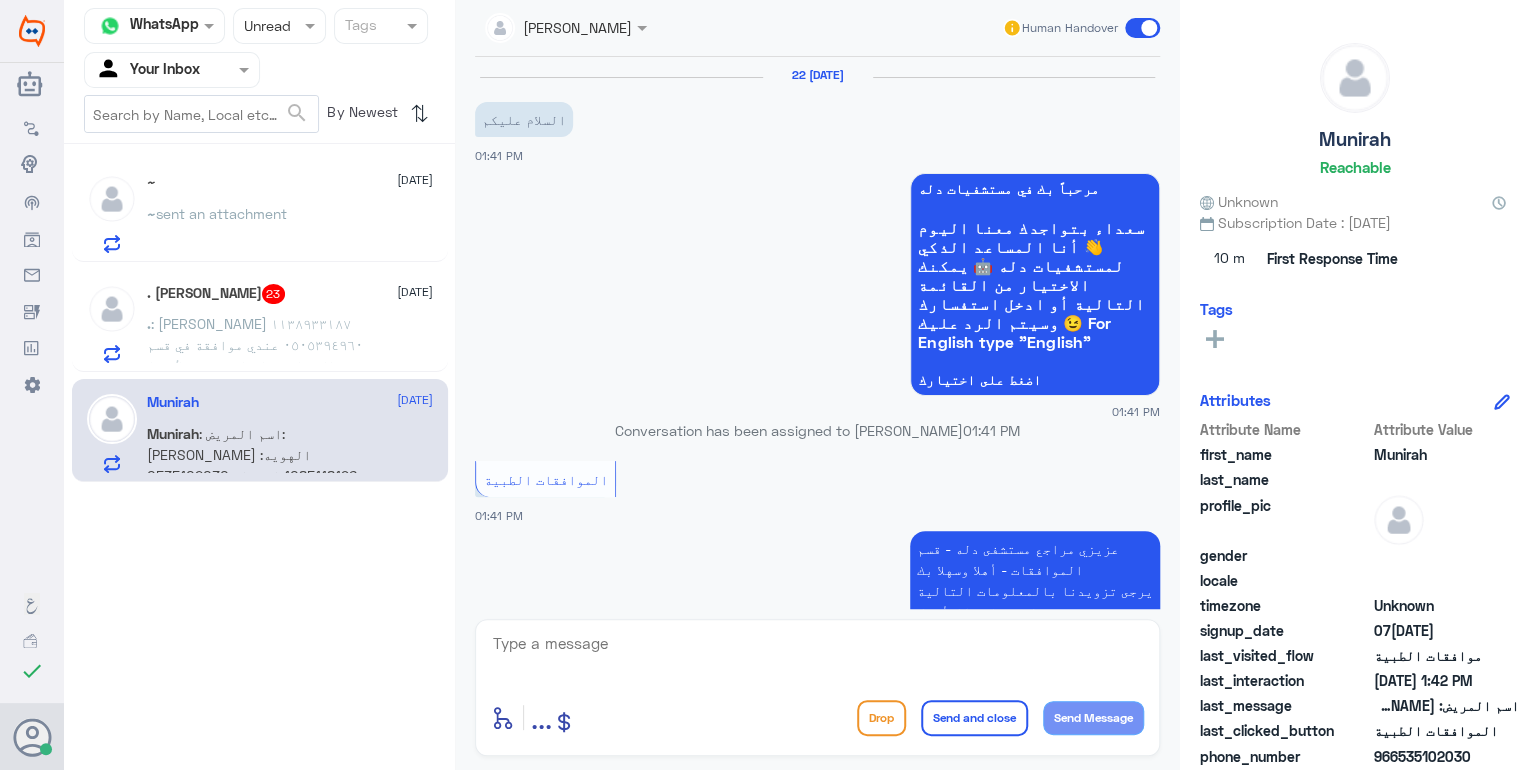 scroll, scrollTop: 620, scrollLeft: 0, axis: vertical 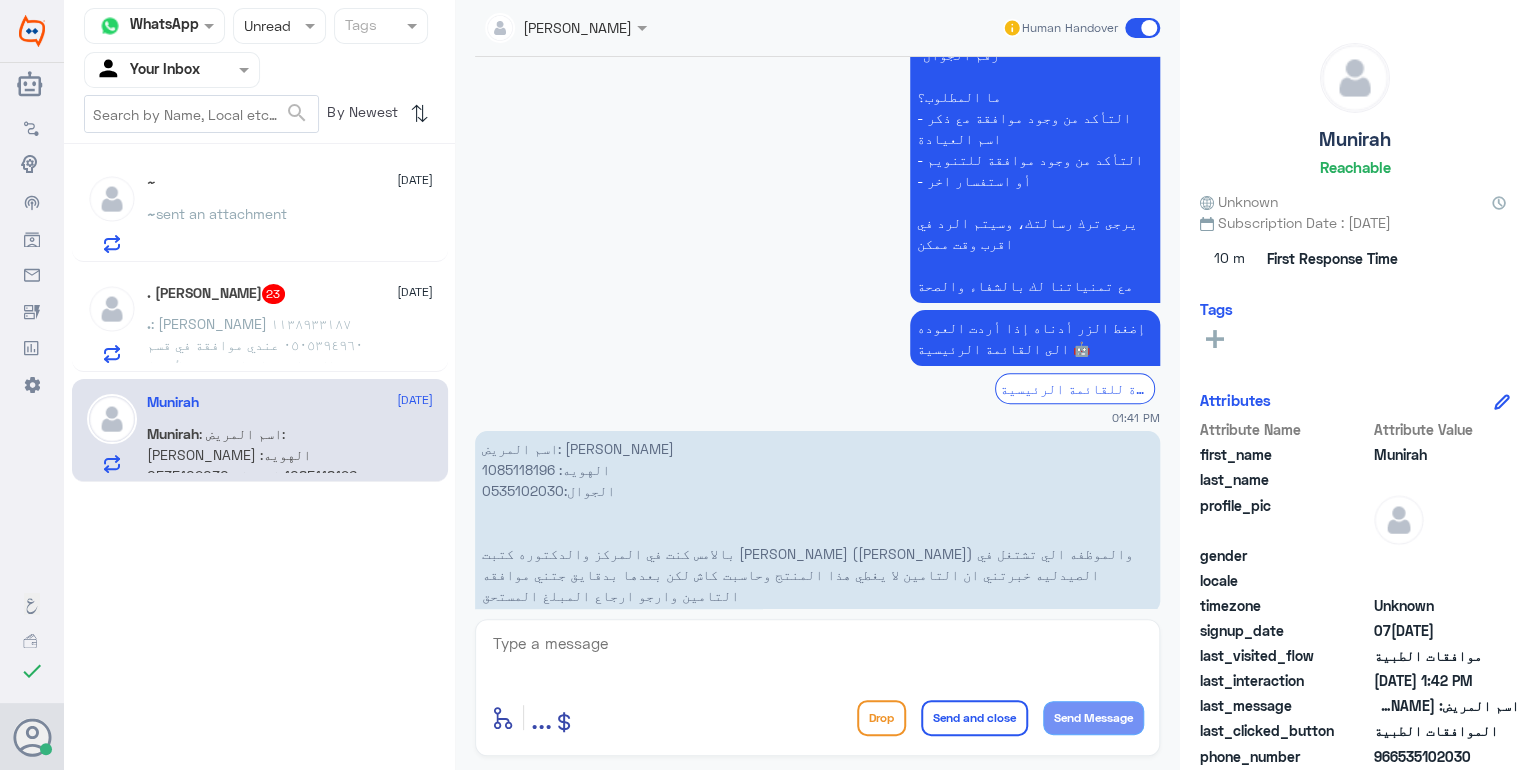 click on "اسم المريض: [PERSON_NAME] الهويه: 1085118196 الجوال:0535102030 بالامس كنت في المركز والدكتور[PERSON_NAME] كتبت [PERSON_NAME] (معجون اسنان) والموظفه الي تشتغل في الصيدليه خبرتني ان التامين لا يغطي هذا المنتج وحاسبت كاش لكن بعدها بدقايق جتني موافقه ال[PERSON_NAME] وارجو ارجاع المبلغ المستحق" 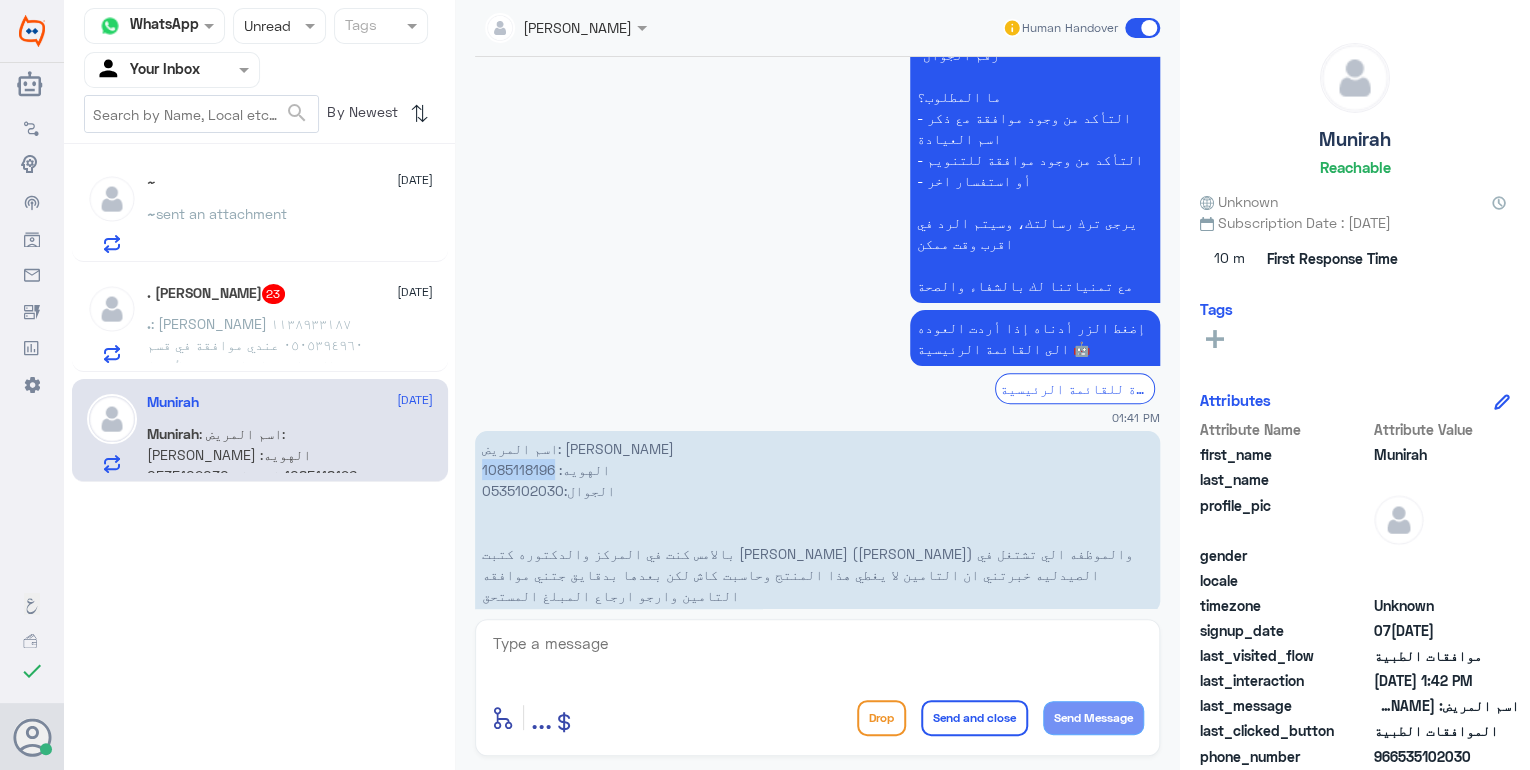 click on "اسم المريض: [PERSON_NAME] الهويه: 1085118196 الجوال:0535102030 بالامس كنت في المركز والدكتور[PERSON_NAME] كتبت [PERSON_NAME] (معجون اسنان) والموظفه الي تشتغل في الصيدليه خبرتني ان التامين لا يغطي هذا المنتج وحاسبت كاش لكن بعدها بدقايق جتني موافقه ال[PERSON_NAME] وارجو ارجاع المبلغ المستحق" 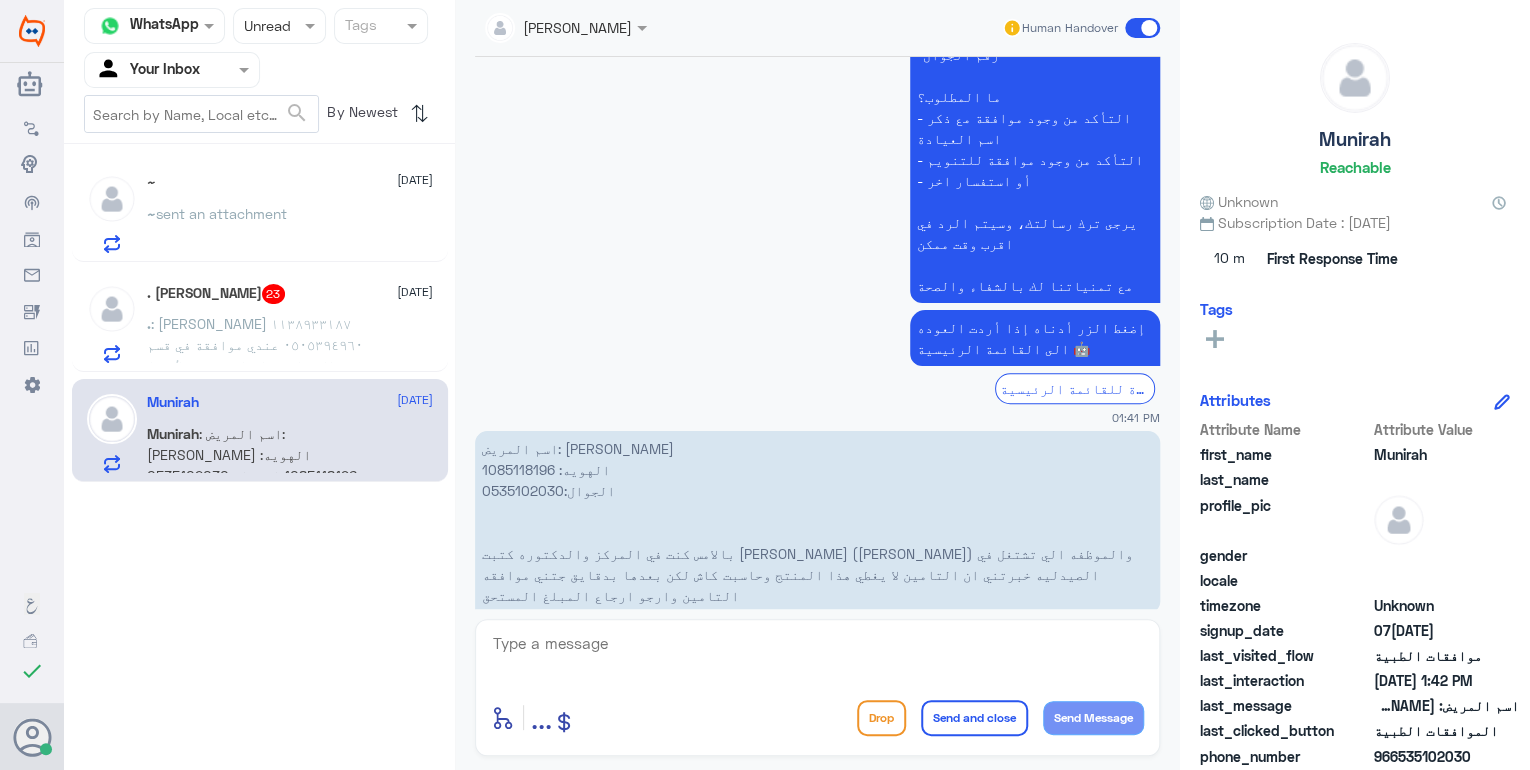 click 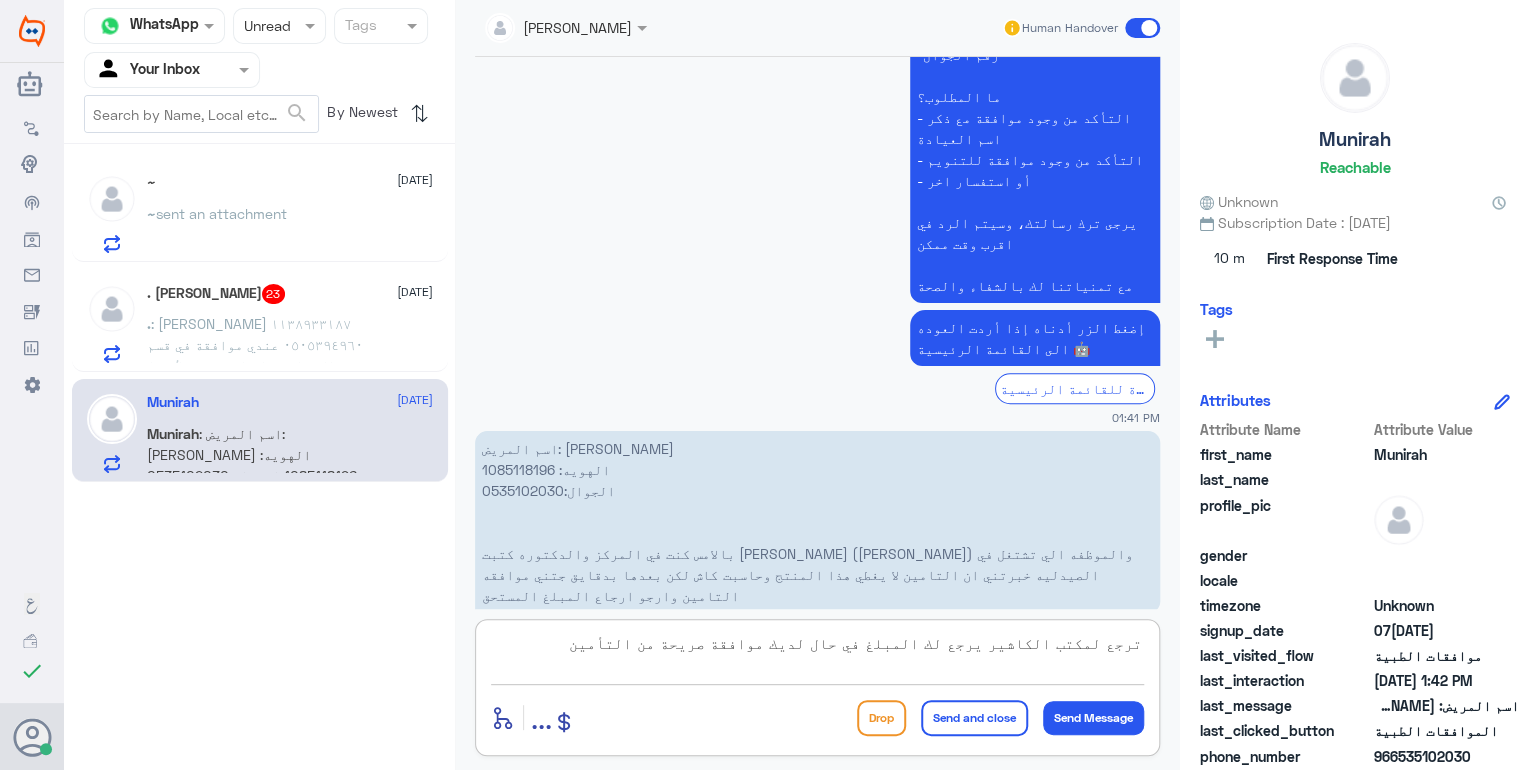 type on "ترجع لمكتب الكاشير يرجع لك المبلغ في حال لديك موافقة صريحة من التأمين ." 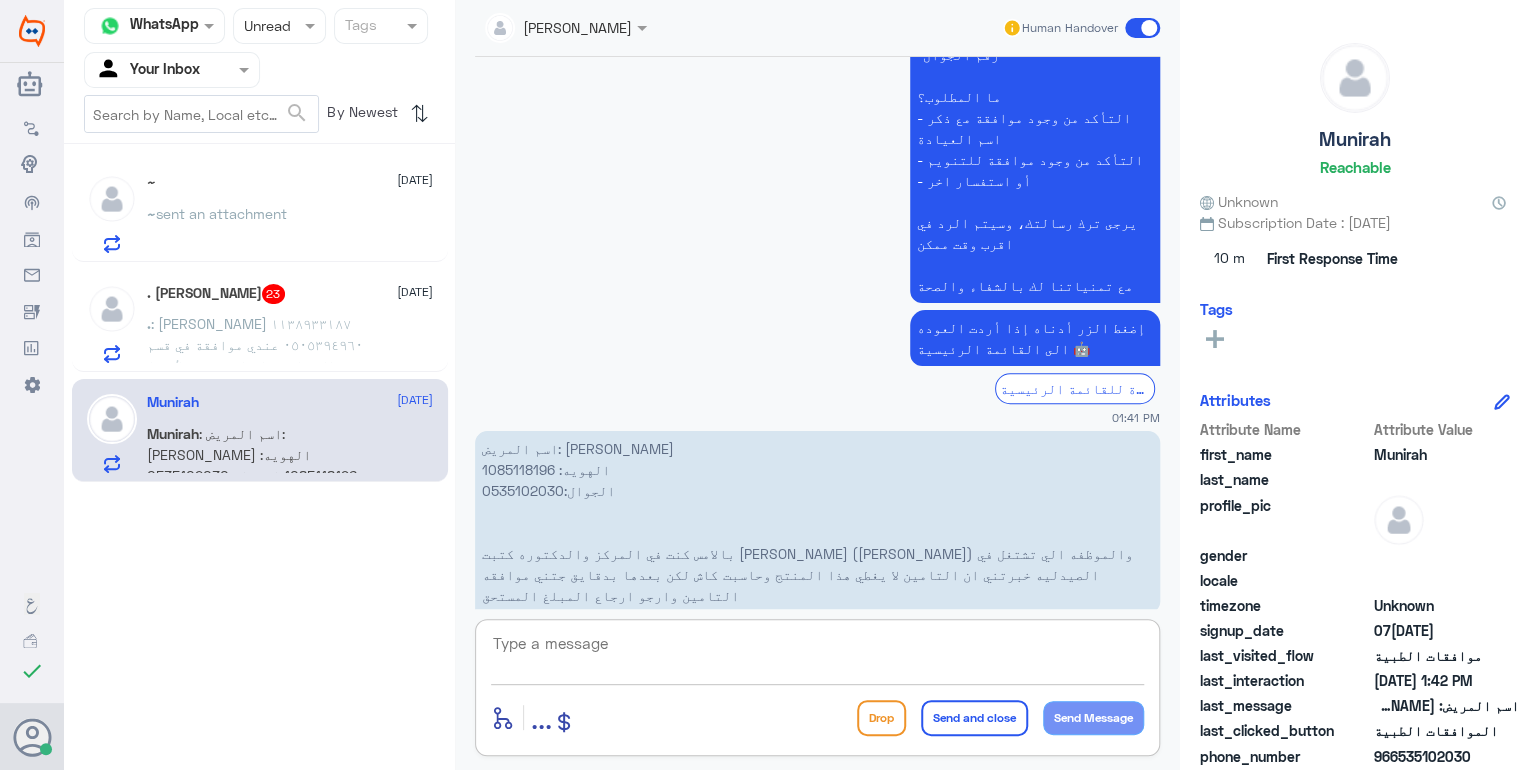 scroll, scrollTop: 706, scrollLeft: 0, axis: vertical 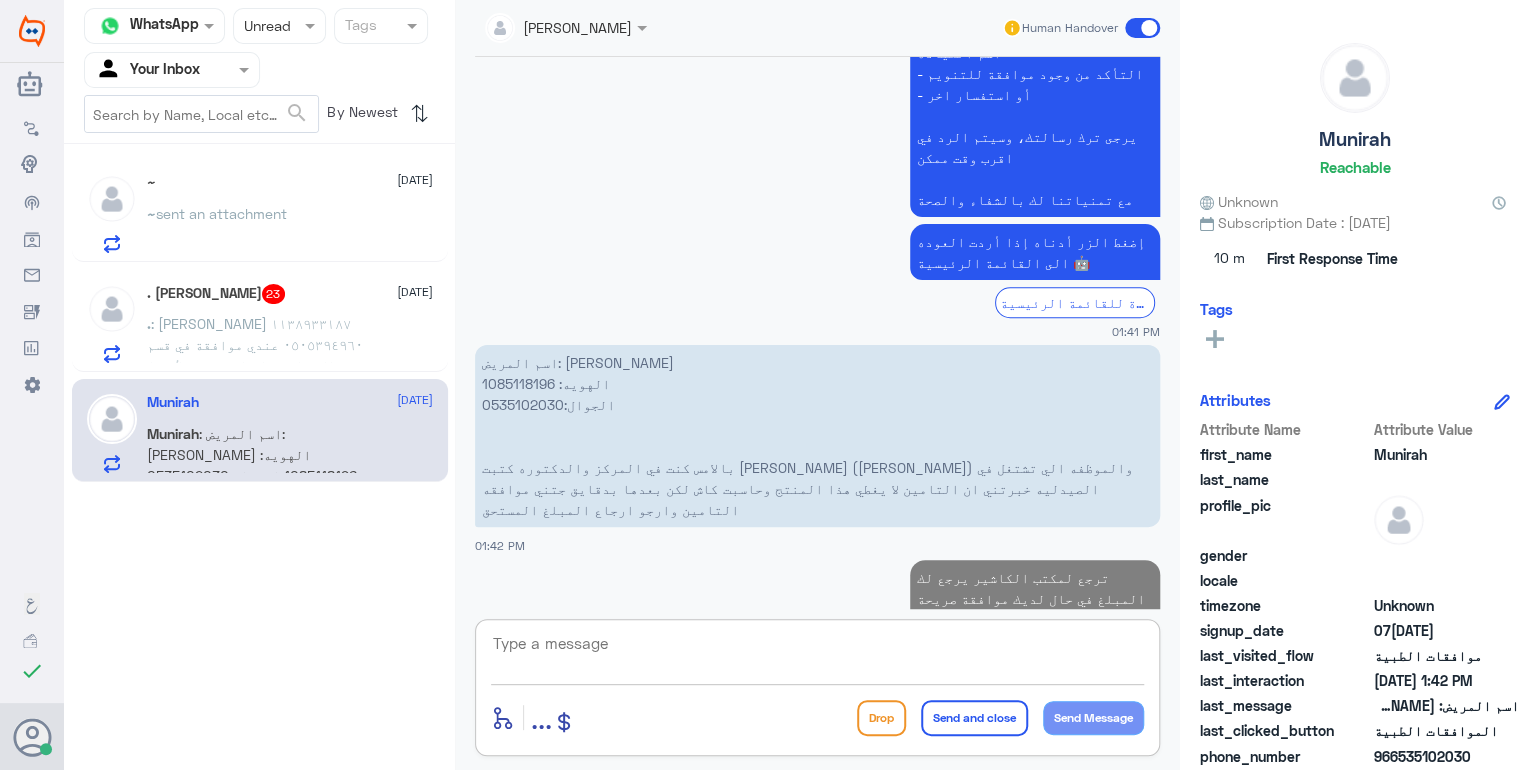 click on "عزيزي مراجع مستشفى دله - قسم الموافقات - أهلا وسهلا بك  يرجى تزويدنا بالمعلومات التالية لخدمتك بشكل أفضل: -اسم المريض -رقم الهوية  -رقم الجوال    ما المطلوب؟      - التأكد من وجود موافقة مع ذكر اسم العيادة      - التأكد من وجود موافقة للتنويم      - أو استفسار اخر   يرجى ترك رسالتك، وسيتم الرد في اقرب وقت ممكن    مع تمنياتنا لك بالشفاء والصحة" 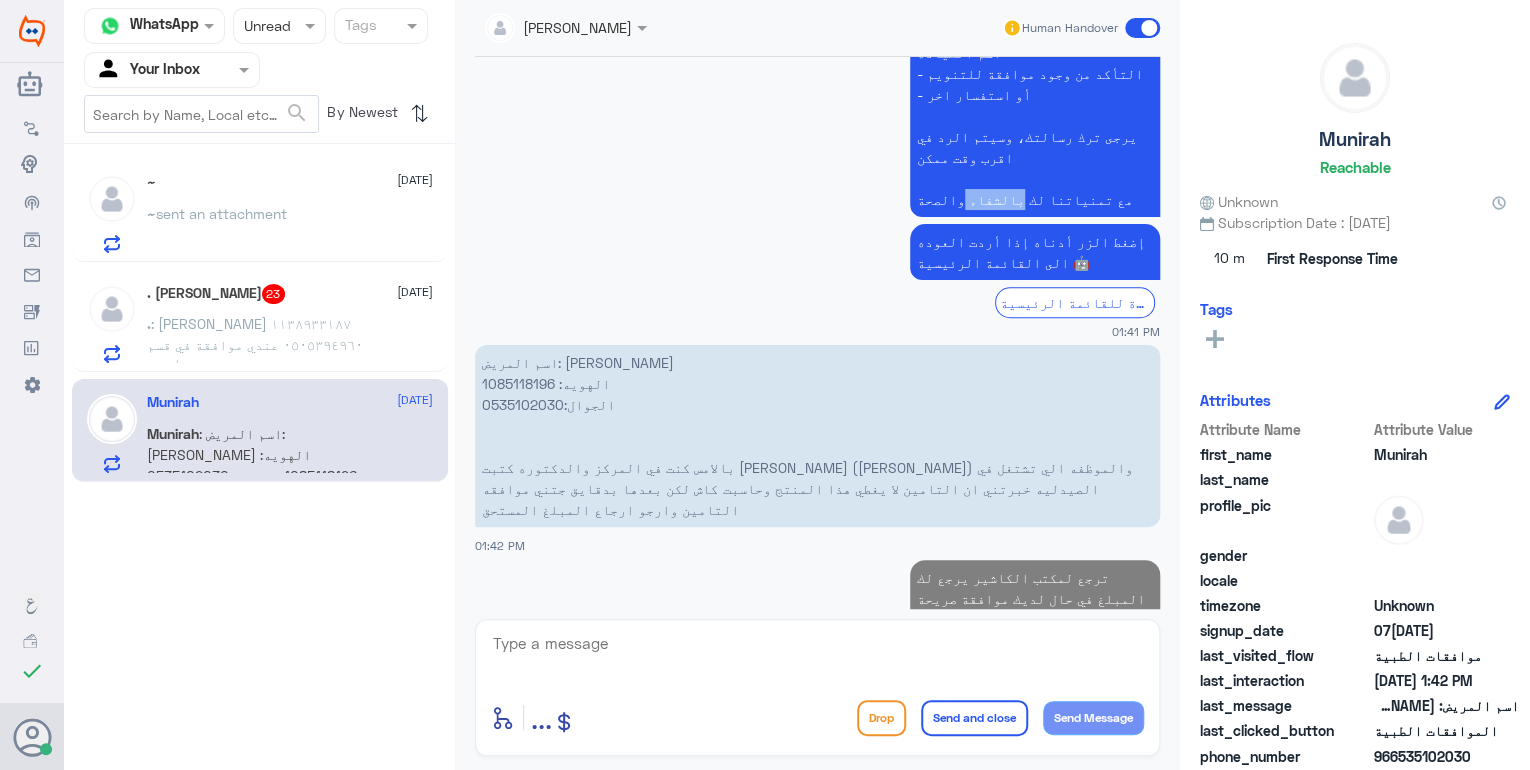 click on "عزيزي مراجع مستشفى دله - قسم الموافقات - أهلا وسهلا بك  يرجى تزويدنا بالمعلومات التالية لخدمتك بشكل أفضل: -اسم المريض -رقم الهوية  -رقم الجوال    ما المطلوب؟      - التأكد من وجود موافقة مع ذكر اسم العيادة      - التأكد من وجود موافقة للتنويم      - أو استفسار اخر   يرجى ترك رسالتك، وسيتم الرد في اقرب وقت ممكن    مع تمنياتنا لك بالشفاء والصحة" 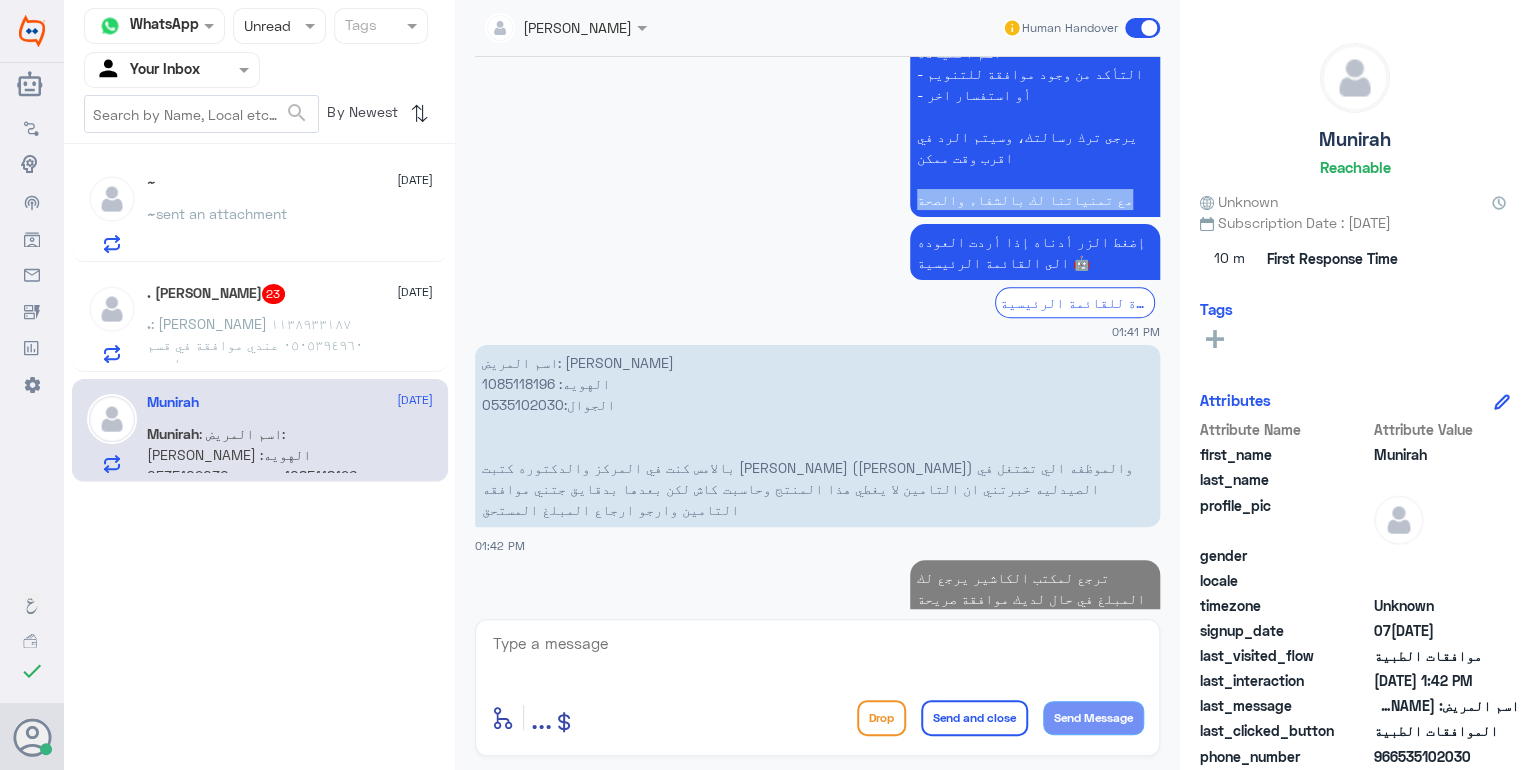 click on "عزيزي مراجع مستشفى دله - قسم الموافقات - أهلا وسهلا بك  يرجى تزويدنا بالمعلومات التالية لخدمتك بشكل أفضل: -اسم المريض -رقم الهوية  -رقم الجوال    ما المطلوب؟      - التأكد من وجود موافقة مع ذكر اسم العيادة      - التأكد من وجود موافقة للتنويم      - أو استفسار اخر   يرجى ترك رسالتك، وسيتم الرد في اقرب وقت ممكن    مع تمنياتنا لك بالشفاء والصحة" 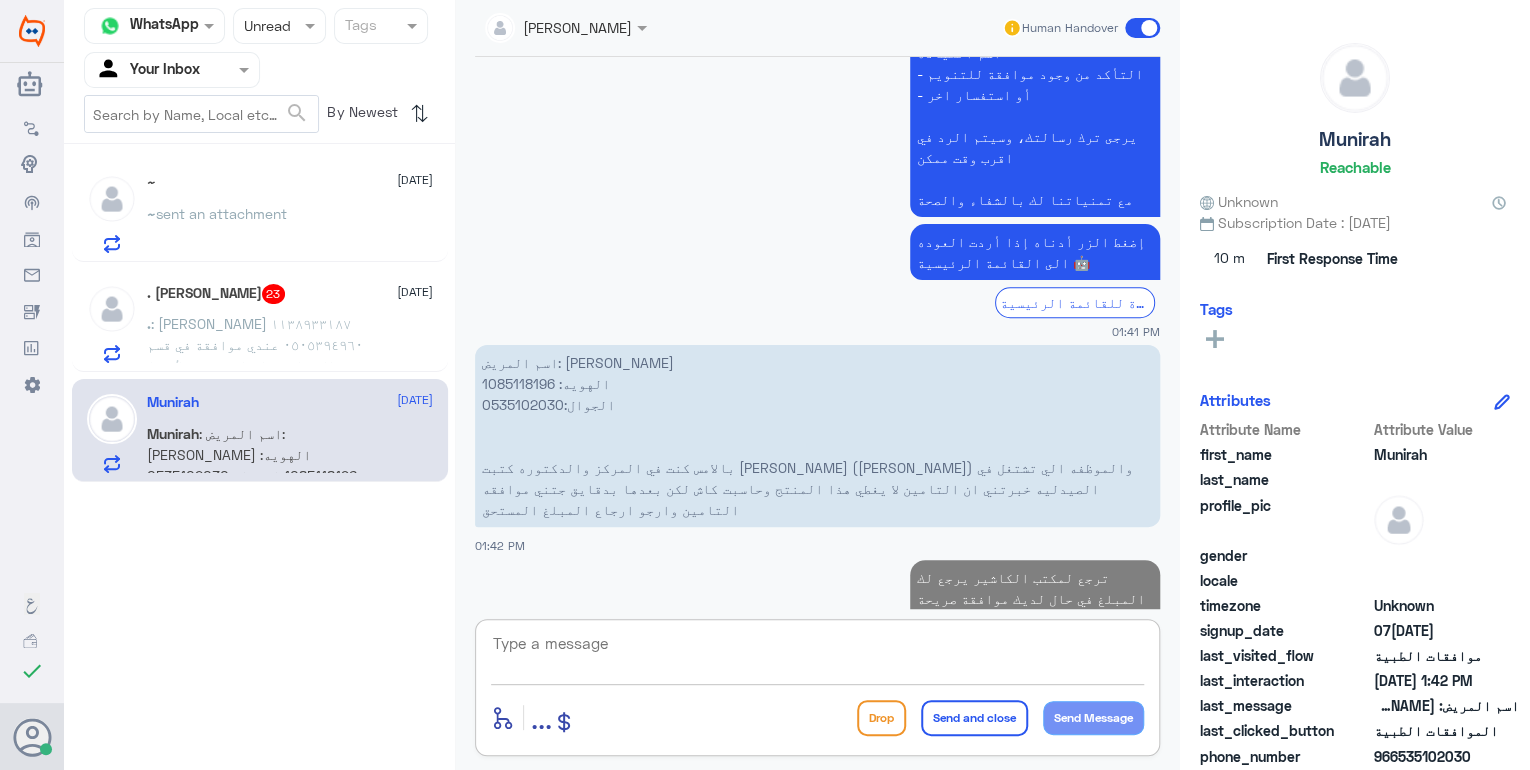 click 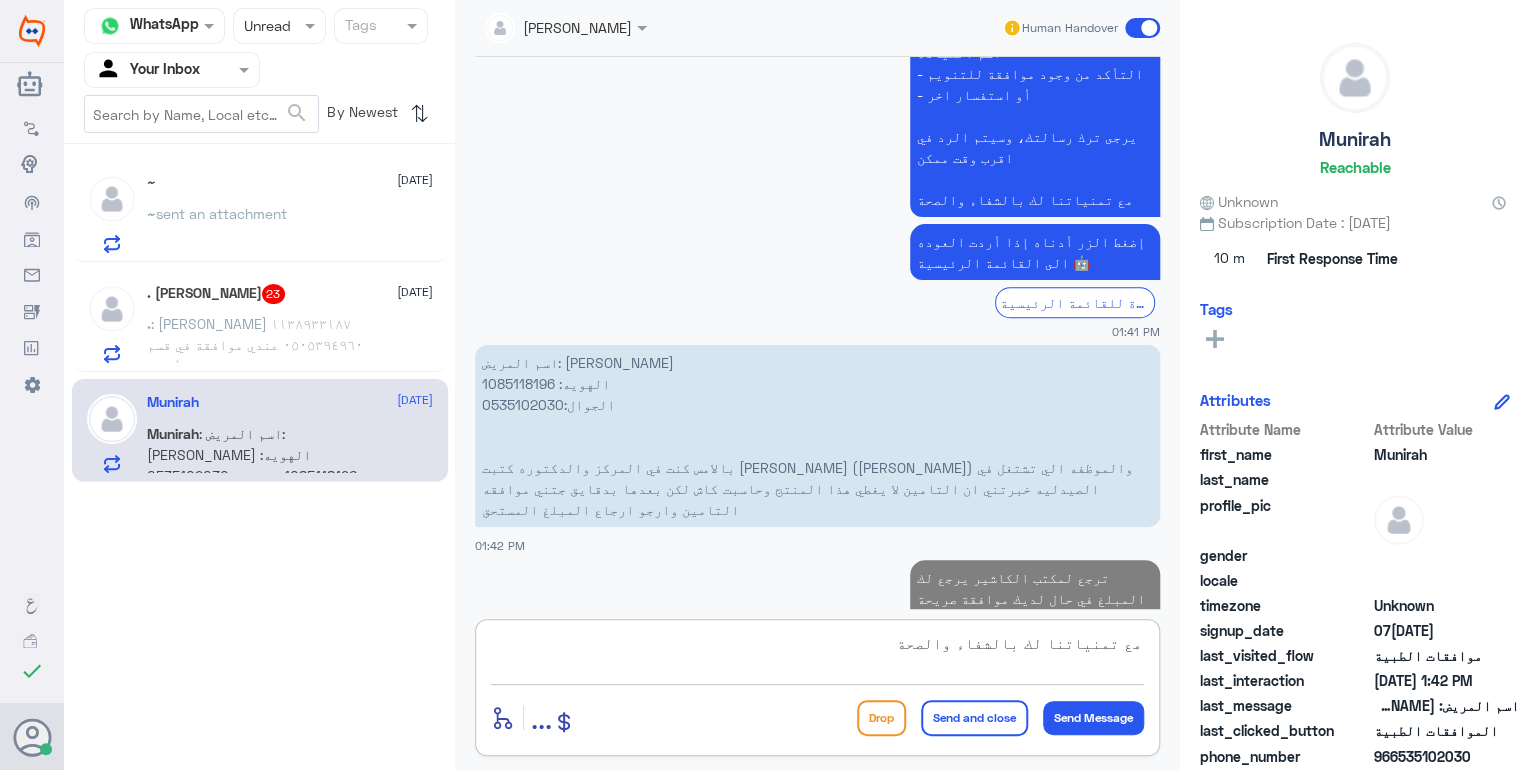 scroll, scrollTop: 18, scrollLeft: 0, axis: vertical 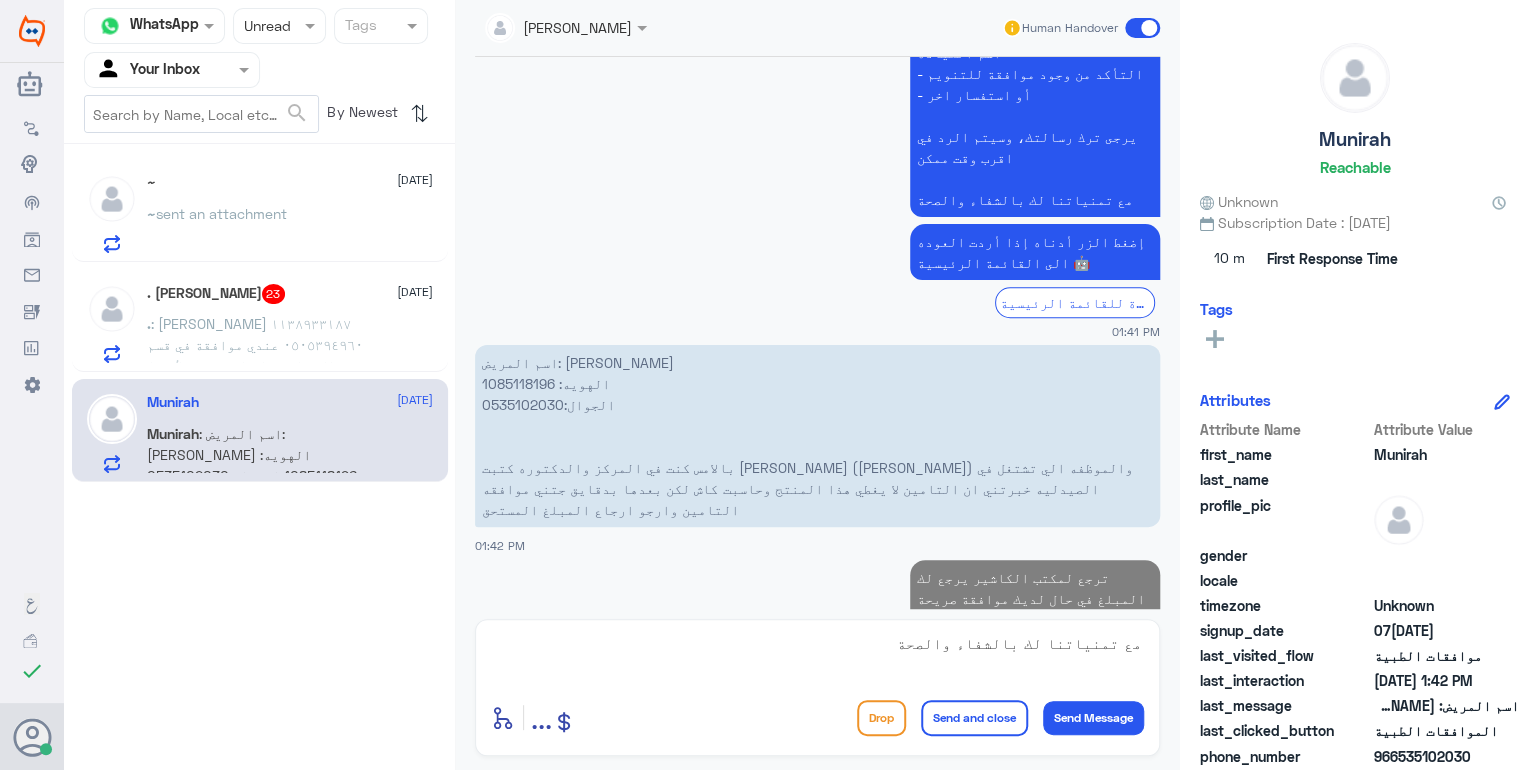 click on "Send and close" 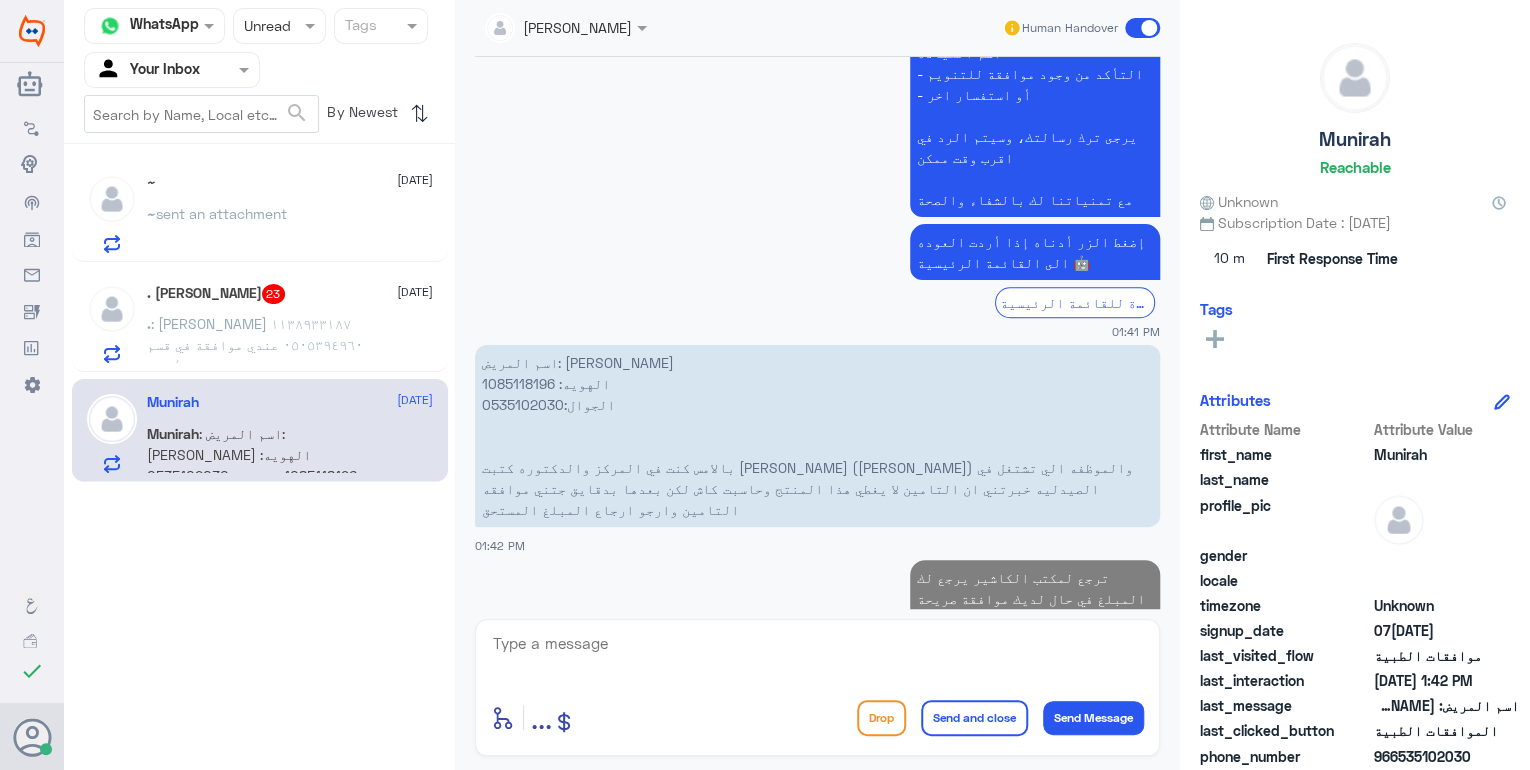 scroll, scrollTop: 0, scrollLeft: 0, axis: both 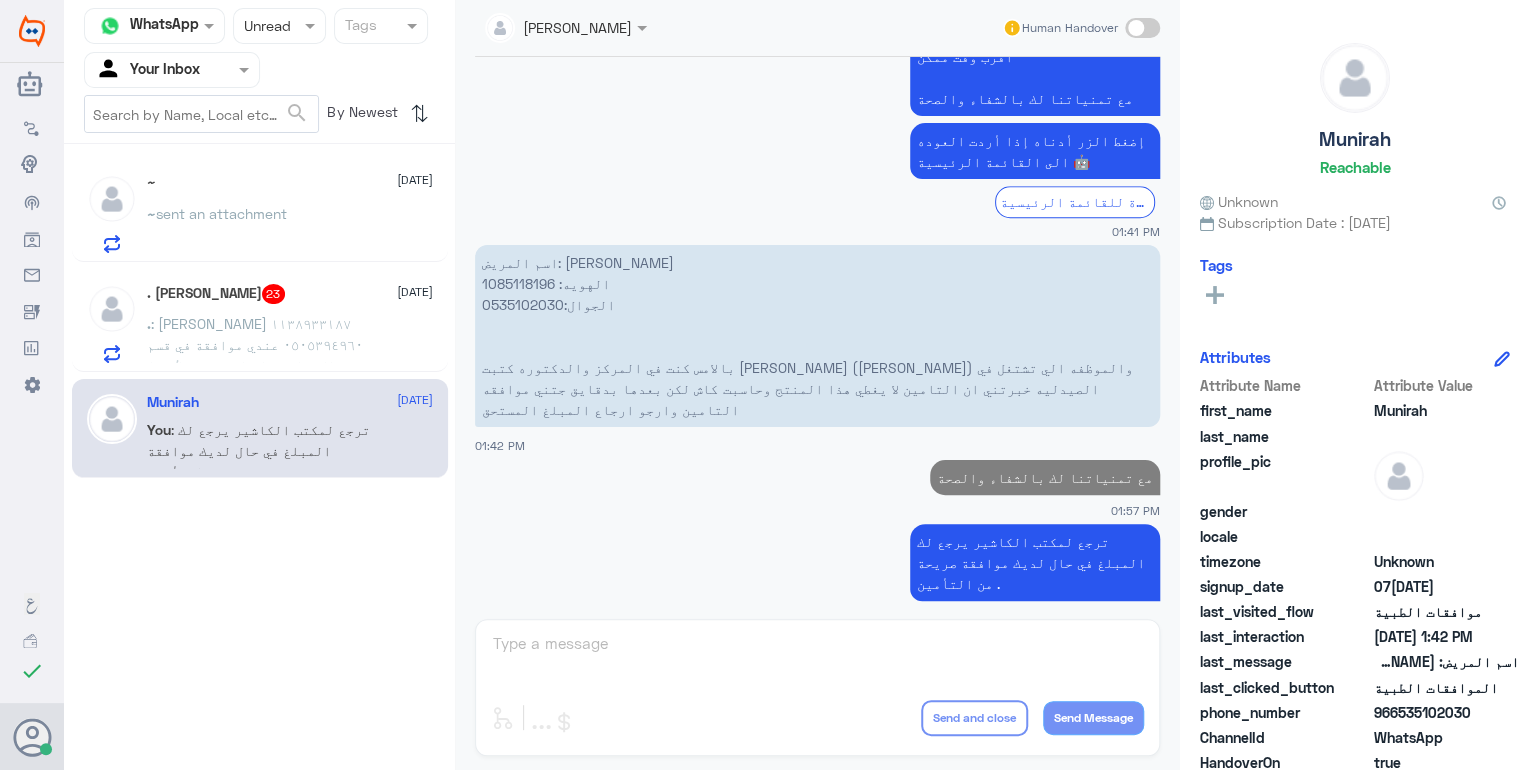 click on ". : [PERSON_NAME]
١١٣٨٩٣٣١٨٧
٠٥٠٥٣٩٤٩٦٠
عندي موافقة في قسم الاسنان لها ساعتين و للأن ما ارسلتو الاشعة للتأمين" 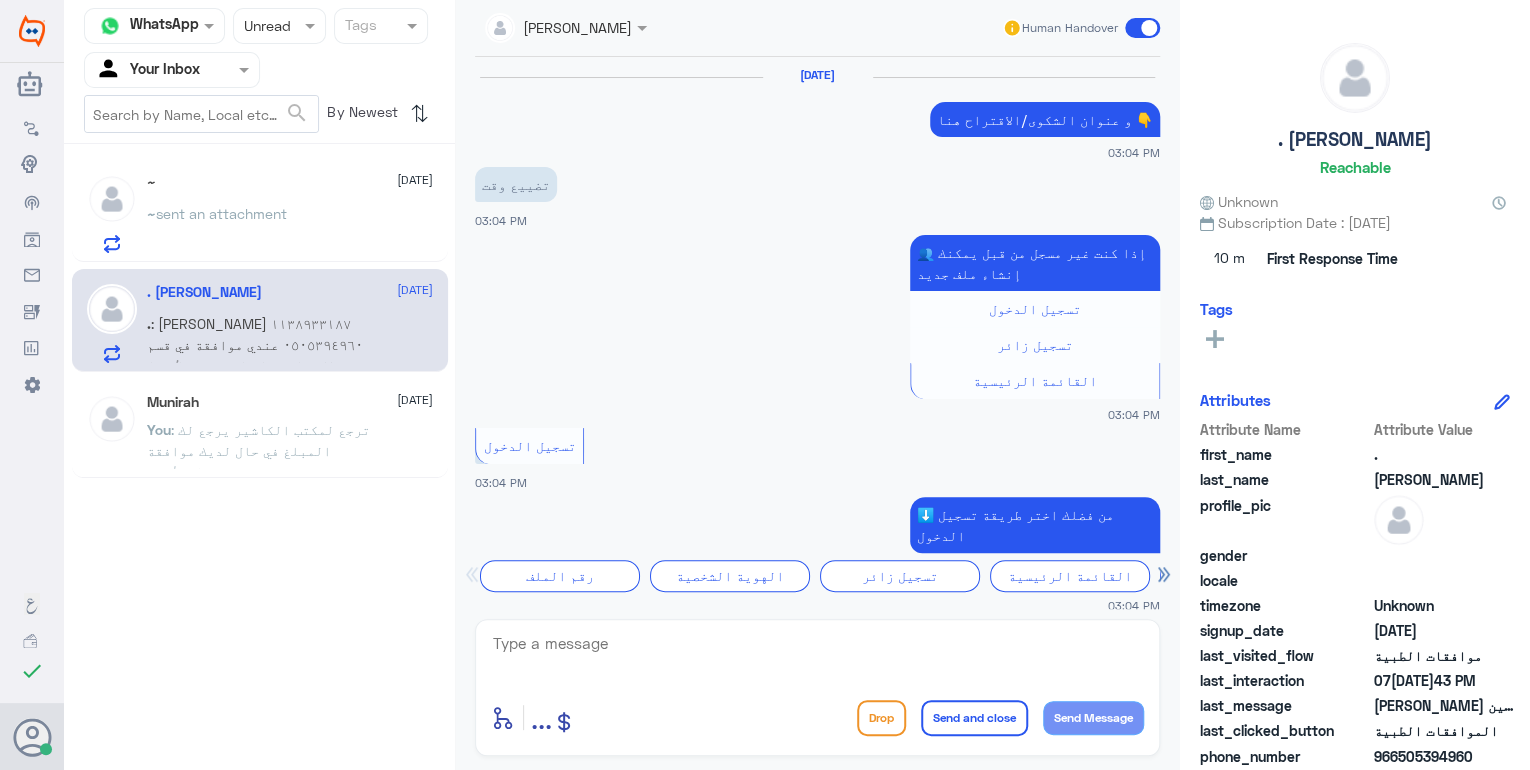 scroll, scrollTop: 2270, scrollLeft: 0, axis: vertical 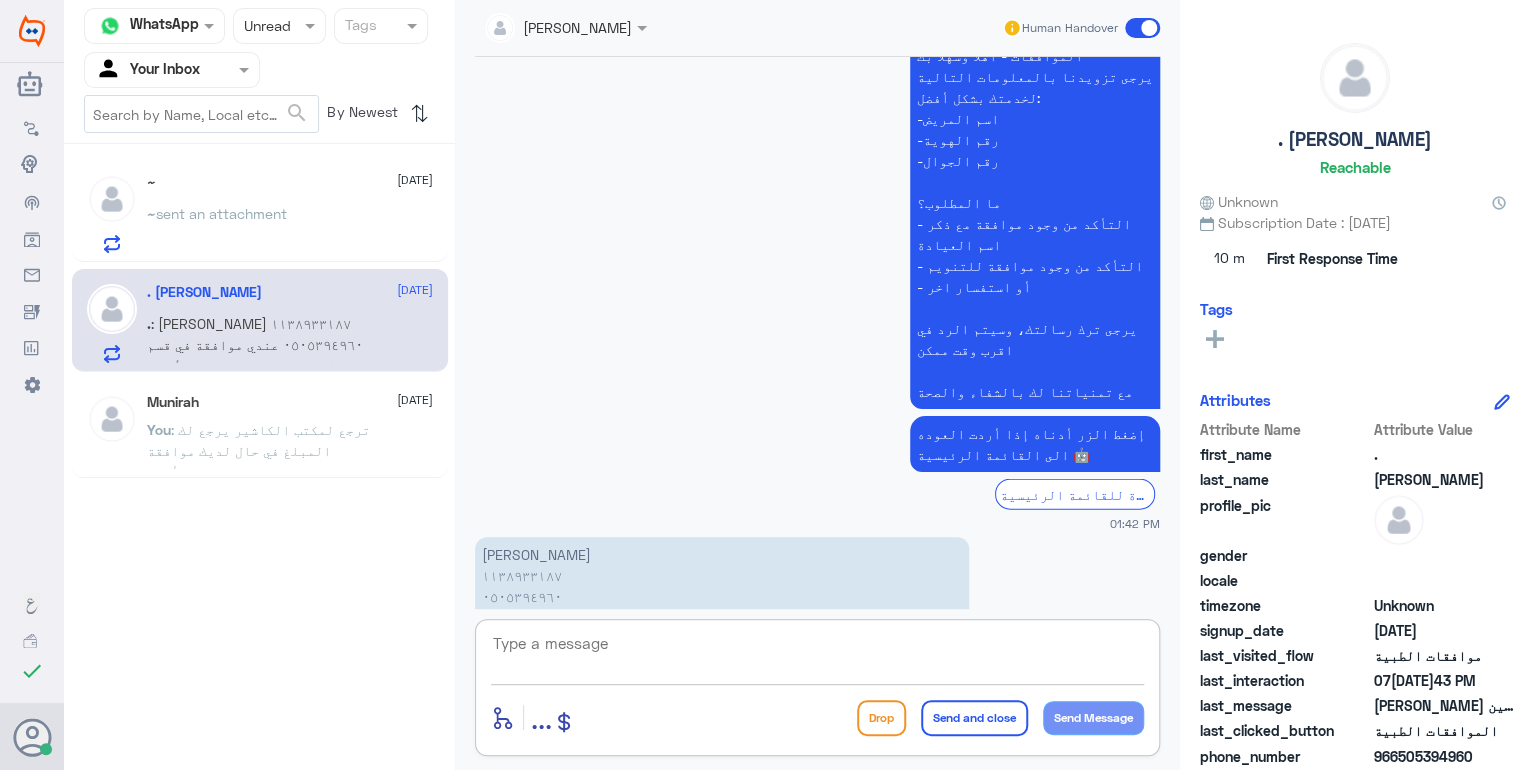 click 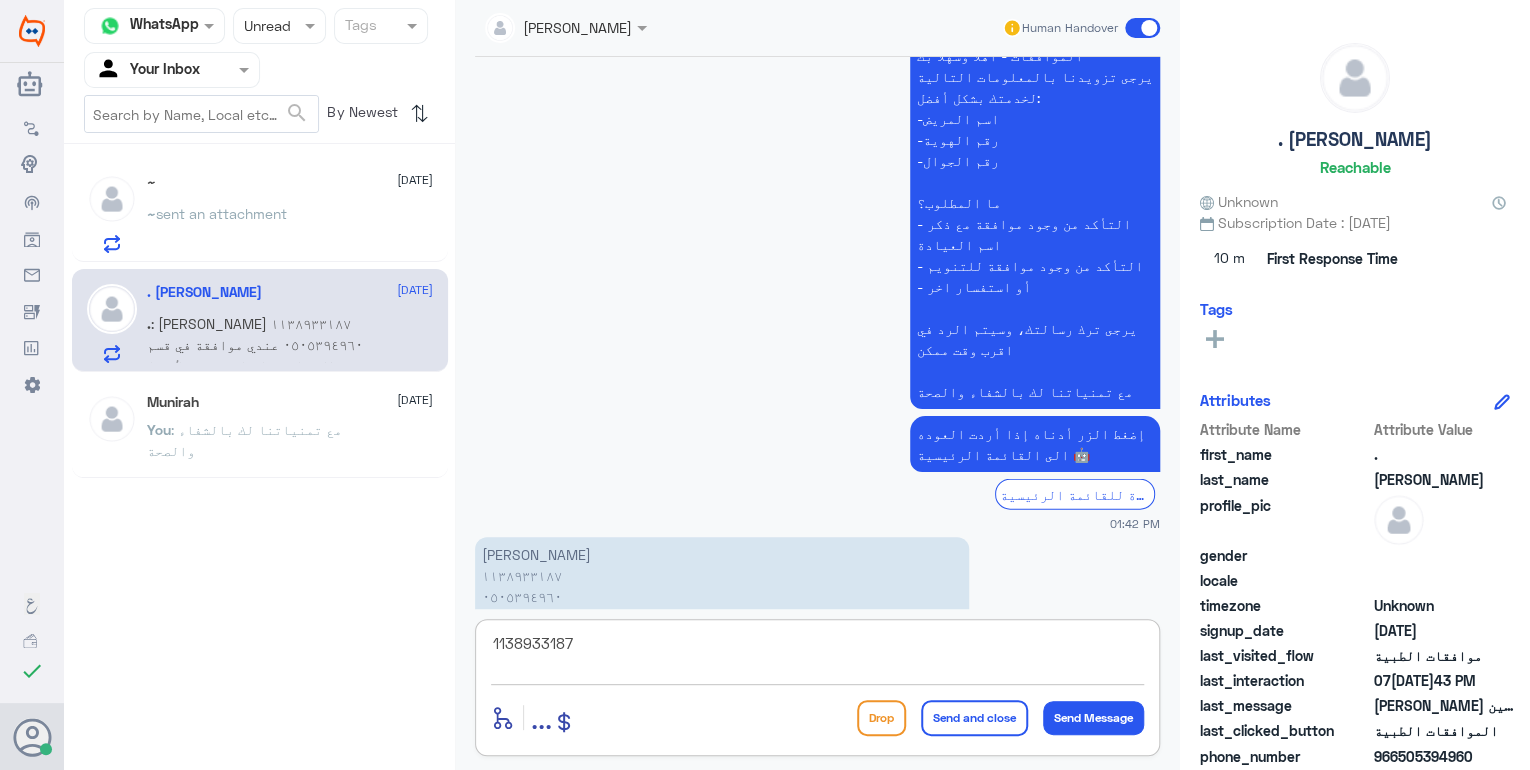 drag, startPoint x: 424, startPoint y: 606, endPoint x: 224, endPoint y: 586, distance: 200.99751 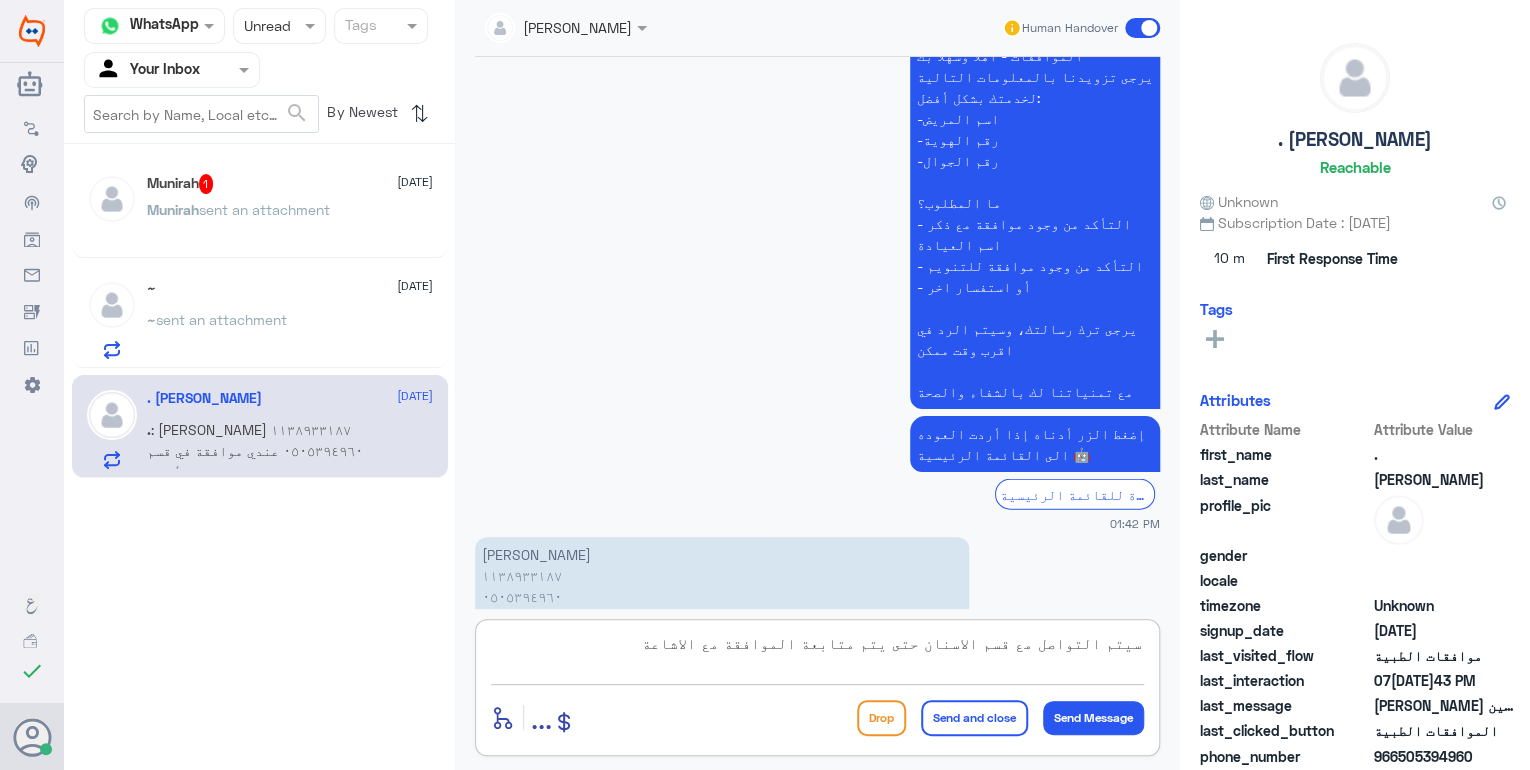 type on "سيتم التواصل مع قسم الاسنان حتى يتم متابعة الموافقة مع الاشاعة" 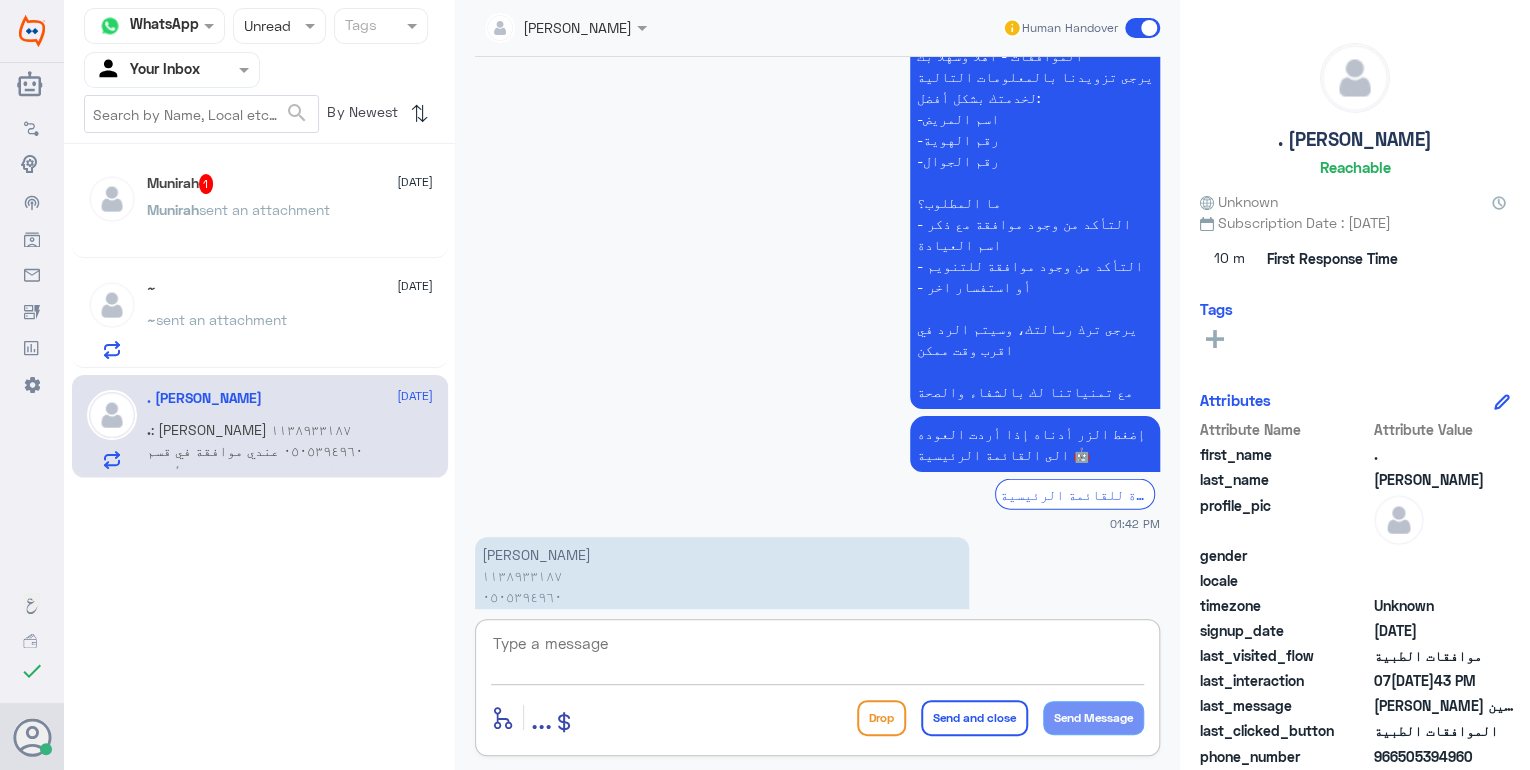 scroll, scrollTop: 2356, scrollLeft: 0, axis: vertical 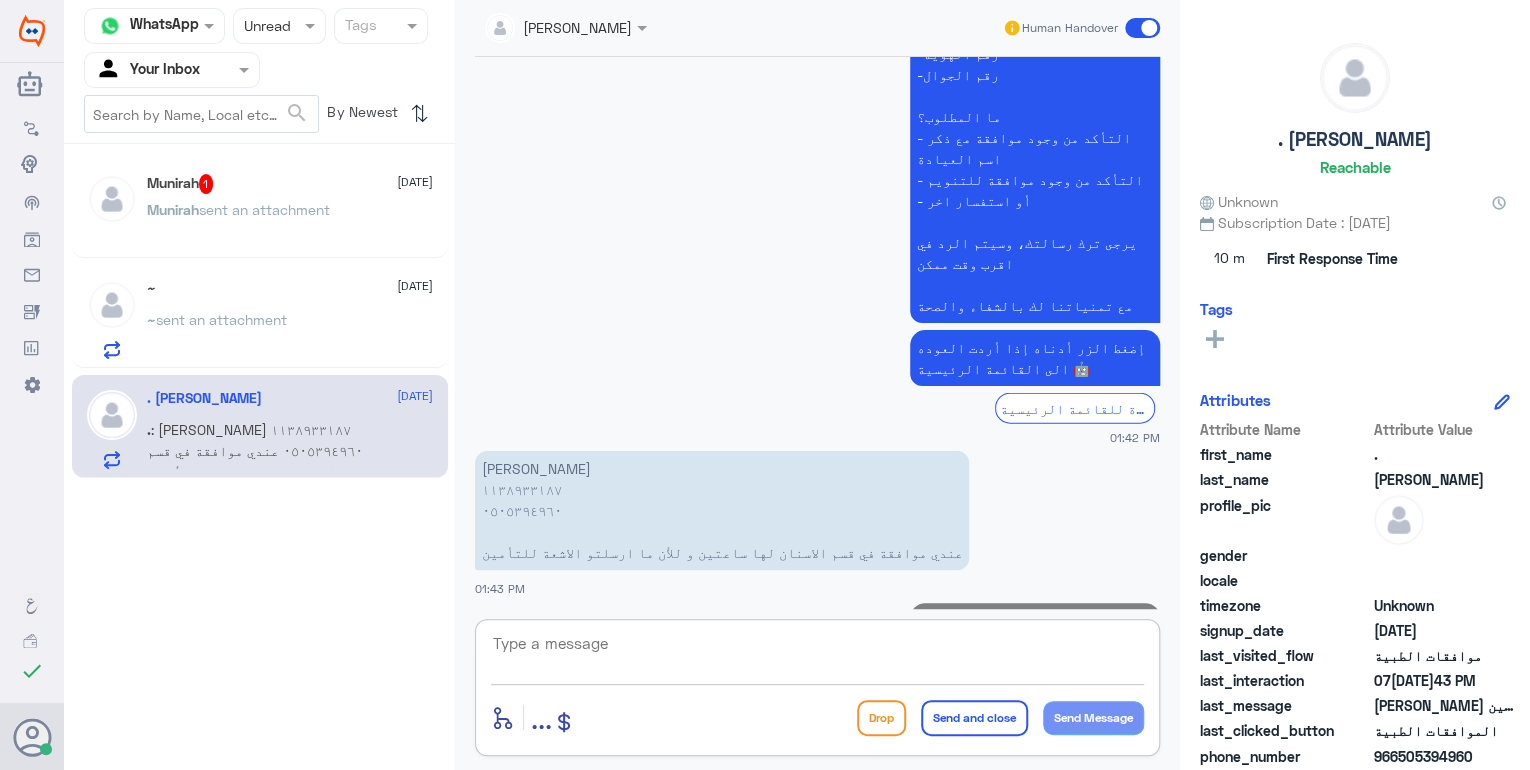 click on "Munirah  sent an attachment" 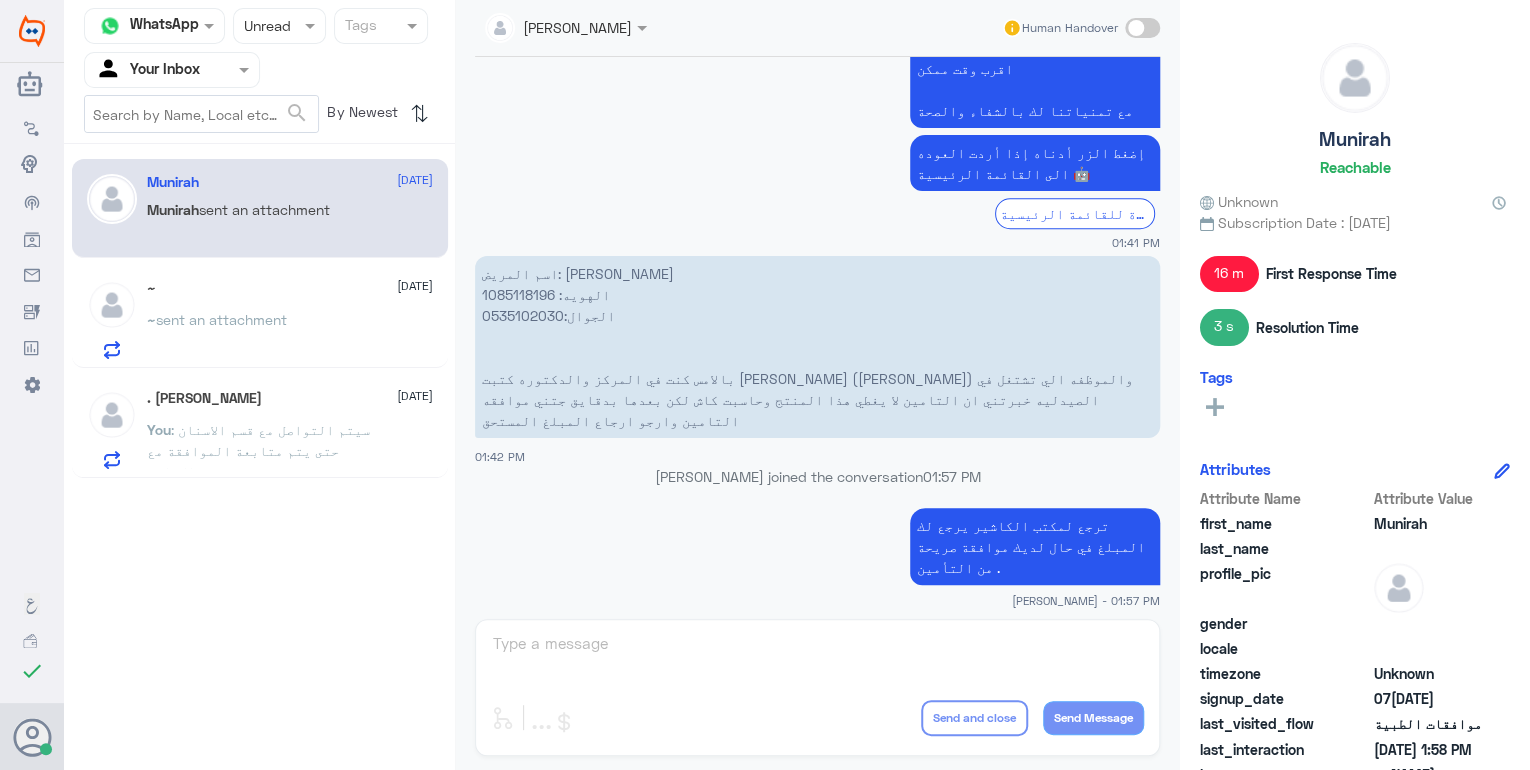 scroll, scrollTop: 794, scrollLeft: 0, axis: vertical 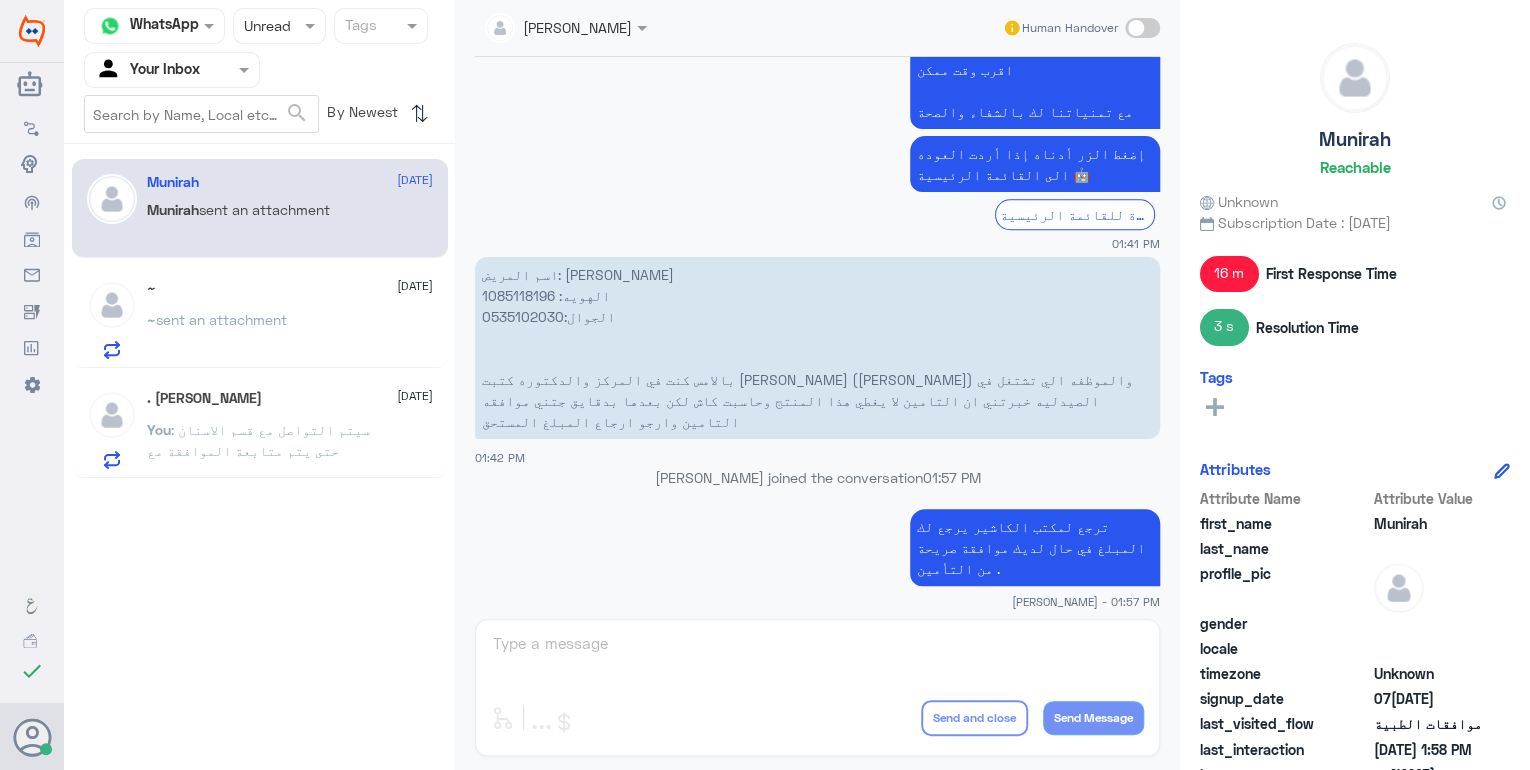 click on "اسم المريض: [PERSON_NAME] الهويه: 1085118196 الجوال:0535102030 بالامس كنت في المركز والدكتور[PERSON_NAME] كتبت [PERSON_NAME] (معجون اسنان) والموظفه الي تشتغل في الصيدليه خبرتني ان التامين لا يغطي هذا المنتج وحاسبت كاش لكن بعدها بدقايق جتني موافقه ال[PERSON_NAME] وارجو ارجاع المبلغ المستحق" 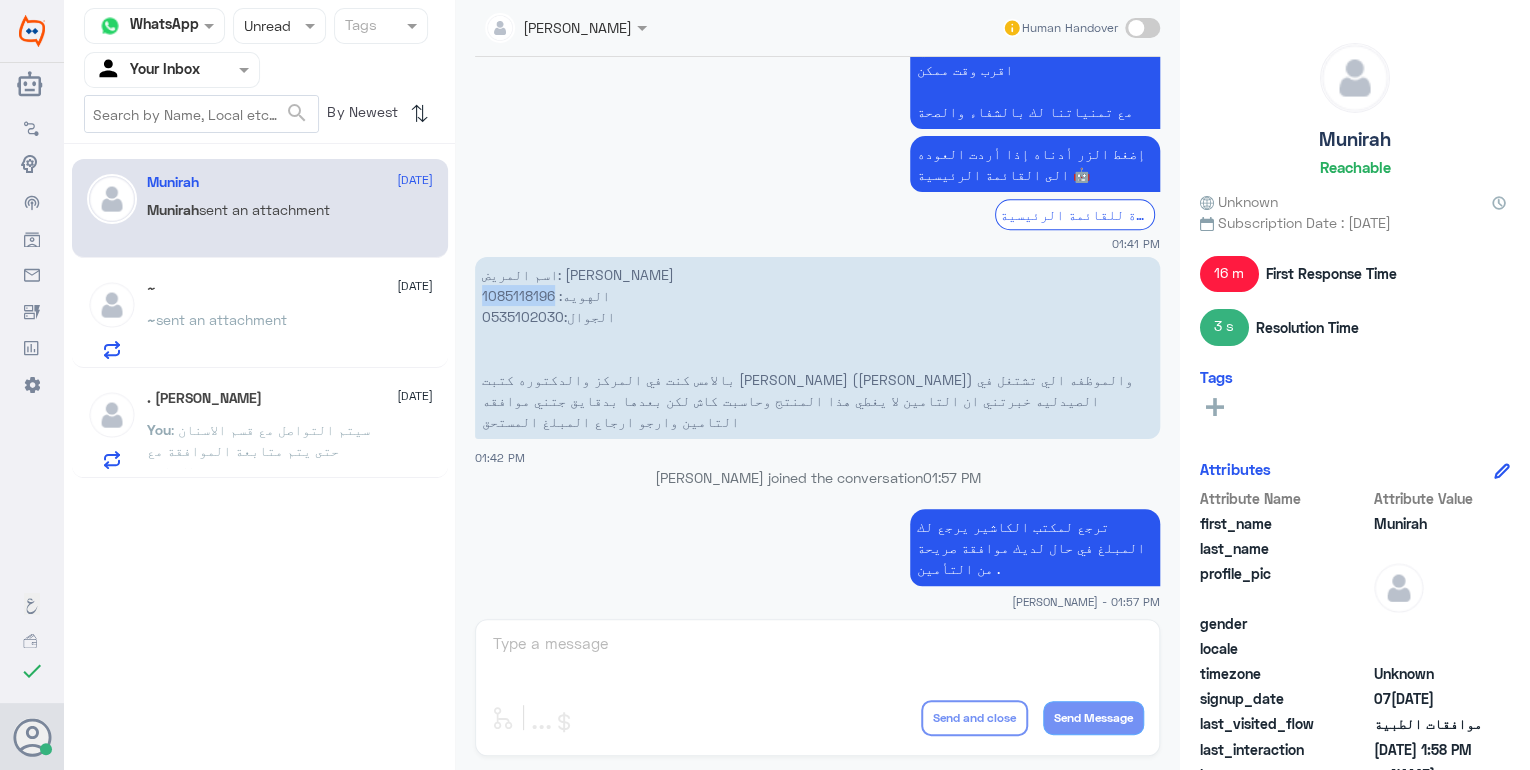 click on "اسم المريض: [PERSON_NAME] الهويه: 1085118196 الجوال:0535102030 بالامس كنت في المركز والدكتور[PERSON_NAME] كتبت [PERSON_NAME] (معجون اسنان) والموظفه الي تشتغل في الصيدليه خبرتني ان التامين لا يغطي هذا المنتج وحاسبت كاش لكن بعدها بدقايق جتني موافقه ال[PERSON_NAME] وارجو ارجاع المبلغ المستحق" 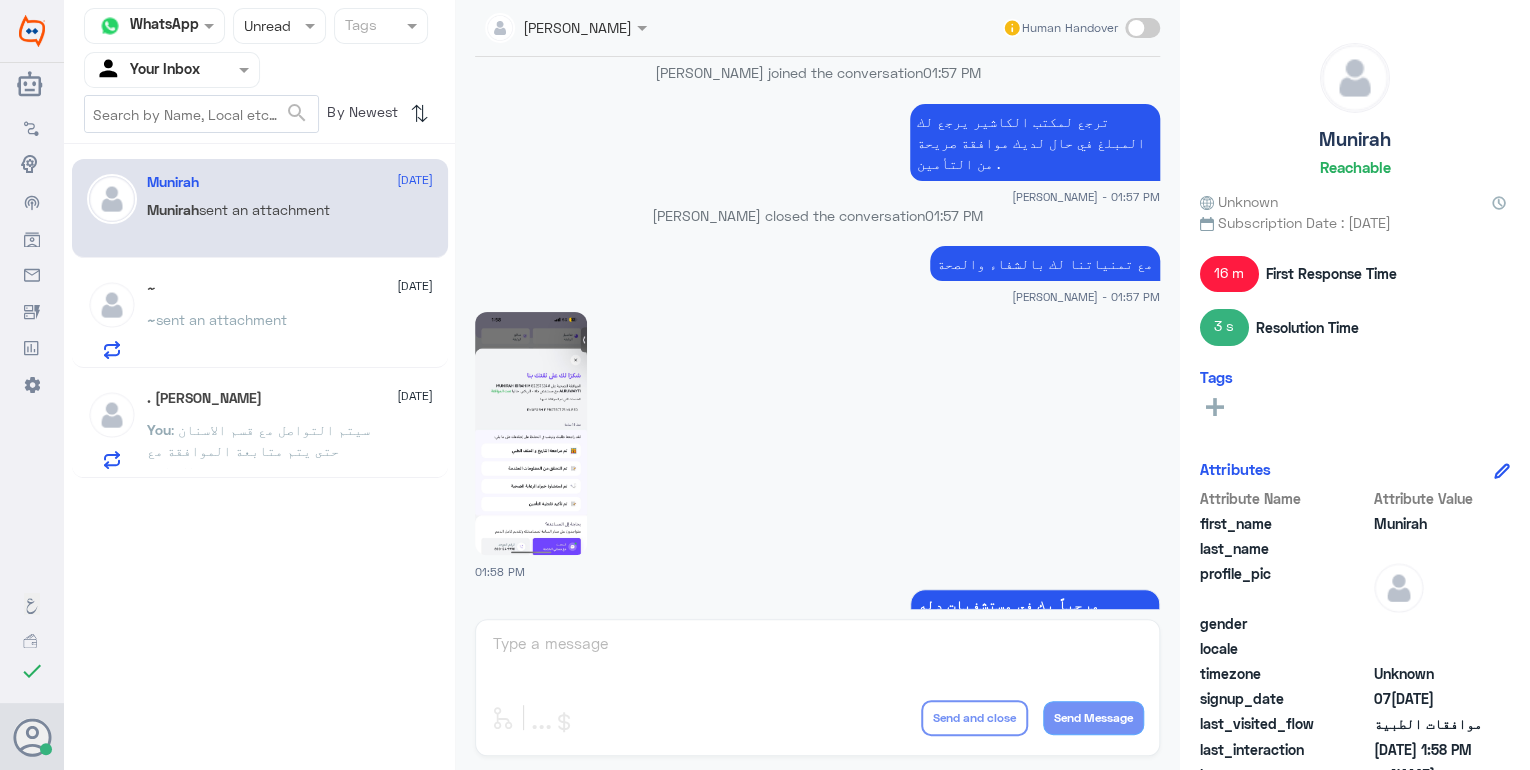 scroll, scrollTop: 1354, scrollLeft: 0, axis: vertical 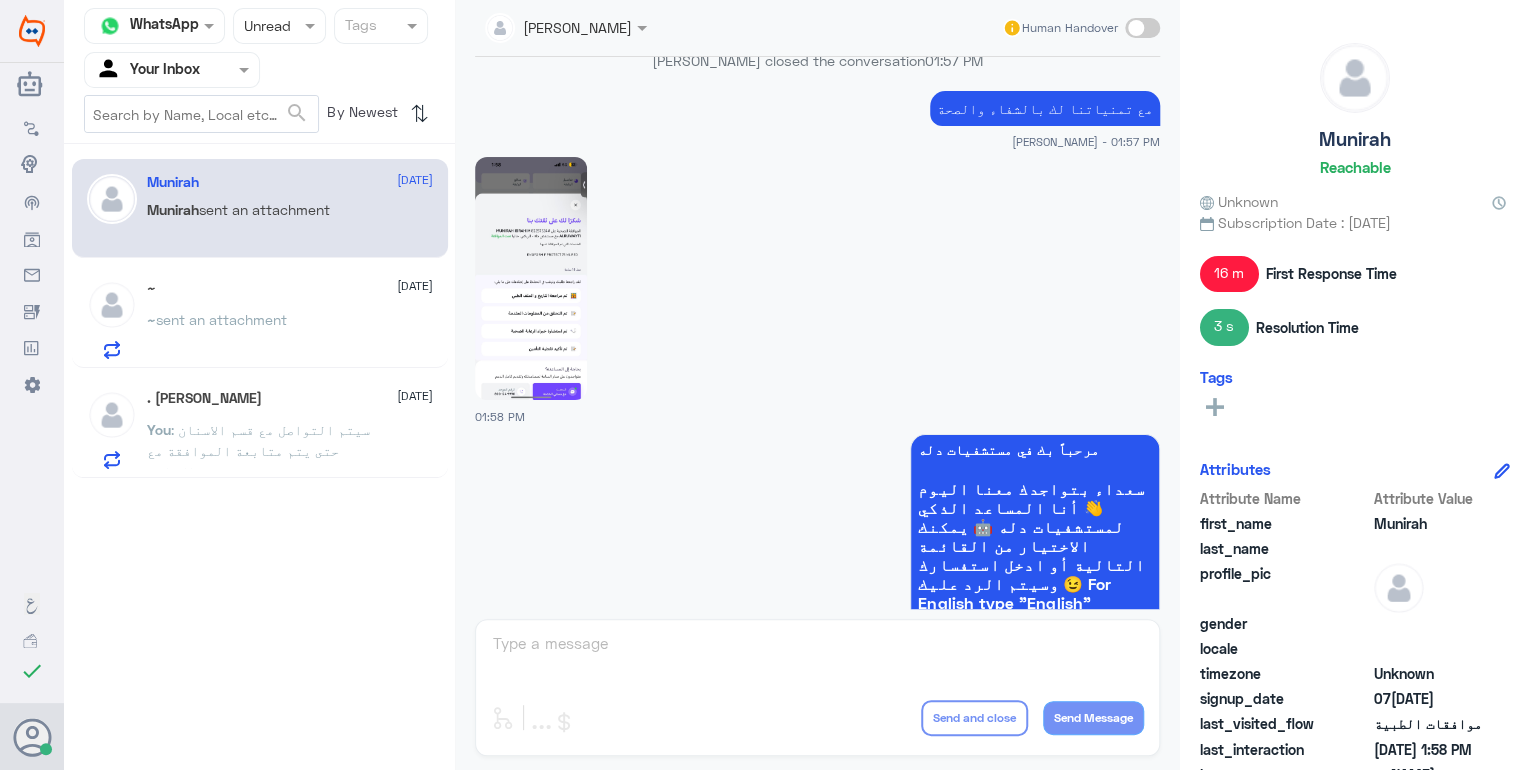 click 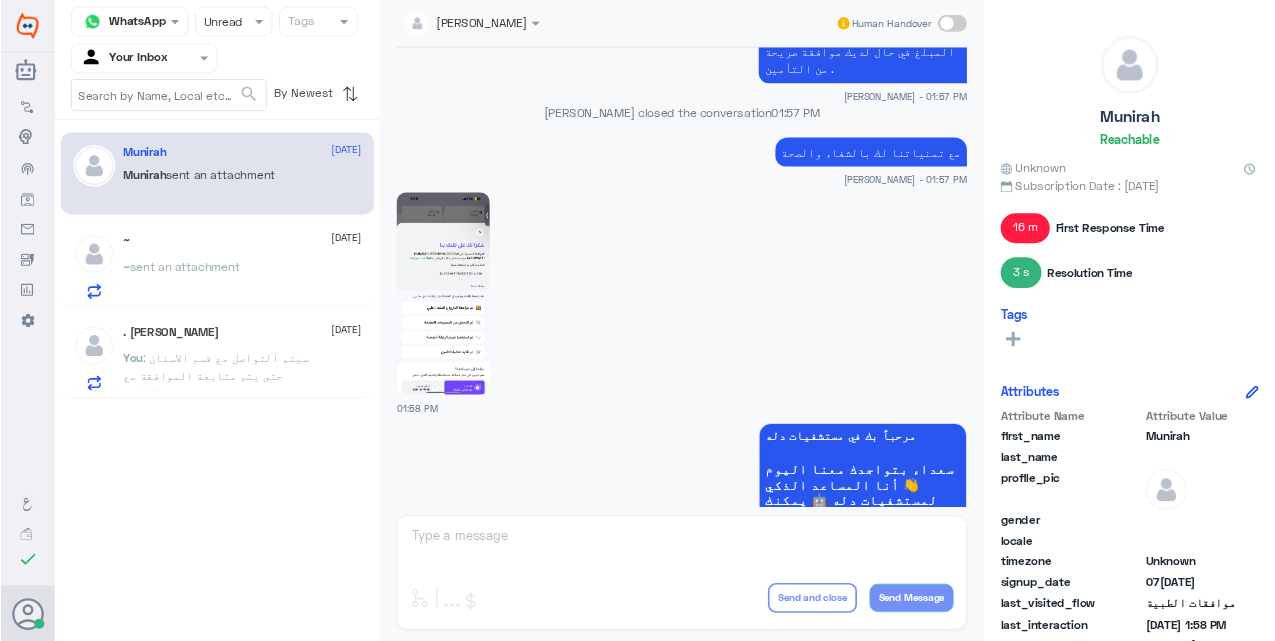 scroll, scrollTop: 1194, scrollLeft: 0, axis: vertical 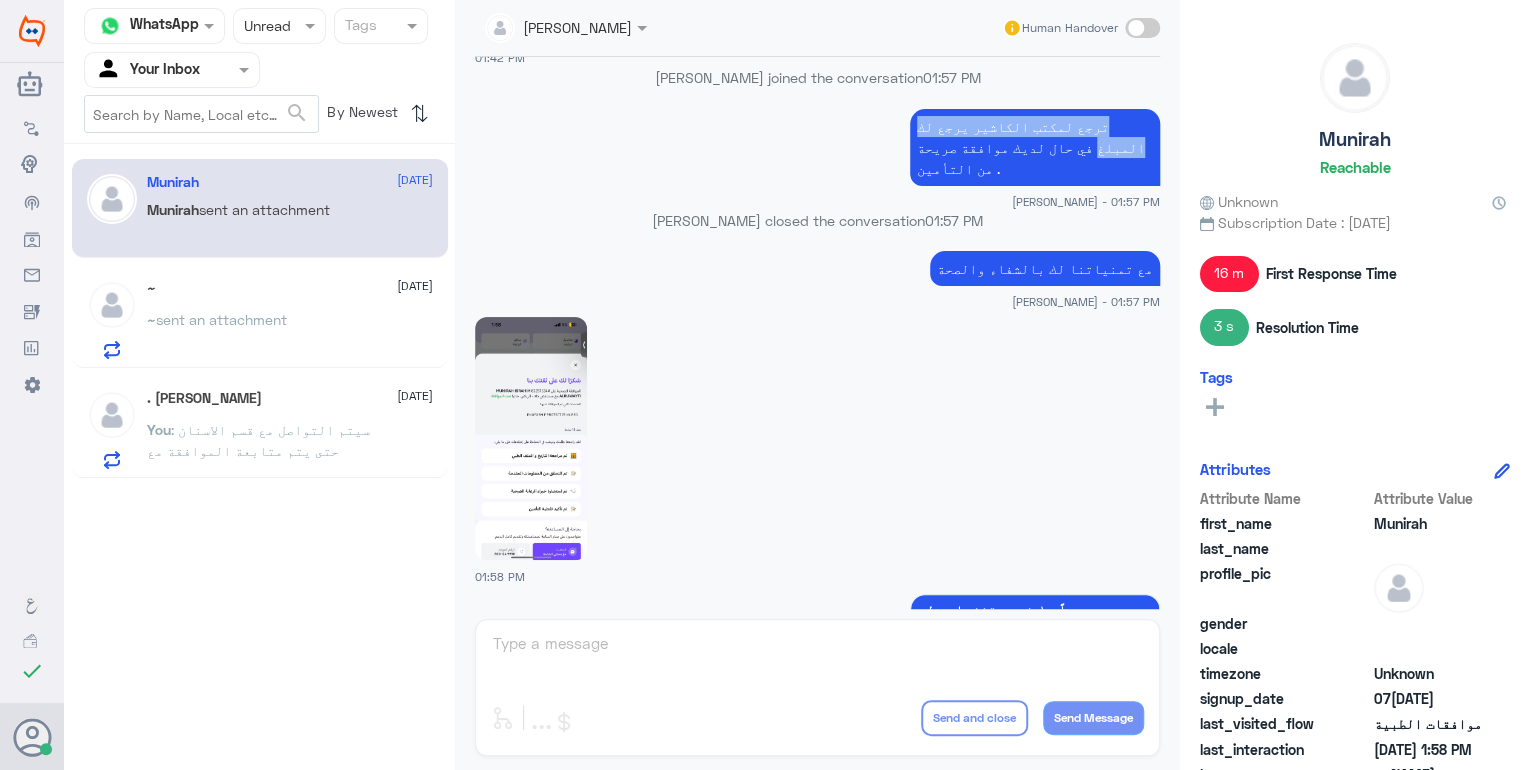drag, startPoint x: 1135, startPoint y: 80, endPoint x: 936, endPoint y: 90, distance: 199.2511 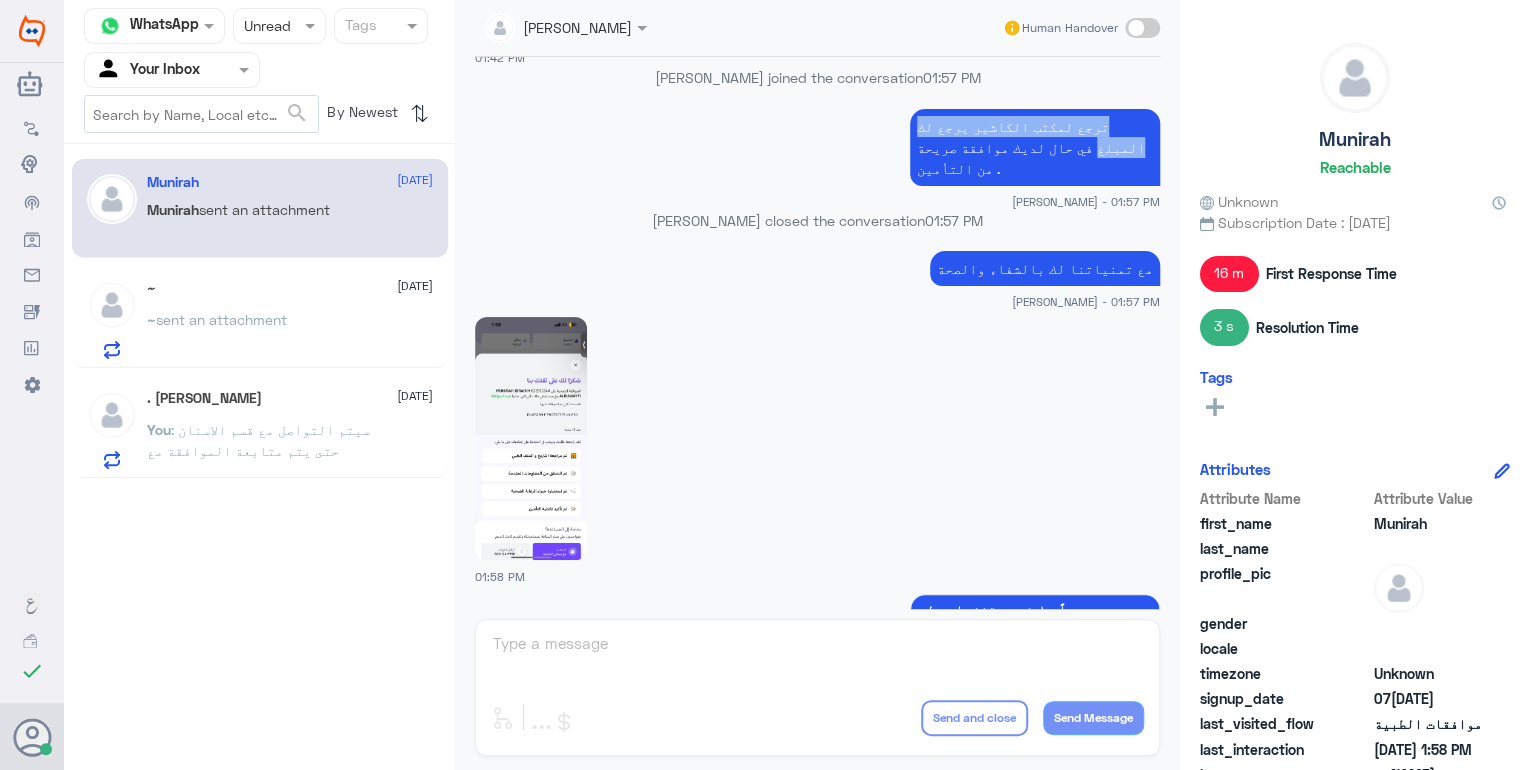 click on "ترجع لمكتب الكاشير يرجع لك المبلغ في حال لديك موافقة صريحة من التأمين ." 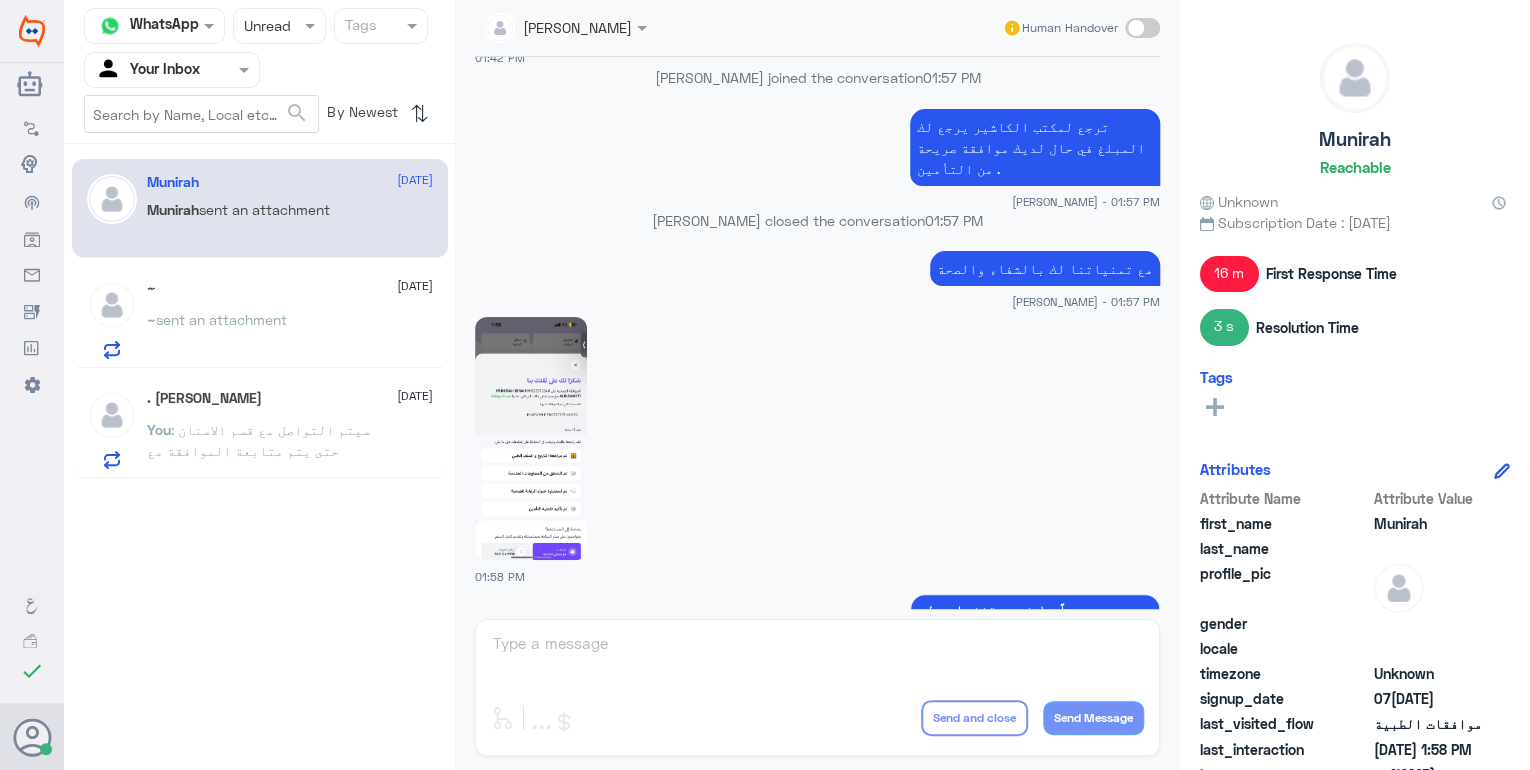click on "SOMYH ALI Human Handover     [DATE]  السلام عليكم   01:41 PM  مرحباً بك في مستشفيات دله   سعداء بتواجدك معنا [DATE] 👋
أنا المساعد الذكي لمستشفيات دله 🤖
يمكنك الاختيار من القائمة التالية أو ادخل استفسارك وسيتم الرد عليك 😉
For English type "English" اضغط على اختيارك    01:41 PM   Conversation has been assigned to SOMYH ALI   01:41 PM       الموافقات الطبية    01:41 PM  عزيزي مراجع مستشفى دله - قسم الموافقات - أهلا وسهلا بك  يرجى تزويدنا بالمعلومات التالية لخدمتك بشكل أفضل: -اسم المريض -رقم الهوية  -رقم الجوال    ما المطلوب؟      - التأكد من وجود موافقة مع ذكر اسم العيادة      - التأكد من وجود موافقة للتنويم      - أو استفسار اخر        01:41 PM" 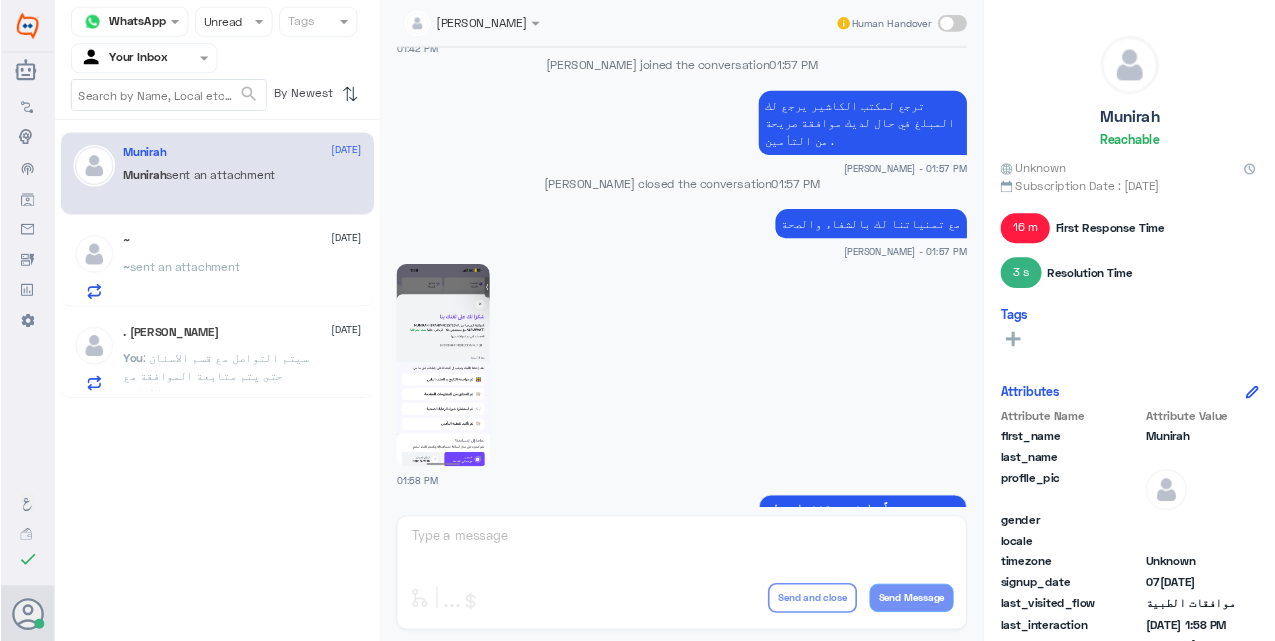 scroll, scrollTop: 1194, scrollLeft: 0, axis: vertical 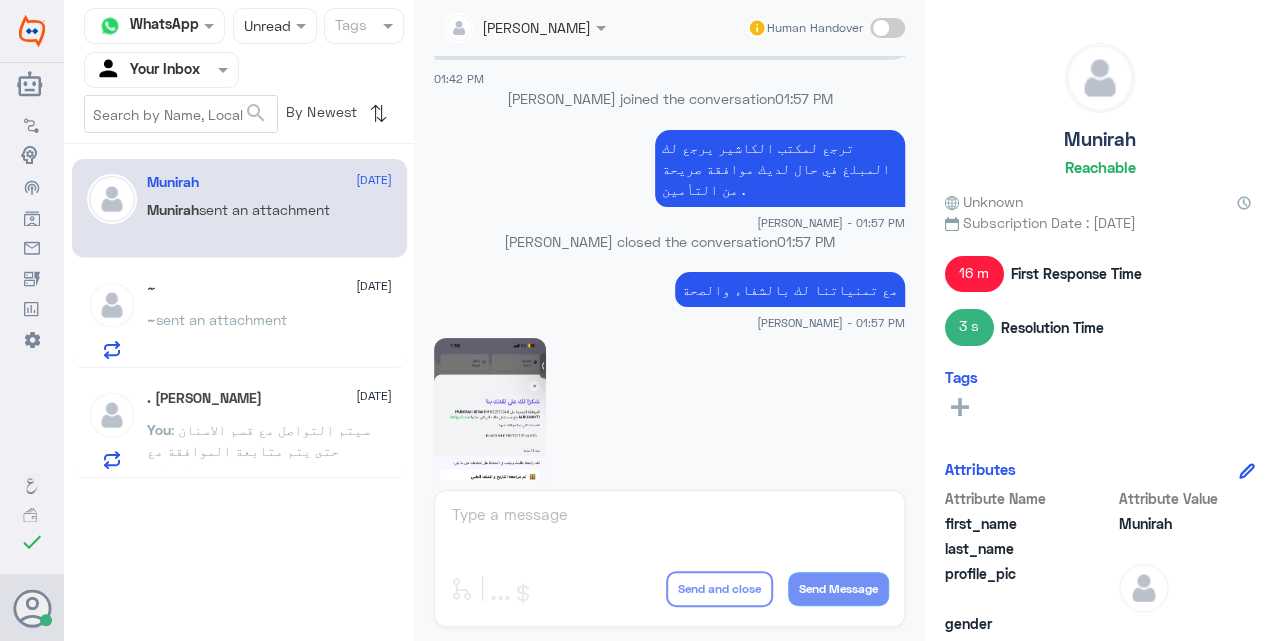 click on "SOMYH ALI Human Handover     [DATE]  السلام عليكم   01:41 PM  مرحباً بك في مستشفيات دله   سعداء بتواجدك معنا [DATE] 👋
أنا المساعد الذكي لمستشفيات دله 🤖
يمكنك الاختيار من القائمة التالية أو ادخل استفسارك وسيتم الرد عليك 😉
For English type "English" اضغط على اختيارك    01:41 PM   Conversation has been assigned to SOMYH ALI   01:41 PM       الموافقات الطبية    01:41 PM  عزيزي مراجع مستشفى دله - قسم الموافقات - أهلا وسهلا بك  يرجى تزويدنا بالمعلومات التالية لخدمتك بشكل أفضل: -اسم المريض -رقم الهوية  -رقم الجوال    ما المطلوب؟      - التأكد من وجود موافقة مع ذكر اسم العيادة      - التأكد من وجود موافقة للتنويم      - أو استفسار اخر        01:41 PM" 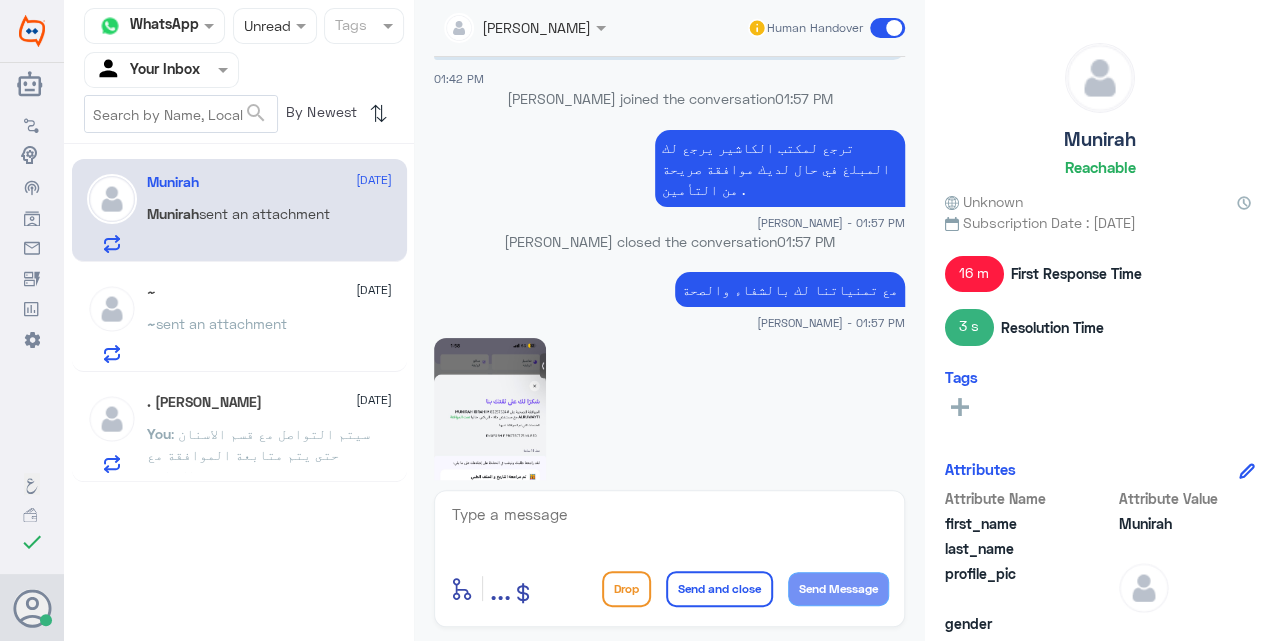 drag, startPoint x: 812, startPoint y: 502, endPoint x: 807, endPoint y: 520, distance: 18.681541 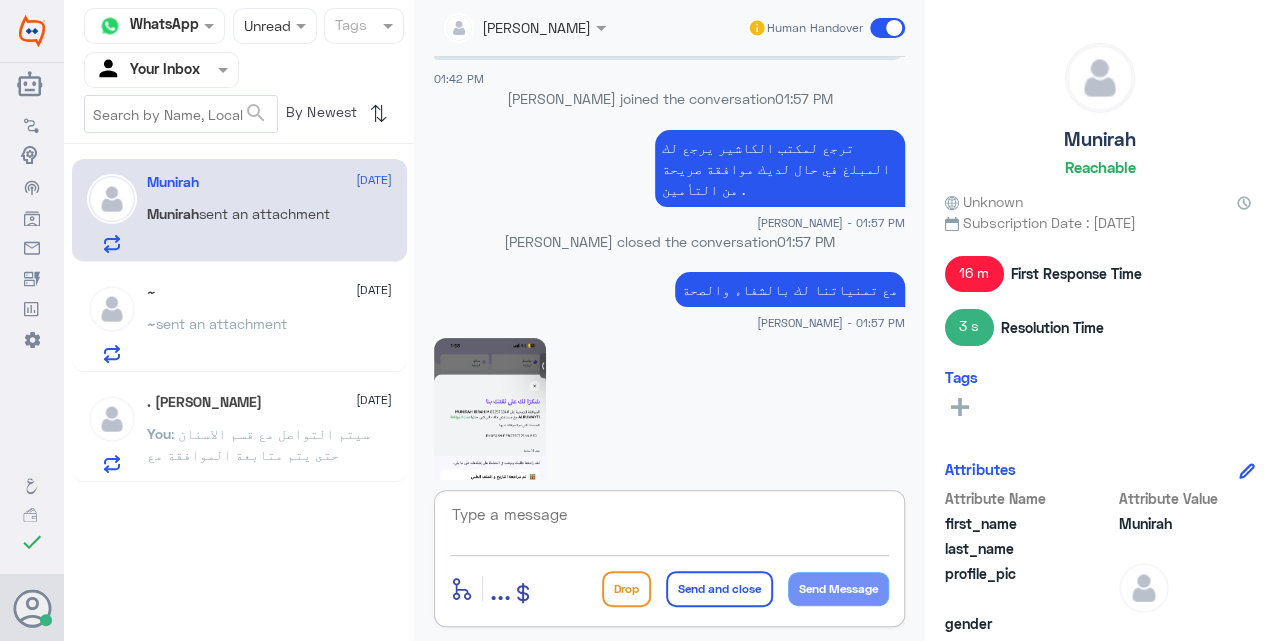 paste on "ترجع لمكتب الكاشير يرجع لك المبلغ" 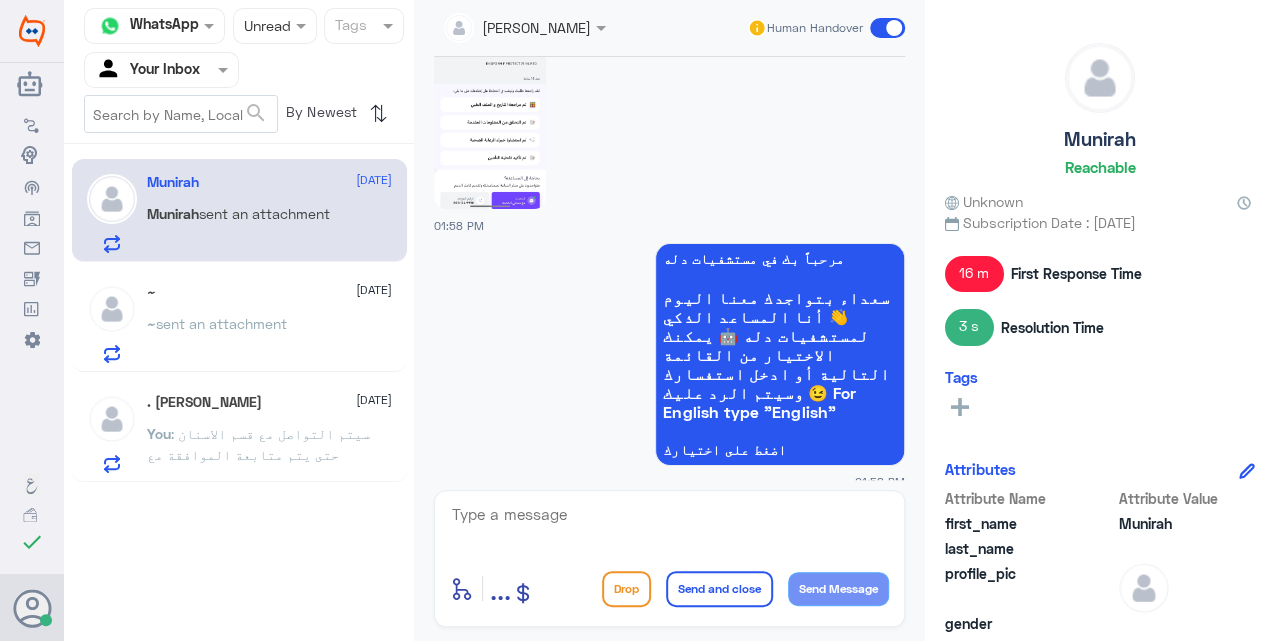 drag, startPoint x: 1274, startPoint y: 170, endPoint x: 214, endPoint y: 332, distance: 1072.3077 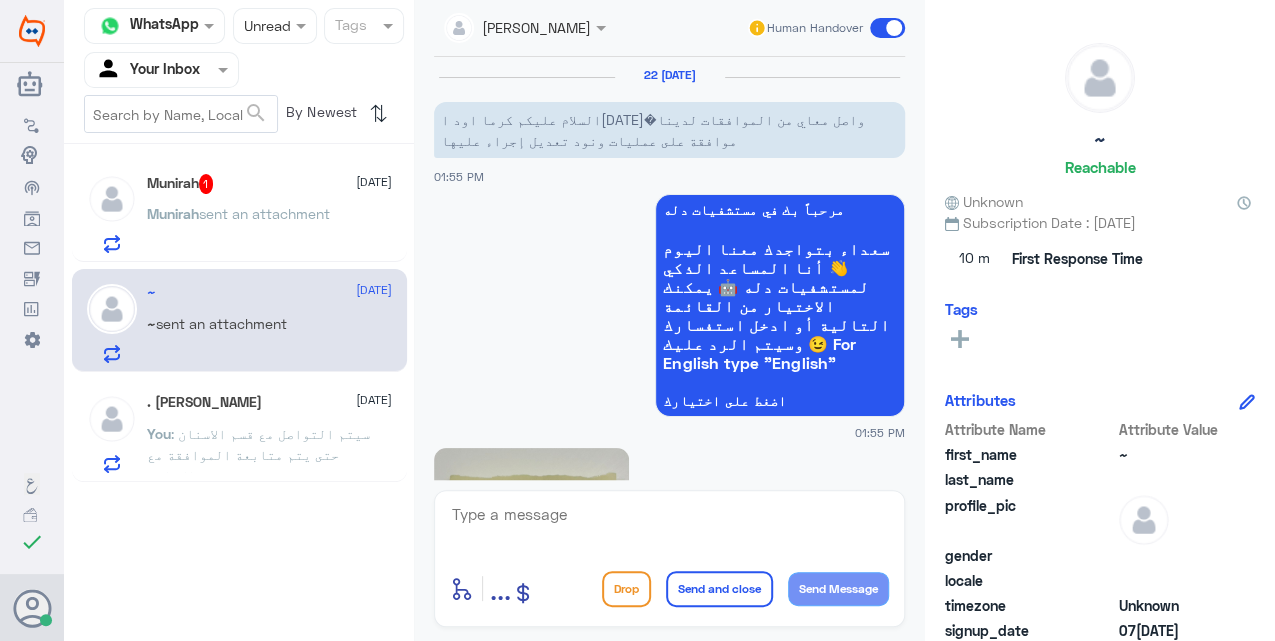scroll, scrollTop: 1452, scrollLeft: 0, axis: vertical 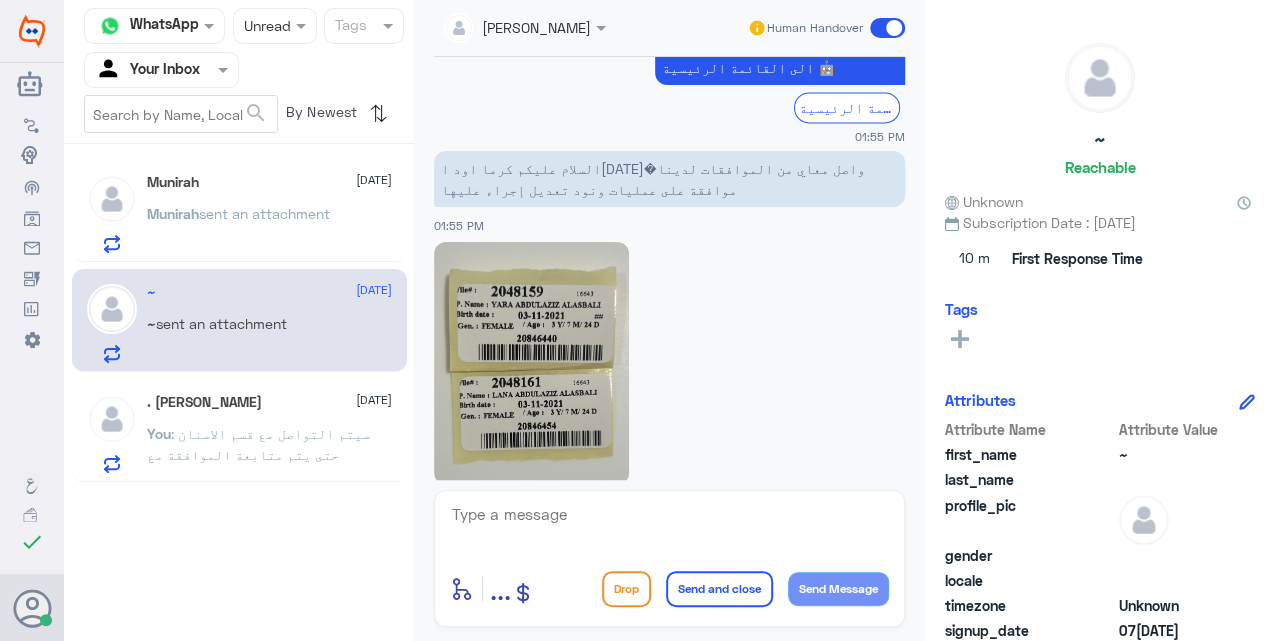drag, startPoint x: 480, startPoint y: 520, endPoint x: 486, endPoint y: 530, distance: 11.661903 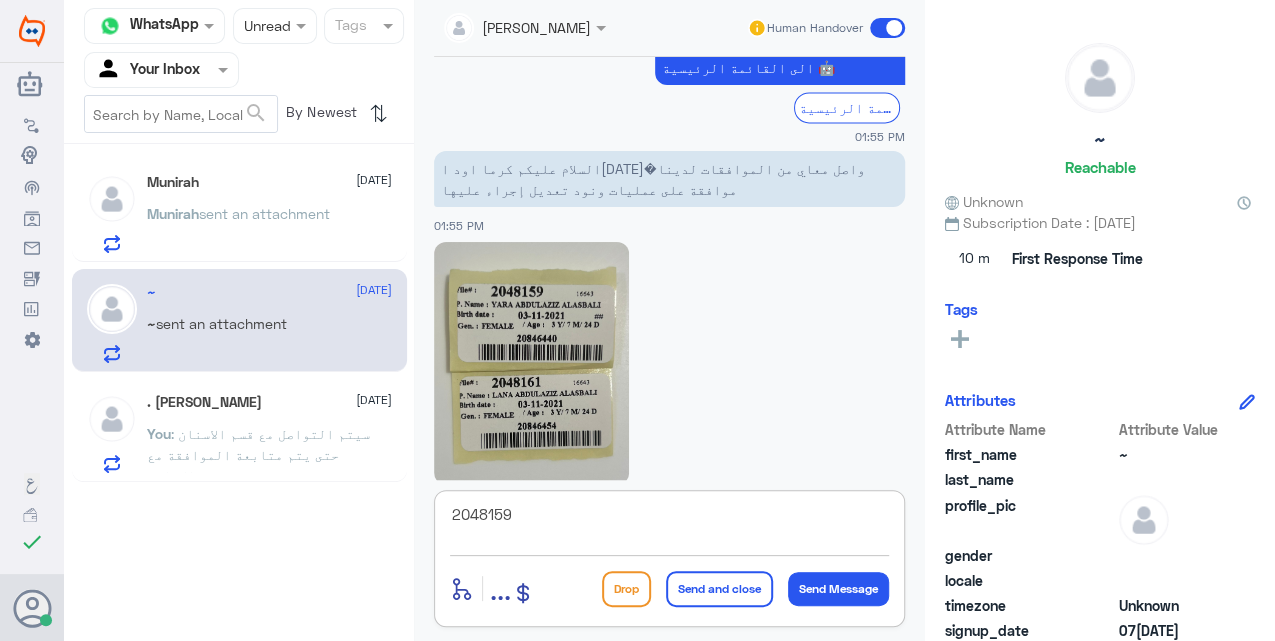 drag, startPoint x: 529, startPoint y: 511, endPoint x: 297, endPoint y: 490, distance: 232.94849 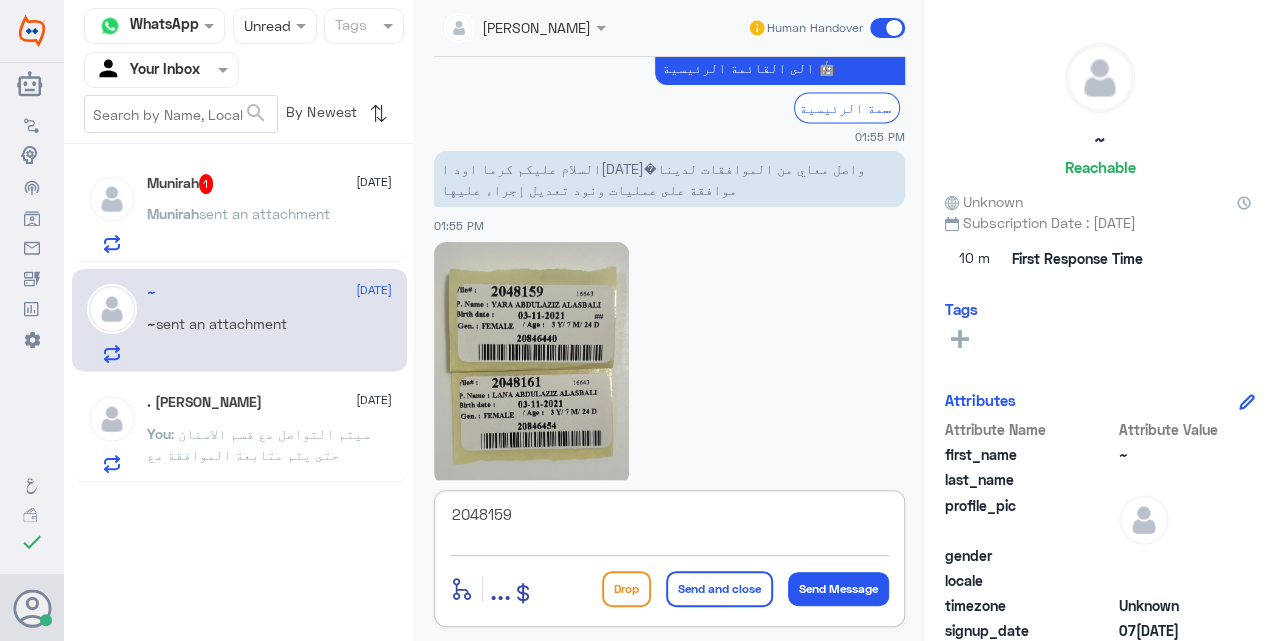 type on "م" 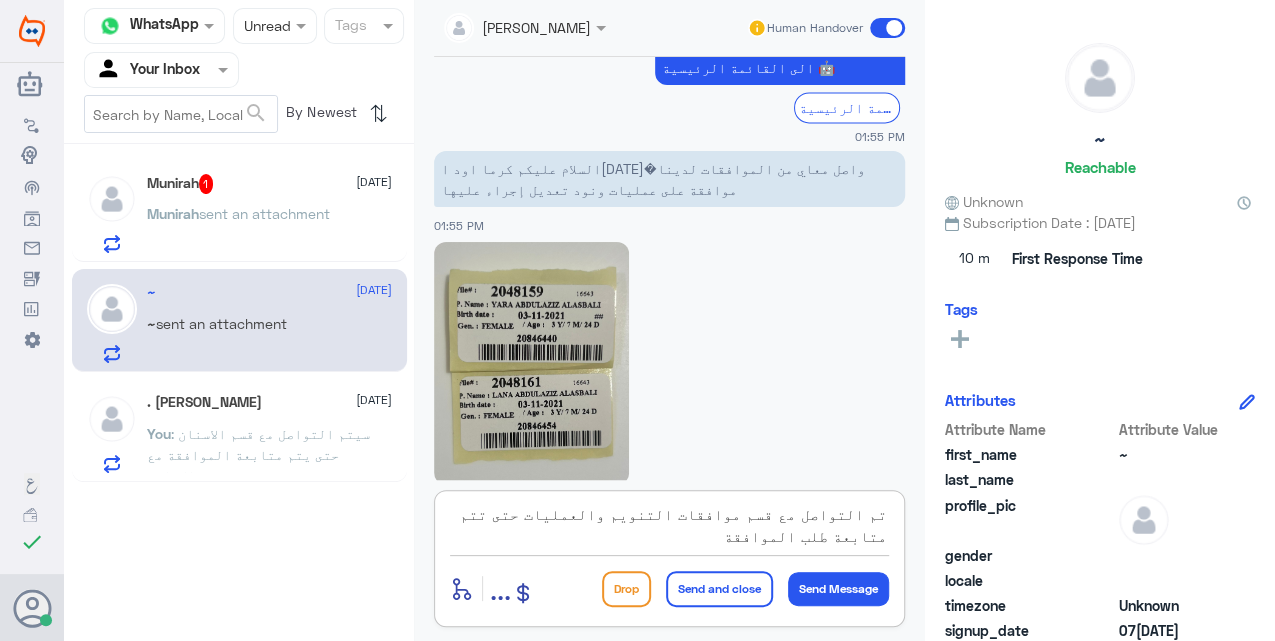 type on "تم التواصل مع قسم موافقات التنويم والعمليات حتى تتم متابعة طلب الموافقة" 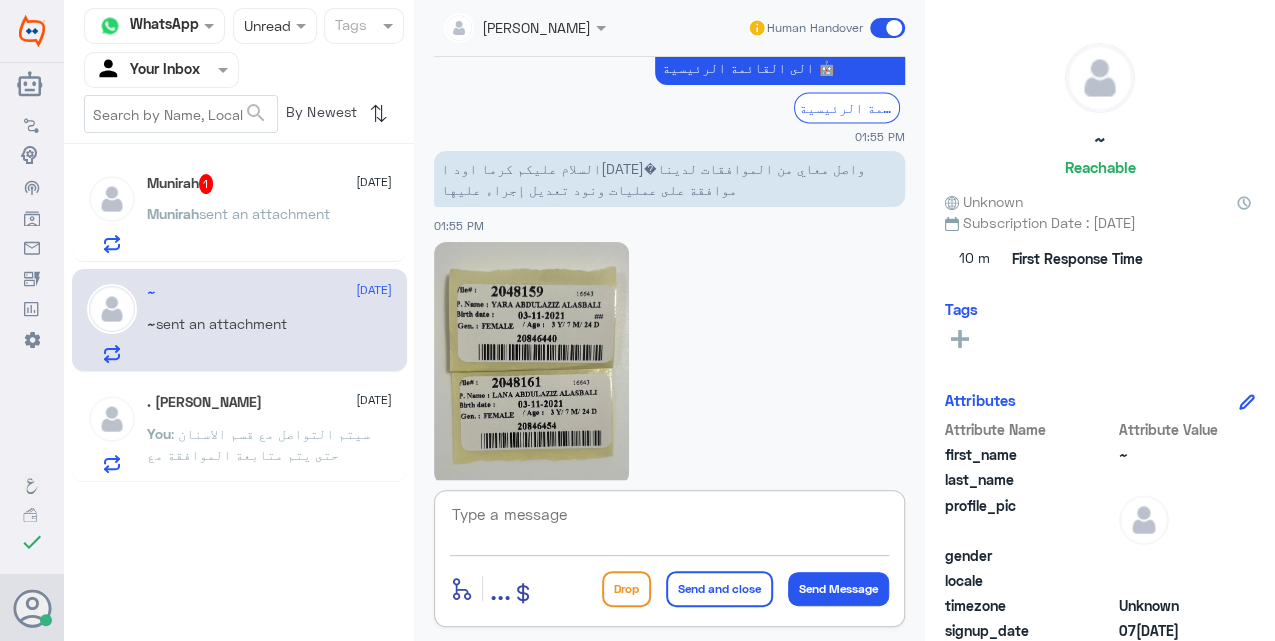 scroll, scrollTop: 1558, scrollLeft: 0, axis: vertical 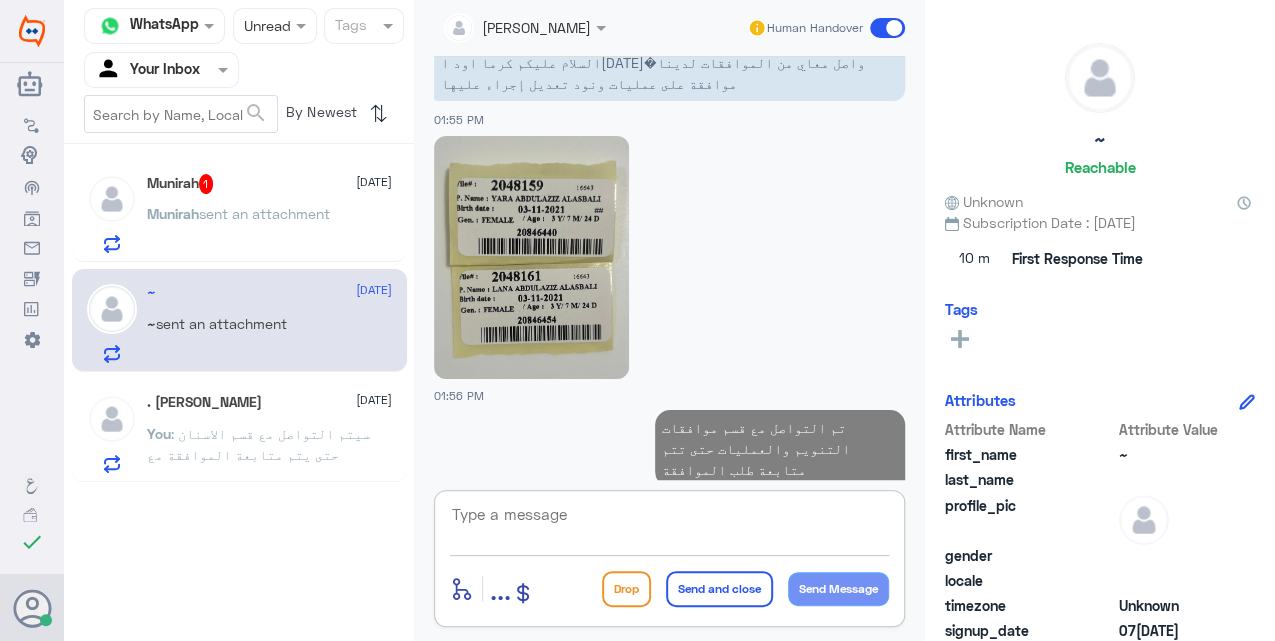 click on "Munirah  sent an attachment" 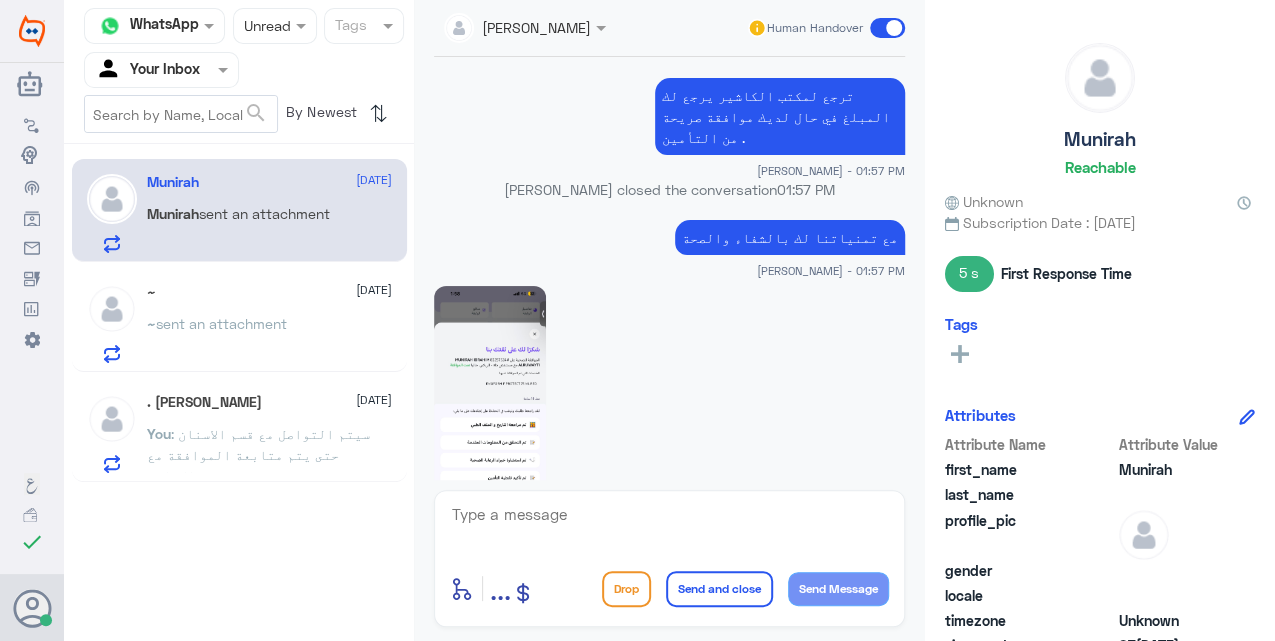 scroll, scrollTop: 1138, scrollLeft: 0, axis: vertical 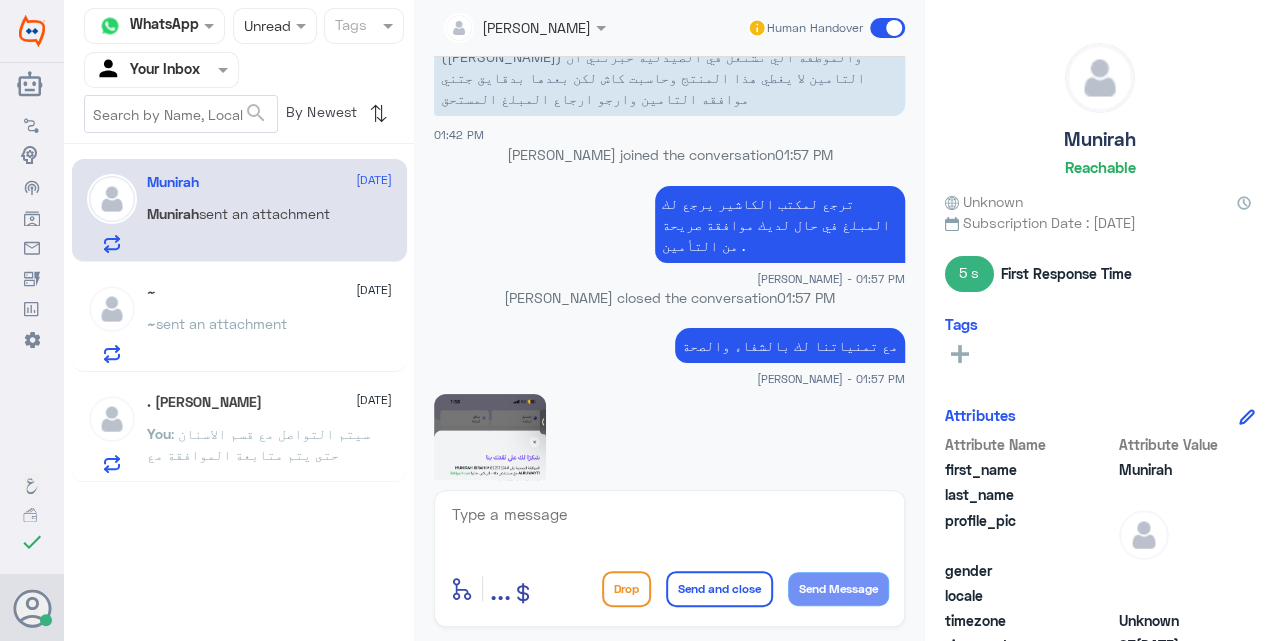 click on "مع تمنياتنا لك بالشفاء والصحة" 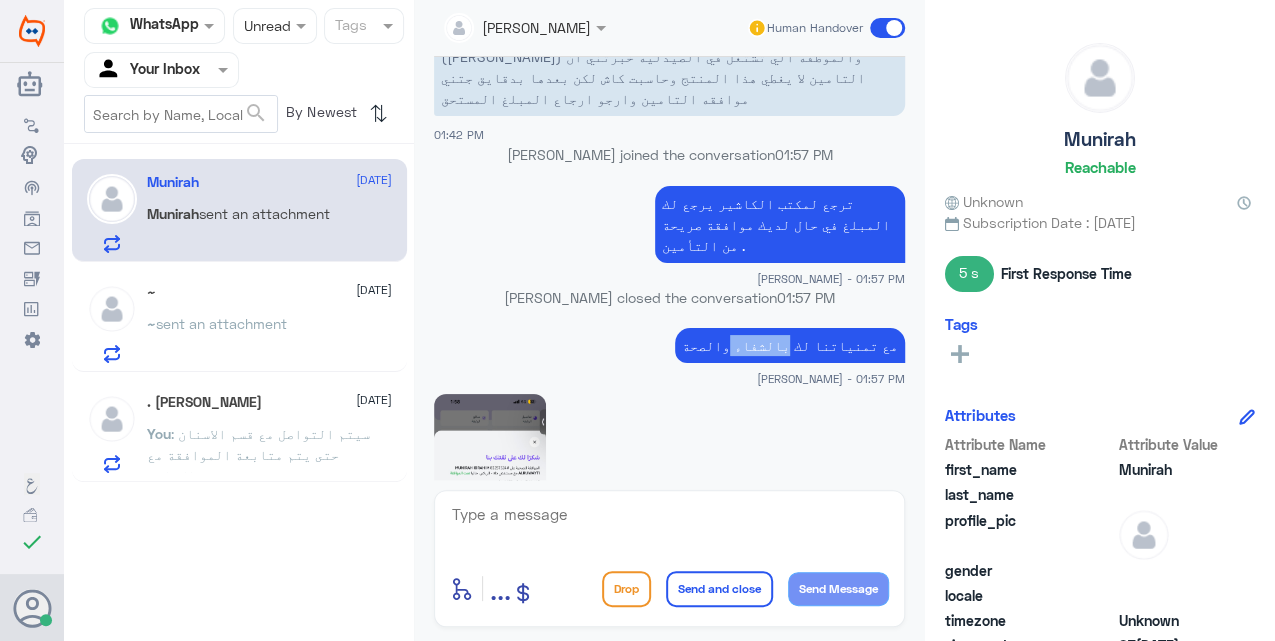 click on "مع تمنياتنا لك بالشفاء والصحة" 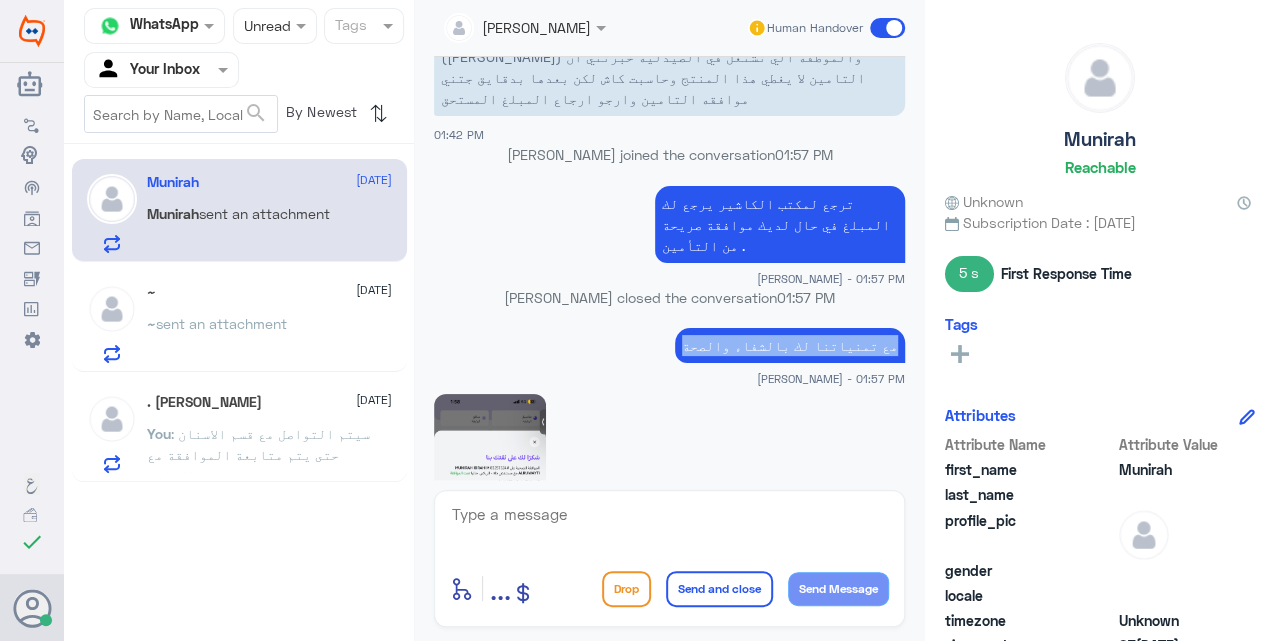 click on "مع تمنياتنا لك بالشفاء والصحة" 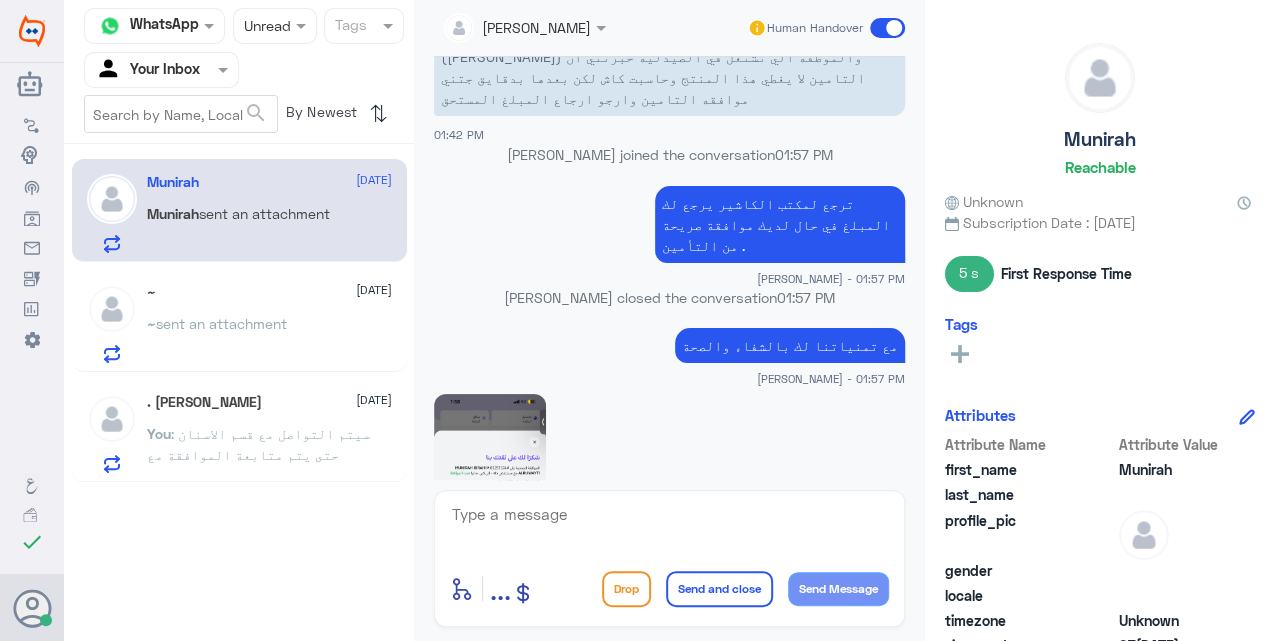 click 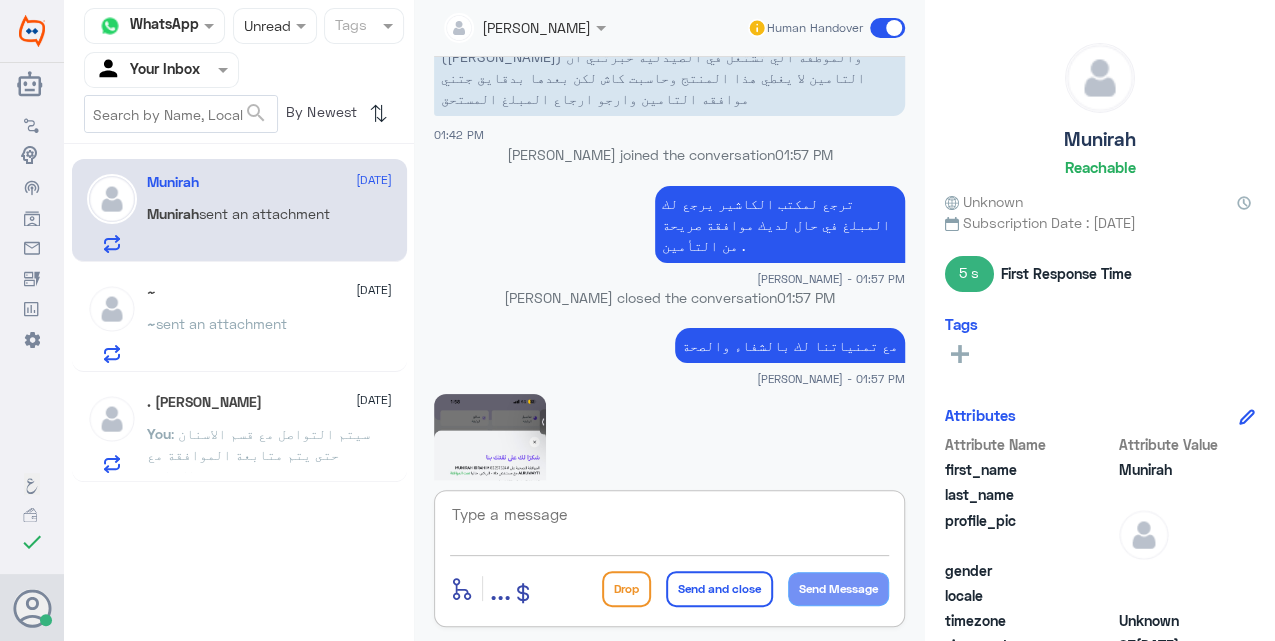 paste on "مع تمنياتنا لك بالشفاء والصحة" 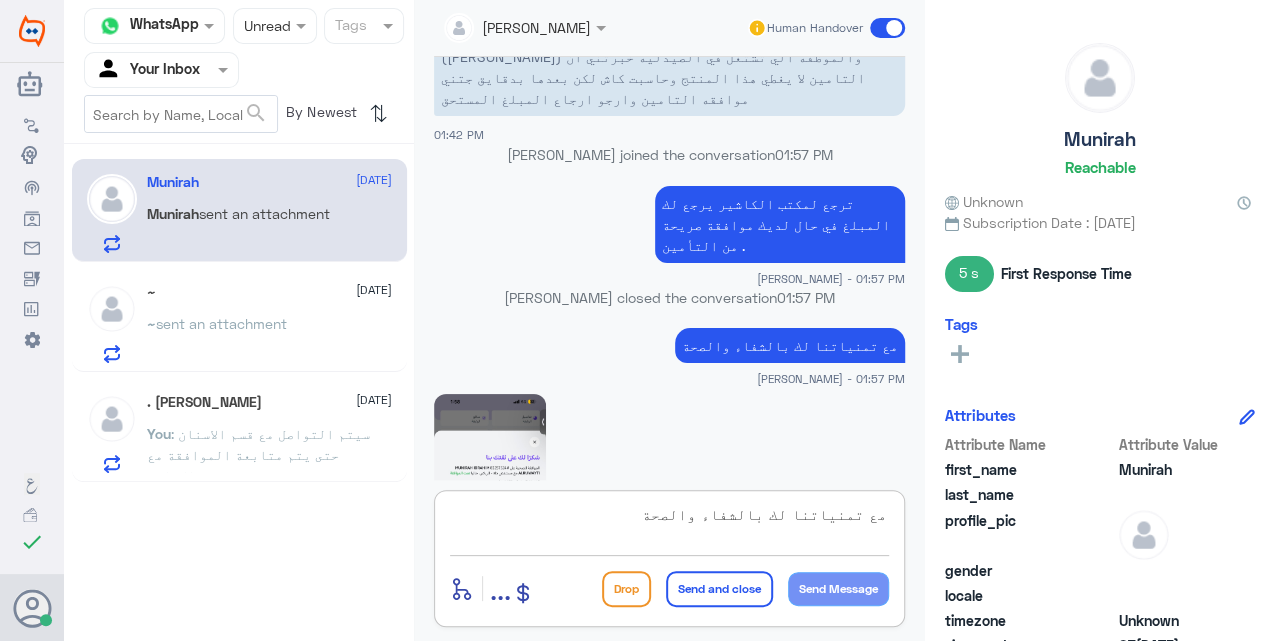 scroll, scrollTop: 18, scrollLeft: 0, axis: vertical 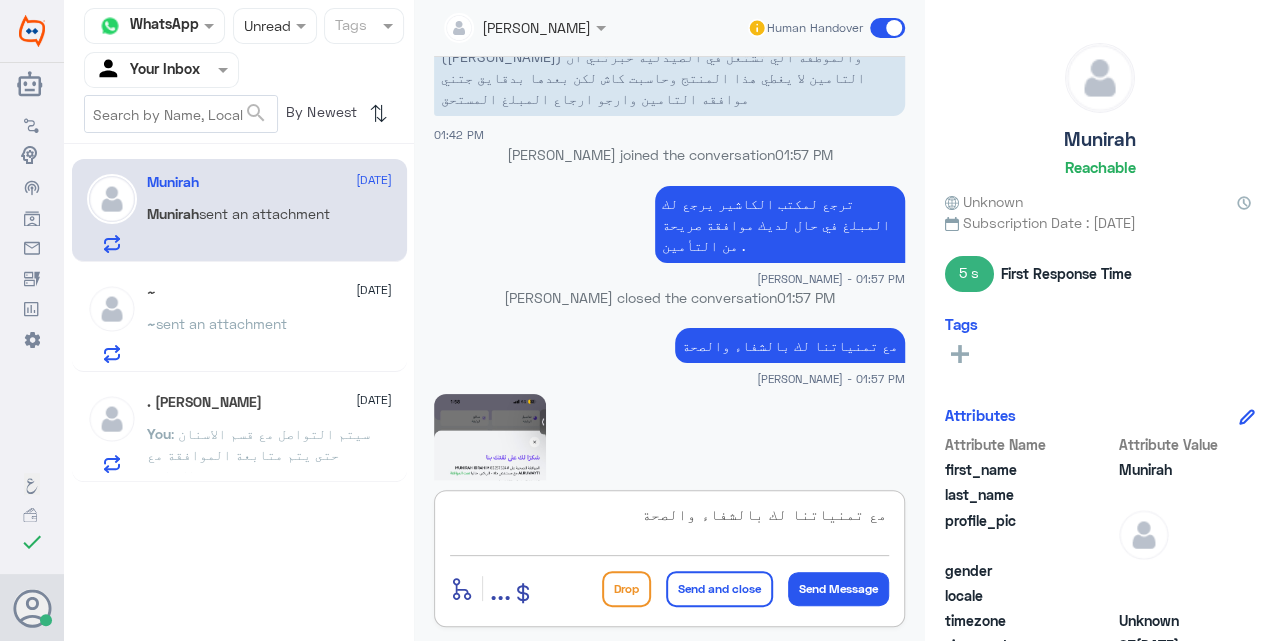 type on "مع تمنياتنا لك بالشفاء والصحة" 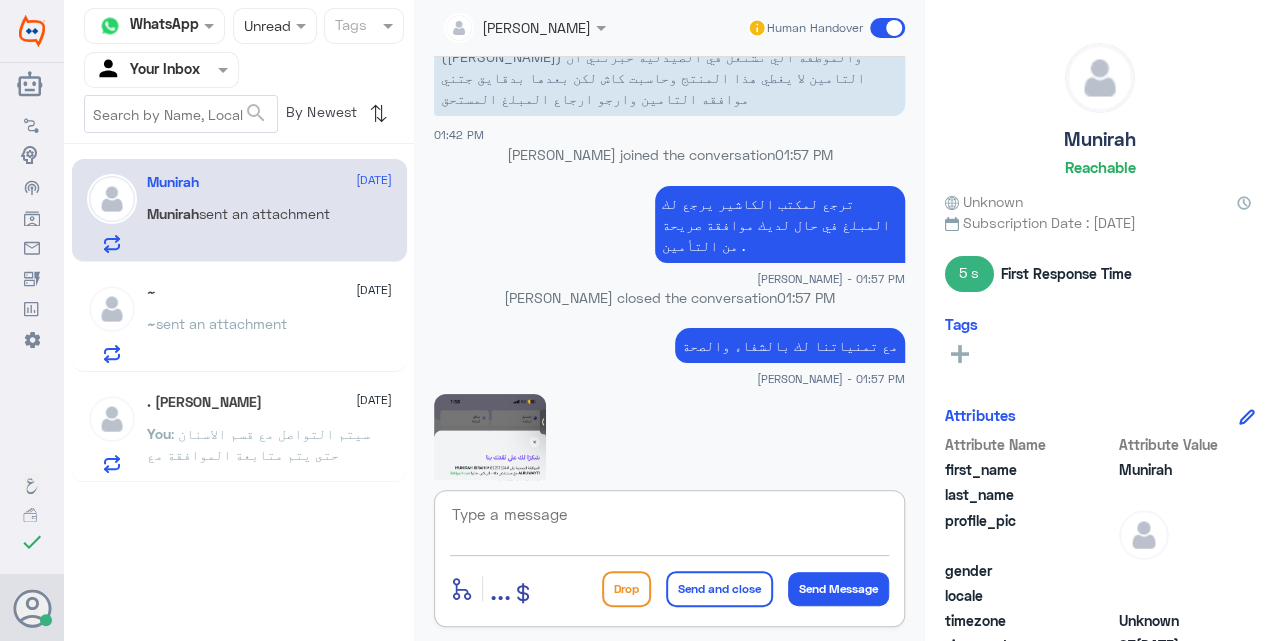 scroll, scrollTop: 0, scrollLeft: 0, axis: both 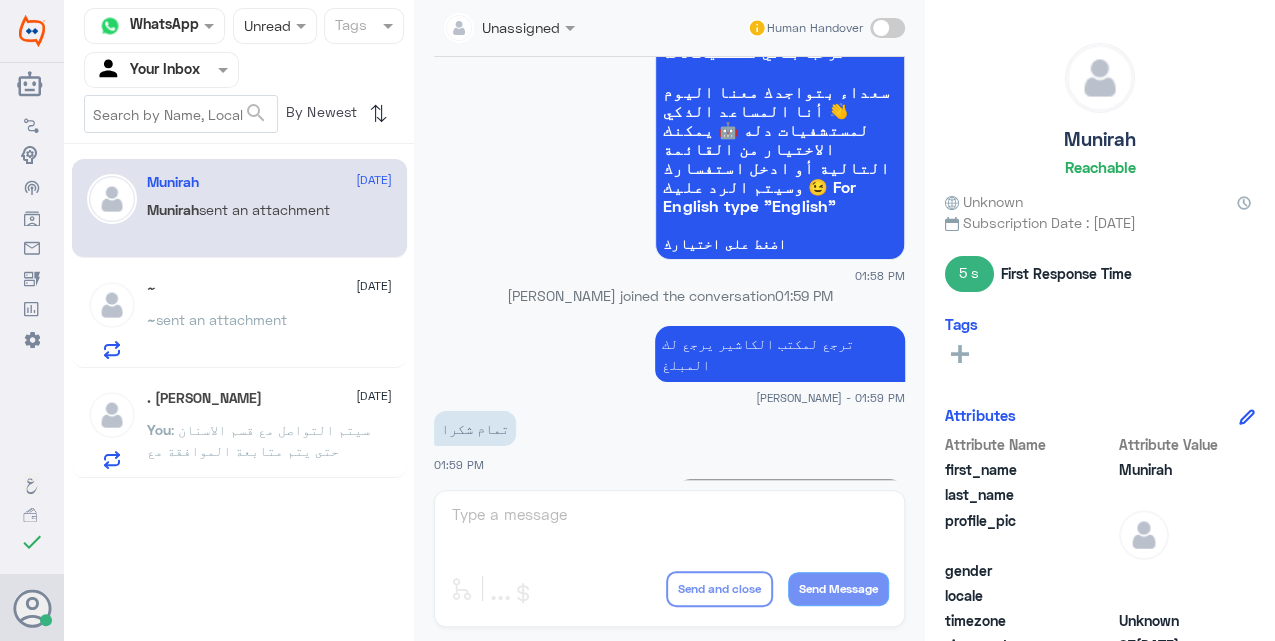click on "~  sent an attachment" 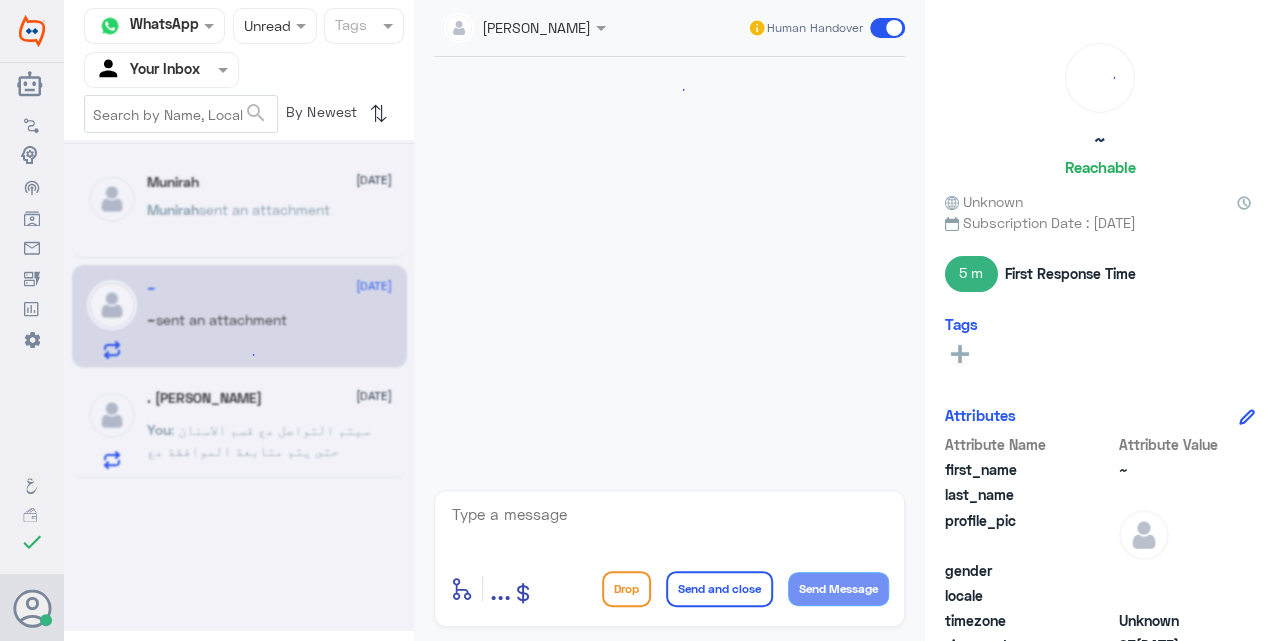 scroll, scrollTop: 1594, scrollLeft: 0, axis: vertical 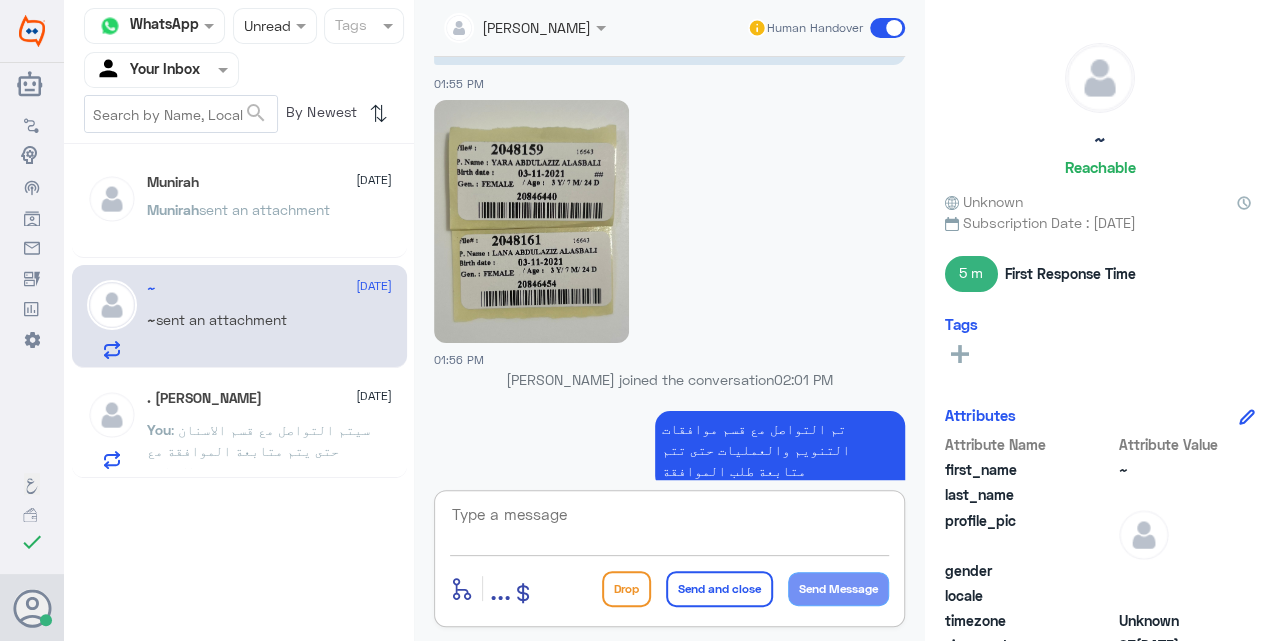 click 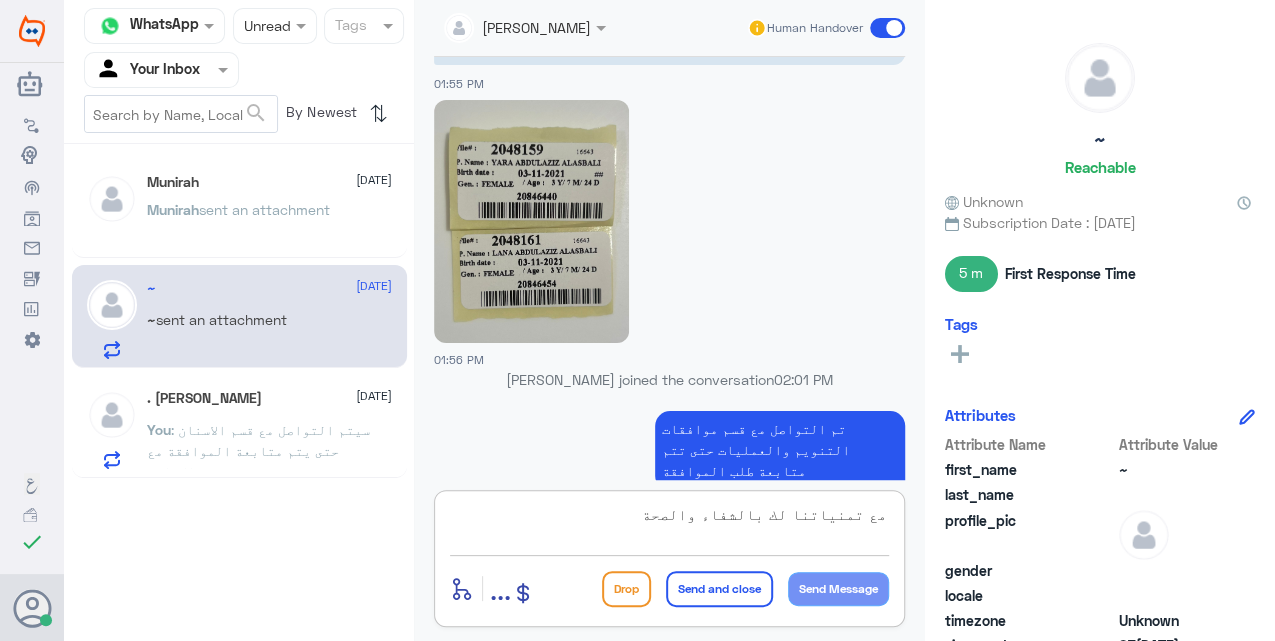 scroll, scrollTop: 18, scrollLeft: 0, axis: vertical 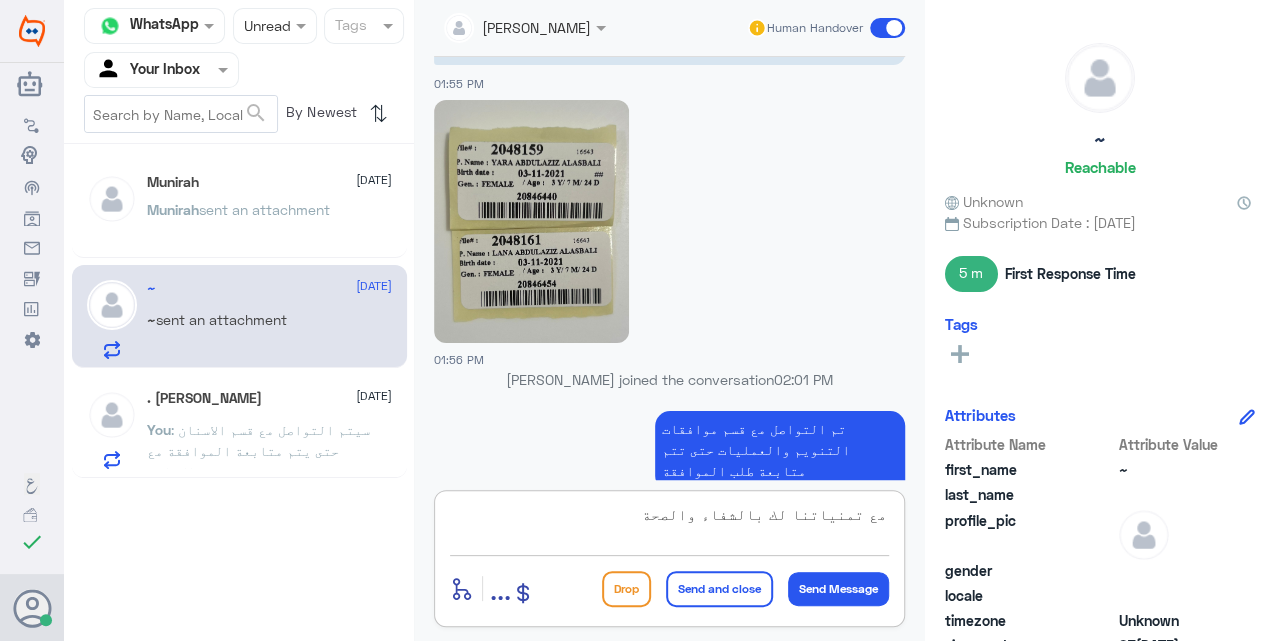 type on "مع تمنياتنا لك بالشفاء والصحة" 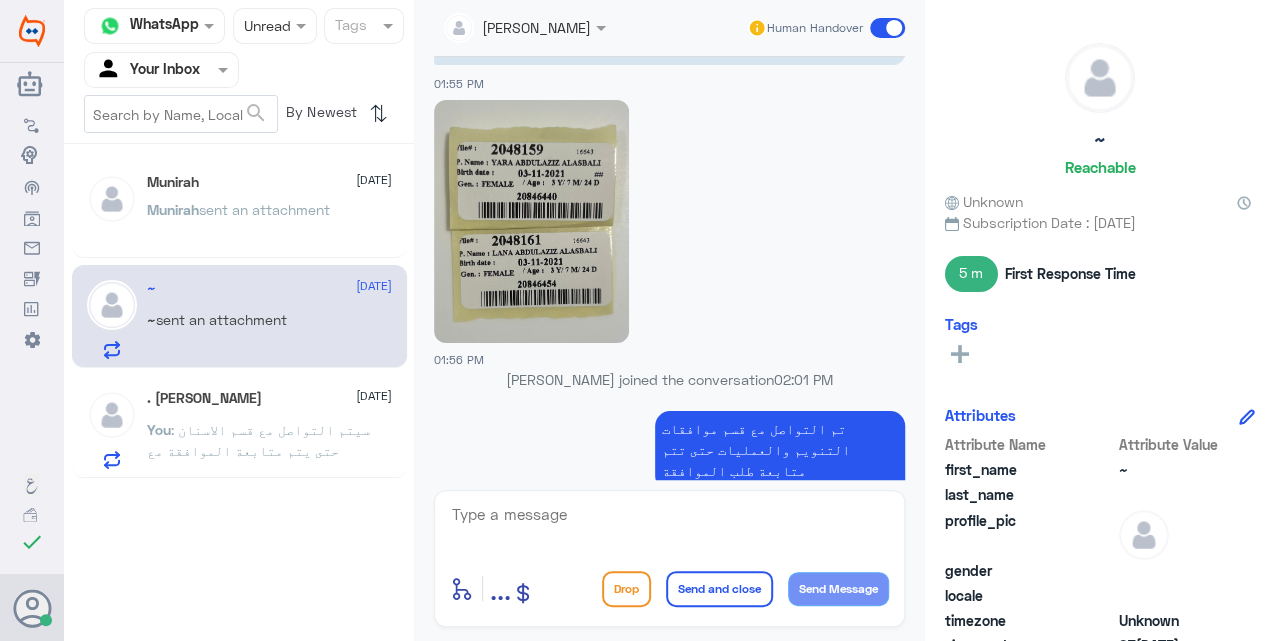 scroll, scrollTop: 0, scrollLeft: 0, axis: both 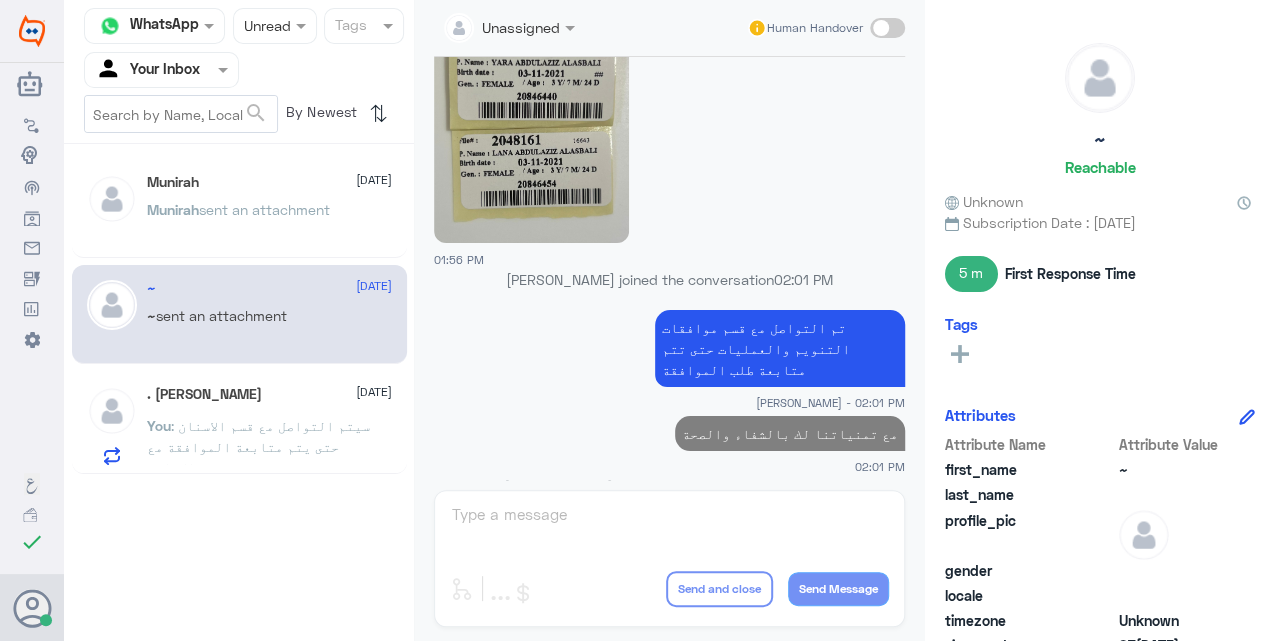click on ": سيتم التواصل مع قسم الاسنان حتى يتم متابعة الموافقة مع الاشاعة" 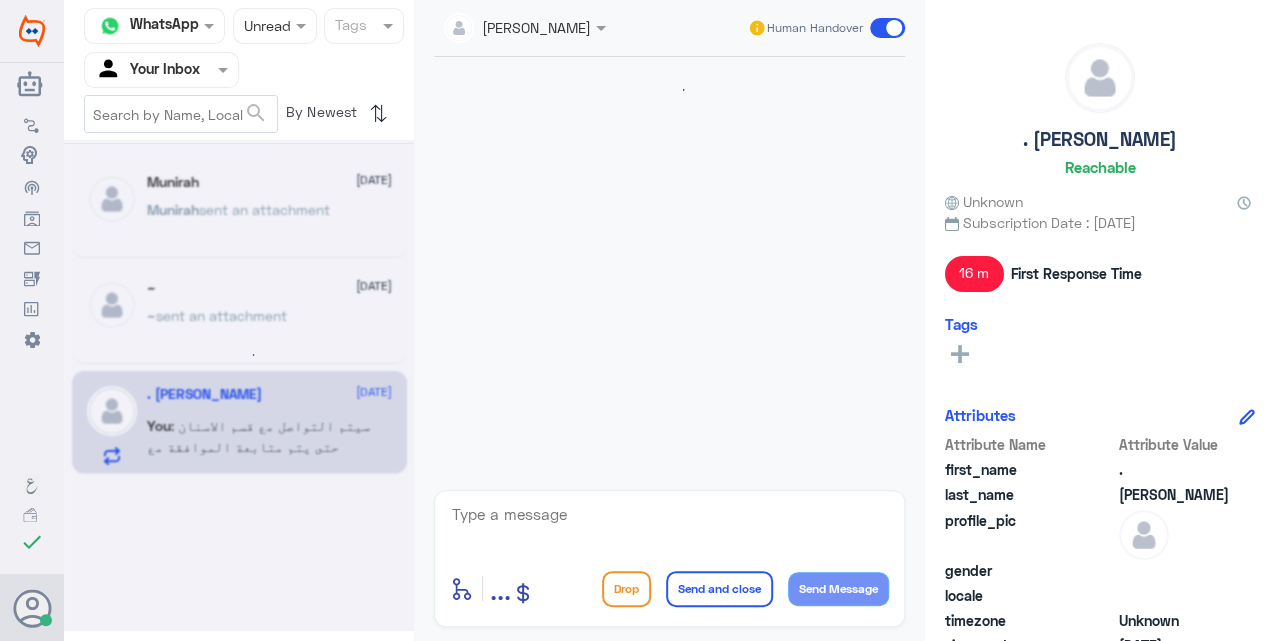 scroll, scrollTop: 2427, scrollLeft: 0, axis: vertical 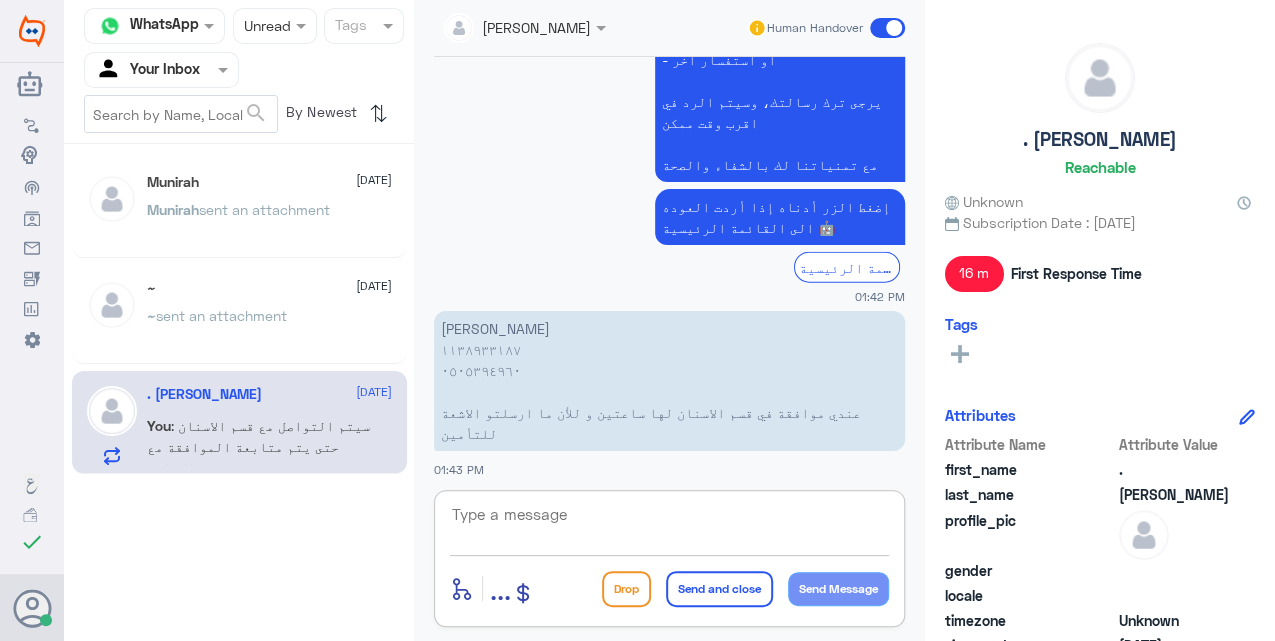 click 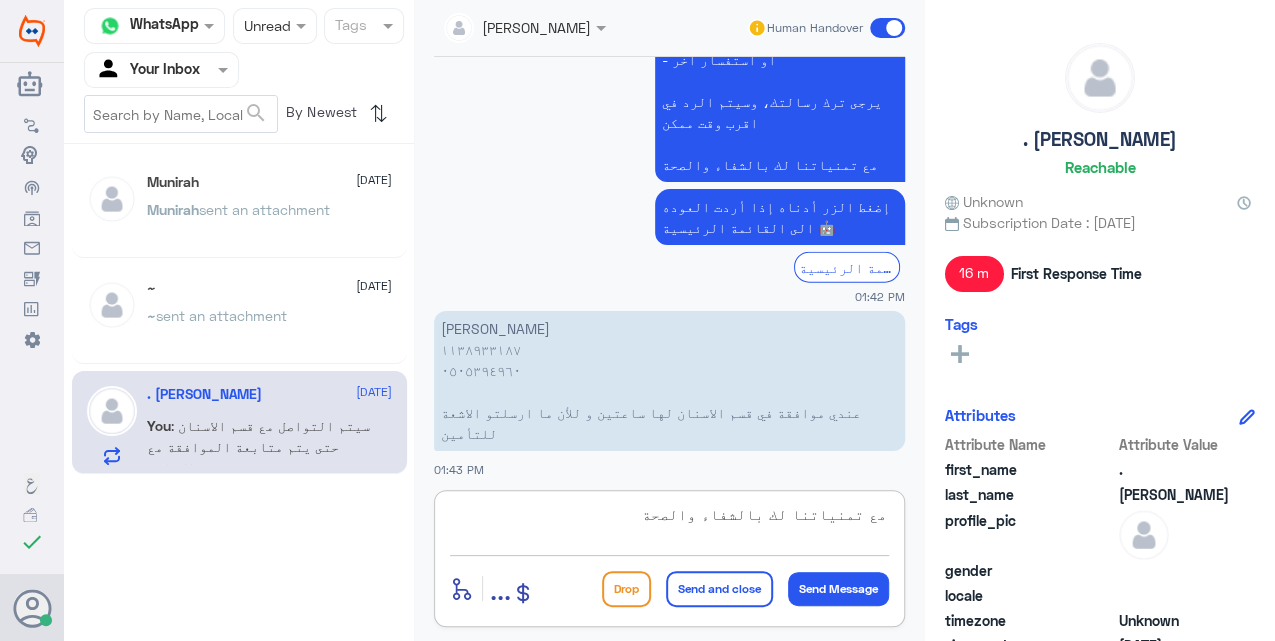 scroll, scrollTop: 18, scrollLeft: 0, axis: vertical 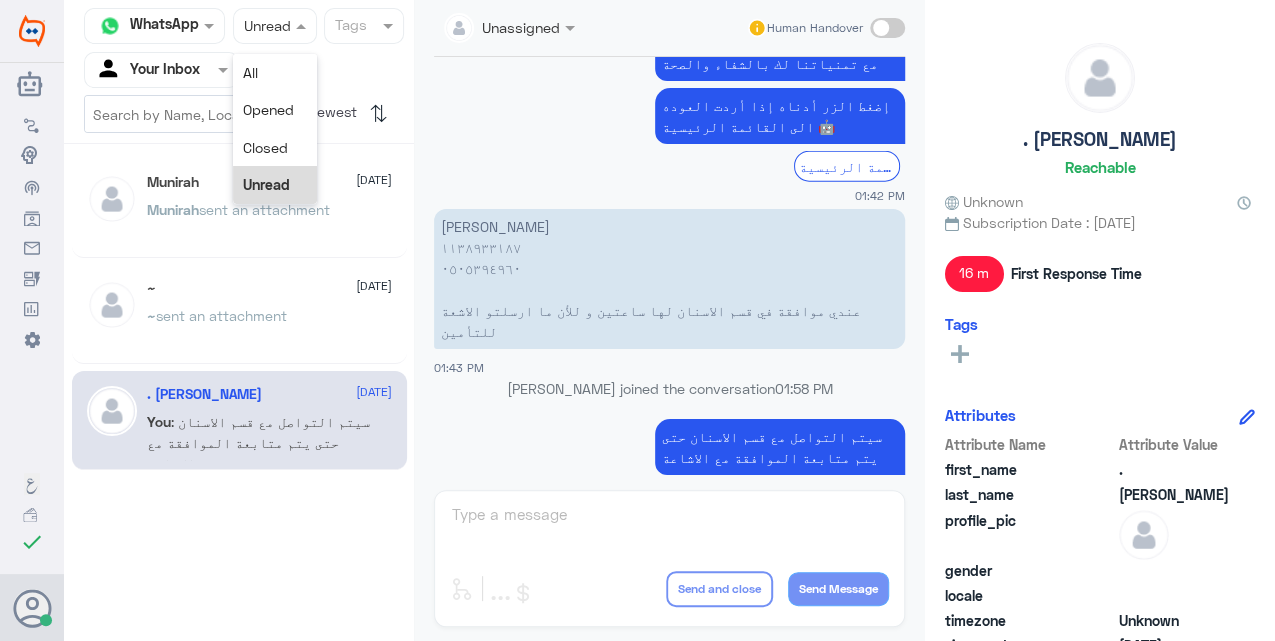 click 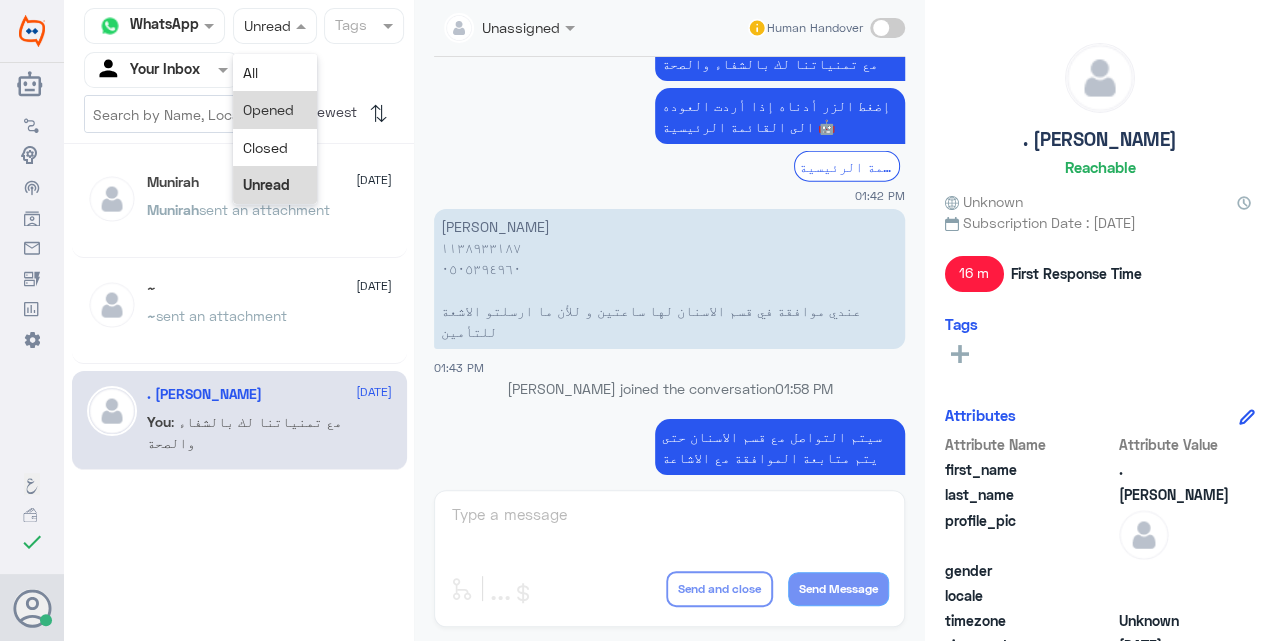 click on "Opened" at bounding box center (268, 109) 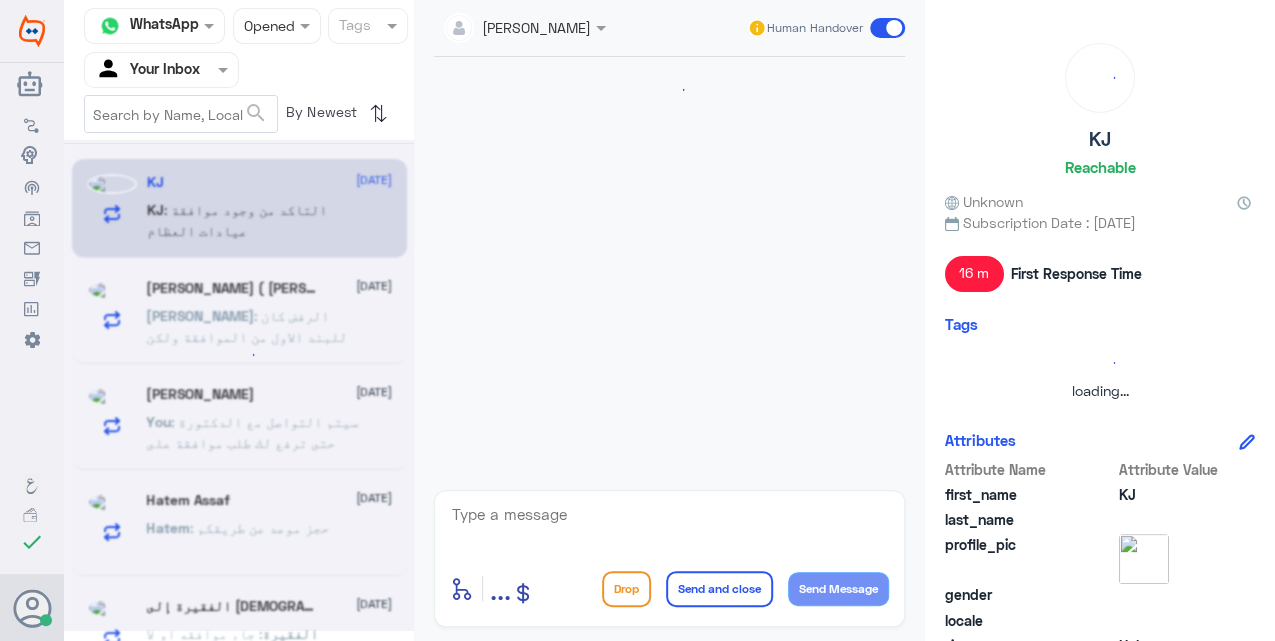 scroll, scrollTop: 0, scrollLeft: 0, axis: both 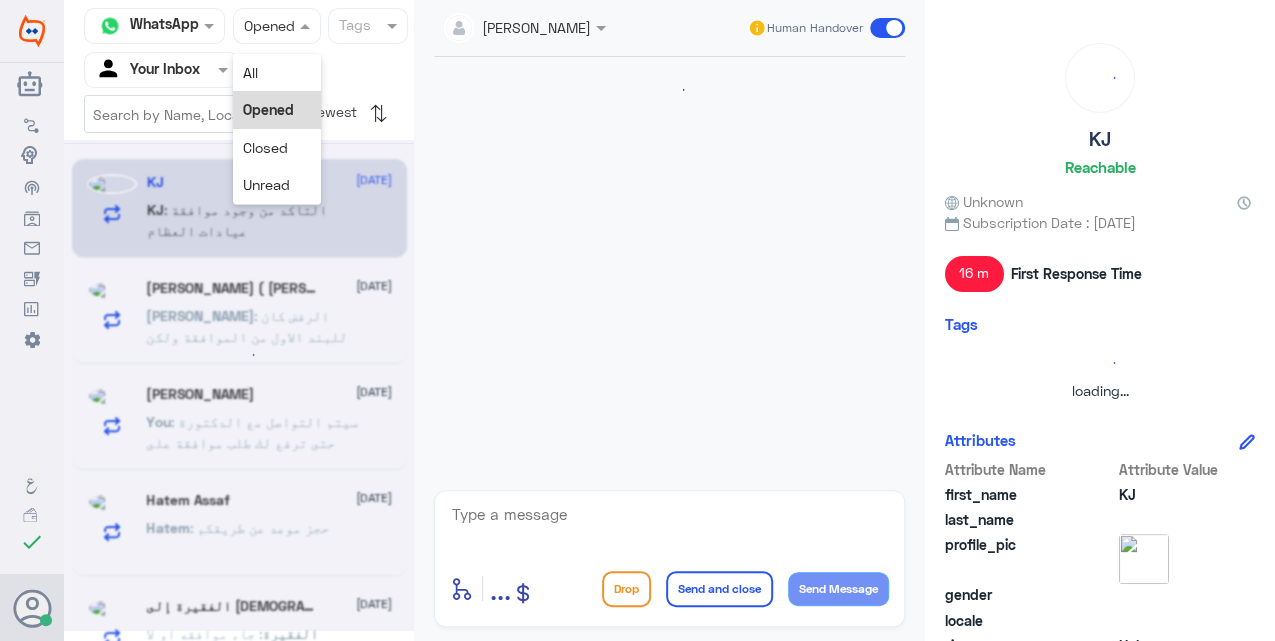 drag, startPoint x: 292, startPoint y: 24, endPoint x: 279, endPoint y: 111, distance: 87.965904 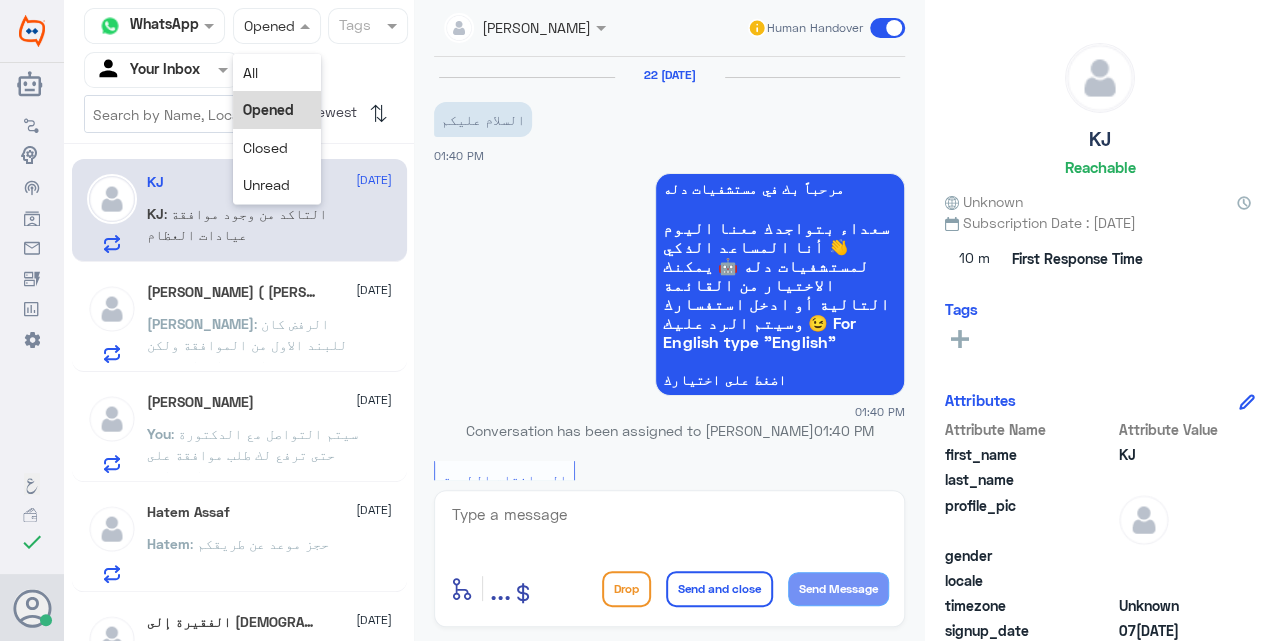 scroll, scrollTop: 733, scrollLeft: 0, axis: vertical 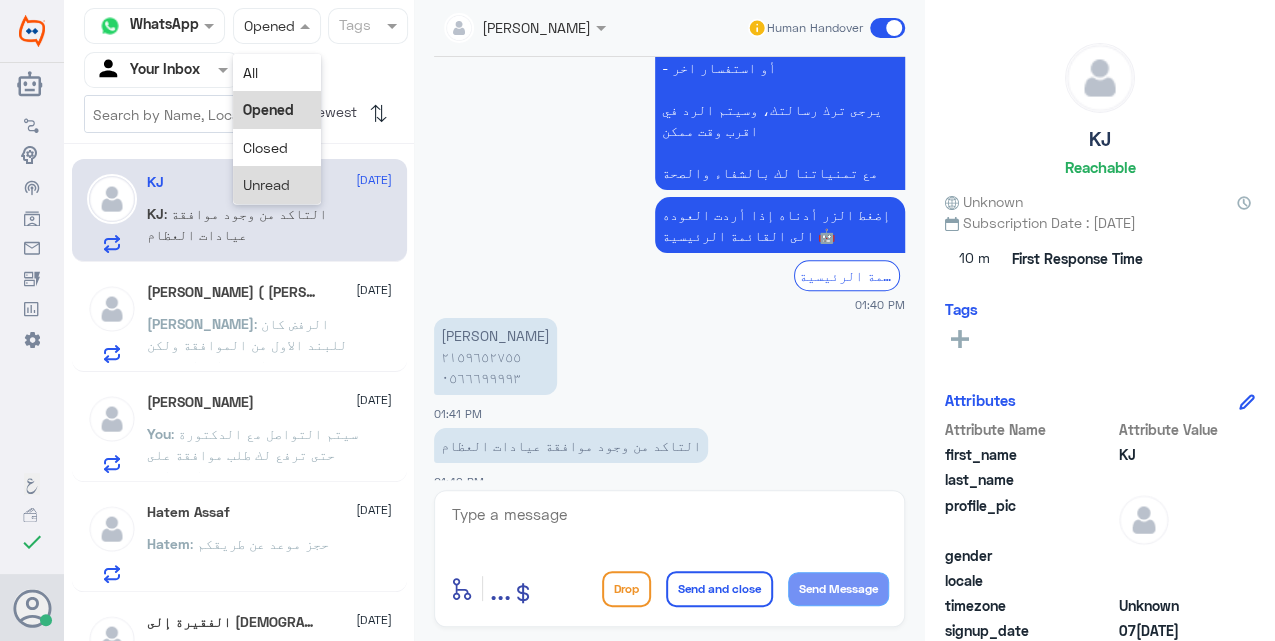 click on "Unread" at bounding box center [266, 184] 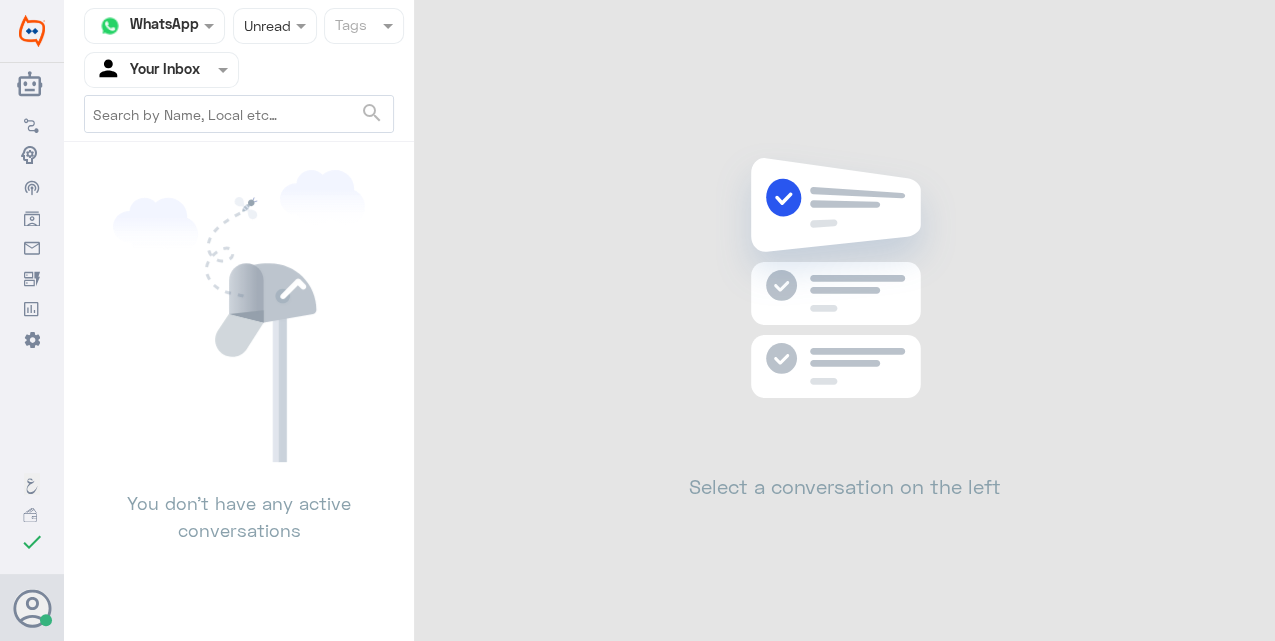 click 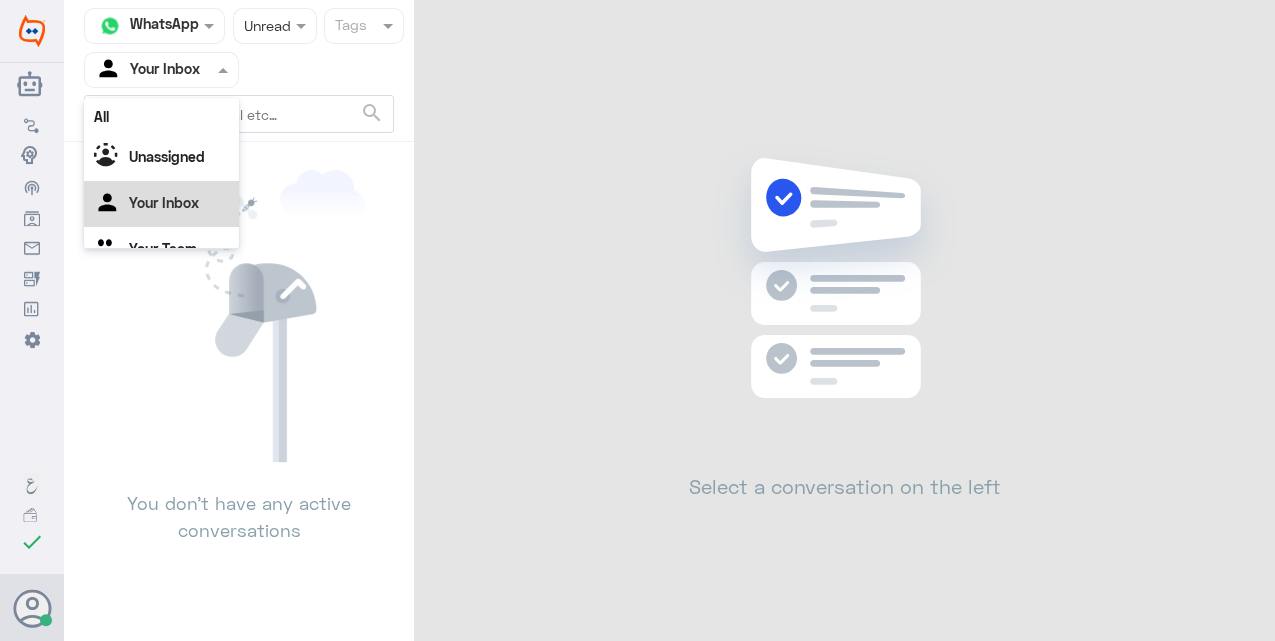 click 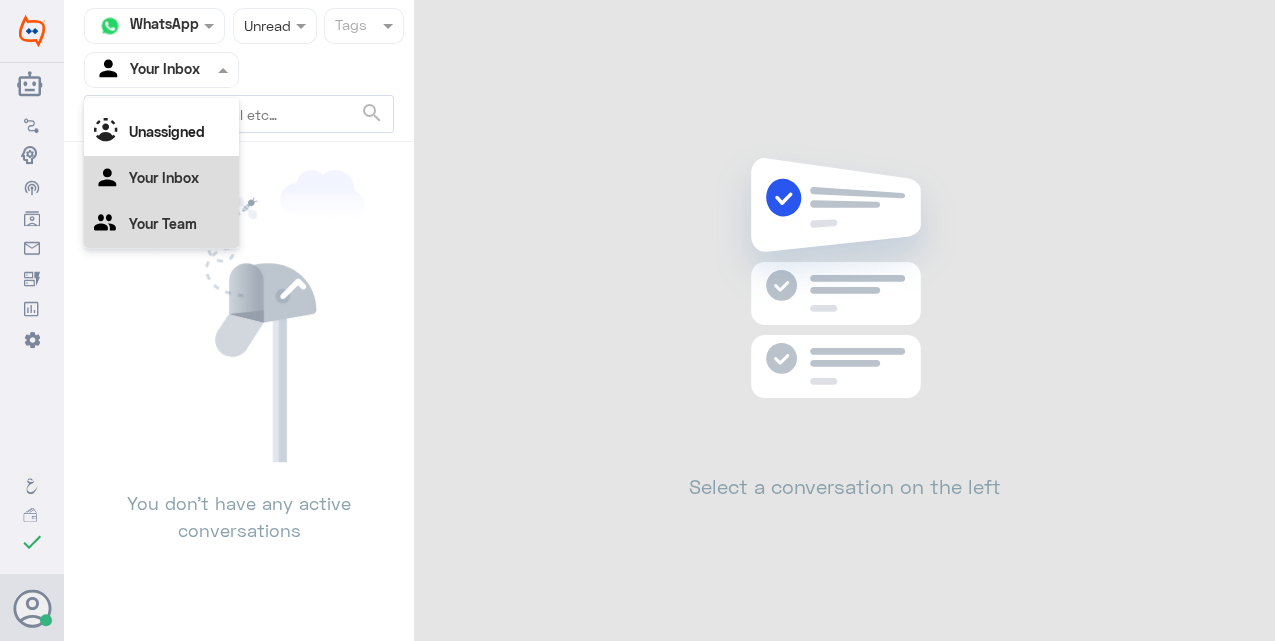 click on "Your Team" at bounding box center (163, 222) 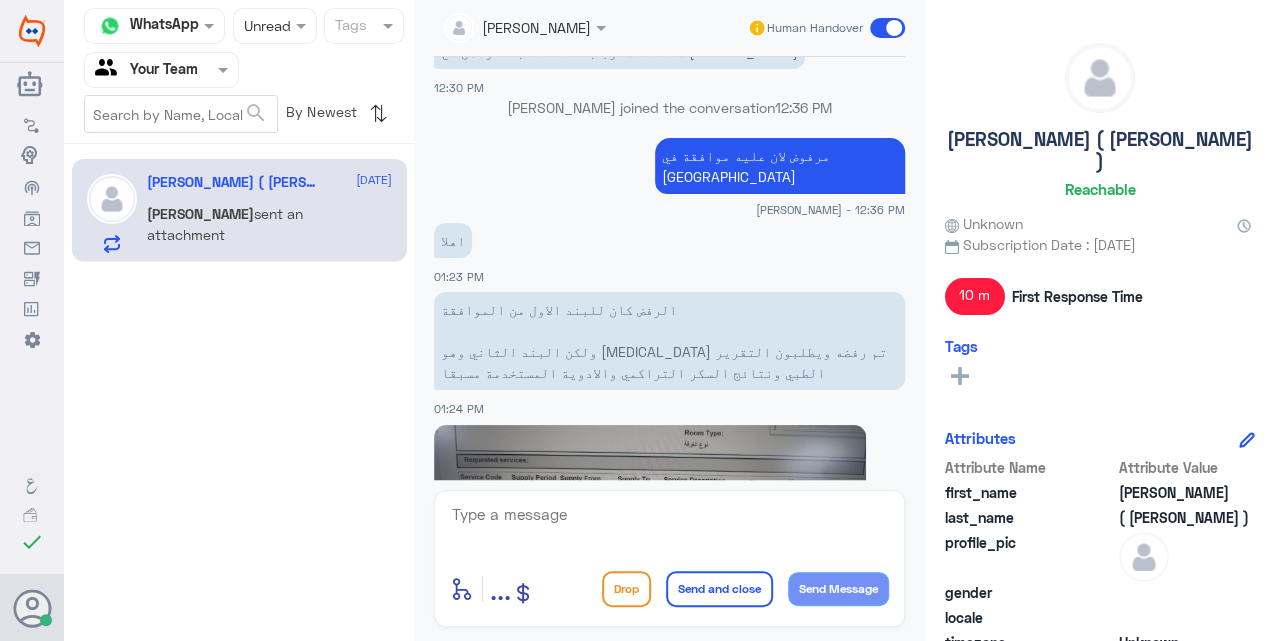 scroll, scrollTop: 1730, scrollLeft: 0, axis: vertical 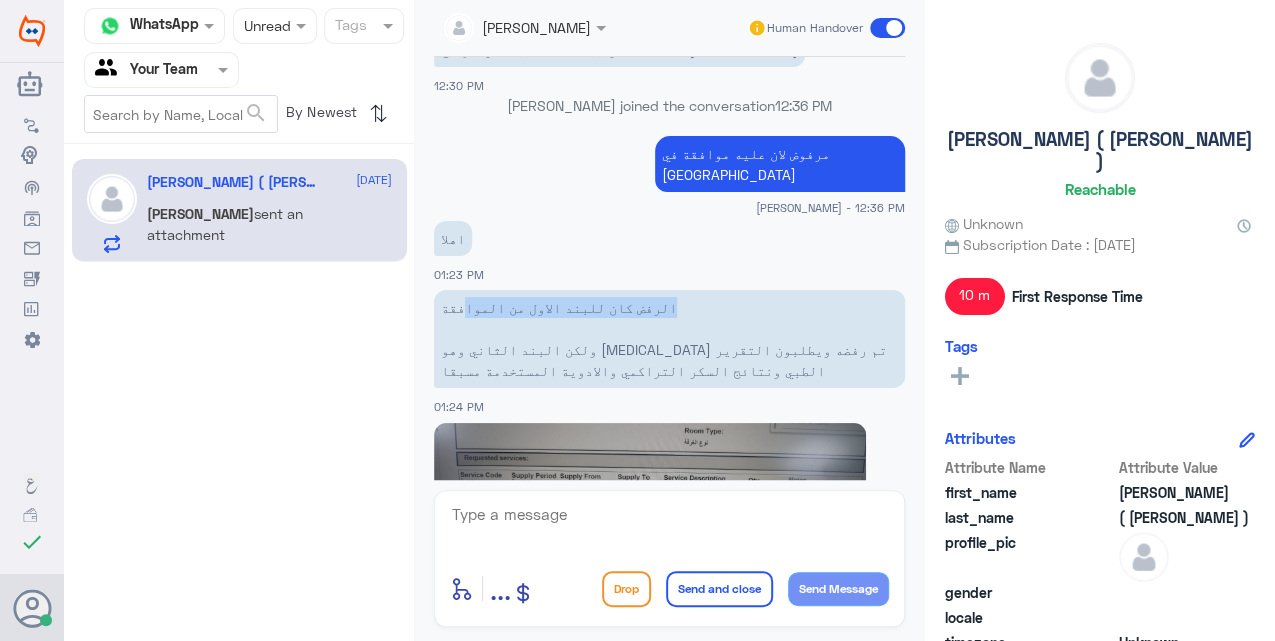 drag, startPoint x: 662, startPoint y: 288, endPoint x: 462, endPoint y: 294, distance: 200.08998 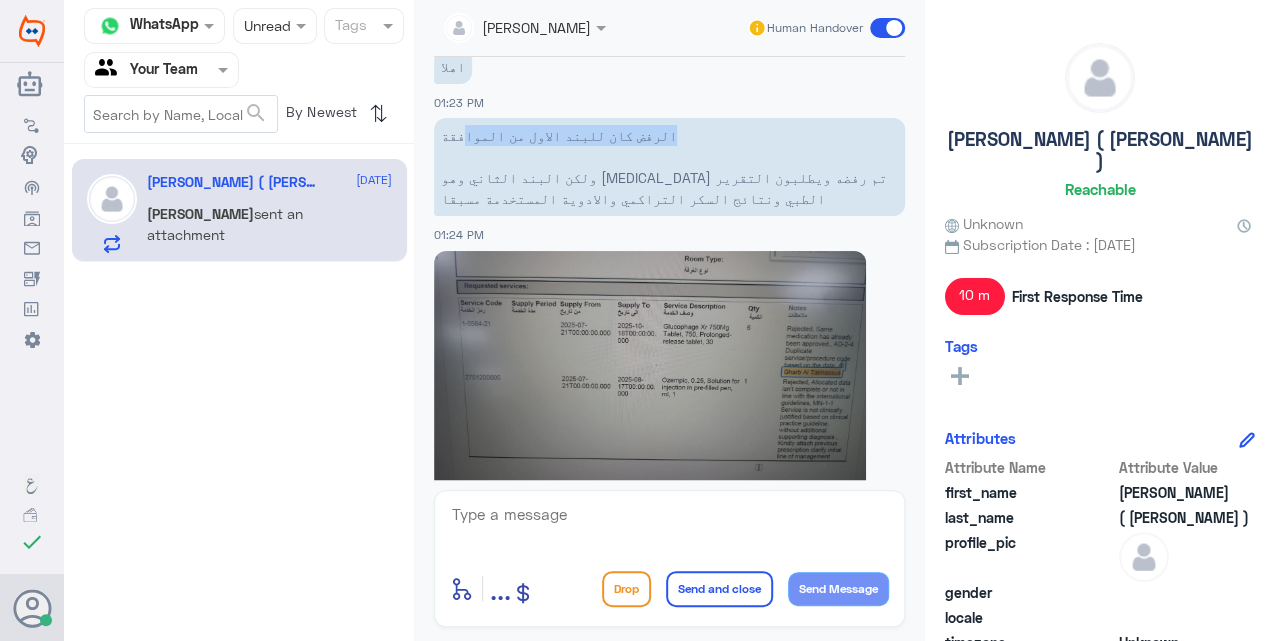 scroll, scrollTop: 1930, scrollLeft: 0, axis: vertical 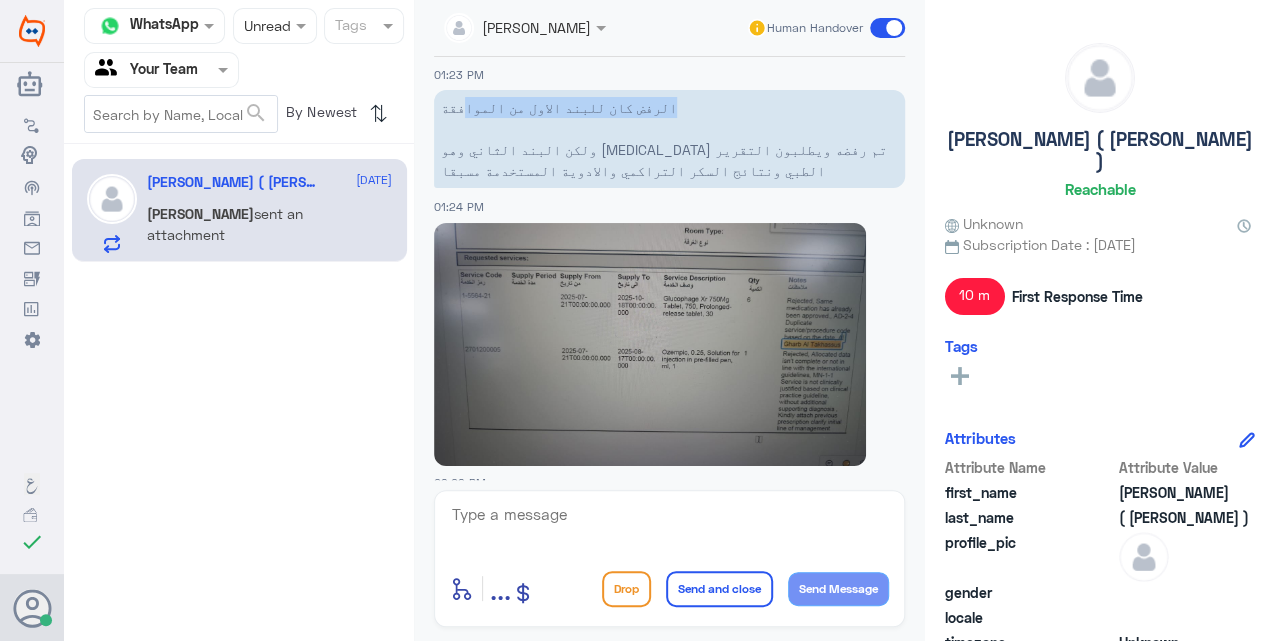 click 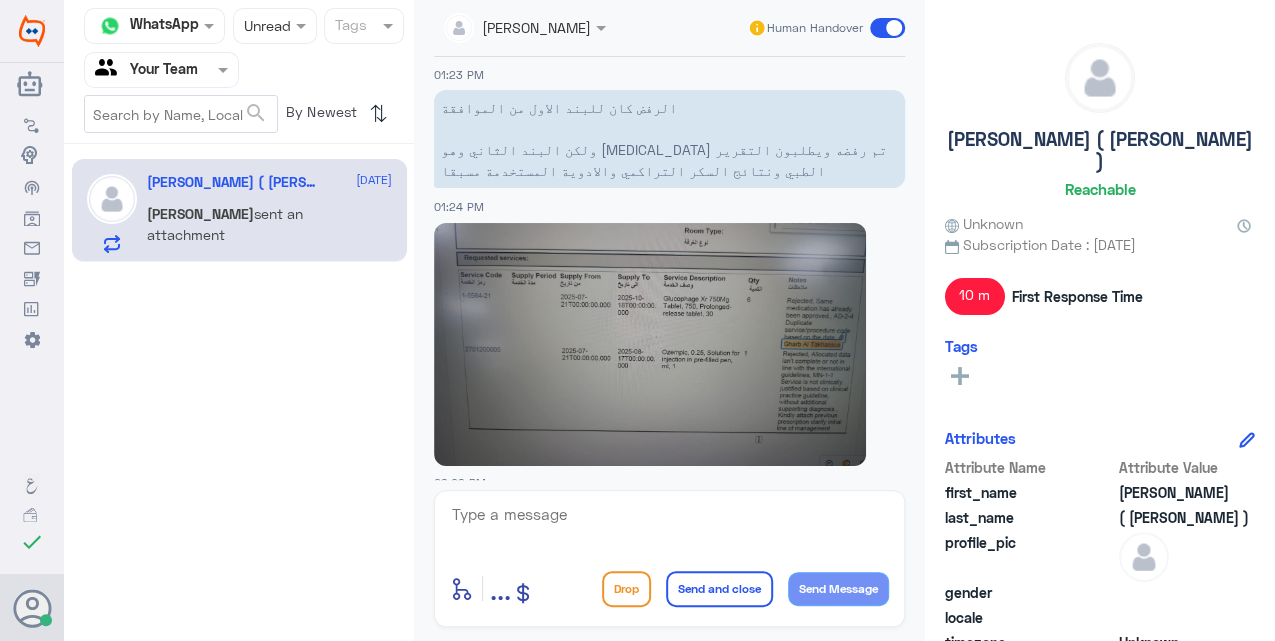click on "enter flow name ...  Drop   Send and close   Send Message" 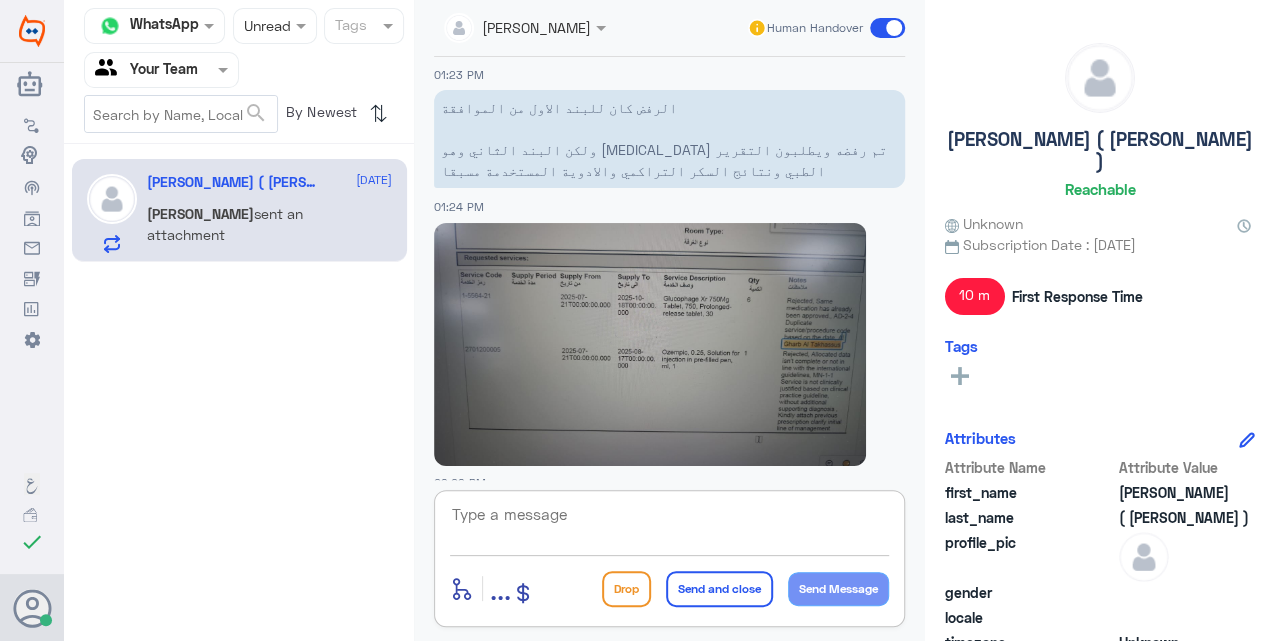 click 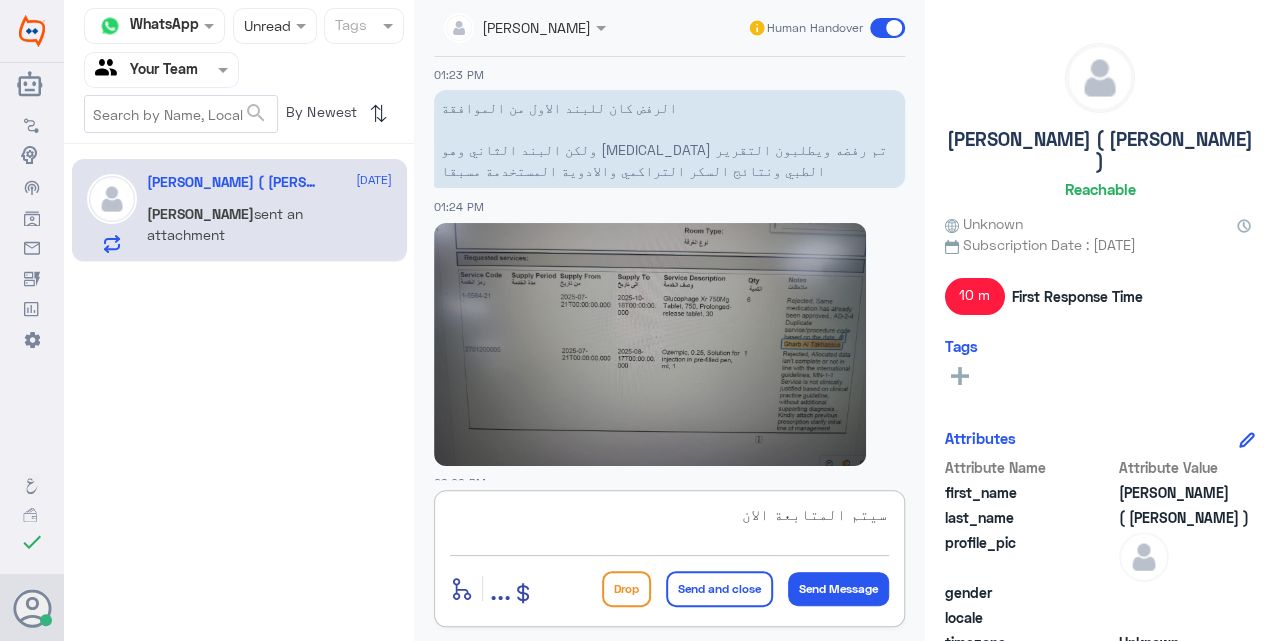 type on "سيتم المتابعة الان" 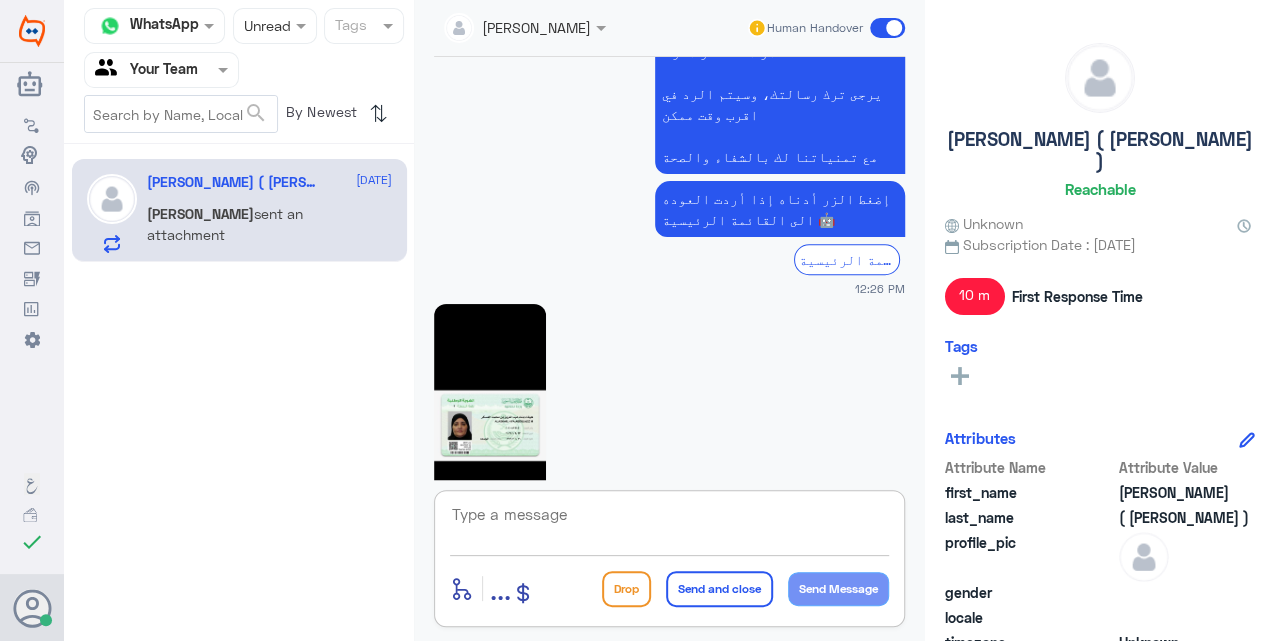 scroll, scrollTop: 861, scrollLeft: 0, axis: vertical 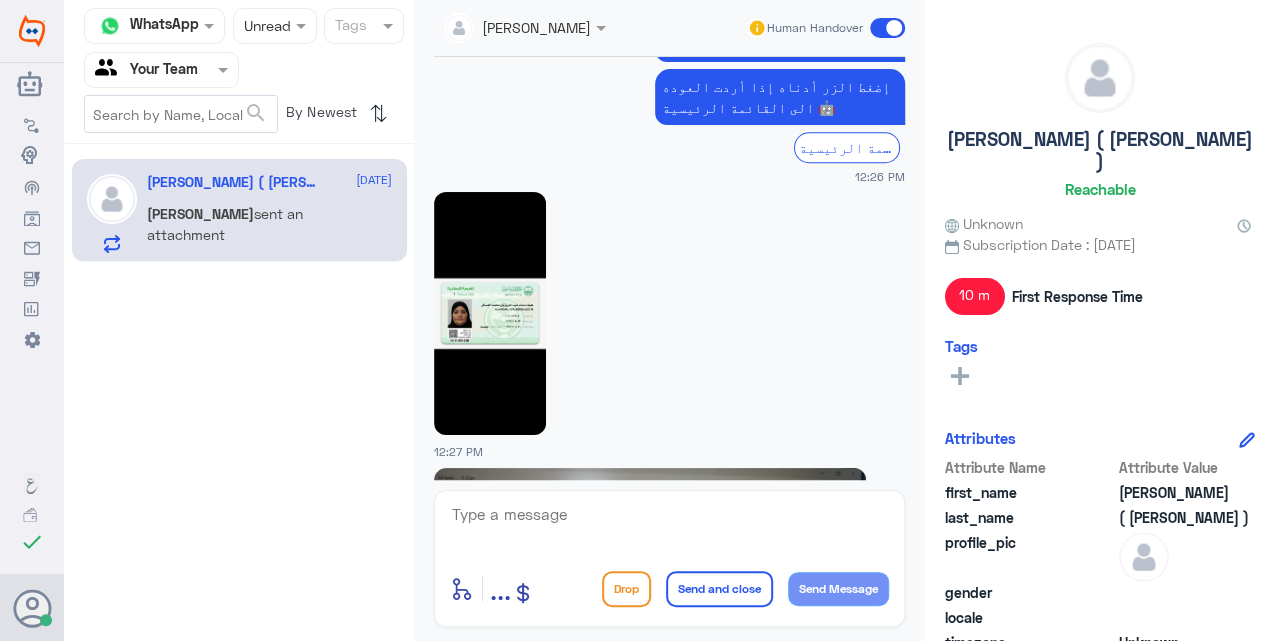 click 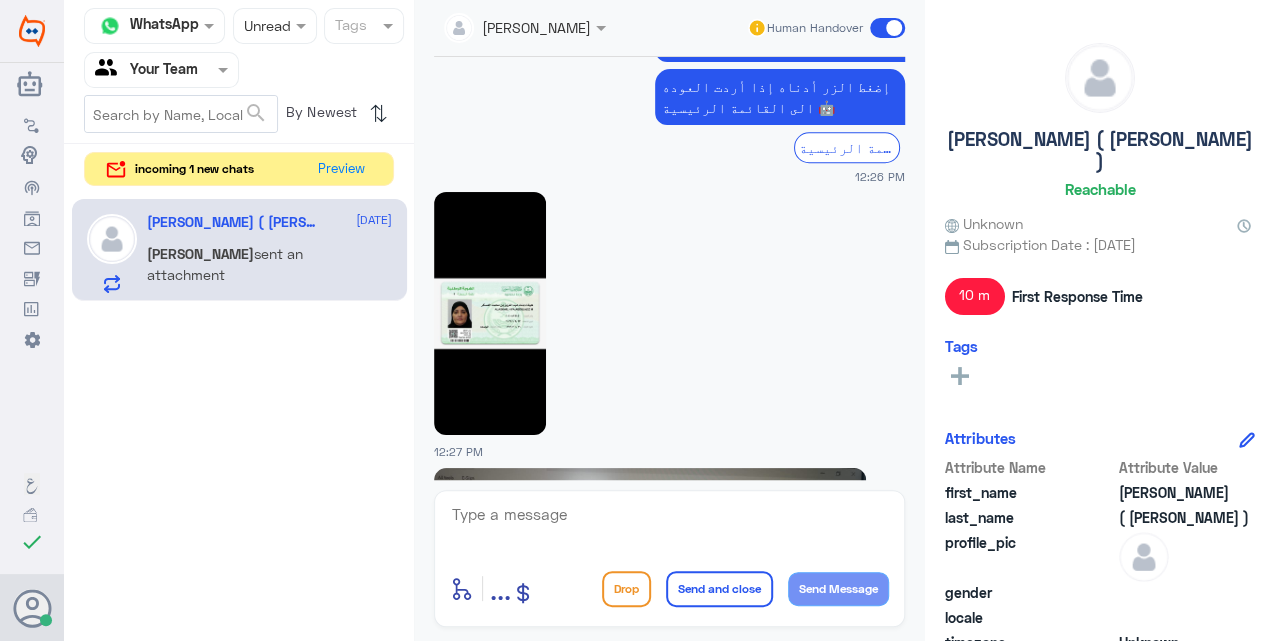 scroll, scrollTop: 1994, scrollLeft: 0, axis: vertical 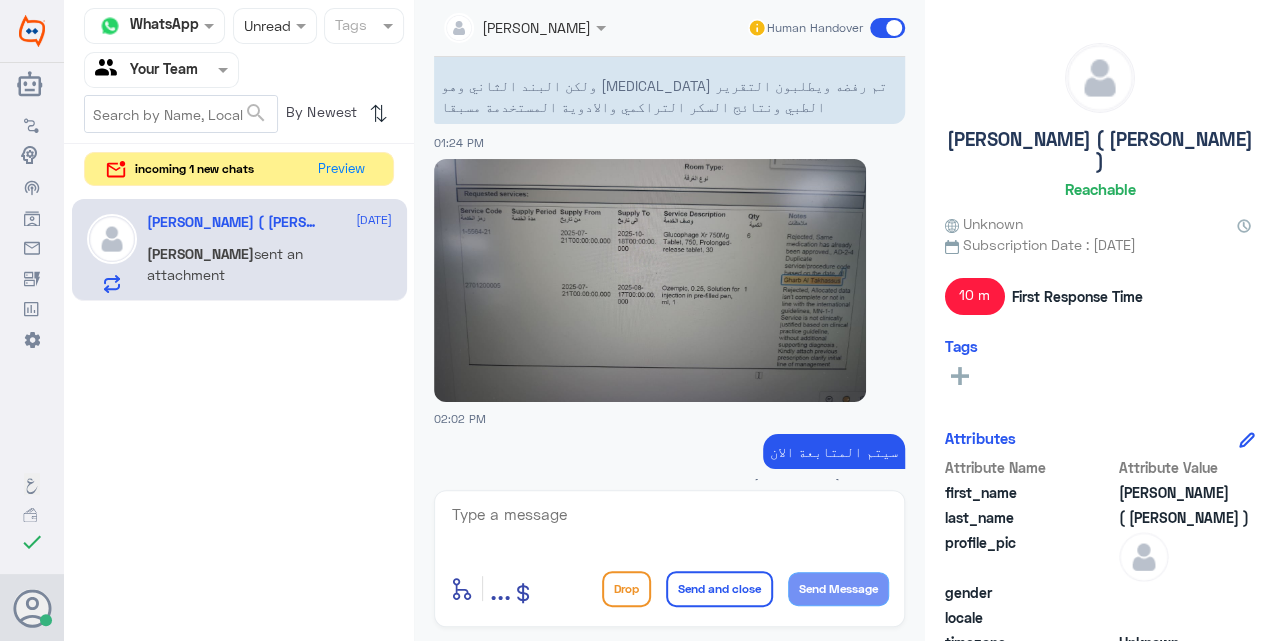 click 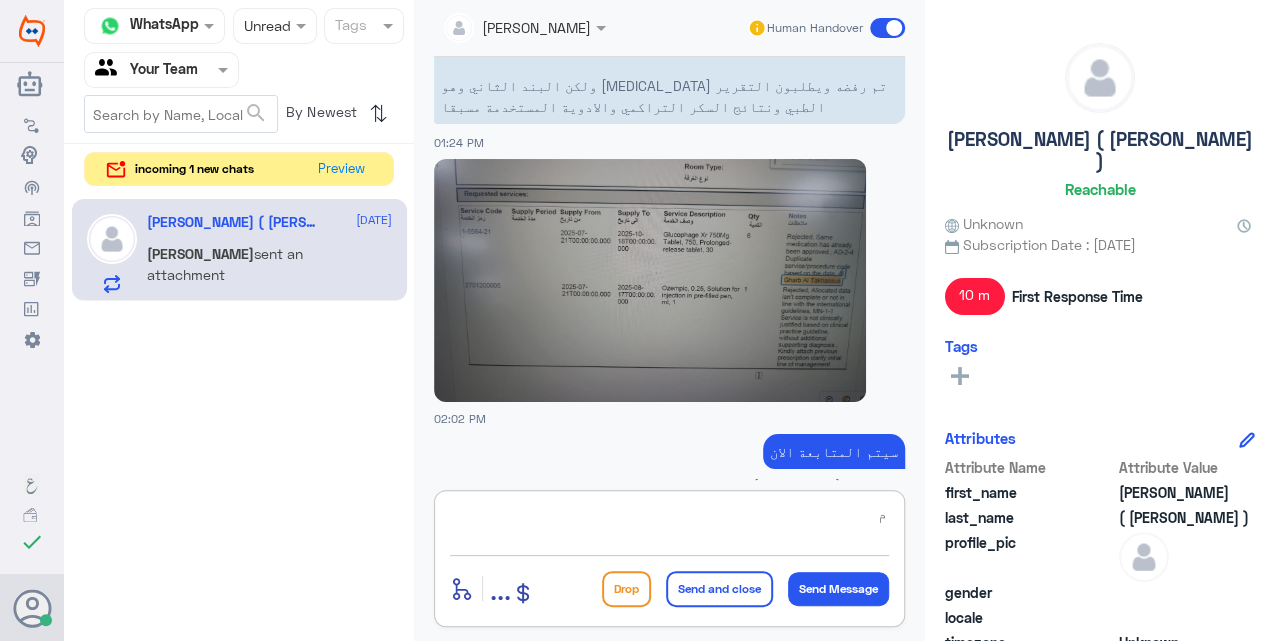 type on "م" 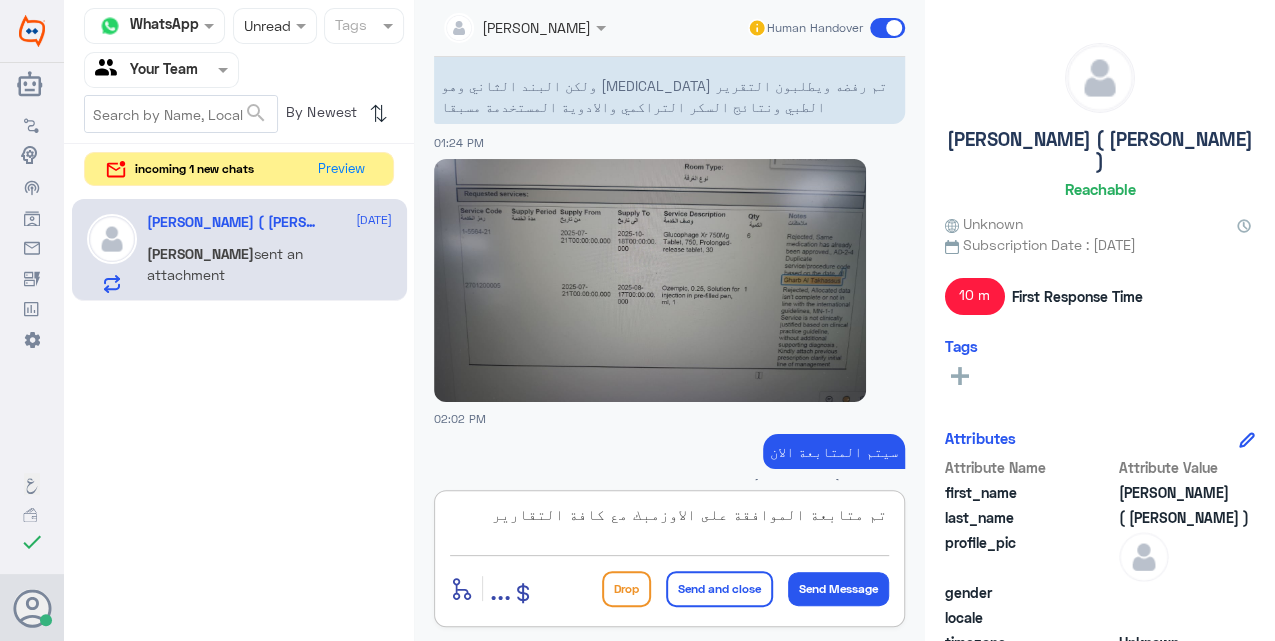 type on "تم متابعة الموافقة على الاوزمبك مع كافة التقارير ." 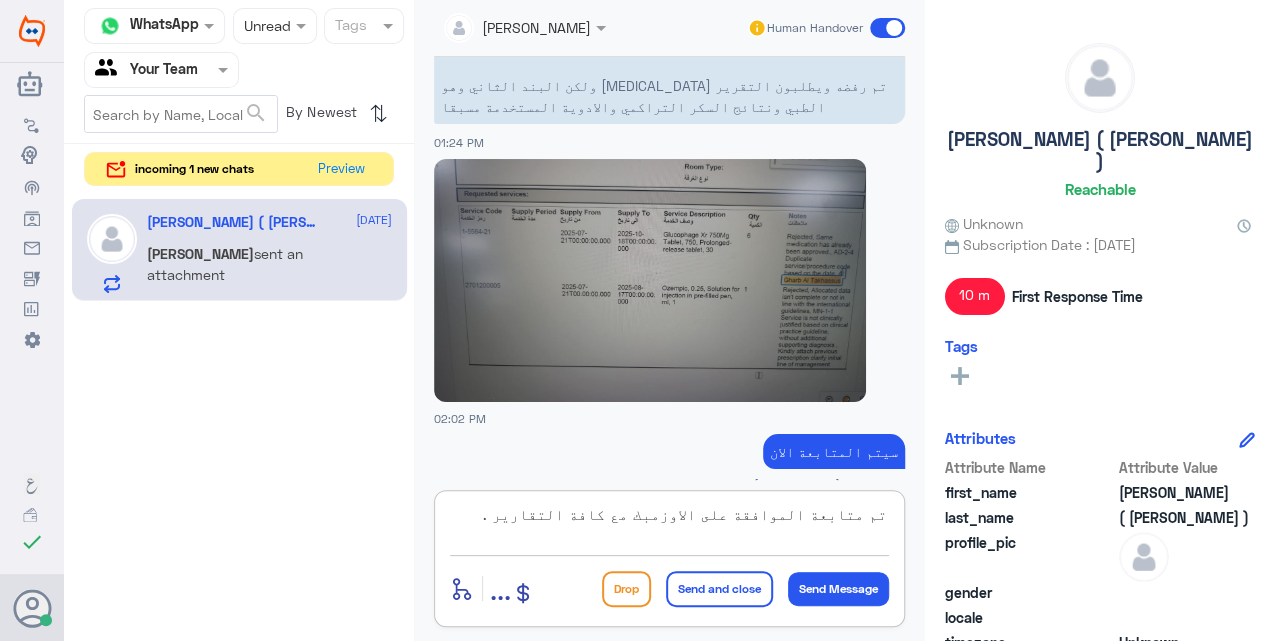 type 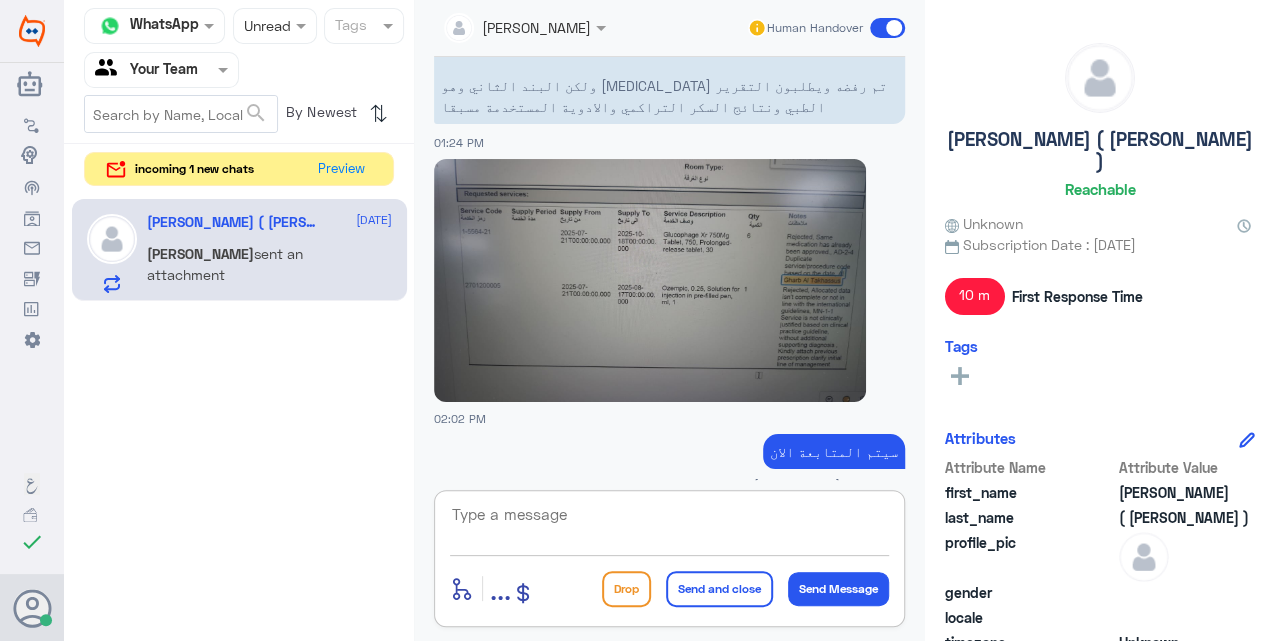 scroll, scrollTop: 2080, scrollLeft: 0, axis: vertical 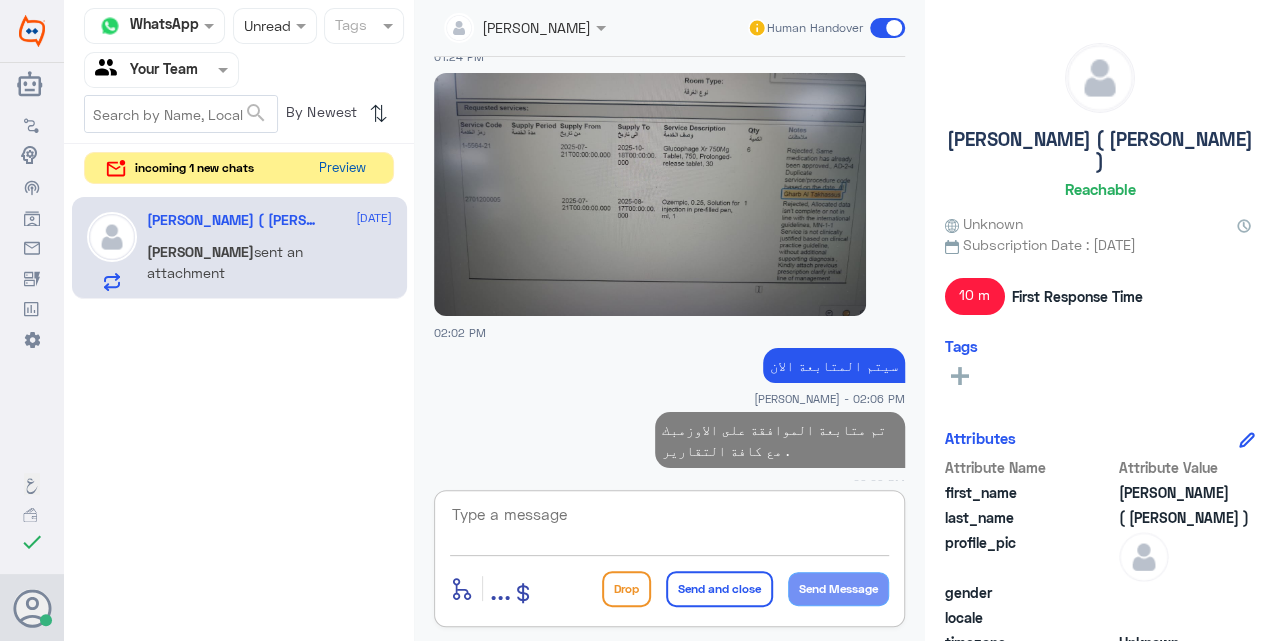 click on "Preview" 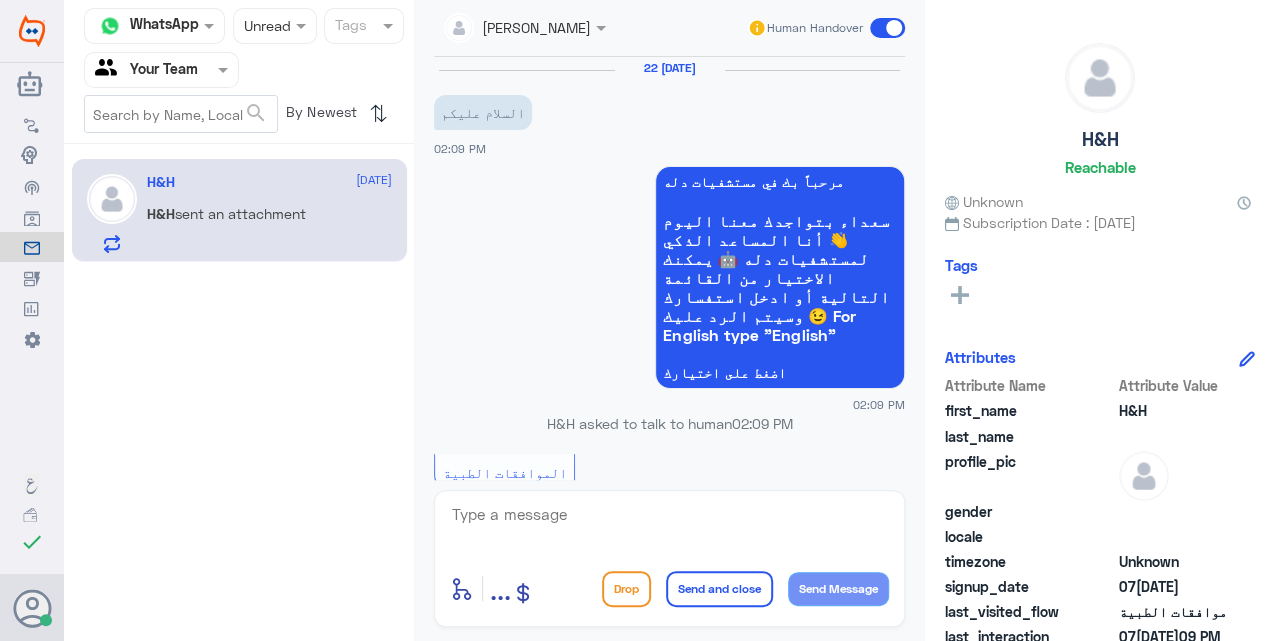 scroll, scrollTop: 0, scrollLeft: 0, axis: both 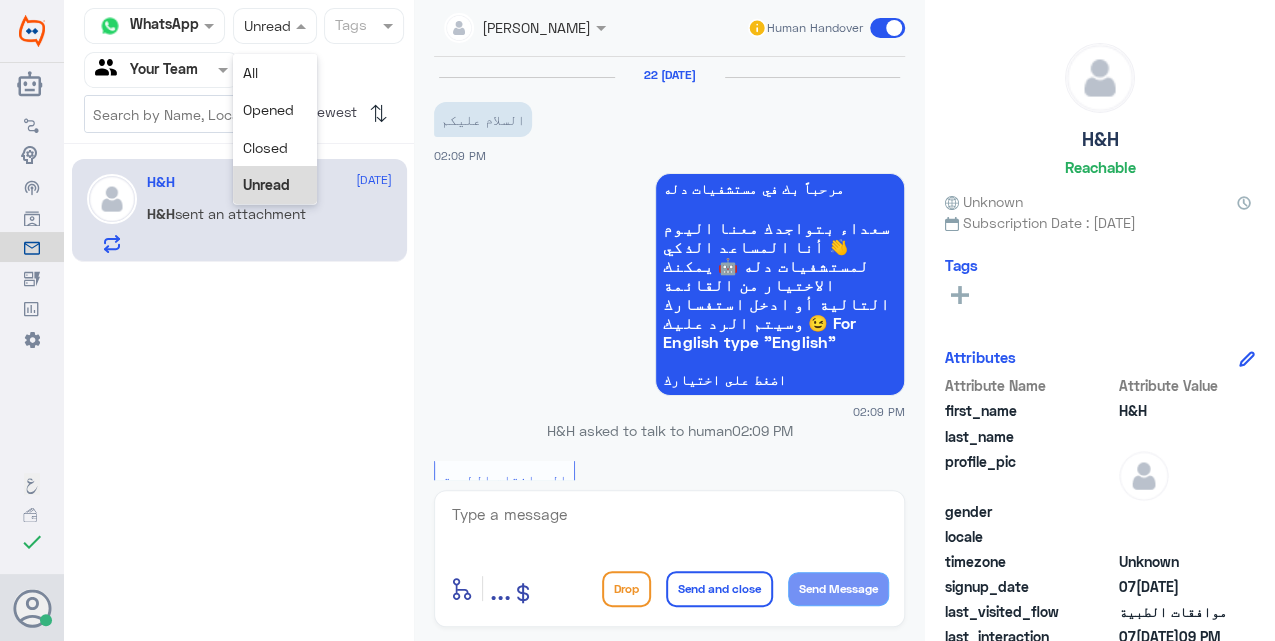 drag, startPoint x: 272, startPoint y: 25, endPoint x: 274, endPoint y: 38, distance: 13.152946 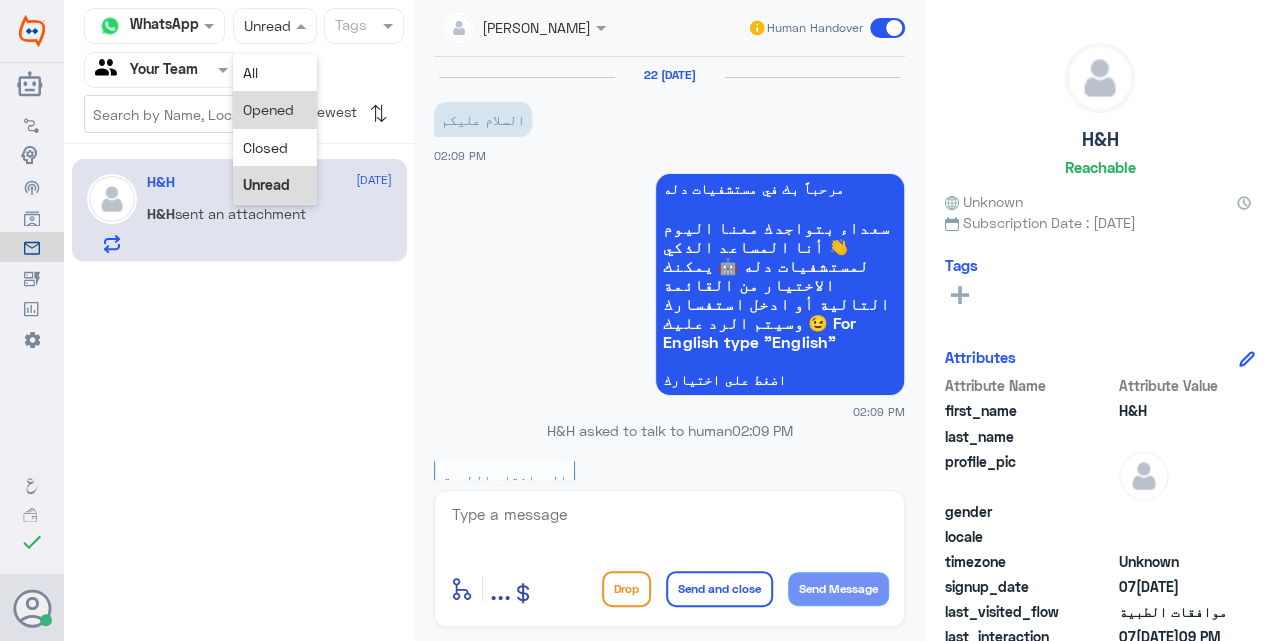 click on "Opened" at bounding box center [275, 109] 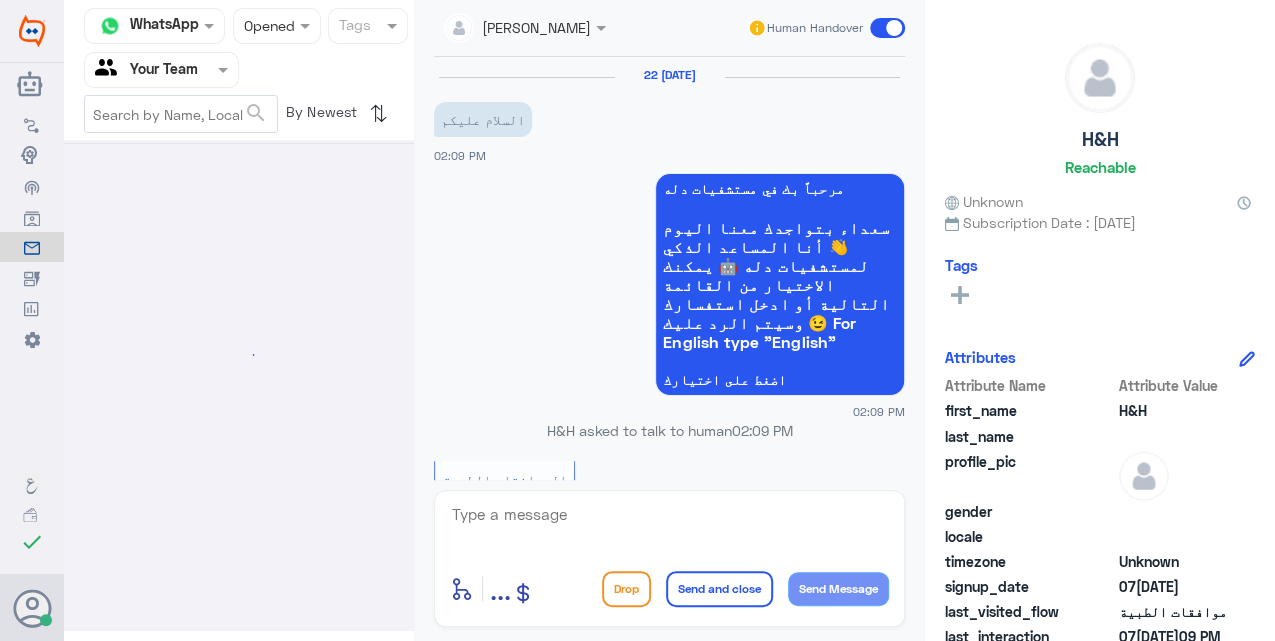 click 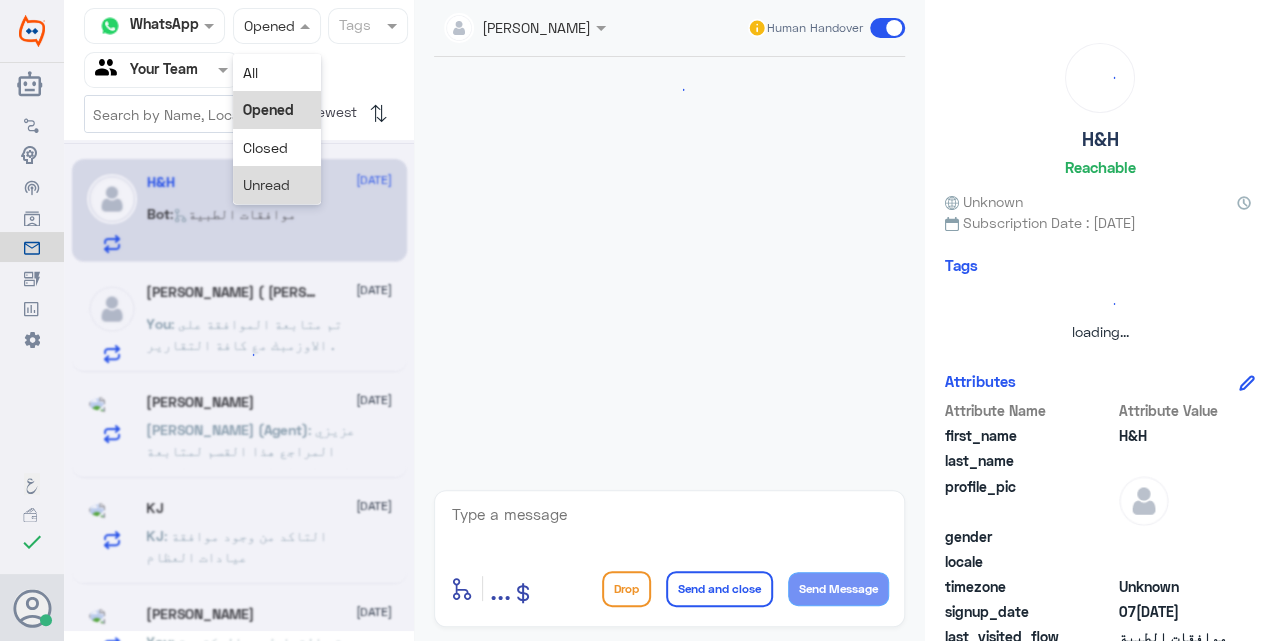 click on "Unread" at bounding box center [277, 184] 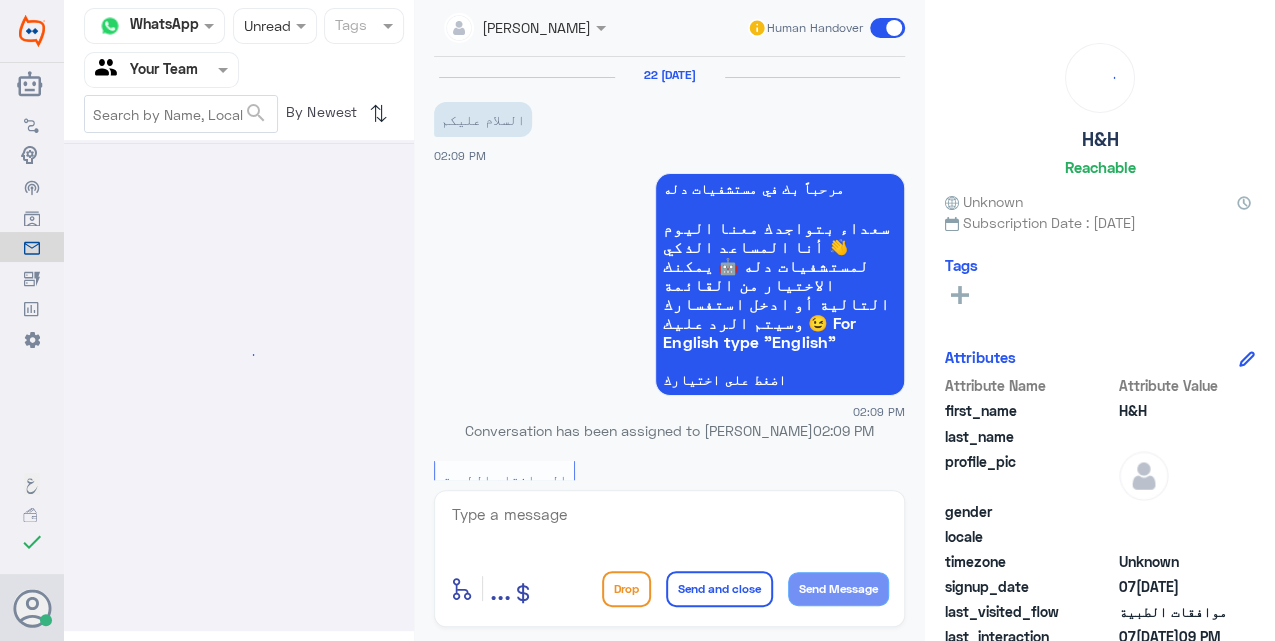 scroll, scrollTop: 554, scrollLeft: 0, axis: vertical 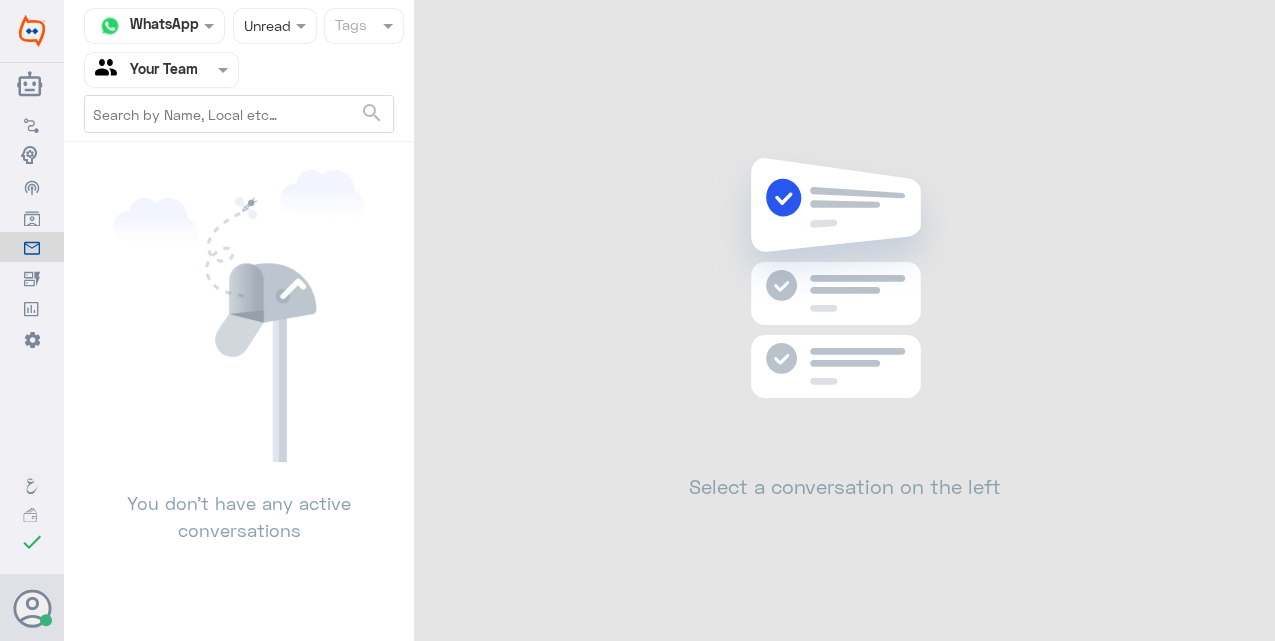 click on "Channel WhatsApp Status × Unread Tags Agent Filter Your Team search" 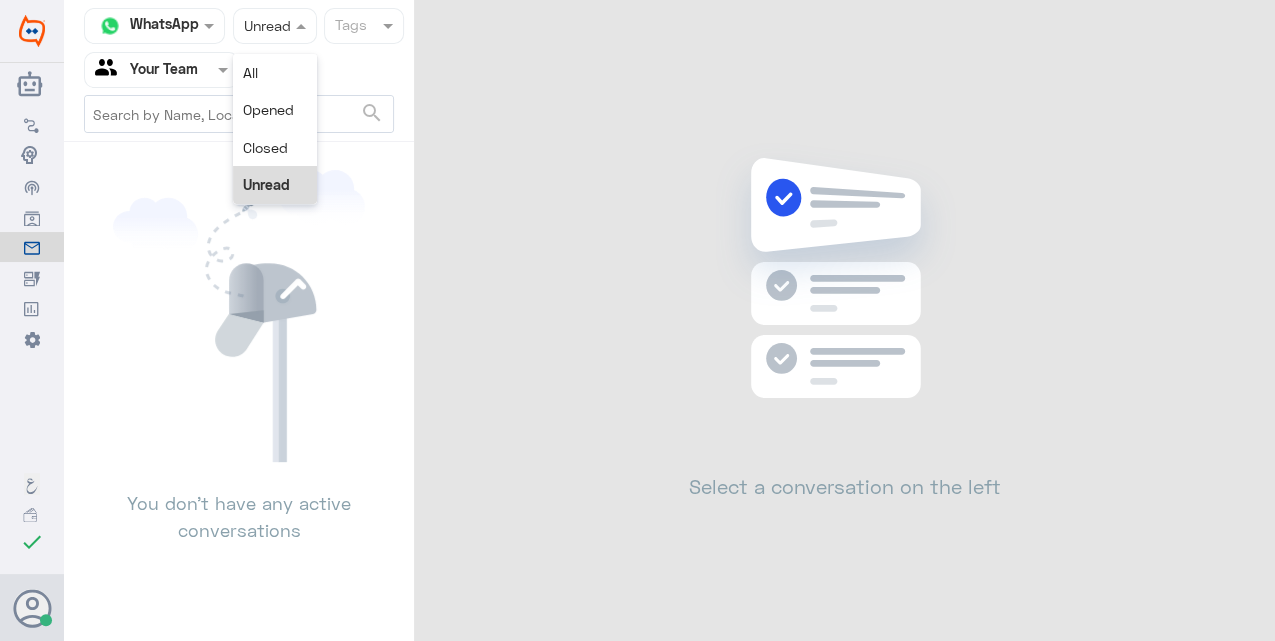 click on "Status × Unread" 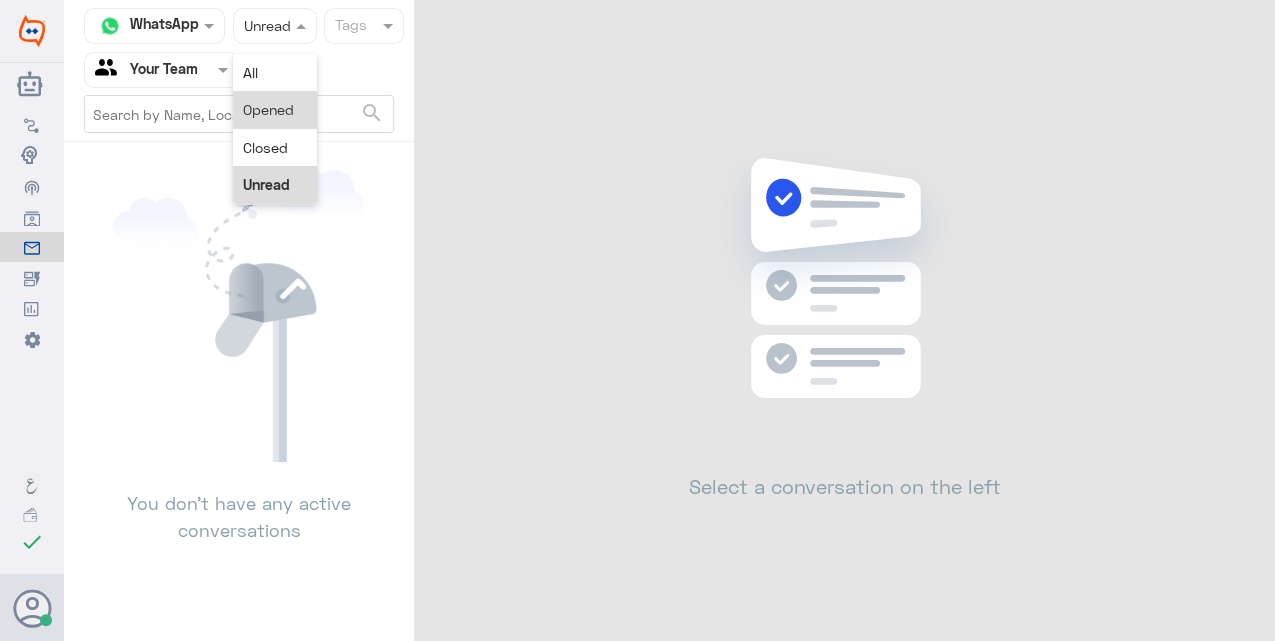 click on "Closed" at bounding box center (265, 147) 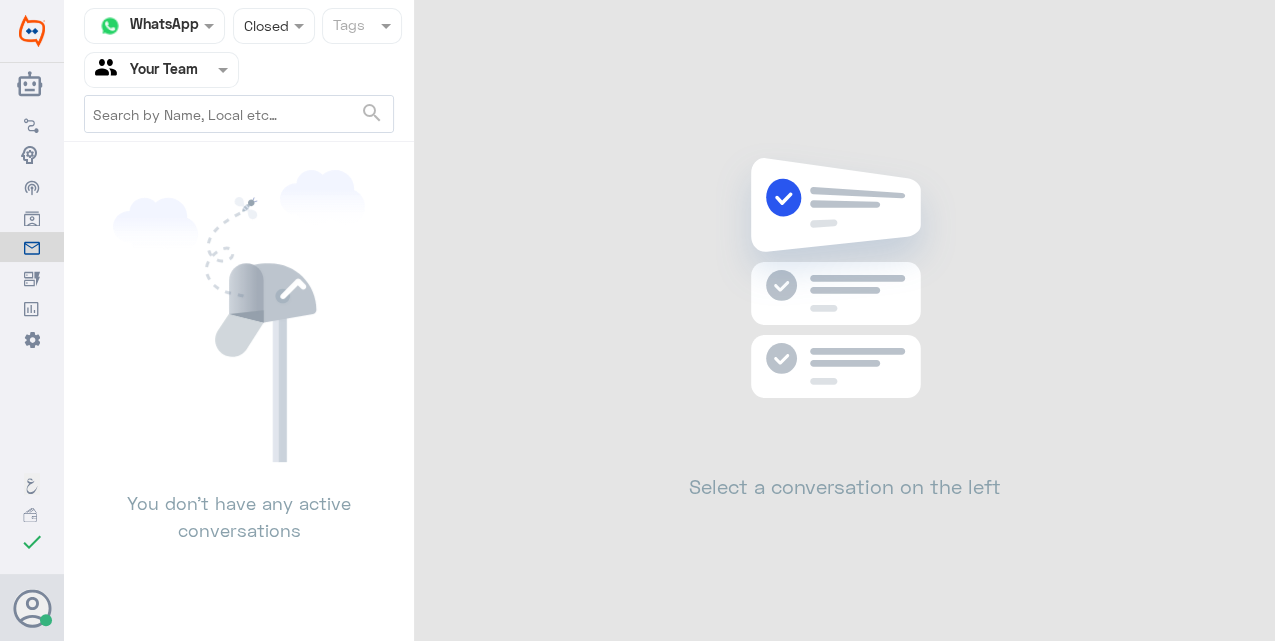 click 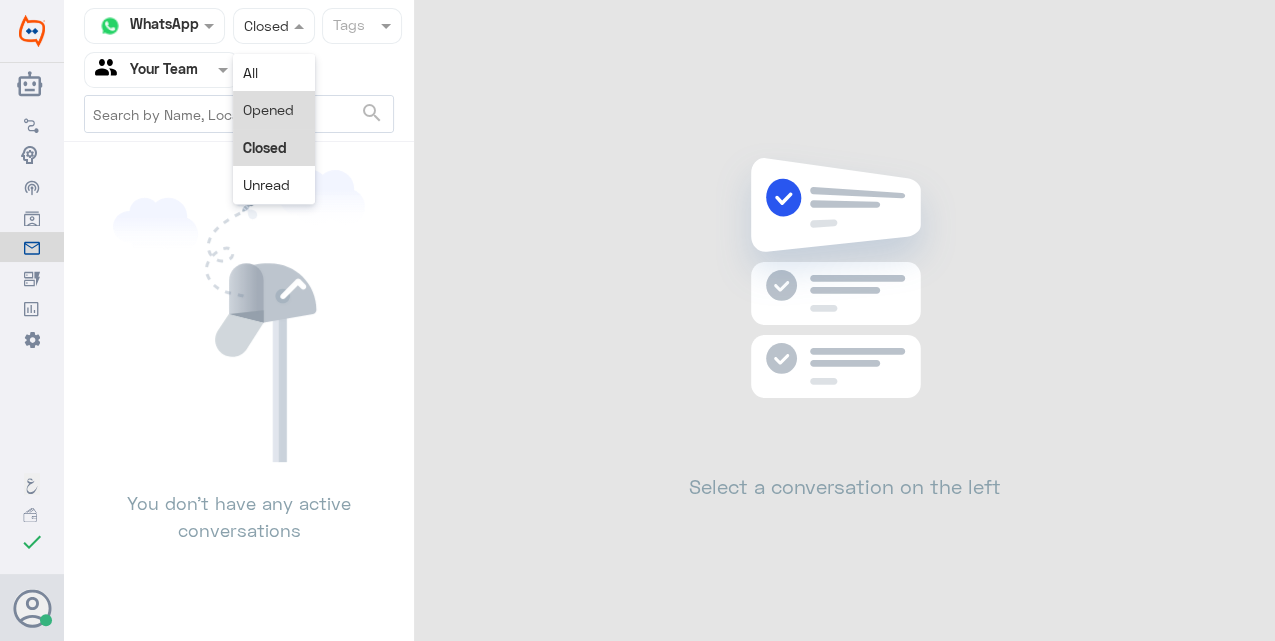 click on "Opened" at bounding box center (268, 109) 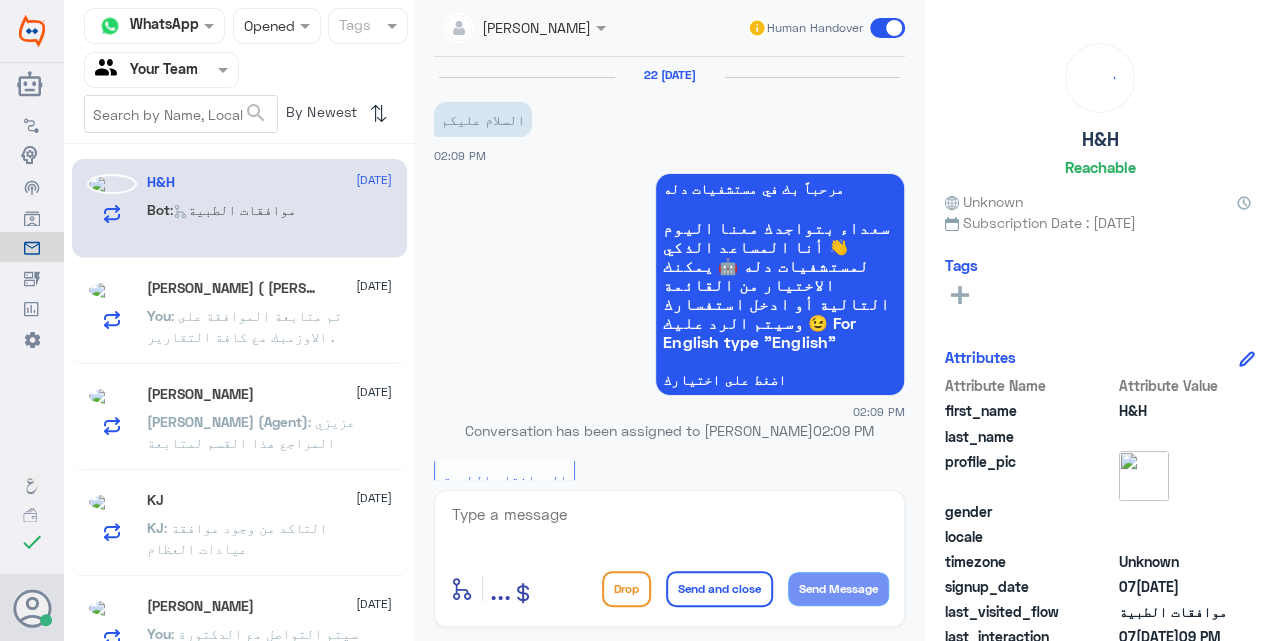 scroll, scrollTop: 554, scrollLeft: 0, axis: vertical 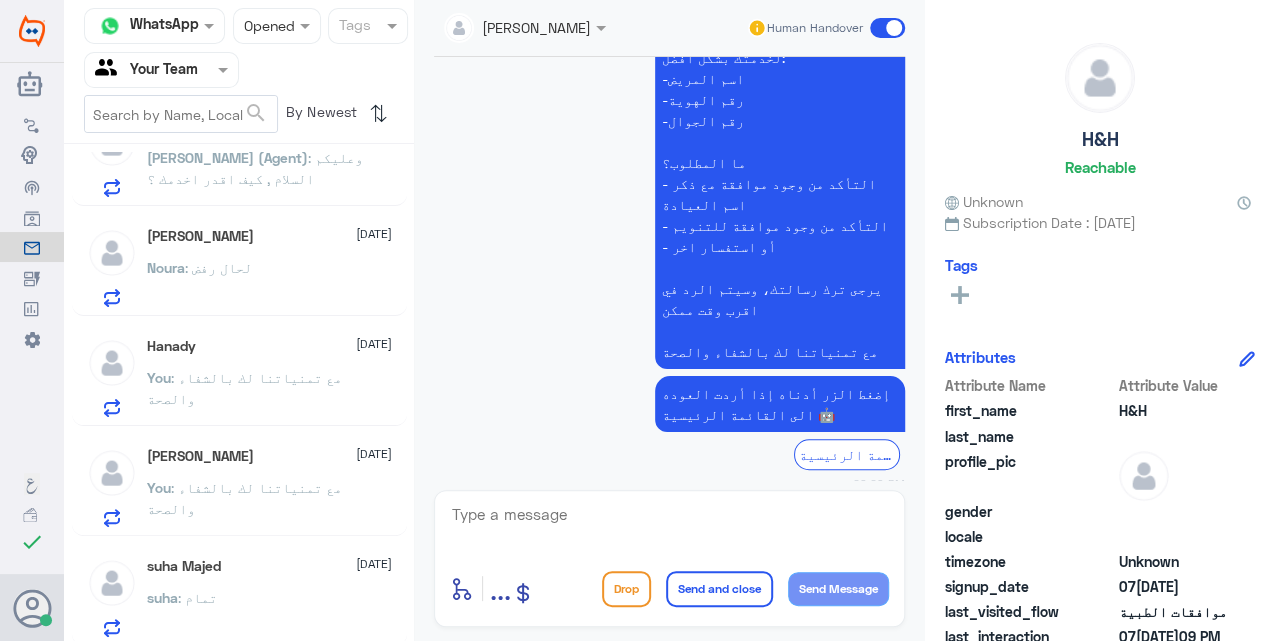 click on ": مع تمنياتنا لك بالشفاء والصحة" 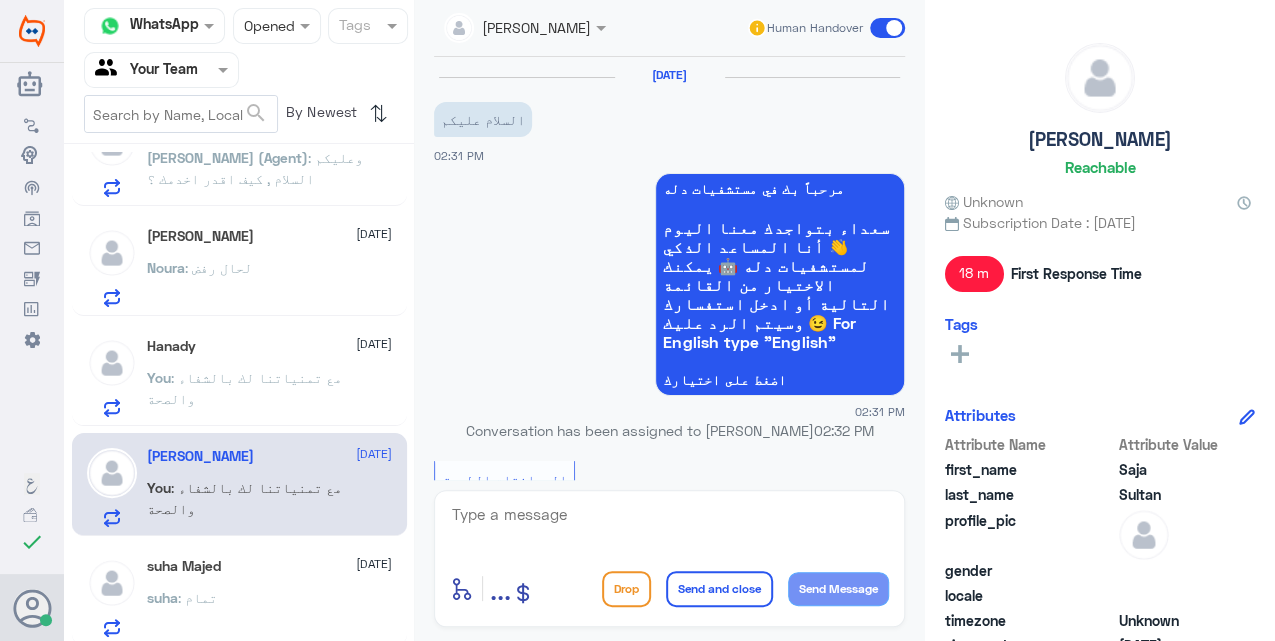 scroll, scrollTop: 1530, scrollLeft: 0, axis: vertical 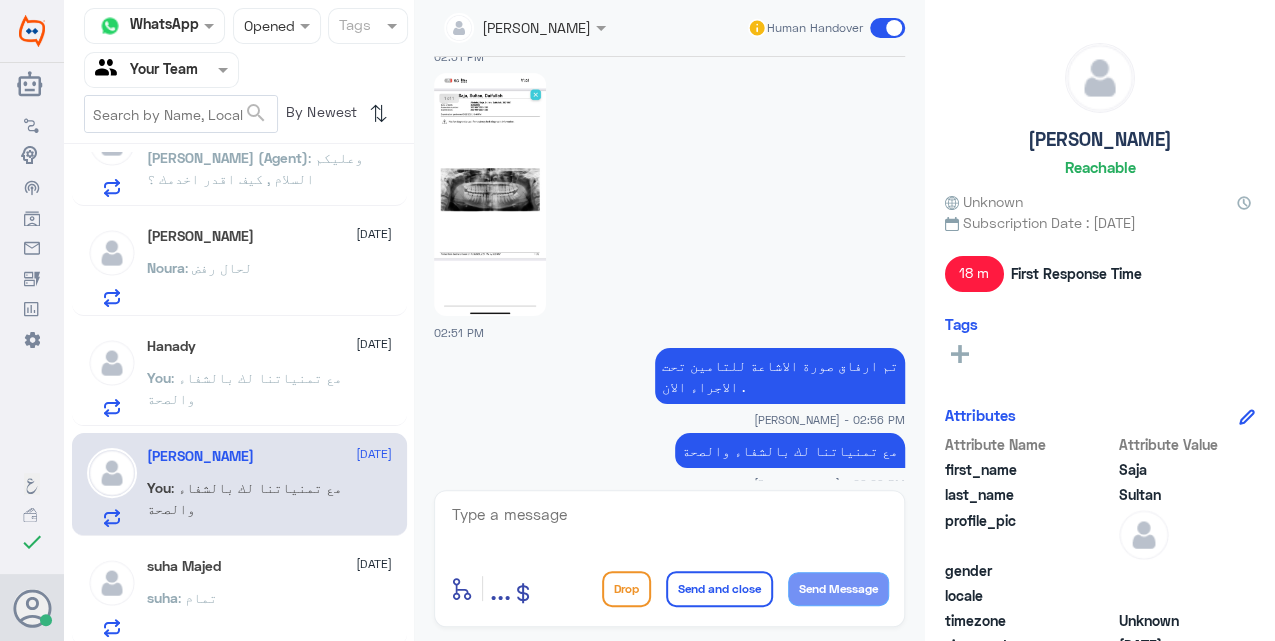 click on "مع تمنياتنا لك بالشفاء والصحة" 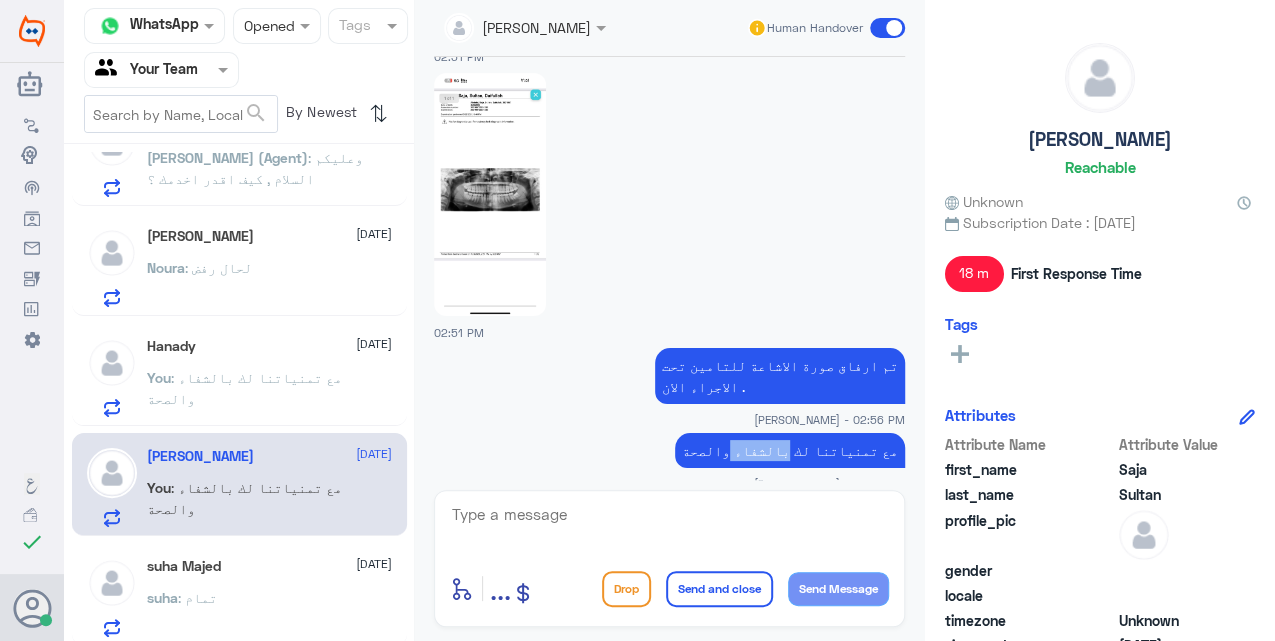 click on "مع تمنياتنا لك بالشفاء والصحة" 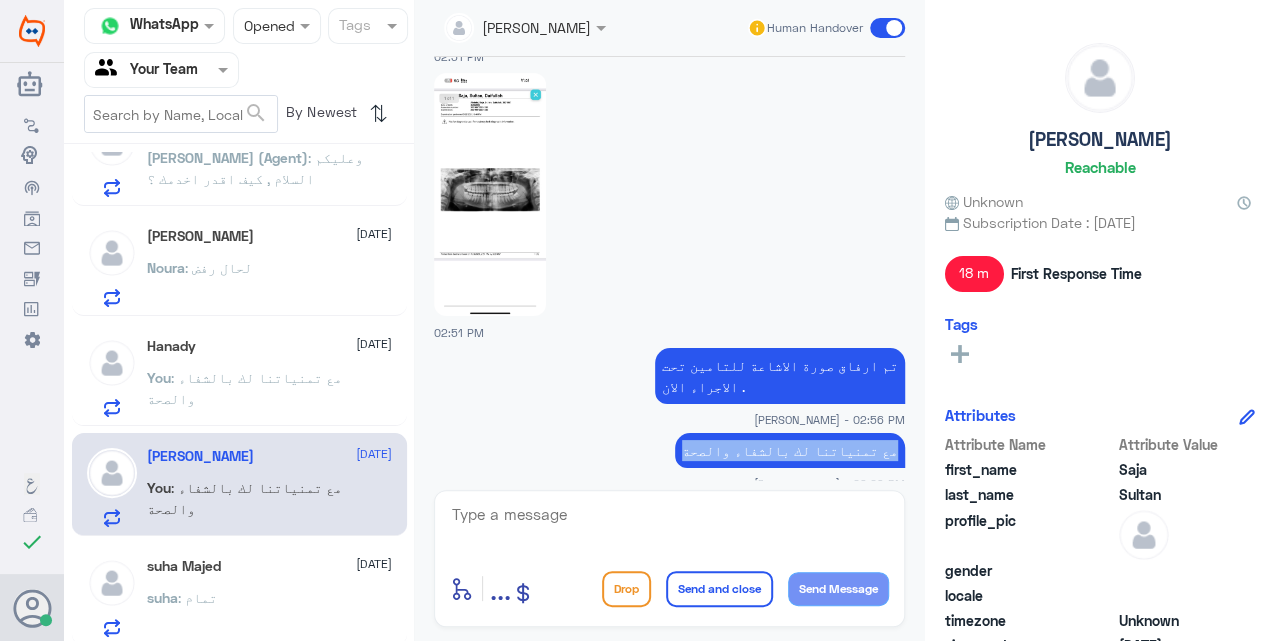 click on "مع تمنياتنا لك بالشفاء والصحة" 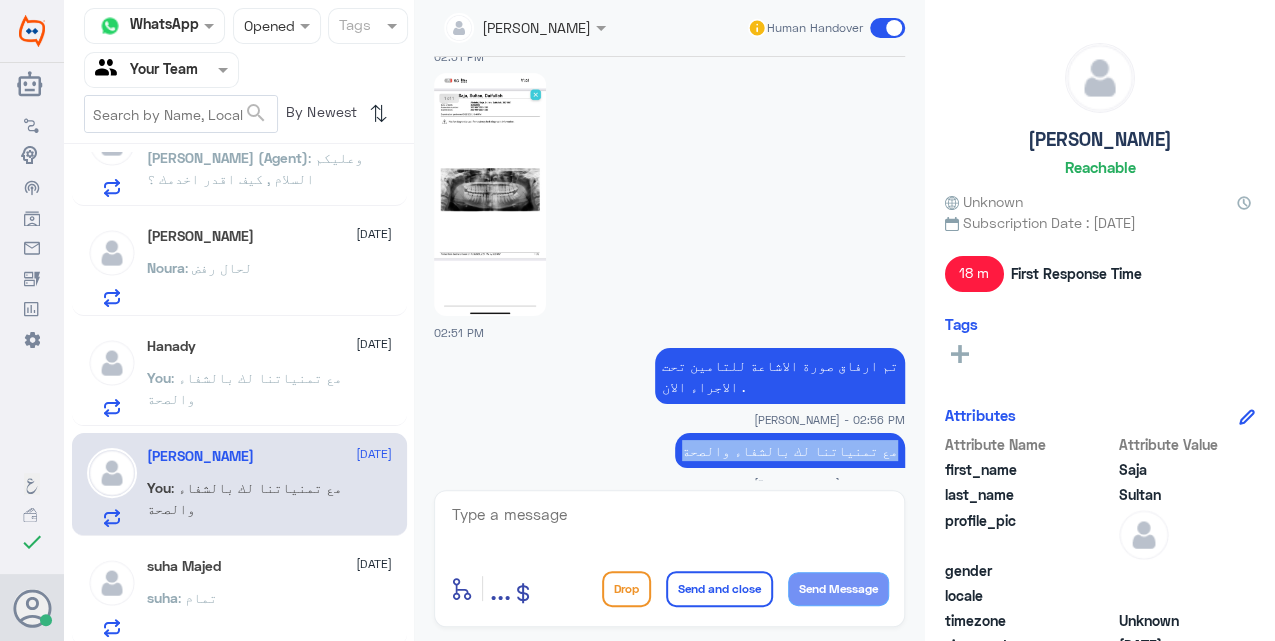 click on "Send and close" 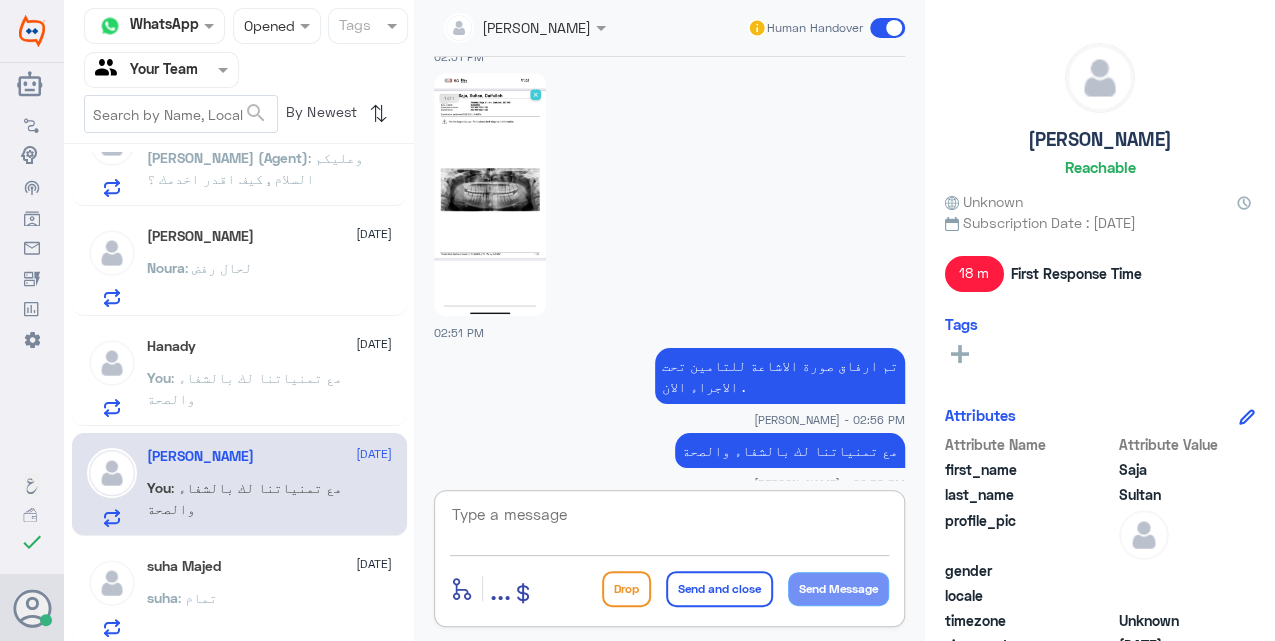 paste on "مع تمنياتنا لك بالشفاء والصحة" 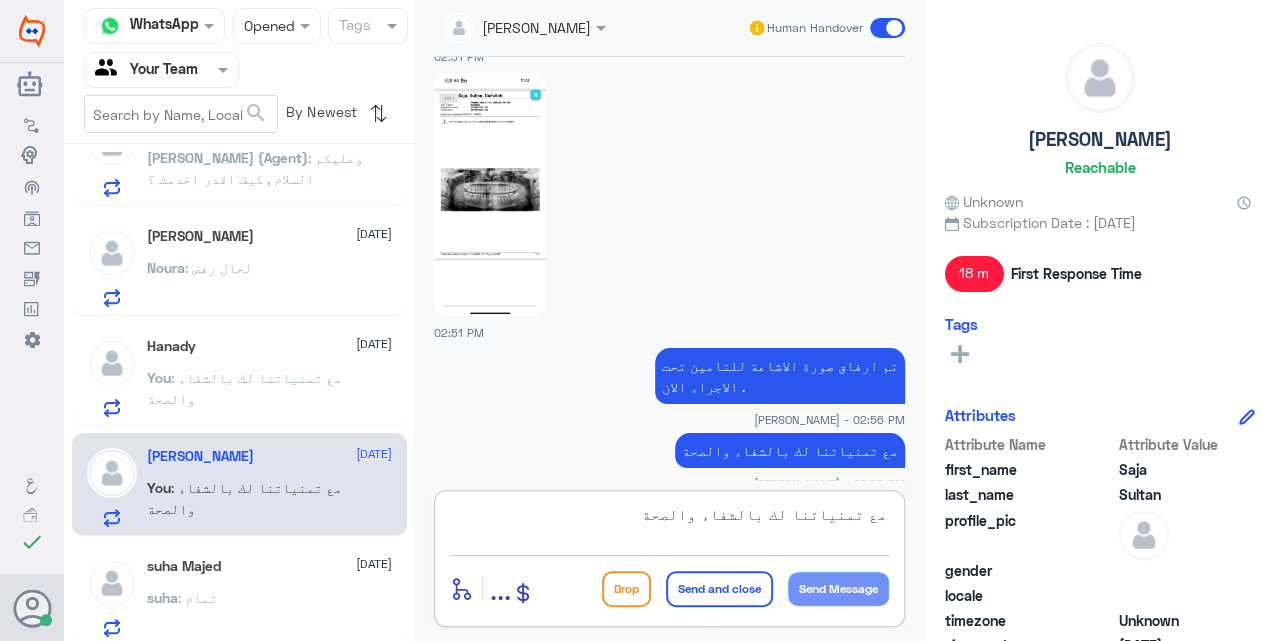 scroll, scrollTop: 18, scrollLeft: 0, axis: vertical 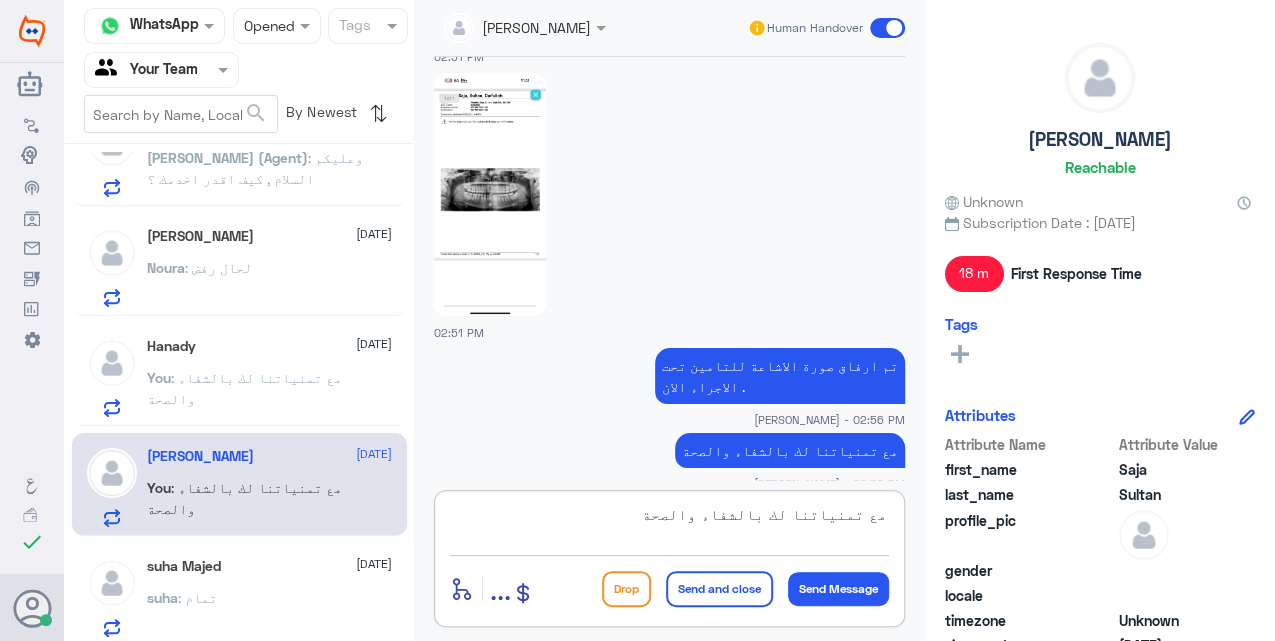 type on "مع تمنياتنا لك بالشفاء والصحة" 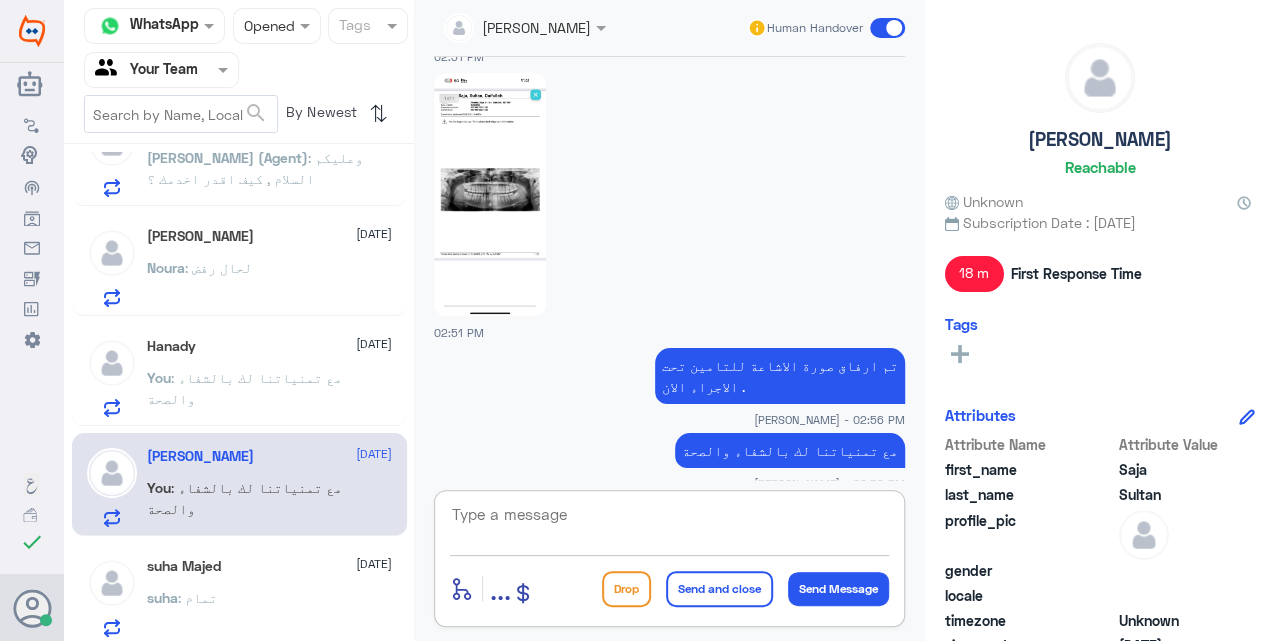 scroll, scrollTop: 0, scrollLeft: 0, axis: both 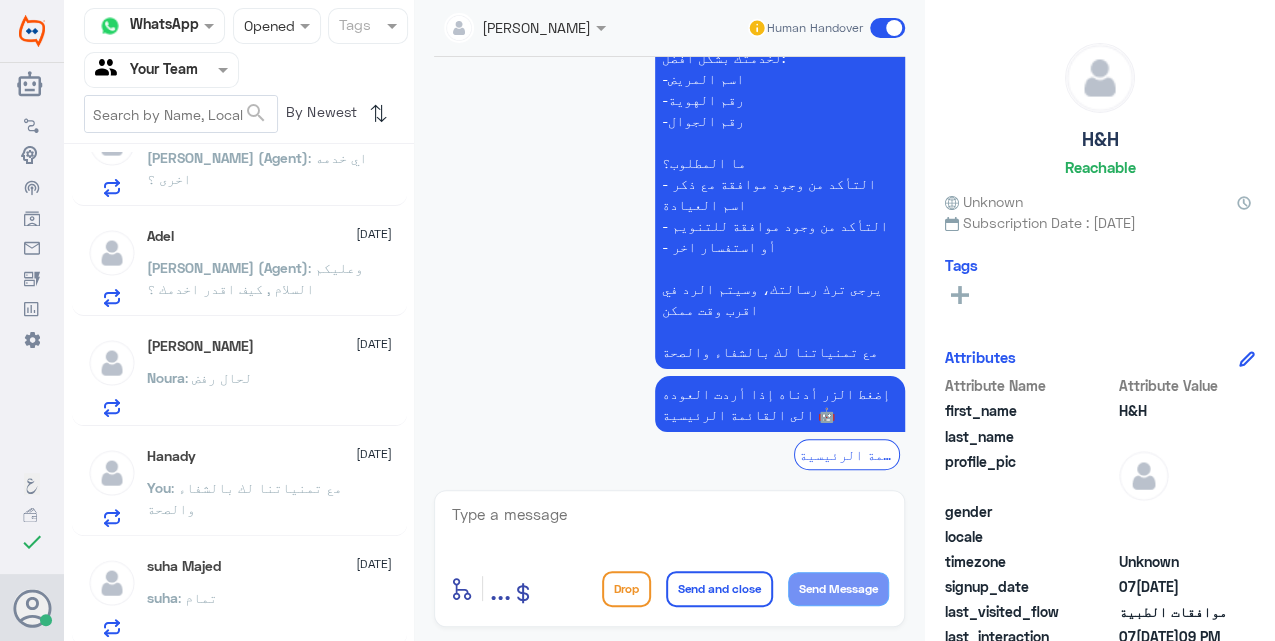 click on "You : مع تمنياتنا لك بالشفاء والصحة" 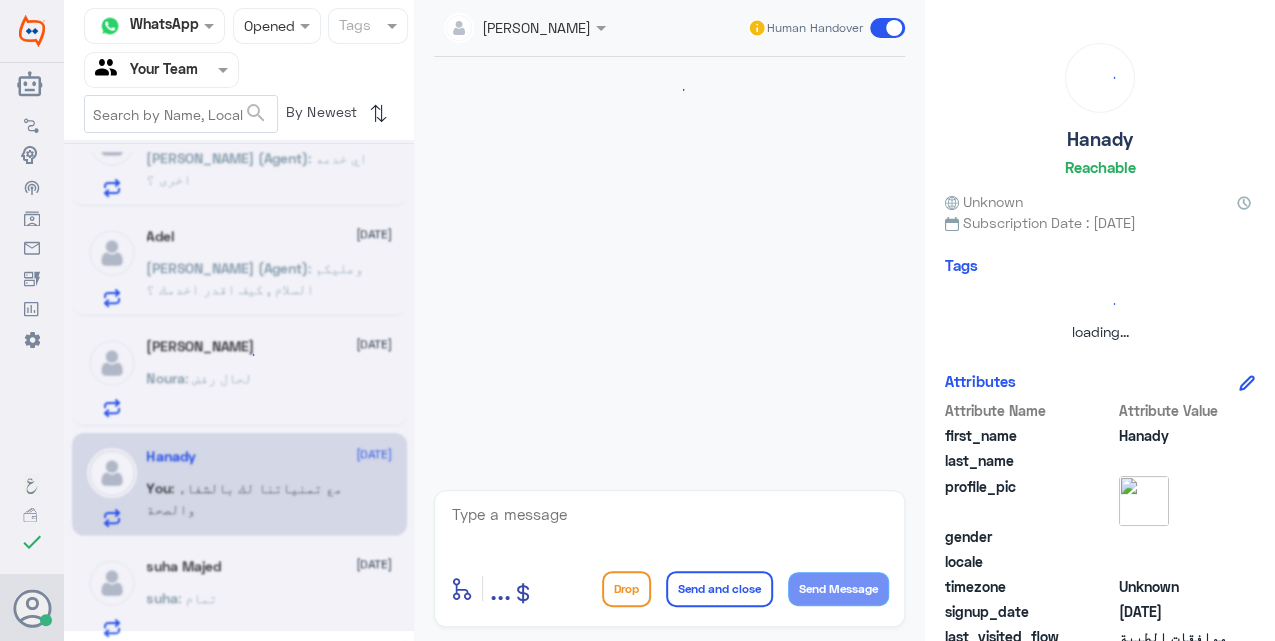 scroll, scrollTop: 1288, scrollLeft: 0, axis: vertical 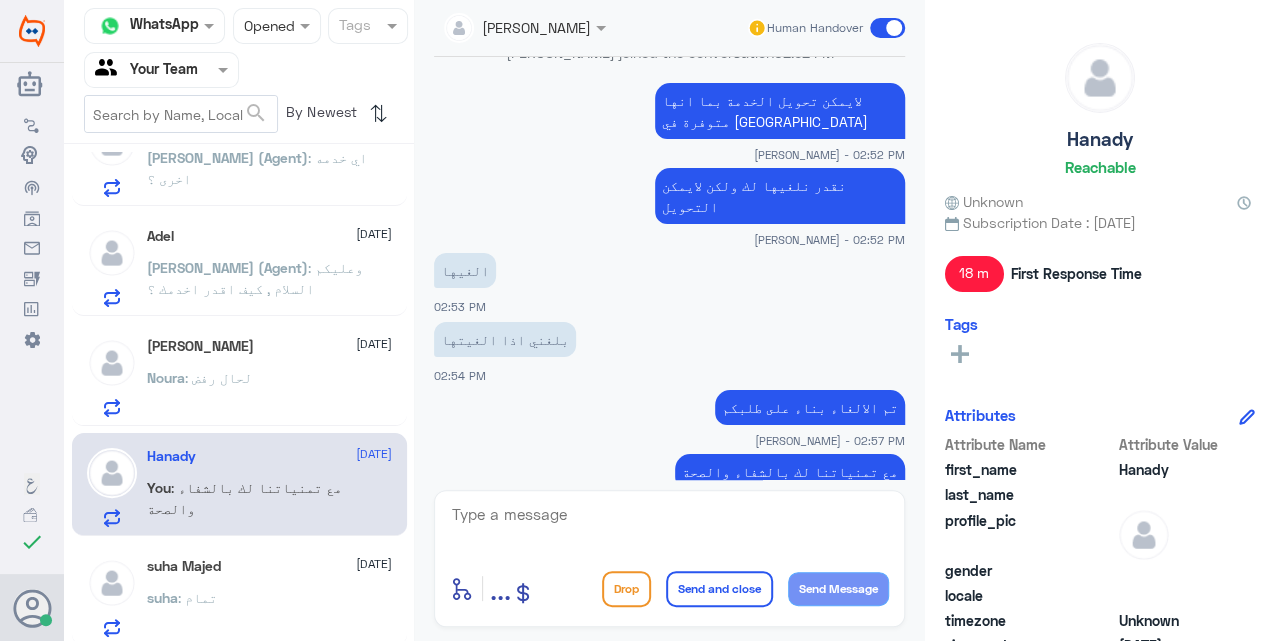 click 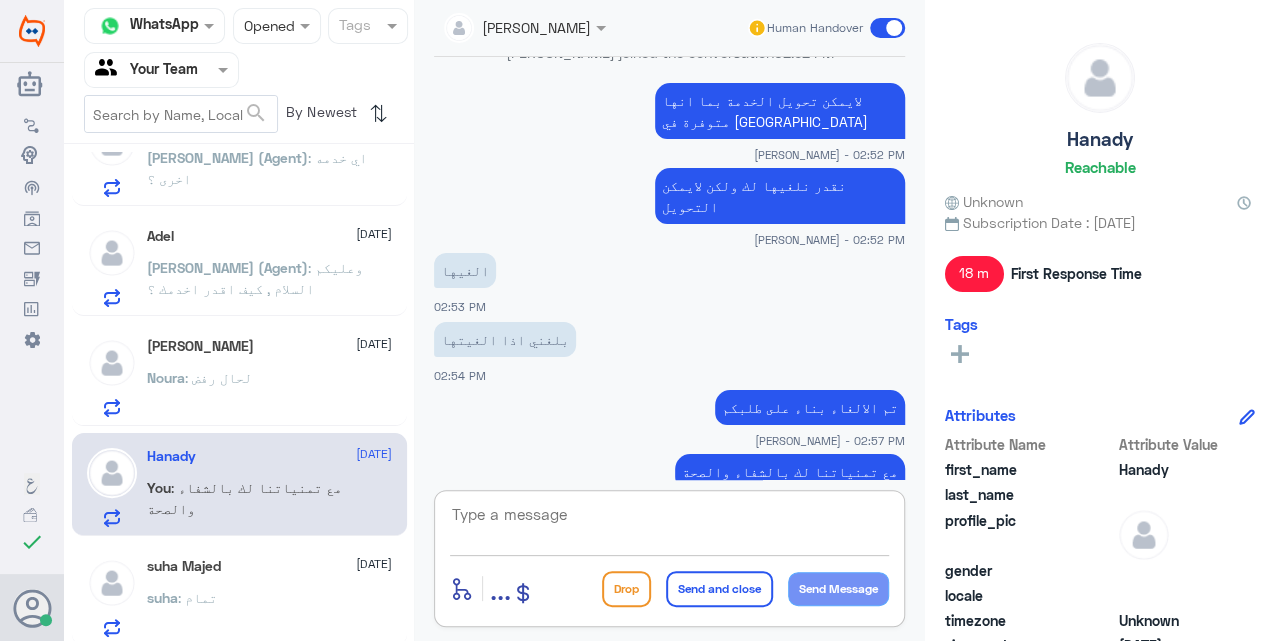paste on "مع تمنياتنا لك بالشفاء والصحة" 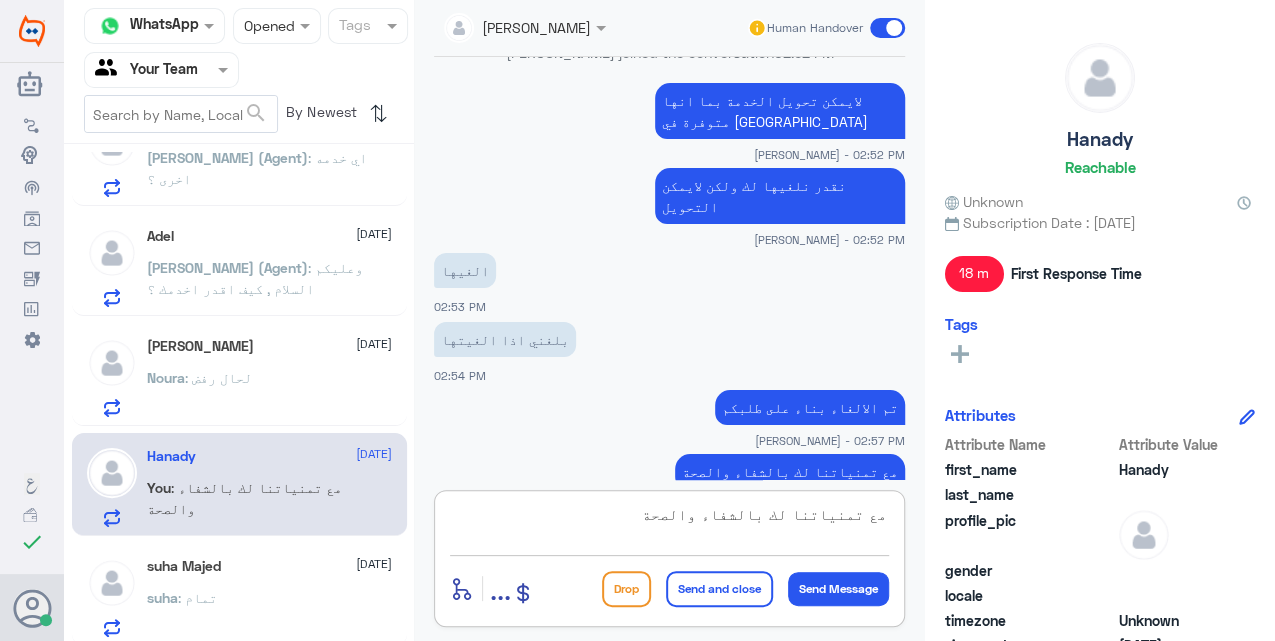 scroll, scrollTop: 18, scrollLeft: 0, axis: vertical 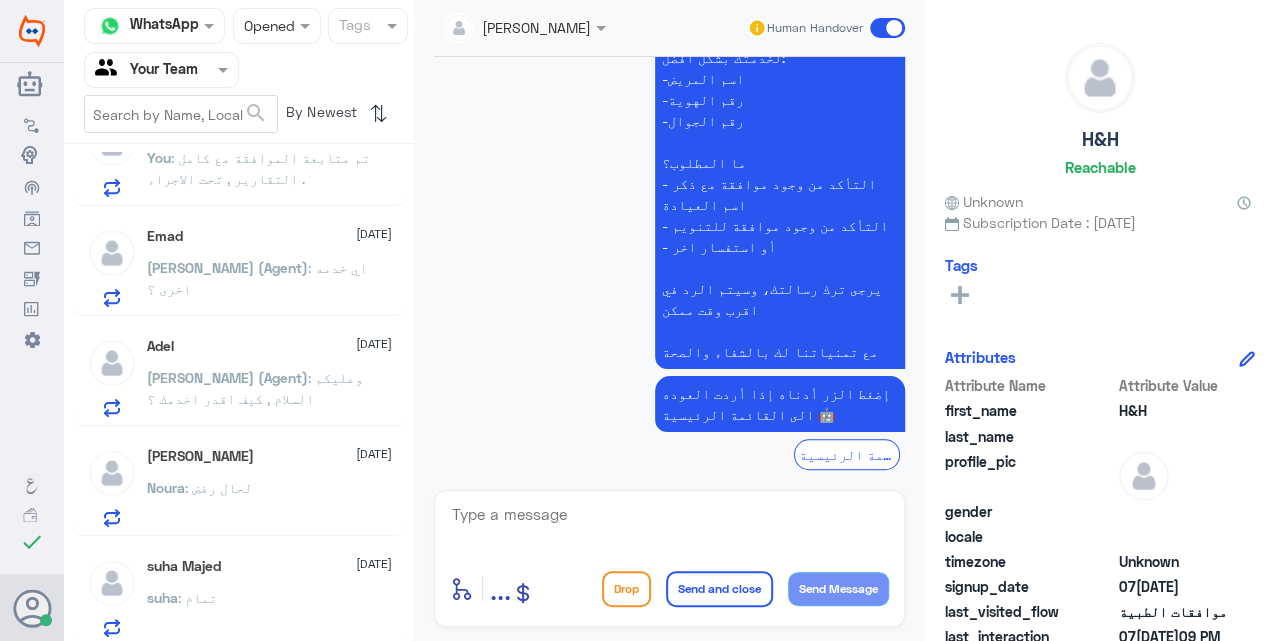 click on "suha Majed  [DATE]" 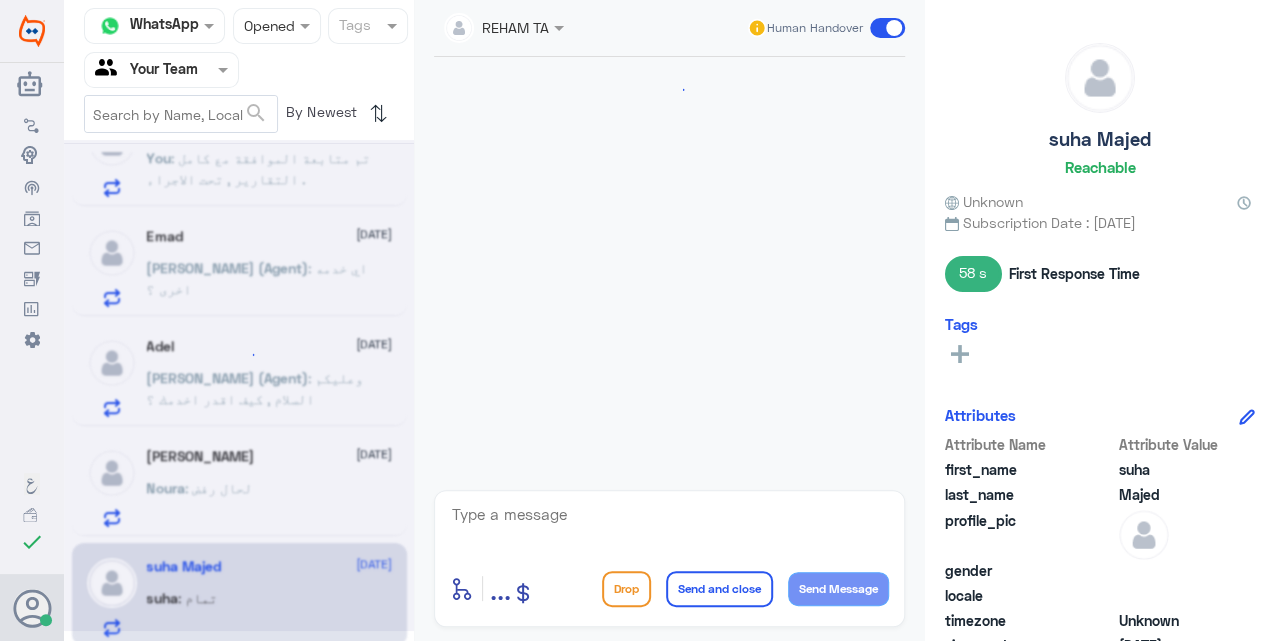 scroll, scrollTop: 1904, scrollLeft: 0, axis: vertical 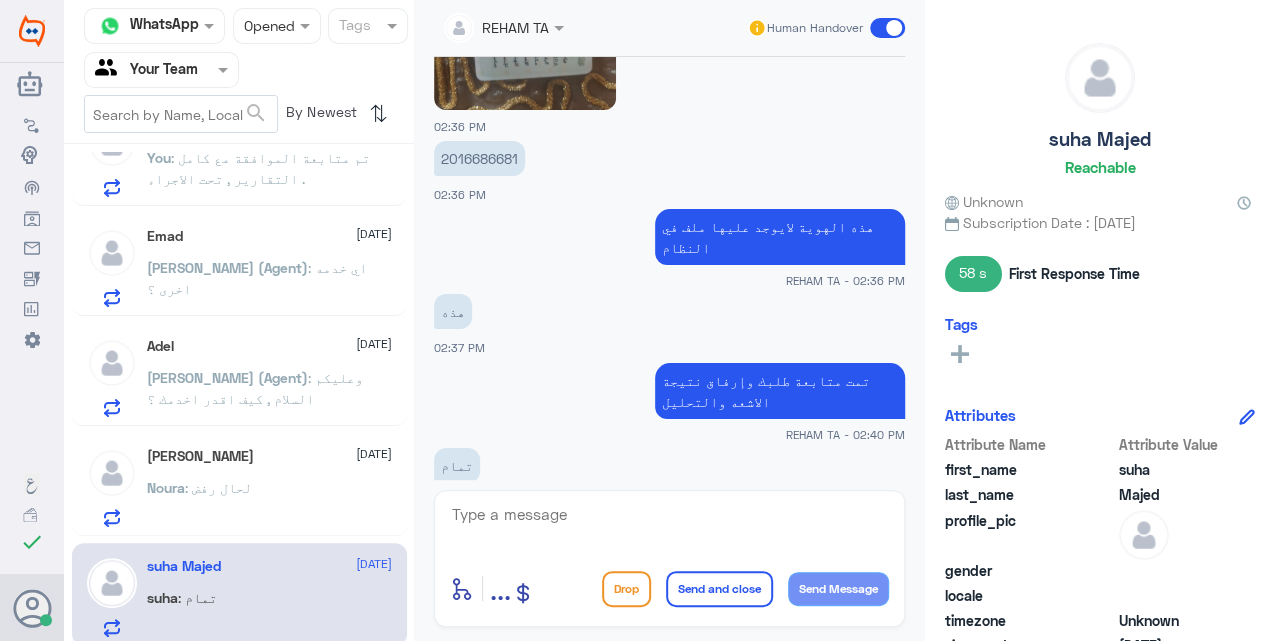 click 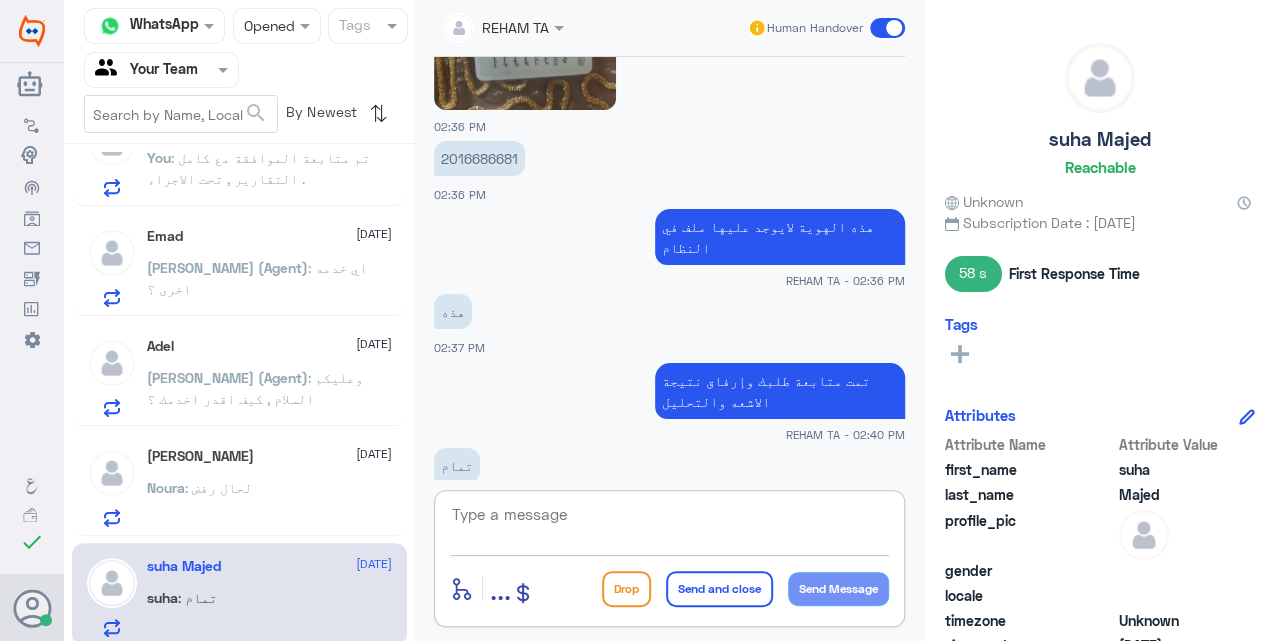 paste on "مع تمنياتنا لك بالشفاء والصحة" 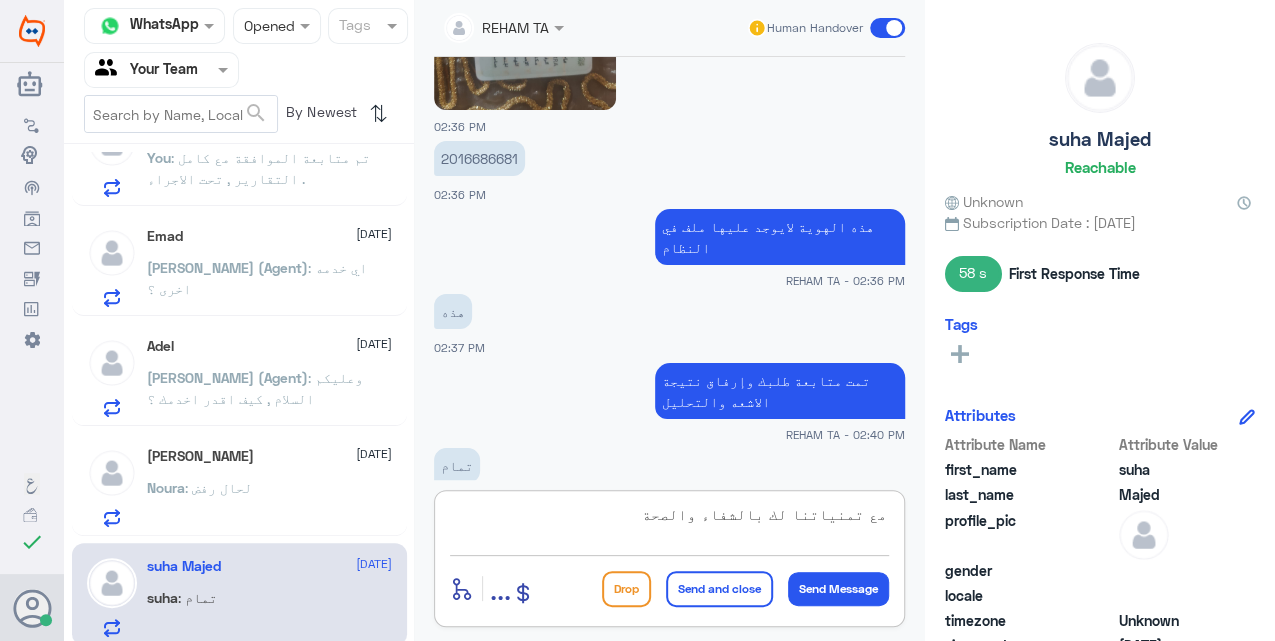 scroll, scrollTop: 22, scrollLeft: 0, axis: vertical 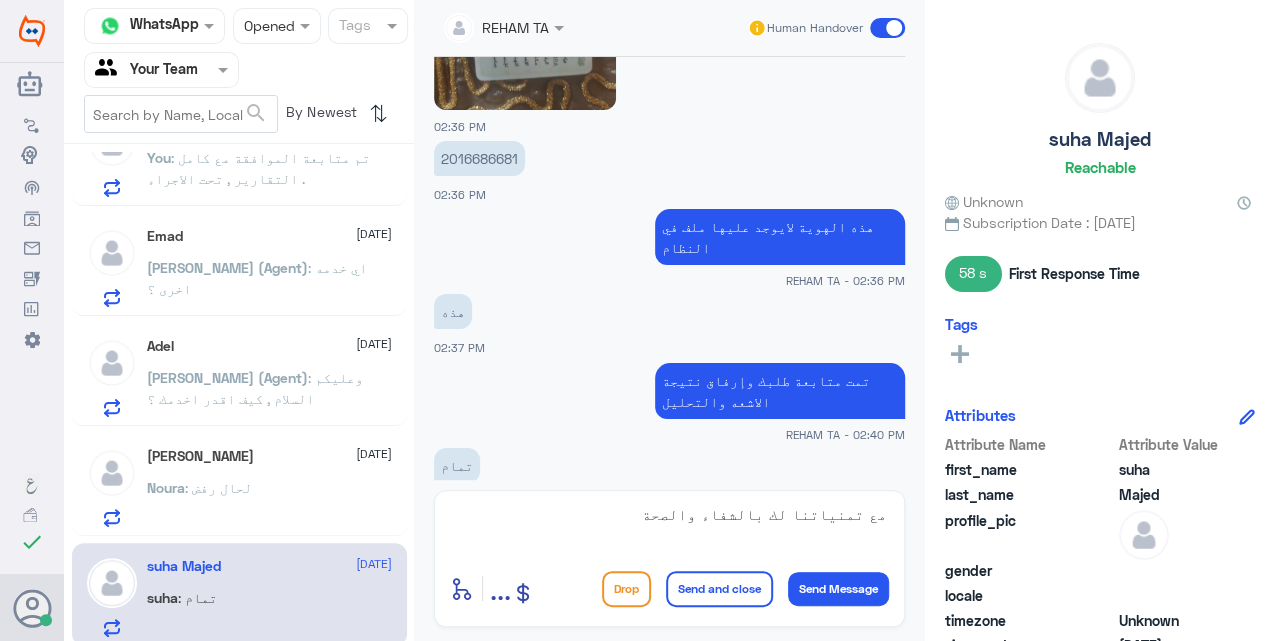 click on "Send and close" 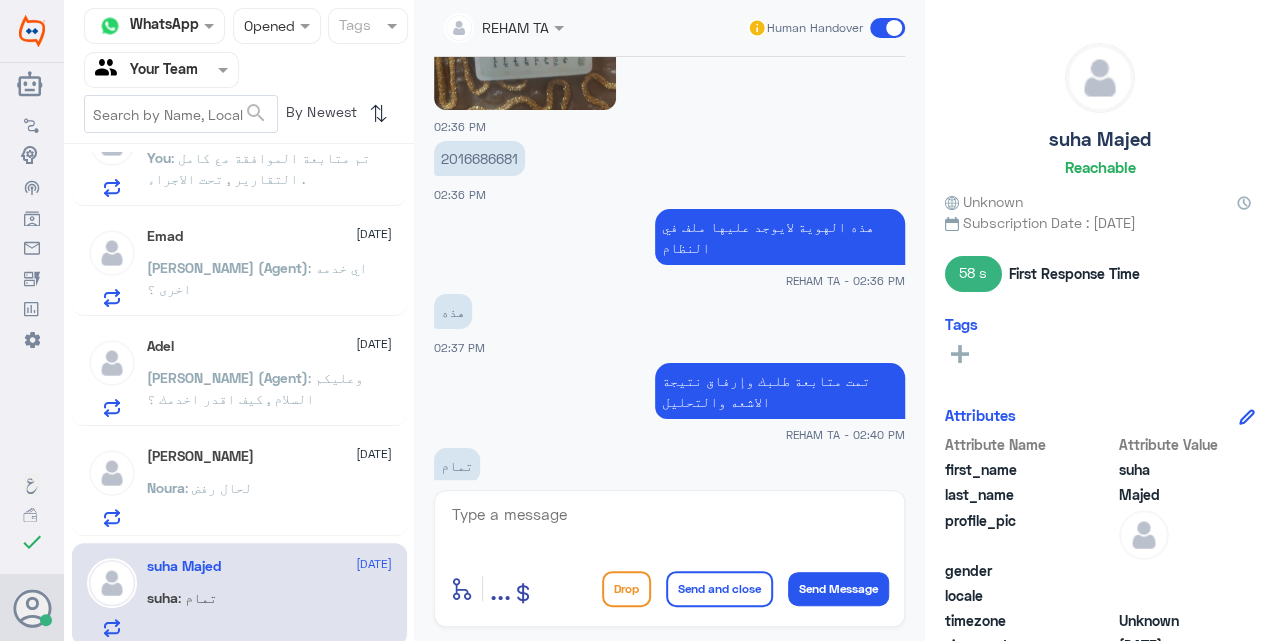 scroll, scrollTop: 0, scrollLeft: 0, axis: both 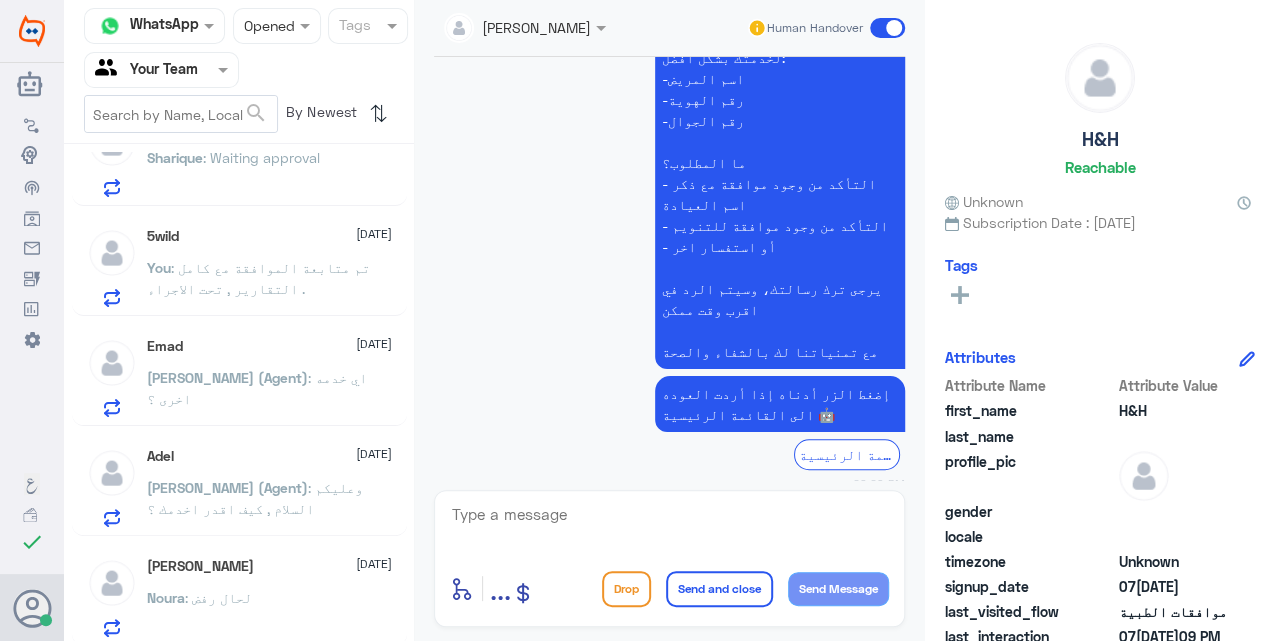 click on "[PERSON_NAME]  21 [DATE]" 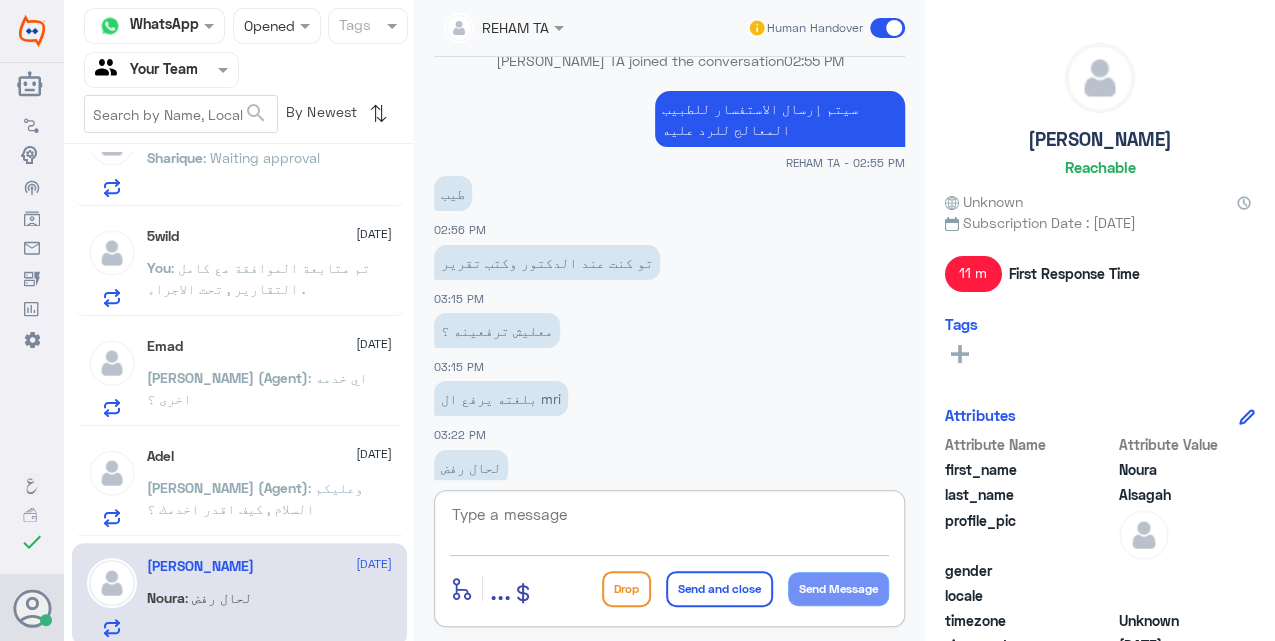 click 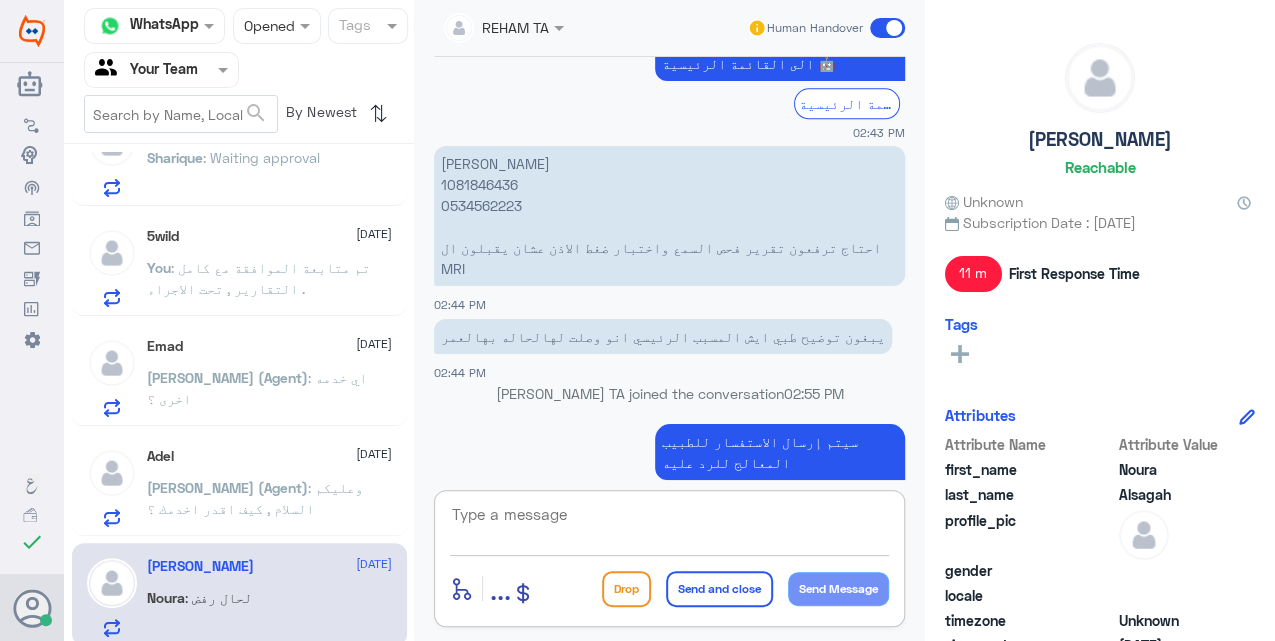 paste on "مع تمنياتنا لك بالشفاء والصحة" 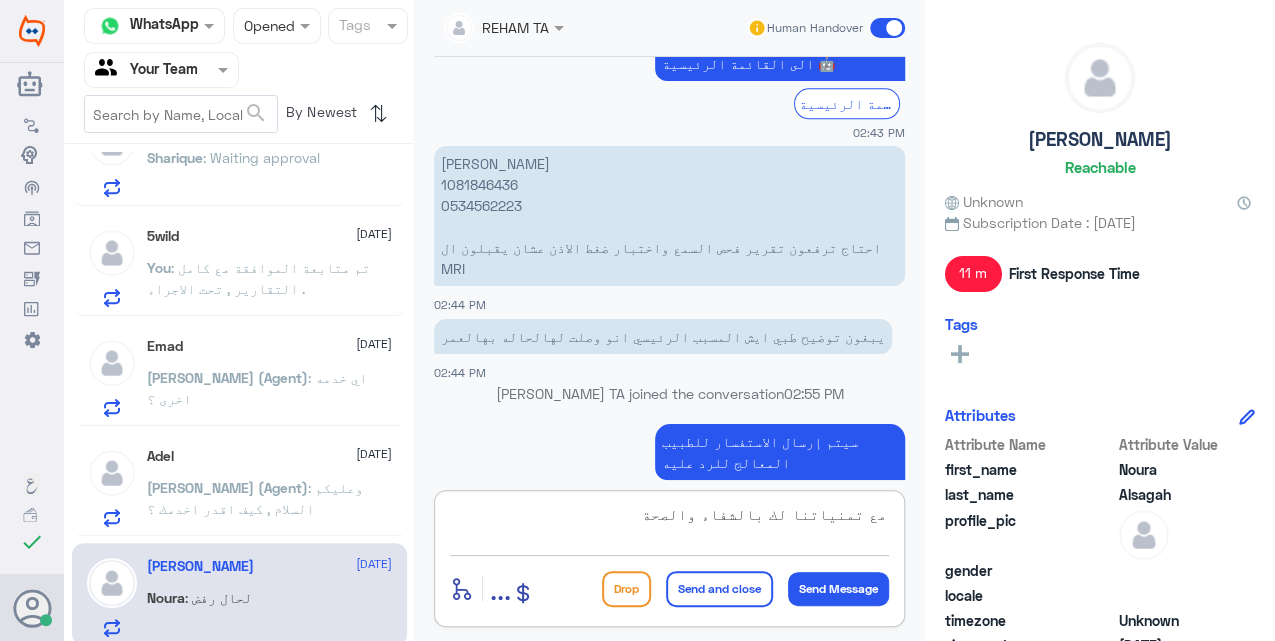 drag, startPoint x: 718, startPoint y: 506, endPoint x: 884, endPoint y: 434, distance: 180.94199 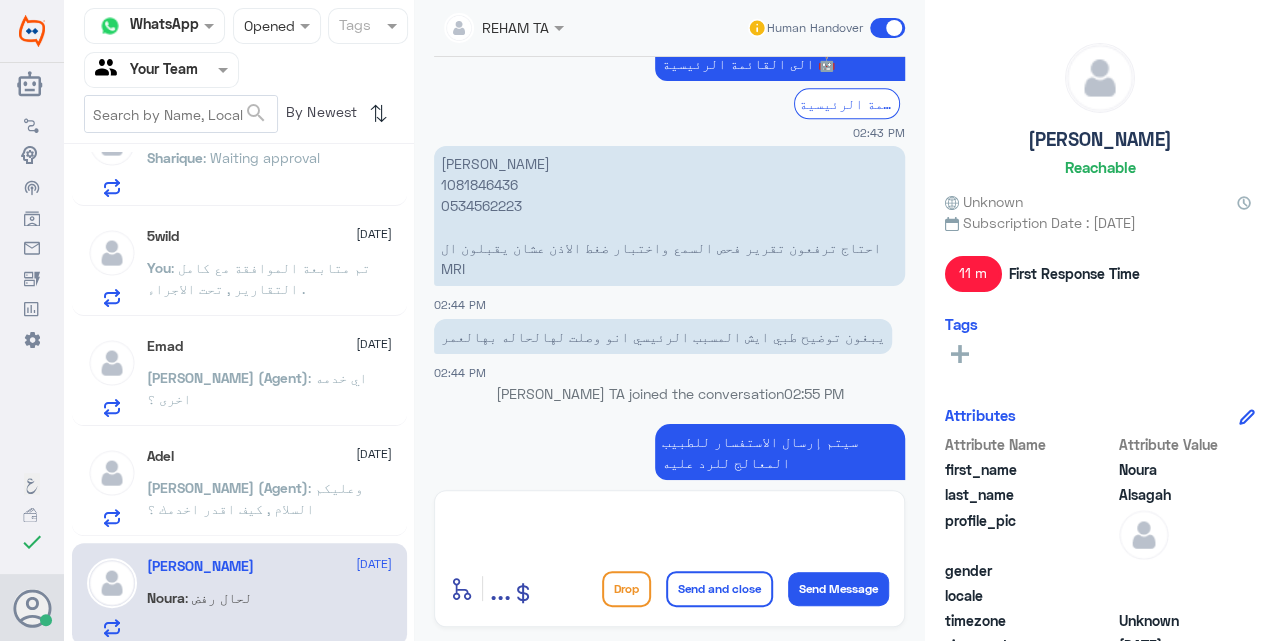 click on ": اي خدمه اخرى ؟" 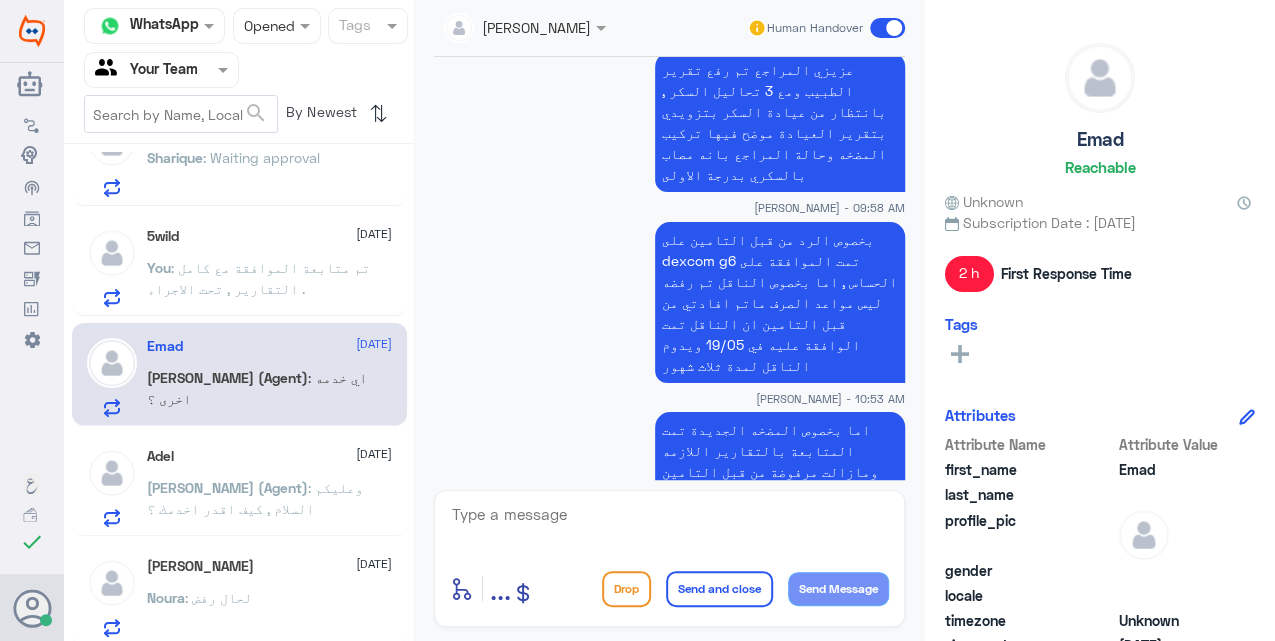 click on "You : تم متابعة الموافقة مع كامل التقارير , تحت الاجراء ." 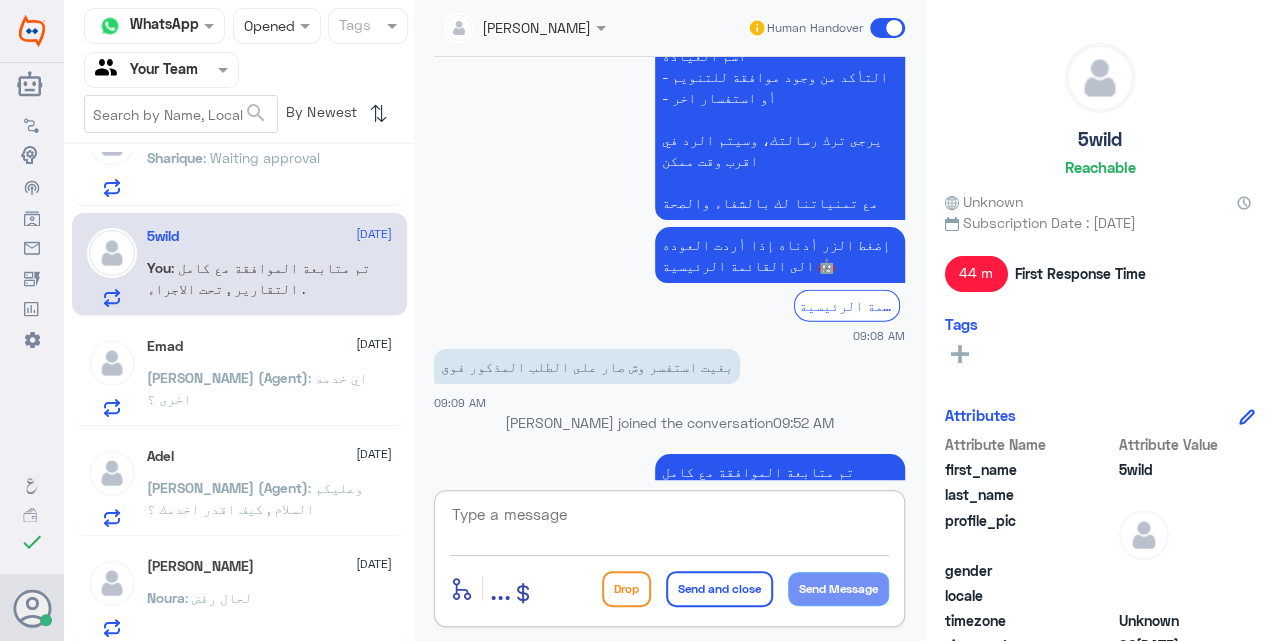 drag, startPoint x: 496, startPoint y: 507, endPoint x: 577, endPoint y: 552, distance: 92.660675 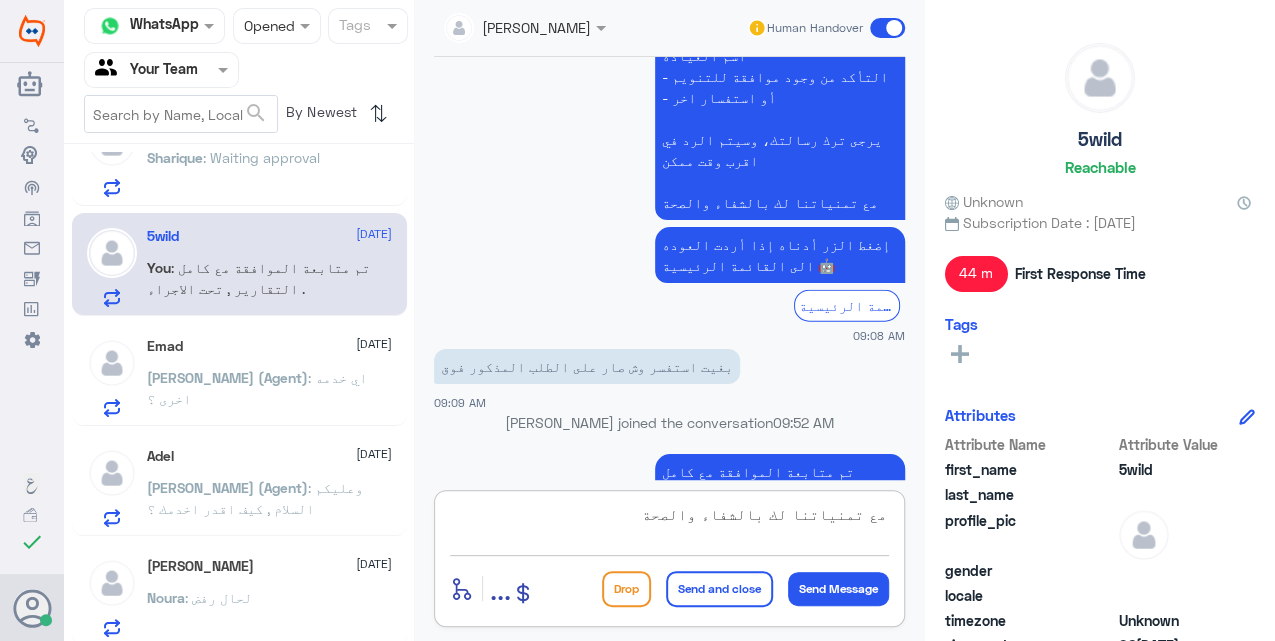 type on "مع تمنياتنا لك بالشفاء والصحة" 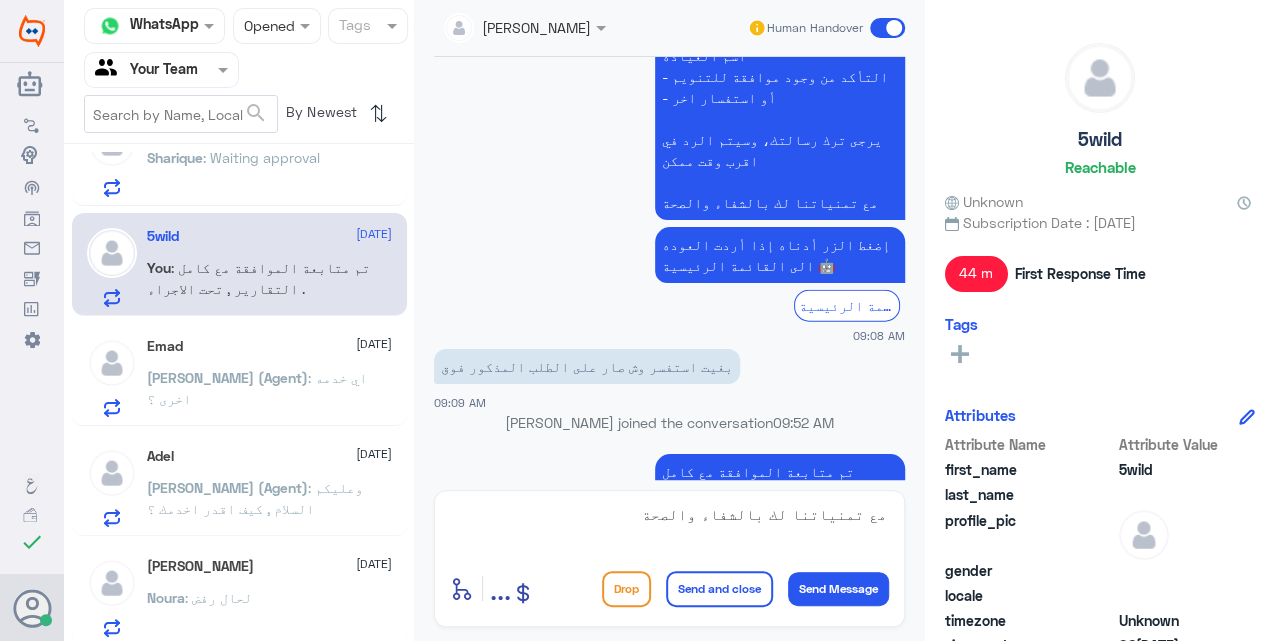 click on "Send and close" 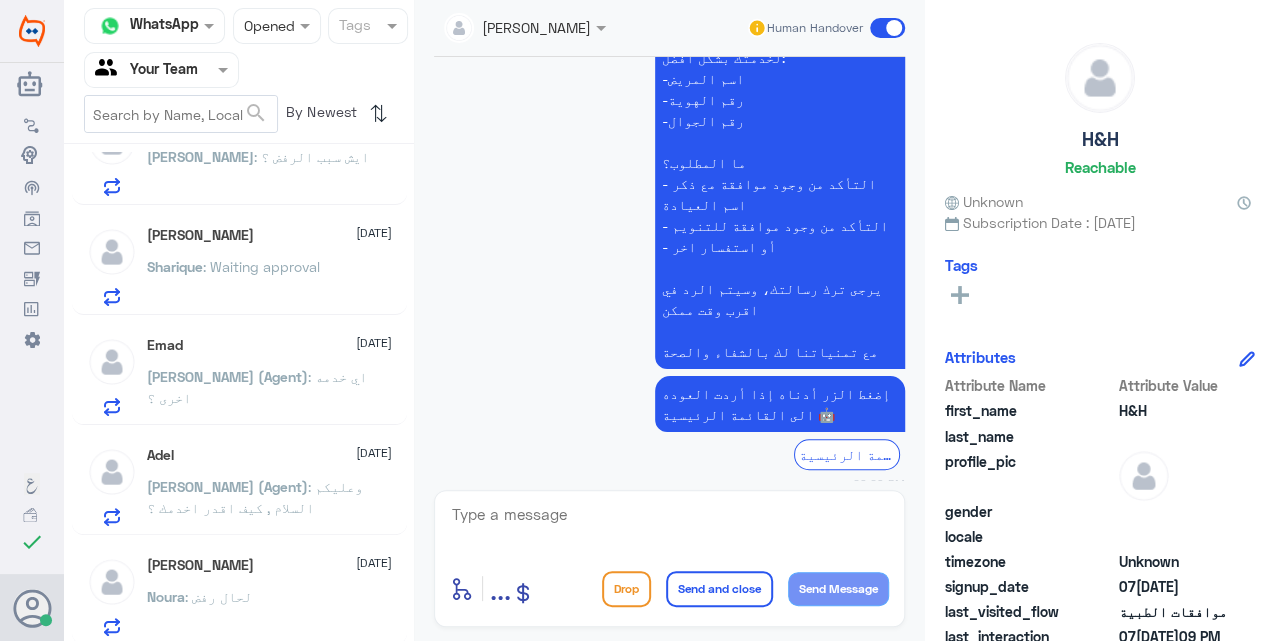 click on "Sharique : Waiting approval" 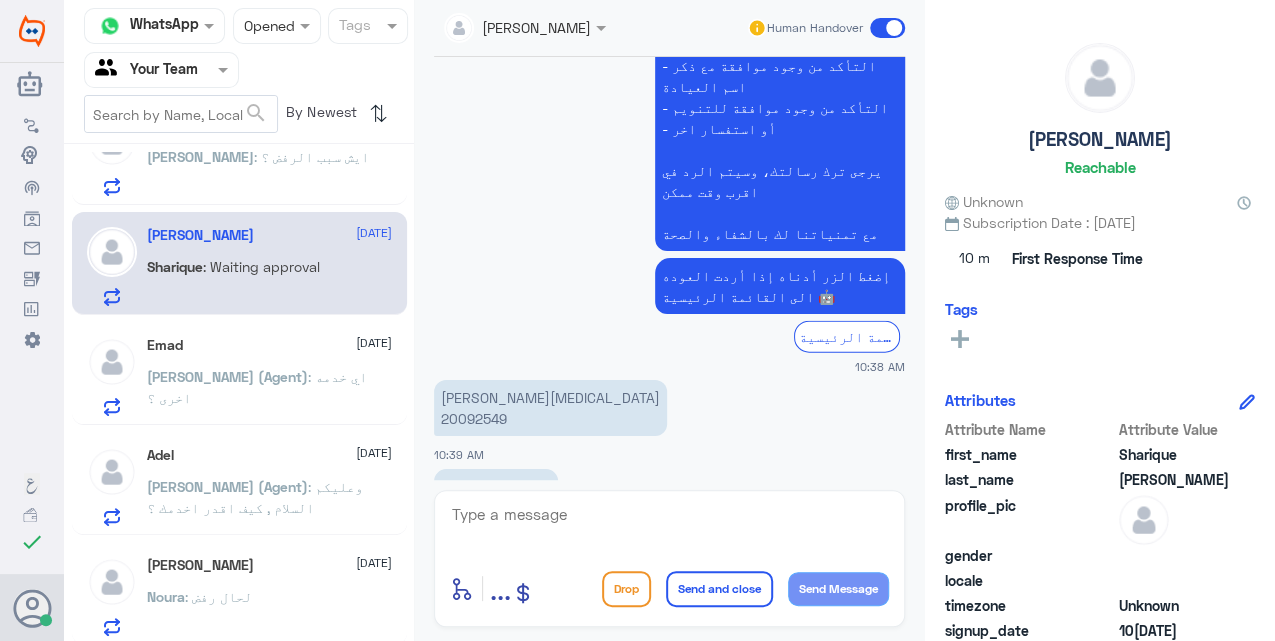 click on "[PERSON_NAME][MEDICAL_DATA] 20092549" 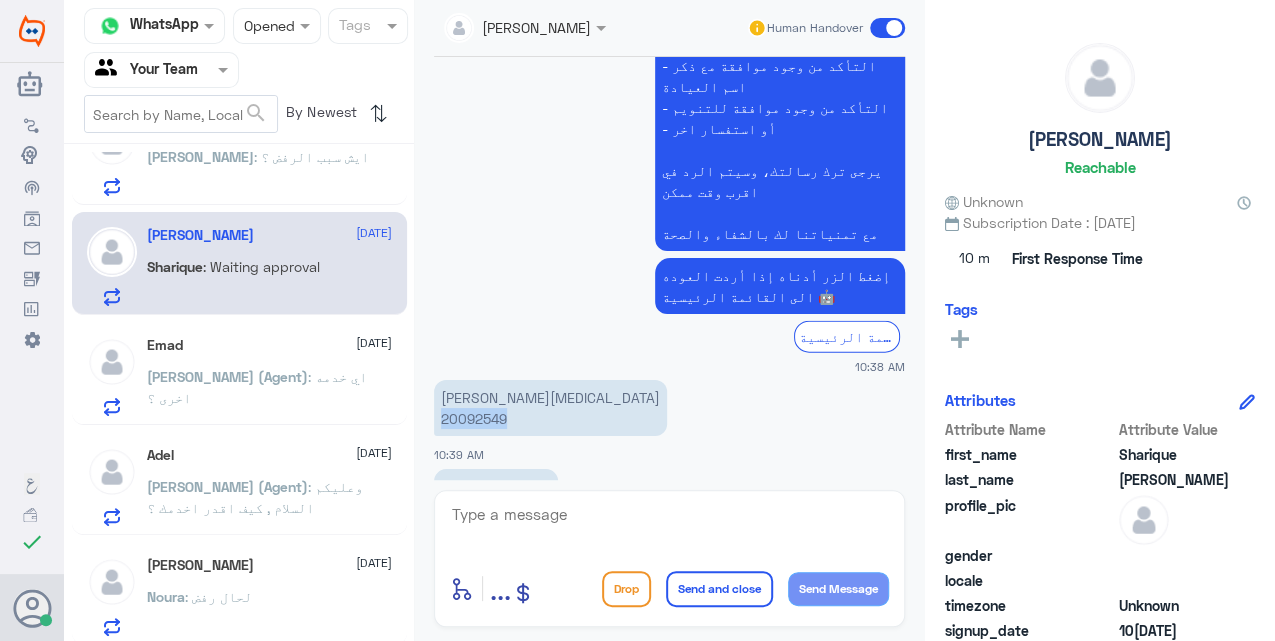 click on "[PERSON_NAME][MEDICAL_DATA] 20092549" 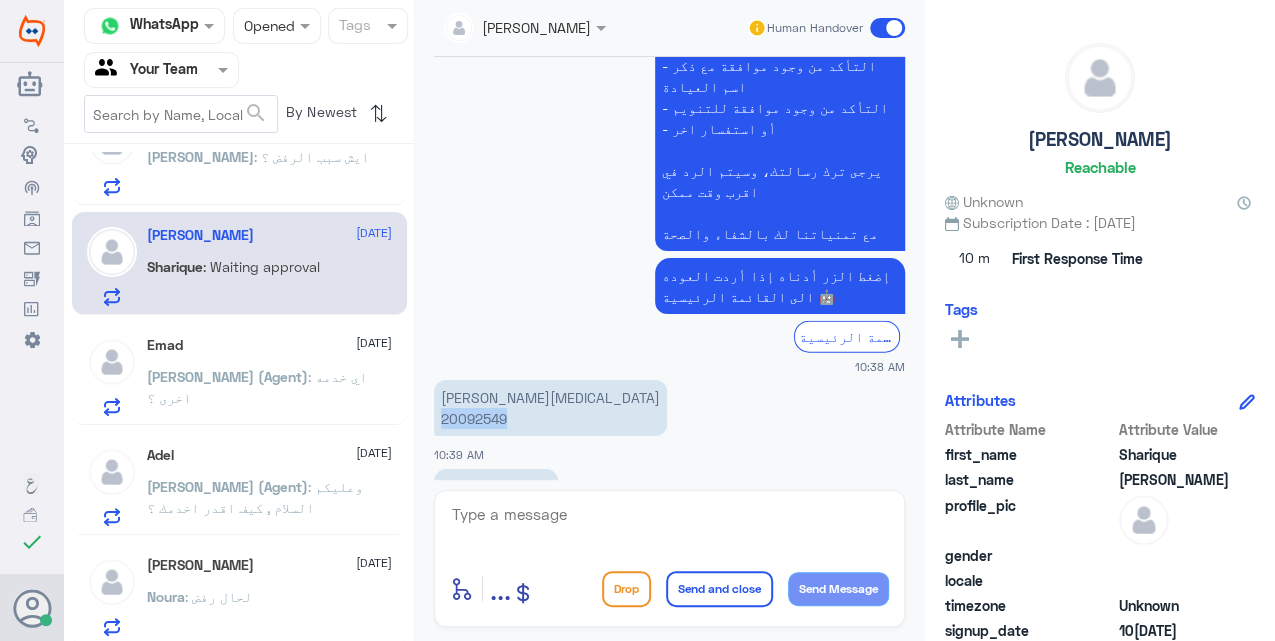 click on "[PERSON_NAME][MEDICAL_DATA] 20092549" 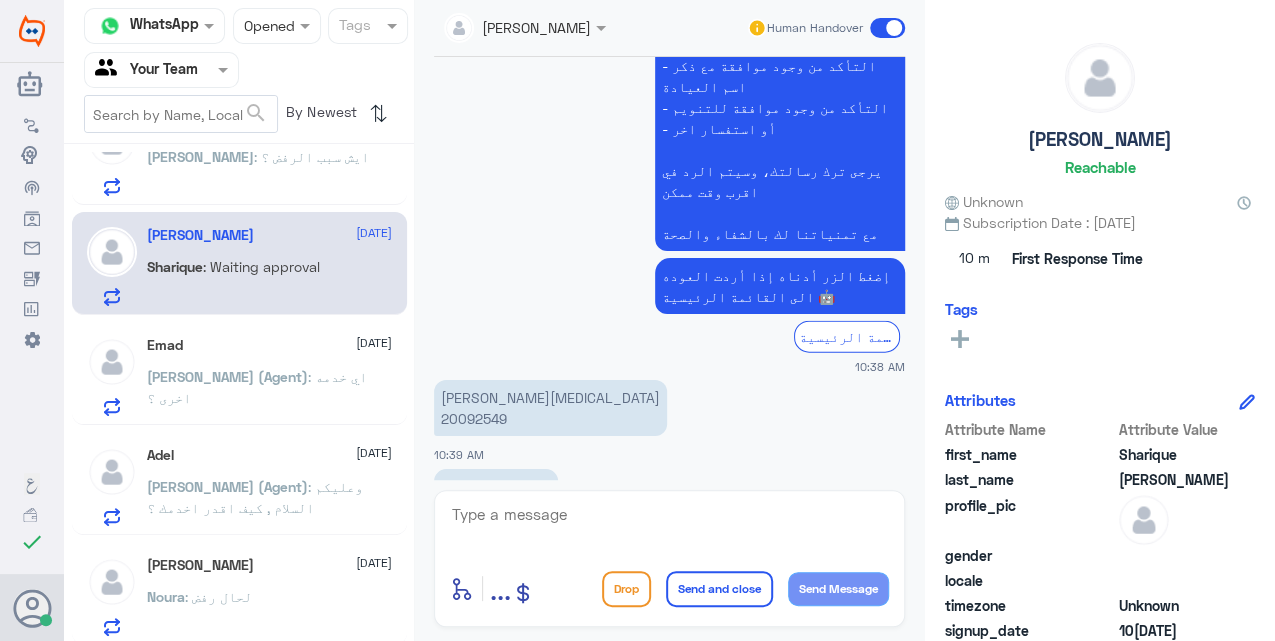 click on "[PERSON_NAME][MEDICAL_DATA] 20092549" 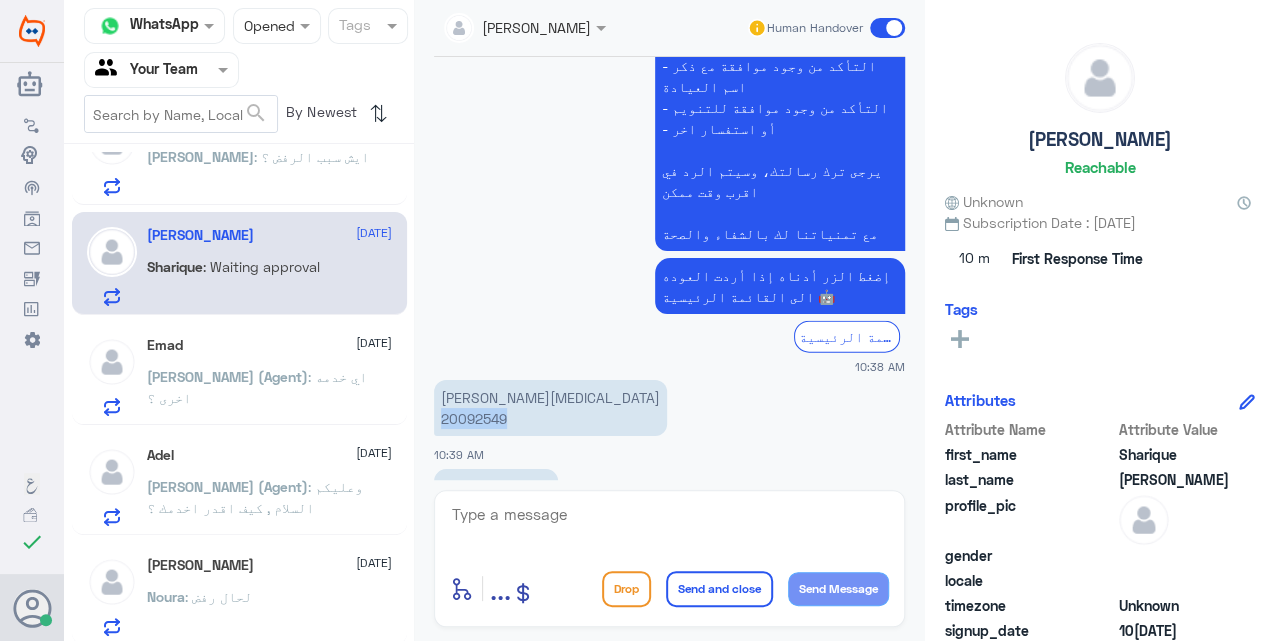 click on "[PERSON_NAME][MEDICAL_DATA] 20092549" 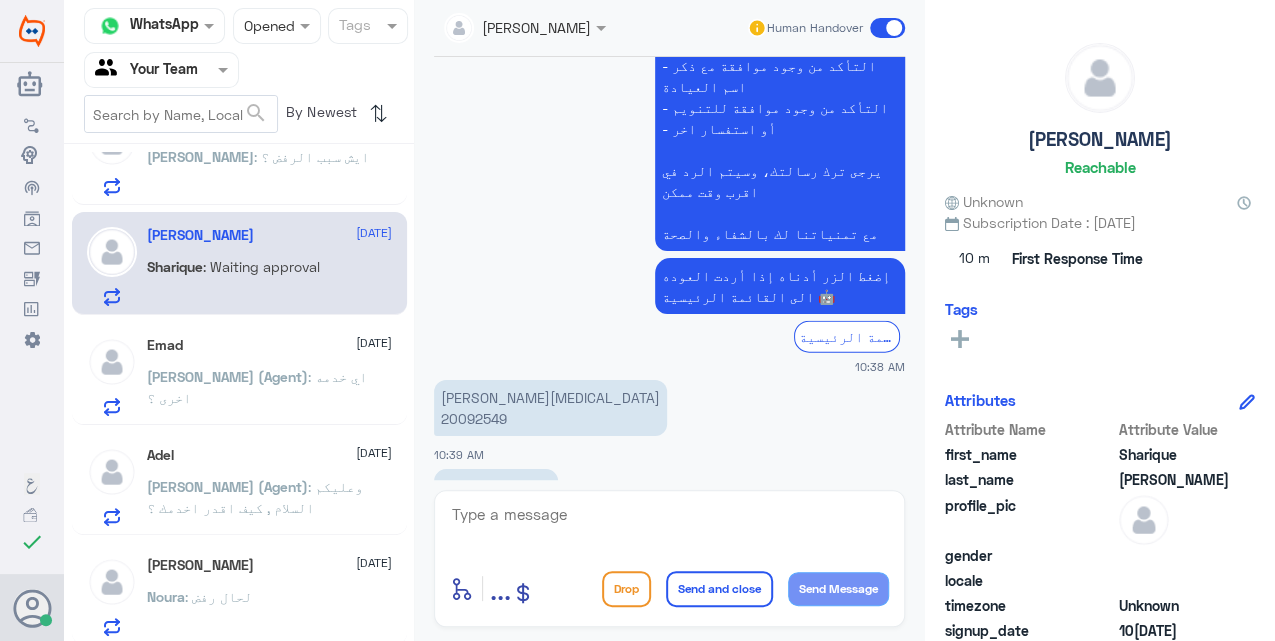 click 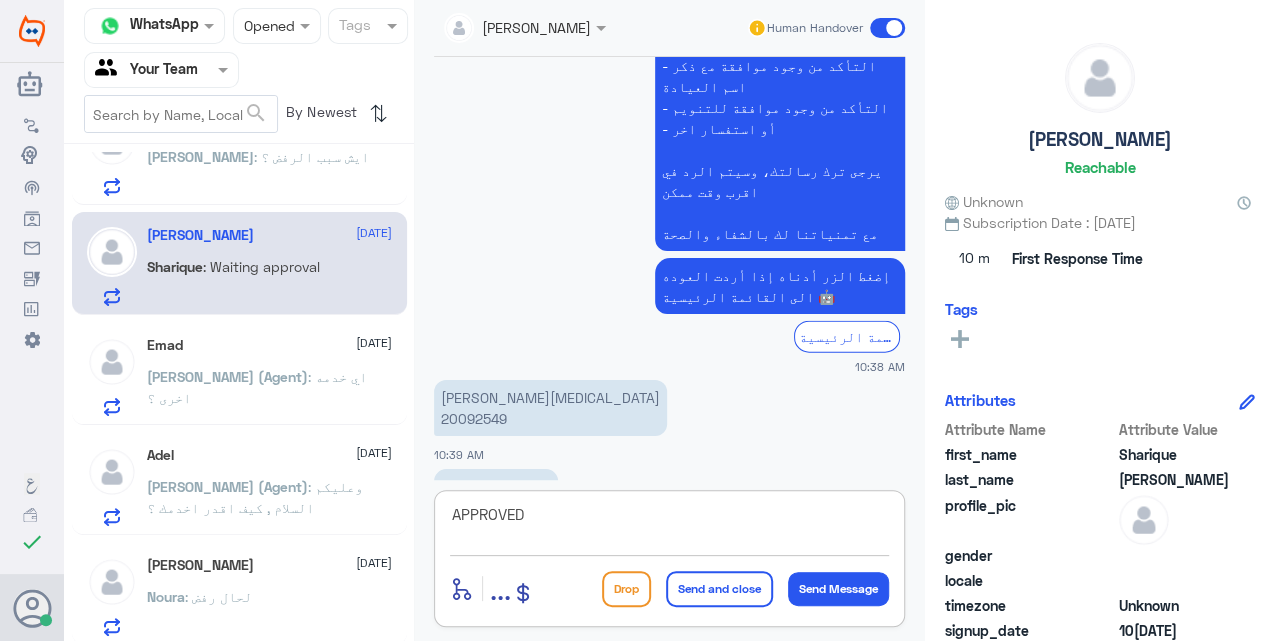 type on "APPROVED" 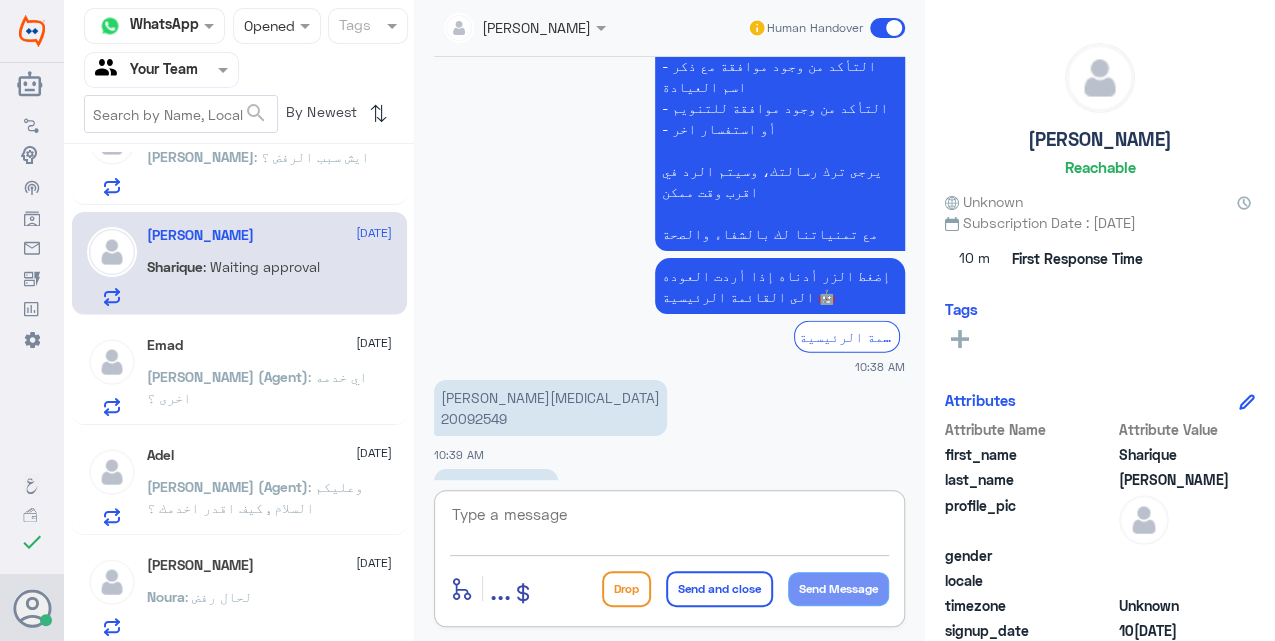 scroll, scrollTop: 2316, scrollLeft: 0, axis: vertical 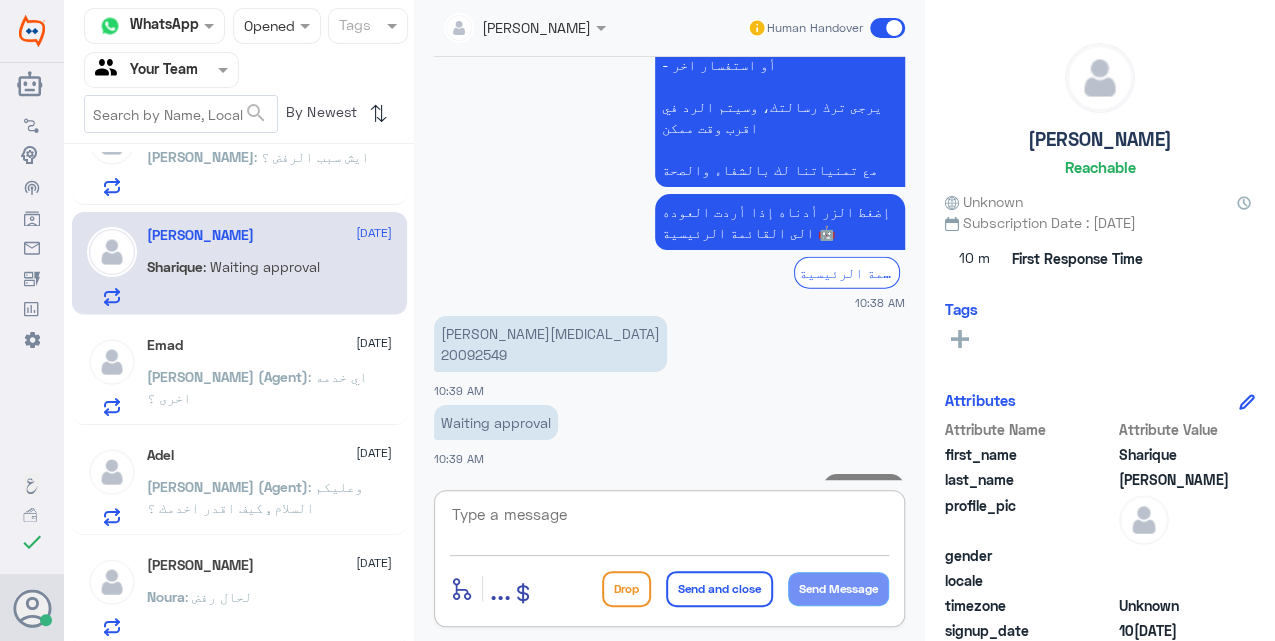 click 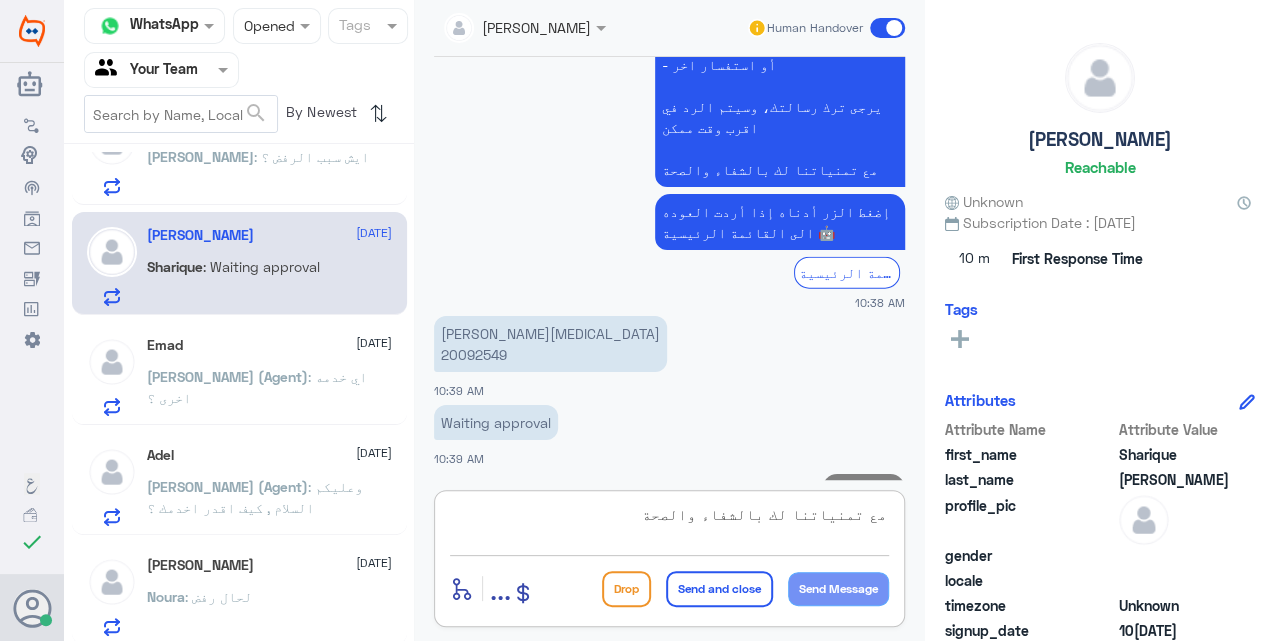 scroll, scrollTop: 18, scrollLeft: 0, axis: vertical 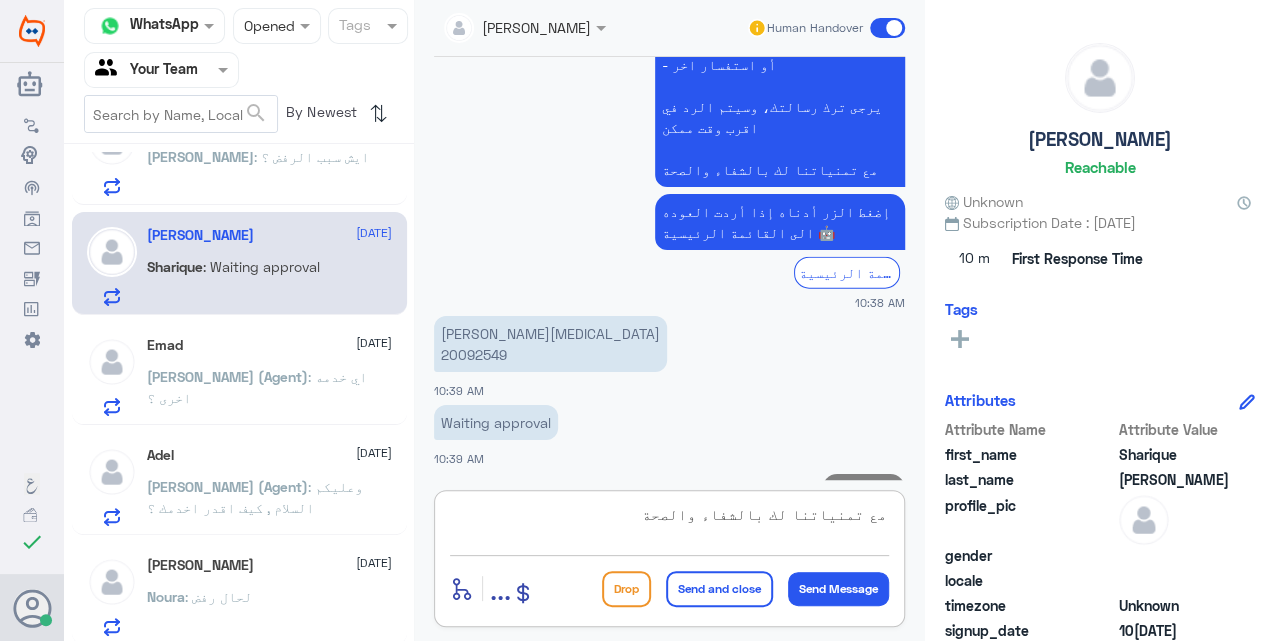 type on "مع تمنياتنا لك بالشفاء والصحة" 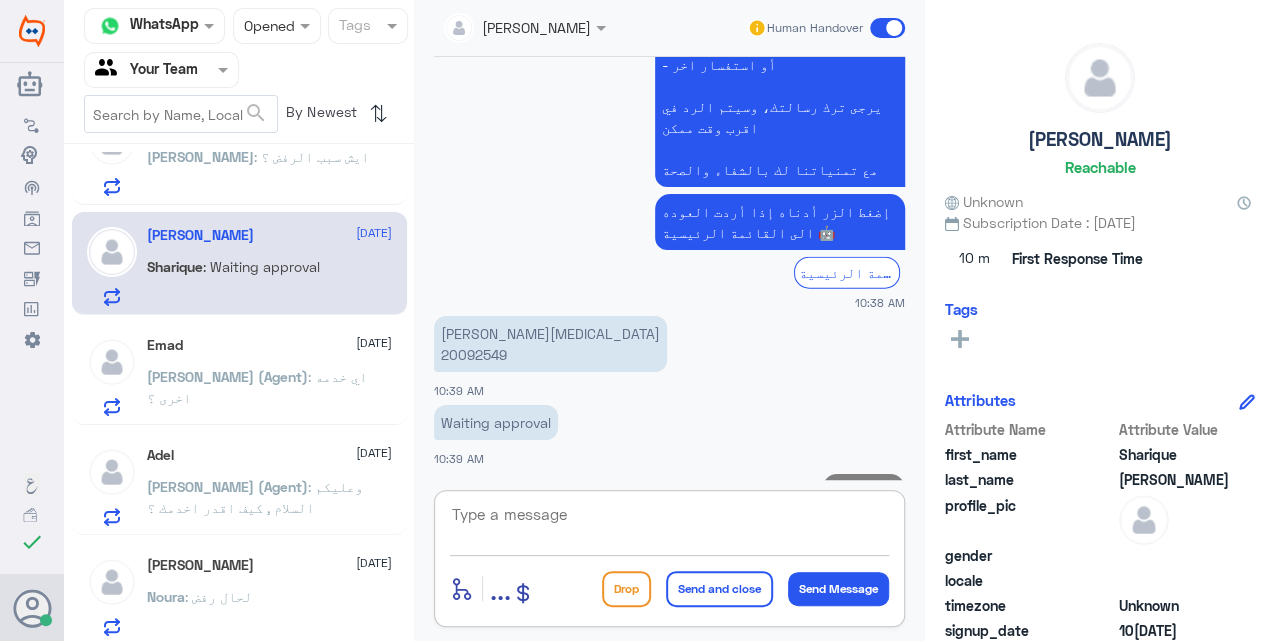 scroll, scrollTop: 0, scrollLeft: 0, axis: both 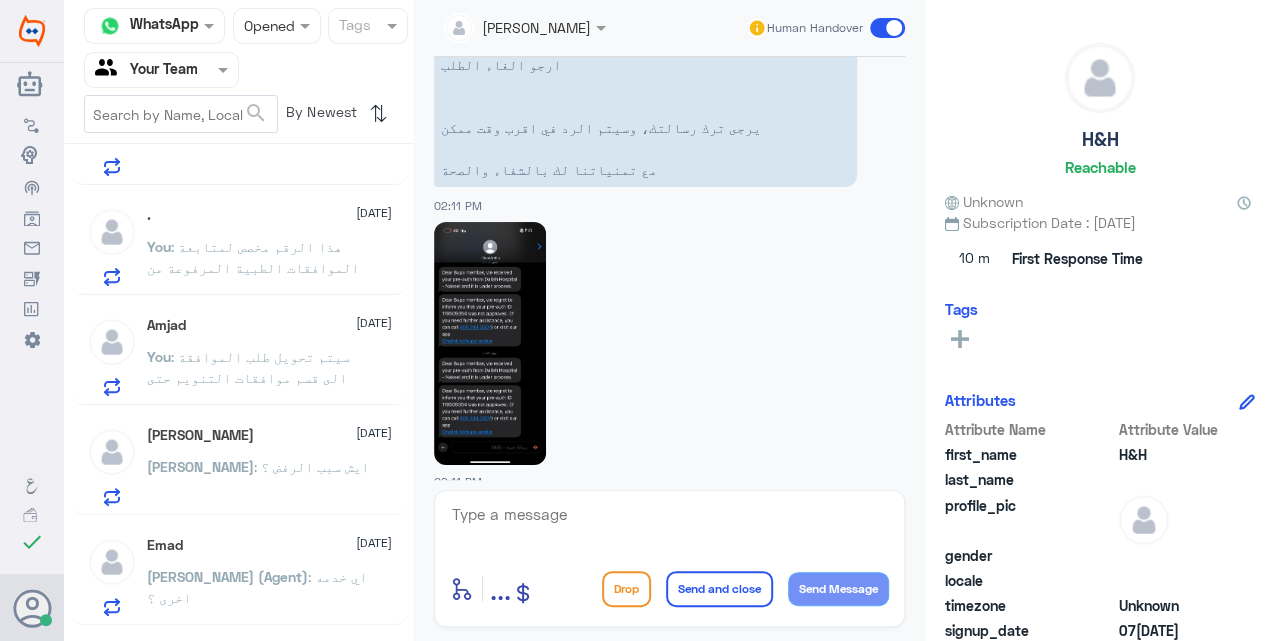 click on ": سيتم تحويل طلب الموافقة الى قسم موافقات التنويم حتى يتم المتابعة ." 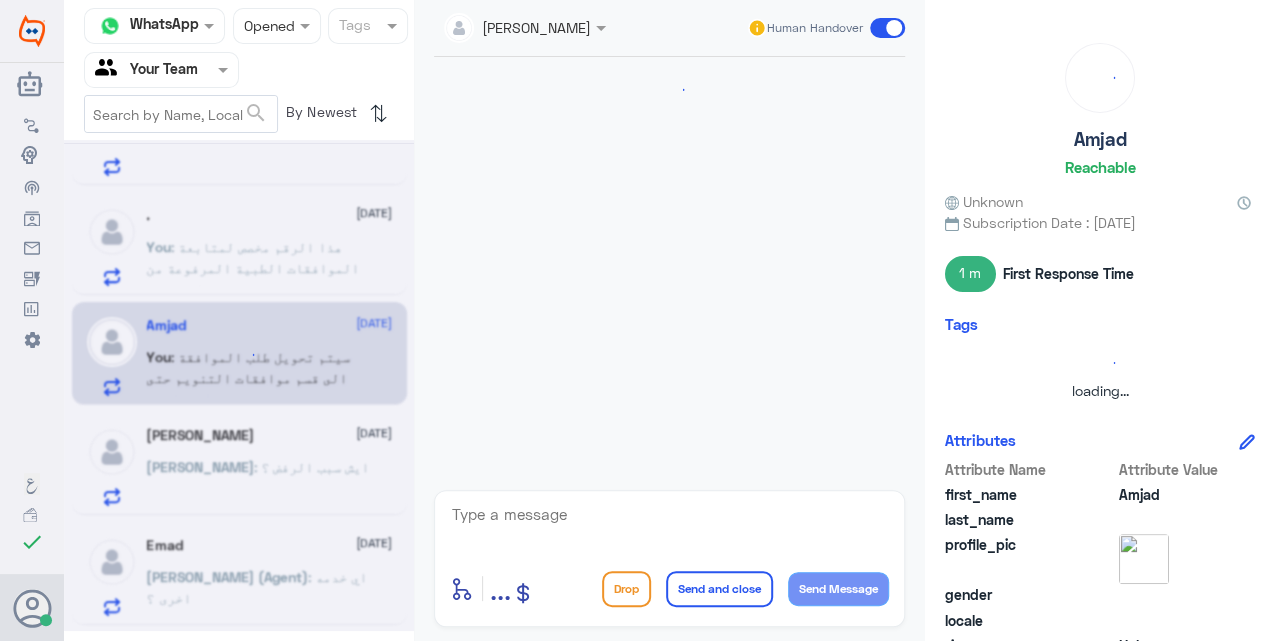 scroll, scrollTop: 1152, scrollLeft: 0, axis: vertical 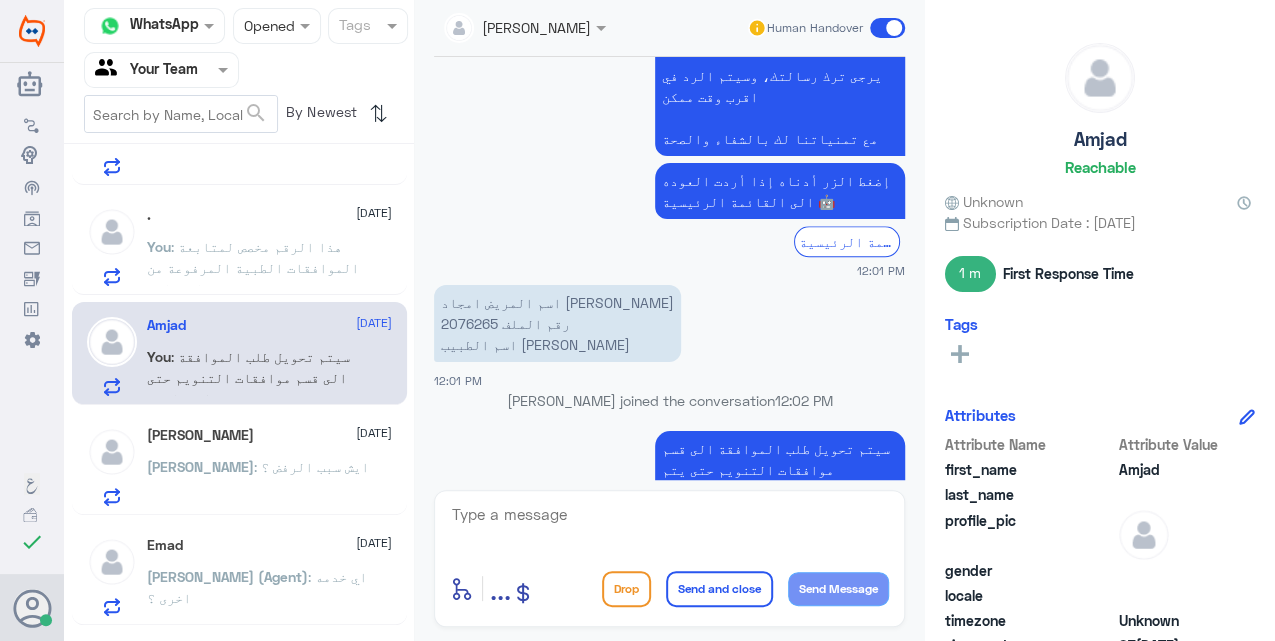click 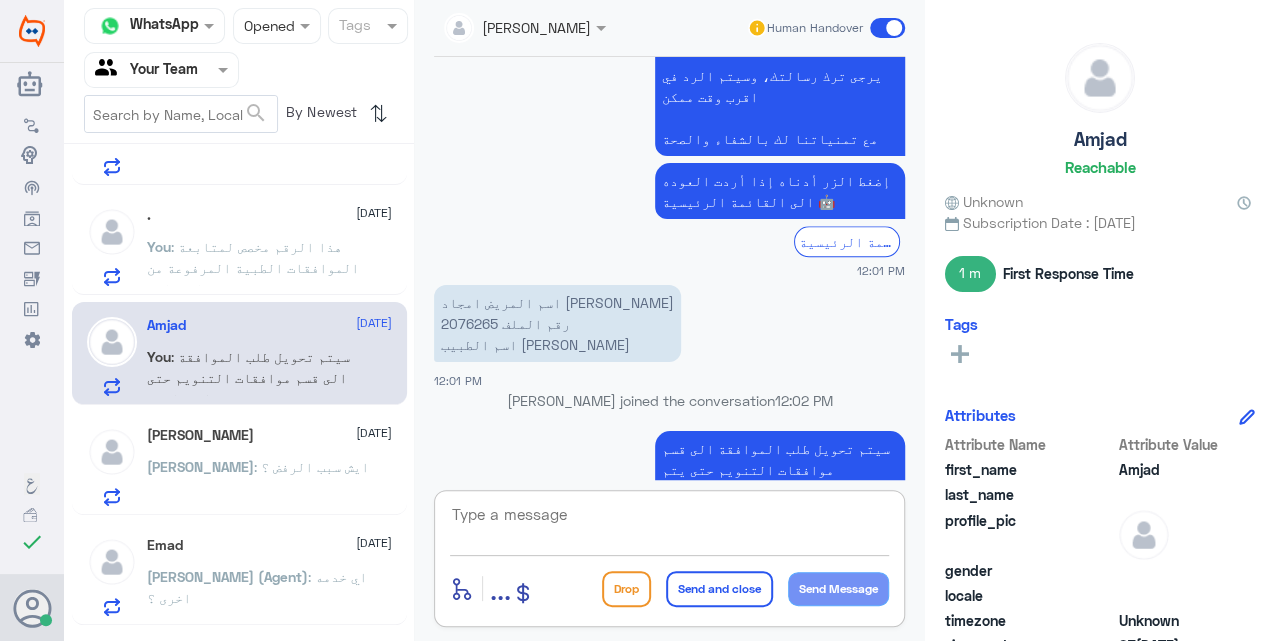 paste on "مع تمنياتنا لك بالشفاء والصحة" 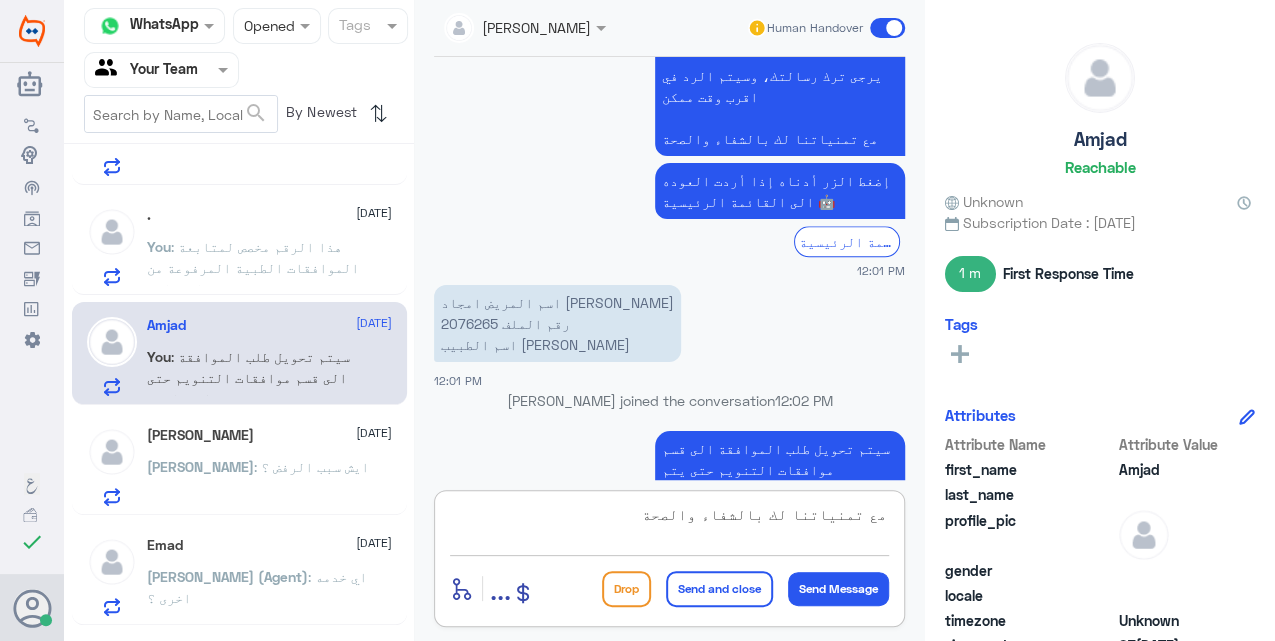 scroll, scrollTop: 18, scrollLeft: 0, axis: vertical 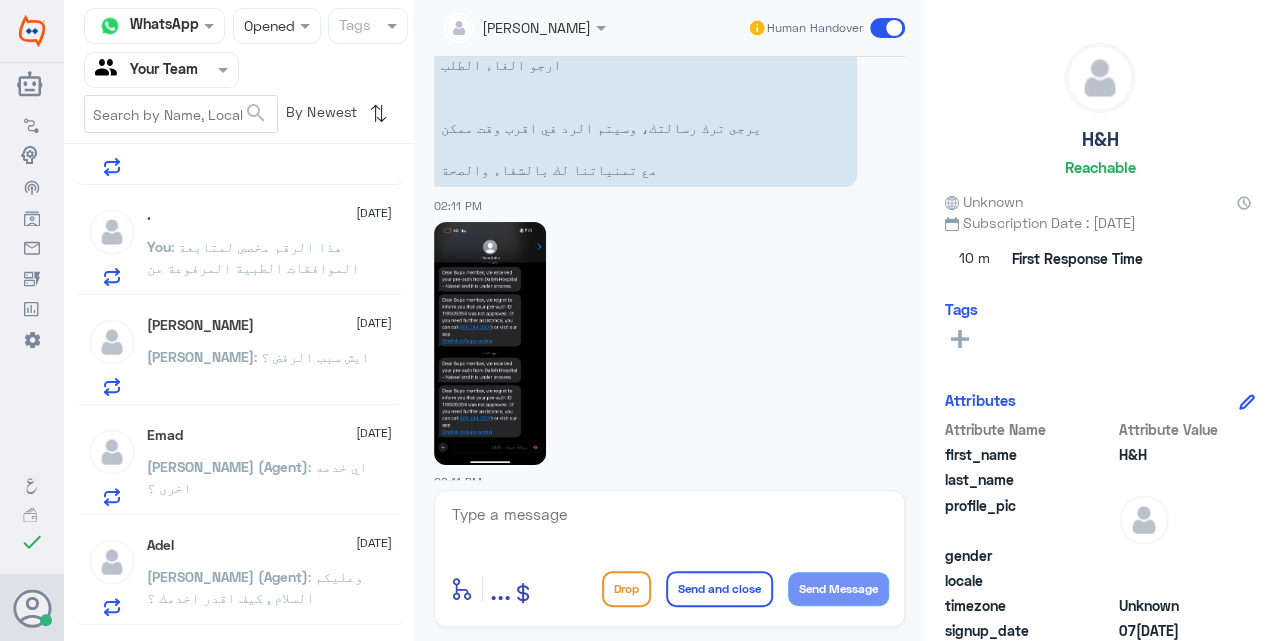 click on ": هذا الرقم مخصص لمتابعة الموافقات الطبية المرفوعة من العيادة" 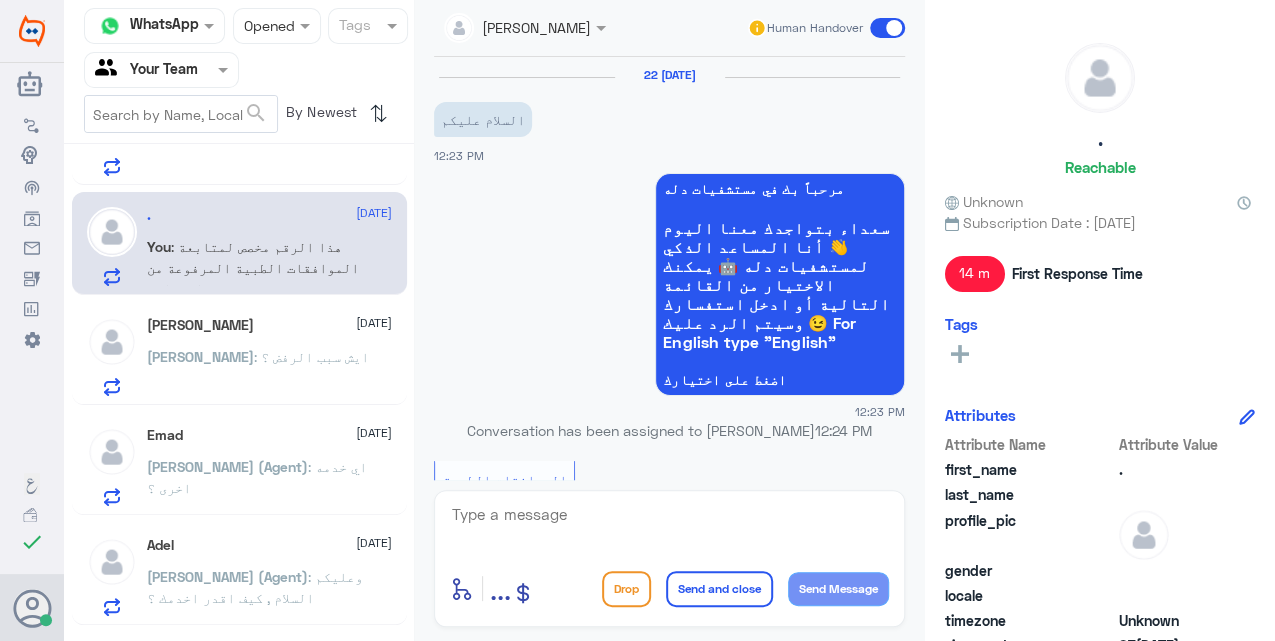 click 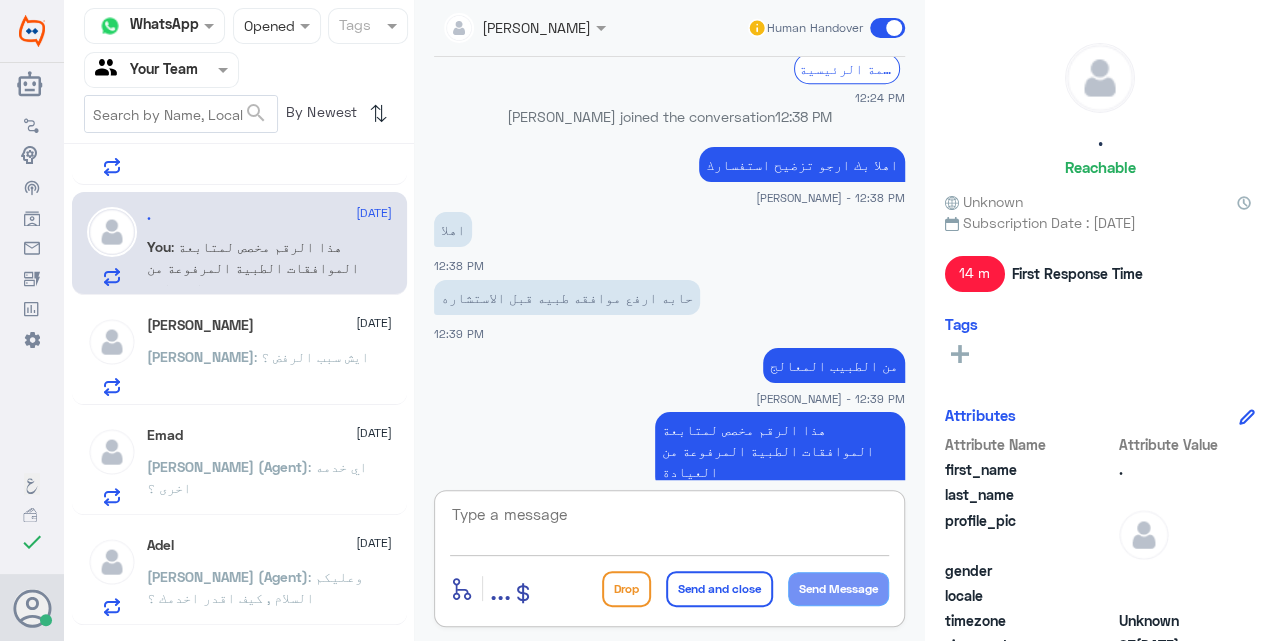paste on "مع تمنياتنا لك بالشفاء والصحة" 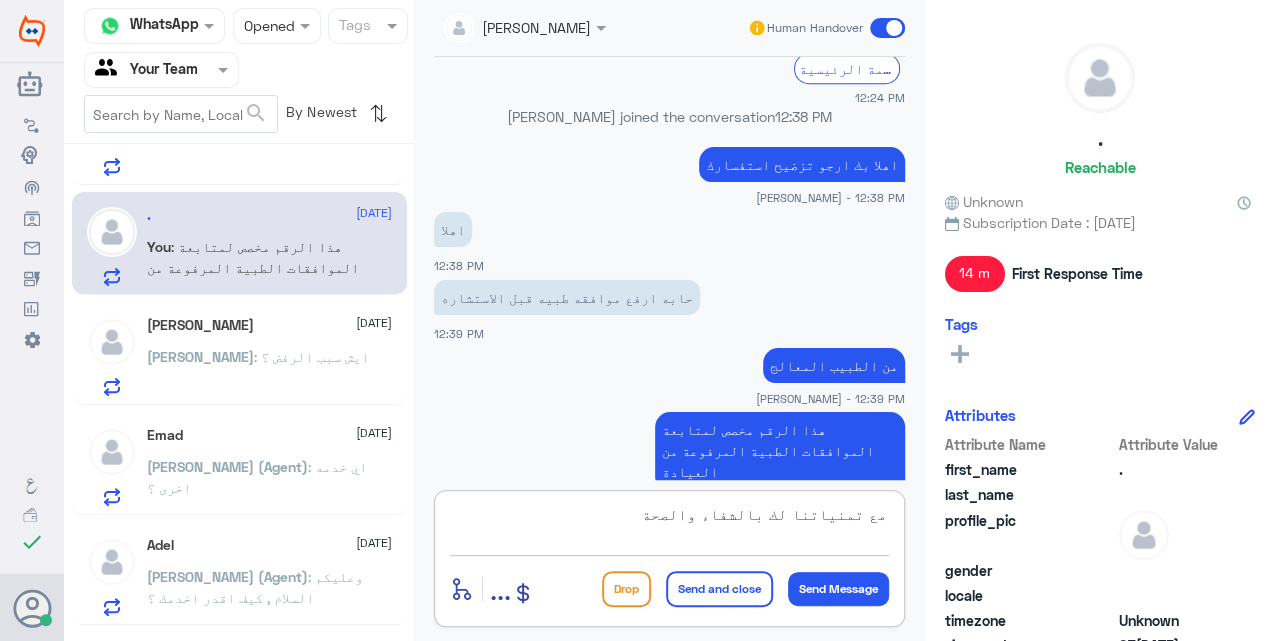type on "مع تمنياتنا لك بالشفاء والصحة" 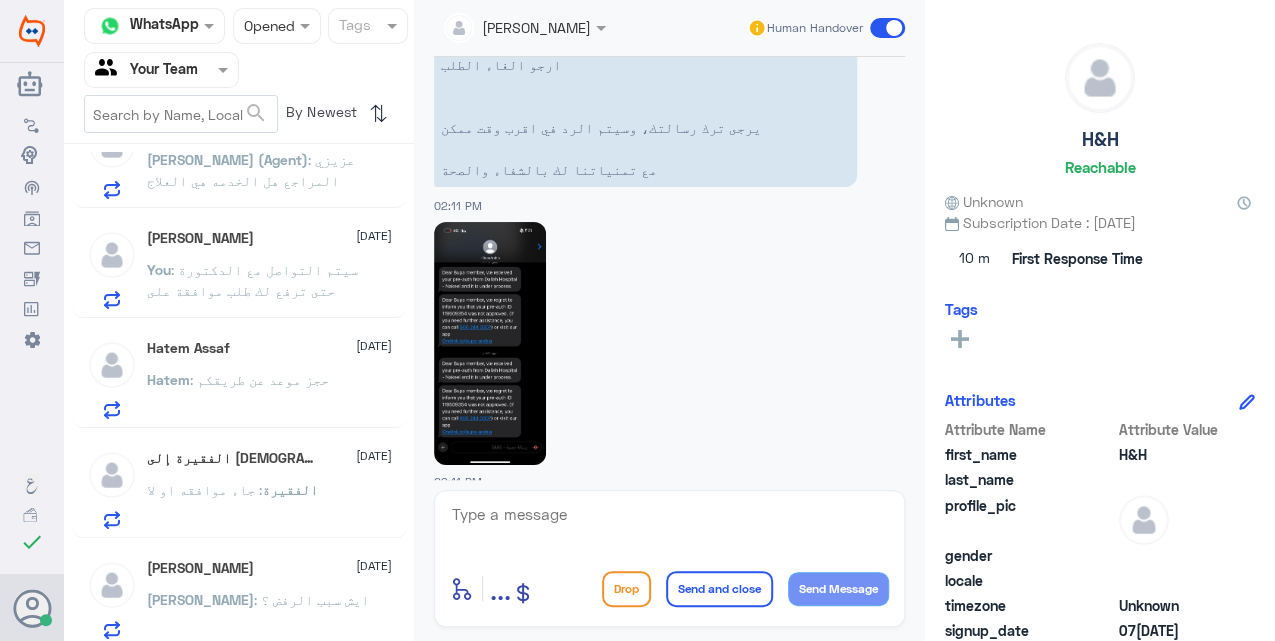 click on ": سيتم التواصل مع الدكتورة حتى ترفع لك طلب موافقة على السماعة" 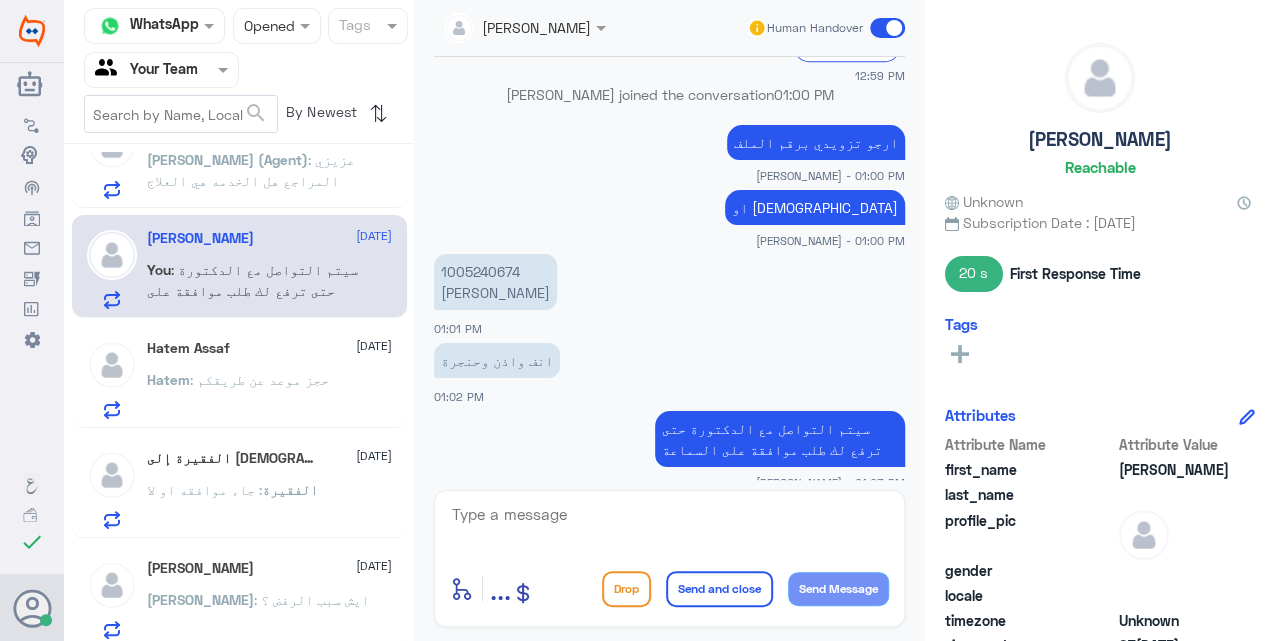 click 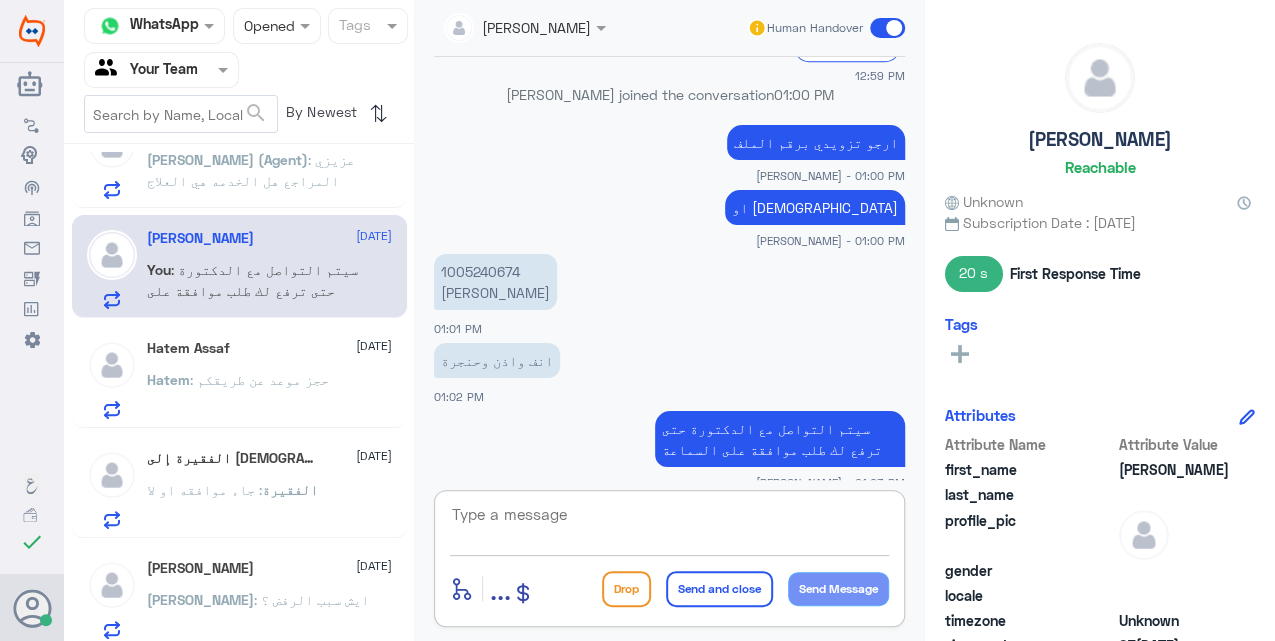 paste on "مع تمنياتنا لك بالشفاء والصحة" 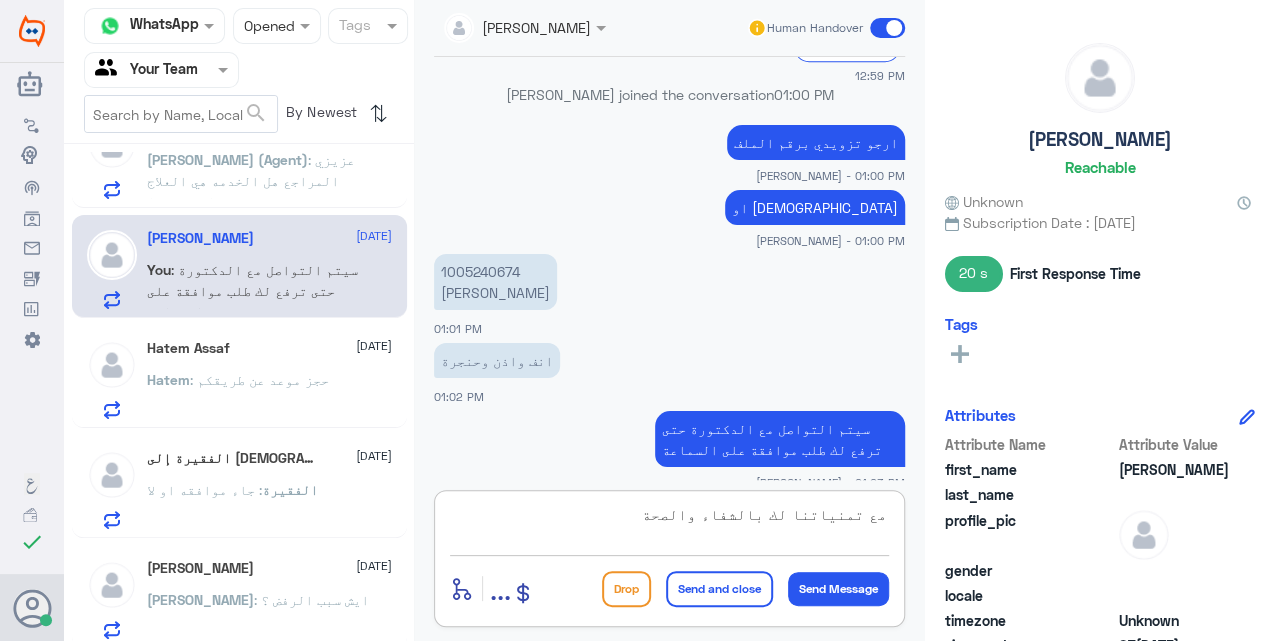 type on "مع تمنياتنا لك بالشفاء والصحة" 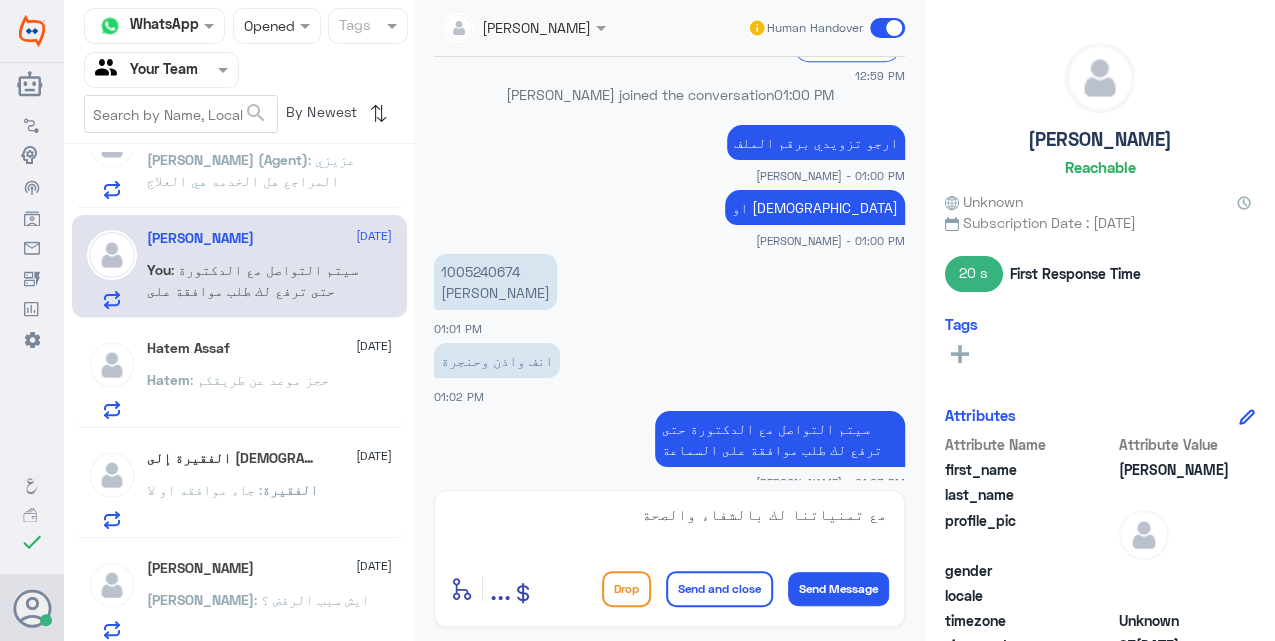 click on "Send and close" 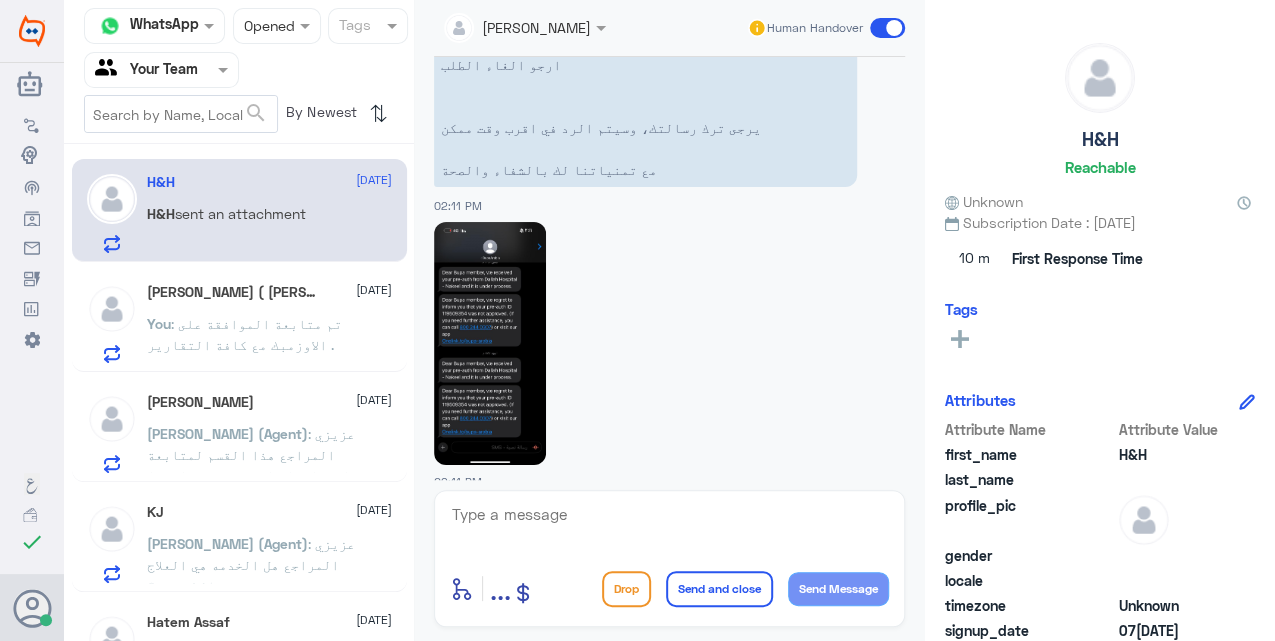click on "[PERSON_NAME] ( [PERSON_NAME] )  22 [DATE]" 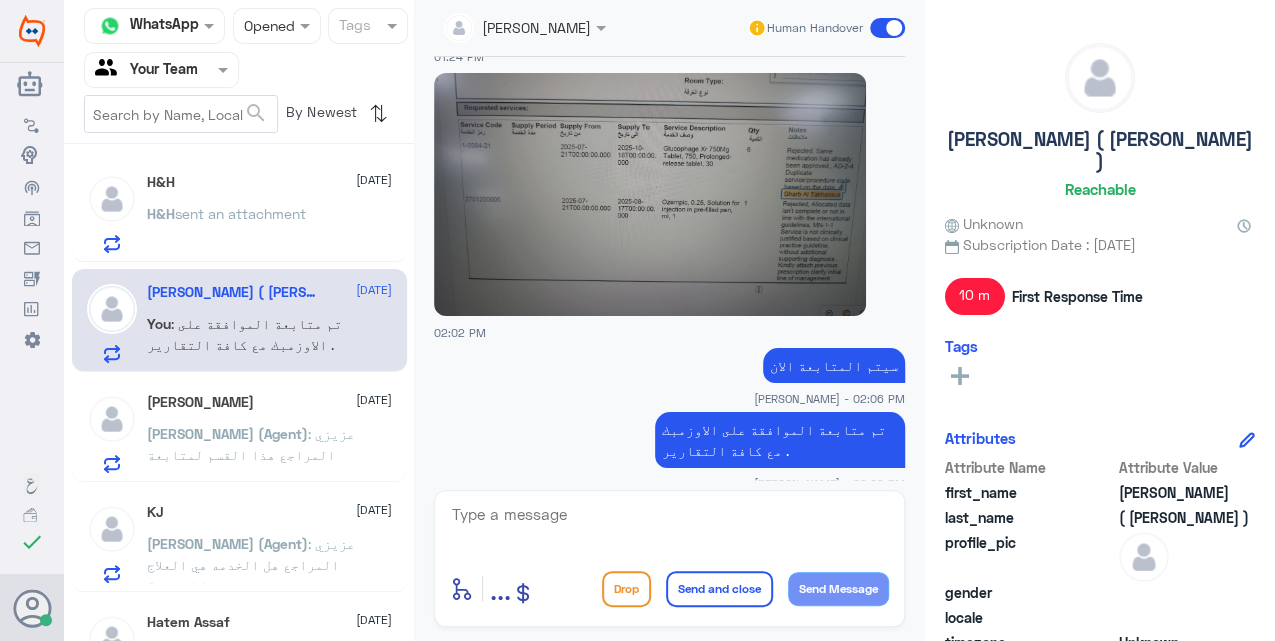 click 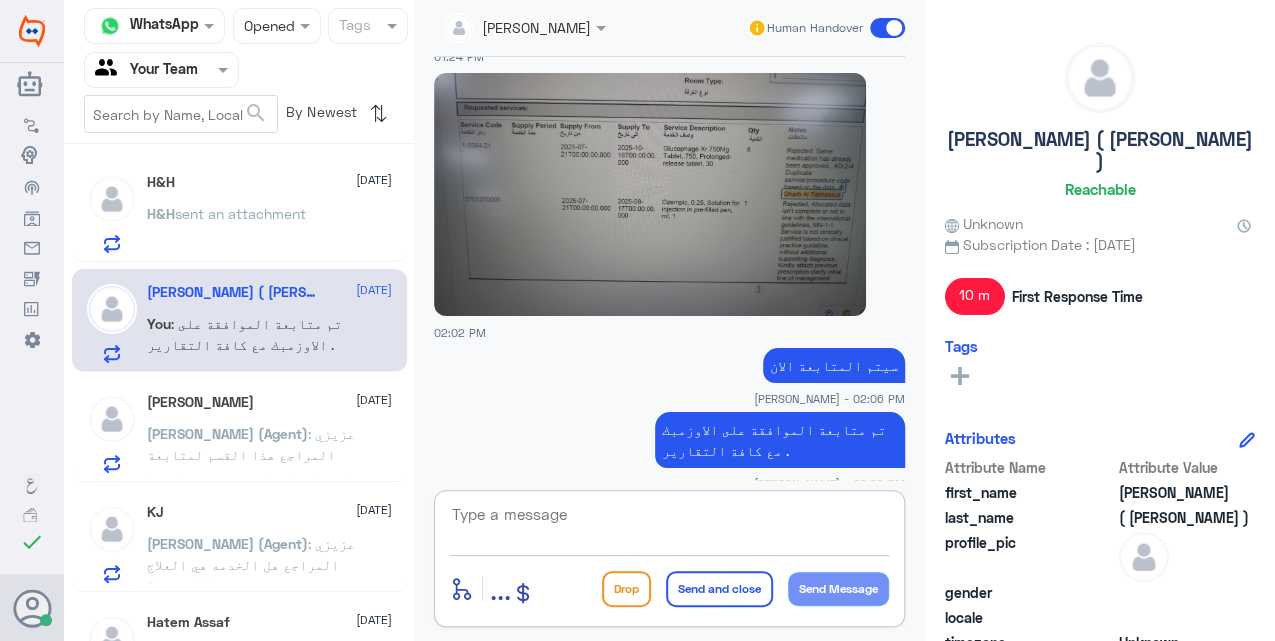paste on "مع تمنياتنا لك بالشفاء والصحة" 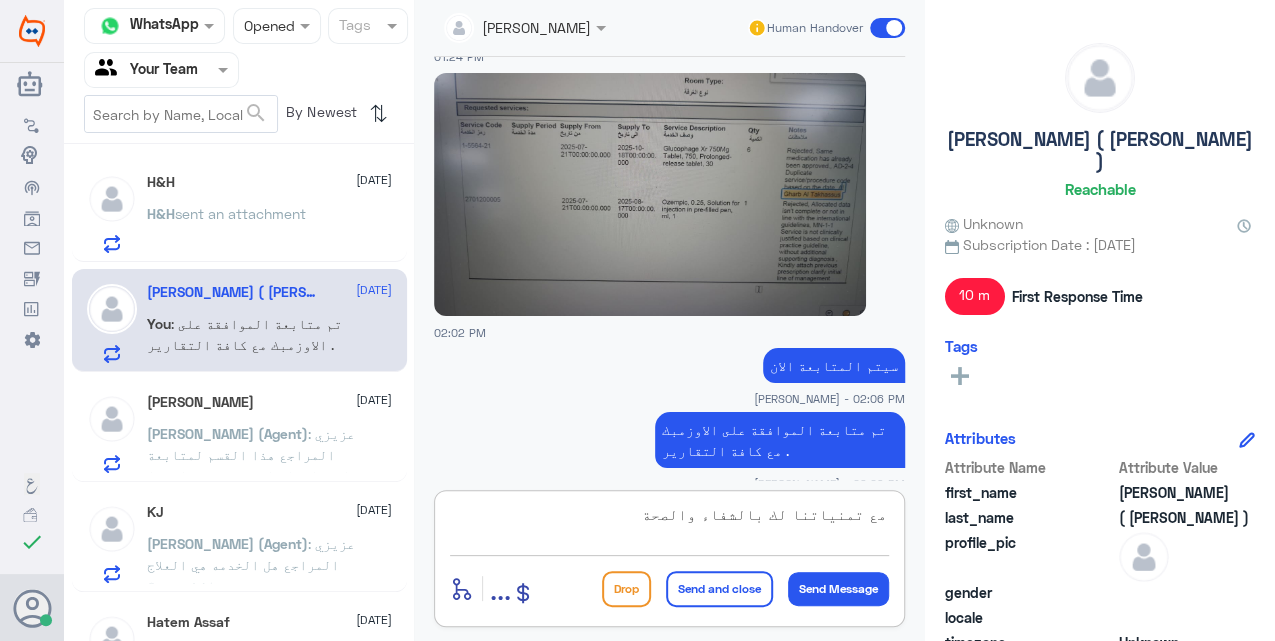 type on "مع تمنياتنا لك بالشفاء والصحة" 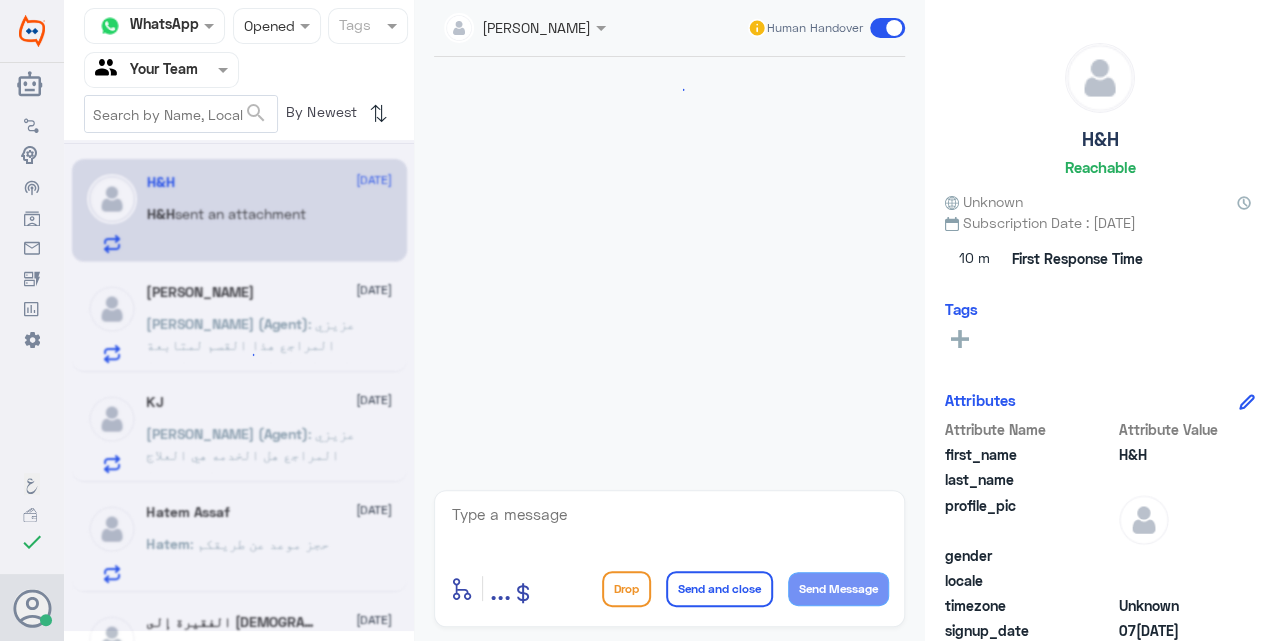 click on "H&H  sent an attachment" 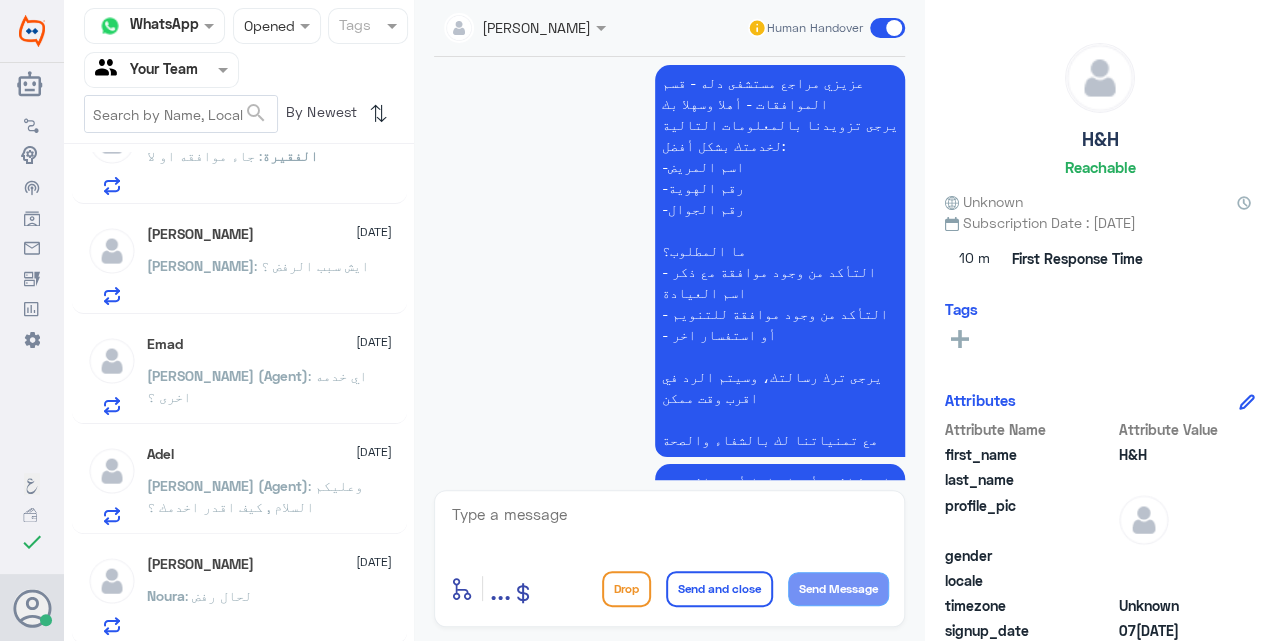 drag, startPoint x: 272, startPoint y: 533, endPoint x: 333, endPoint y: 564, distance: 68.42514 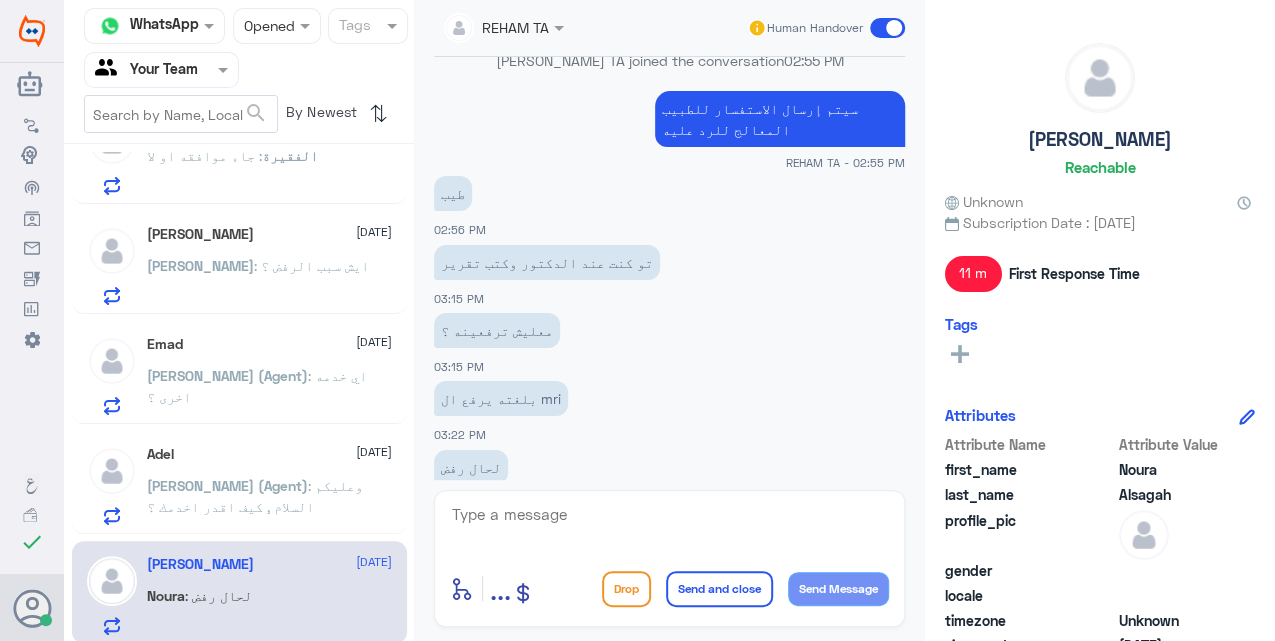 click on "Emad   22 [DATE]" 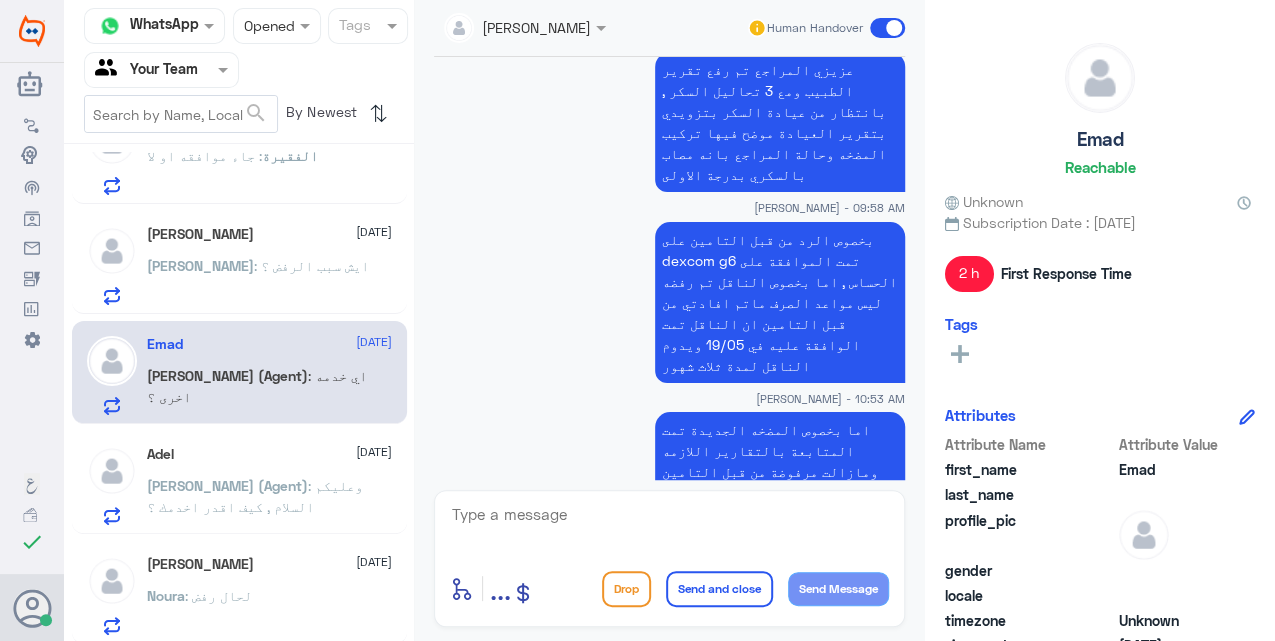 click on "[PERSON_NAME]  [DATE] Noura : لحال رفض" 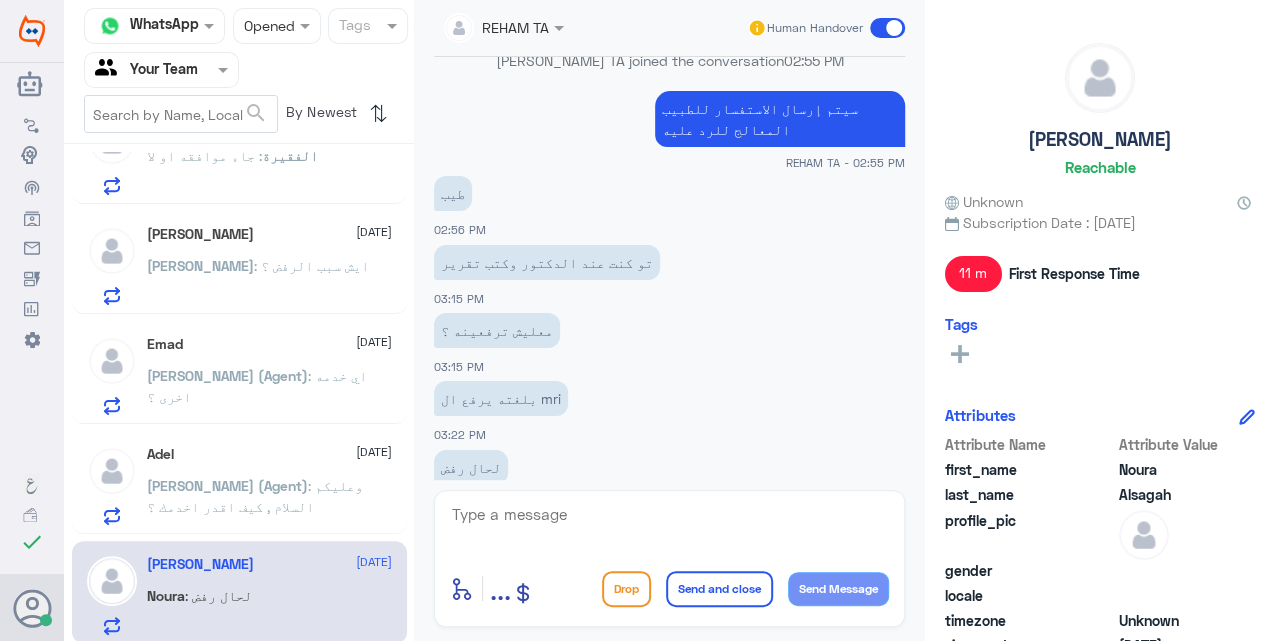 click on ": وعليكم السلام , كيف اقدر اخدمك ؟" 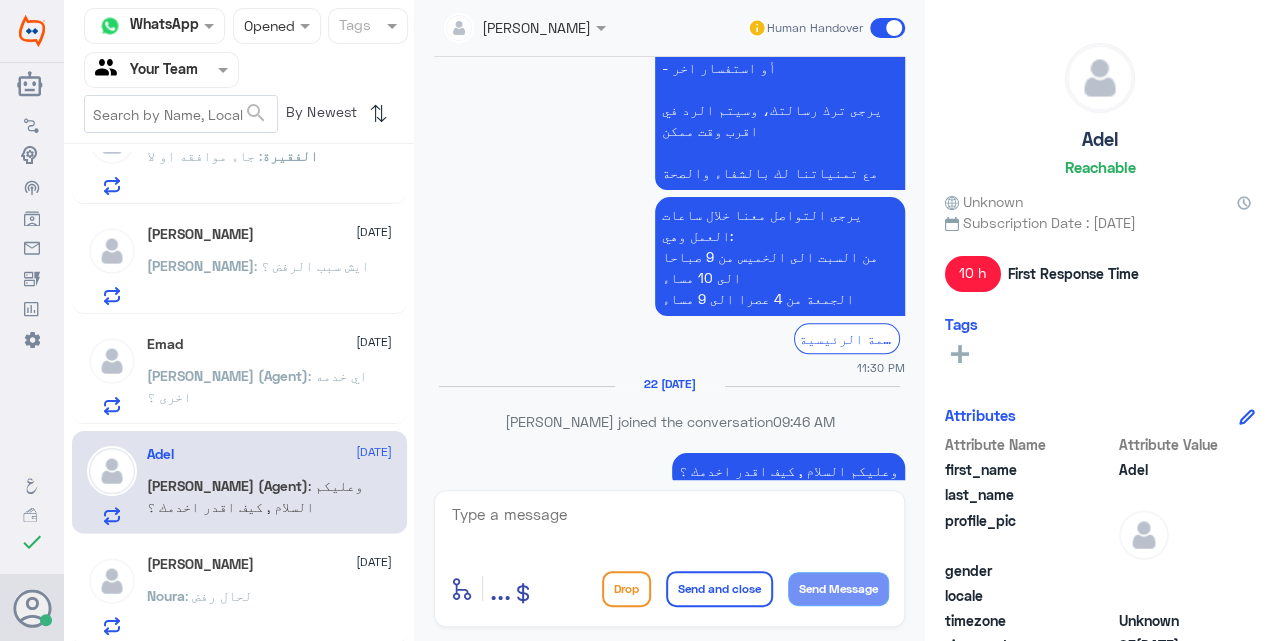 click on ": اي خدمه اخرى ؟" 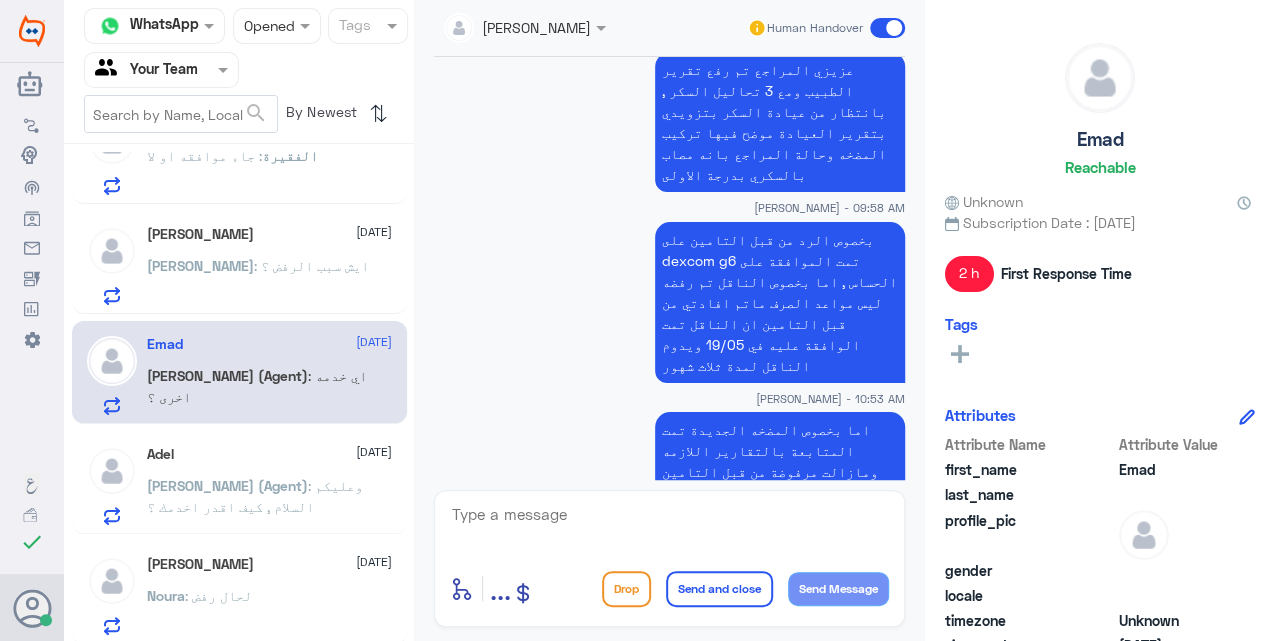 click on "H&H   22 [DATE]&H  sent an attachment  [PERSON_NAME]  22 [DATE]  [PERSON_NAME] (Agent)  : عزيزي المراجع هذا القسم لمتابعة الموافقات الطبية فقط , ارجوا التوضيح للافادة   KJ   22 [DATE]  [PERSON_NAME] (Agent)  : عزيزي المراجع هل الخدمه هي العلاج الطبيعي ؟   Hatem Assaf  22 [DATE]atem : حجز موعد
عن طريقكم  الفقيرة إلى ا[DEMOGRAPHIC_DATA]22 [DATE]�فقيرة : جاء موافقه او لا  [PERSON_NAME]  22 [DATE][PERSON_NAME] : ايش سبب الرفض ؟  Emad   22 [DATE]  [PERSON_NAME] (Agent)  : اي خدمه اخرى ؟  Adel   21 [DATE]  [PERSON_NAME] (Agent)  : وعليكم السلام , كيف اقدر اخدمك ؟   [PERSON_NAME]  21 [DATE]oura : لحال رفض" 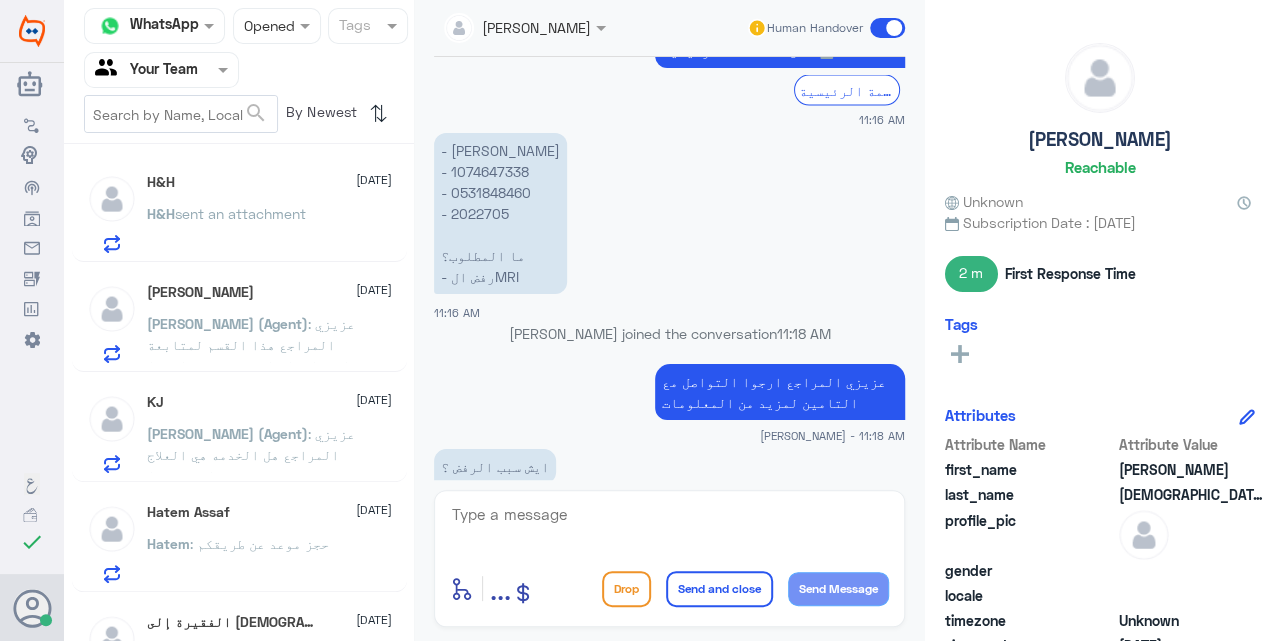 click 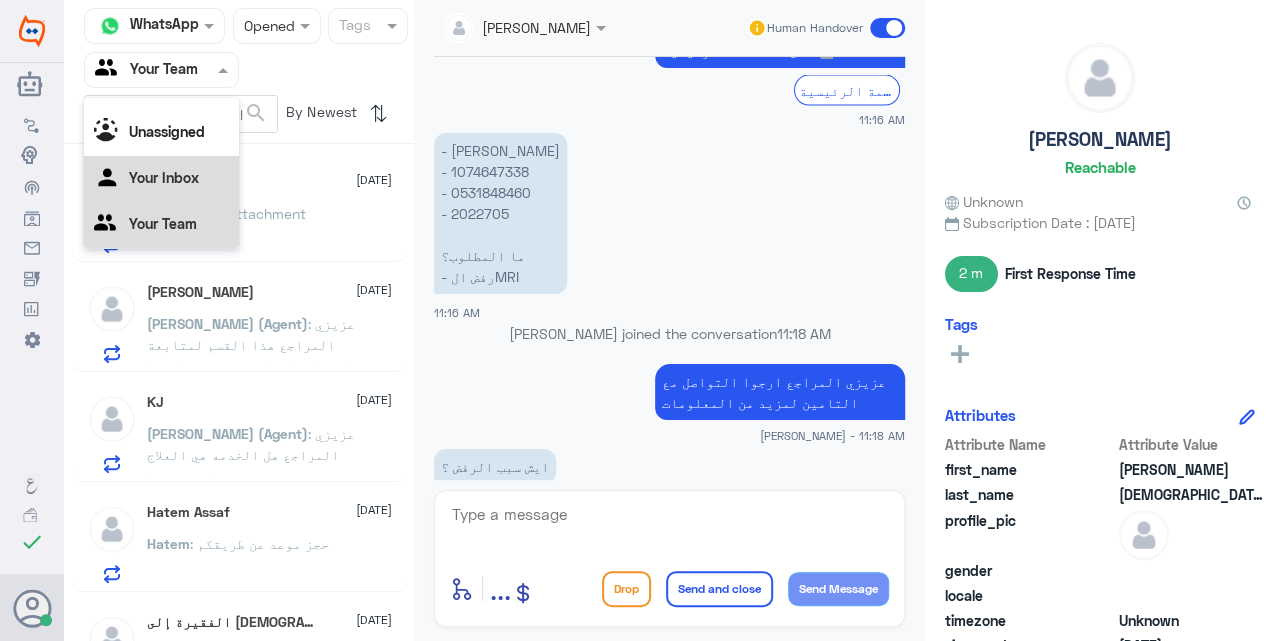 click on "Your Inbox" at bounding box center (164, 176) 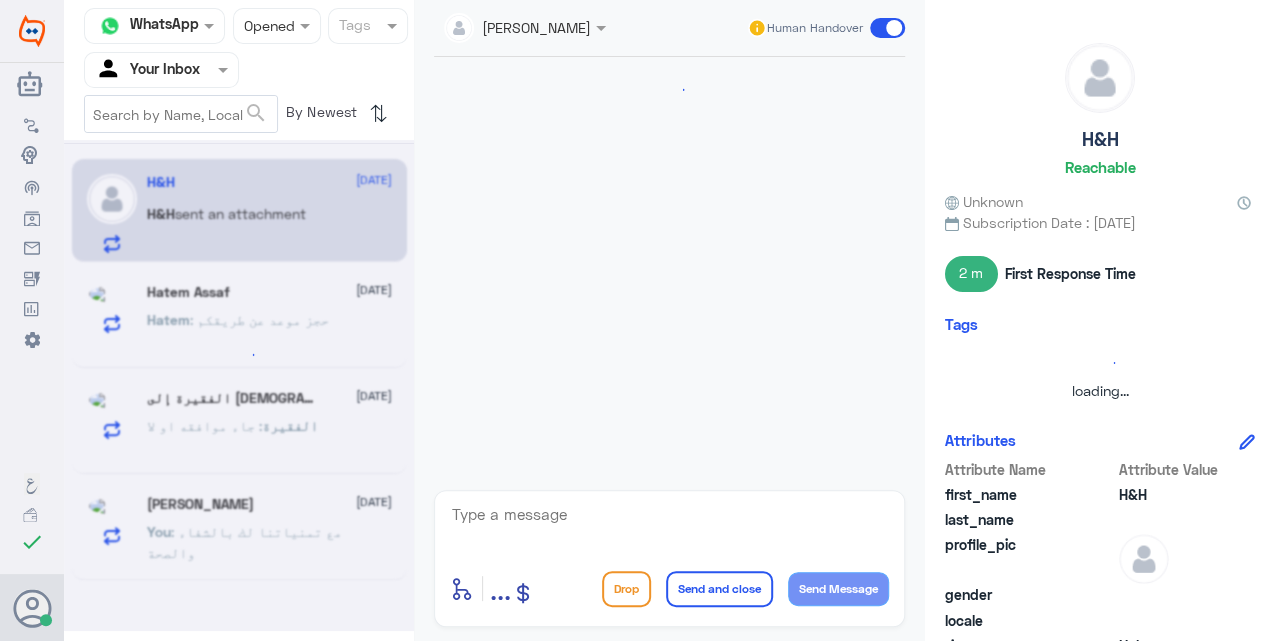 click 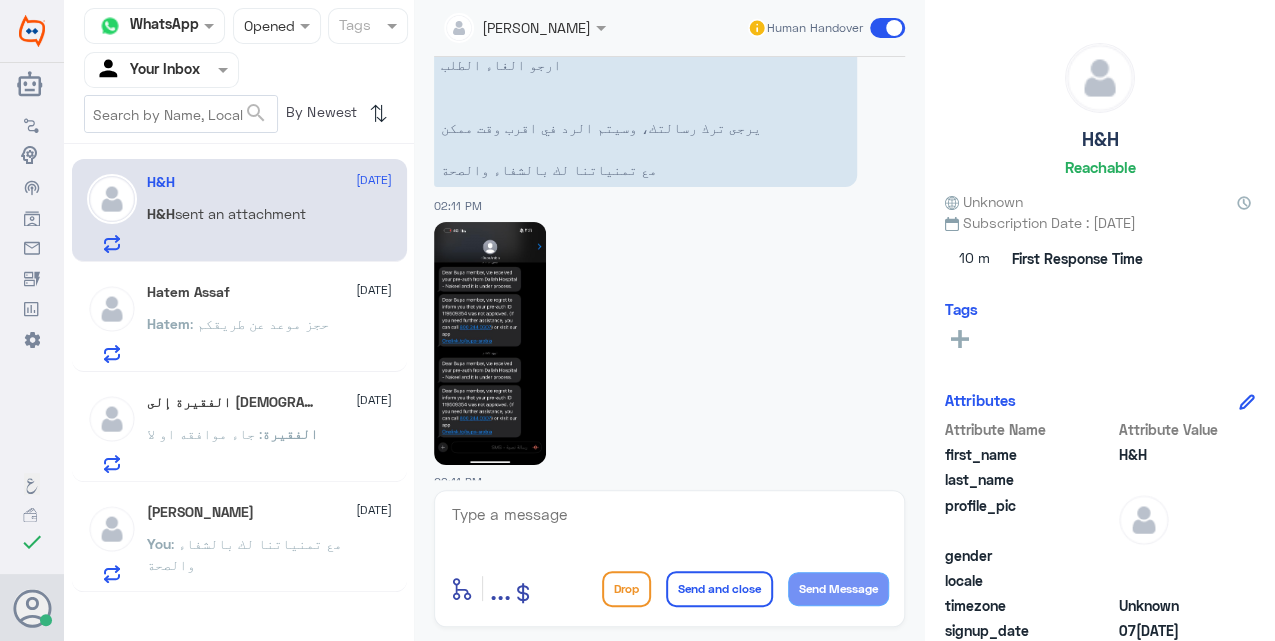 click on "[PERSON_NAME]  [DATE] You : مع تمنياتنا لك بالشفاء والصحة" 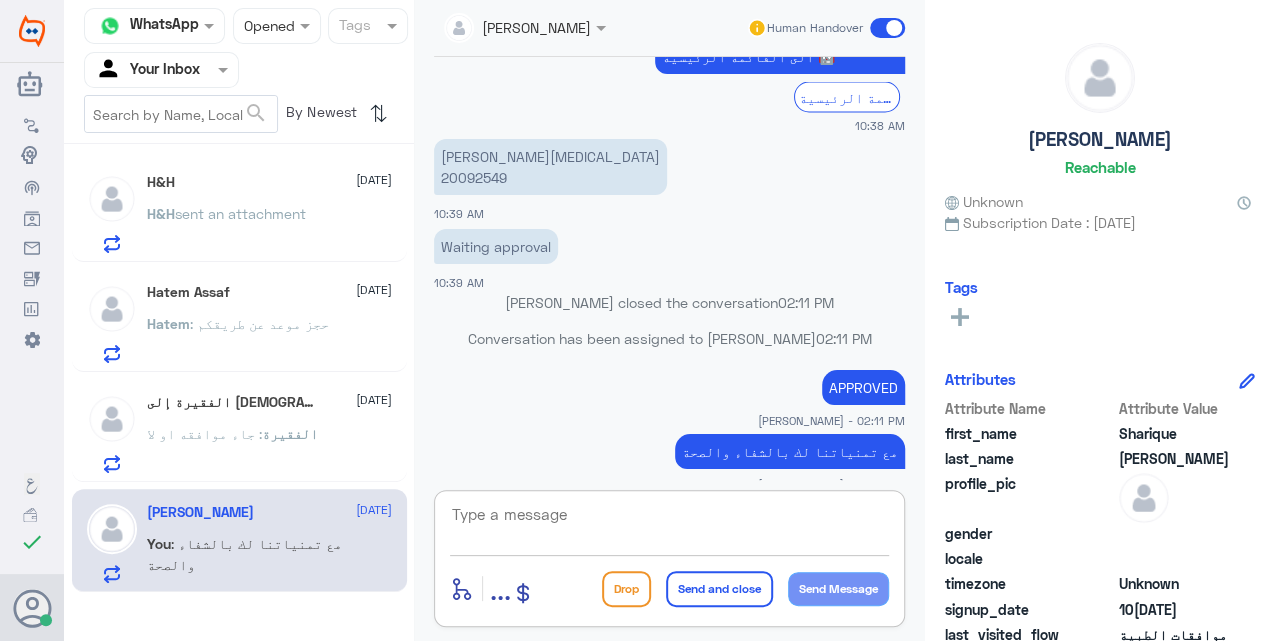 click 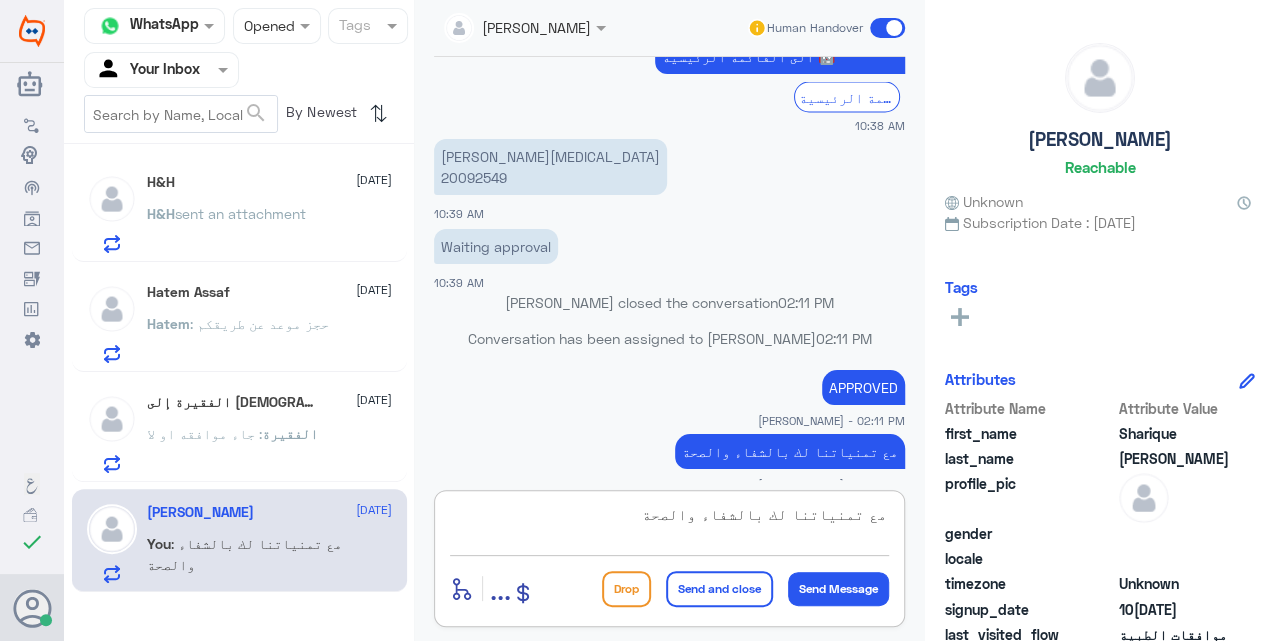 type on "مع تمنياتنا لك بالشفاء والصحة" 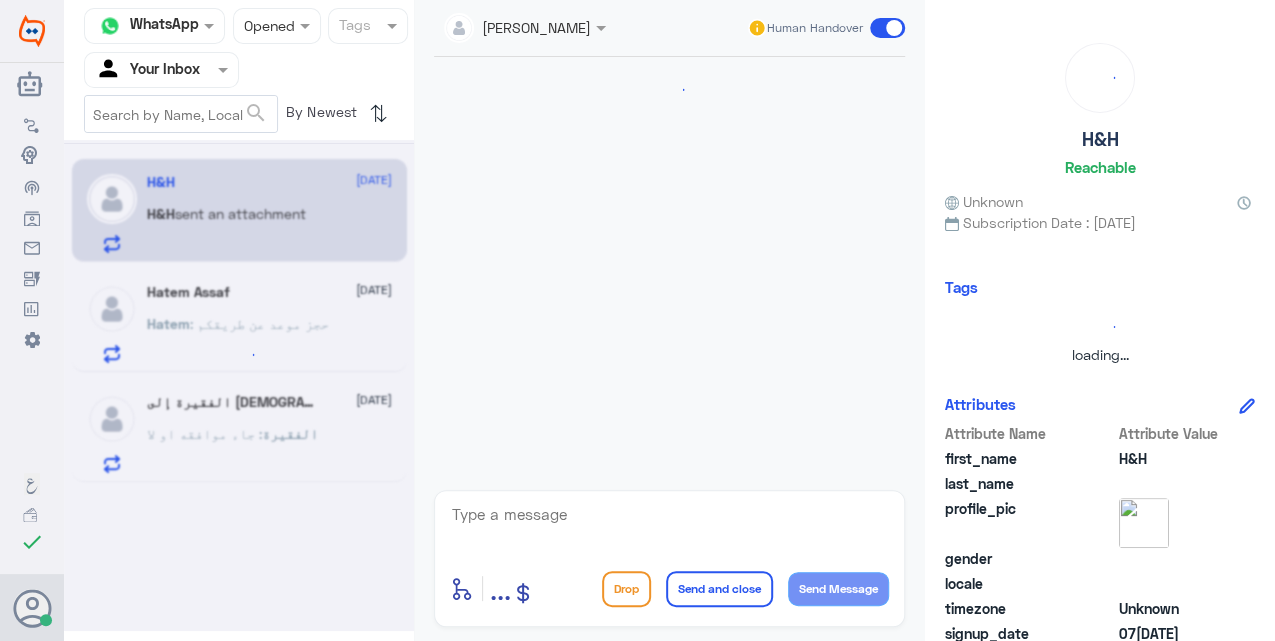 click 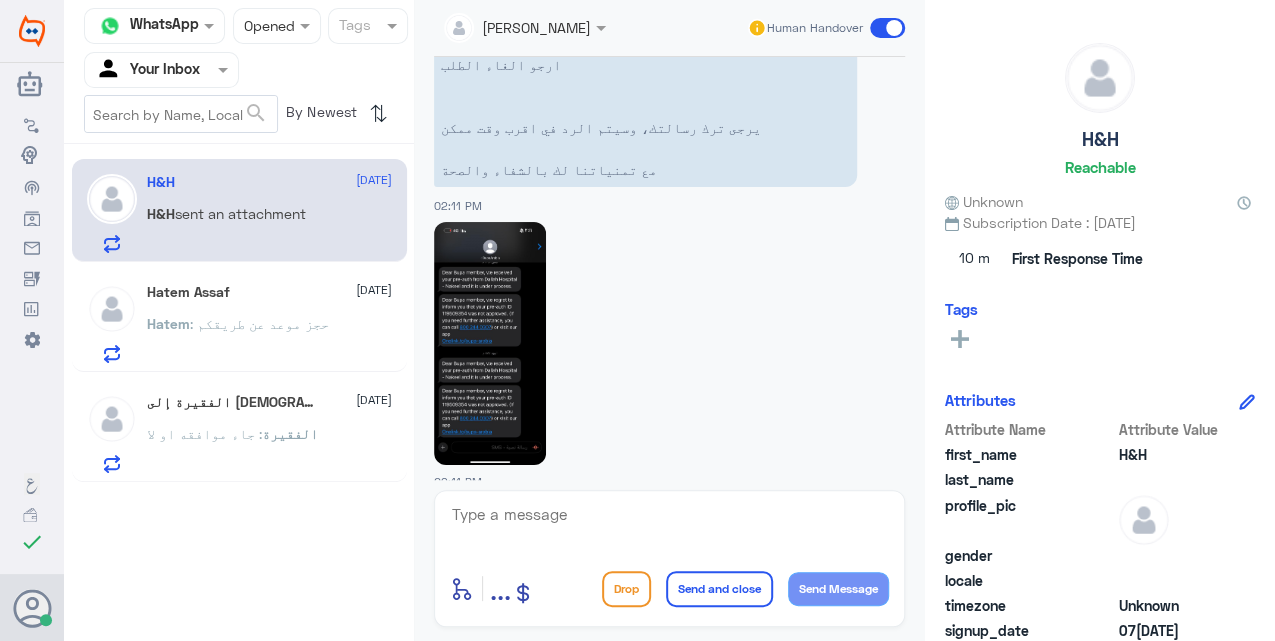 click on "الفقيرة : جاء موافقه او لا" 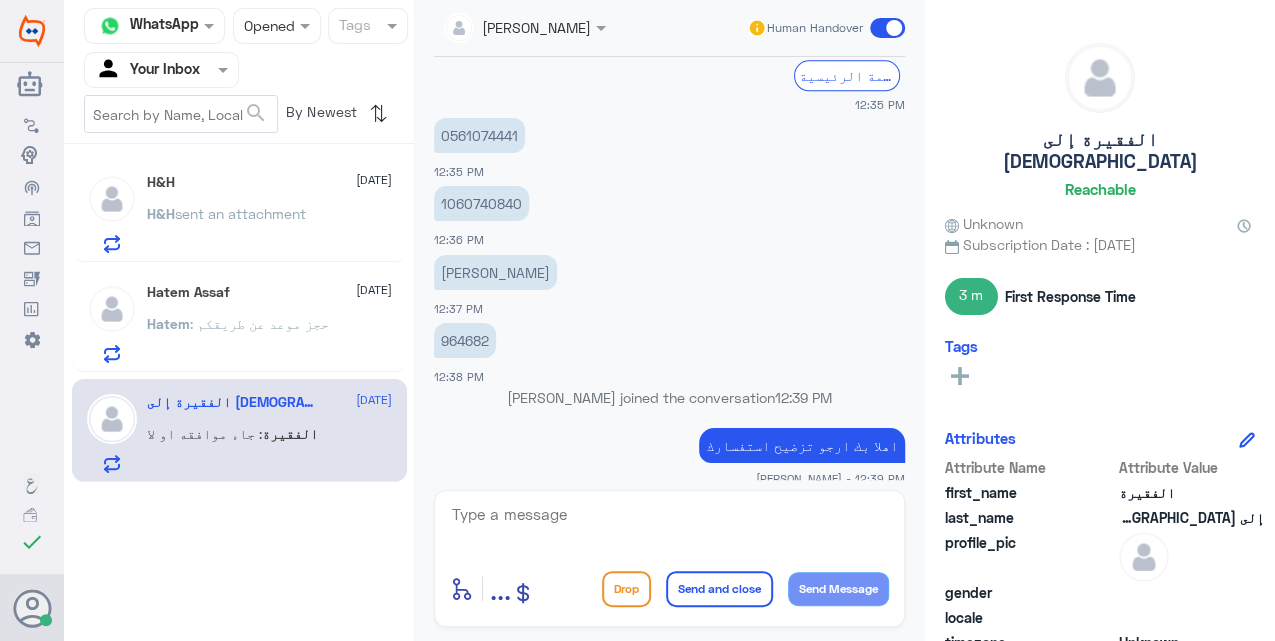 click on "1060740840" 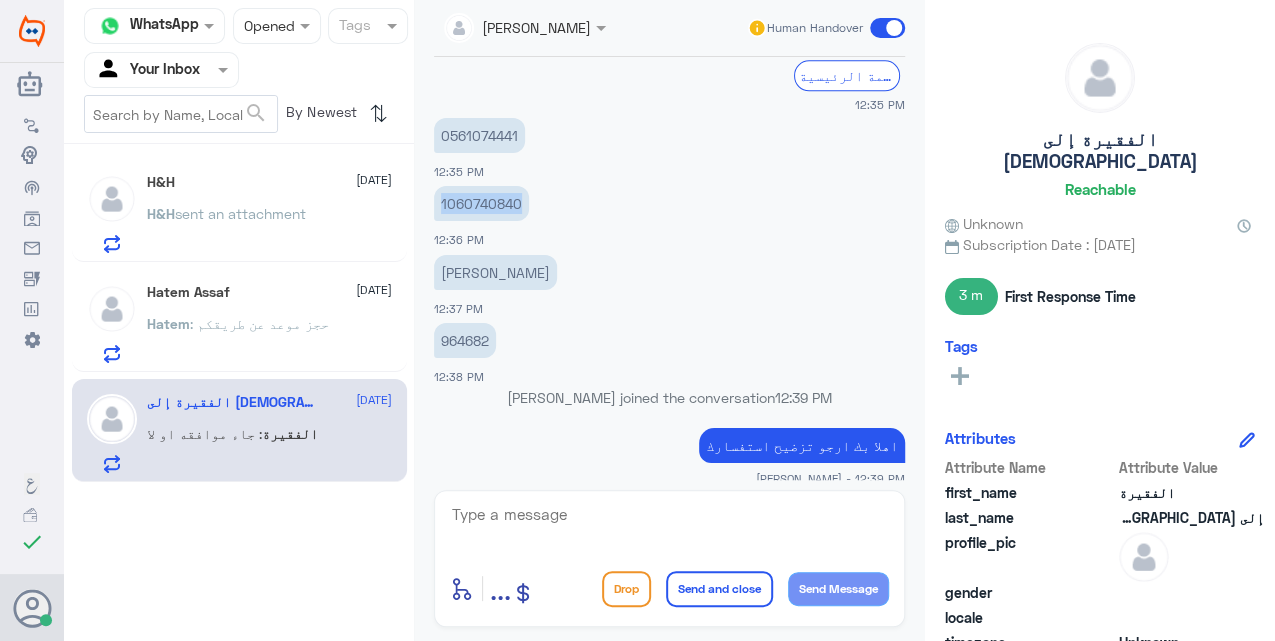 click on "1060740840" 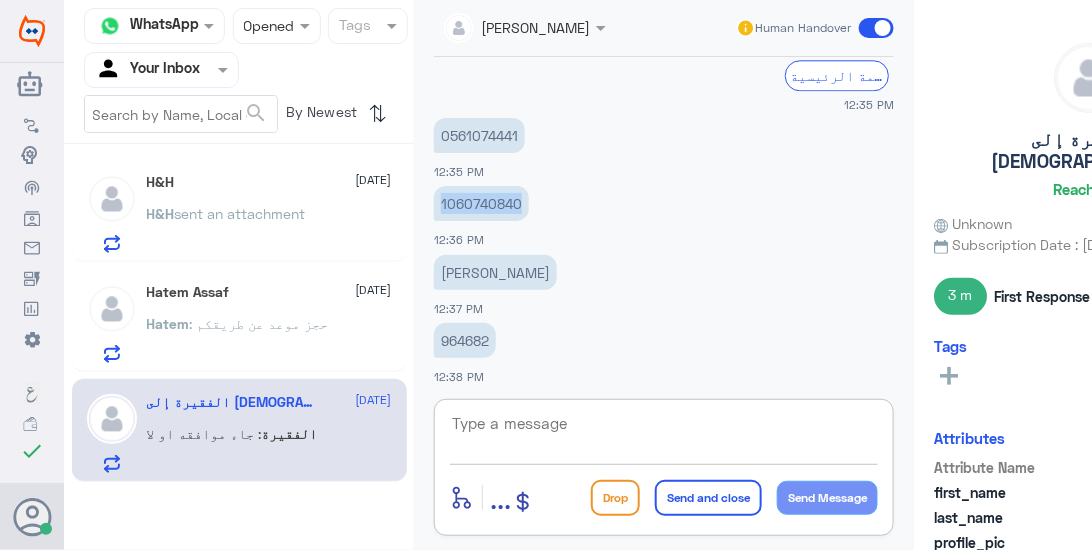 click 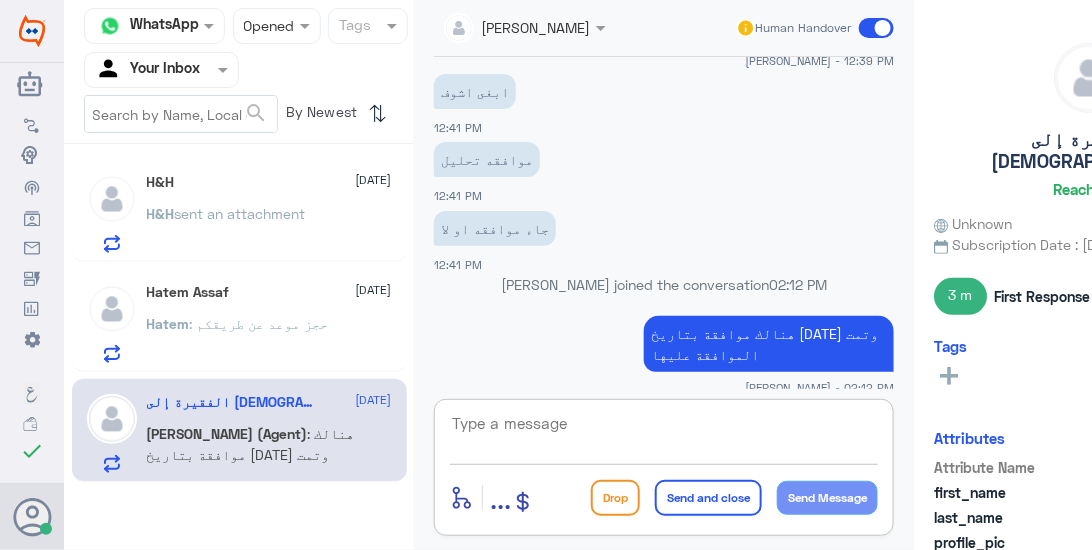 click 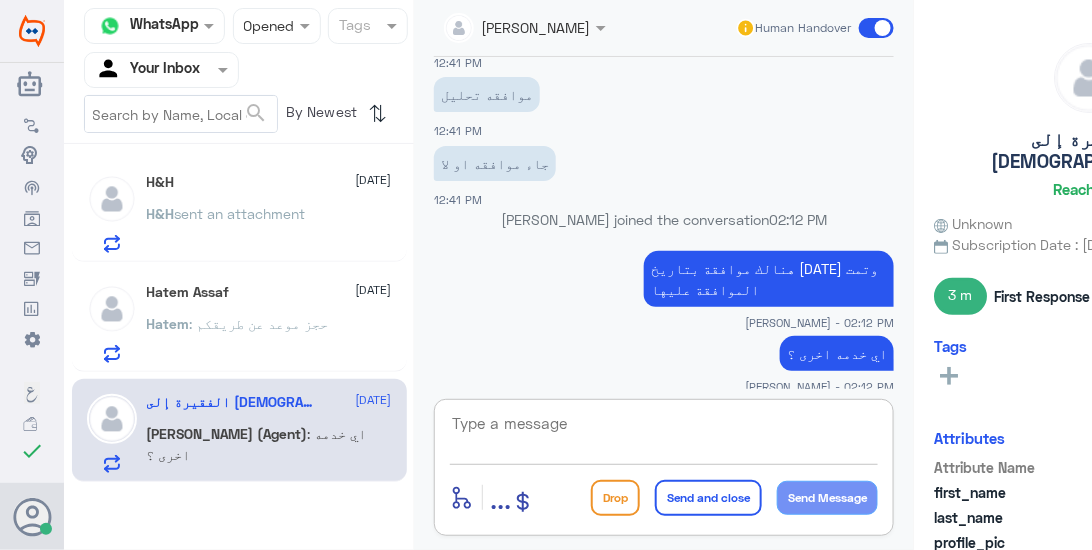 paste on "مع تمنياتنا لك بالشفاء والصحة" 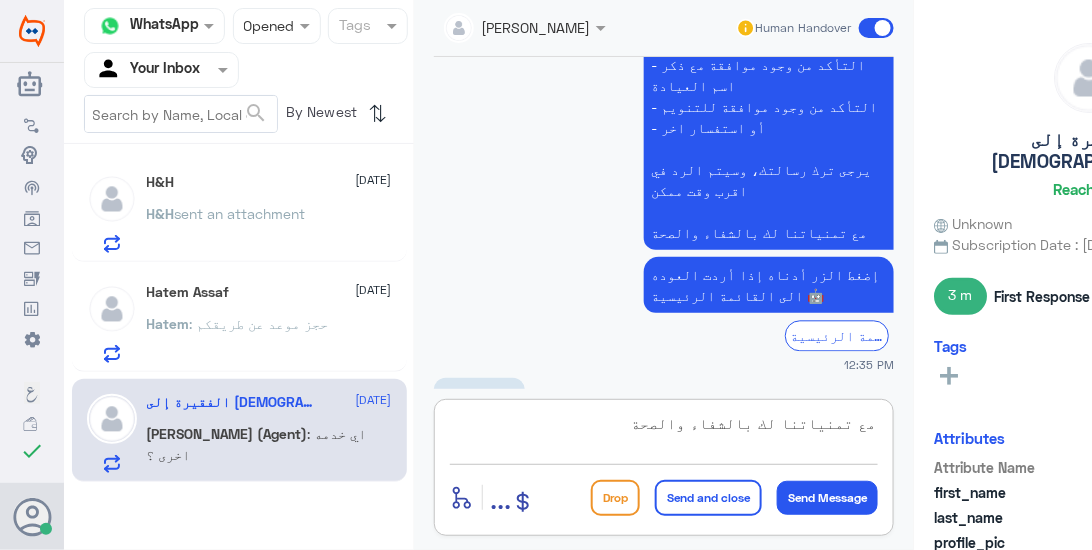 drag, startPoint x: 641, startPoint y: 428, endPoint x: 828, endPoint y: 191, distance: 301.89072 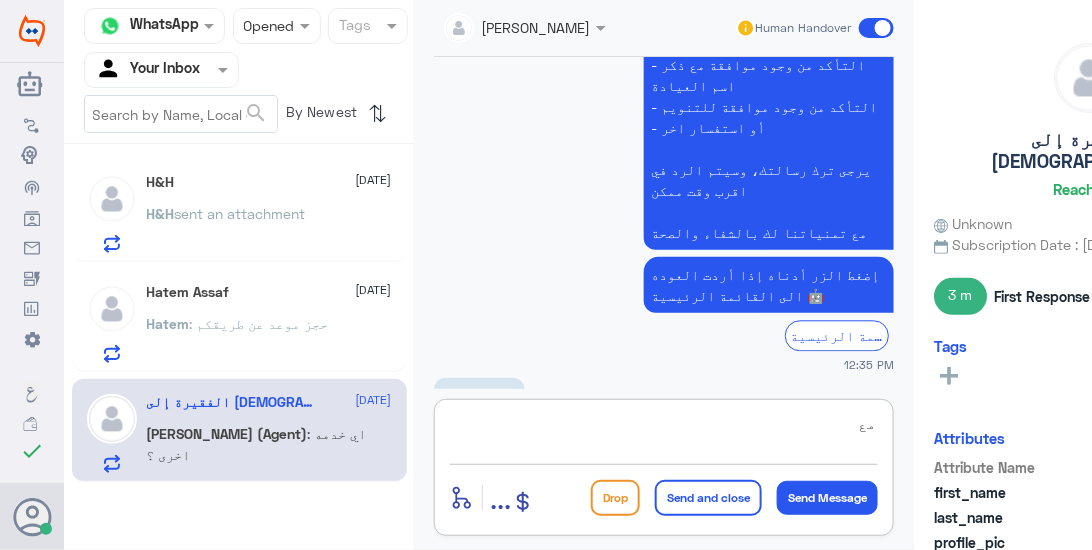 type on "م" 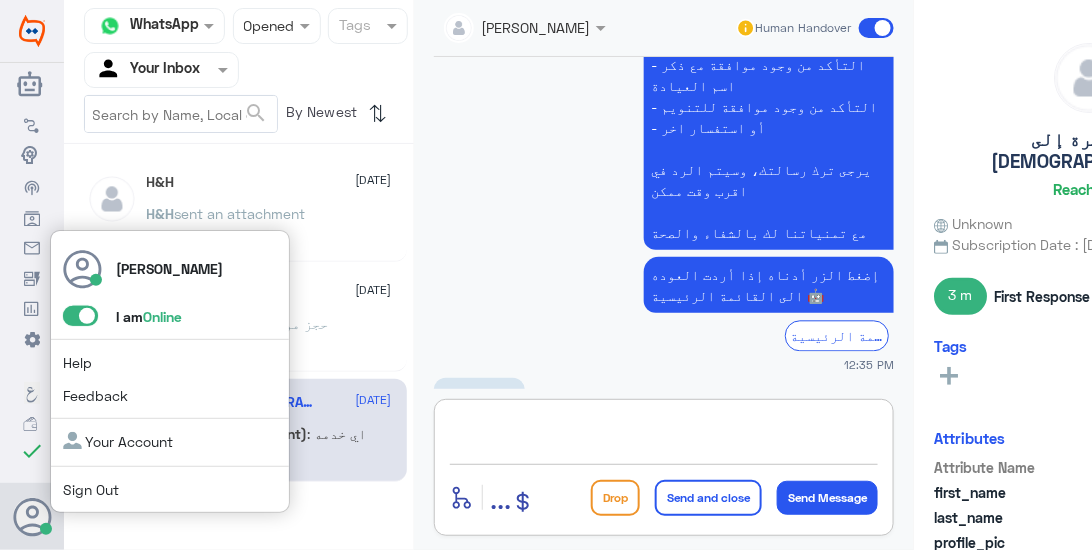 type 